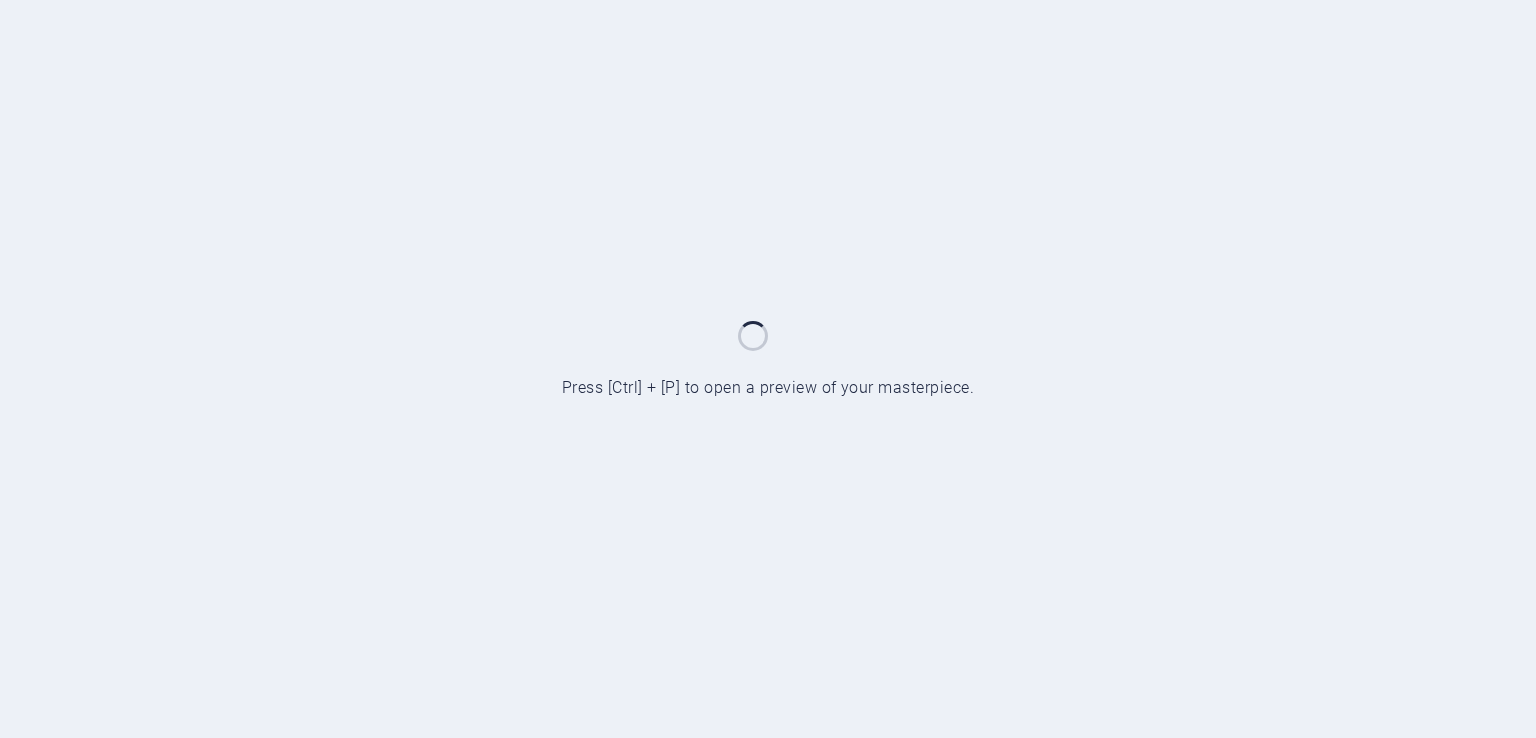 scroll, scrollTop: 0, scrollLeft: 0, axis: both 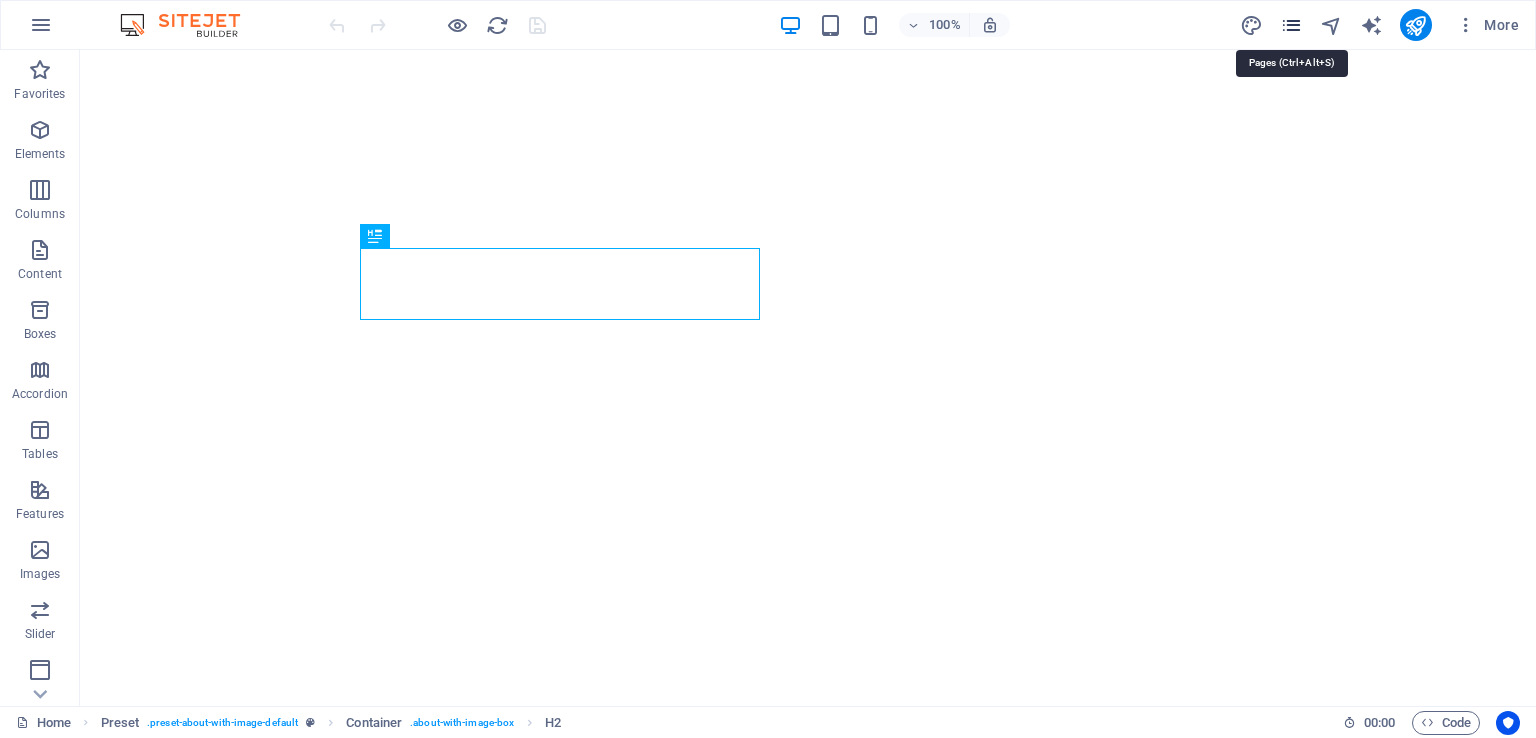 click at bounding box center (1291, 25) 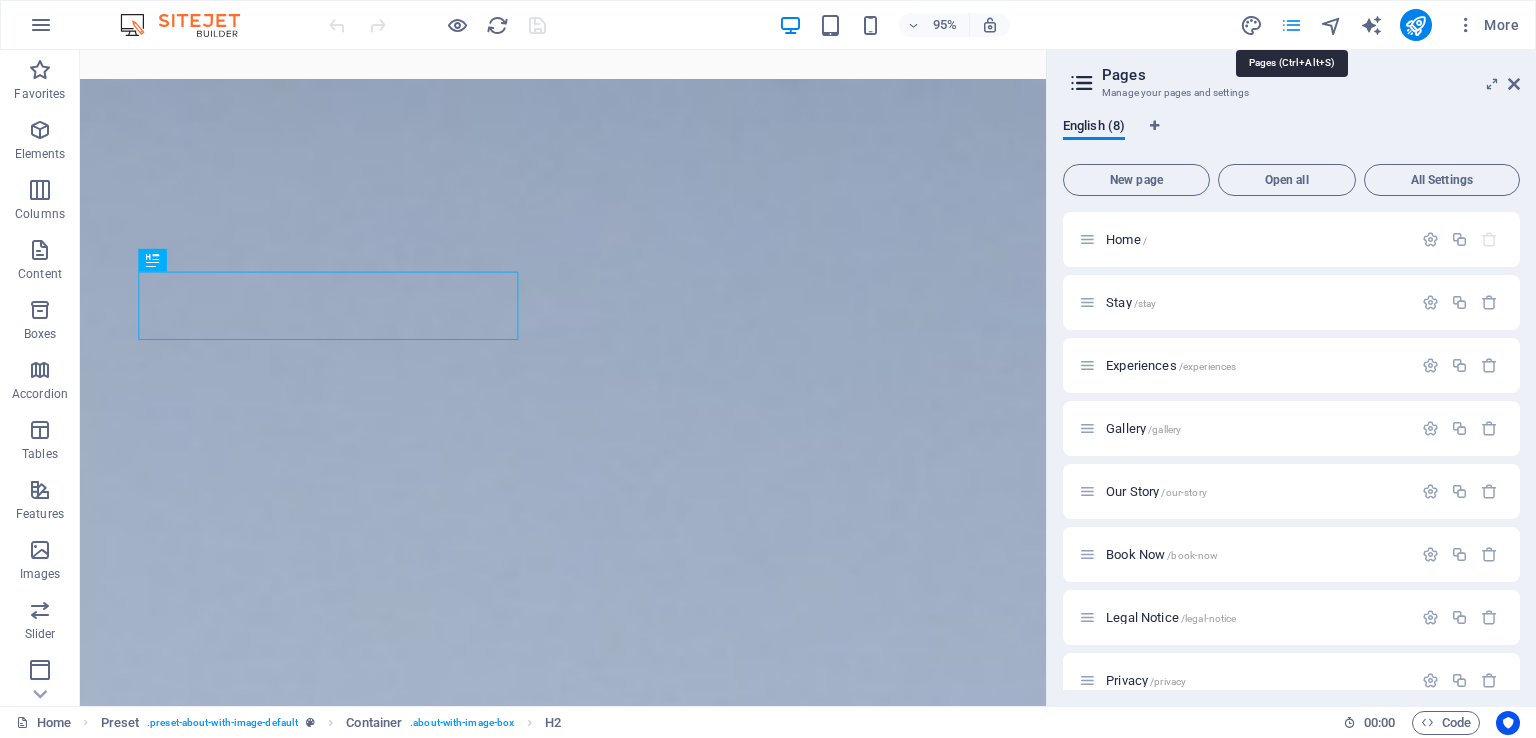 scroll, scrollTop: 656, scrollLeft: 0, axis: vertical 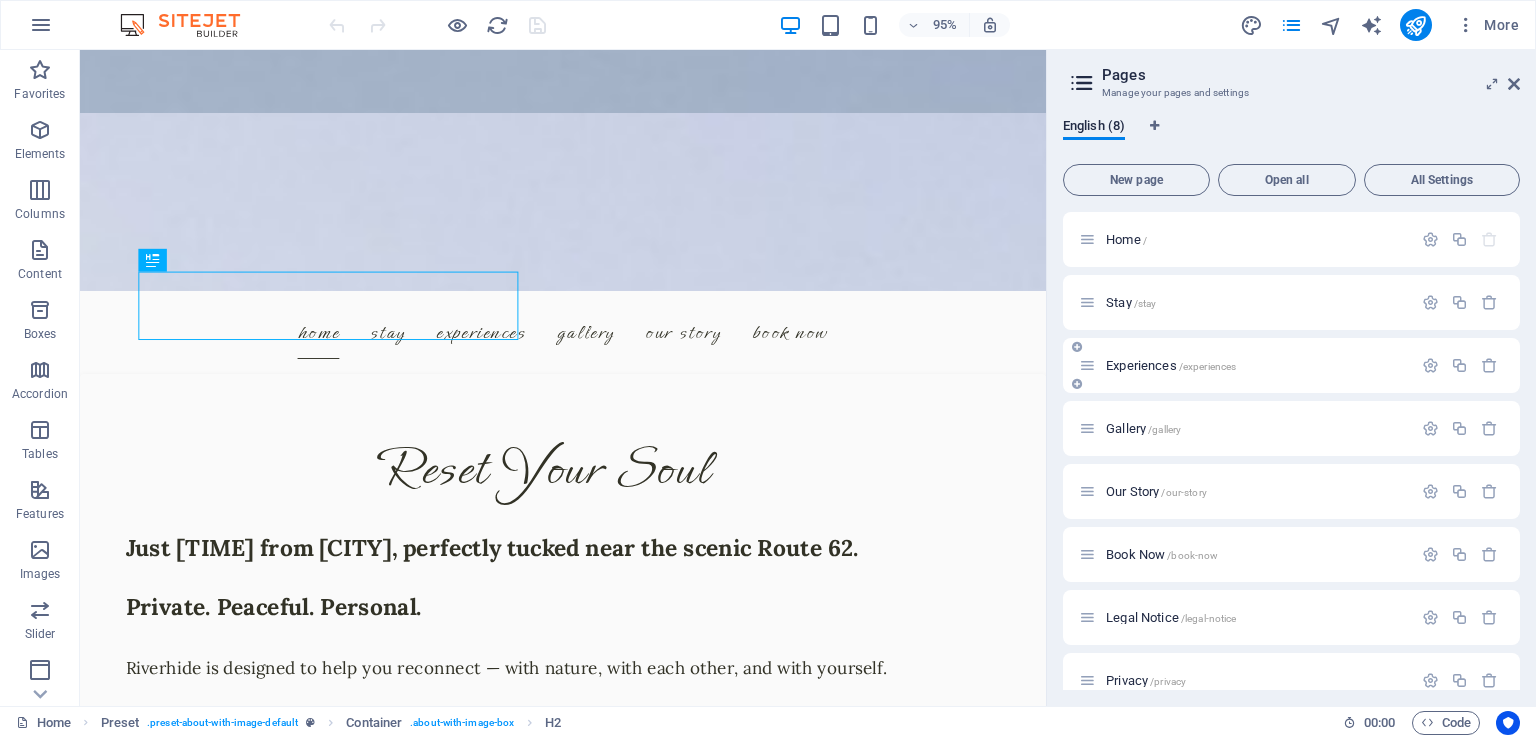 click on "Experiences /experiences" at bounding box center (1171, 365) 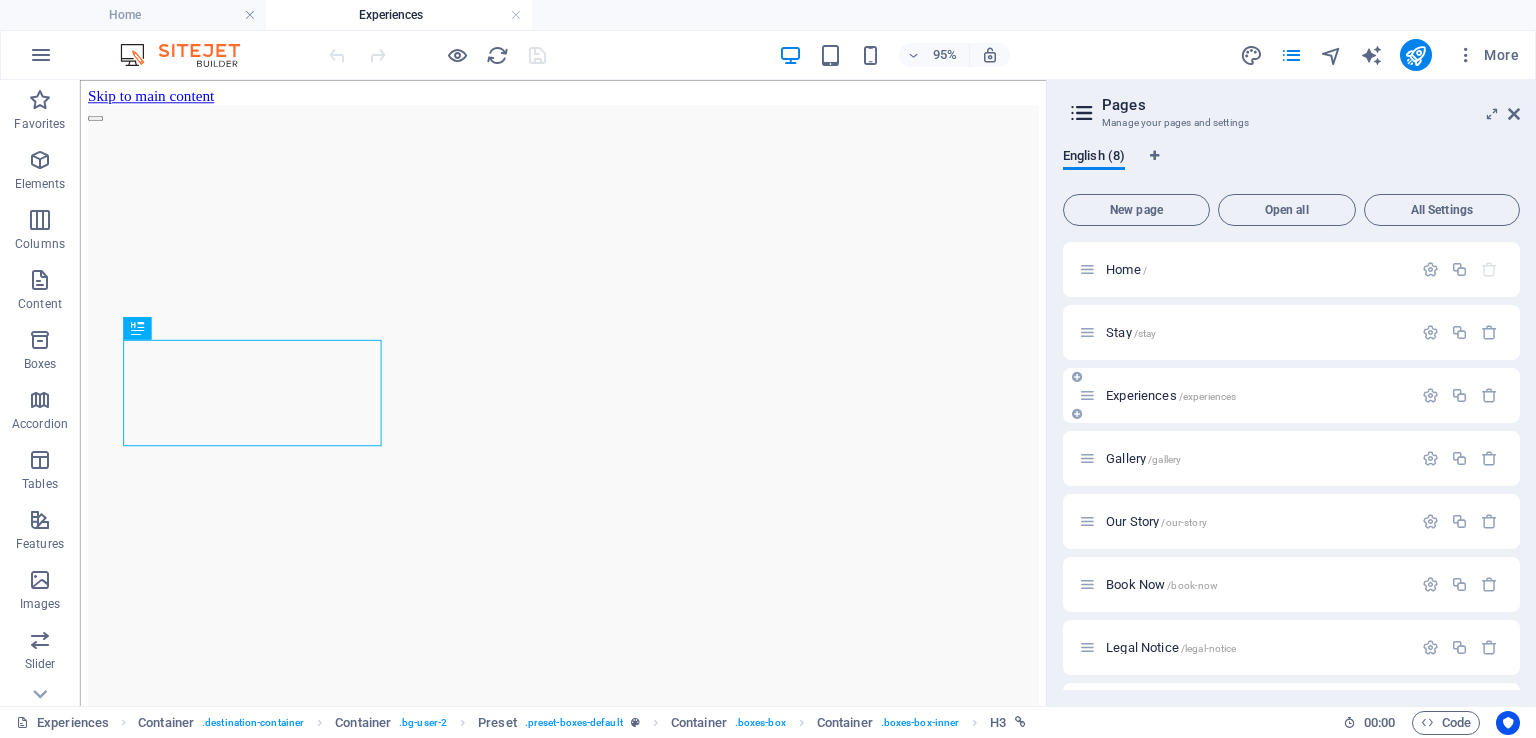 scroll, scrollTop: 3389, scrollLeft: 0, axis: vertical 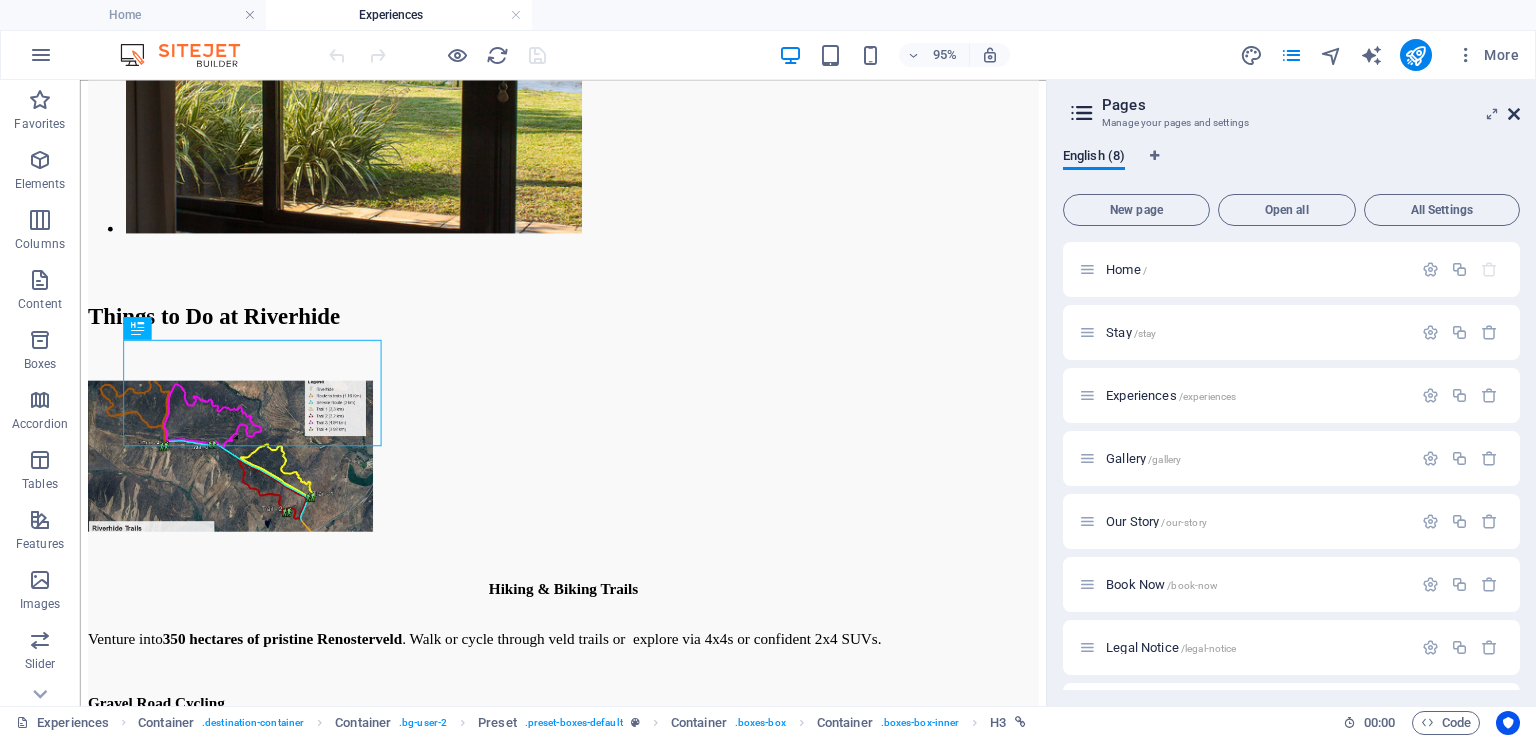click at bounding box center [1514, 114] 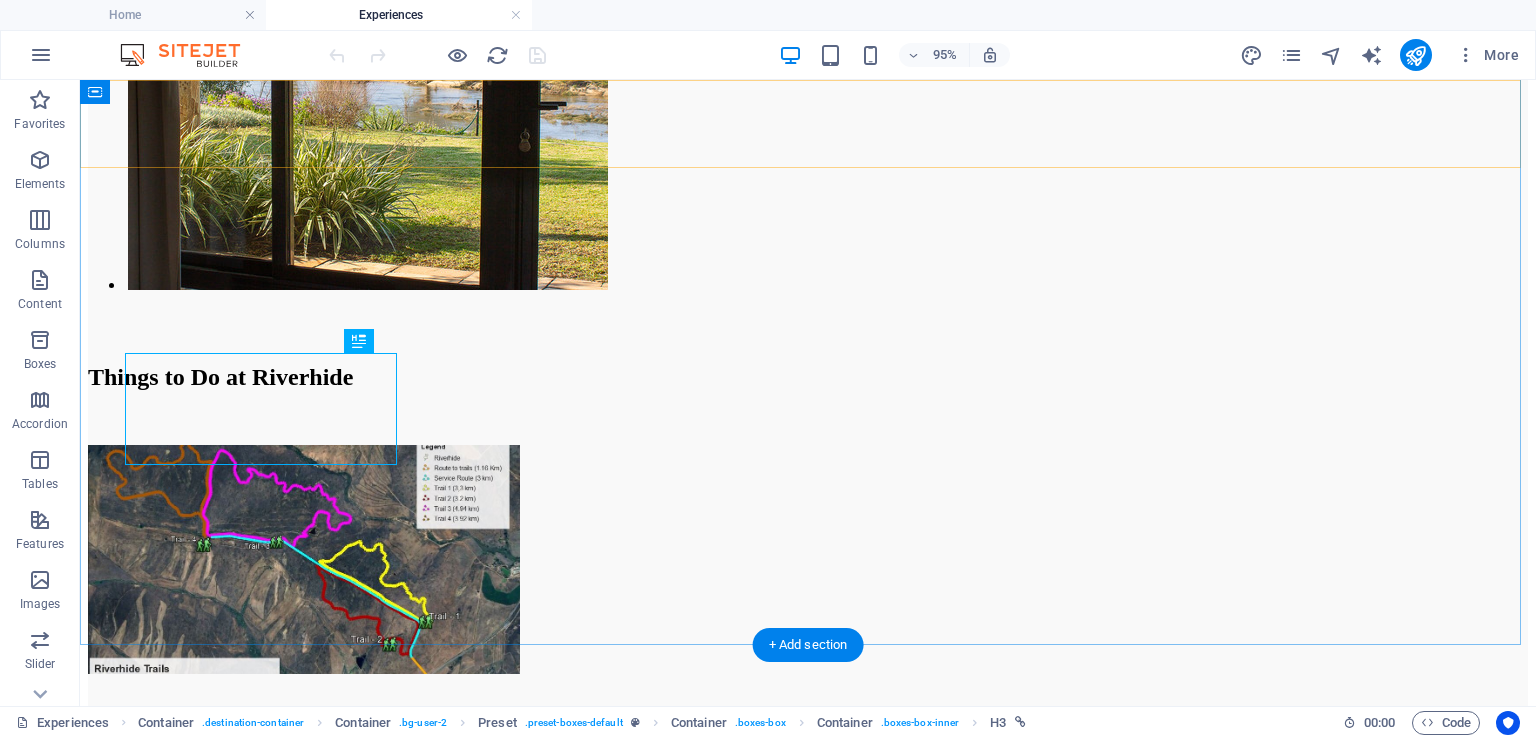 scroll, scrollTop: 3459, scrollLeft: 0, axis: vertical 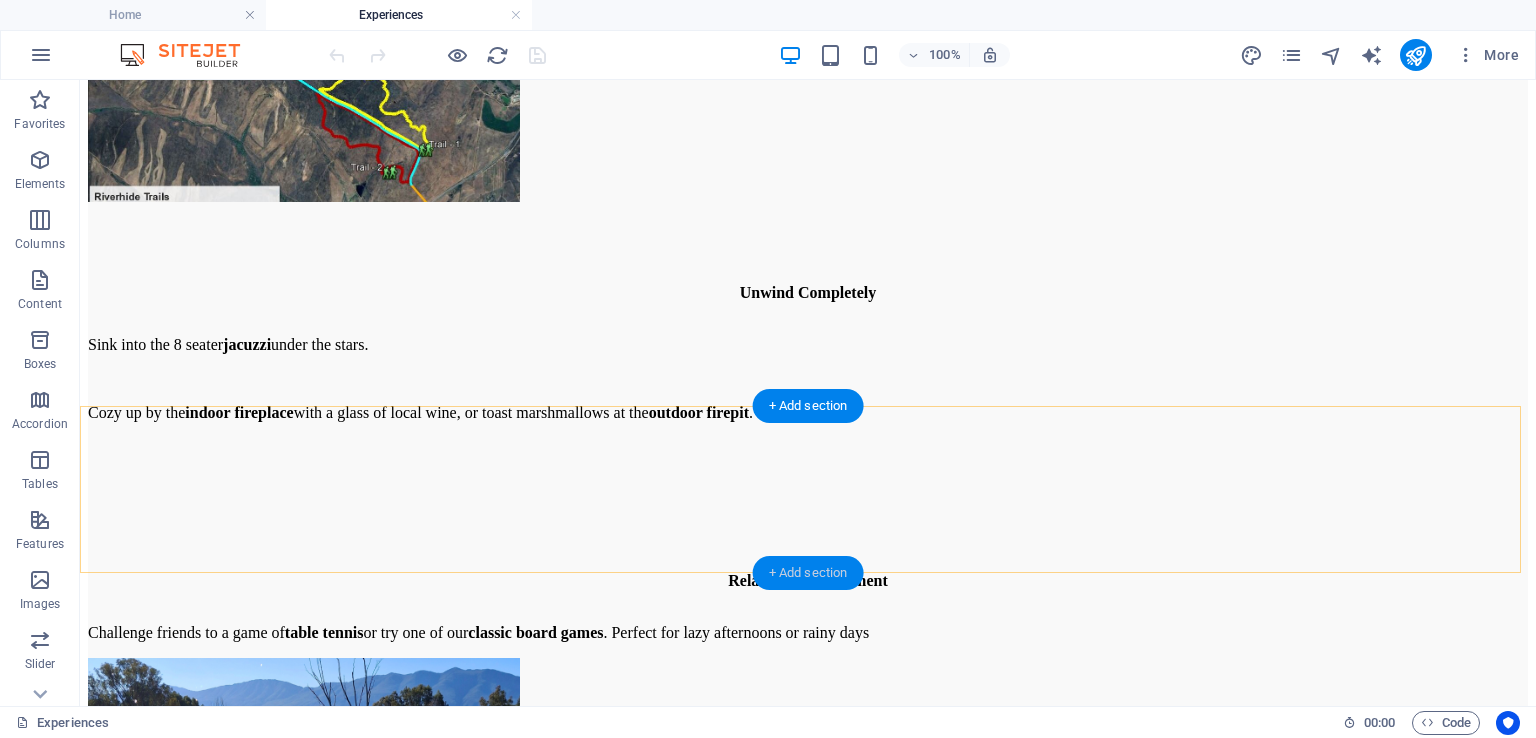 click on "+ Add section" at bounding box center [808, 573] 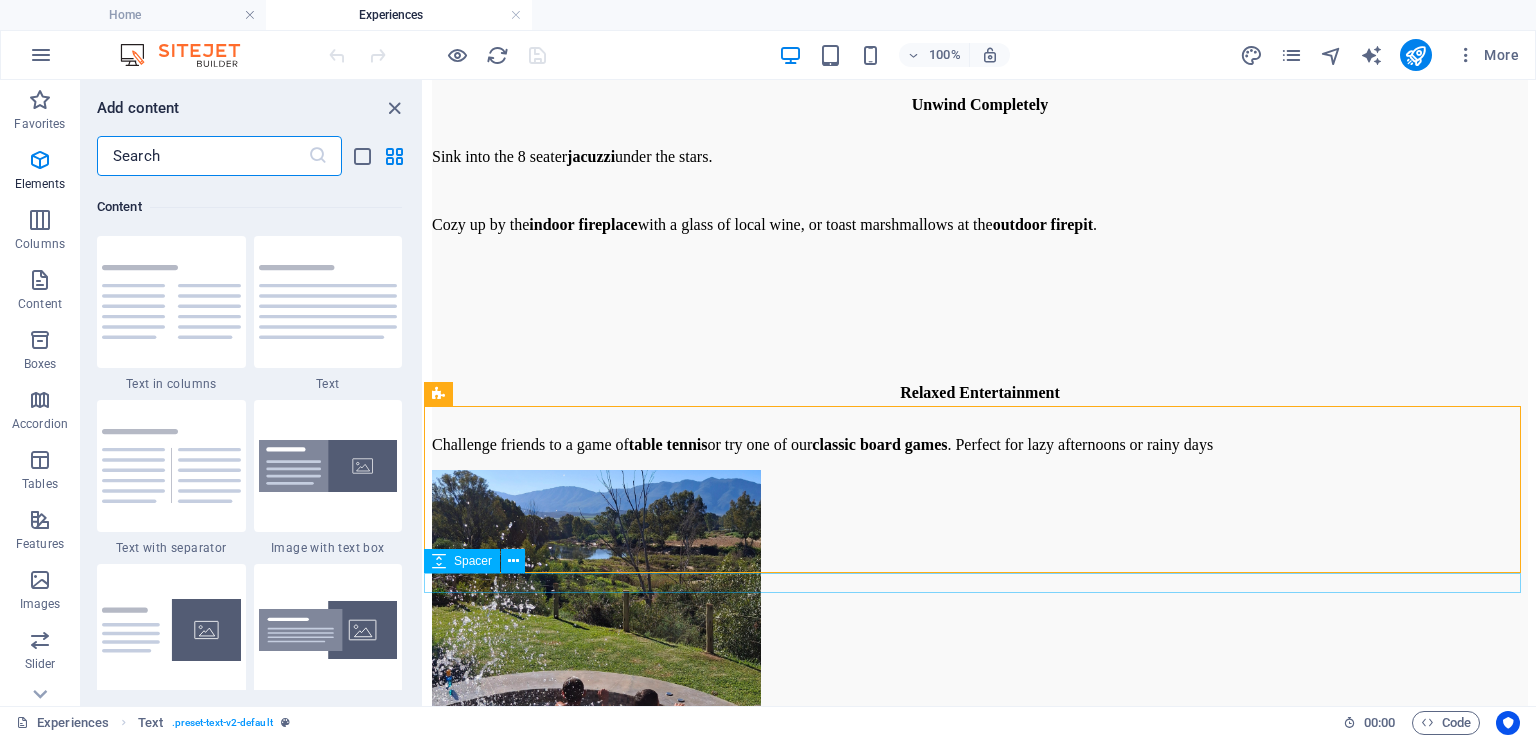 scroll, scrollTop: 3499, scrollLeft: 0, axis: vertical 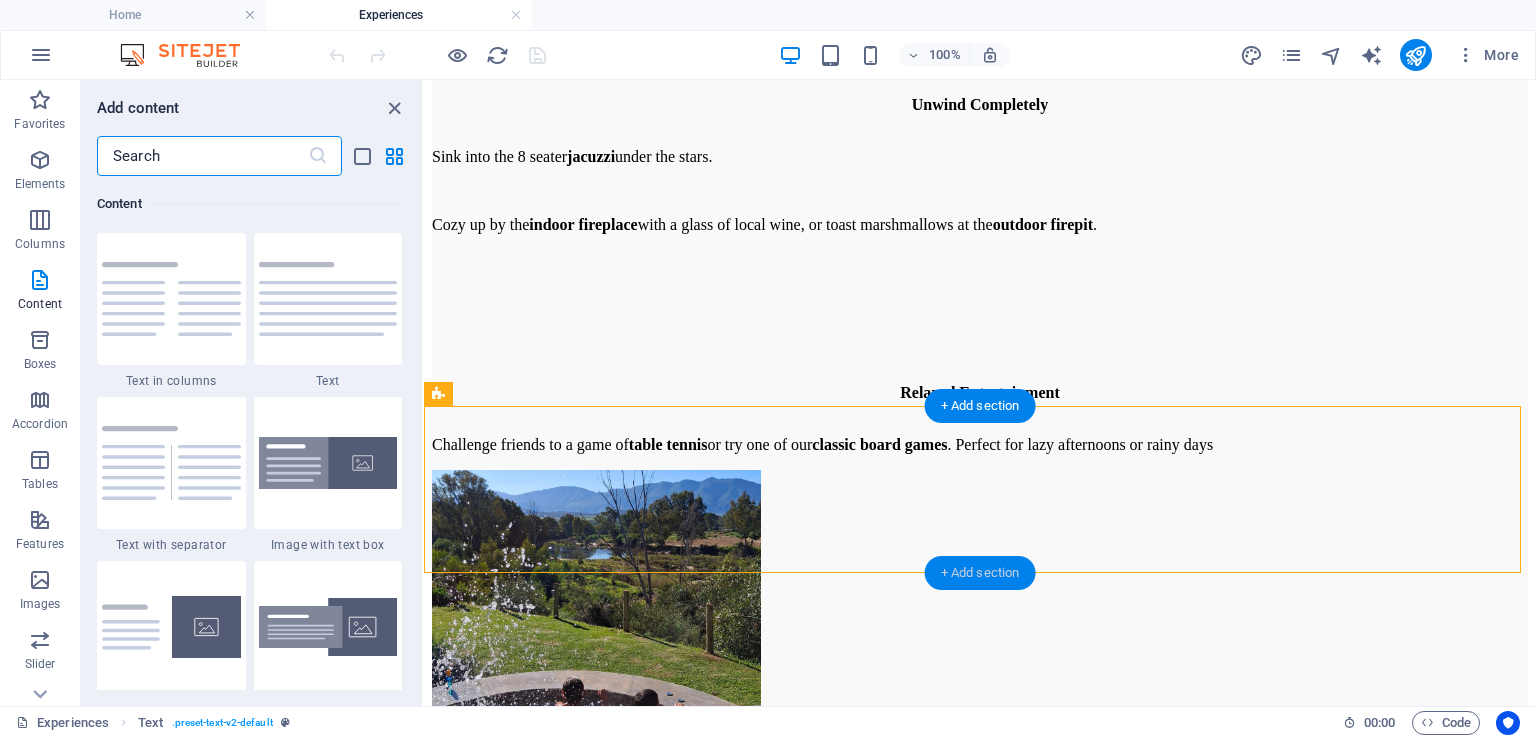 click on "+ Add section" at bounding box center [980, 573] 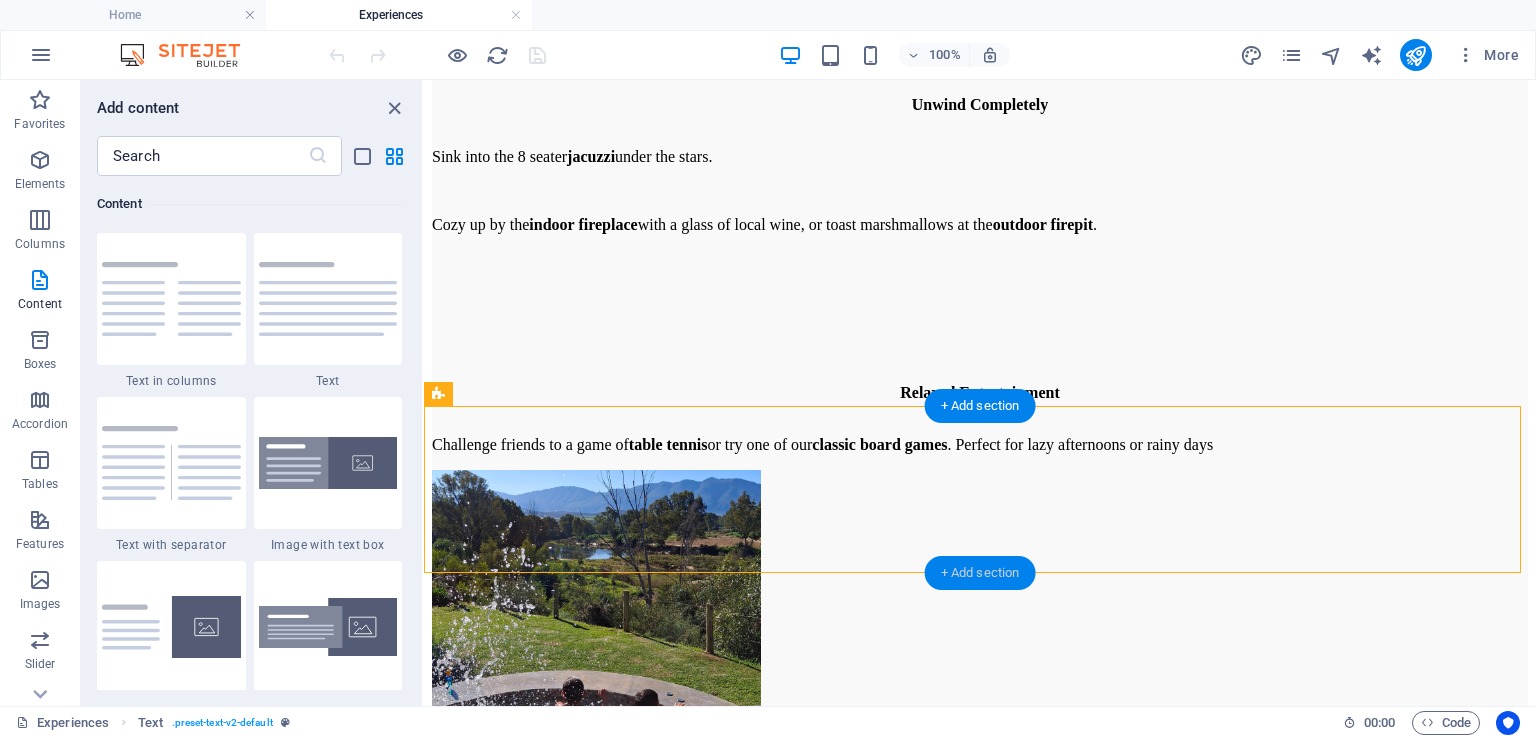 click on "+ Add section" at bounding box center (980, 573) 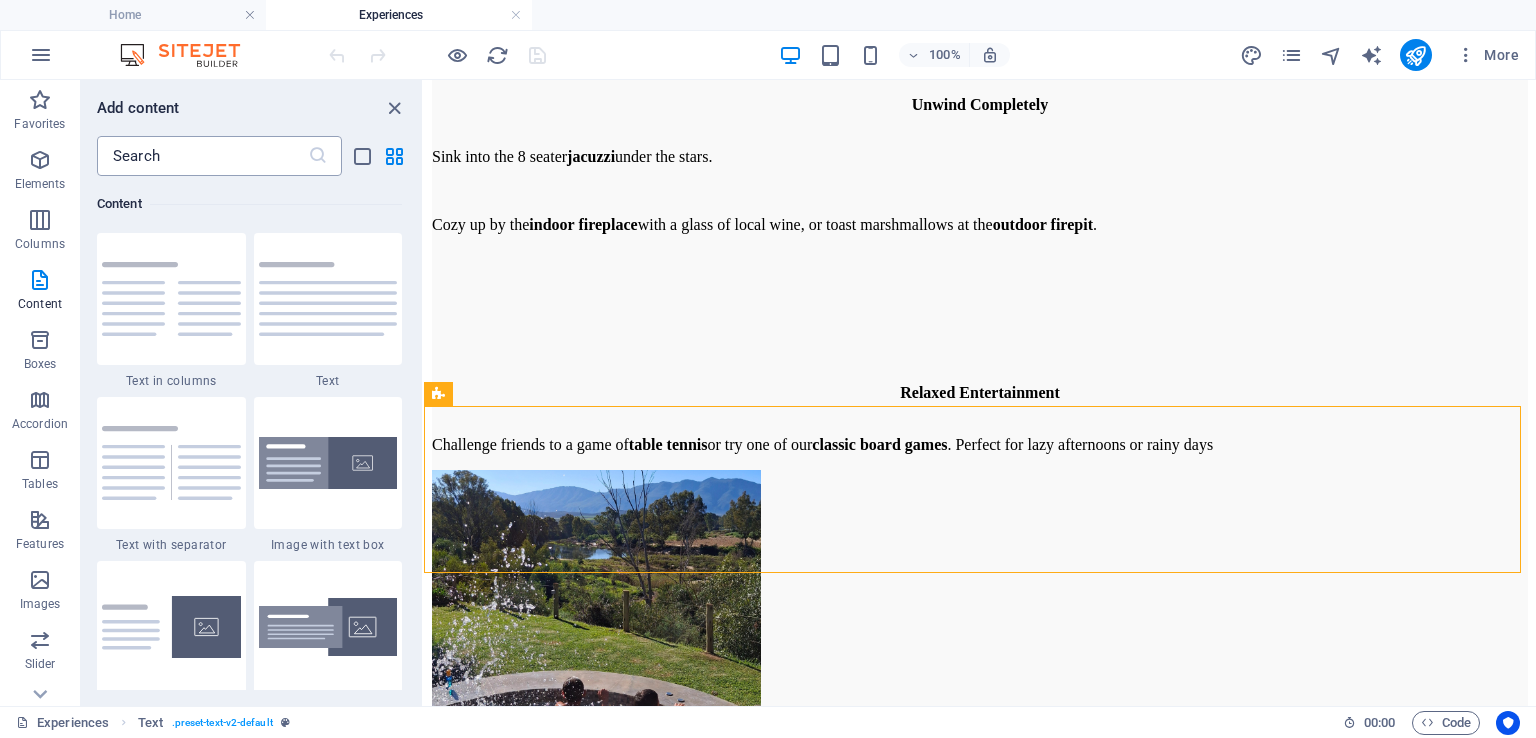 click at bounding box center [202, 156] 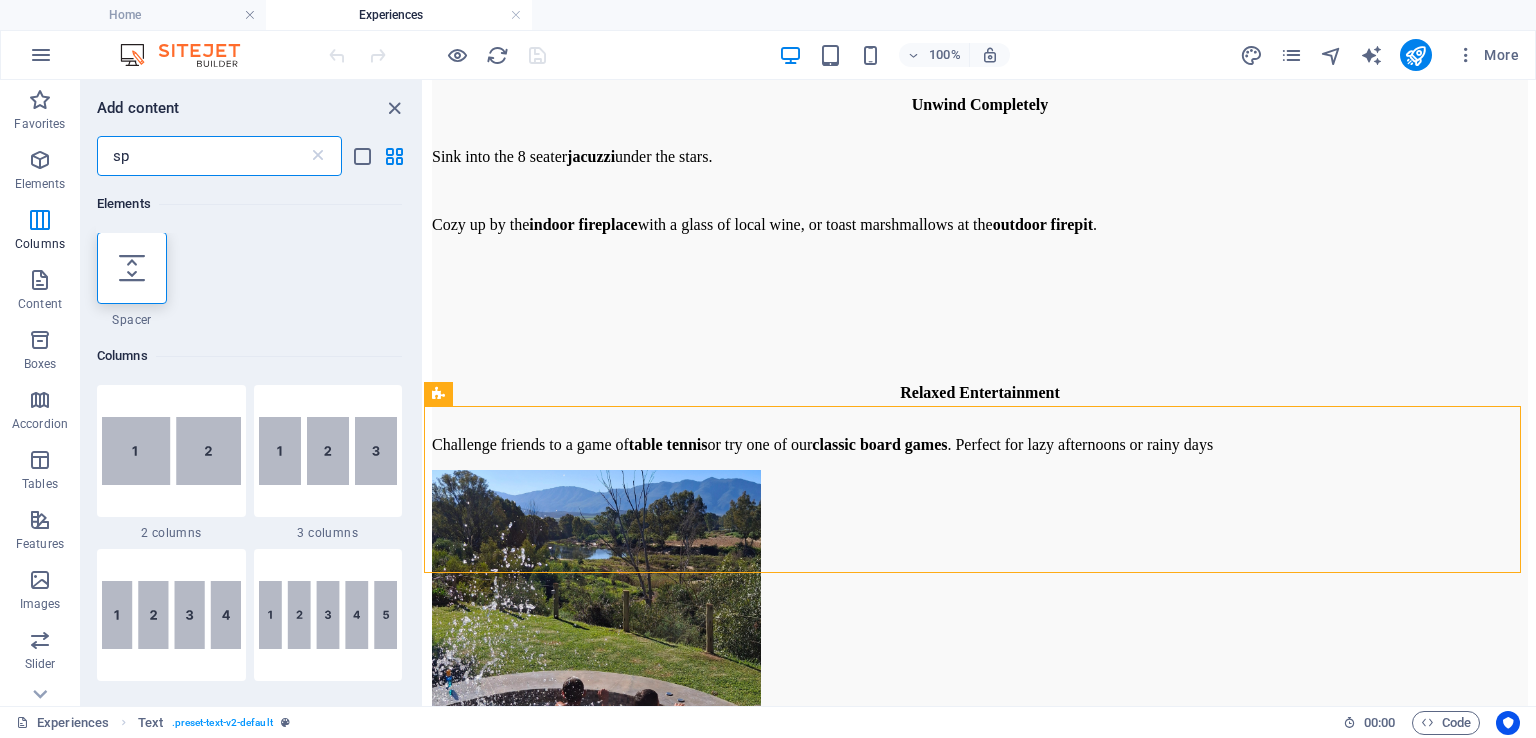 scroll, scrollTop: 0, scrollLeft: 0, axis: both 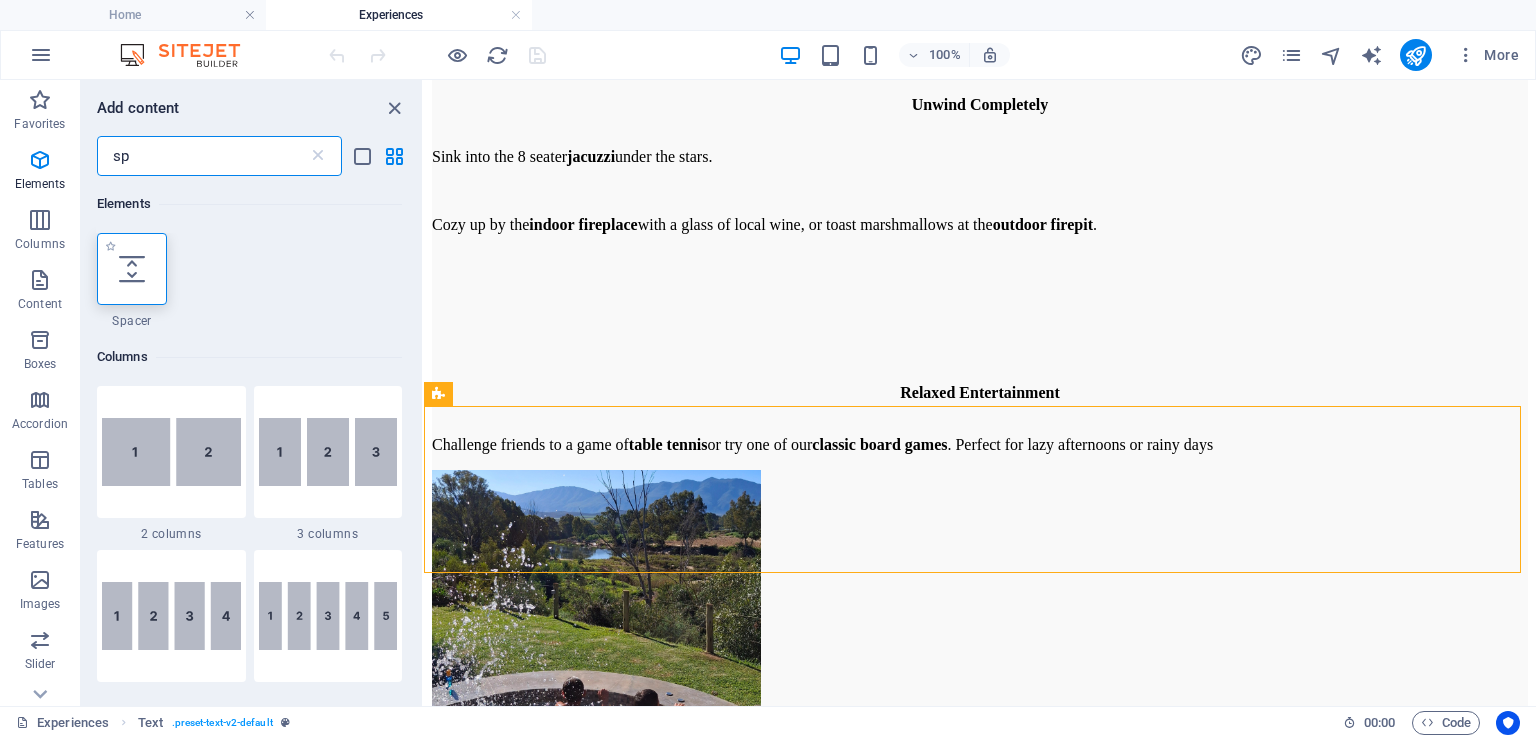 type on "sp" 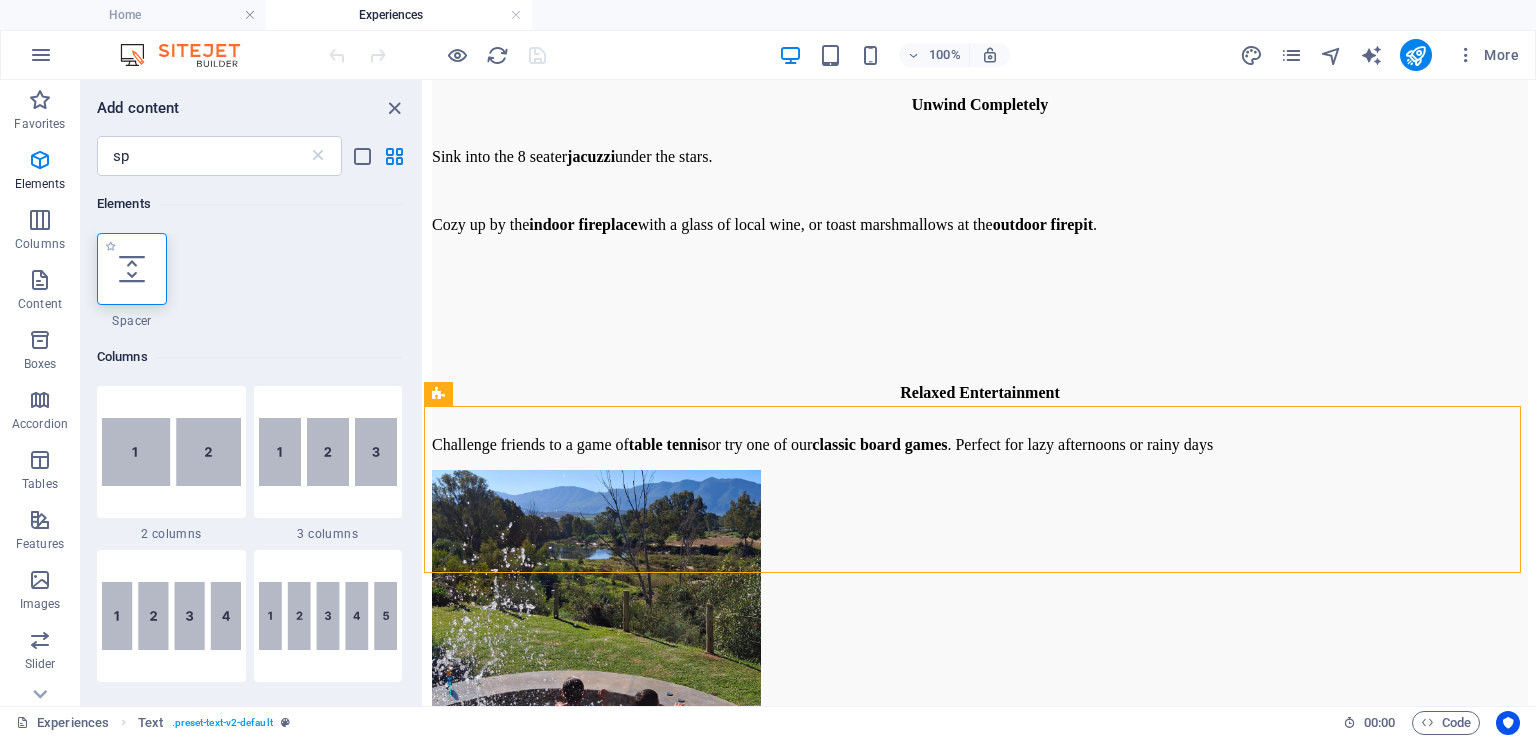click at bounding box center [132, 269] 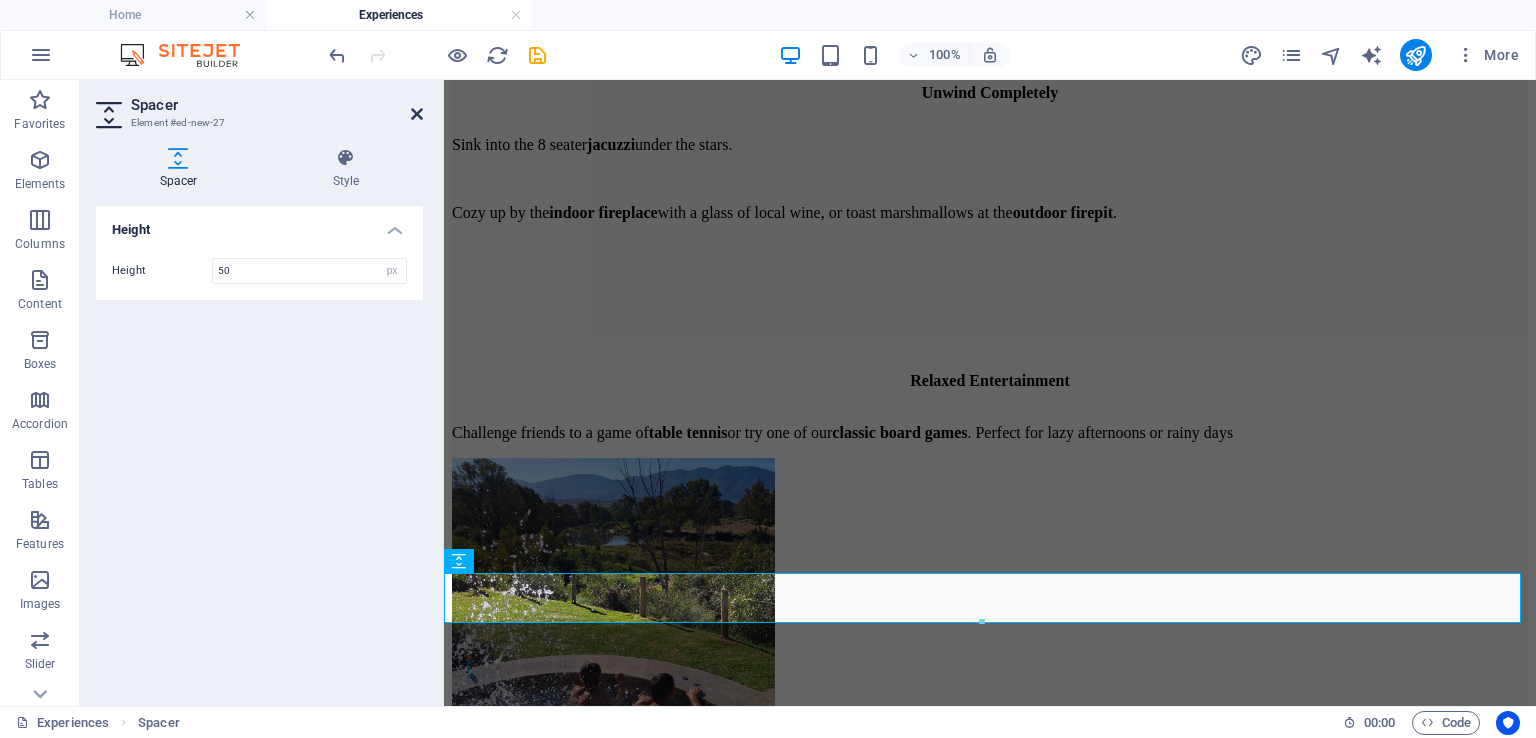 click at bounding box center [417, 114] 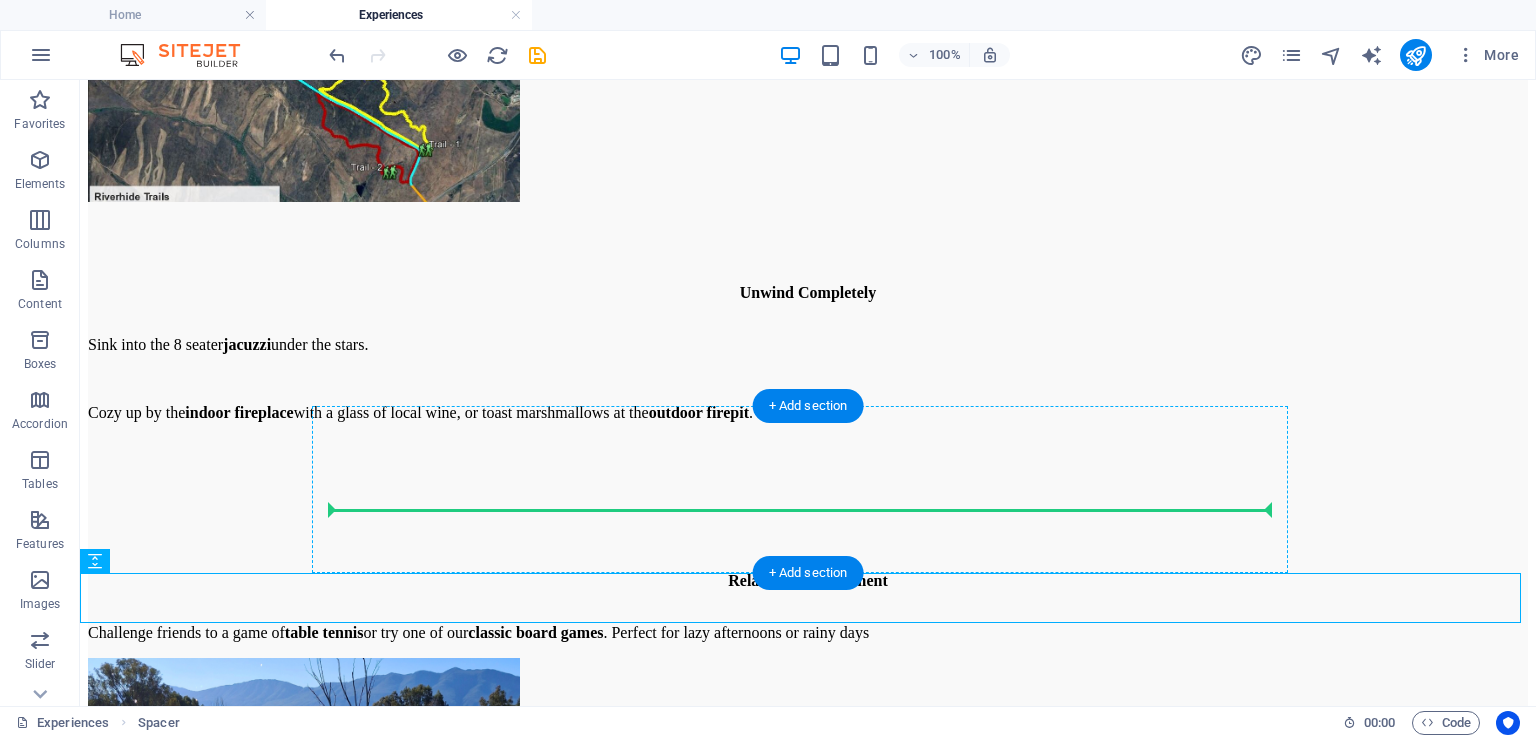 drag, startPoint x: 579, startPoint y: 609, endPoint x: 588, endPoint y: 523, distance: 86.46965 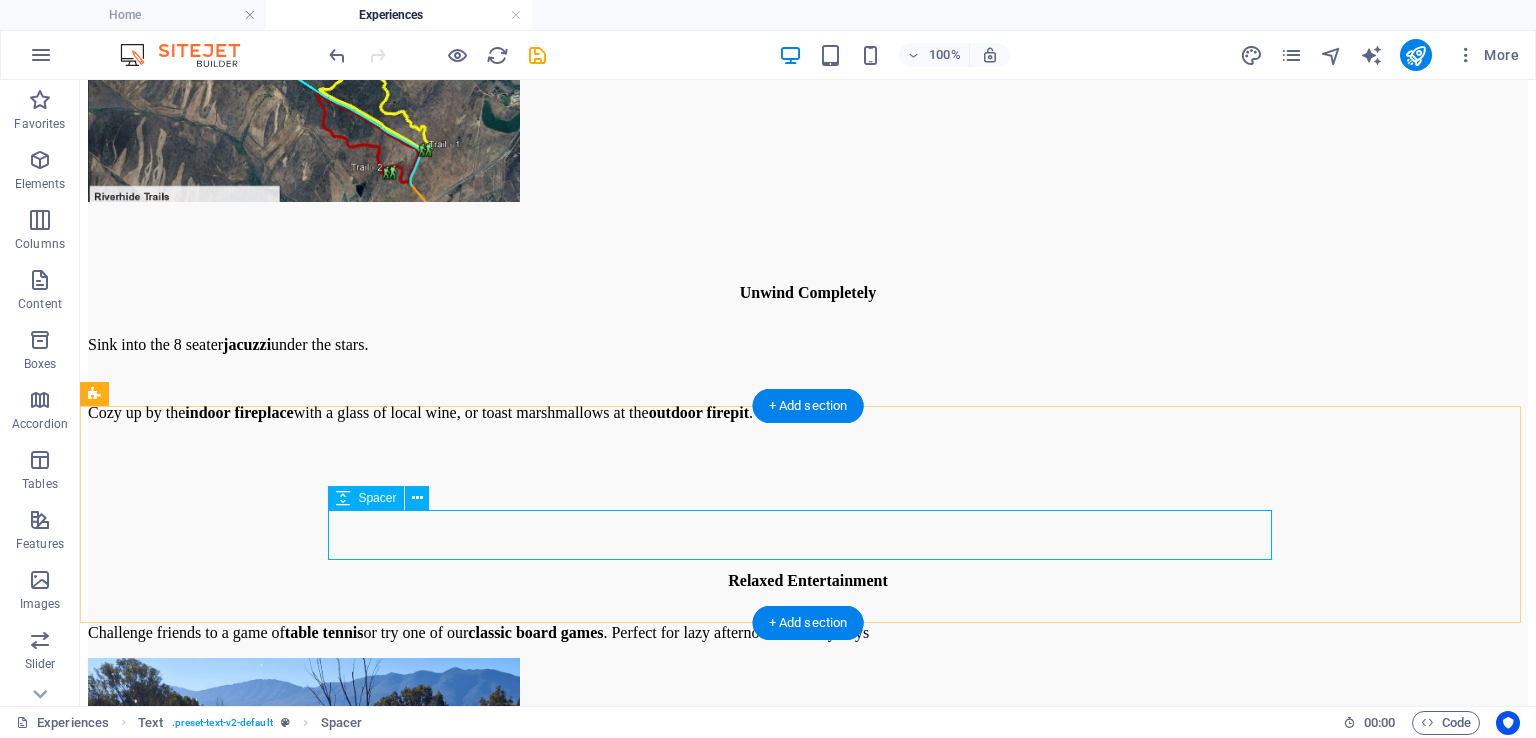 click at bounding box center [808, 7684] 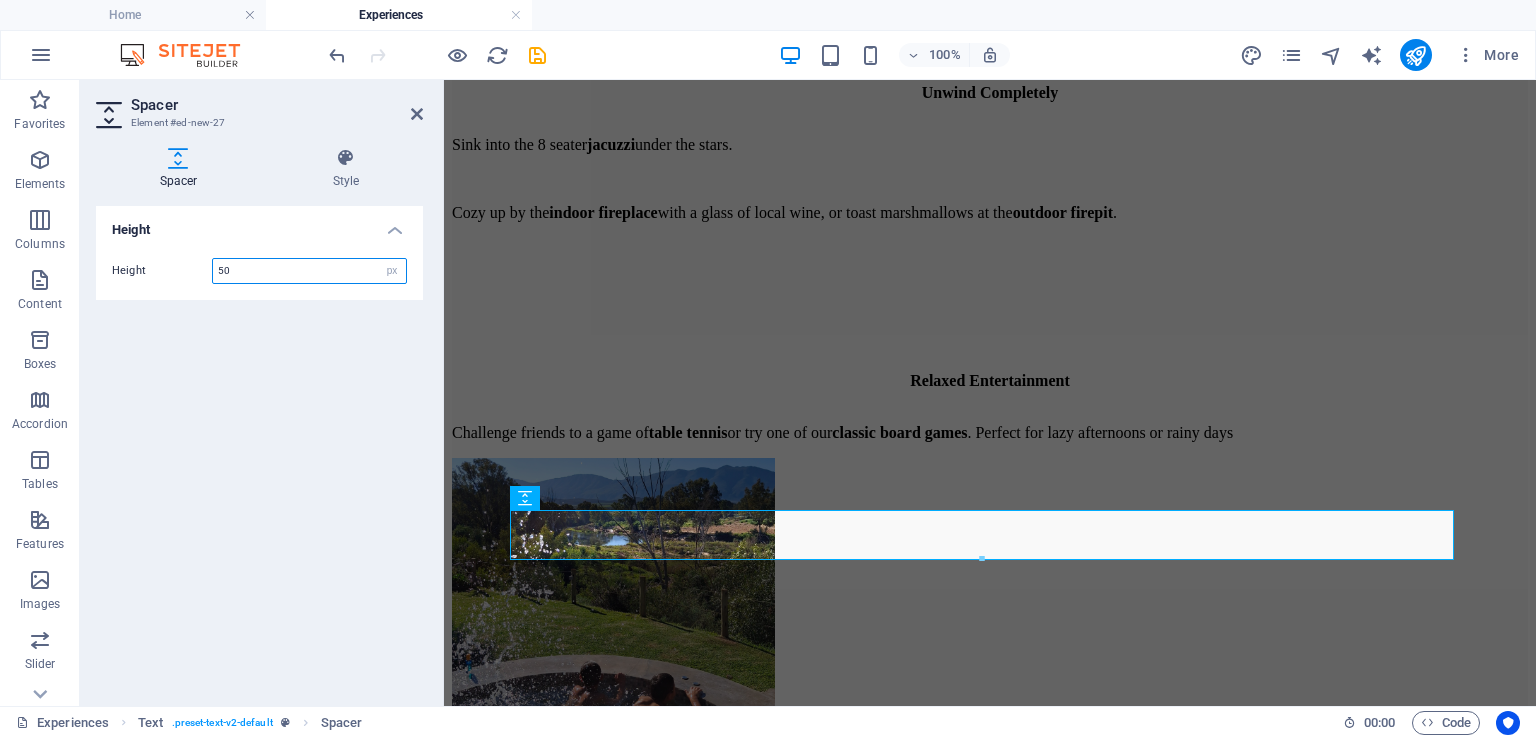 click on "50" at bounding box center [309, 271] 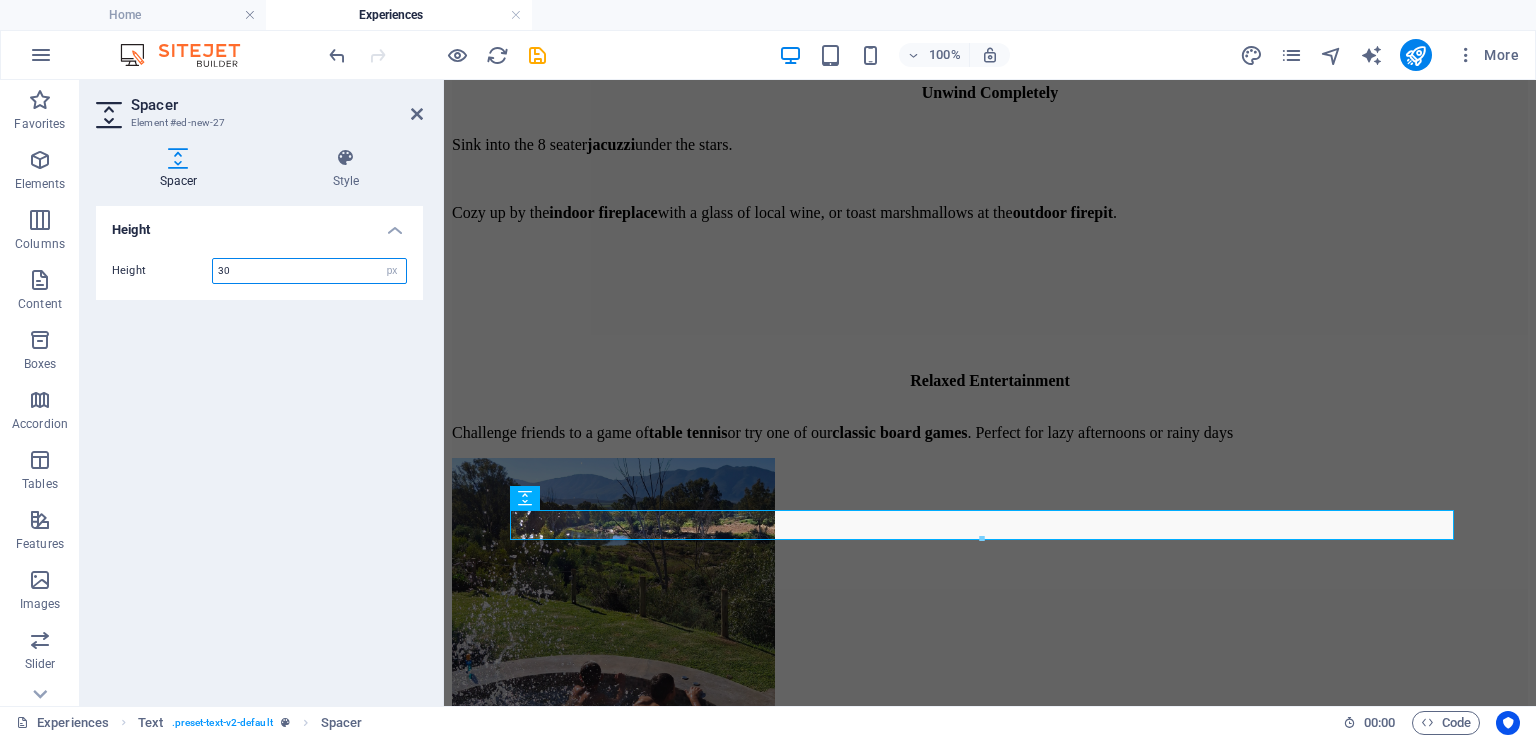 click on "30" at bounding box center [309, 271] 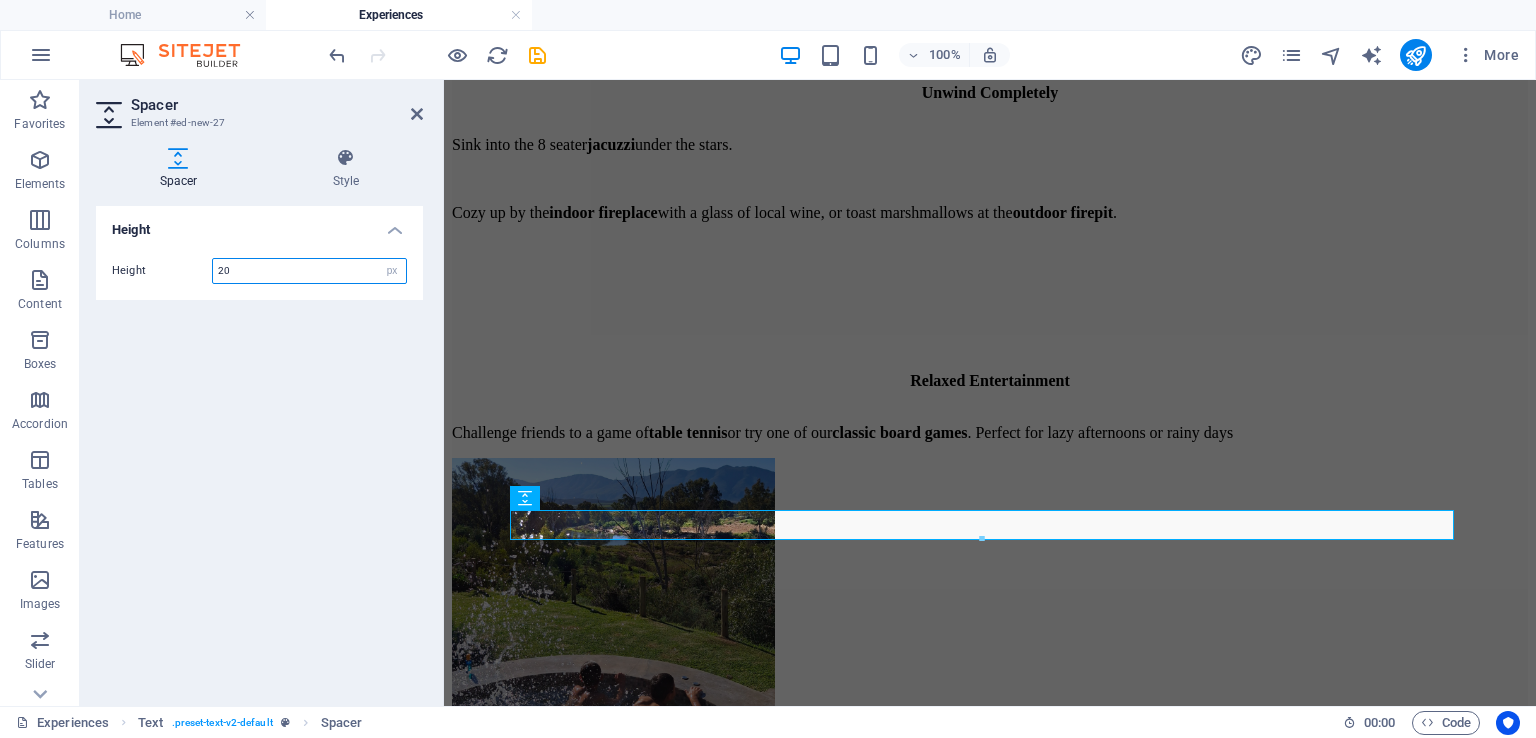 type on "20" 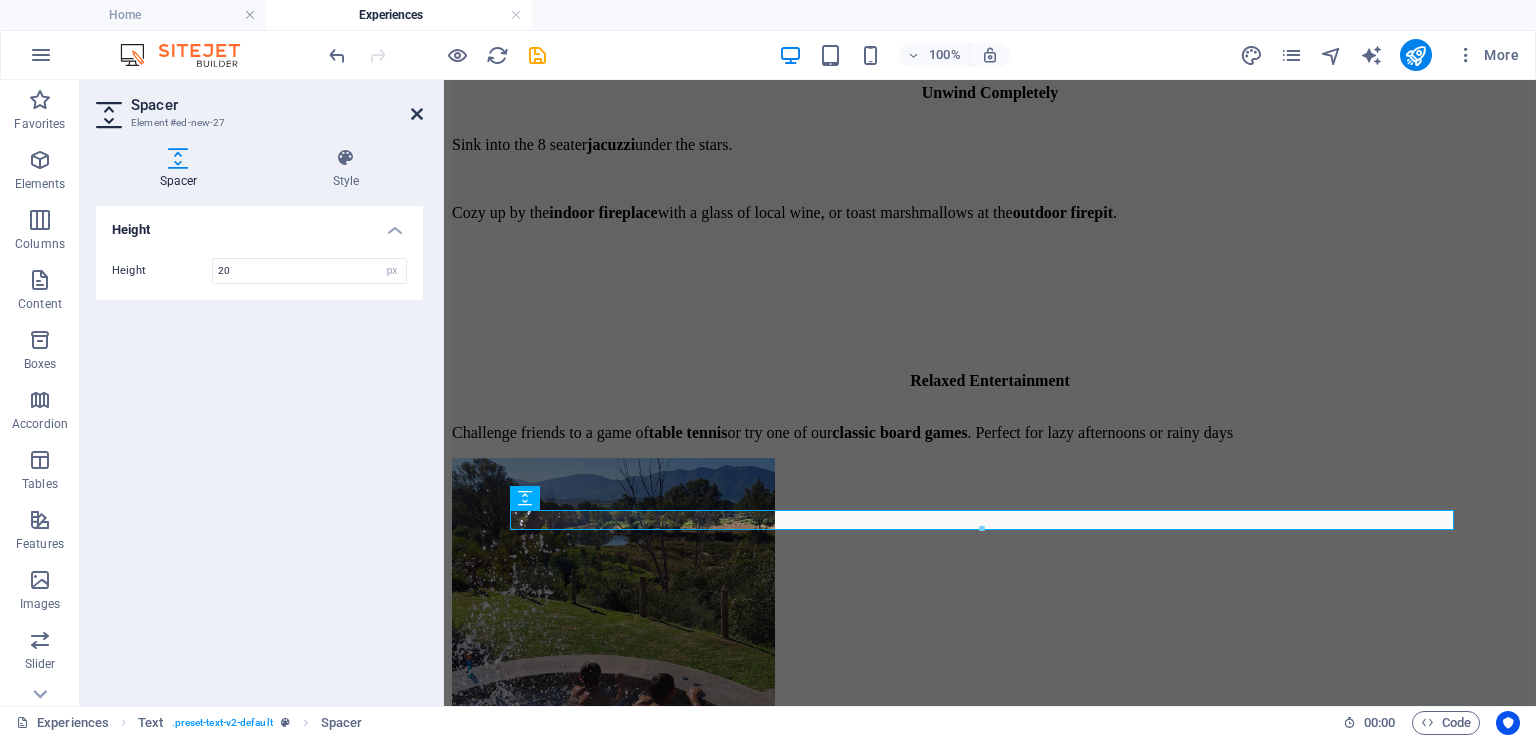 click at bounding box center [417, 114] 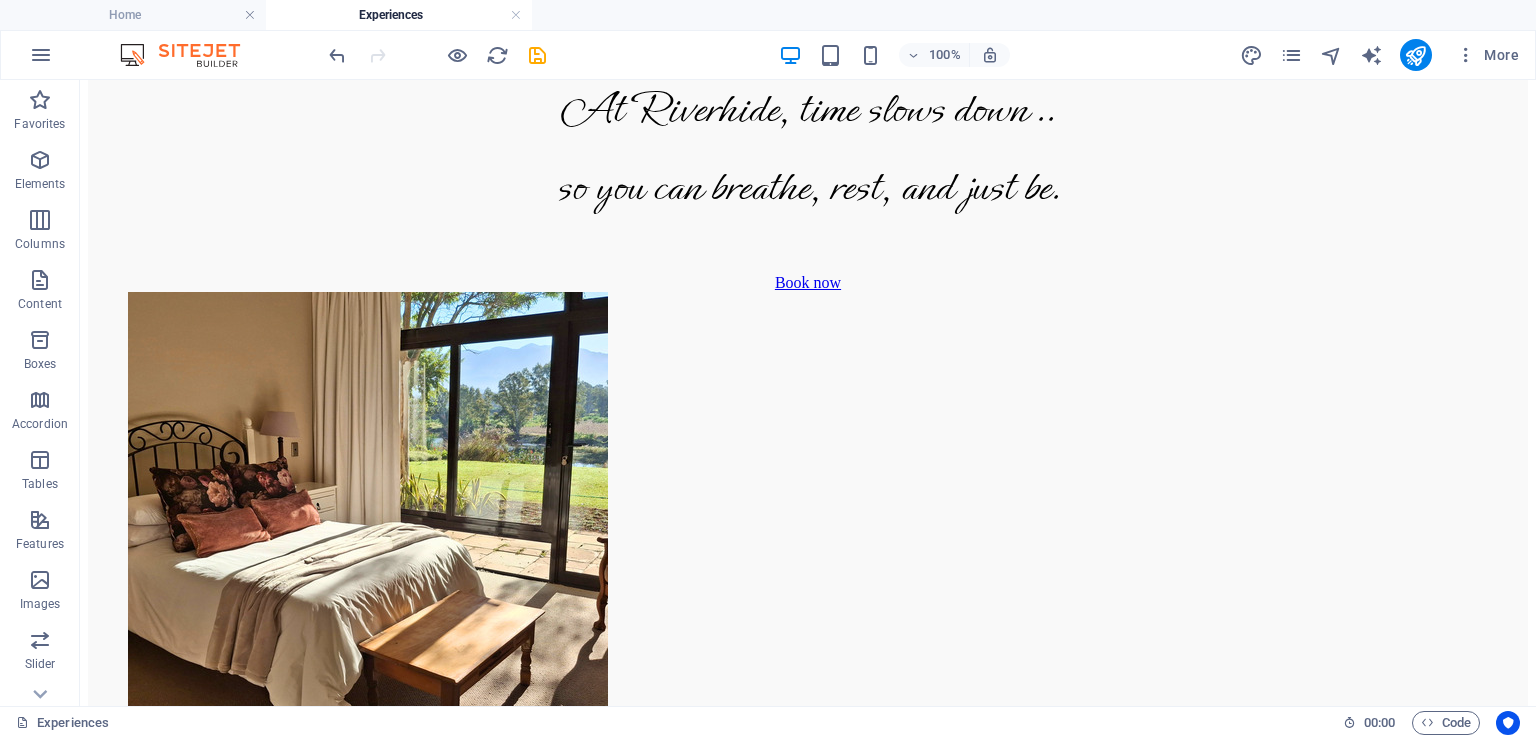 scroll, scrollTop: 1106, scrollLeft: 0, axis: vertical 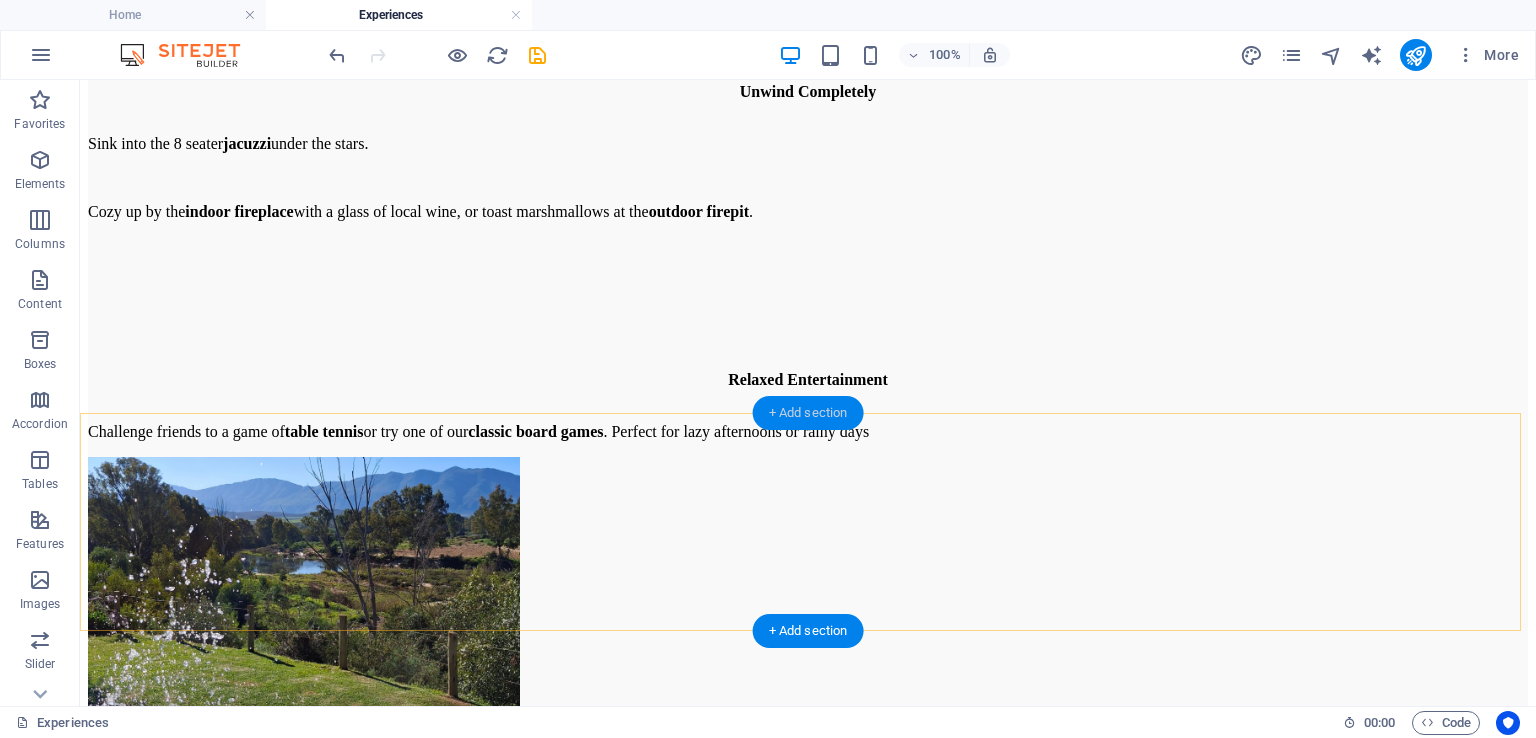 click on "+ Add section" at bounding box center [808, 413] 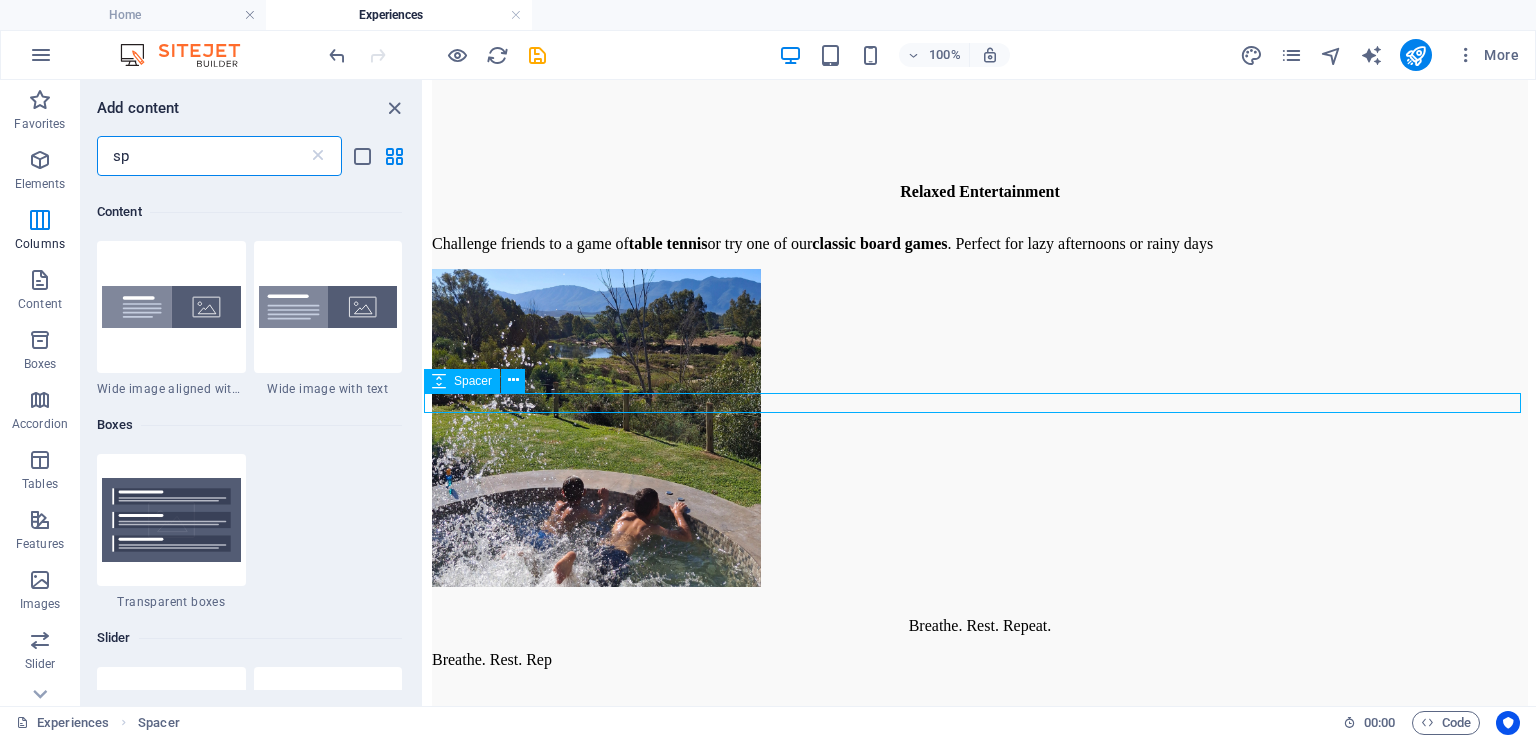 scroll, scrollTop: 694, scrollLeft: 0, axis: vertical 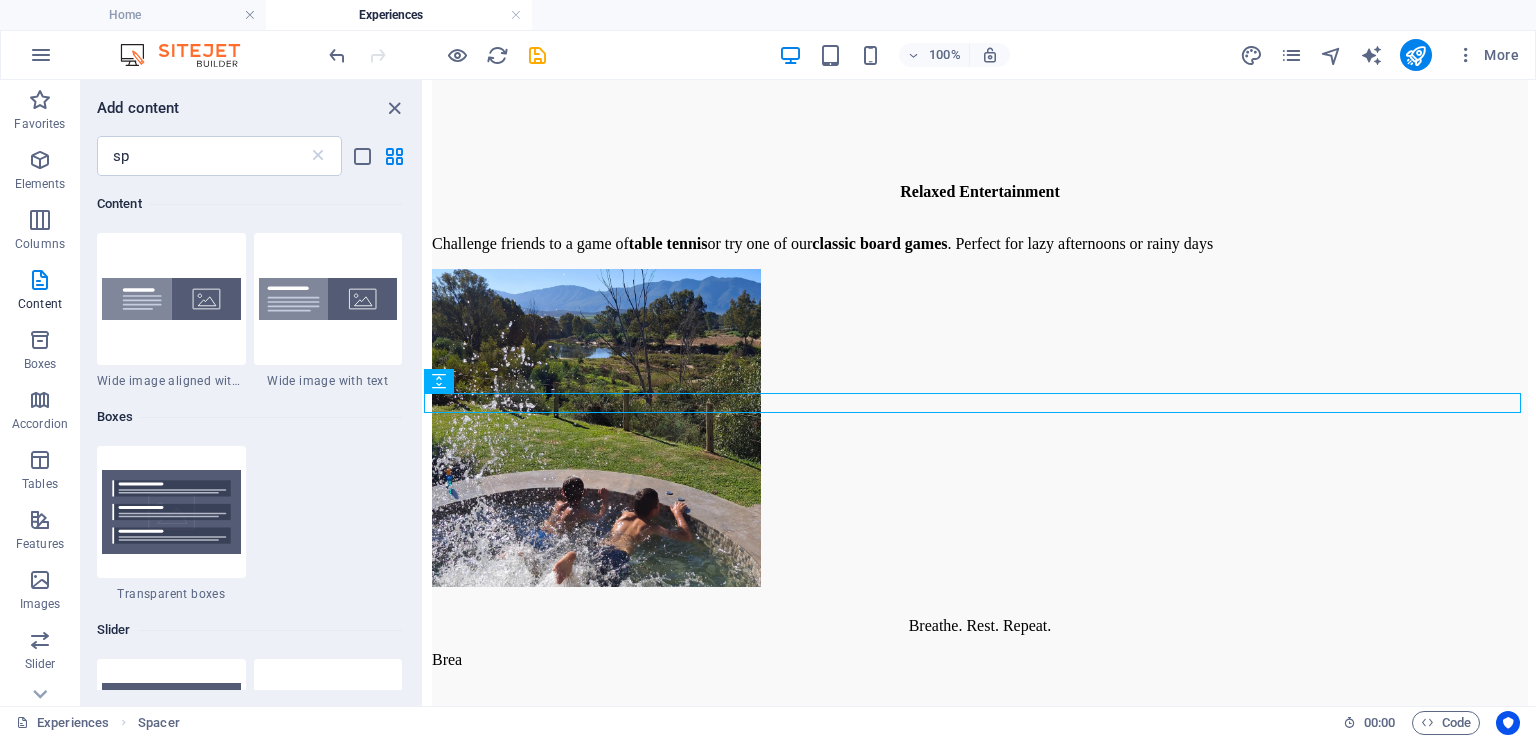 drag, startPoint x: 416, startPoint y: 401, endPoint x: 416, endPoint y: 458, distance: 57 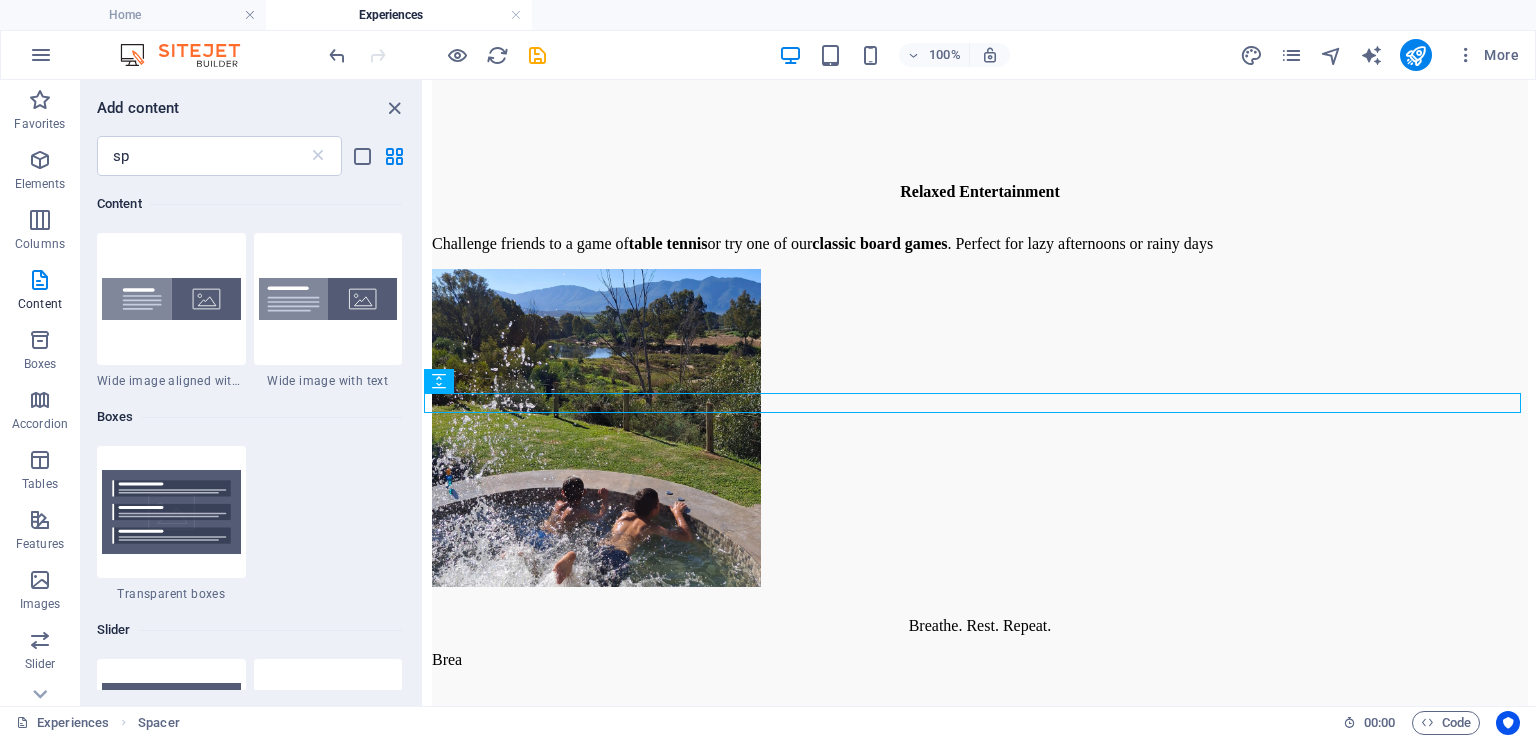 click on "Elements 1 Star Spacer Columns 1 Star 2 columns 1 Star 3 columns 1 Star 4 columns 1 Star 5 columns 1 Star 6 columns Content 1 Star Wide image aligned with text 1 Star Wide image with text Boxes 1 Star Transparent boxes Slider 1 Star Image slider on background 1 Star Image slider columns Marketing 1 Star C Space" at bounding box center (251, 433) 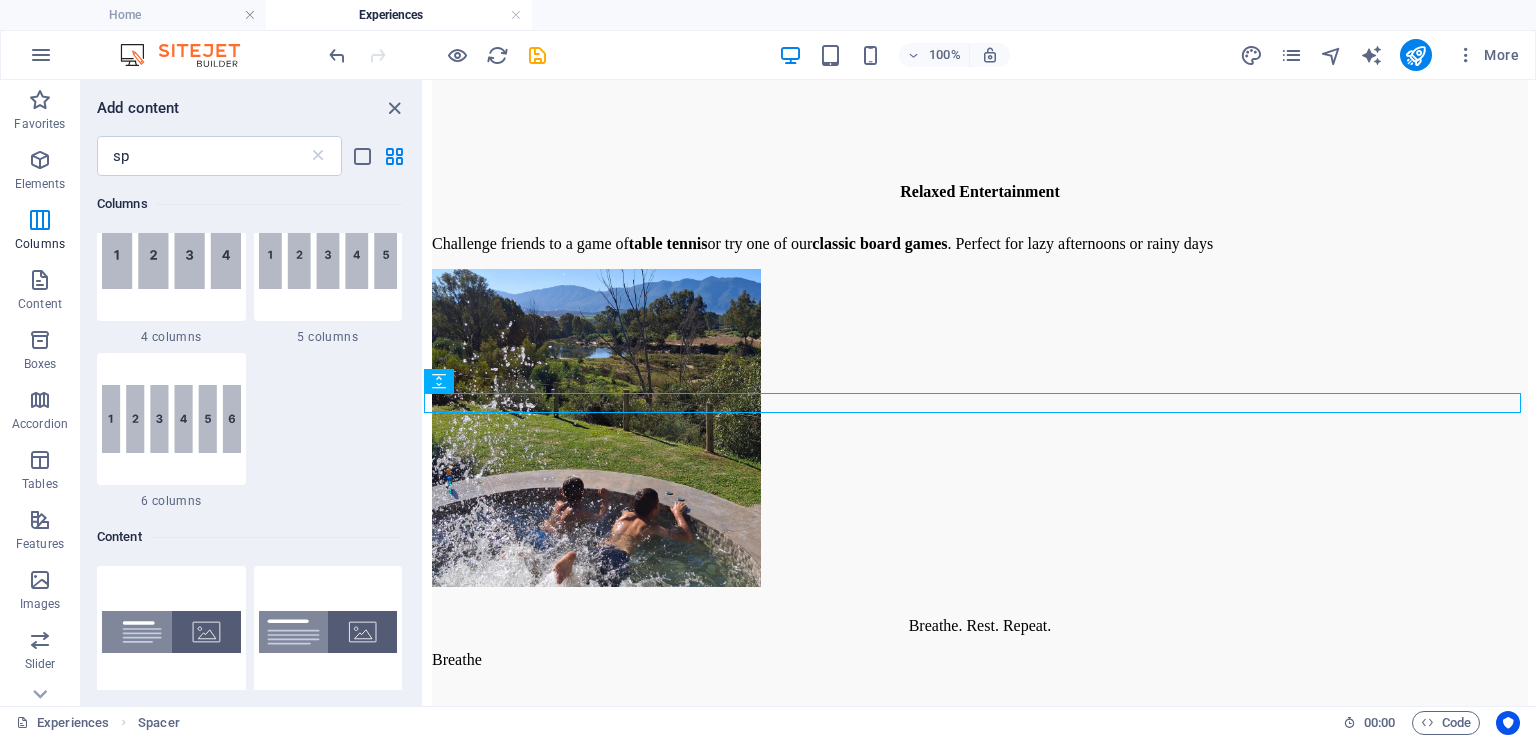scroll, scrollTop: 355, scrollLeft: 0, axis: vertical 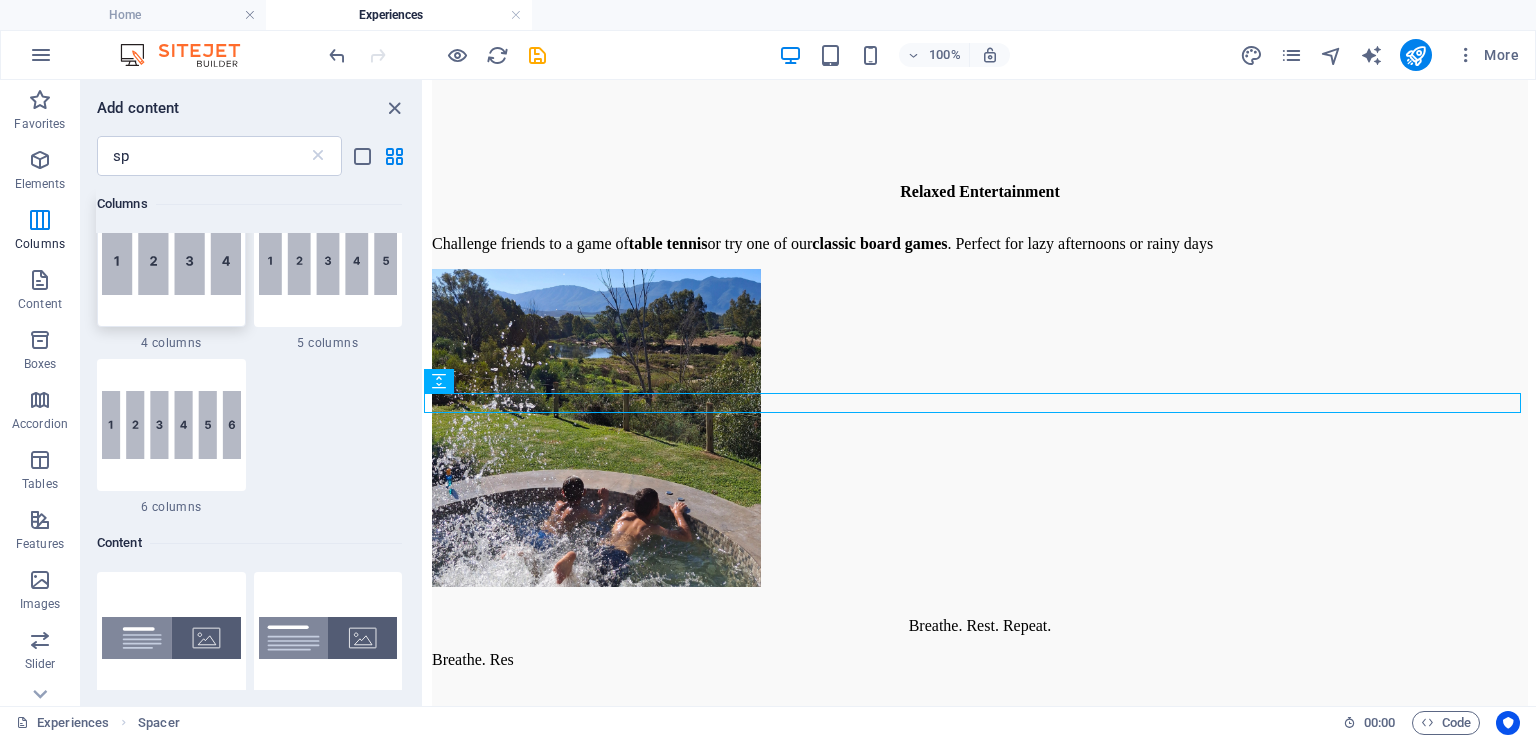 click at bounding box center [171, 261] 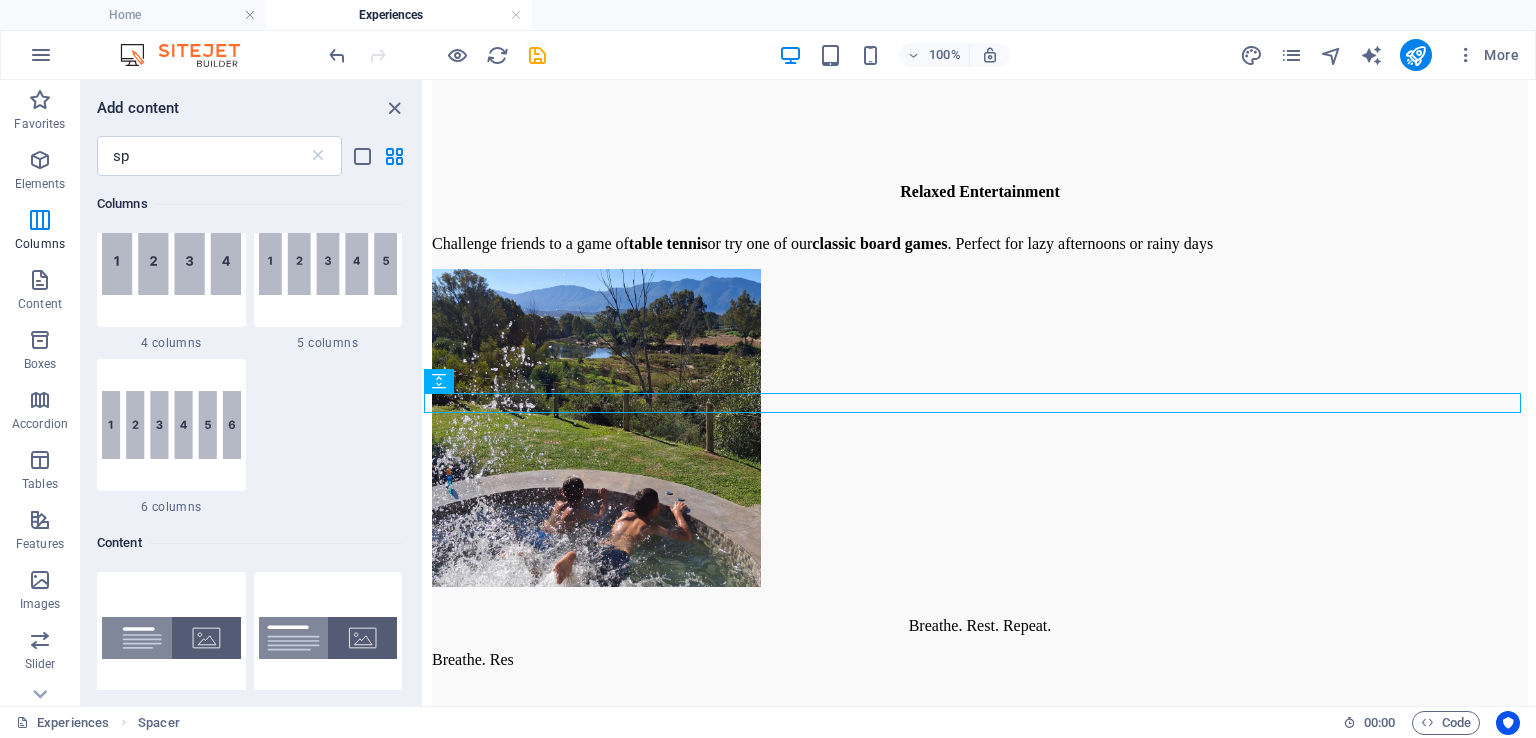 click on "H3   Container   Container   Preset   Container   Container   Reference   Typewriter   Text   Text   H2   Spacer   Preset   Spacer   Container   Container   Text   Image   Container   Container   Button   Preset   Preset   Container   Gallery   Spacer   Preset   Container   Text   4 columns   Container   Text   Container" at bounding box center (980, 393) 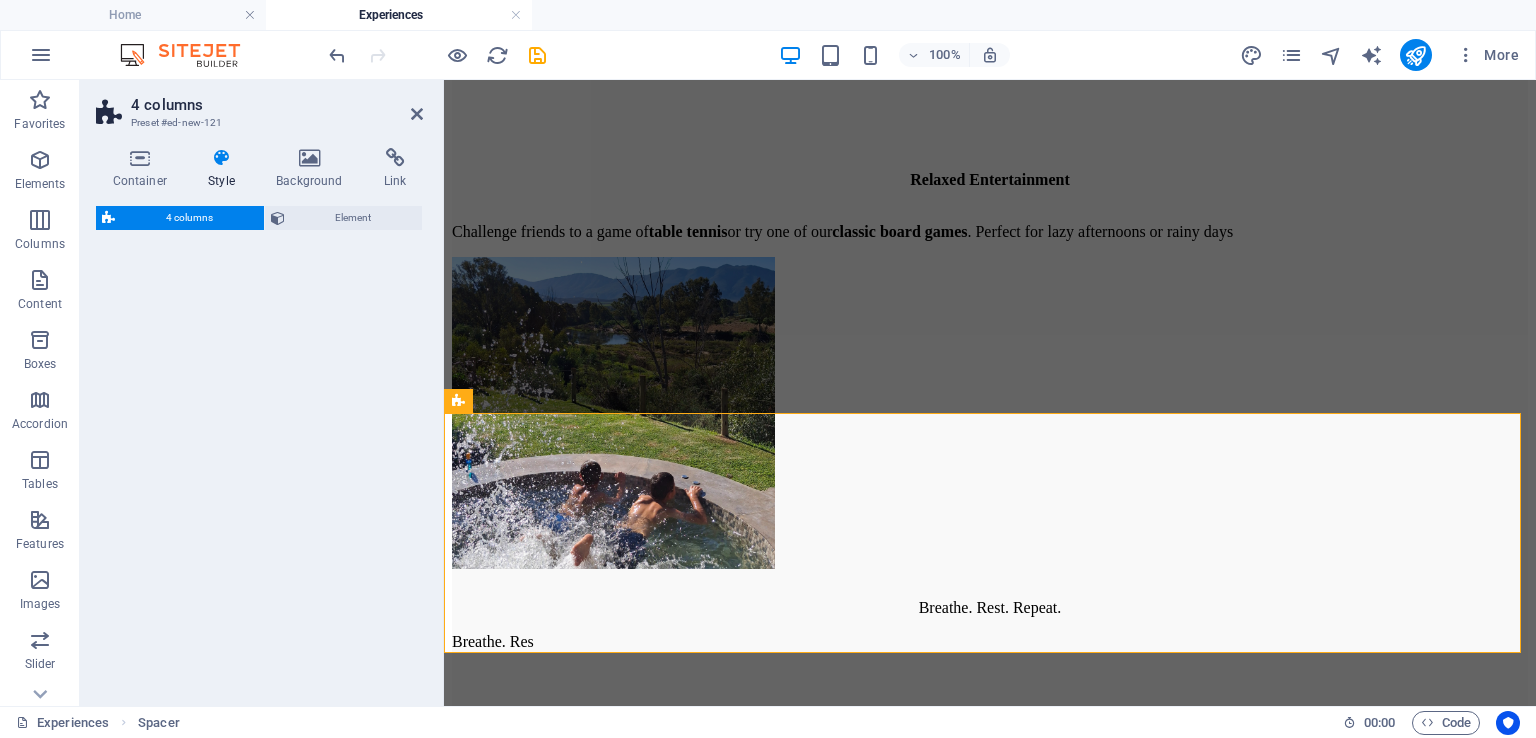 select on "rem" 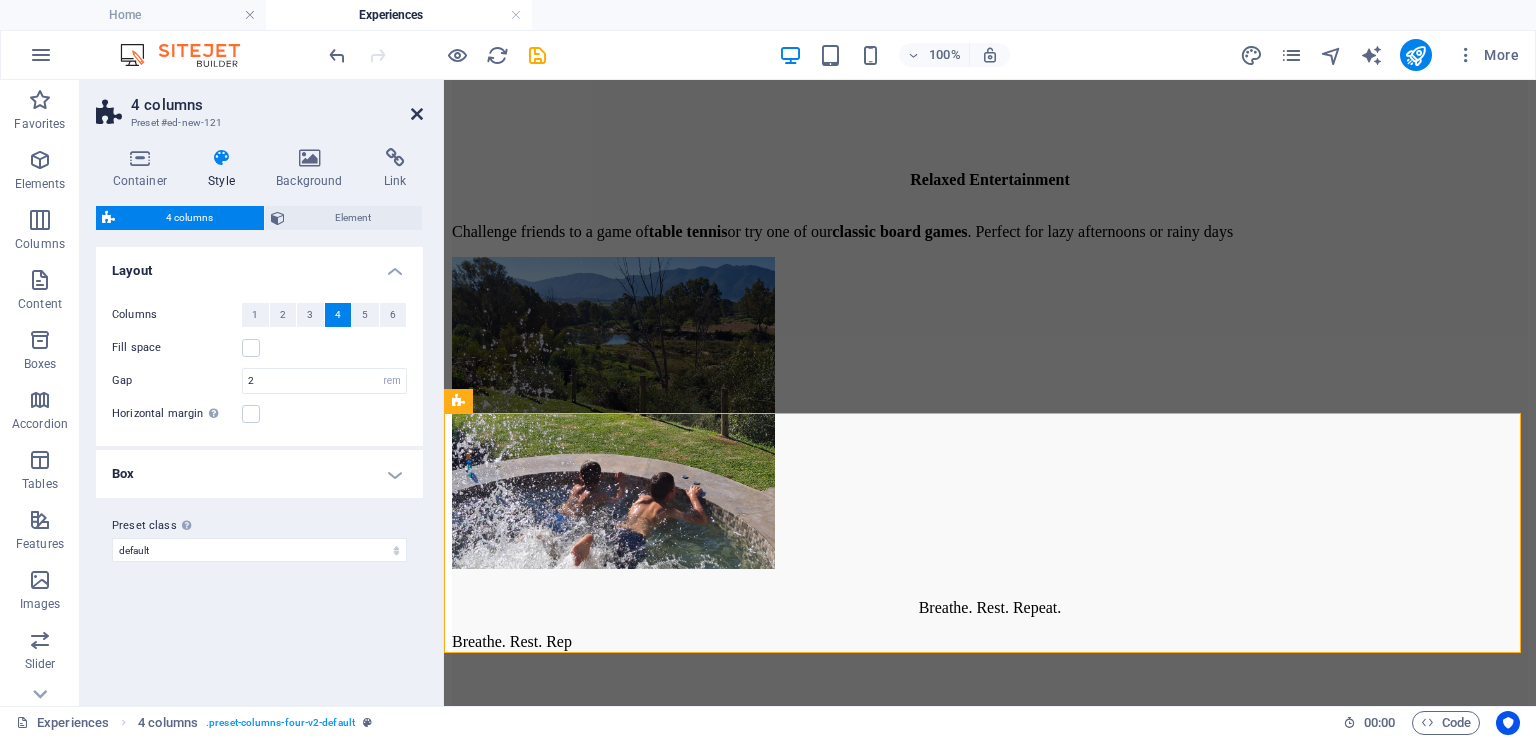 click at bounding box center (417, 114) 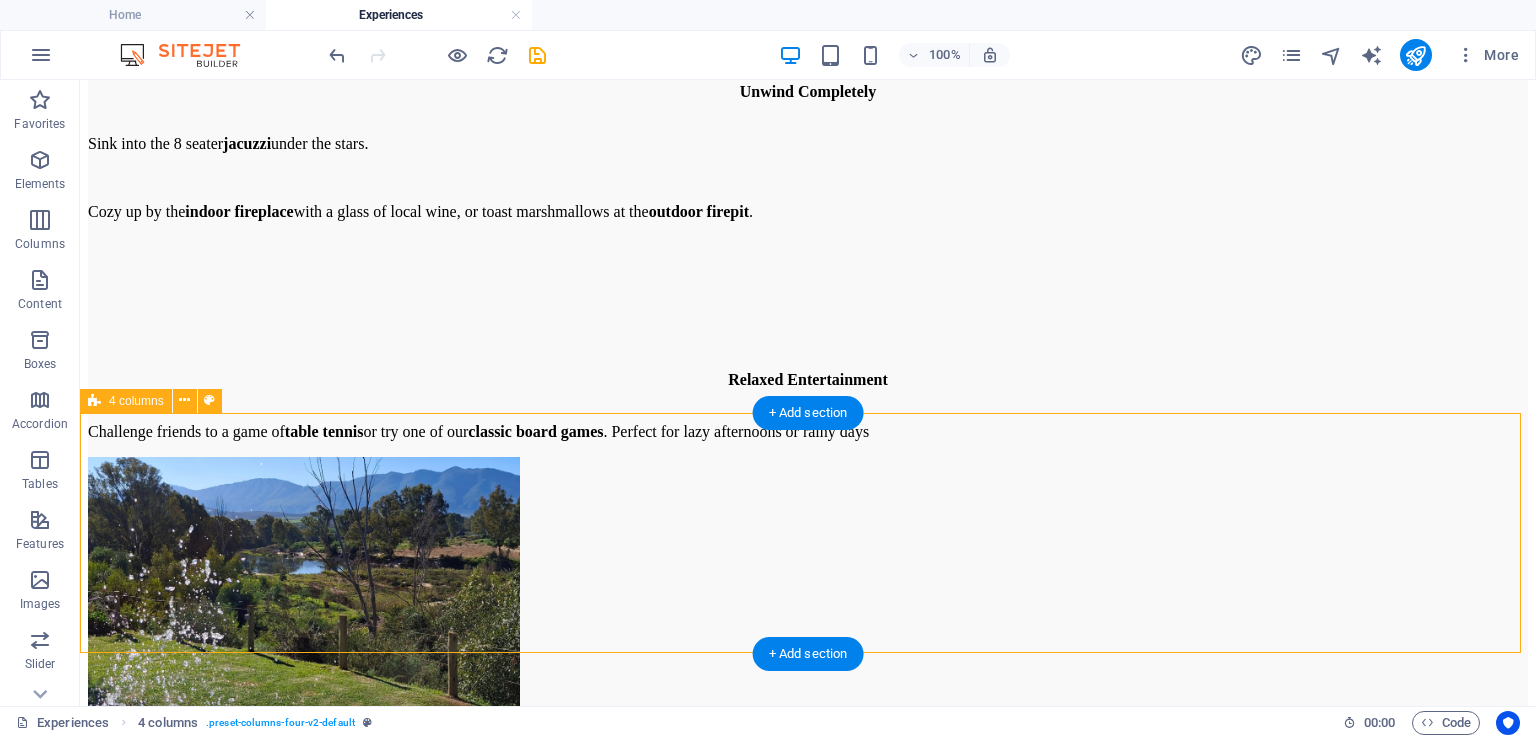 click on "Drop content here or  Add elements  Paste clipboard Drop content here or  Add elements  Paste clipboard Drop content here or  Add elements  Paste clipboard Drop content here or  Add elements  Paste clipboard" at bounding box center (808, 7832) 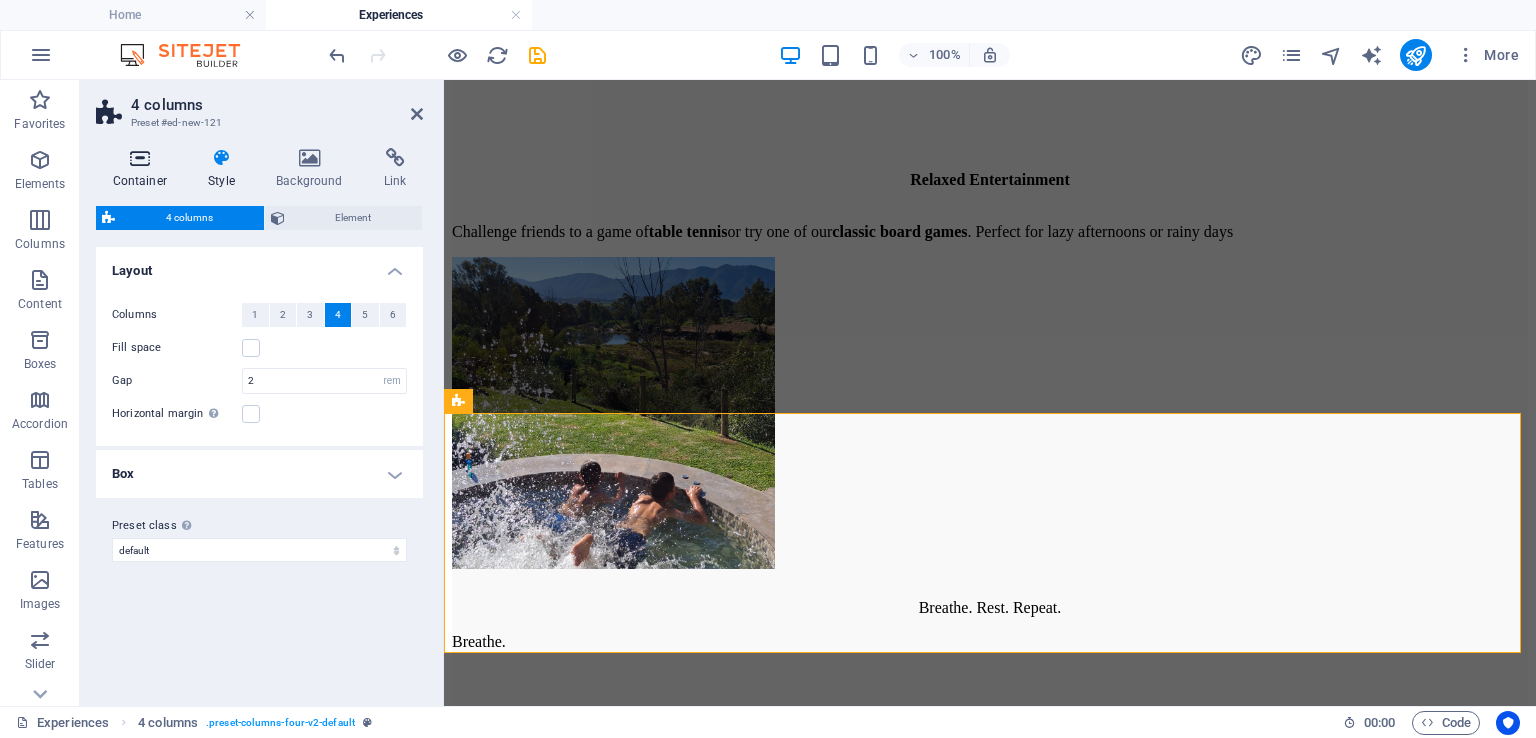 click at bounding box center (140, 158) 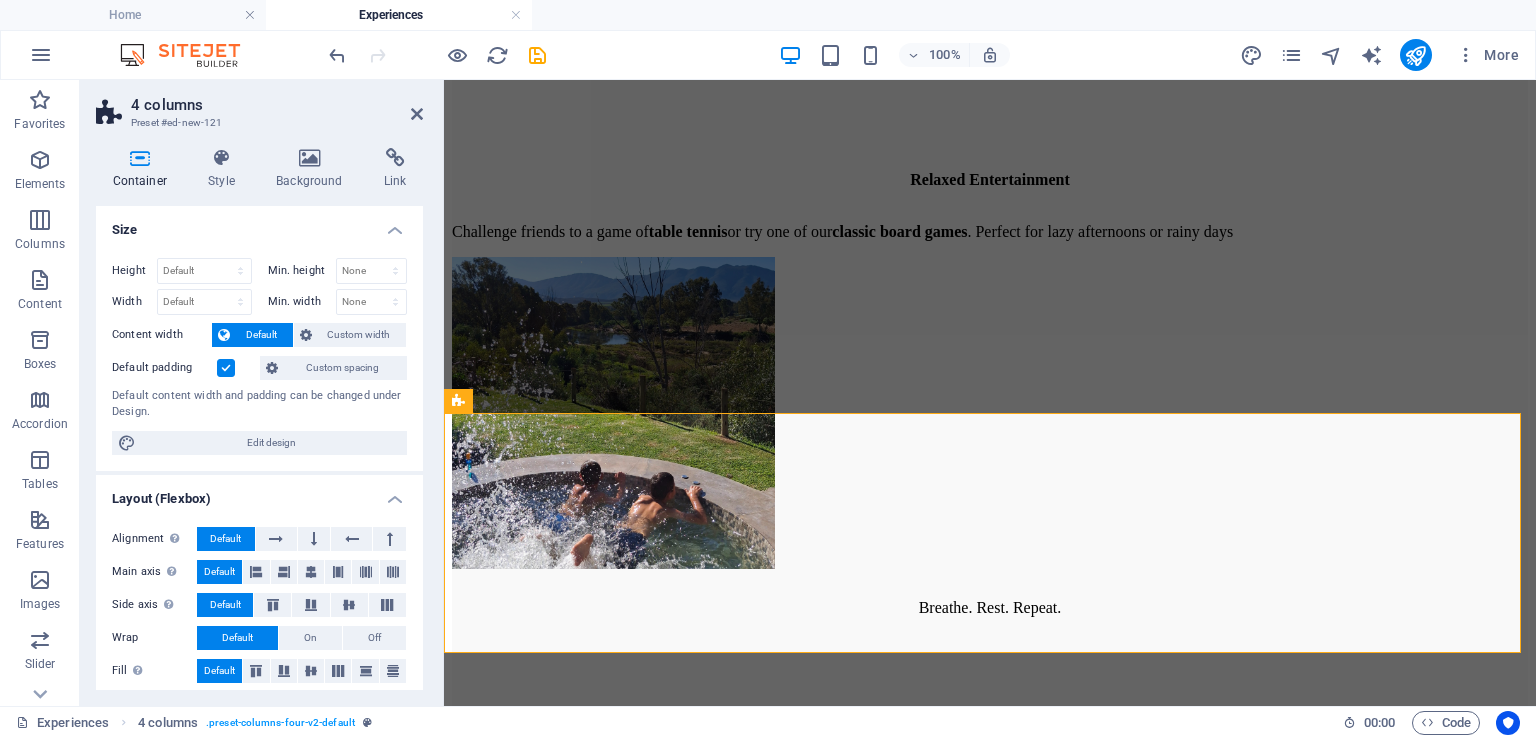 click at bounding box center (226, 368) 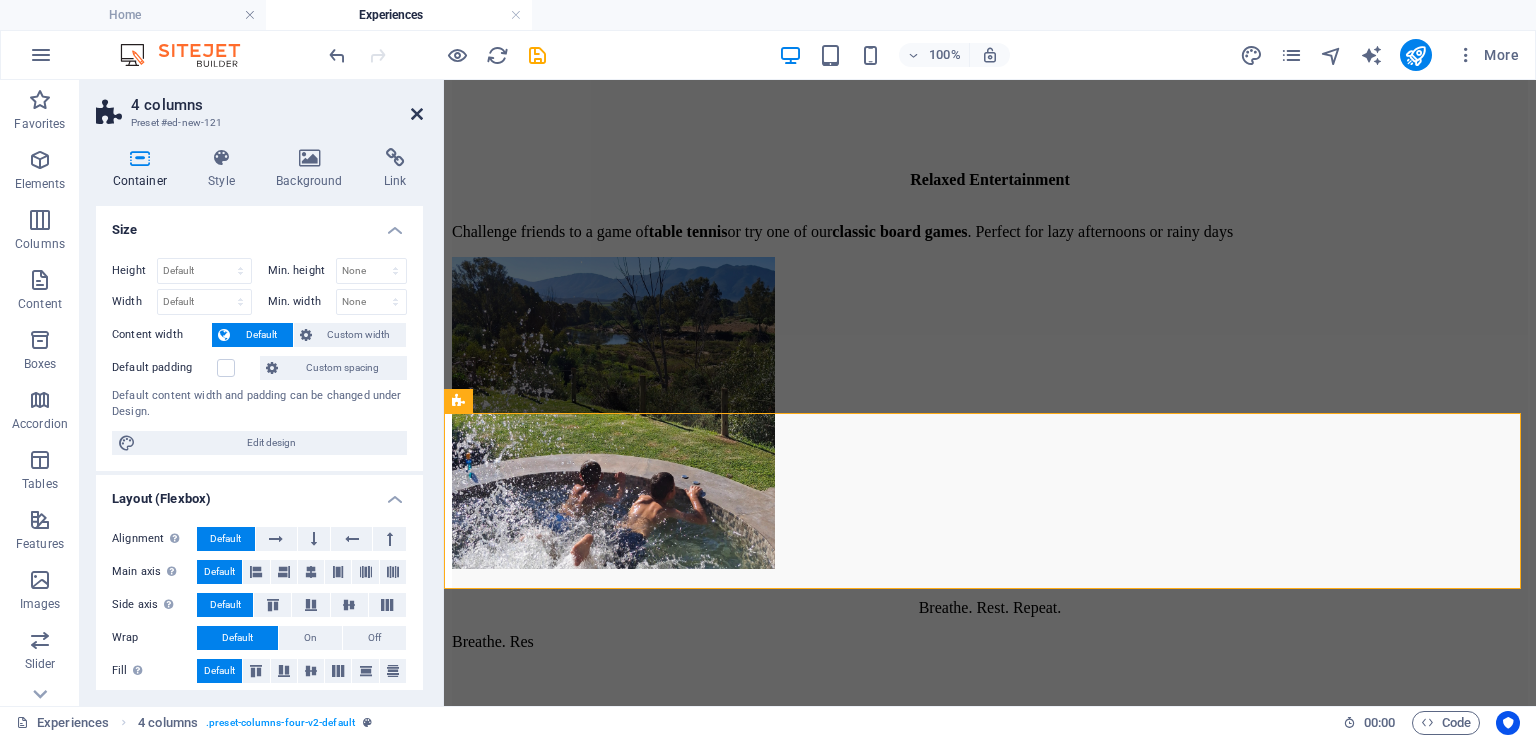 click at bounding box center [417, 114] 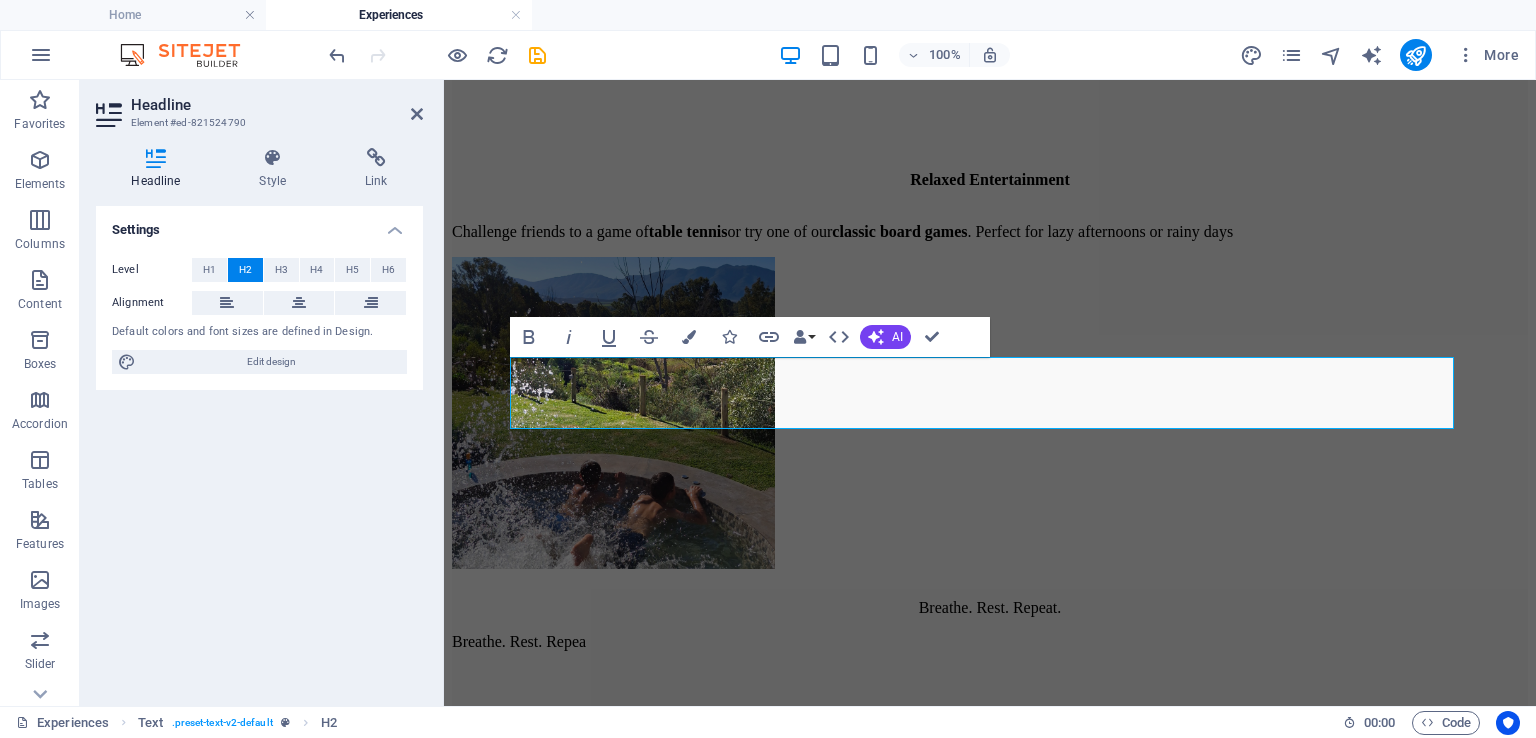 scroll, scrollTop: 4931, scrollLeft: 0, axis: vertical 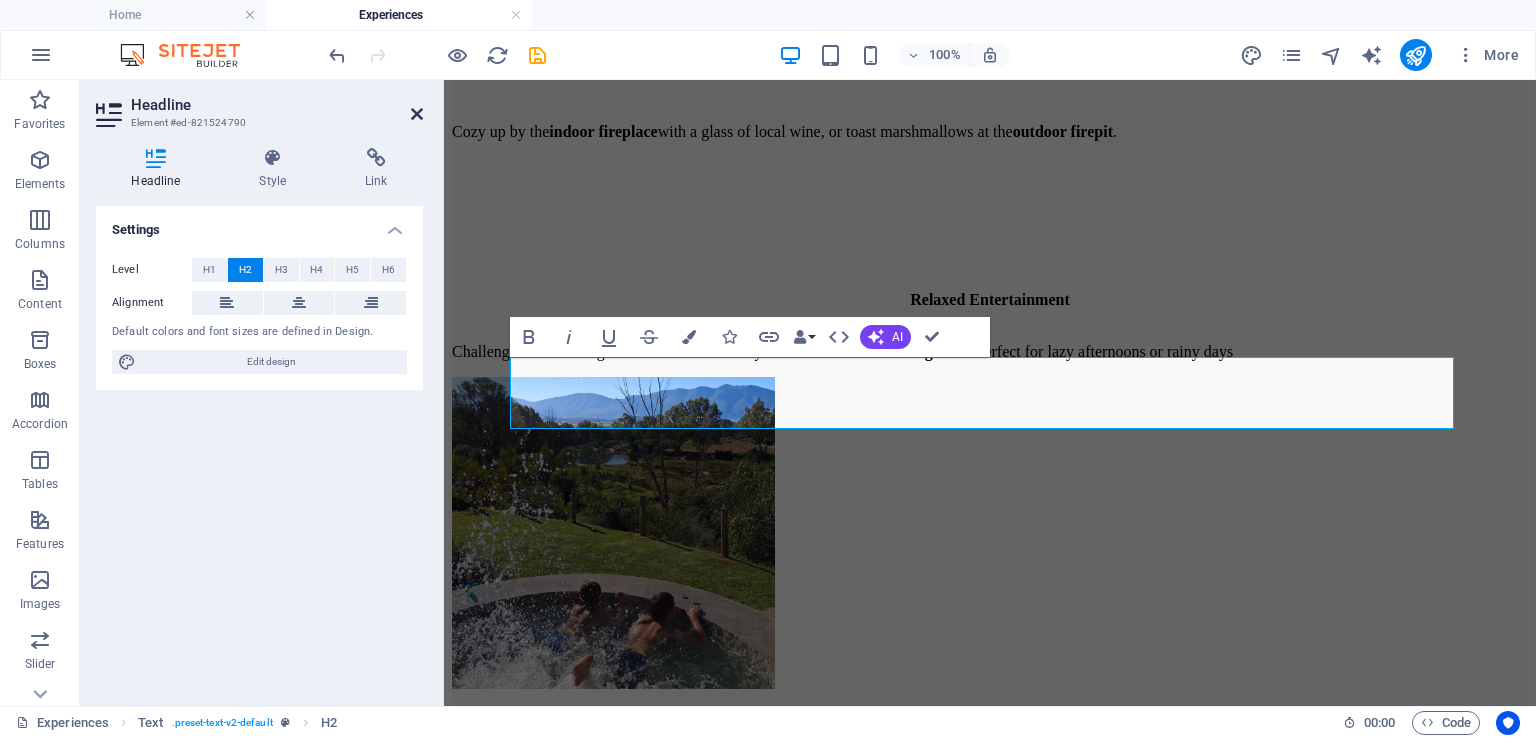 click at bounding box center (417, 114) 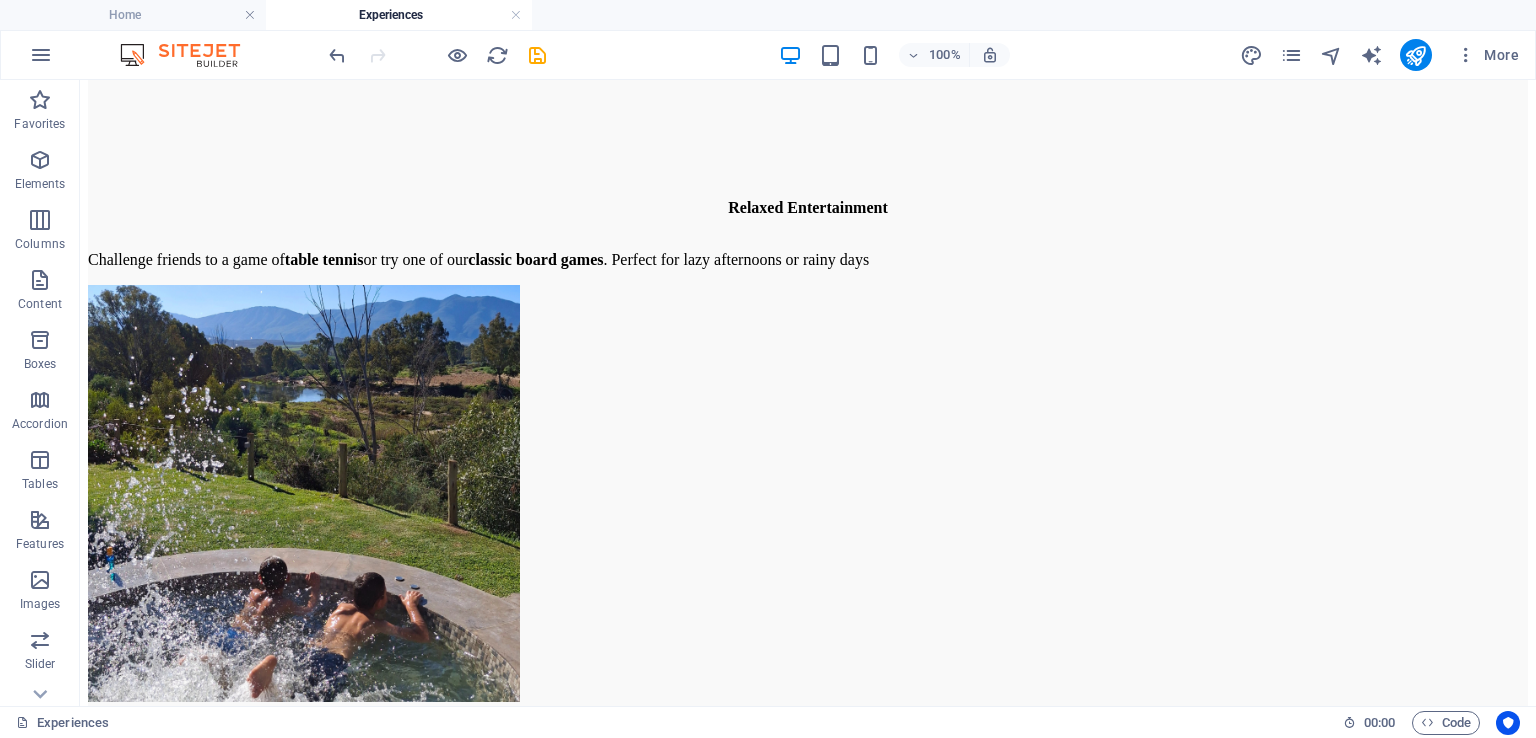 scroll, scrollTop: 5202, scrollLeft: 0, axis: vertical 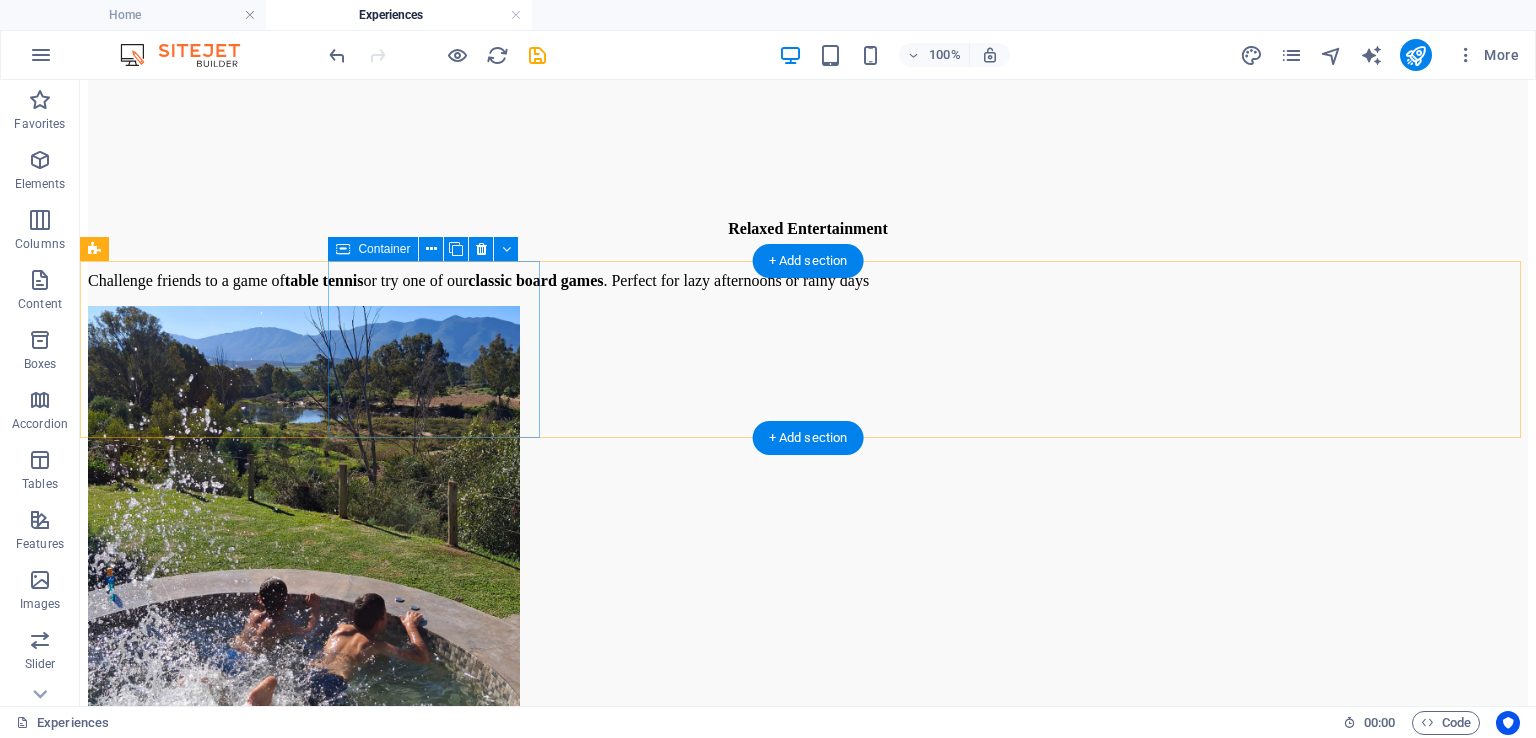 click on "Add elements" at bounding box center (749, 7498) 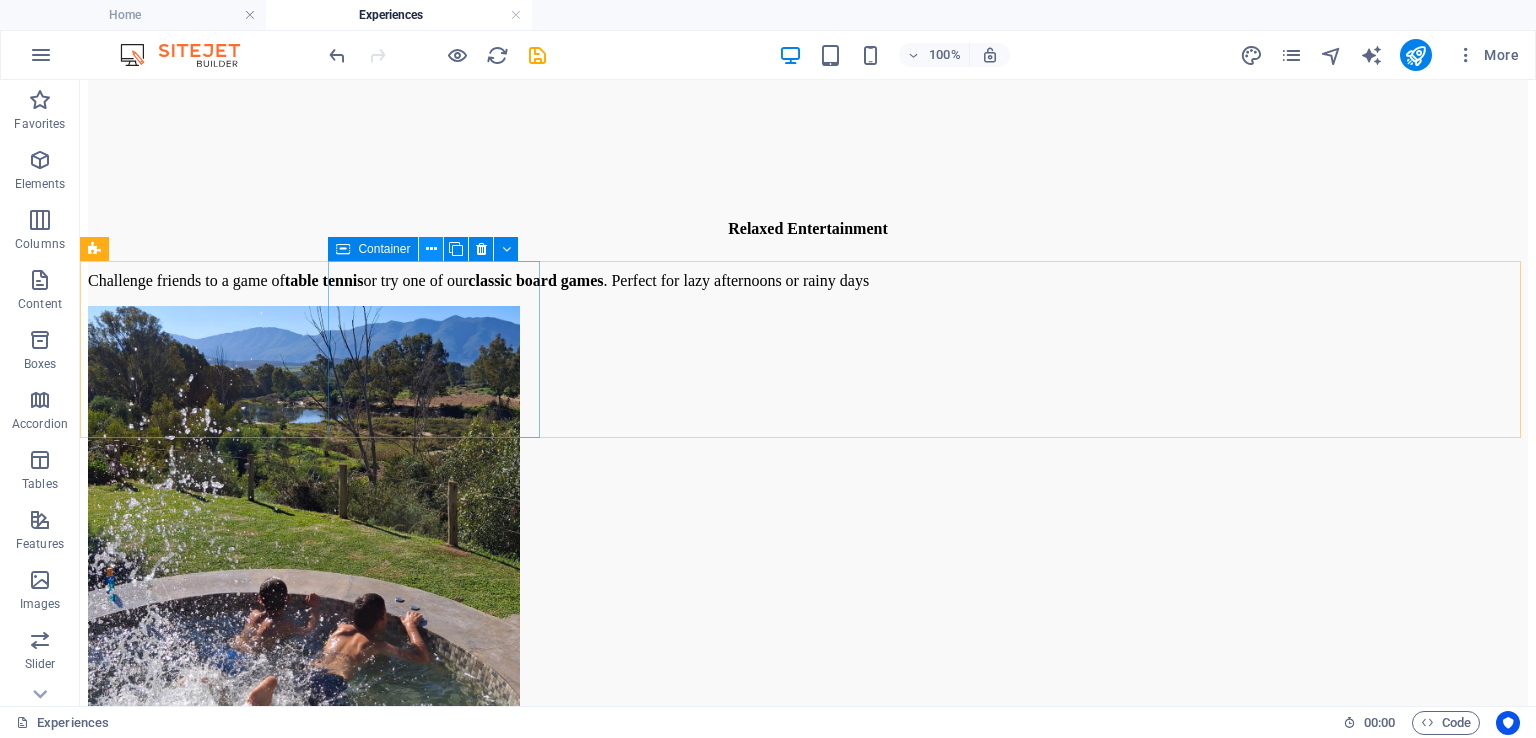 click at bounding box center [431, 249] 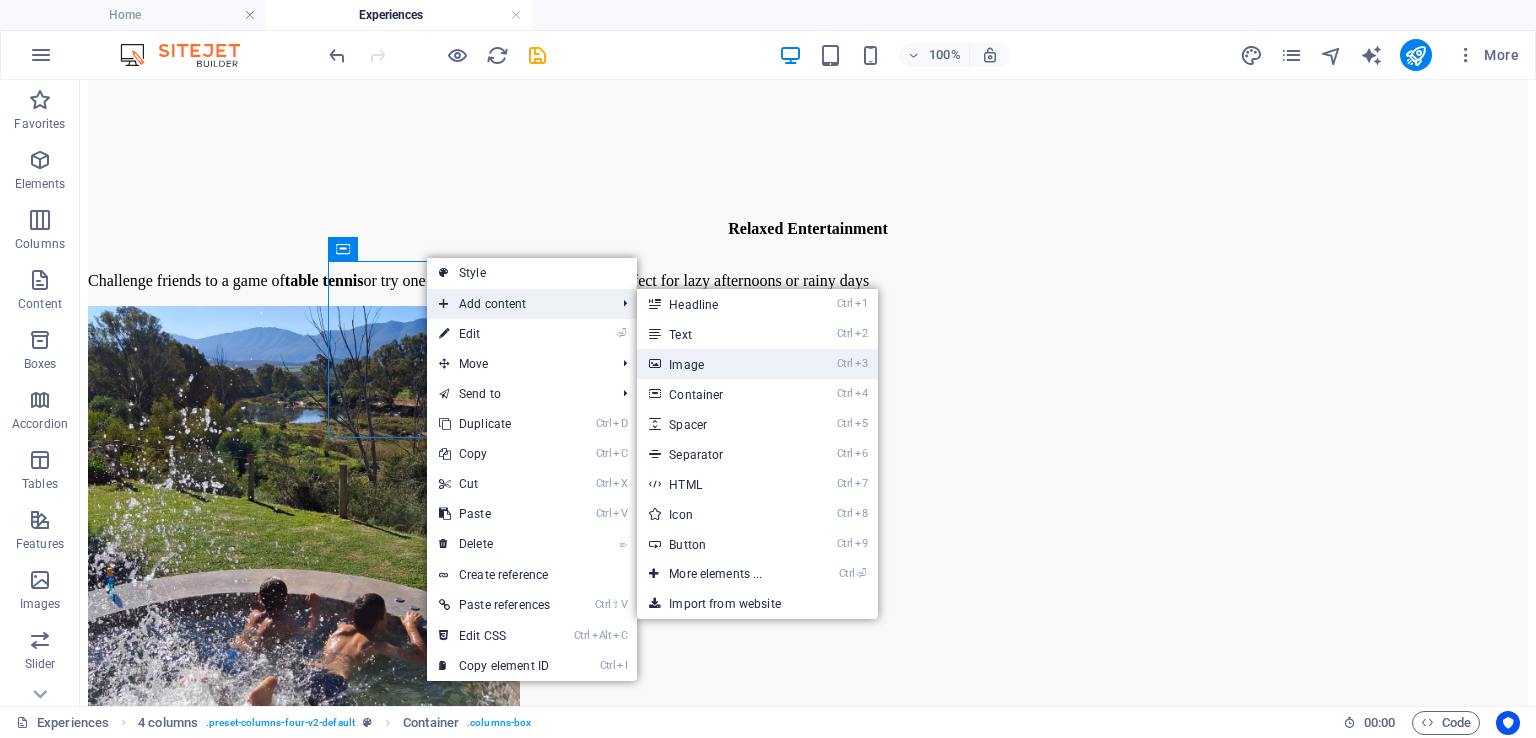 click on "Ctrl 3  Image" at bounding box center [719, 364] 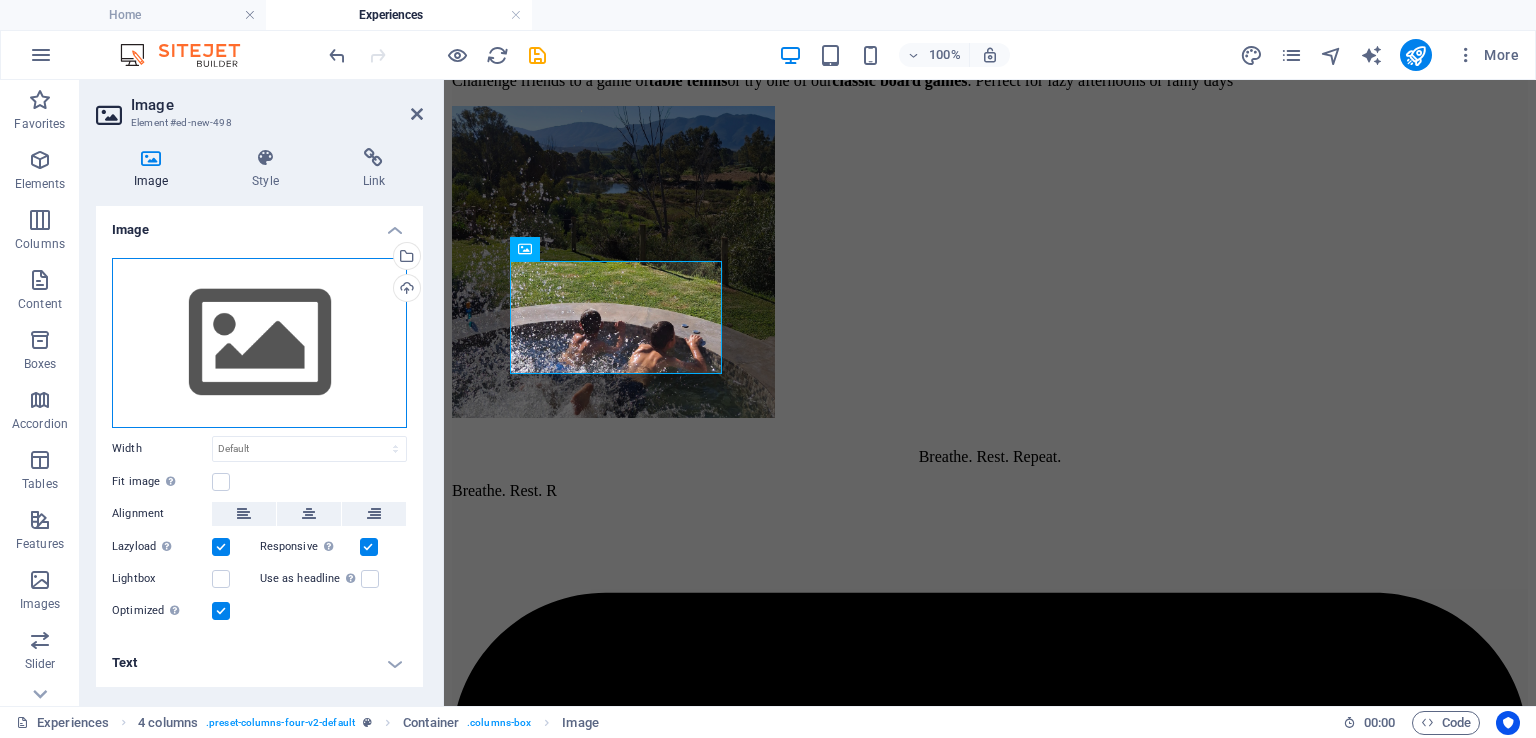 click on "Drag files here, click to choose files or select files from Files or our free stock photos & videos" at bounding box center [259, 343] 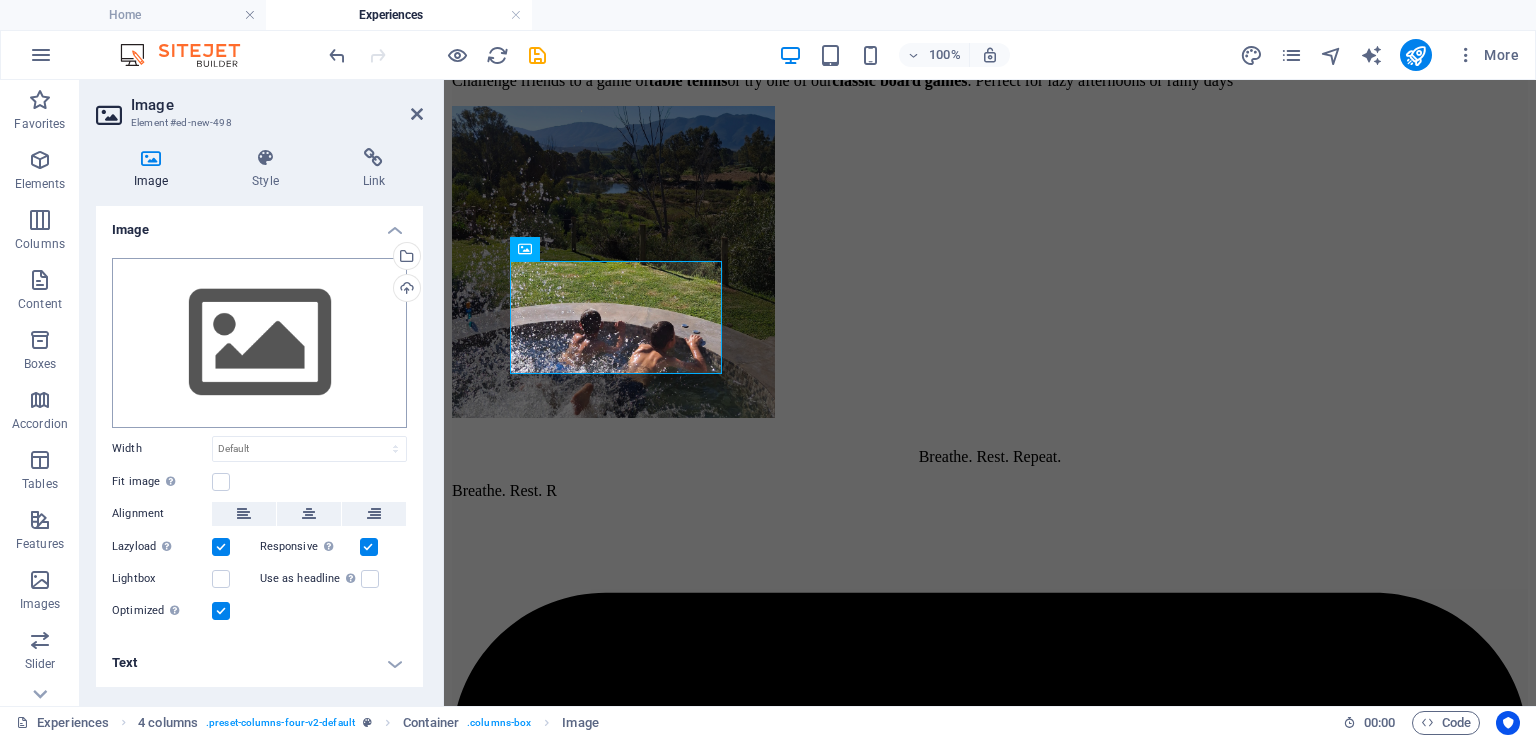 click on "www.riverhide.co.za Home Experiences Favorites Elements Columns Content Boxes Accordion Tables Features Images Slider Header Footer Forms Marketing Collections
Drag here to replace the existing content. Press “Ctrl” if you want to create a new element.
Container   H2   Preset   Container   Text   Slider   Banner   Image   Menu Bar 95% More Home 4 columns . preset-columns-four-v2-default Container . columns-box Image 00 : 00 Code Favorites Elements Columns Content Boxes Accordion Tables Features Images Slider Header Footer Forms Marketing Collections Image Element #ed-new-498 Image Style Link Image Drag files here, click to choose files or select files from Files or our free stock photos & videos Select files from the file manager, stock photos, or upload file(s) Upload Width Default auto px rem % em vh vw Fit image Automatically fit image to a fixed width and height Height Default auto px Custom" at bounding box center [768, 369] 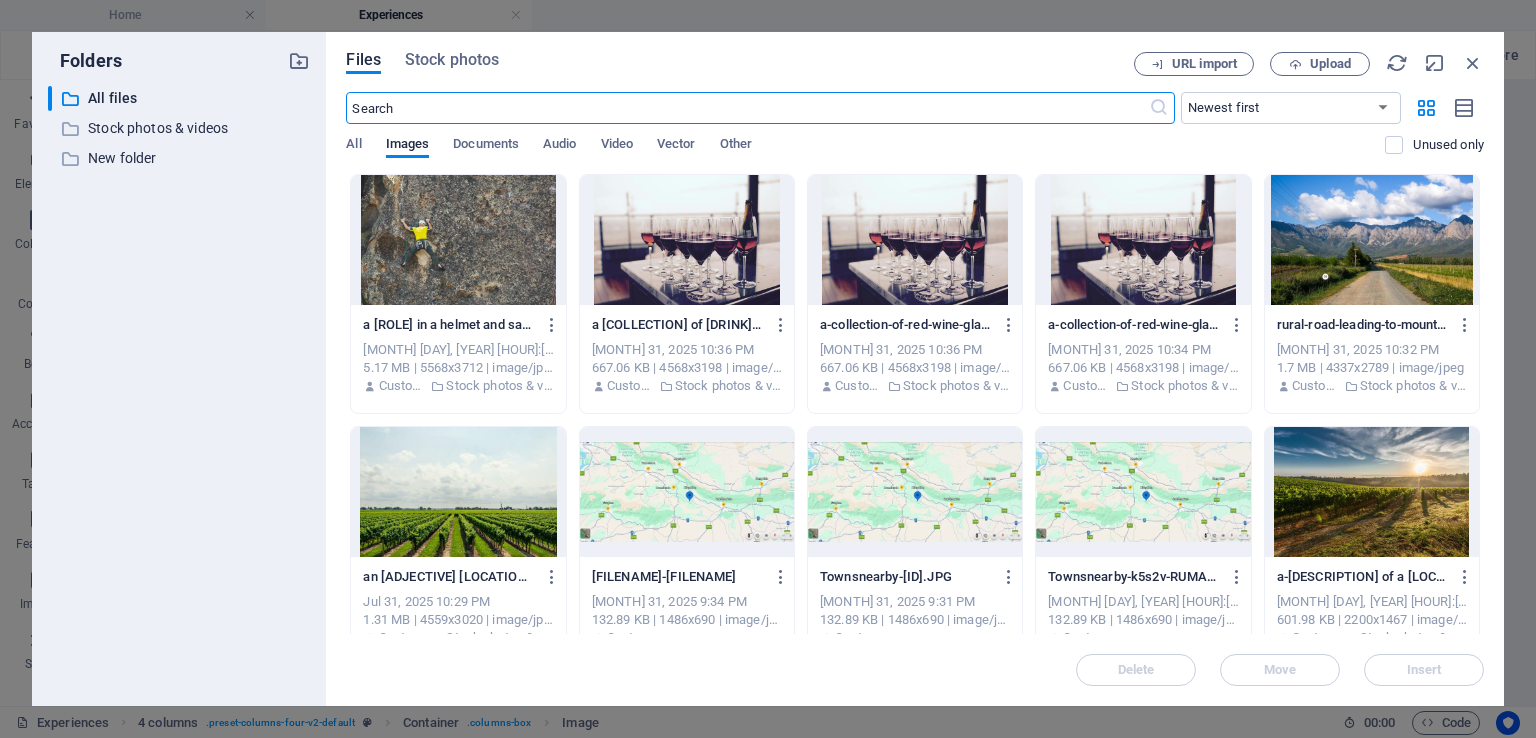 scroll, scrollTop: 5619, scrollLeft: 0, axis: vertical 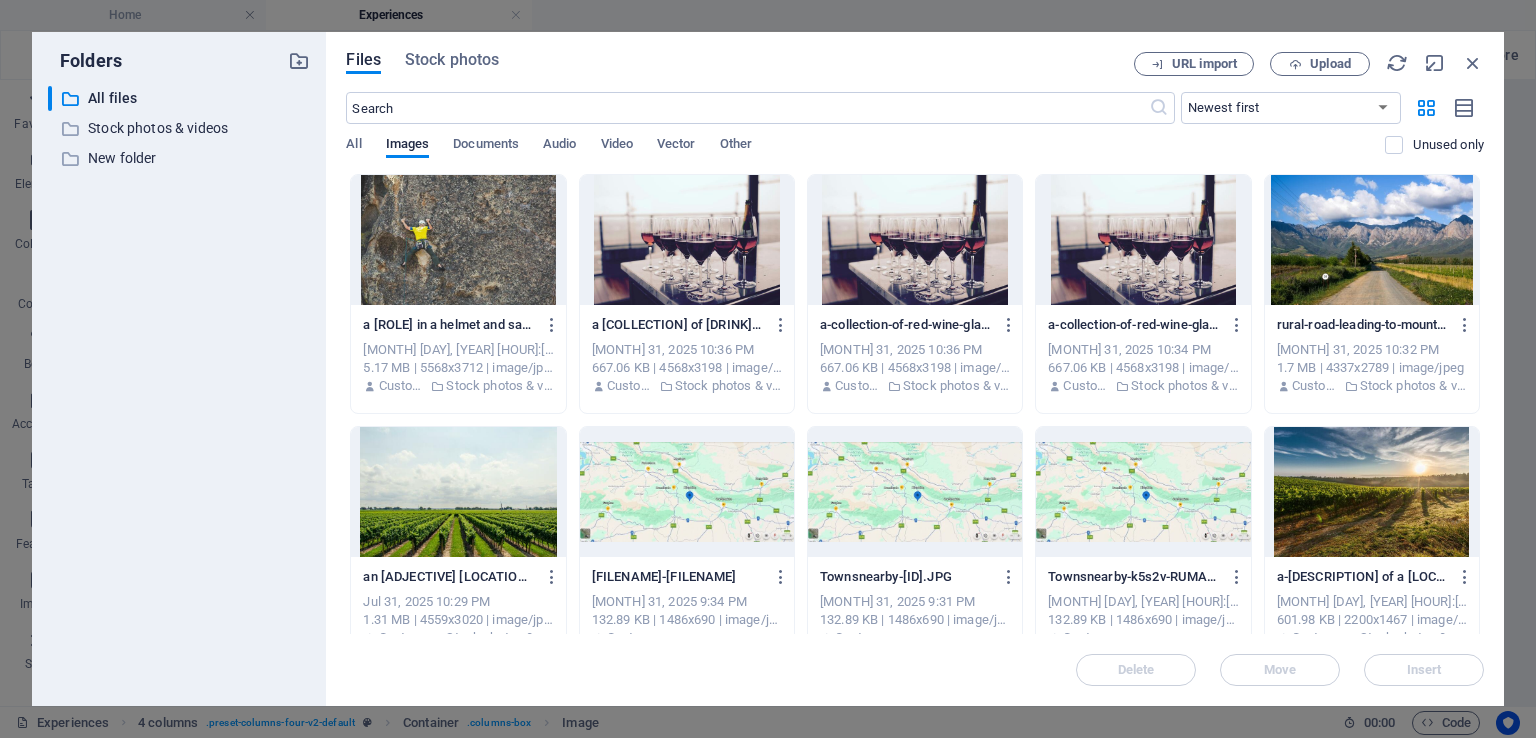 drag, startPoint x: 1479, startPoint y: 249, endPoint x: 1477, endPoint y: 292, distance: 43.046486 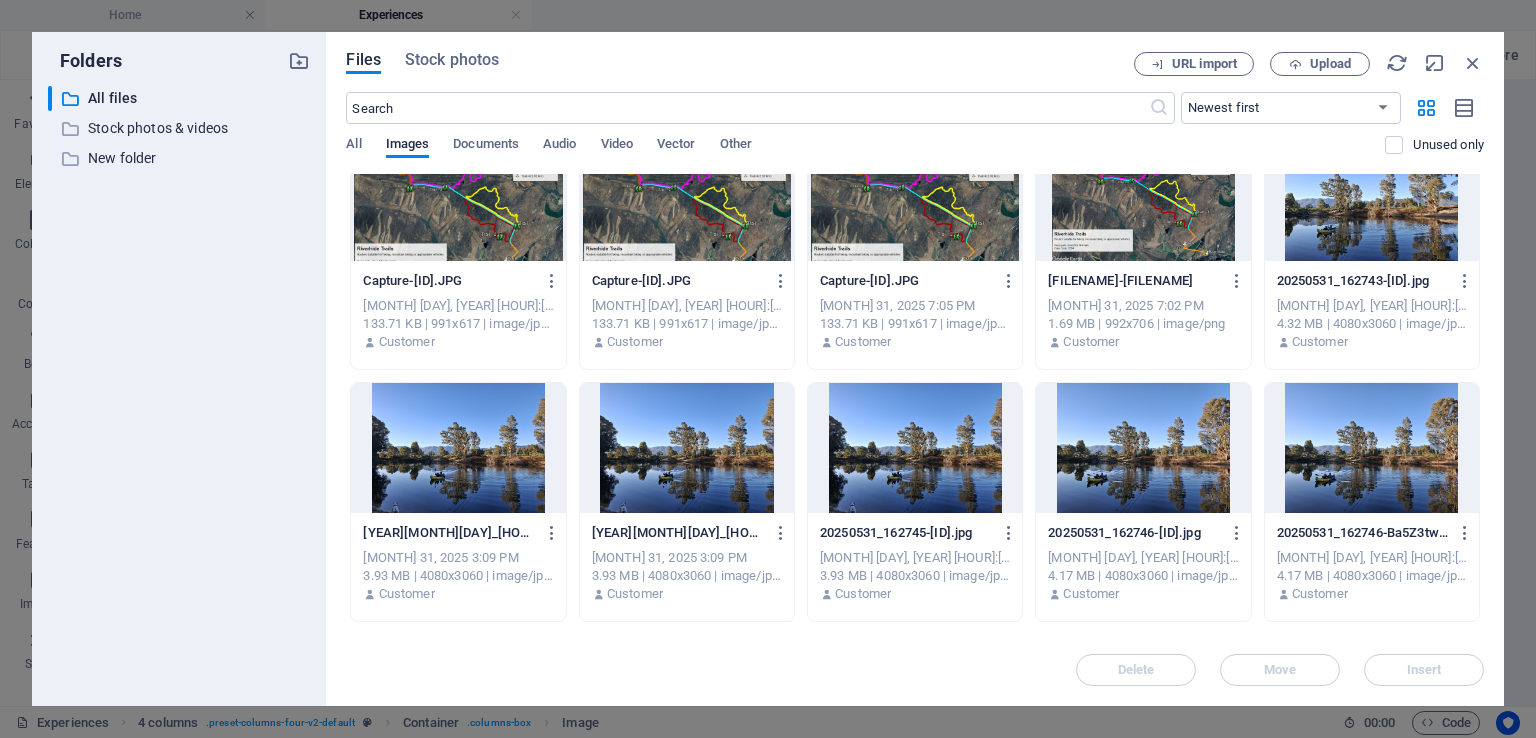 scroll, scrollTop: 0, scrollLeft: 0, axis: both 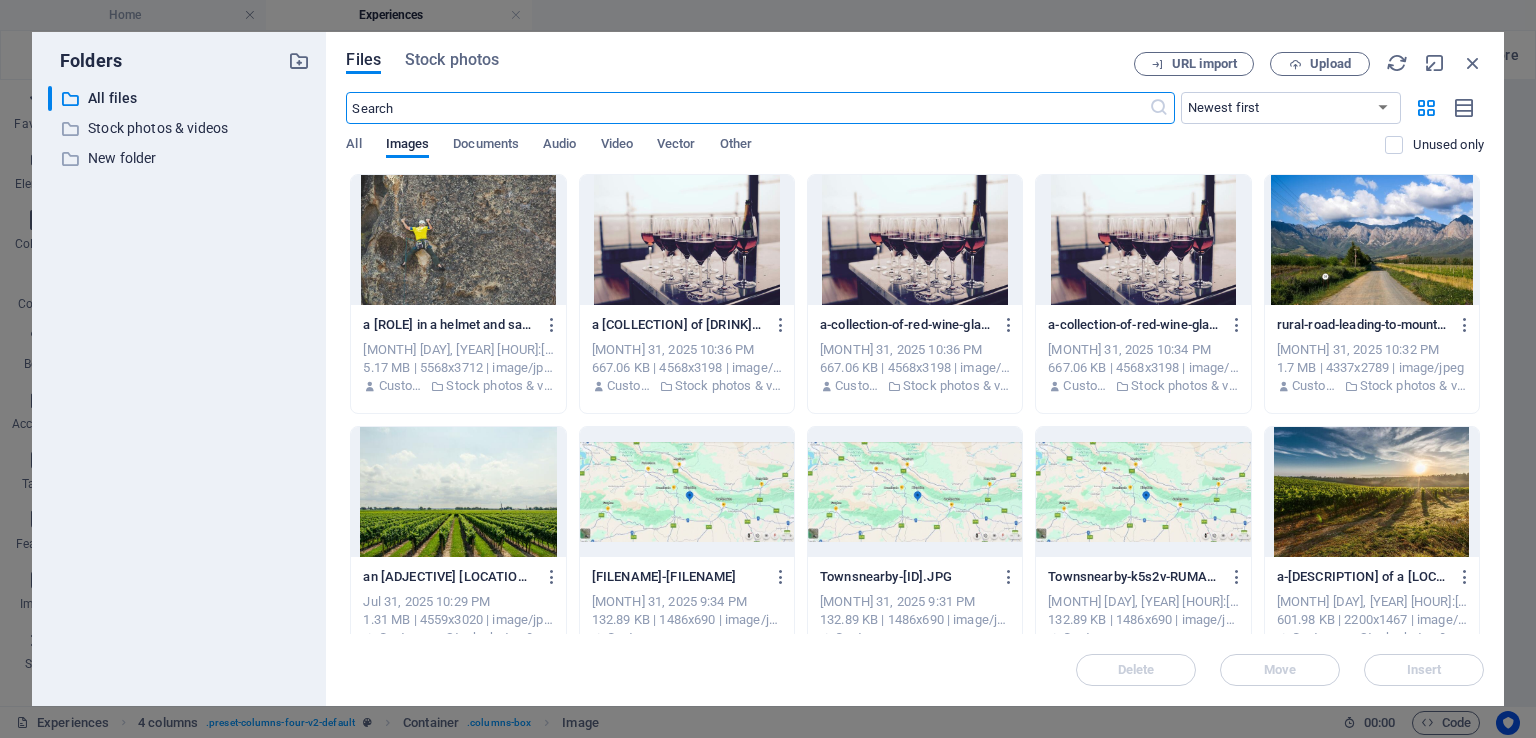 click at bounding box center (747, 108) 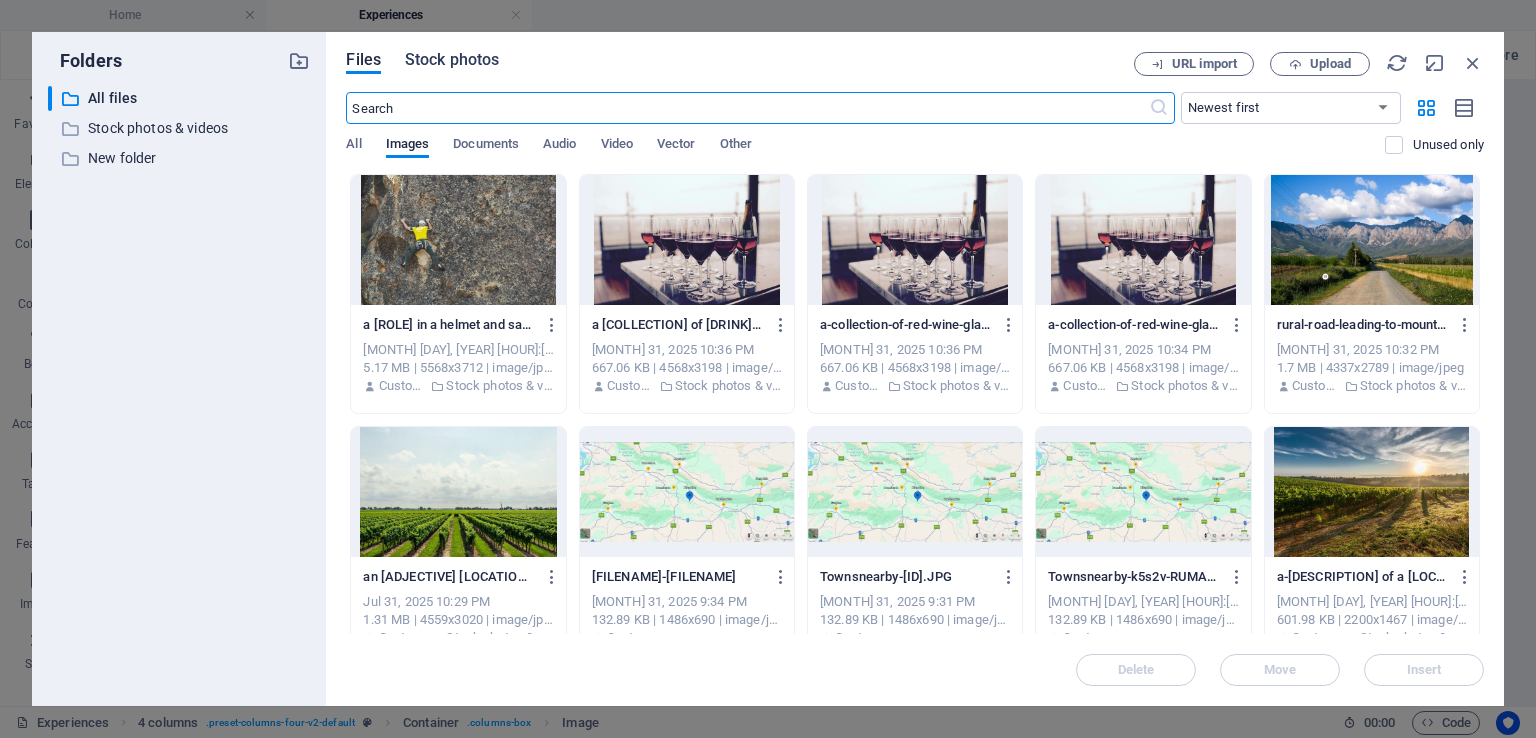 click on "Stock photos" at bounding box center [452, 60] 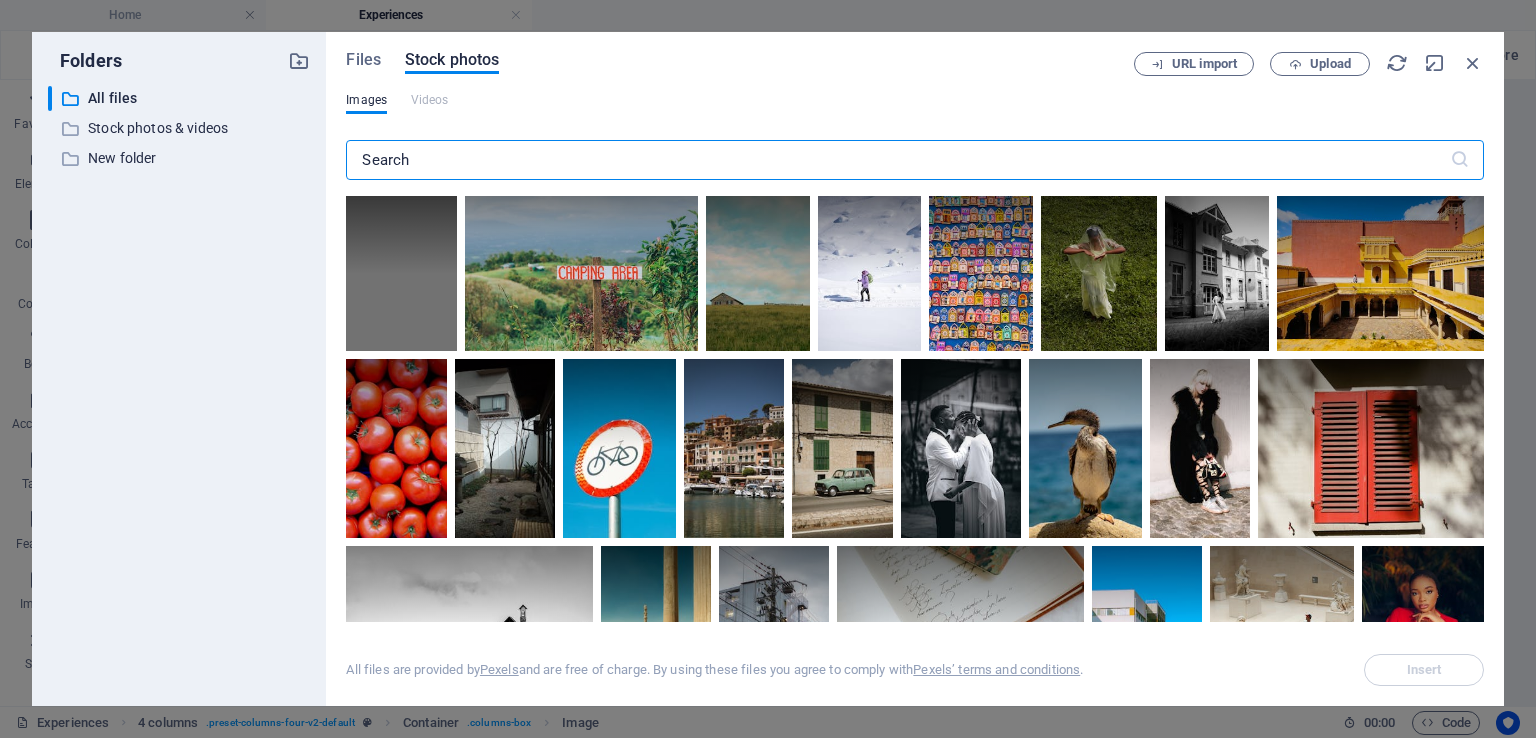 click at bounding box center [897, 160] 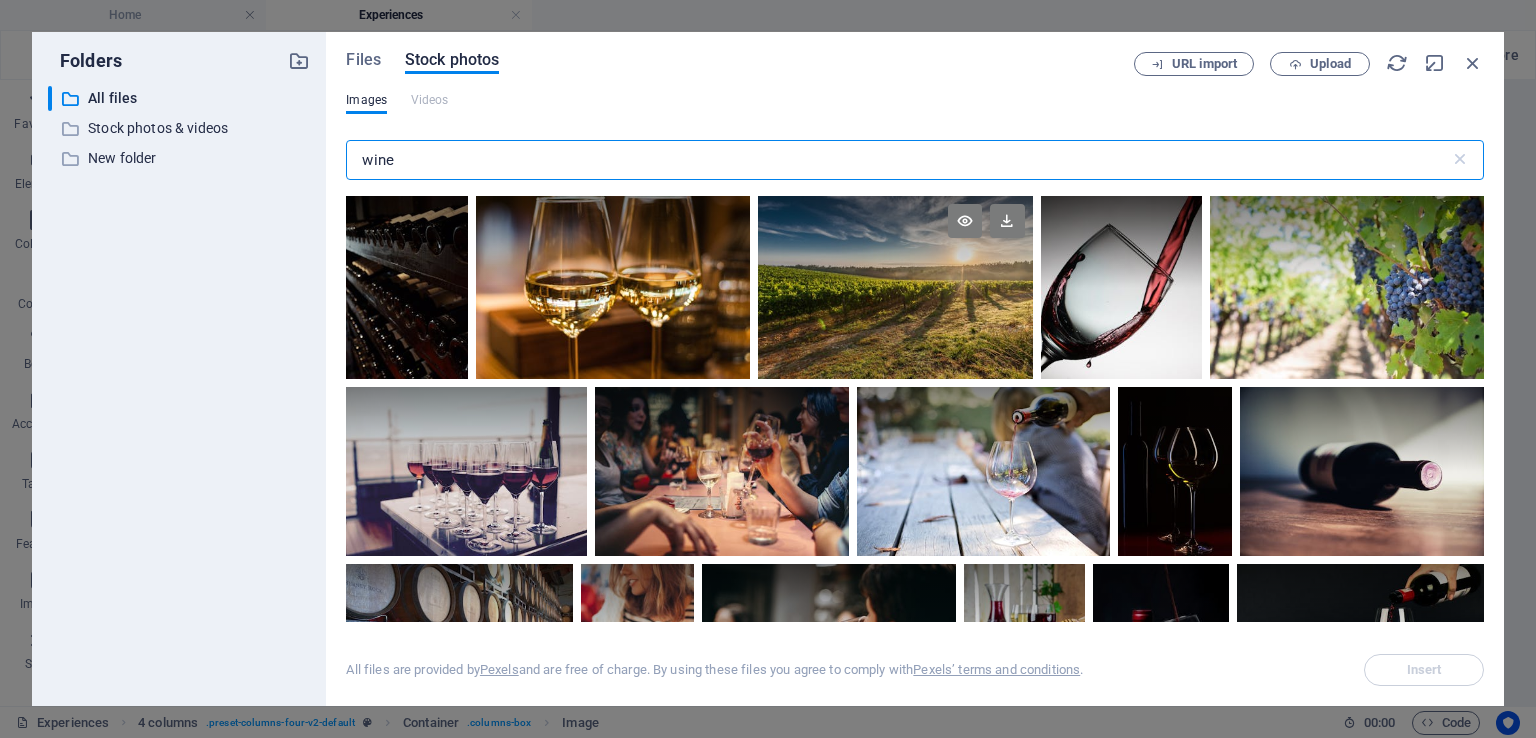 type on "wine" 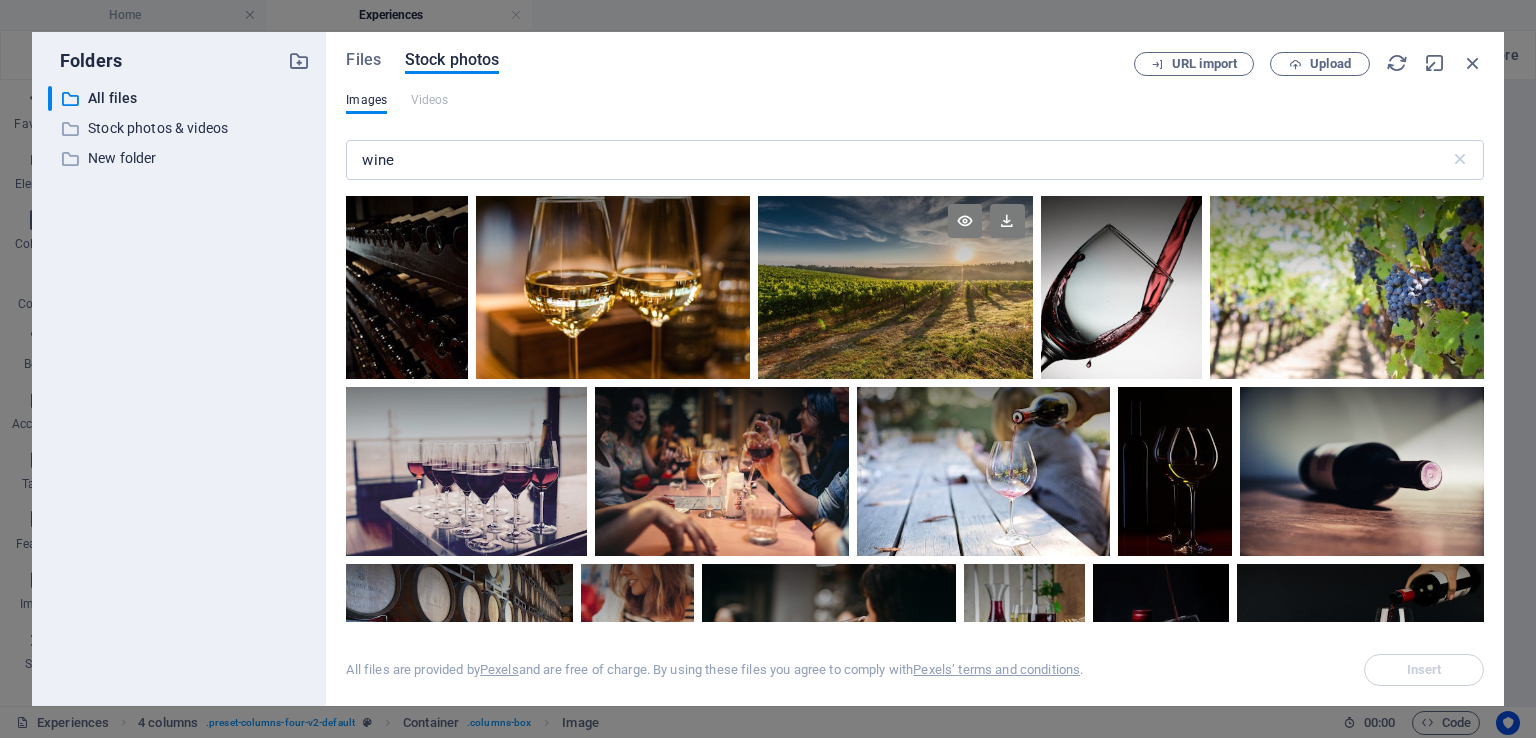 click at bounding box center [895, 287] 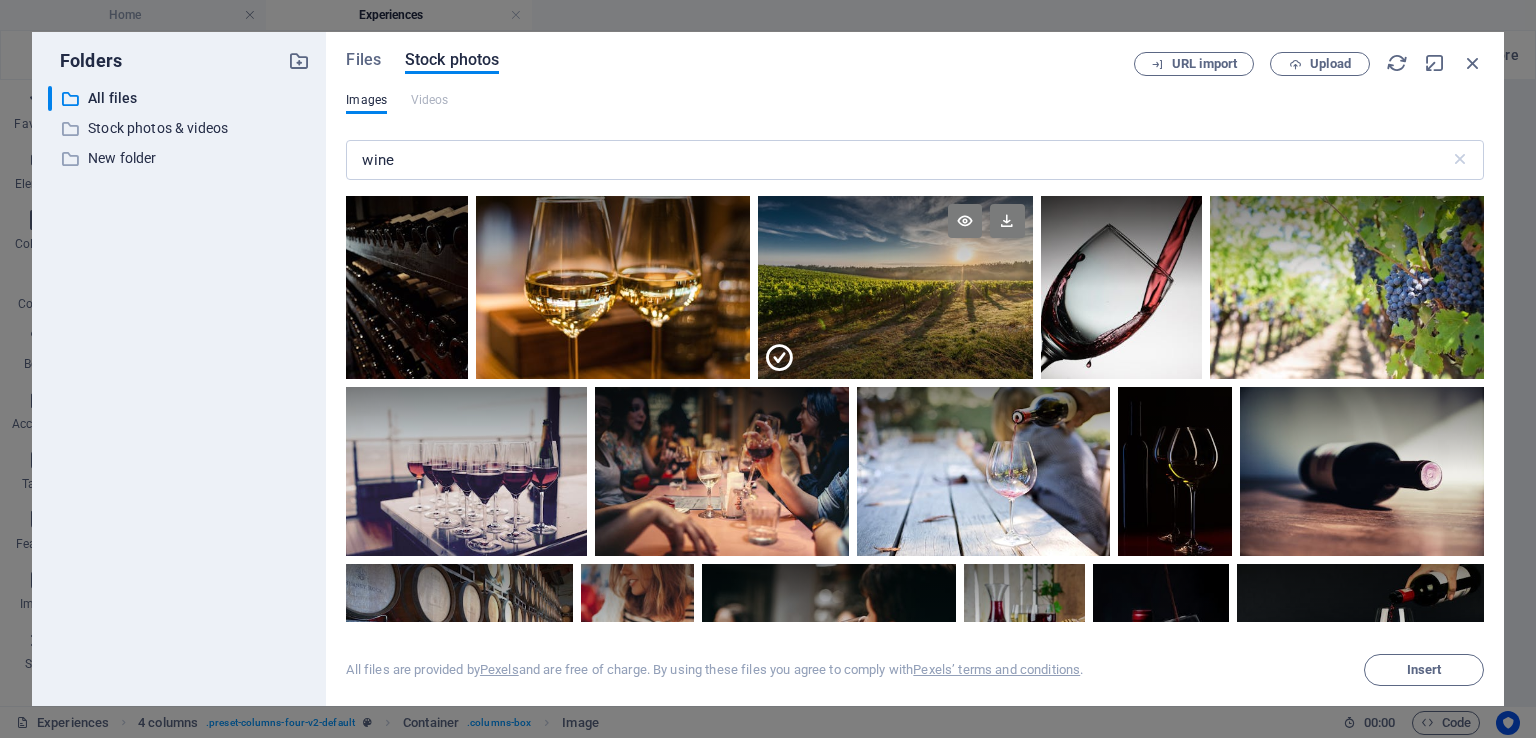 click at bounding box center (895, 334) 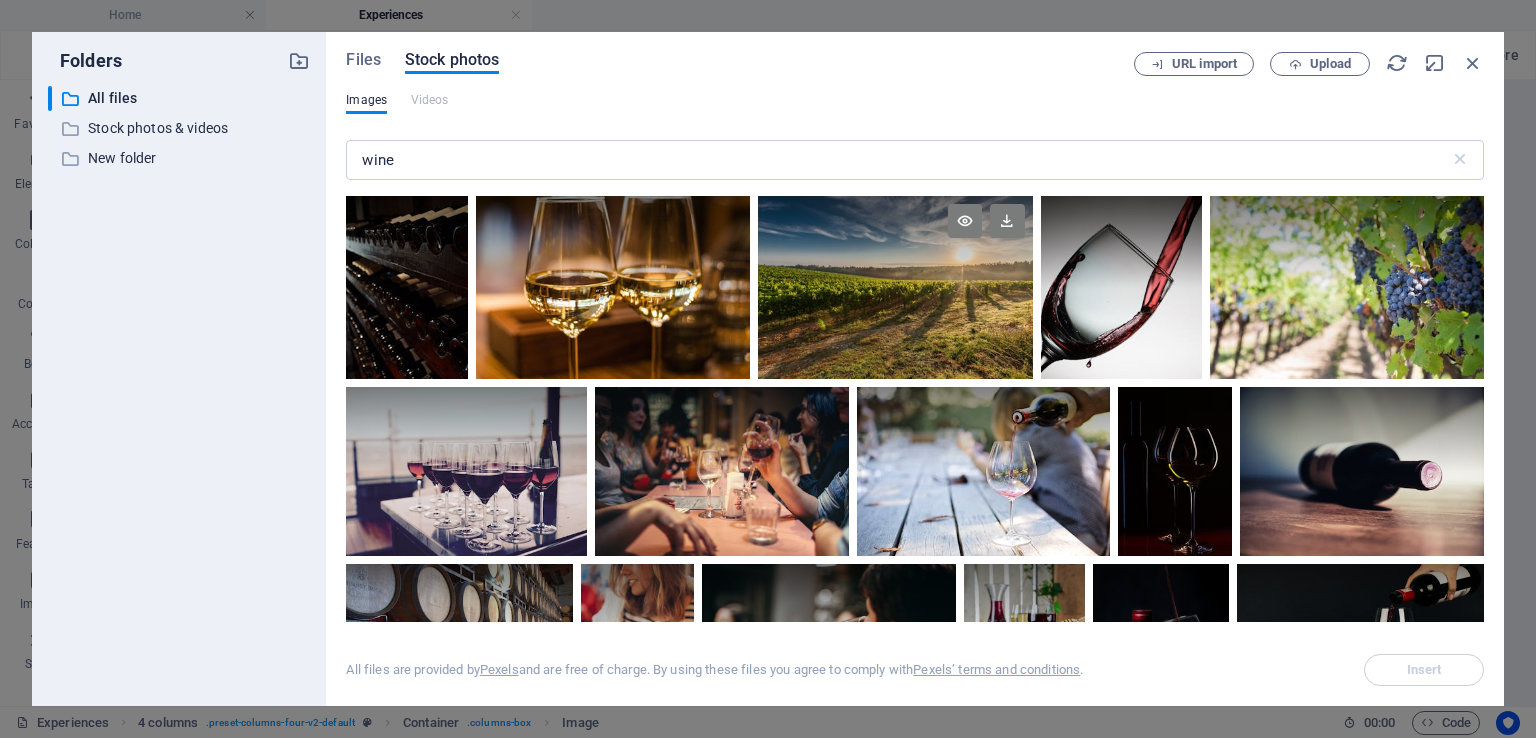 click at bounding box center [895, 287] 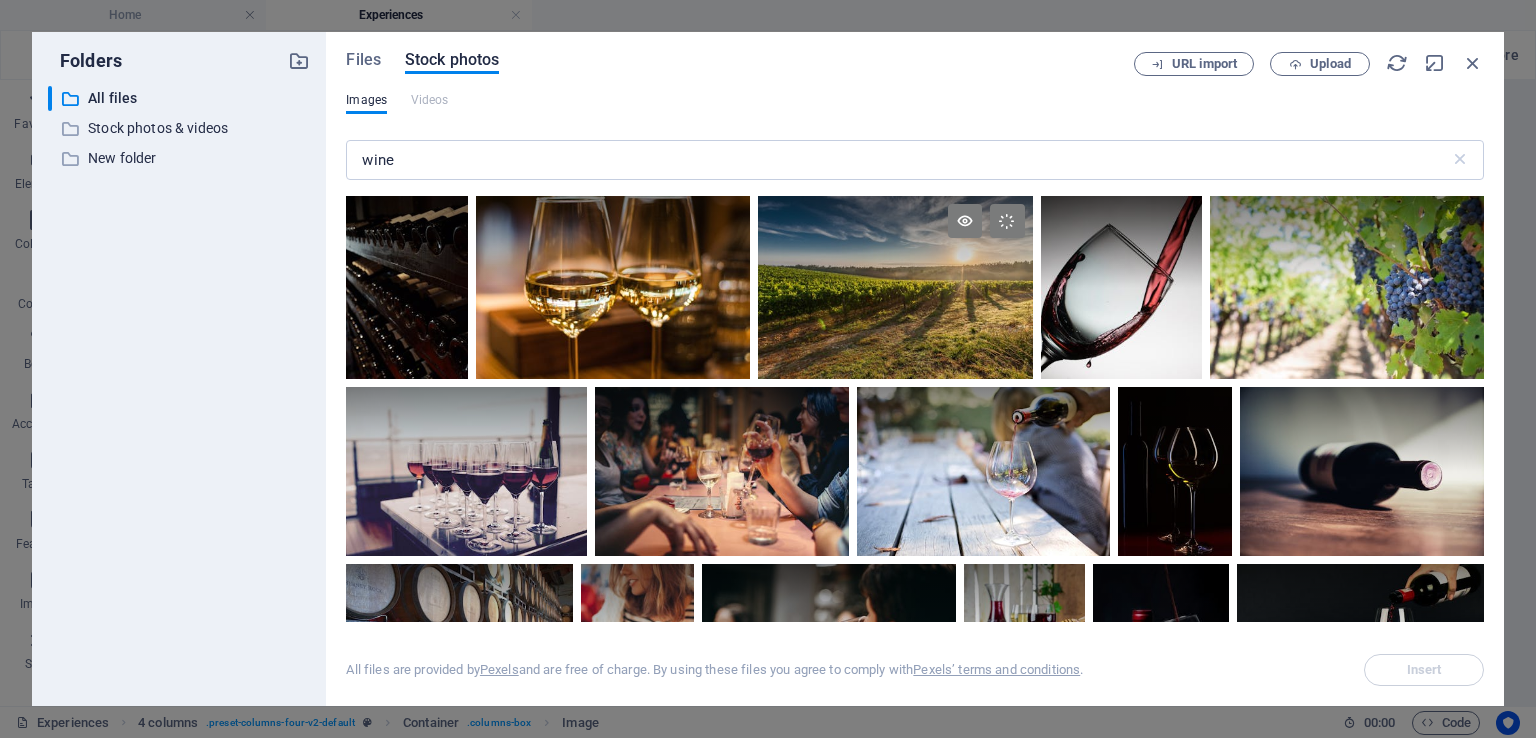 click at bounding box center [895, 287] 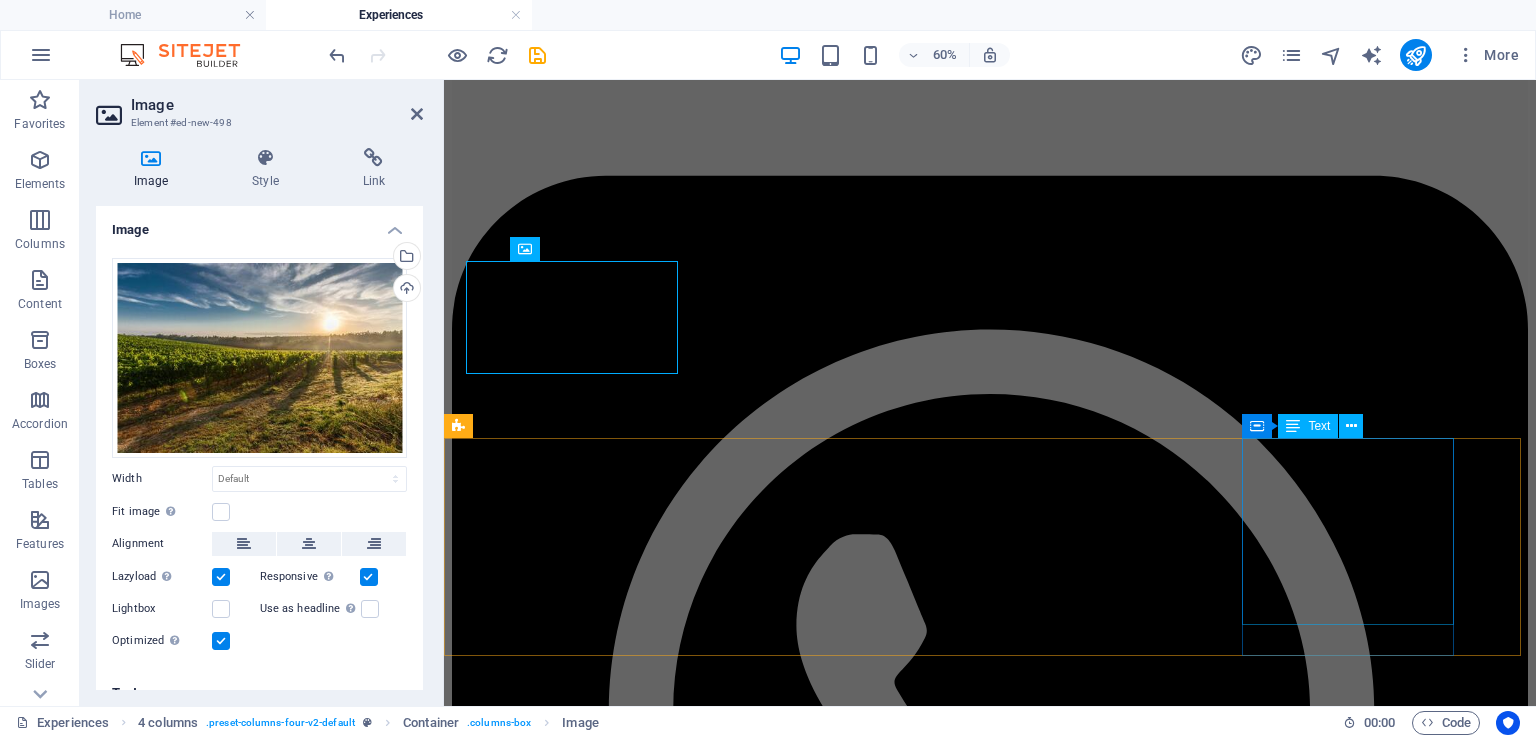 scroll, scrollTop: 5202, scrollLeft: 0, axis: vertical 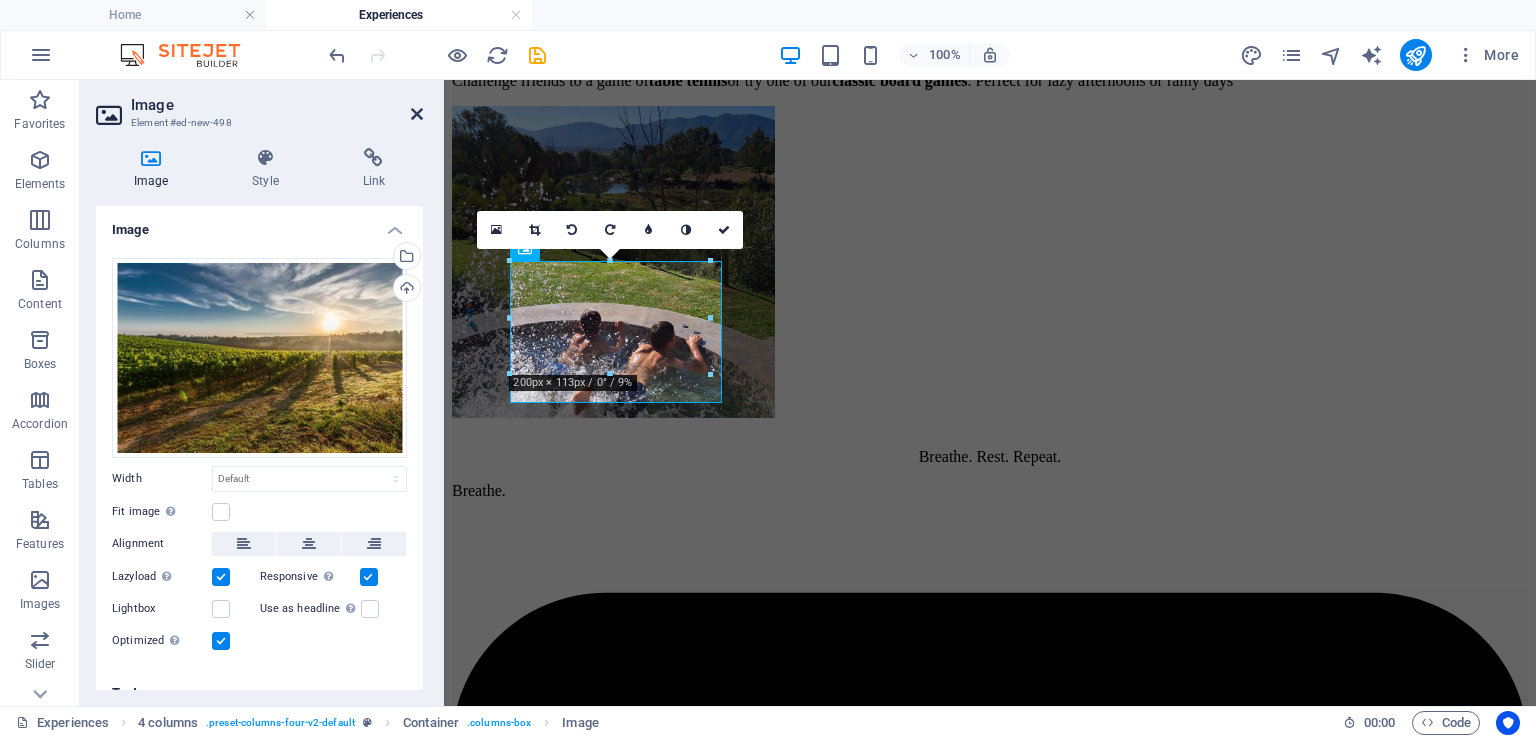 click at bounding box center (417, 114) 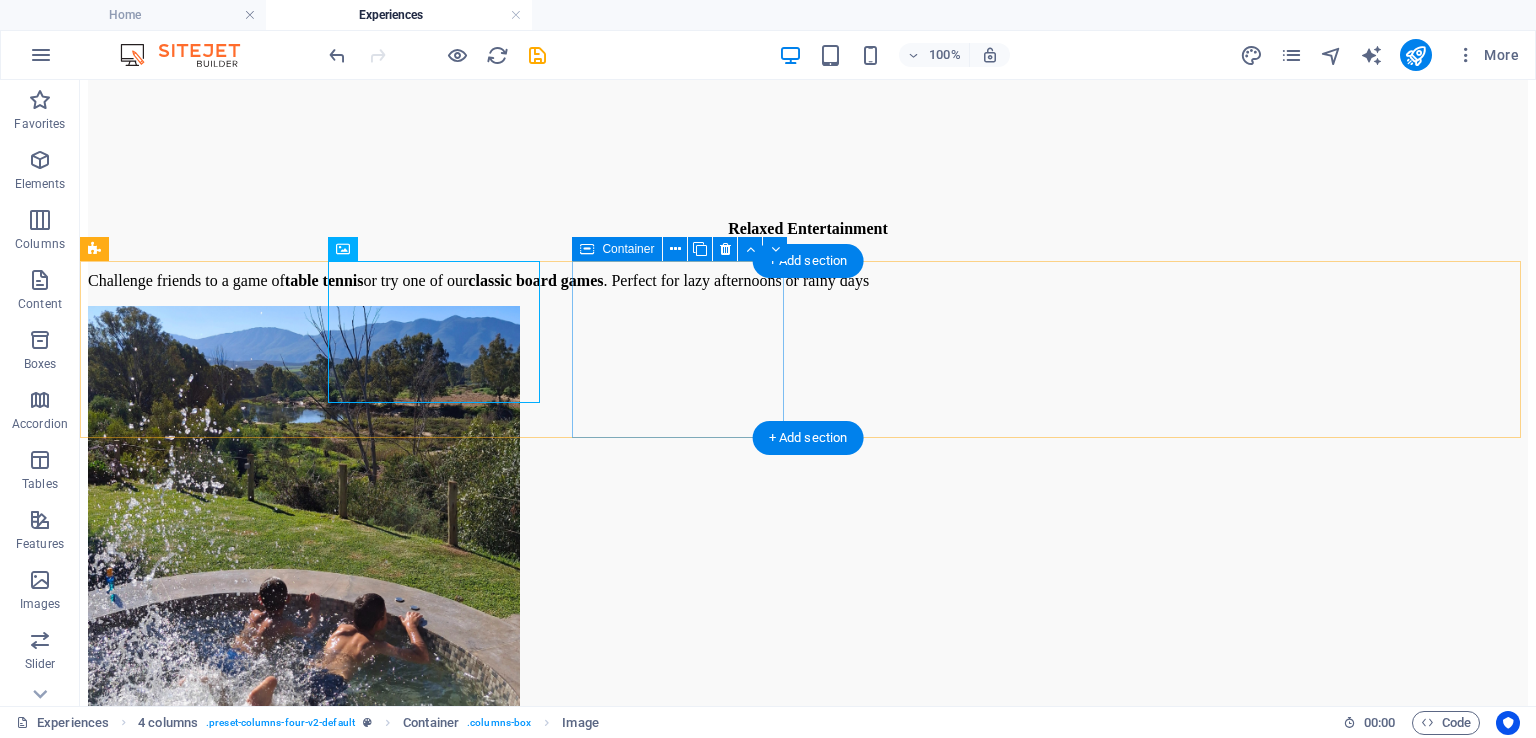 click on "Add elements" at bounding box center [749, 8185] 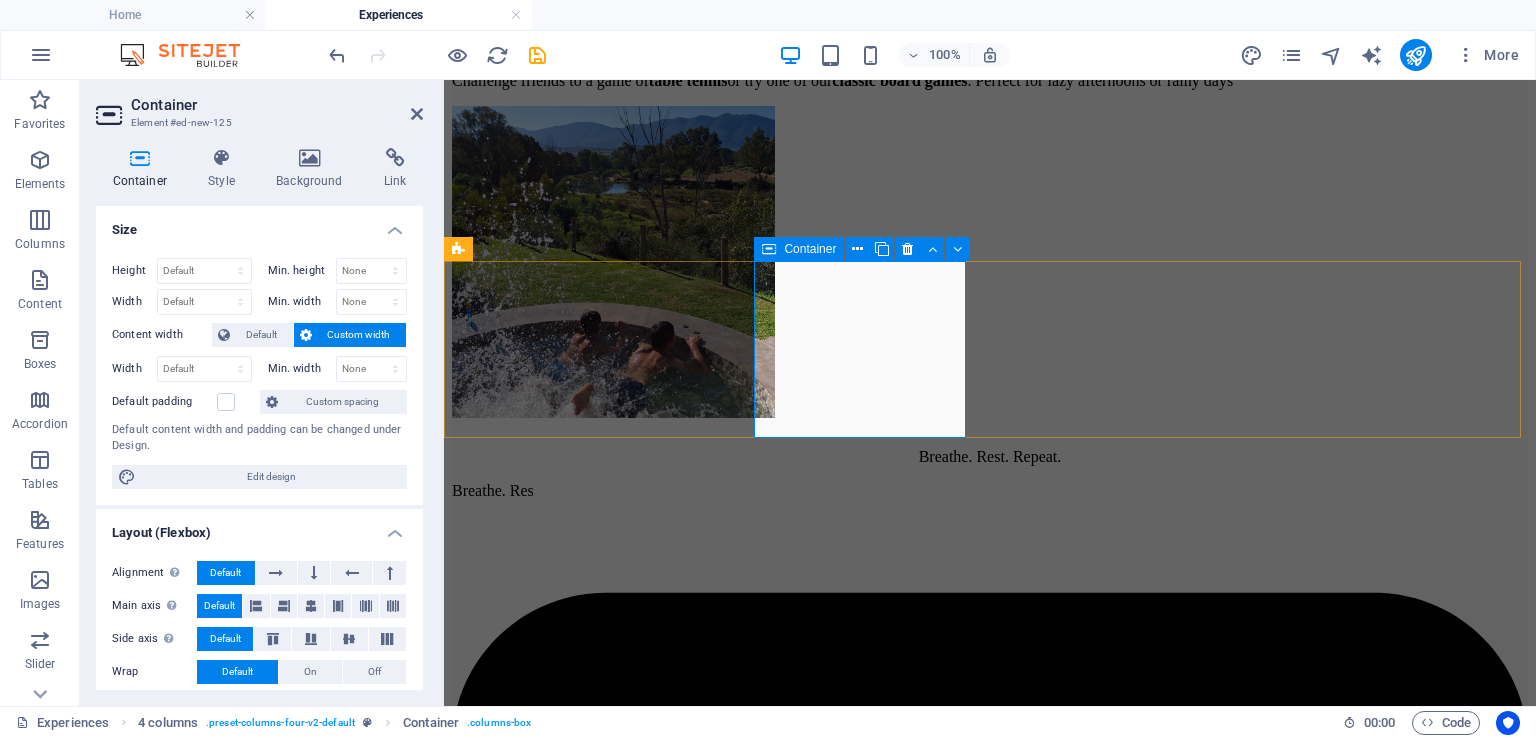 click on "Add elements" at bounding box center (931, 6696) 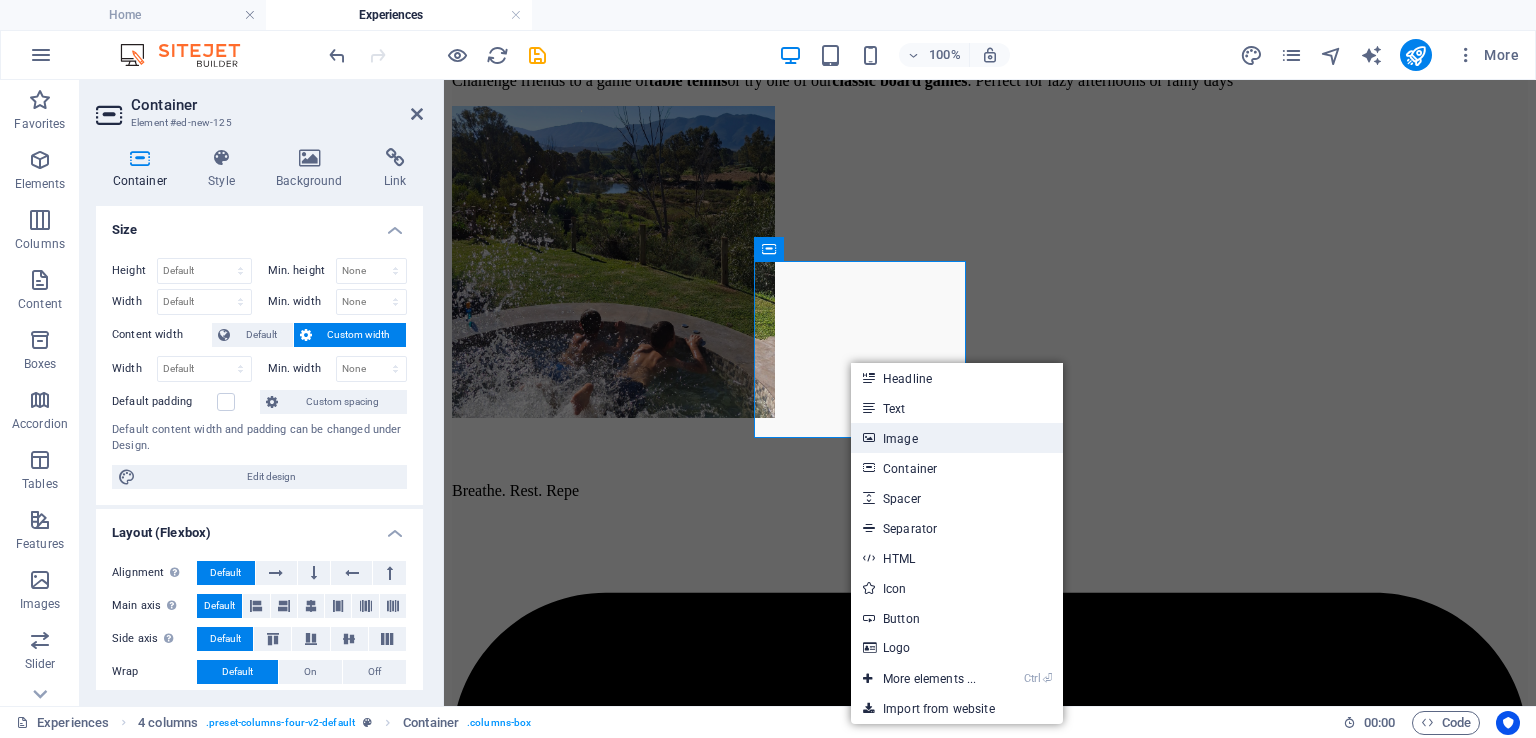 click on "Image" at bounding box center (957, 438) 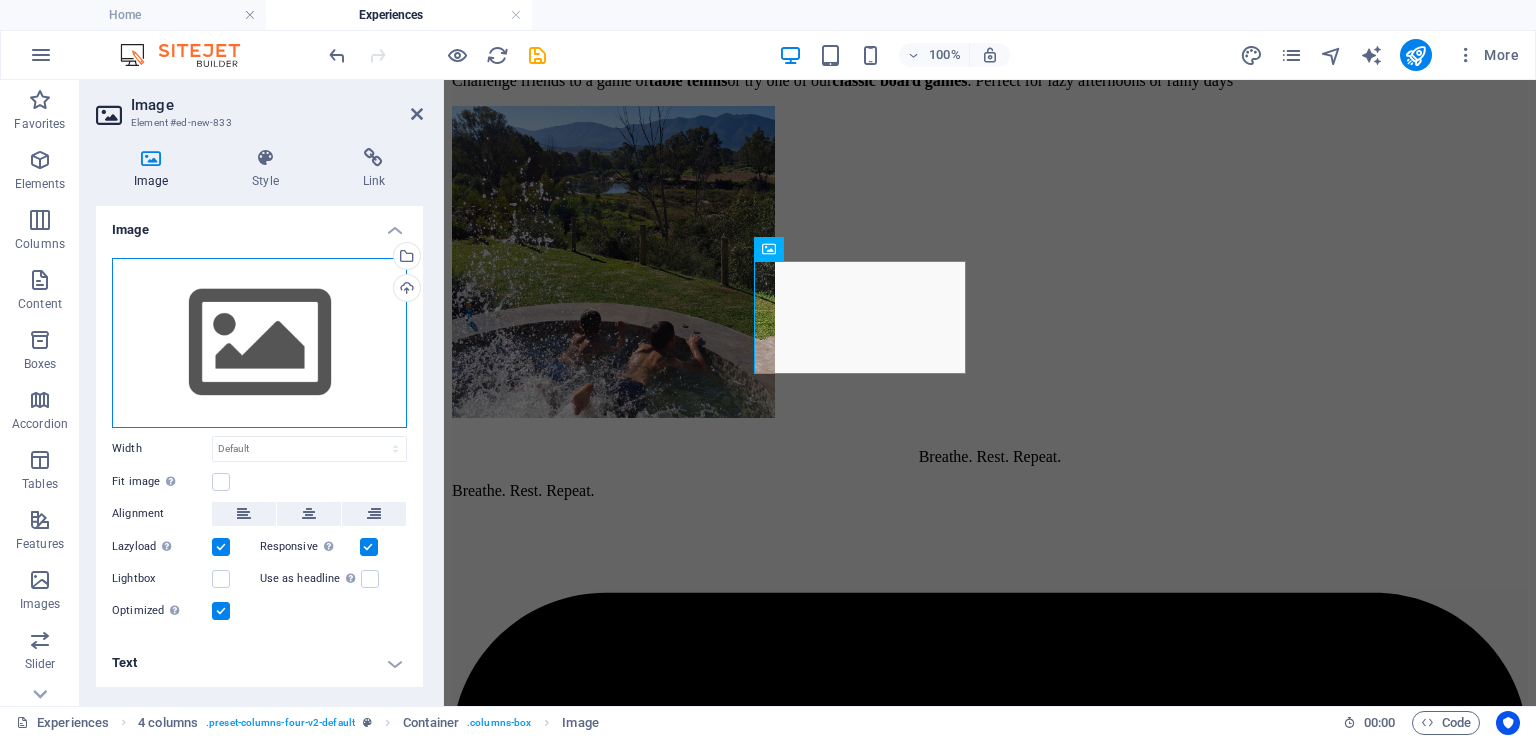 click on "Drag files here, click to choose files or select files from Files or our free stock photos & videos" at bounding box center [259, 343] 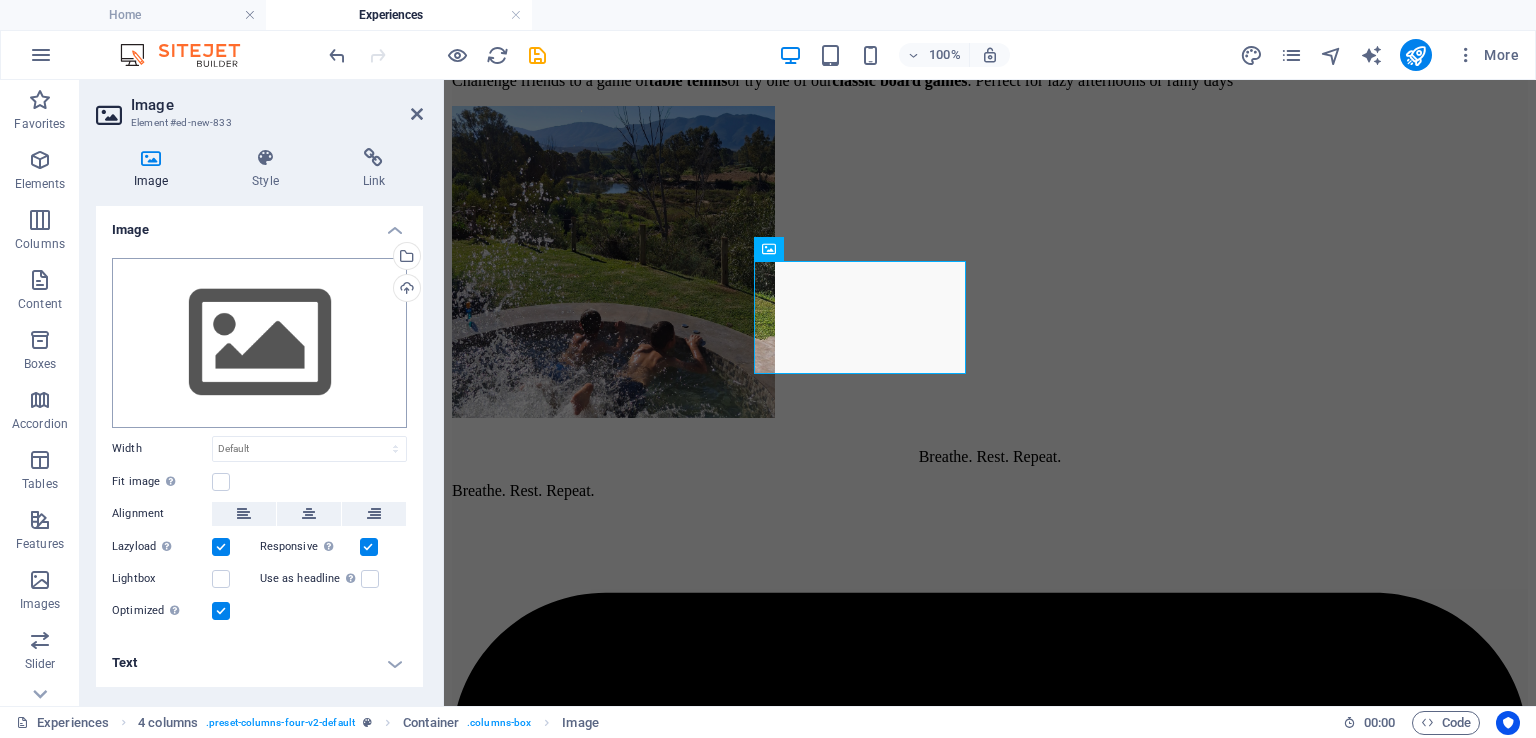 click on "www.riverhide.co.za Home Experiences Favorites Elements Columns Content Boxes Accordion Tables Features Images Slider Header Footer Forms Marketing Collections
Drag here to replace the existing content. Press “Ctrl” if you want to create a new element.
Container   H2   Preset   Container   Text   Slider   Banner   Image   Menu Bar 95% More Home 4 columns . preset-columns-four-v2-default Container . columns-box Image 00 : 00 Code Favorites Elements Columns Content Boxes Accordion Tables Features Images Slider Header Footer Forms Marketing Collections Image Element #ed-new-833 Image Style Link Image Drag files here, click to choose files or select files from Files or our free stock photos & videos Select files from the file manager, stock photos, or upload file(s) Upload Width Default auto px rem % em vh vw Fit image Automatically fit image to a fixed width and height Height Default auto px Custom" at bounding box center (768, 369) 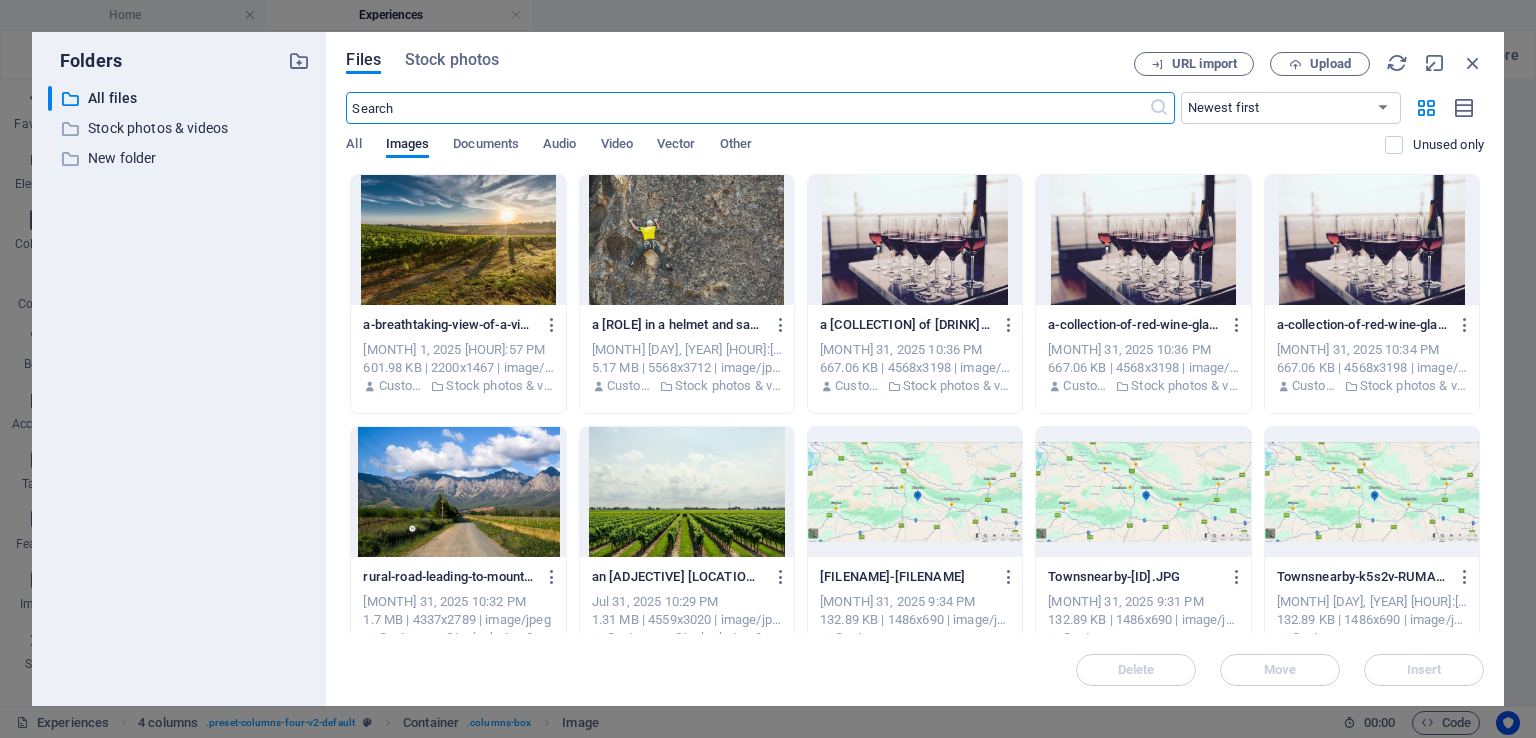 scroll, scrollTop: 5619, scrollLeft: 0, axis: vertical 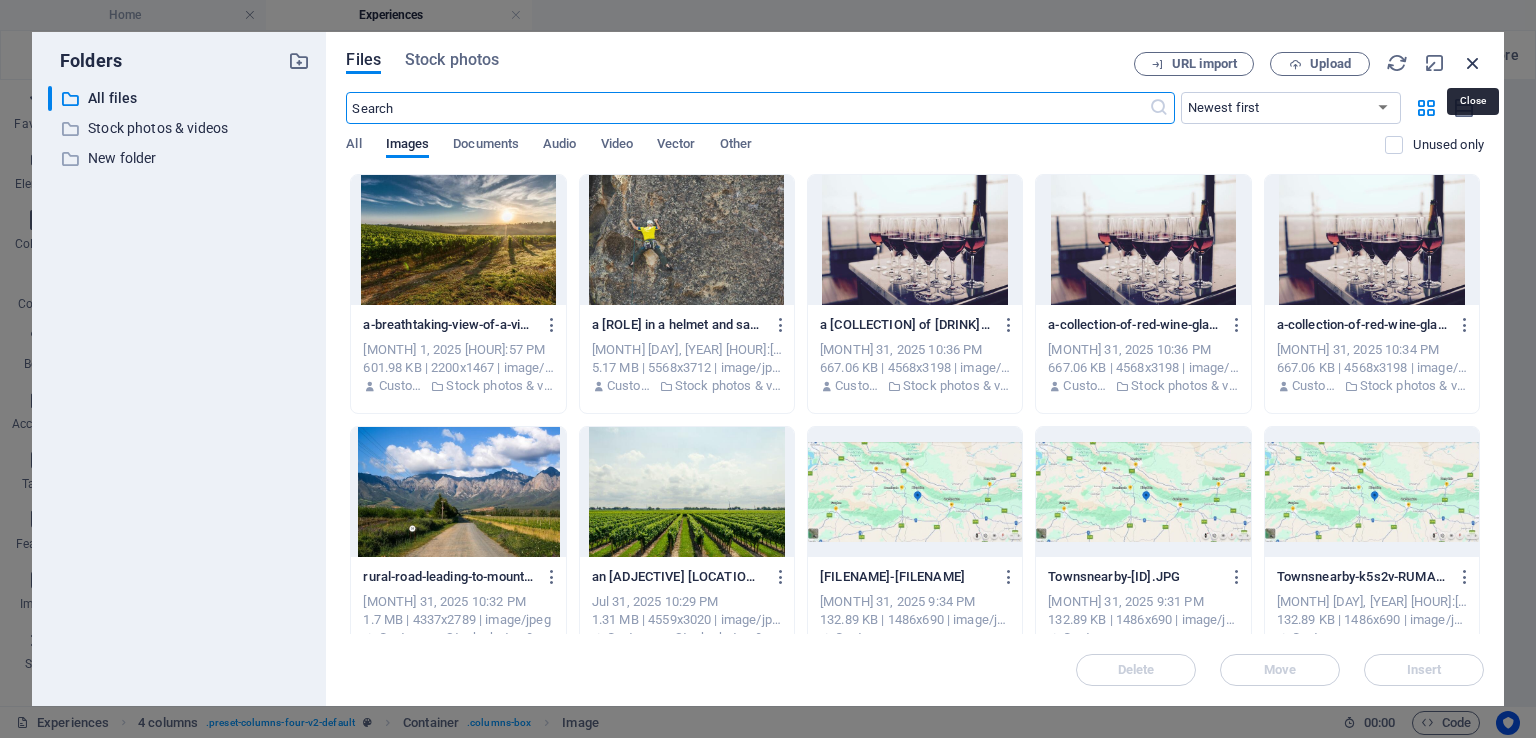 click at bounding box center (1473, 63) 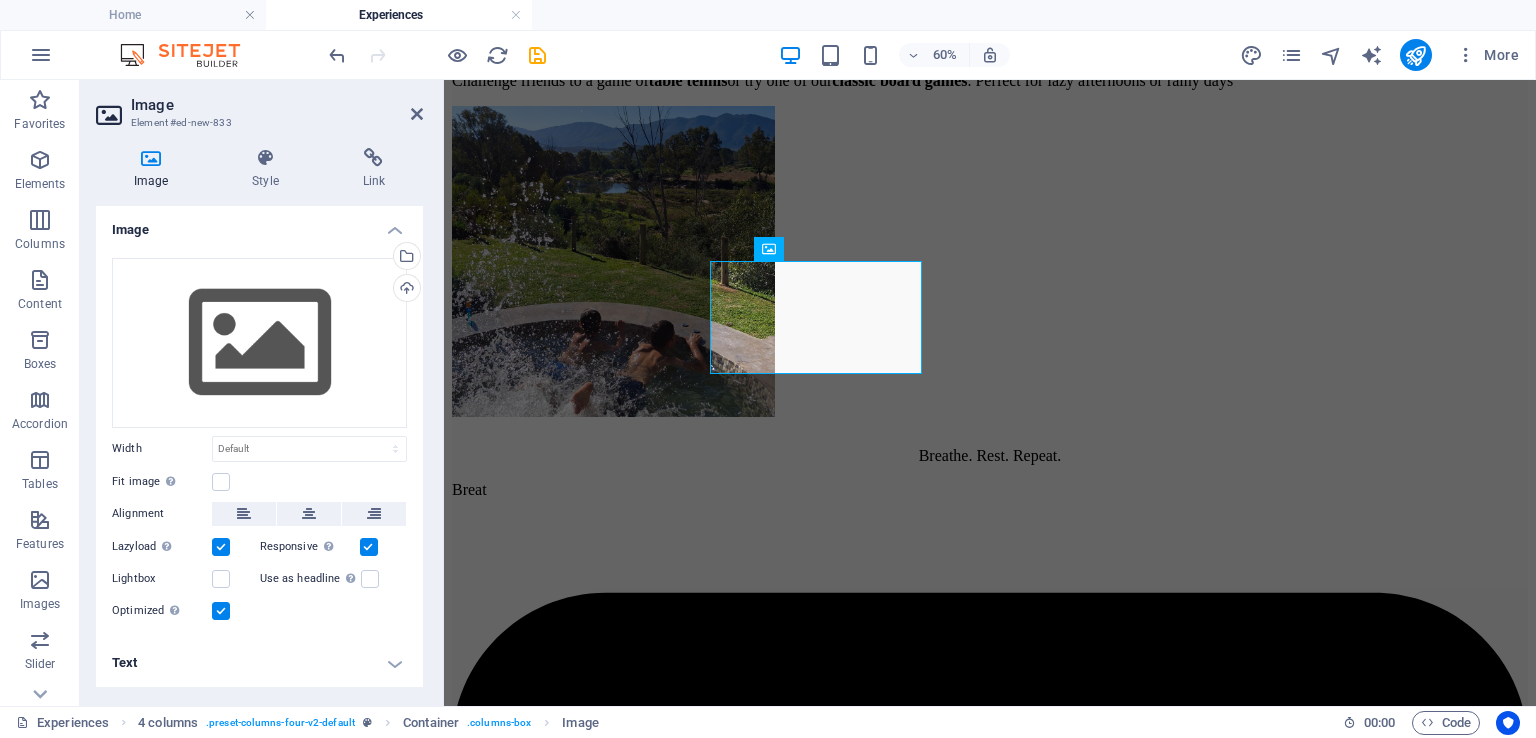 scroll, scrollTop: 5202, scrollLeft: 0, axis: vertical 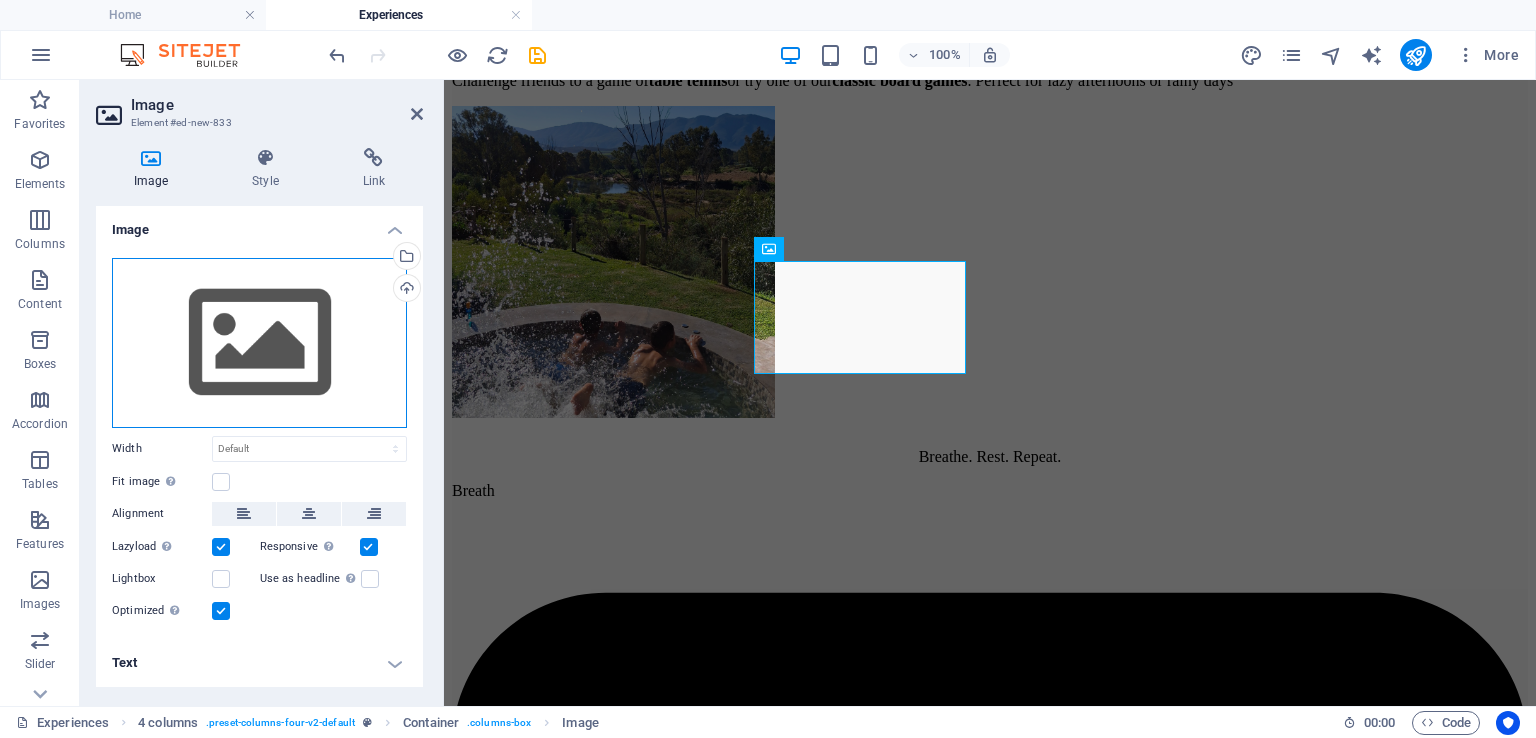 click on "Drag files here, click to choose files or select files from Files or our free stock photos & videos" at bounding box center (259, 343) 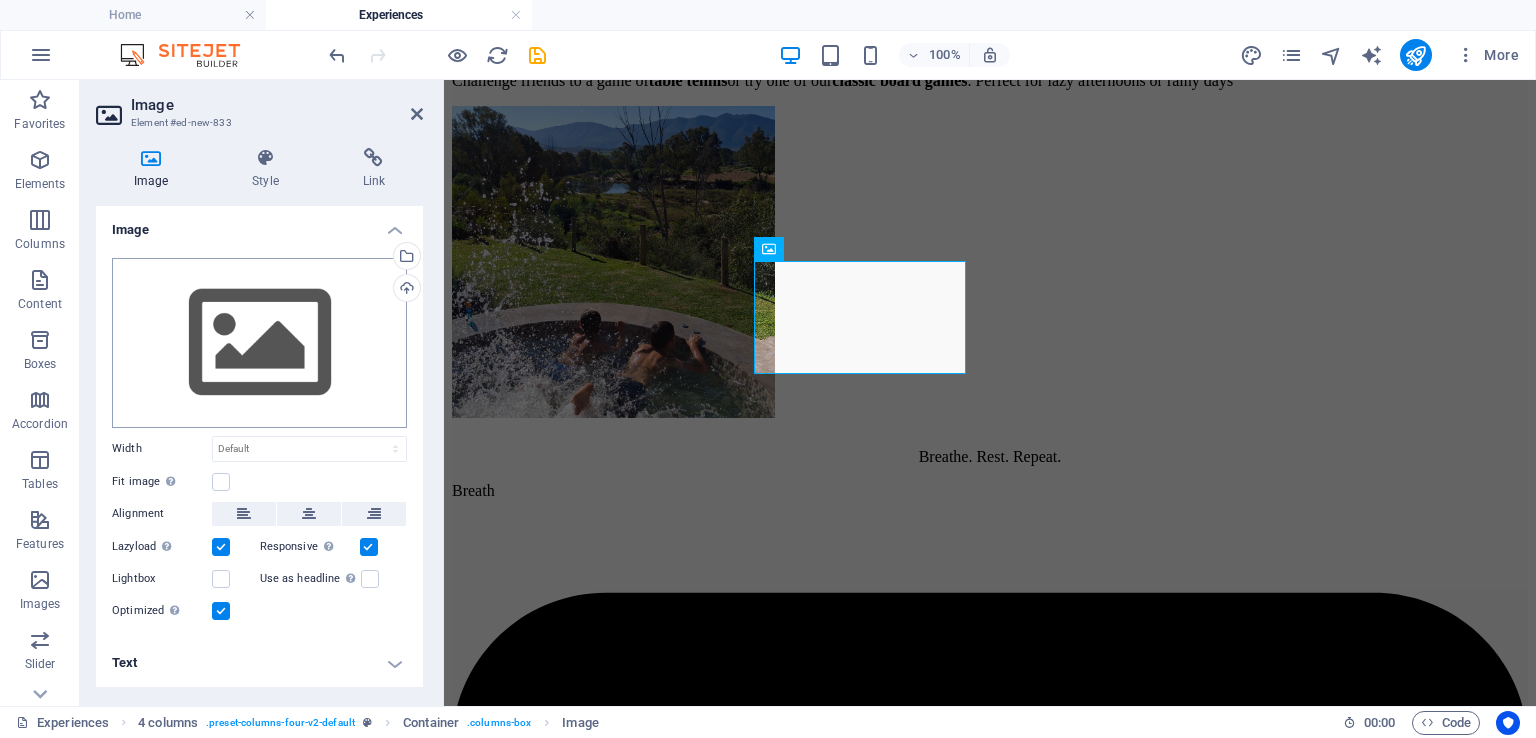 click on "www.riverhide.co.za Home Experiences Favorites Elements Columns Content Boxes Accordion Tables Features Images Slider Header Footer Forms Marketing Collections
Drag here to replace the existing content. Press “Ctrl” if you want to create a new element.
Container   H2   Preset   Container   Text   Slider   Banner   Image   Menu Bar 95% More Home 4 columns . preset-columns-four-v2-default Container . columns-box Image 00 : 00 Code Favorites Elements Columns Content Boxes Accordion Tables Features Images Slider Header Footer Forms Marketing Collections Image Element #ed-new-833 Image Style Link Image Drag files here, click to choose files or select files from Files or our free stock photos & videos Select files from the file manager, stock photos, or upload file(s) Upload Width Default auto px rem % em vh vw Fit image Automatically fit image to a fixed width and height Height Default auto px Custom" at bounding box center (768, 369) 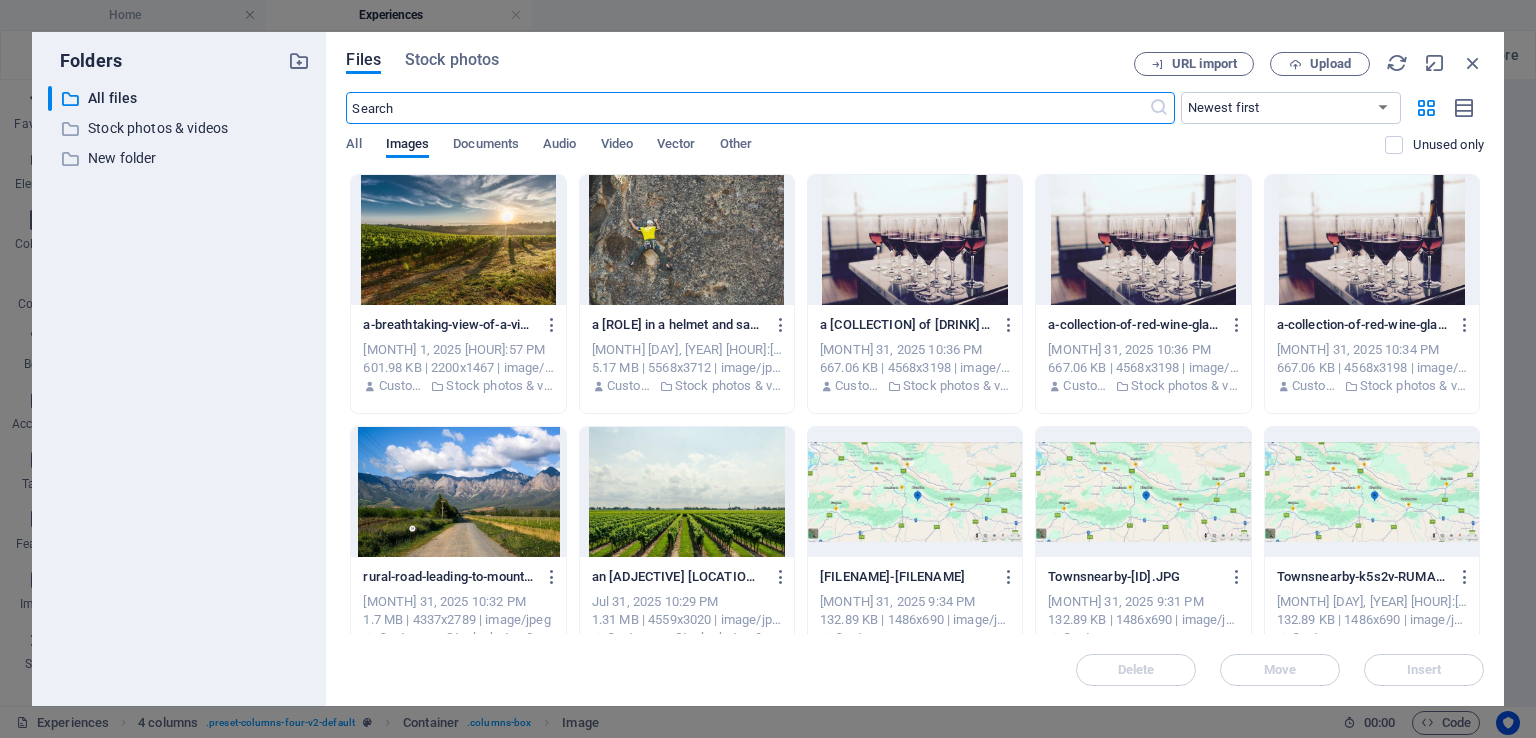 scroll, scrollTop: 5619, scrollLeft: 0, axis: vertical 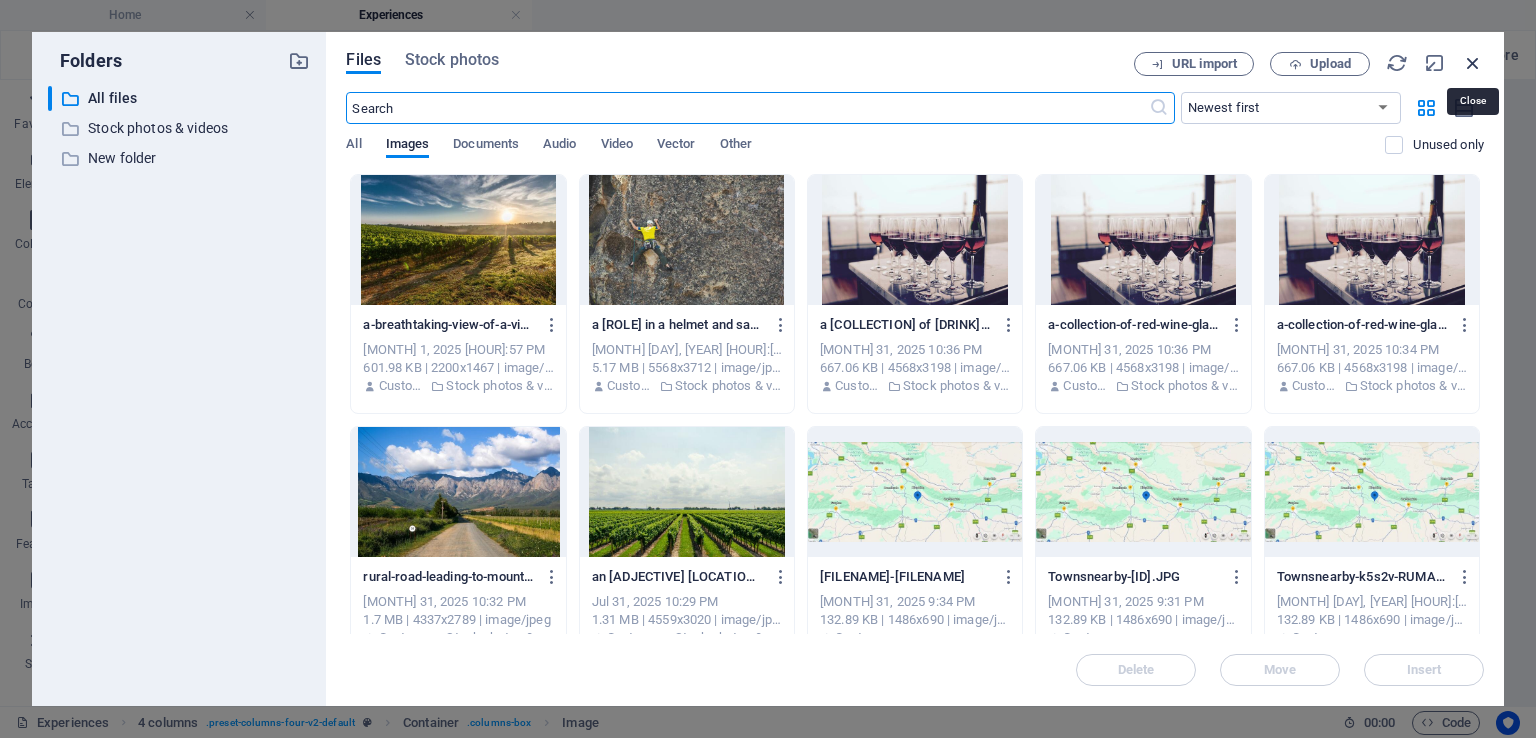 click at bounding box center (1473, 63) 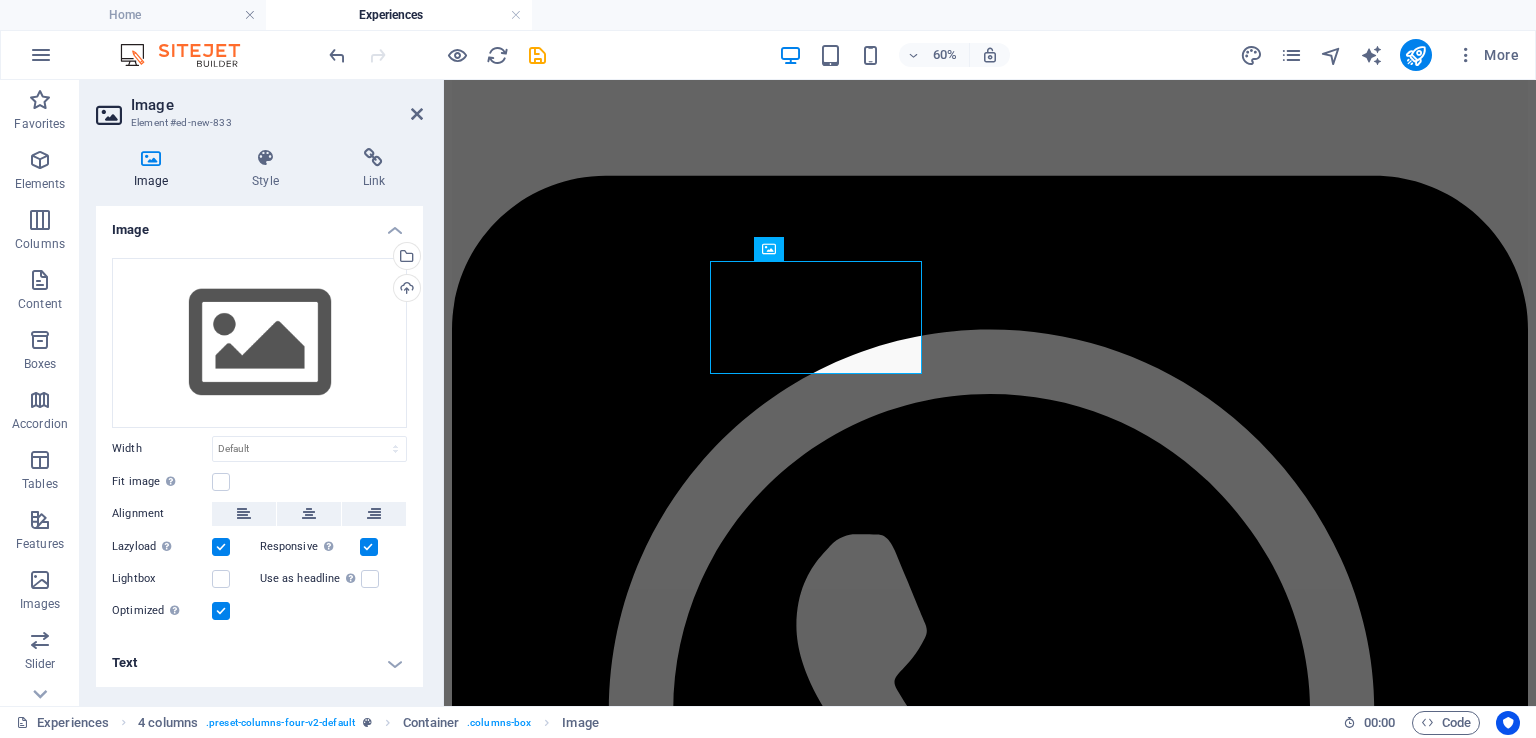 scroll, scrollTop: 5202, scrollLeft: 0, axis: vertical 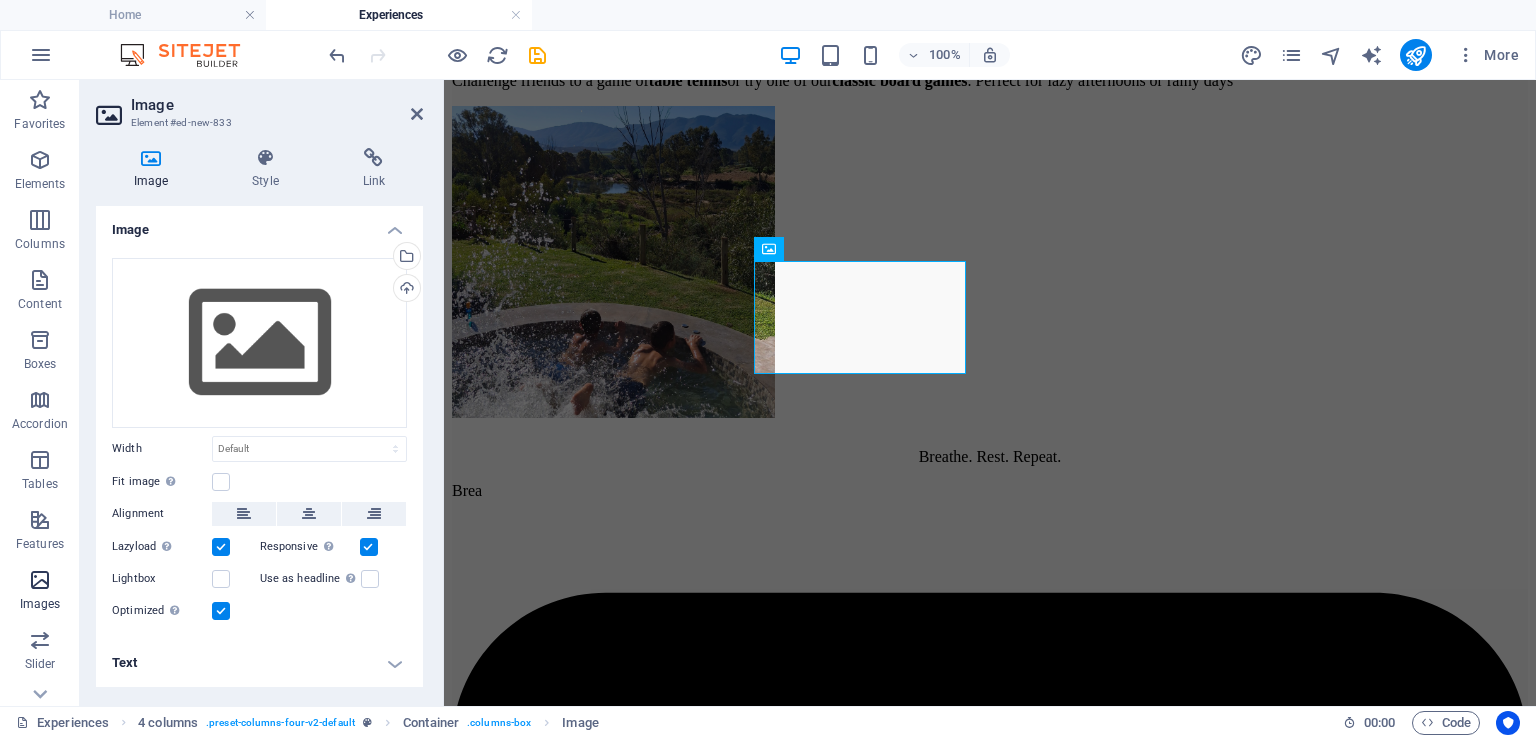 drag, startPoint x: 36, startPoint y: 474, endPoint x: 36, endPoint y: 614, distance: 140 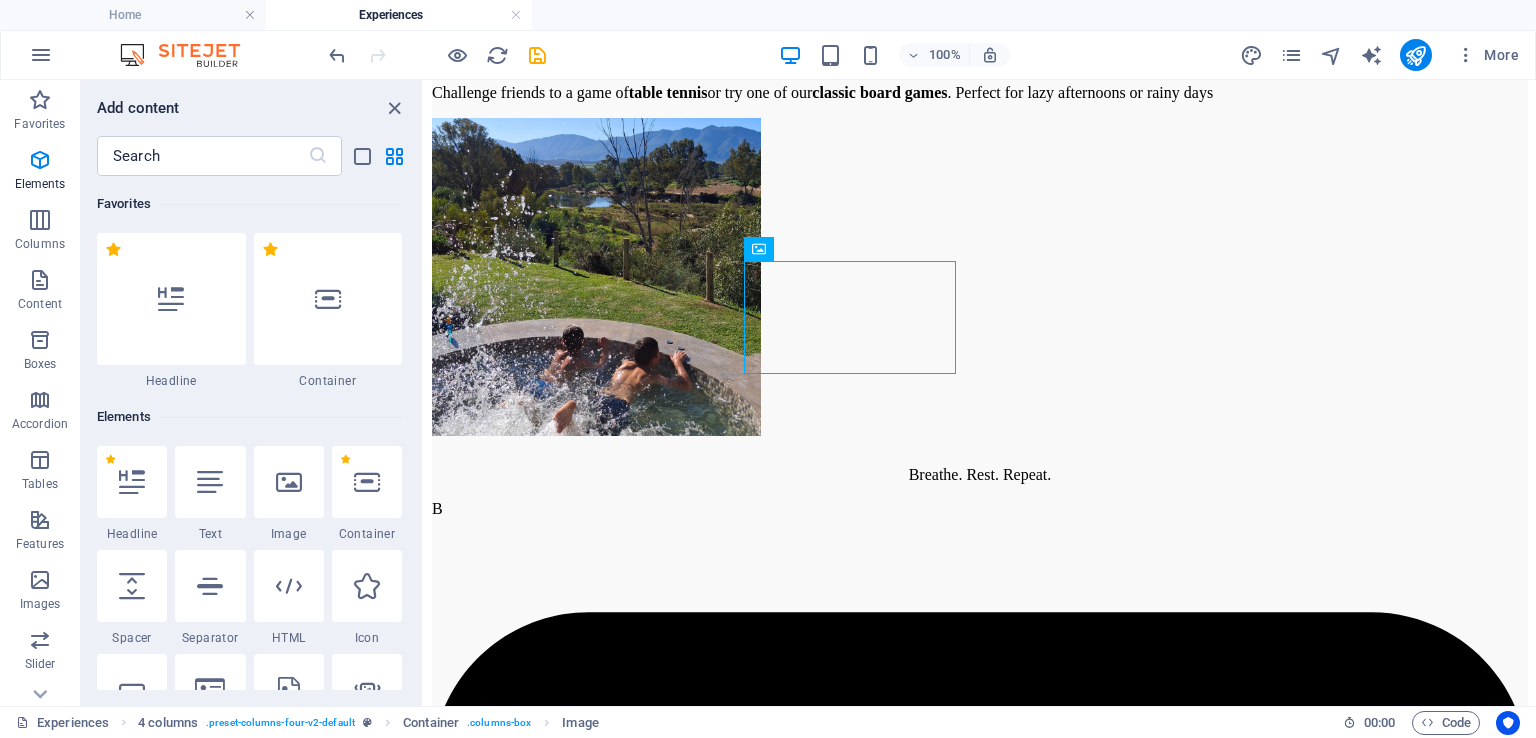 scroll, scrollTop: 10140, scrollLeft: 0, axis: vertical 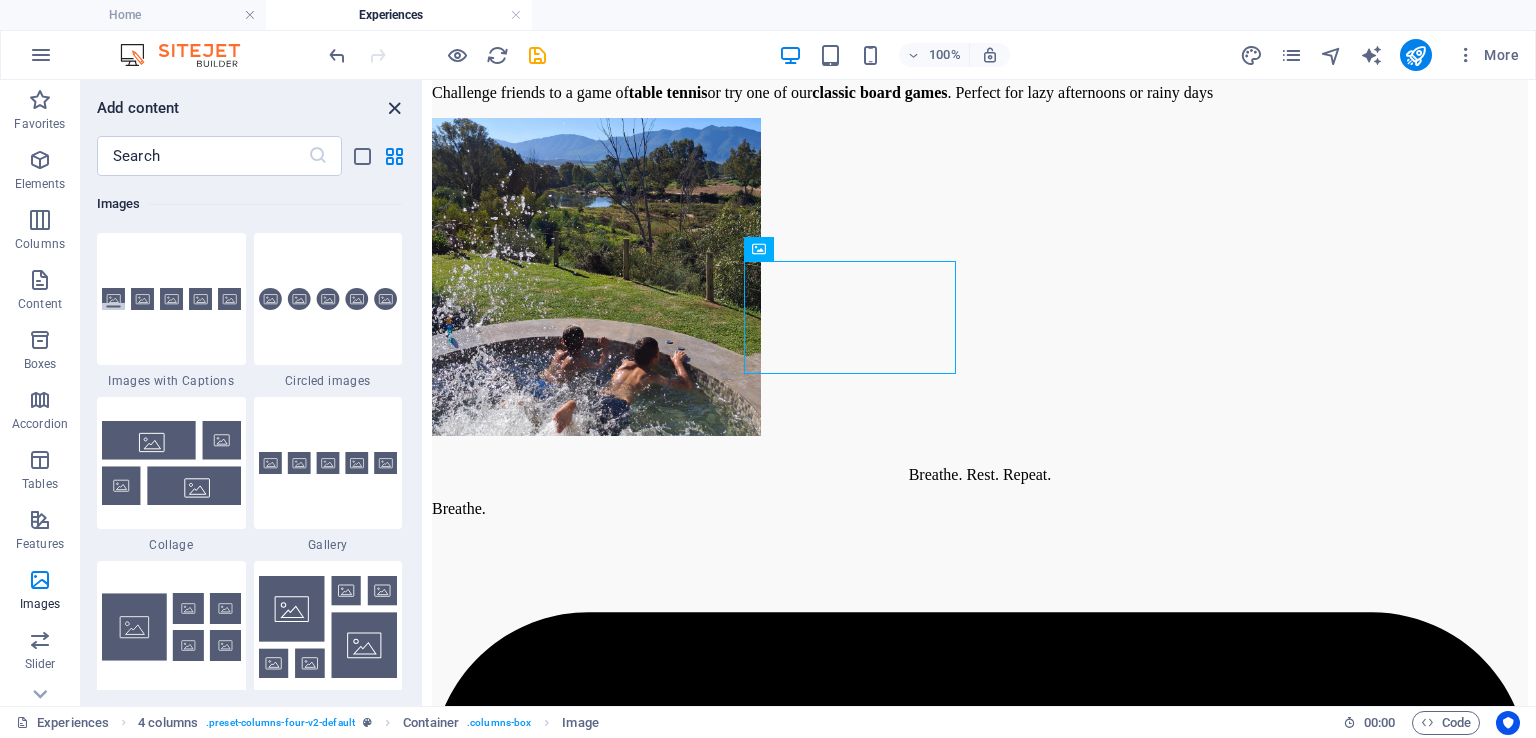 click at bounding box center (394, 108) 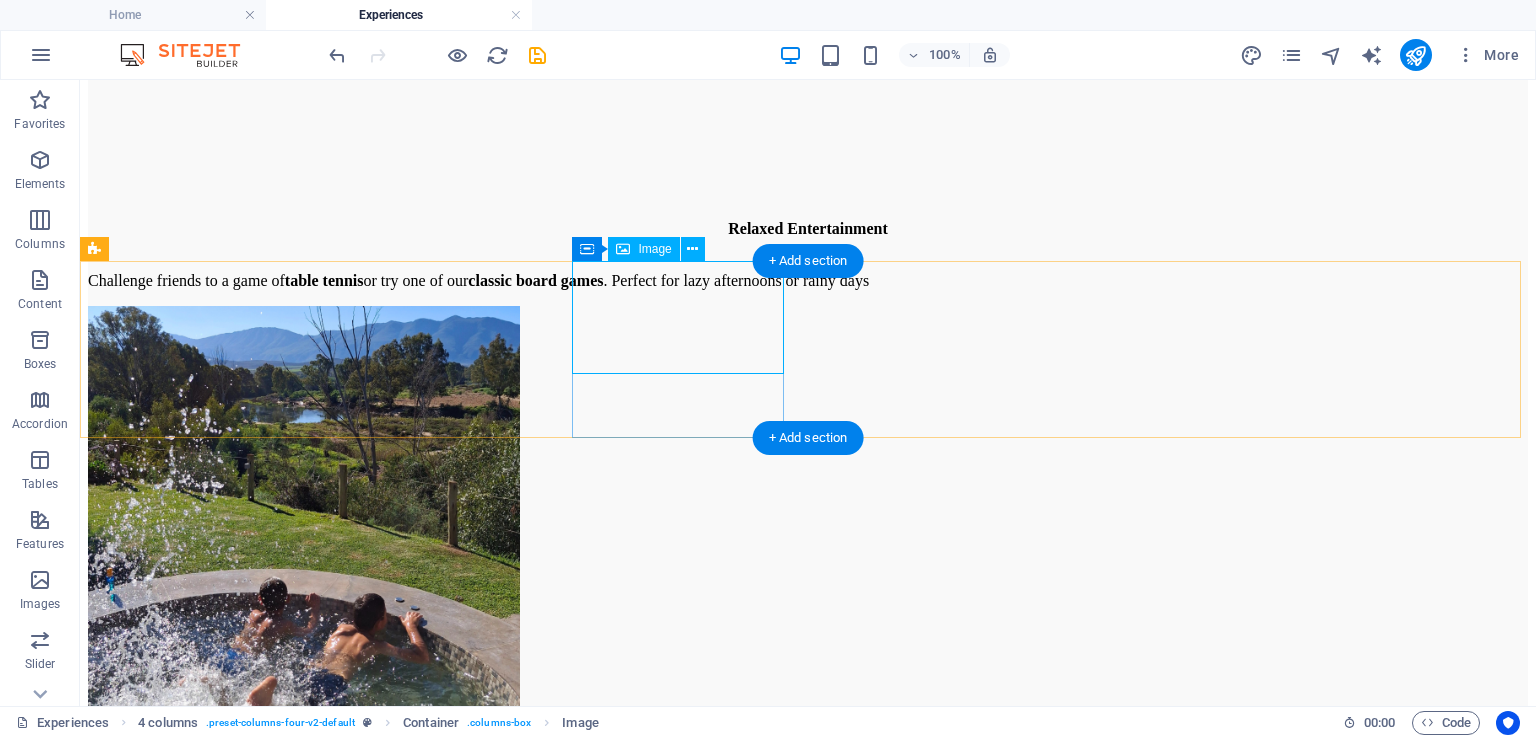 click at bounding box center (808, 8198) 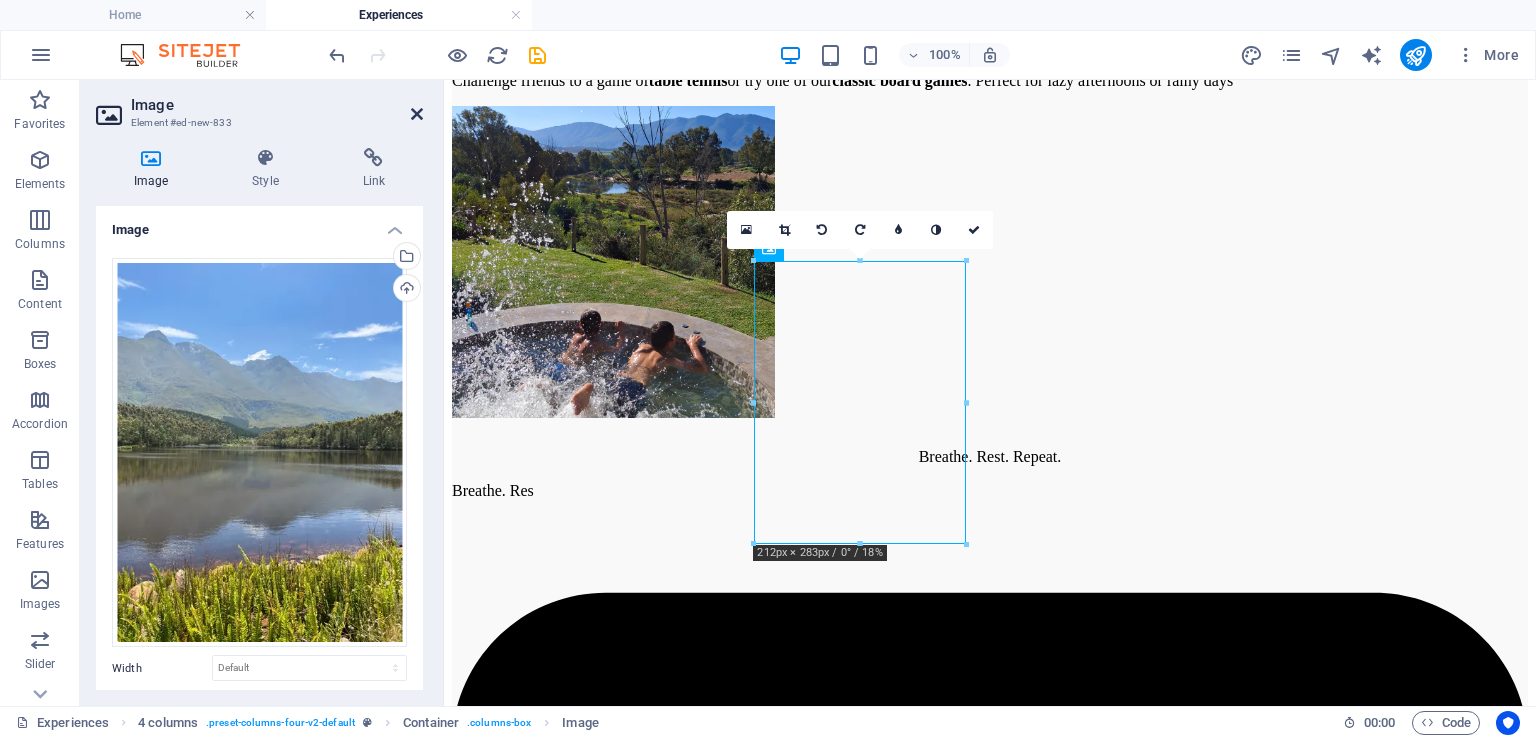 click at bounding box center (417, 114) 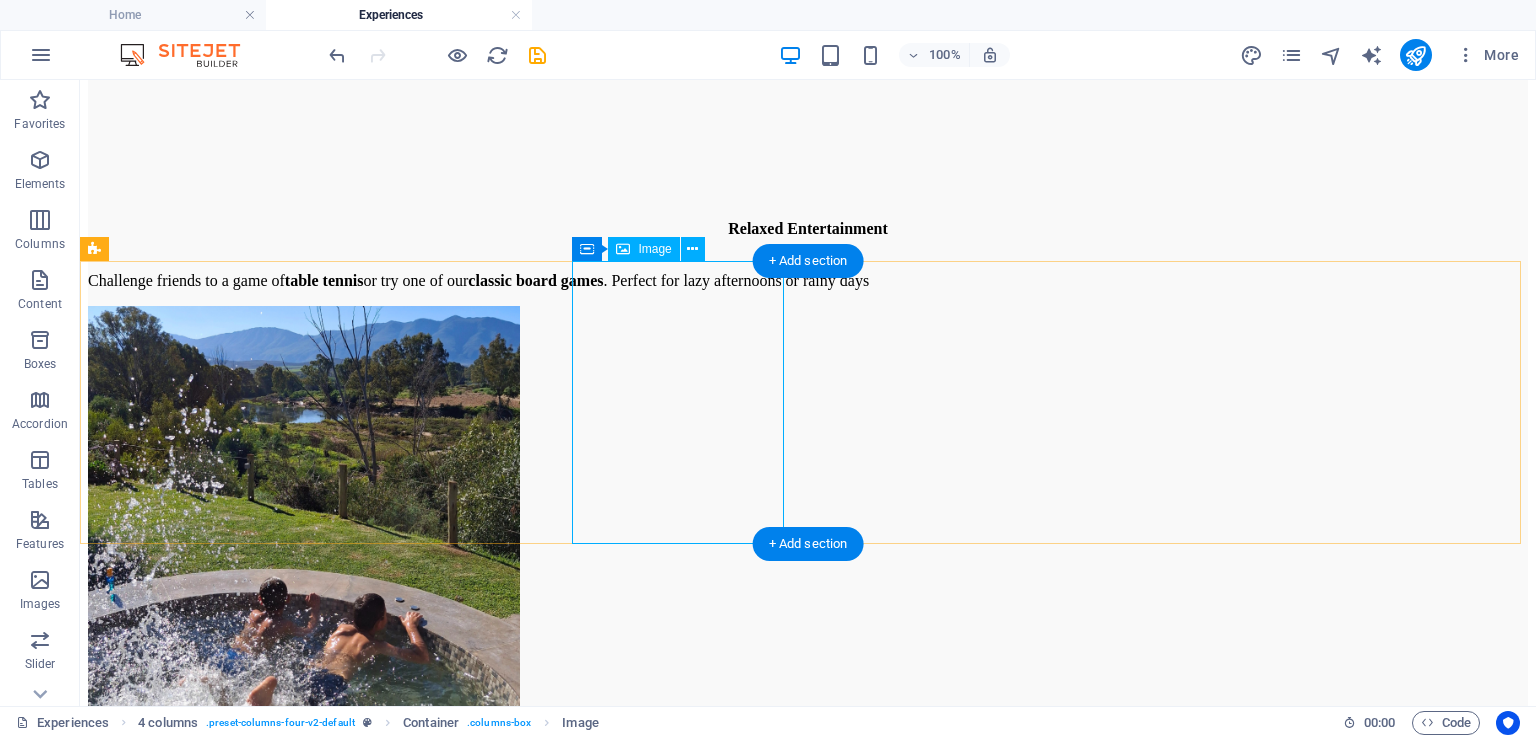 click at bounding box center (808, 9056) 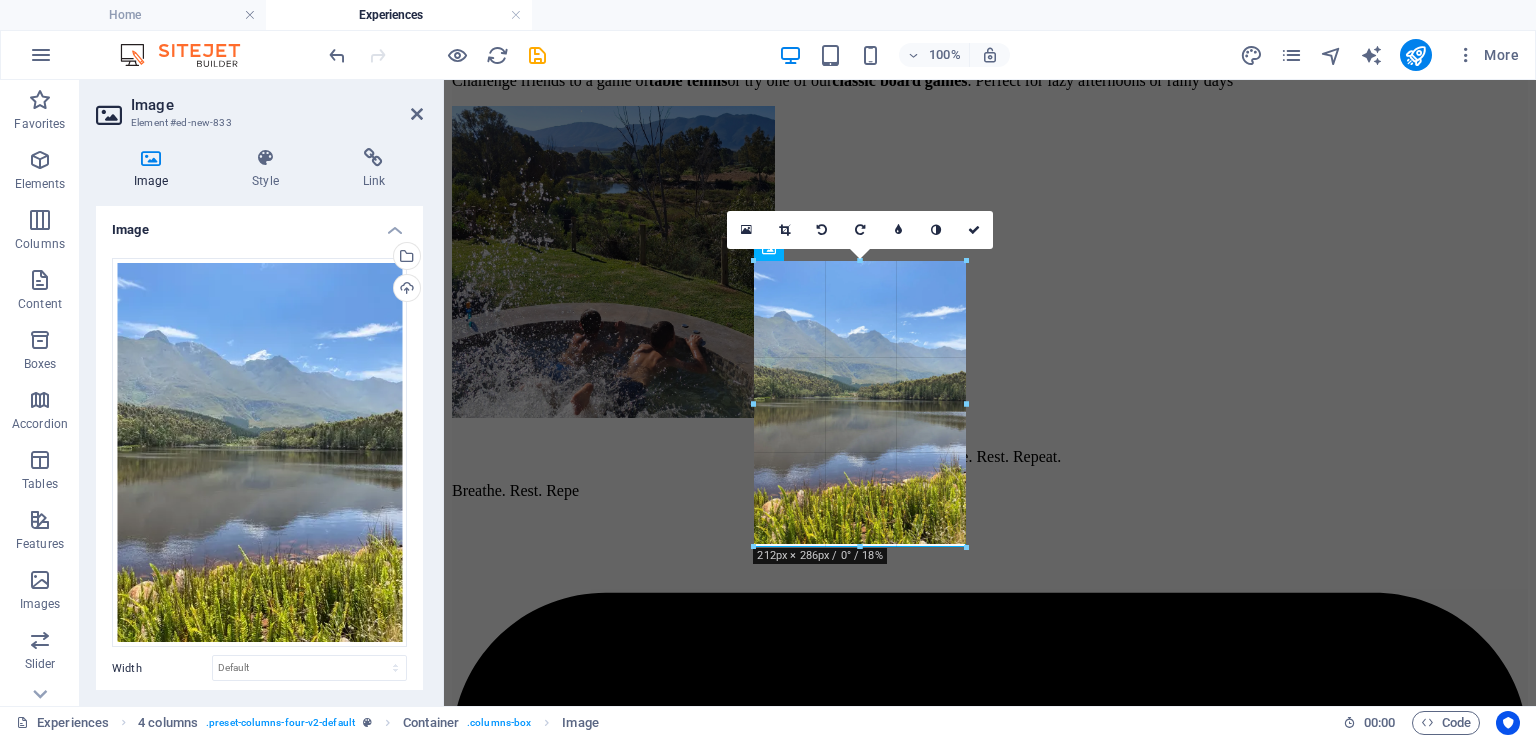 drag, startPoint x: 966, startPoint y: 545, endPoint x: 971, endPoint y: 365, distance: 180.06943 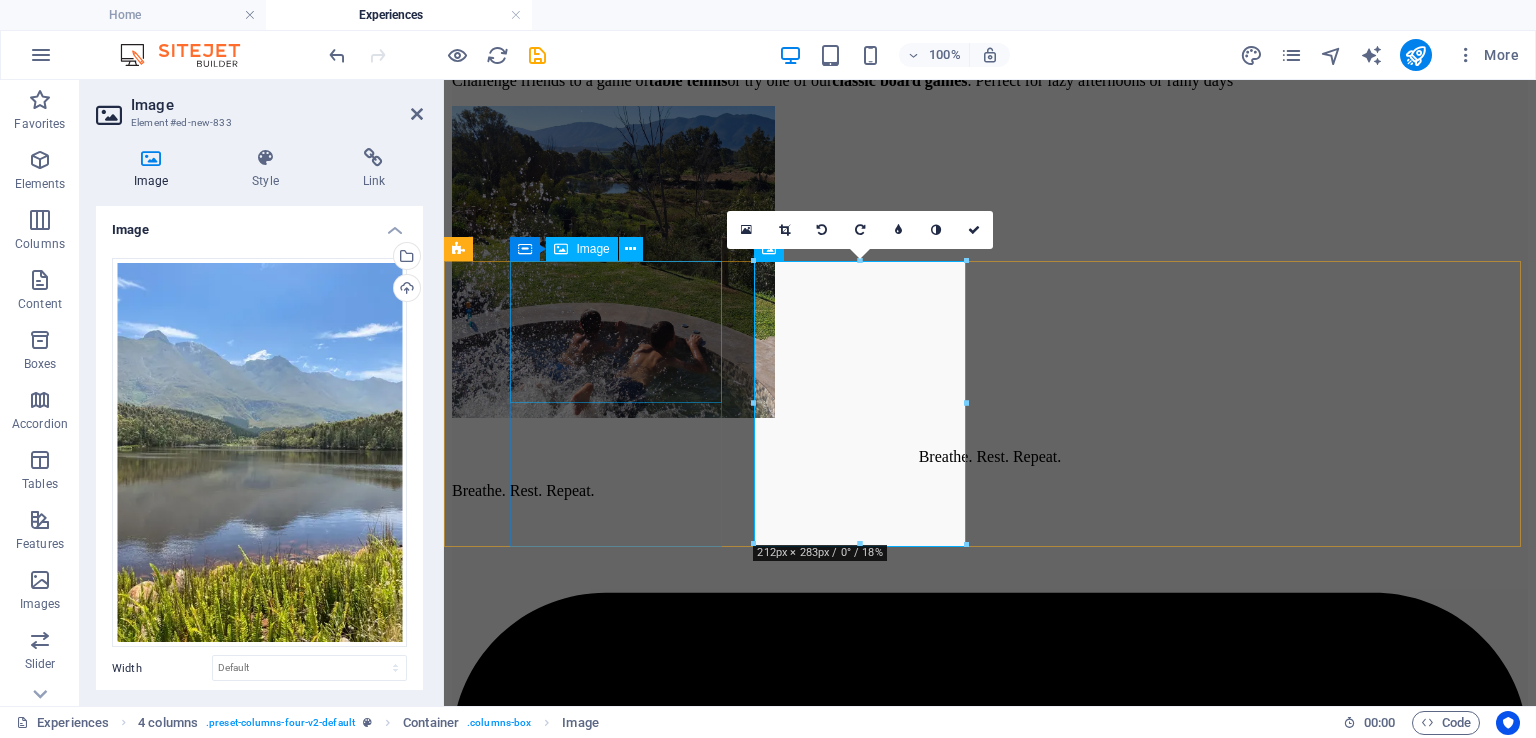 click at bounding box center (990, 6251) 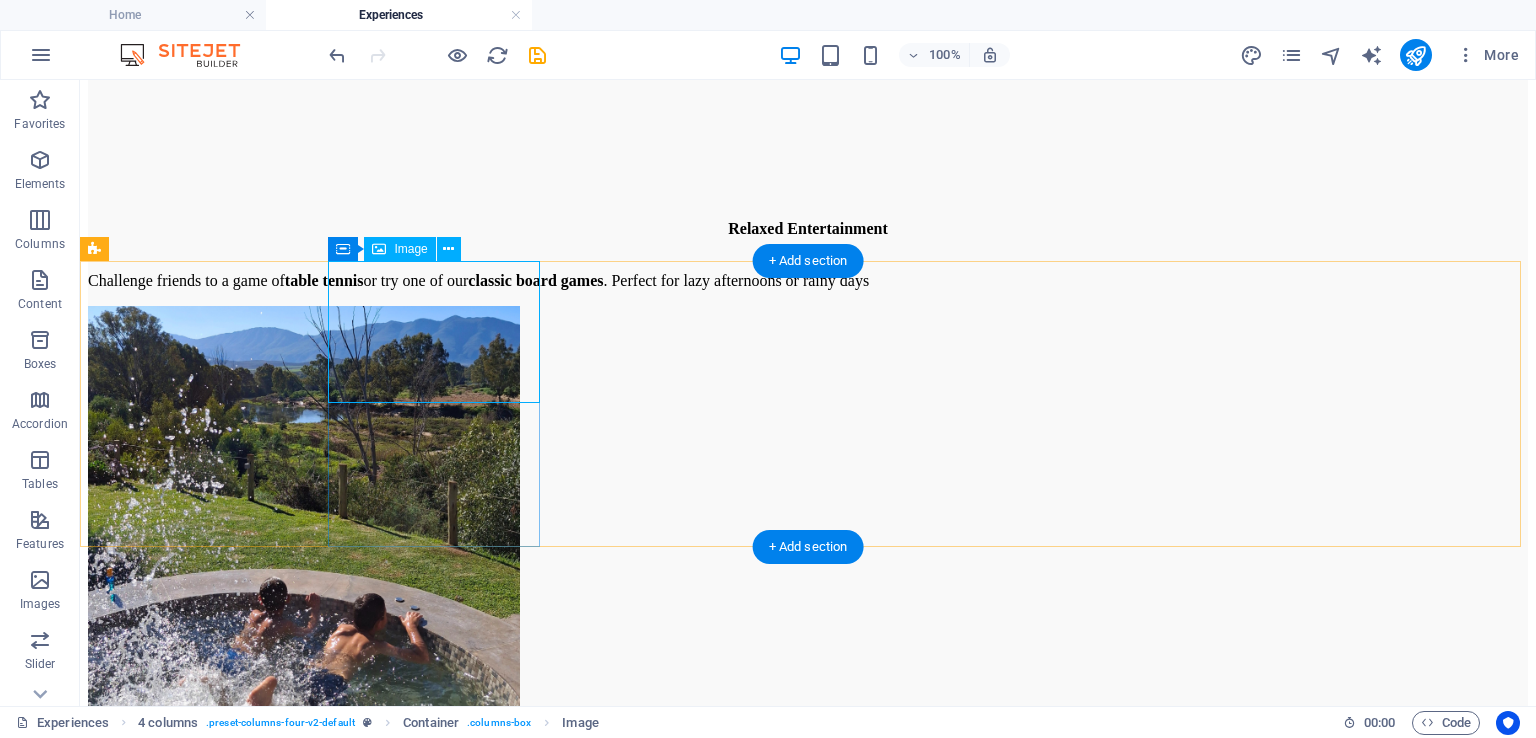 click at bounding box center (808, 7740) 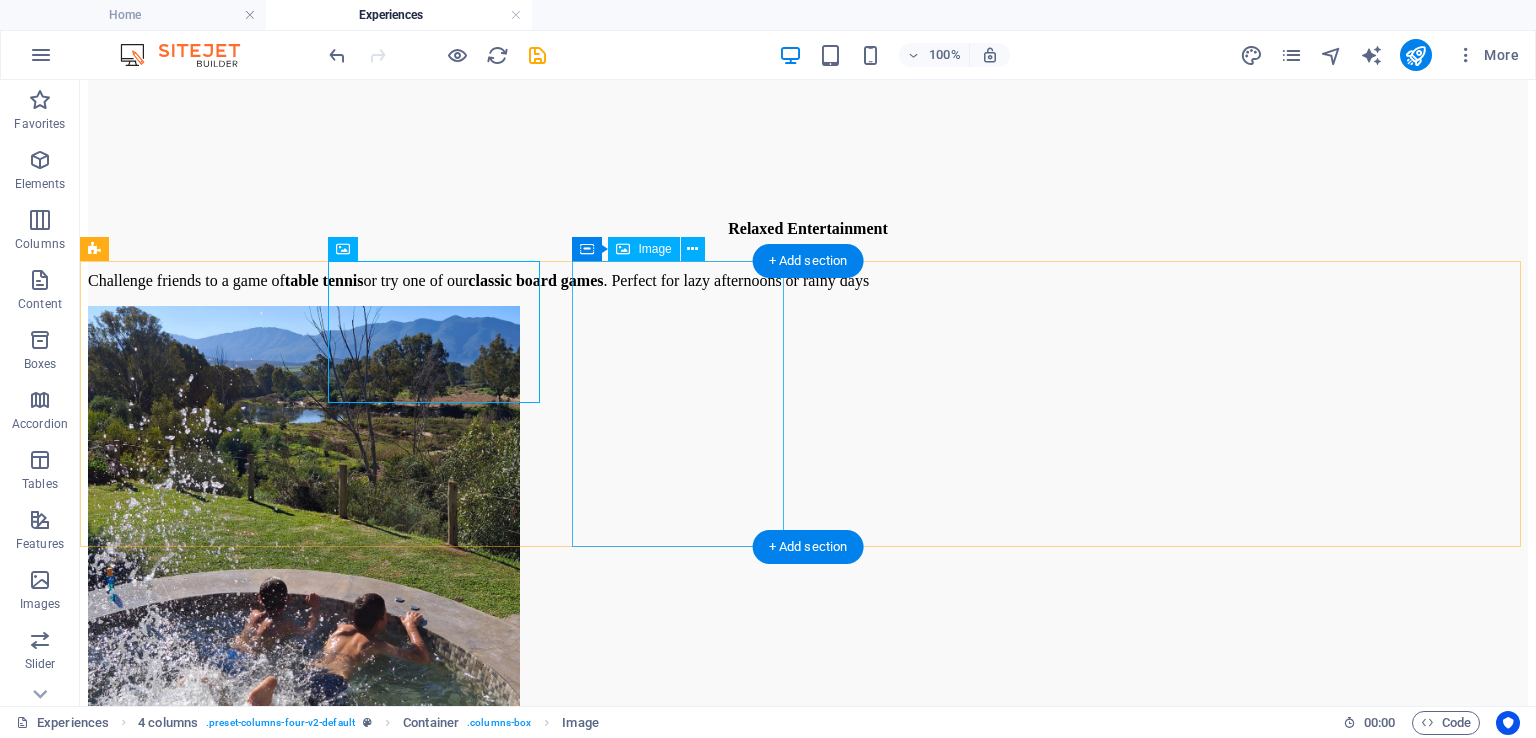 click at bounding box center [808, 8229] 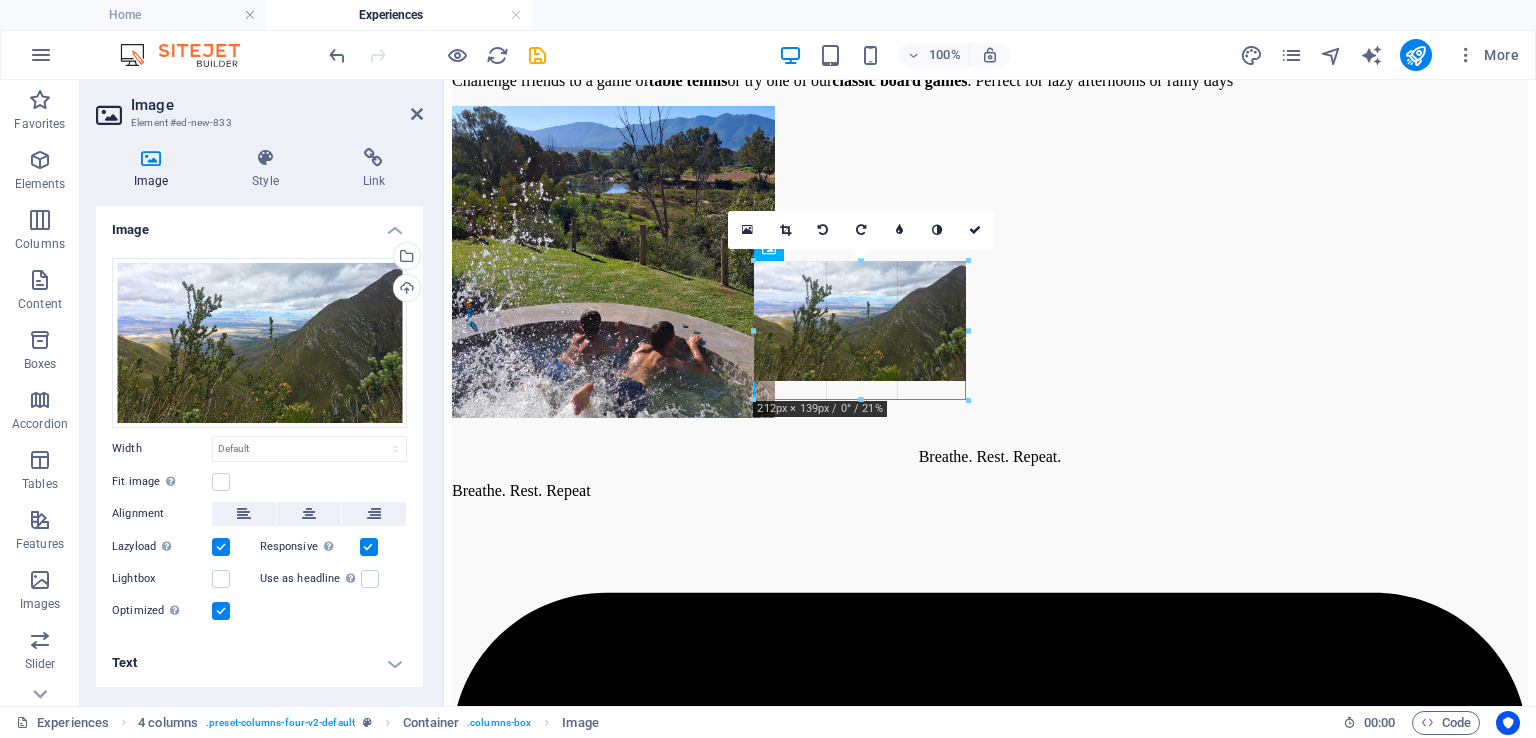 drag, startPoint x: 861, startPoint y: 382, endPoint x: 417, endPoint y: 322, distance: 448.0357 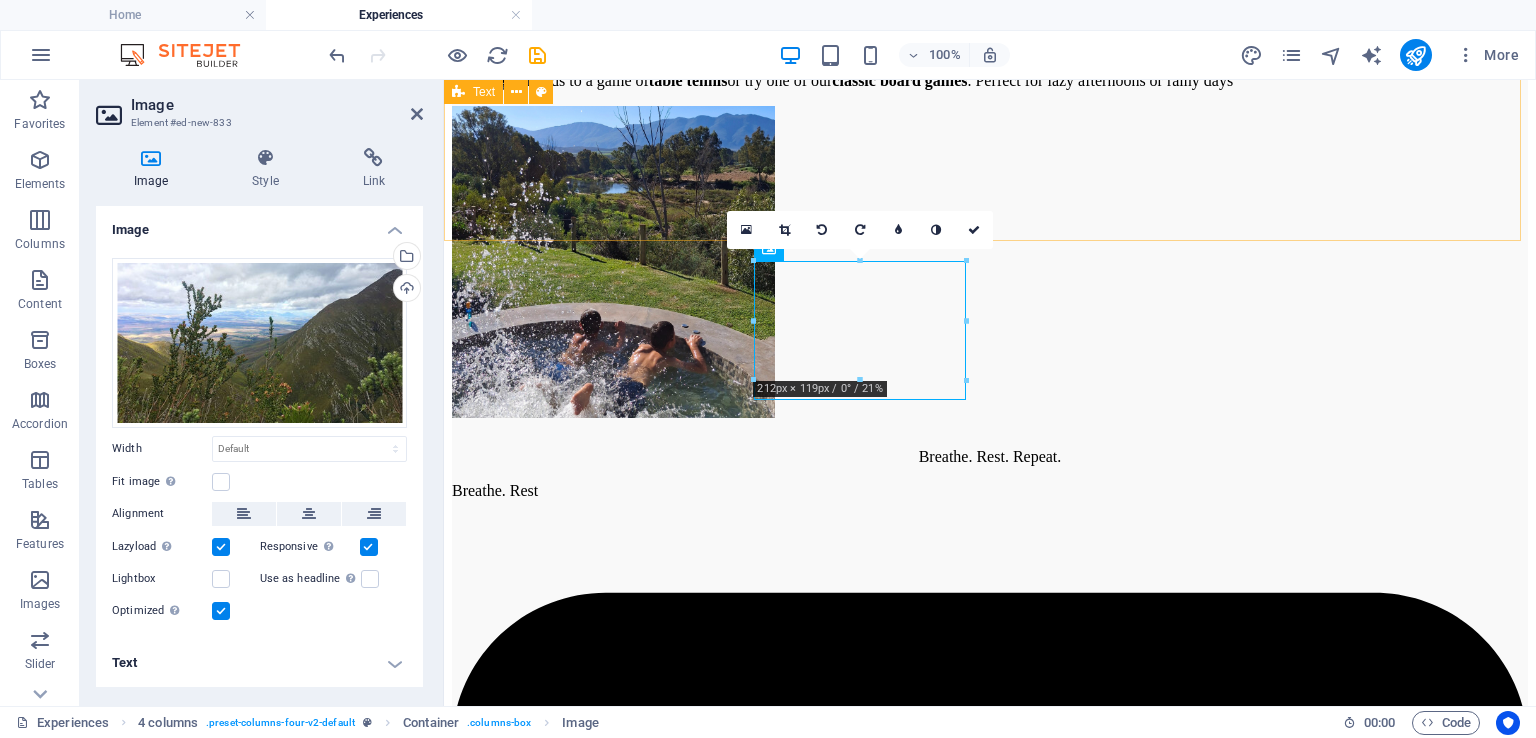 click on "Nearby Towns & Day Trips Distances from Riverhide" at bounding box center (990, 5821) 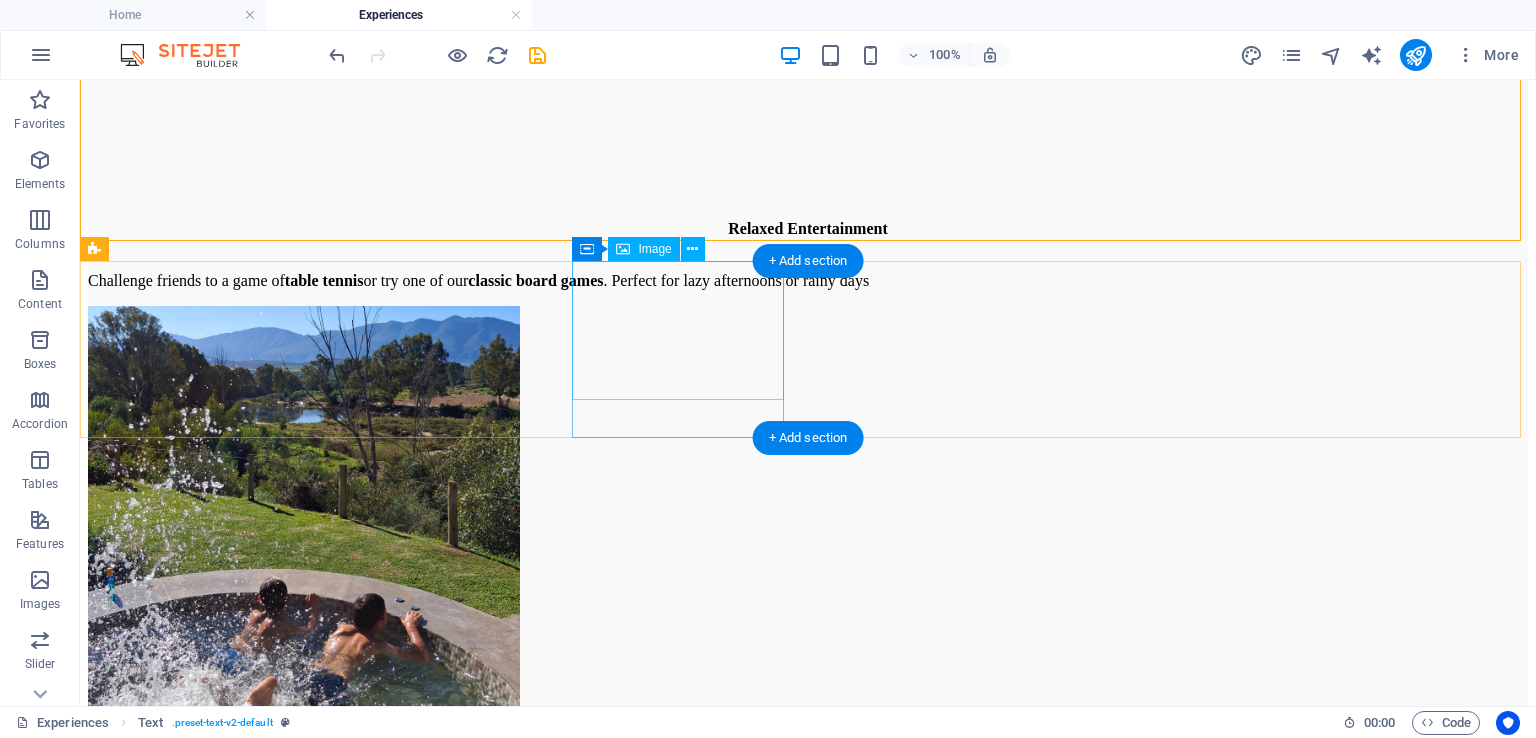 click at bounding box center (808, 8155) 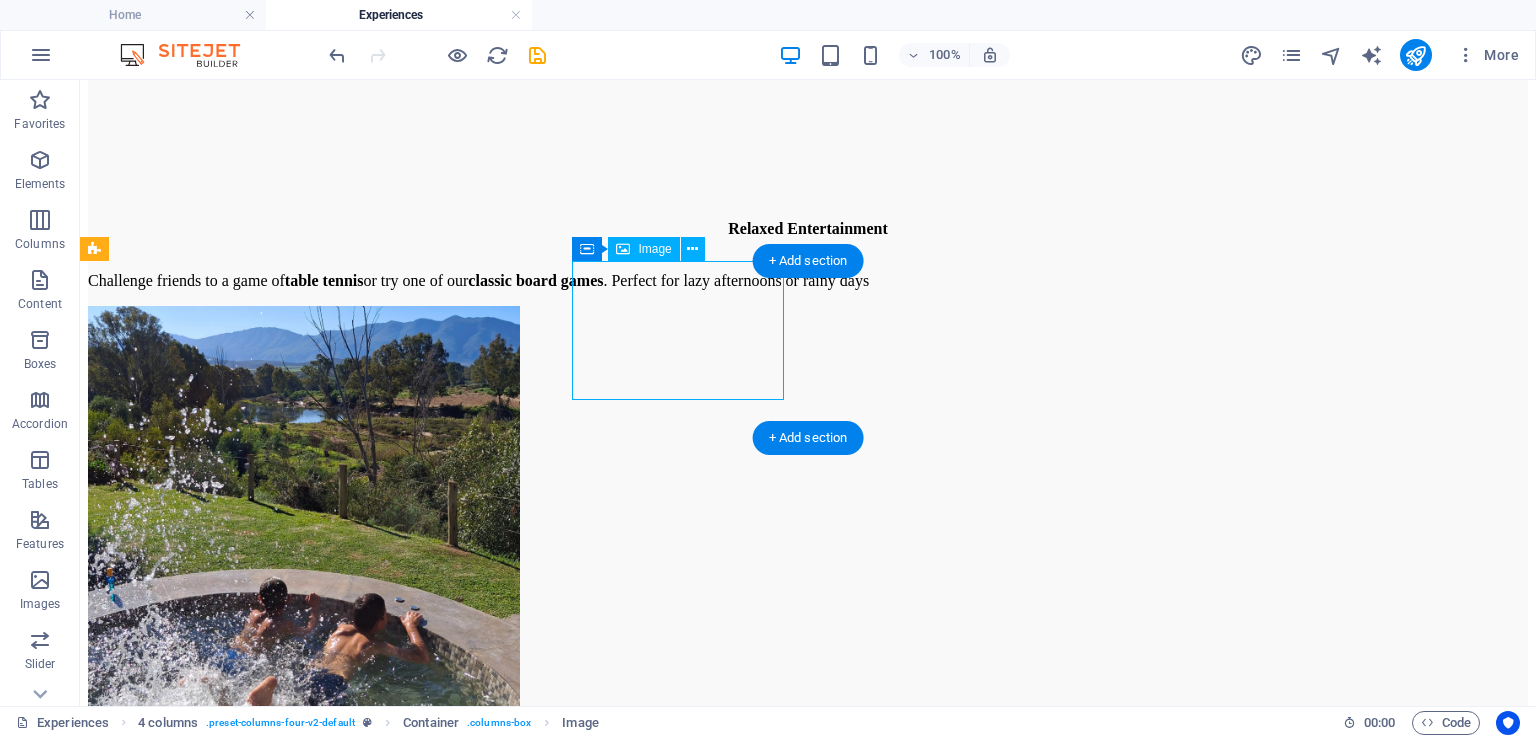 click at bounding box center [808, 8155] 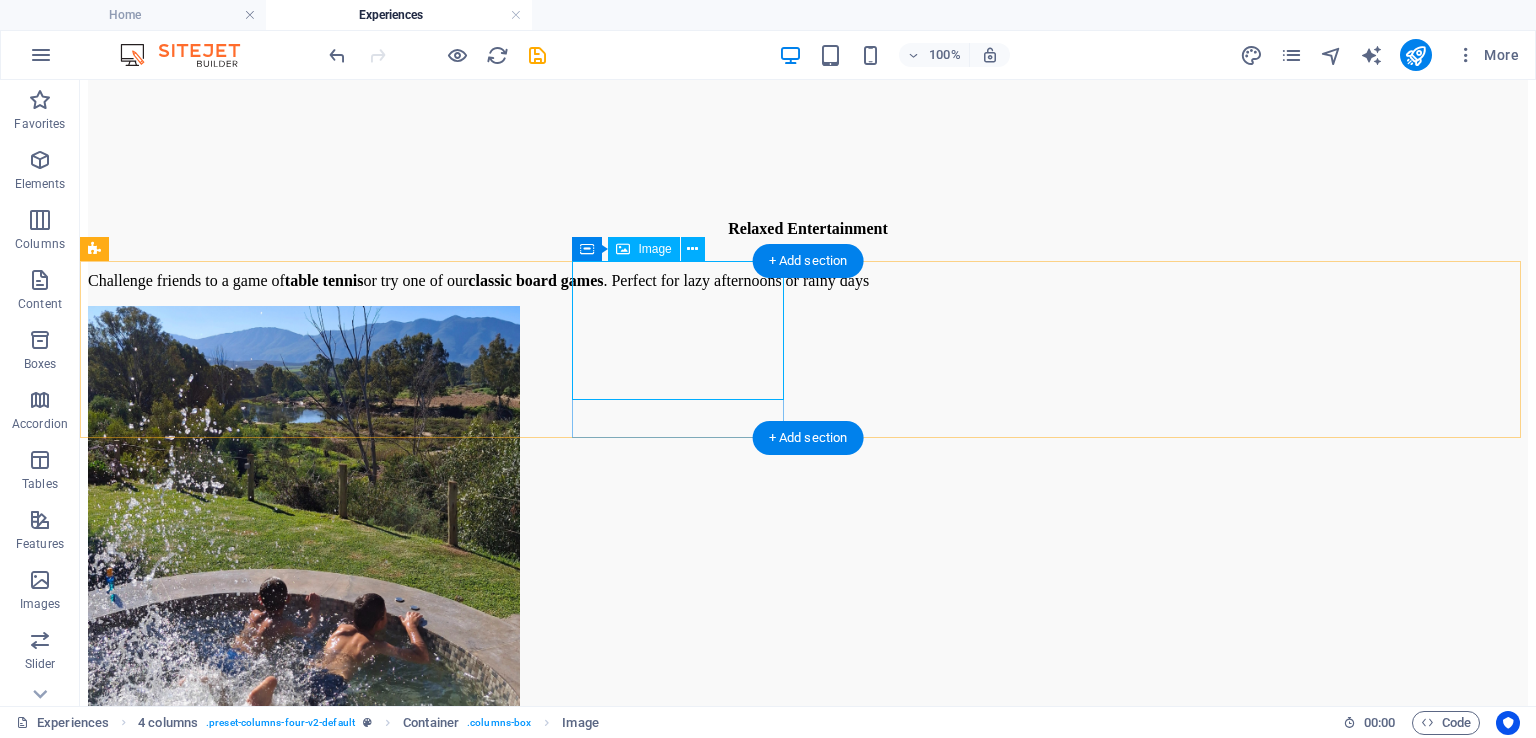 click at bounding box center [808, 8155] 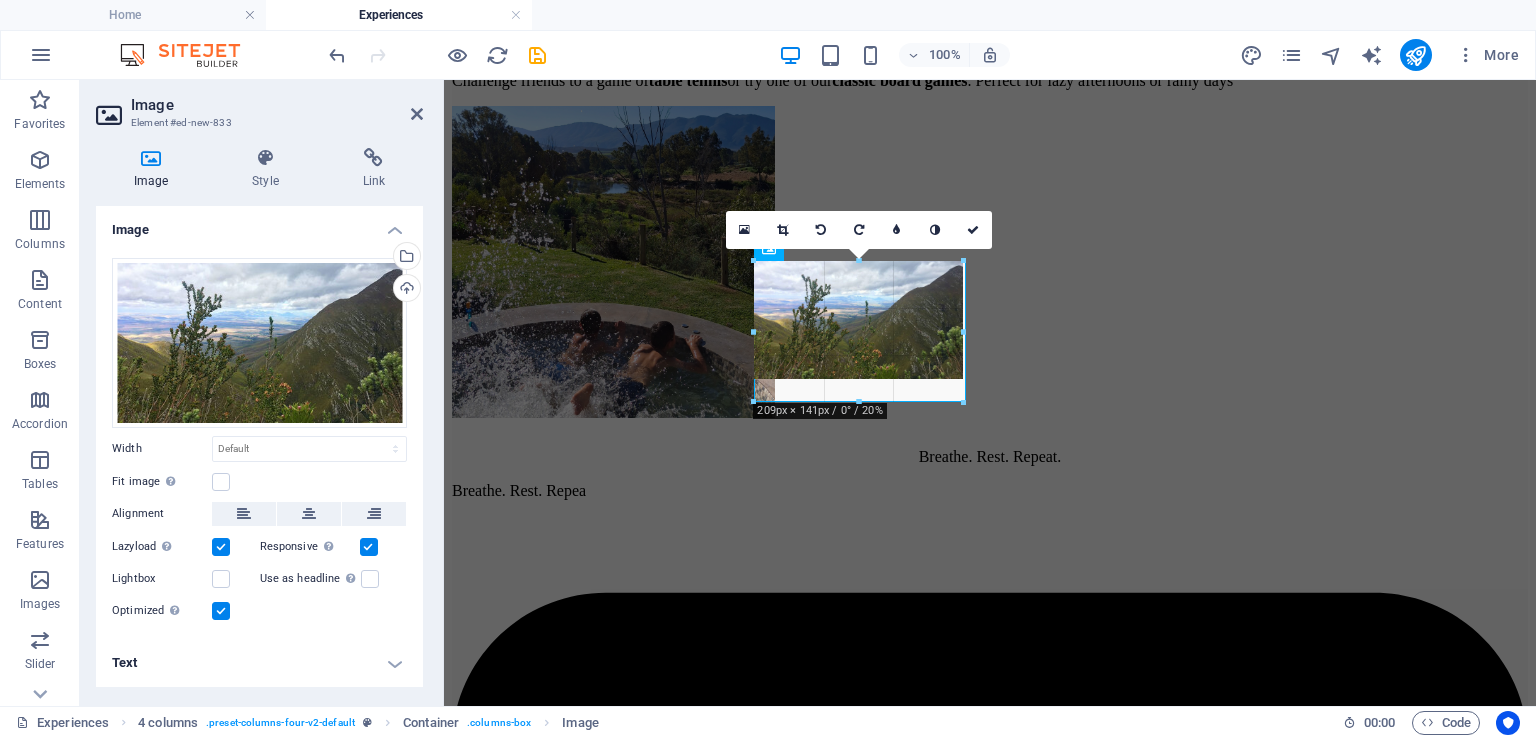 type on "209" 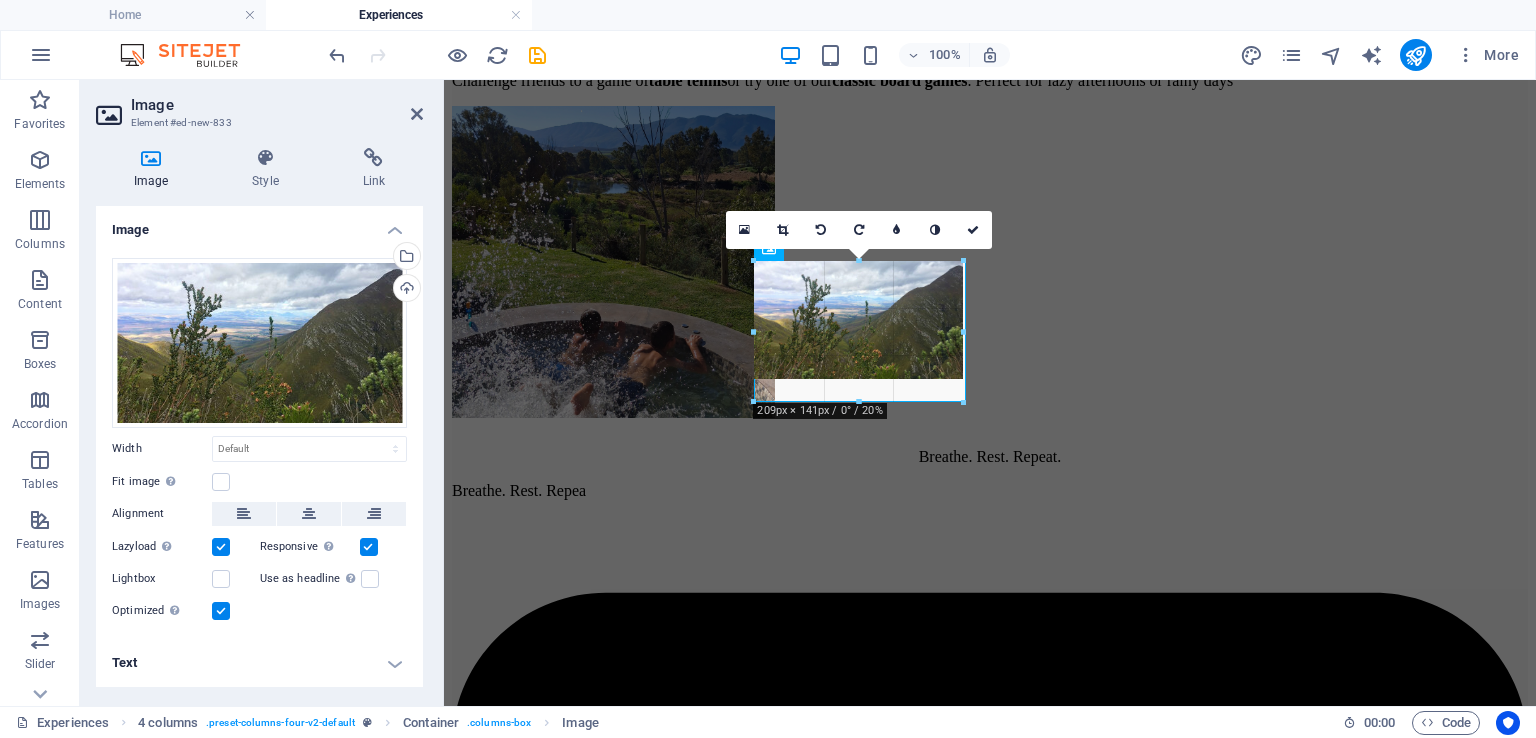 select on "px" 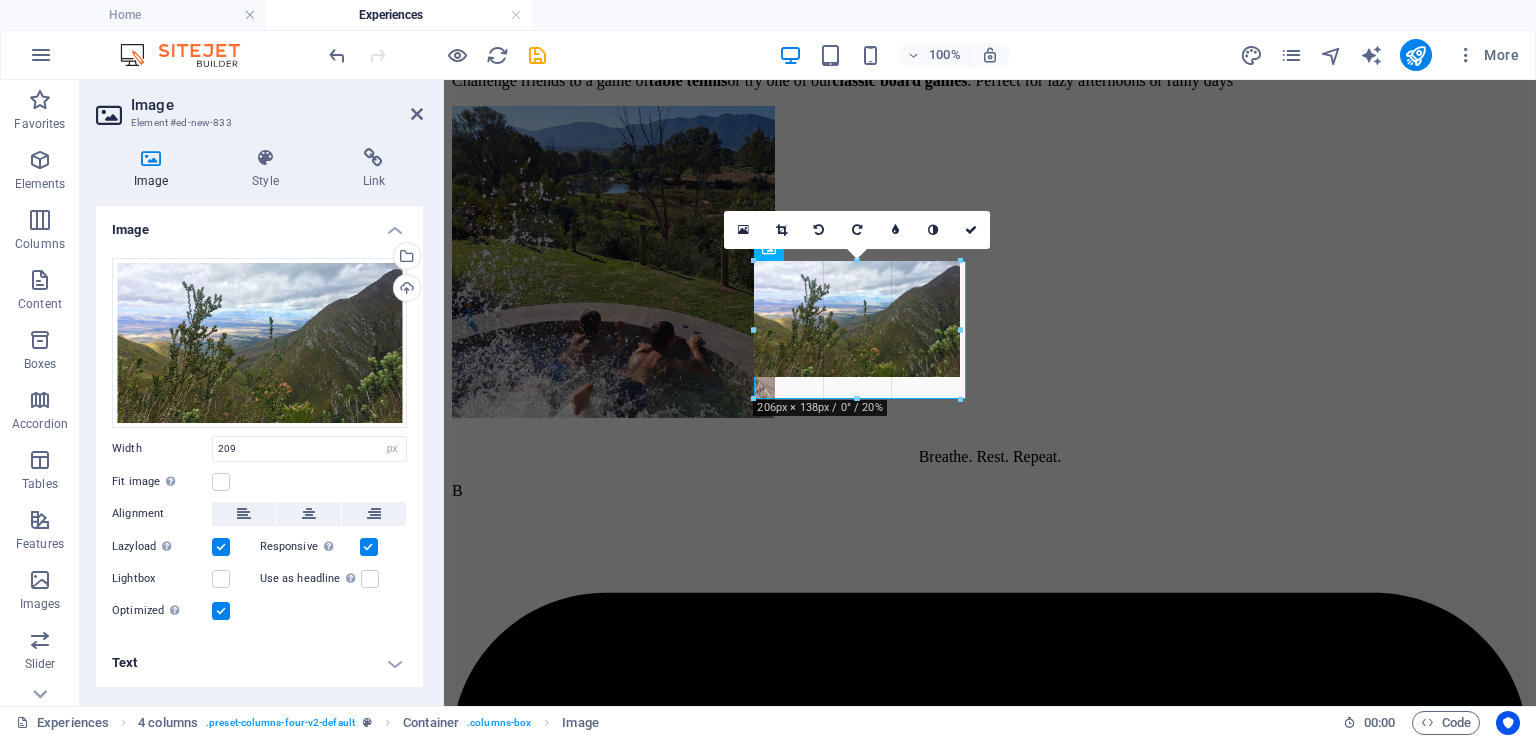 drag, startPoint x: 858, startPoint y: 377, endPoint x: 882, endPoint y: 397, distance: 31.241 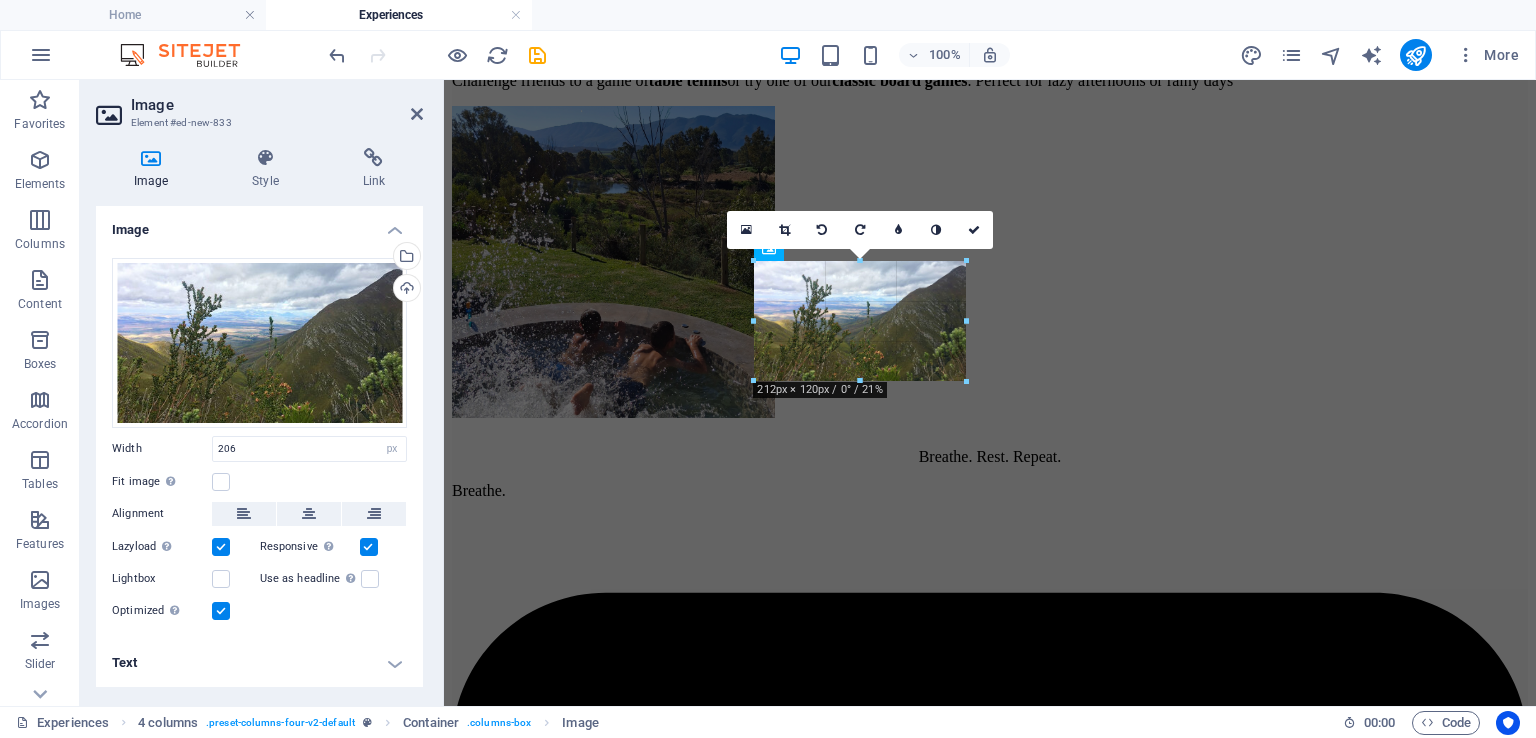 type on "212" 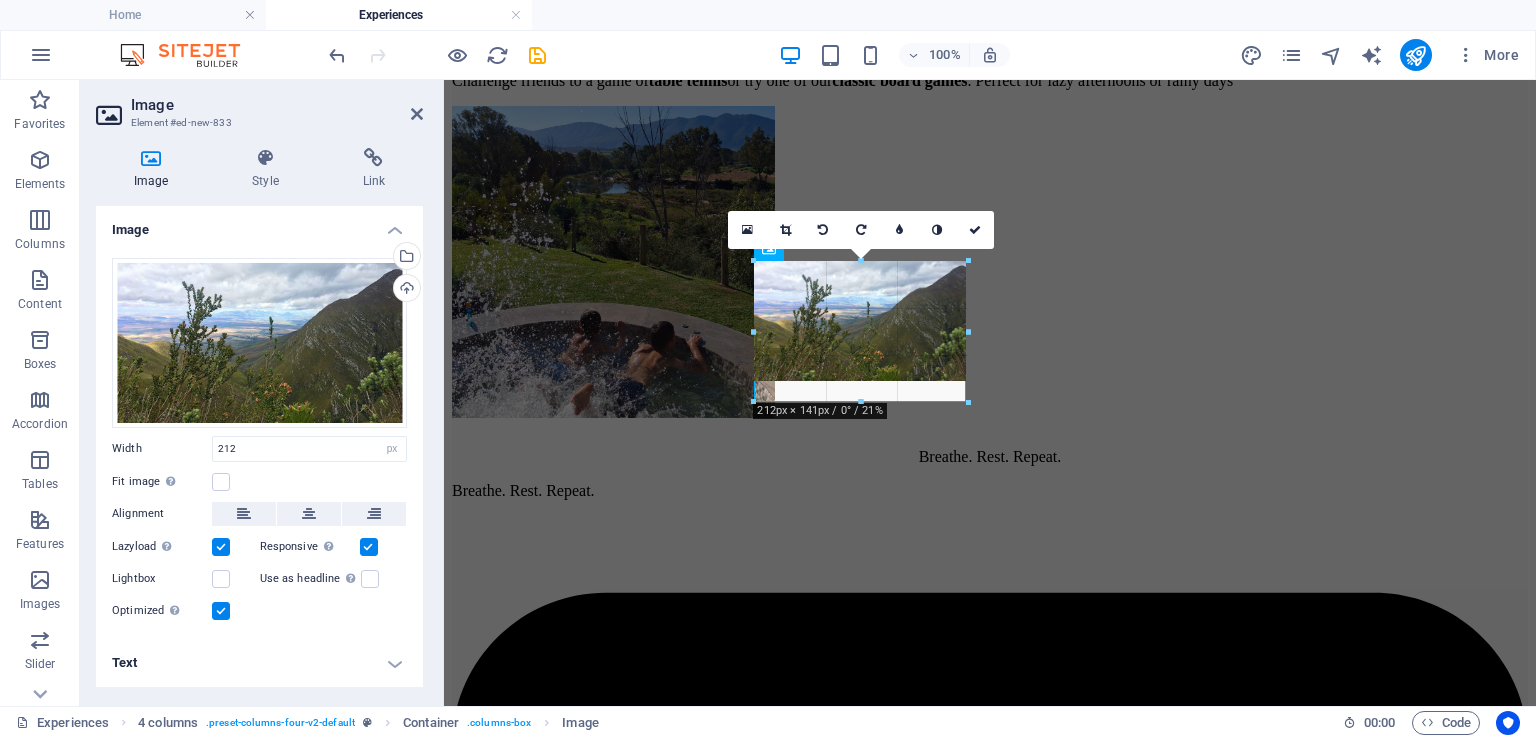 drag, startPoint x: 864, startPoint y: 380, endPoint x: 864, endPoint y: 401, distance: 21 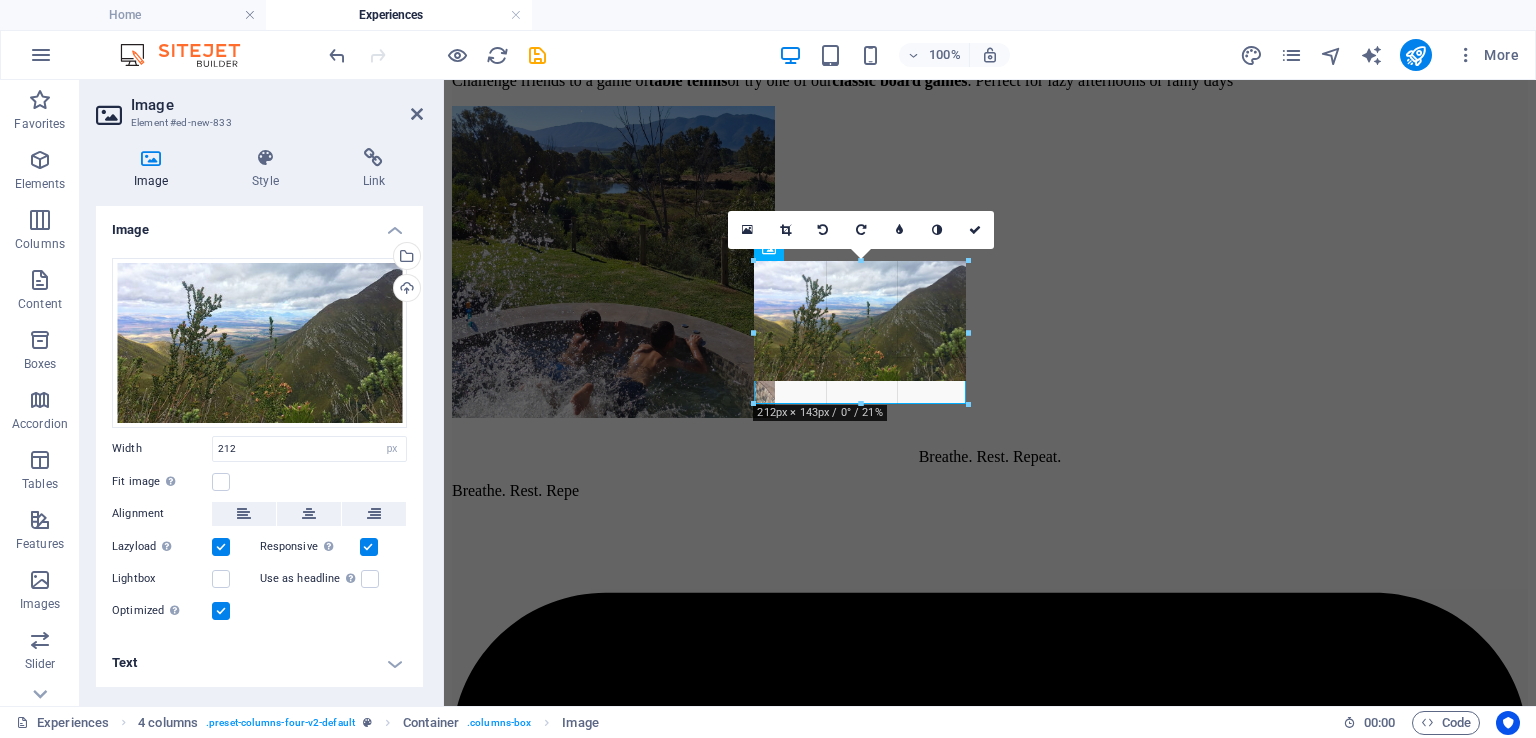 drag, startPoint x: 864, startPoint y: 381, endPoint x: 863, endPoint y: 404, distance: 23.021729 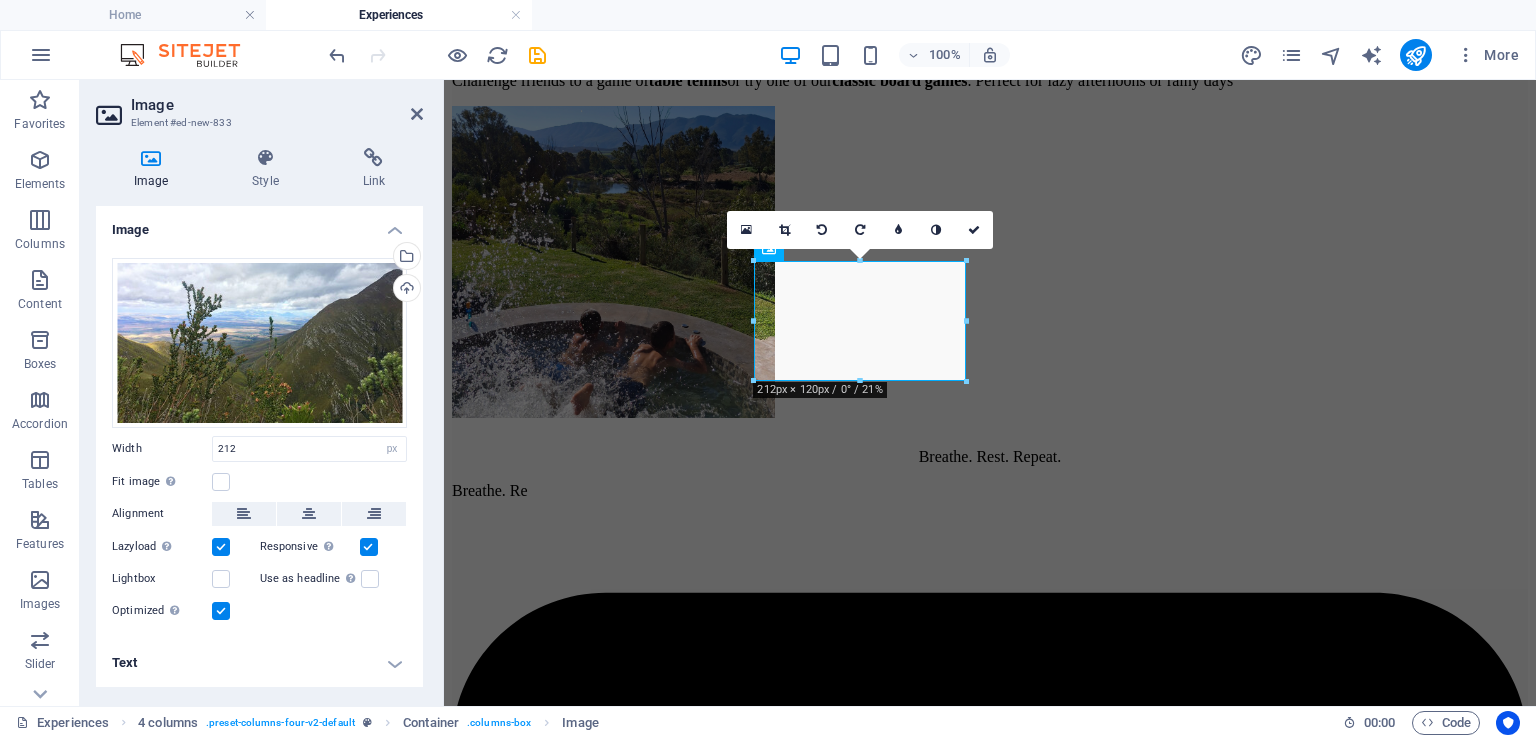 click on "Image Element #ed-new-833" at bounding box center [259, 106] 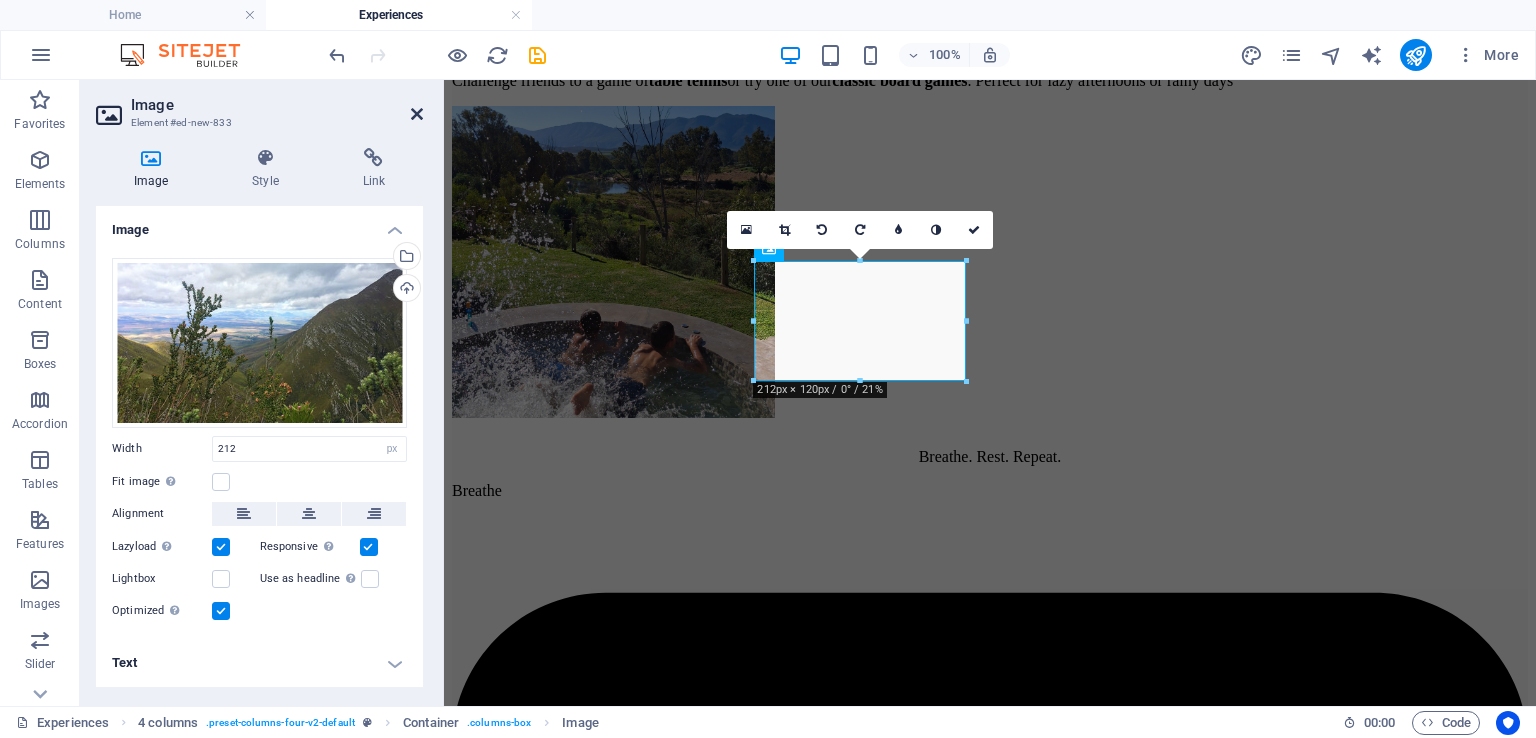 click at bounding box center (417, 114) 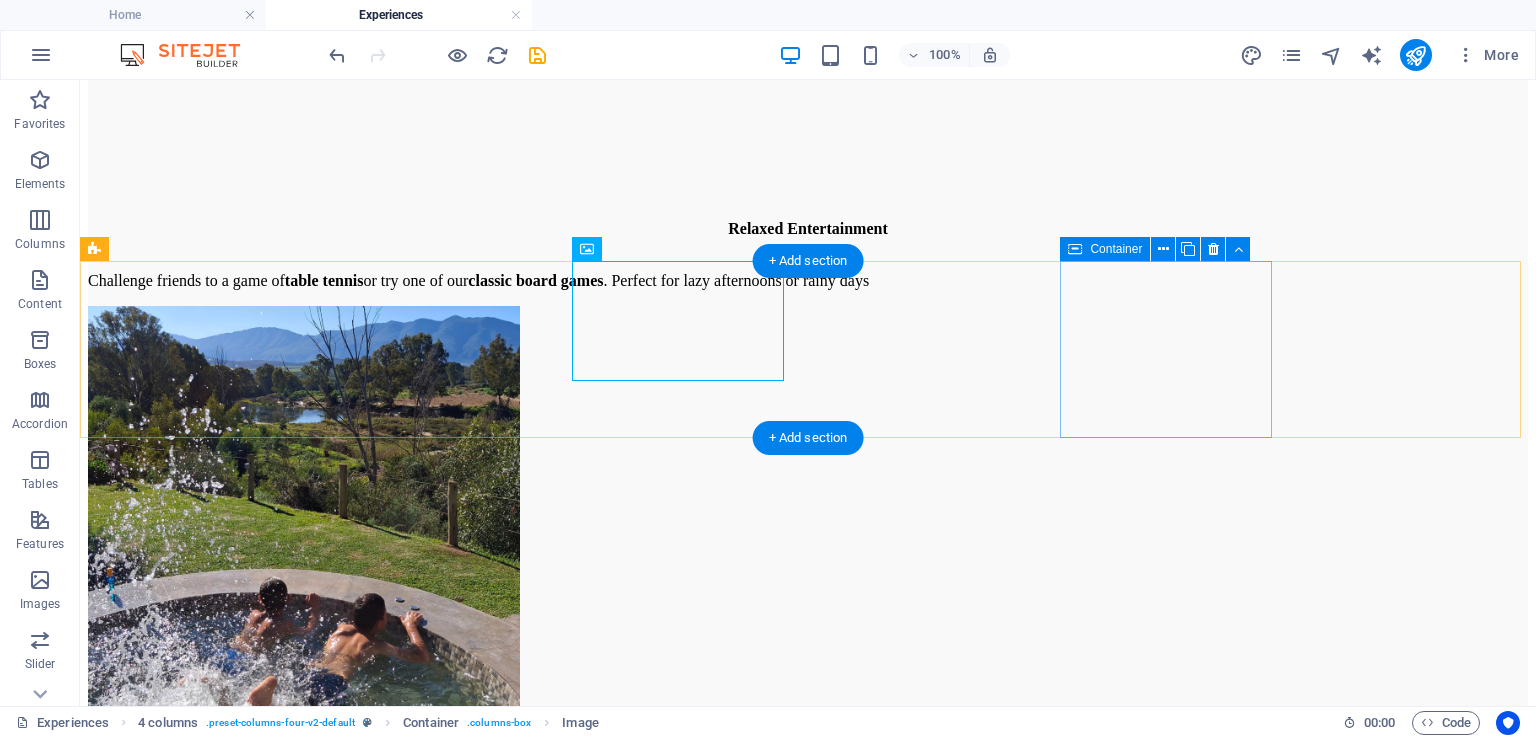 click on "Add elements" at bounding box center (749, 8450) 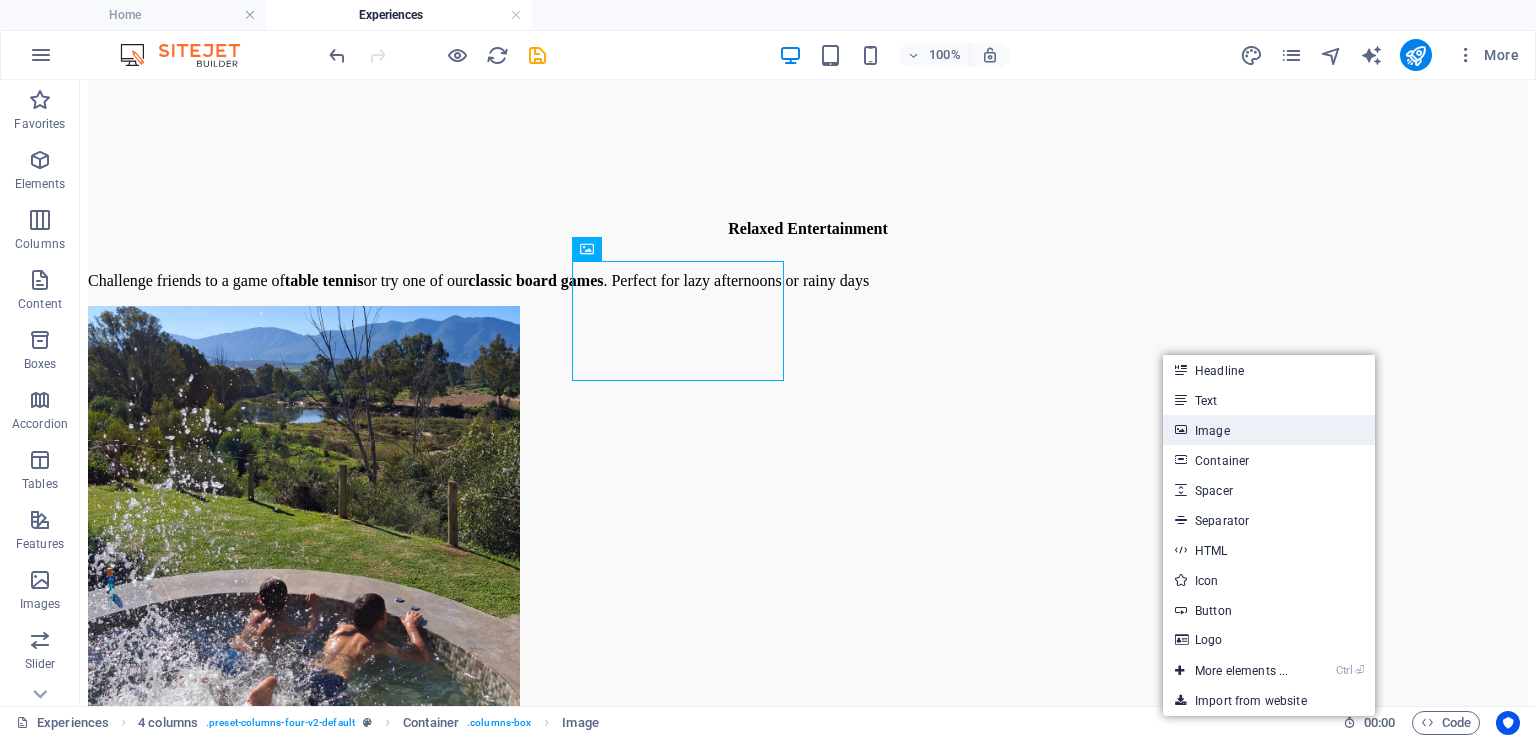 click on "Image" at bounding box center (1269, 430) 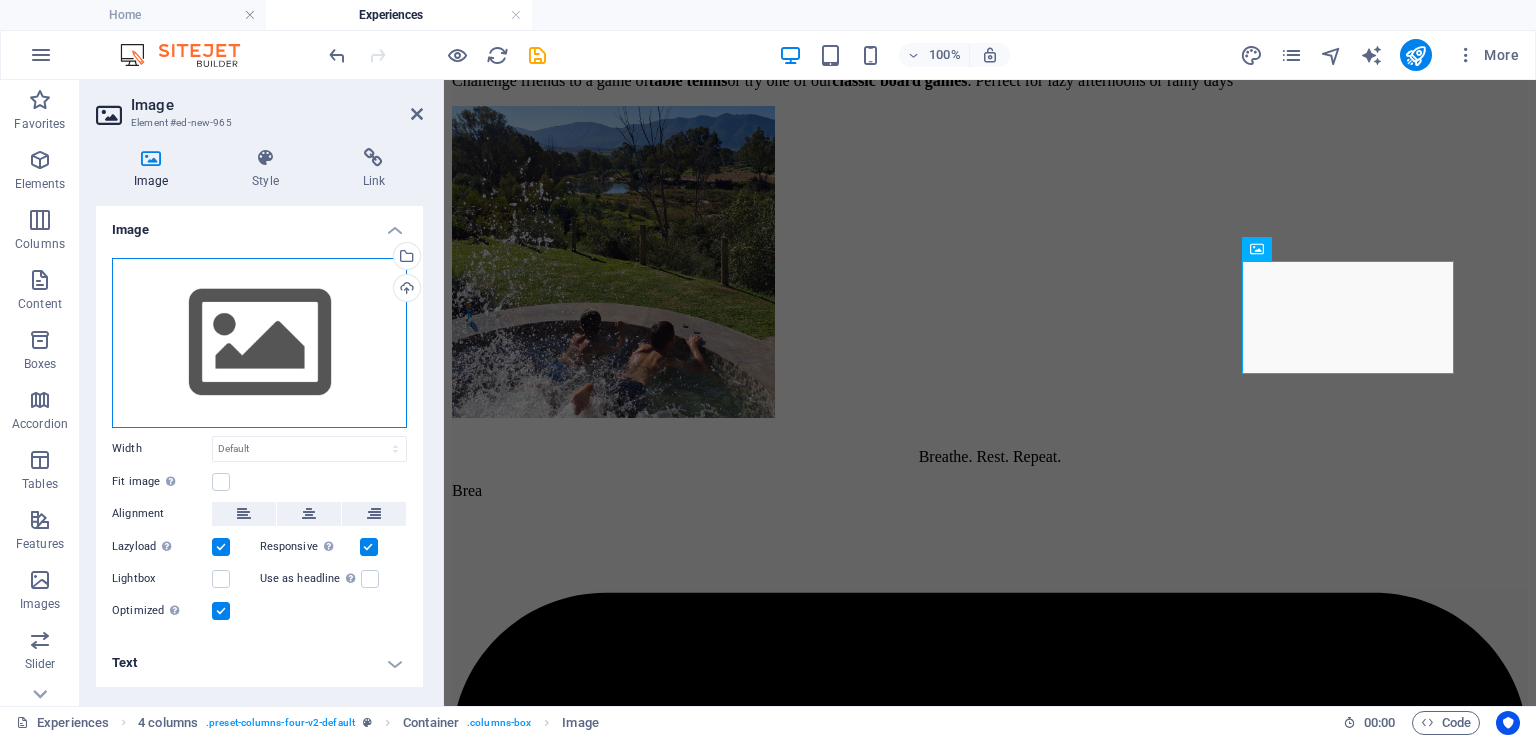 click on "Drag files here, click to choose files or select files from Files or our free stock photos & videos" at bounding box center [259, 343] 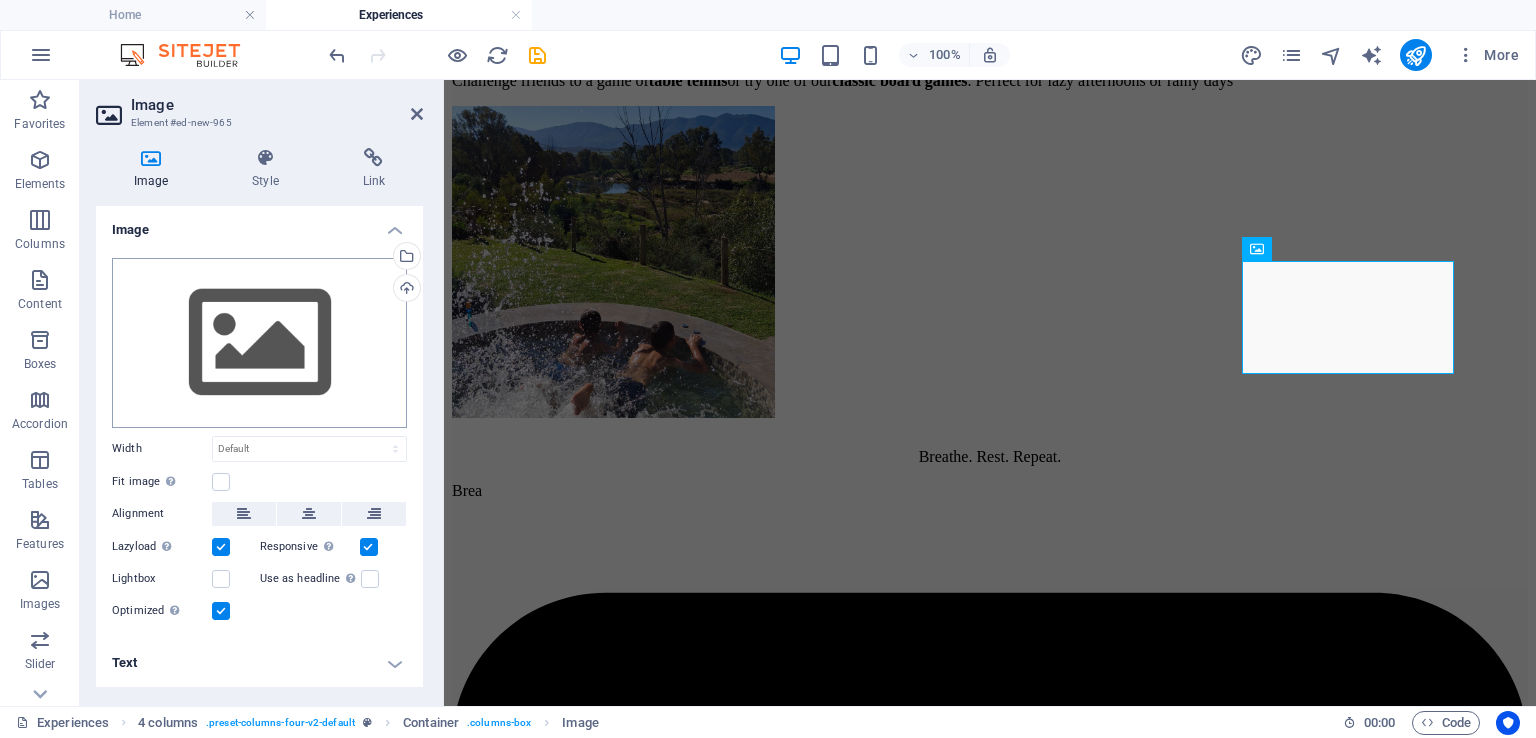 click on "www.riverhide.co.za Home Experiences Favorites Elements Columns Content Boxes Accordion Tables Features Images Slider Header Footer Forms Marketing Collections
Drag here to replace the existing content. Press “Ctrl” if you want to create a new element.
Container   H2   Preset   Container   Text   Slider   Banner   Image   Menu Bar 95% More Home 4 columns . preset-columns-four-v2-default Container . columns-box Image 00 : 00 Code Favorites Elements Columns Content Boxes Accordion Tables Features Images Slider Header Footer Forms Marketing Collections Image Element #ed-new-965 Image Style Link Image Drag files here, click to choose files or select files from Files or our free stock photos & videos Select files from the file manager, stock photos, or upload file(s) Upload Width Default auto px rem % em vh vw Fit image Automatically fit image to a fixed width and height Height Default auto px Custom" at bounding box center (768, 369) 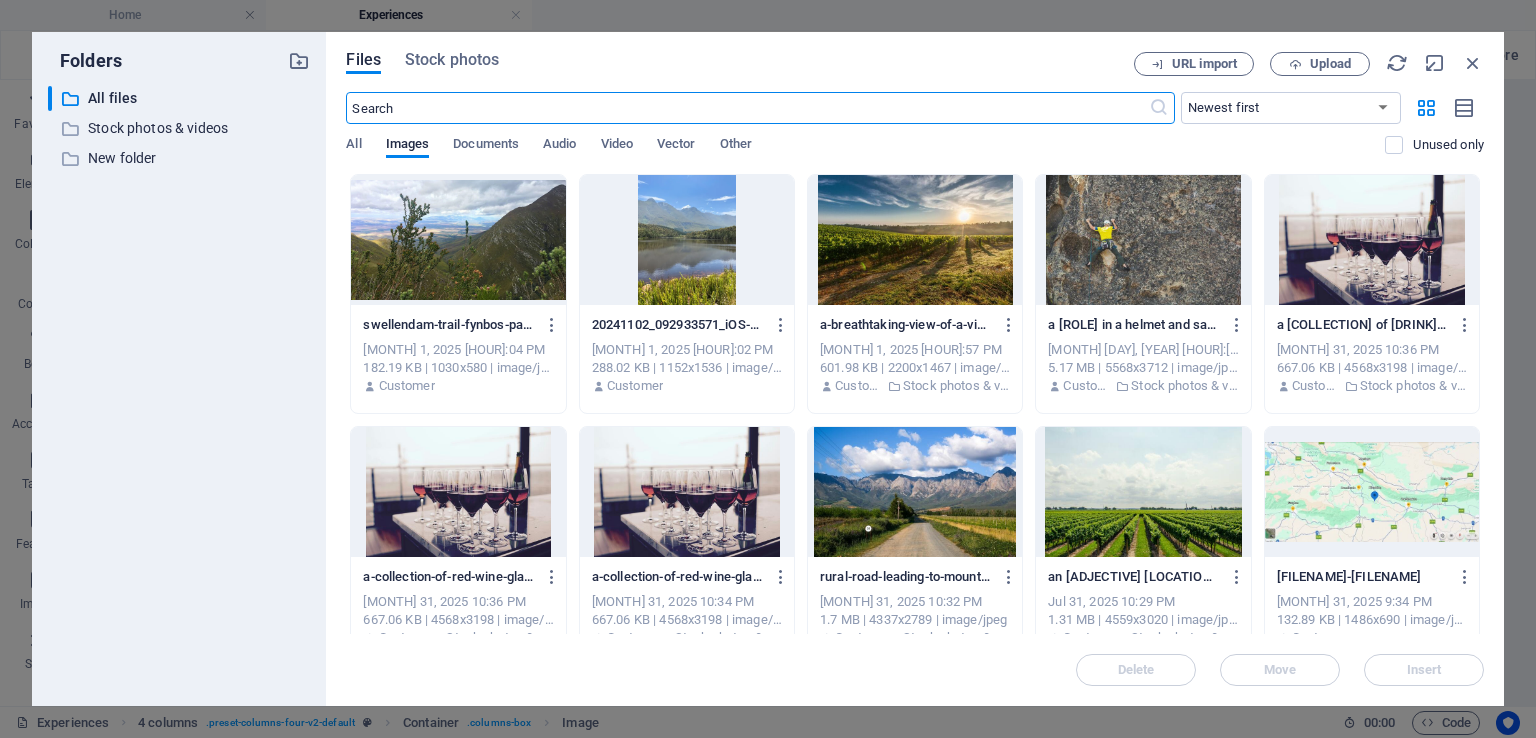scroll, scrollTop: 5619, scrollLeft: 0, axis: vertical 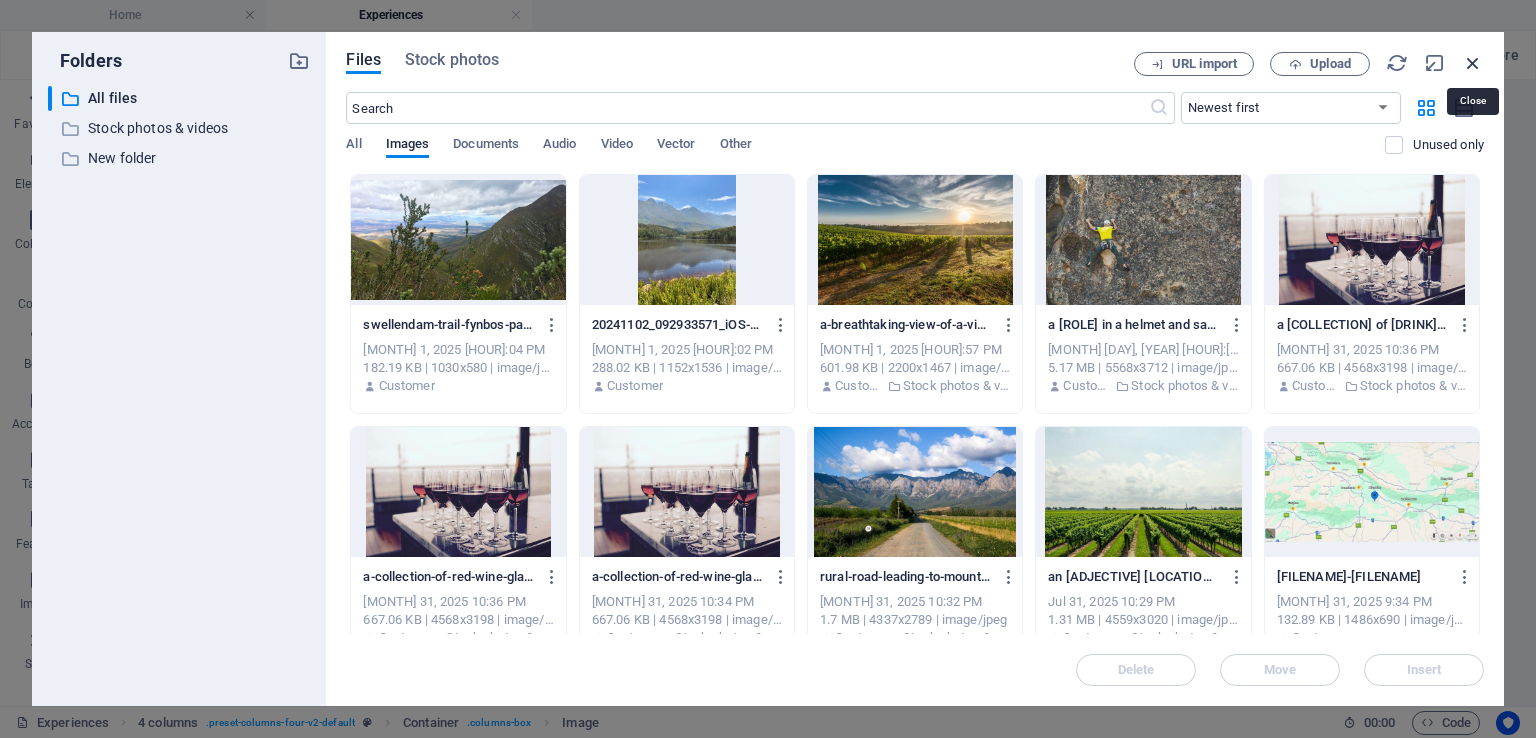 click at bounding box center (1473, 63) 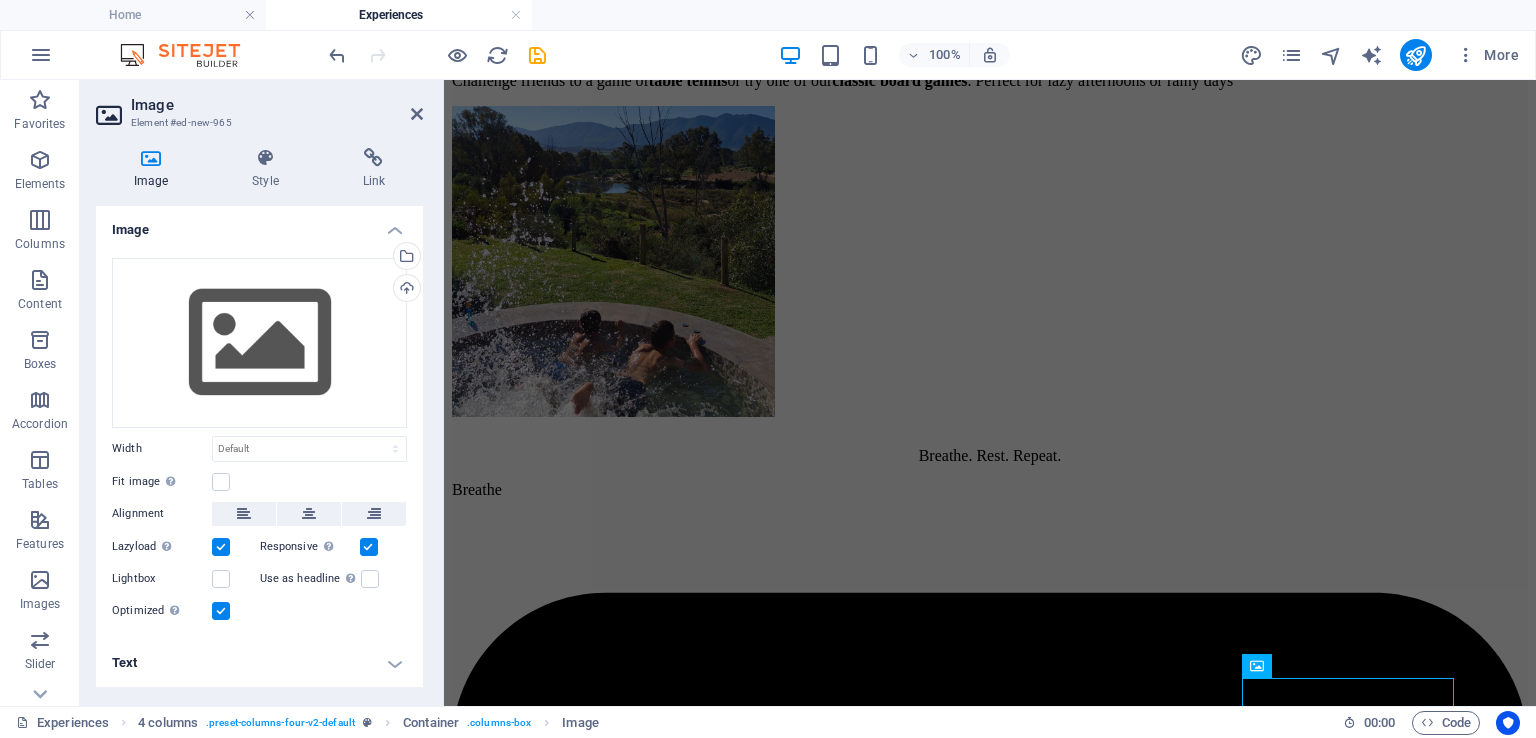 scroll, scrollTop: 5202, scrollLeft: 0, axis: vertical 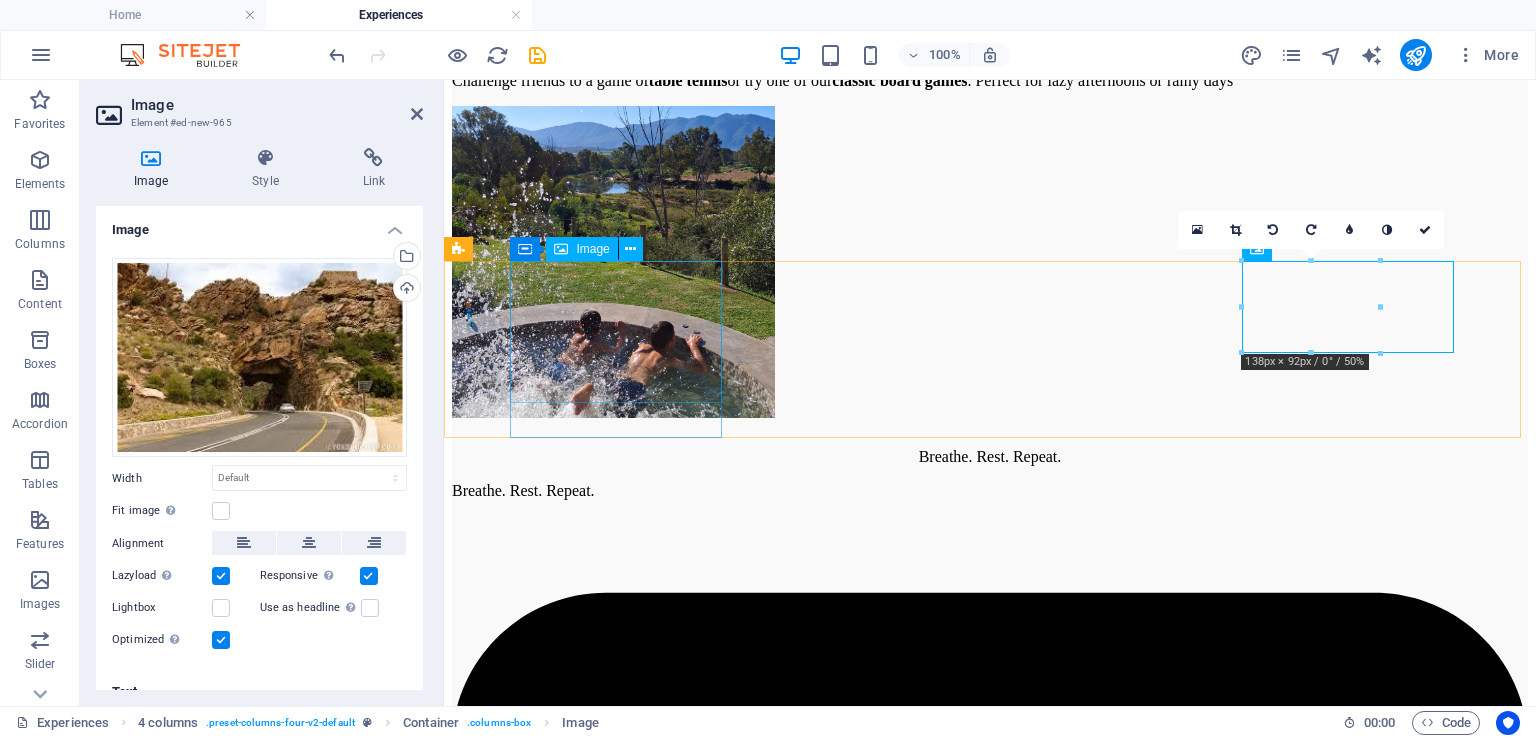 click at bounding box center [990, 6251] 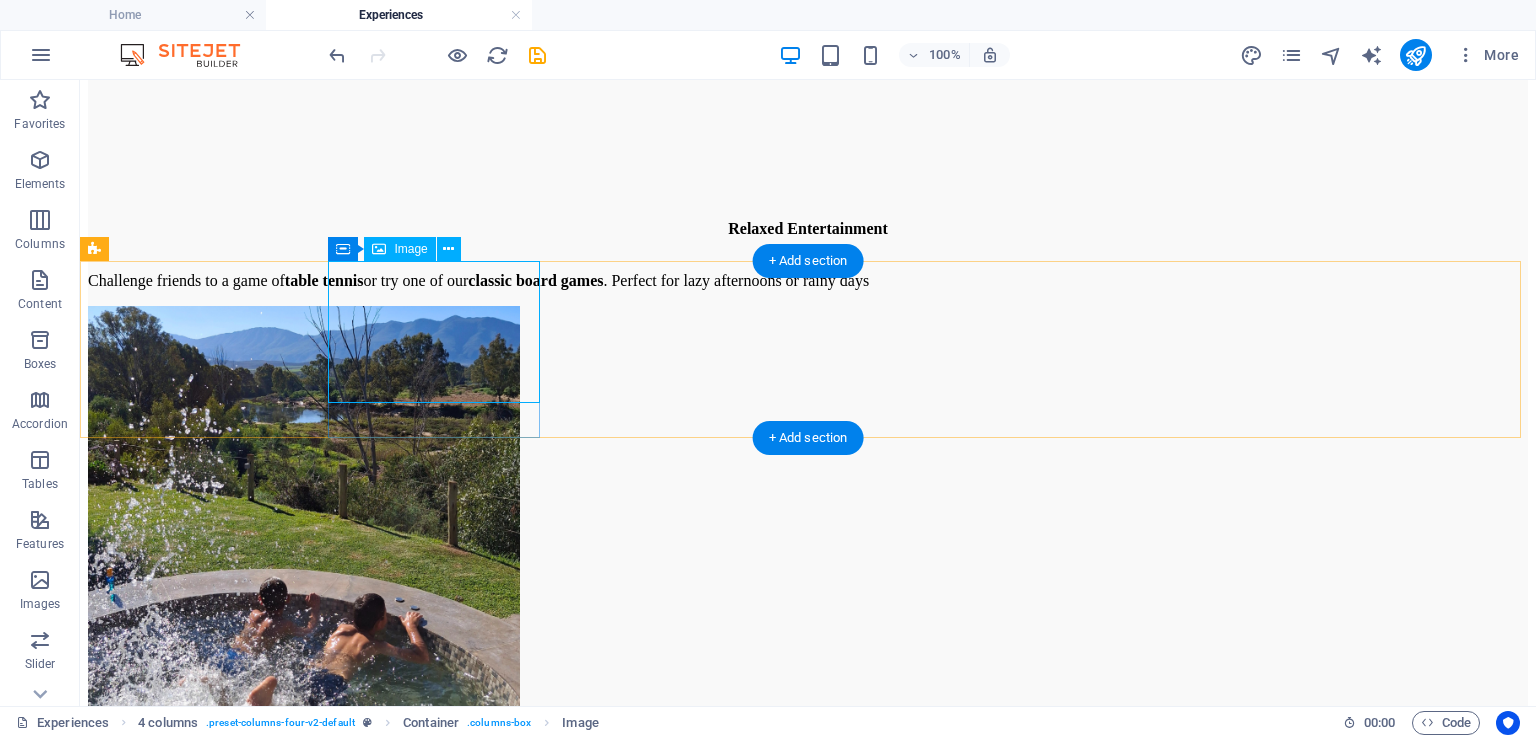 click at bounding box center [808, 7740] 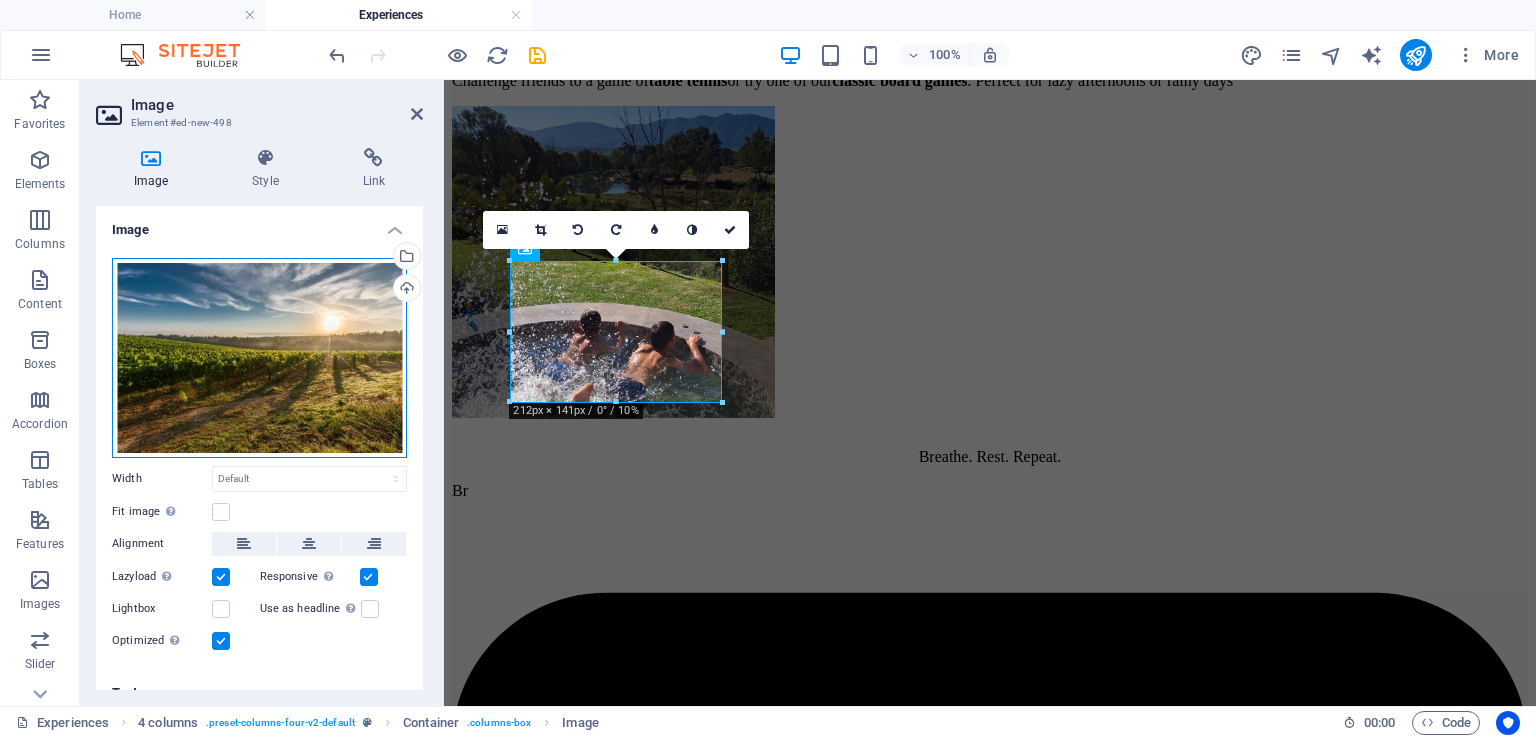 click on "Drag files here, click to choose files or select files from Files or our free stock photos & videos" at bounding box center (259, 358) 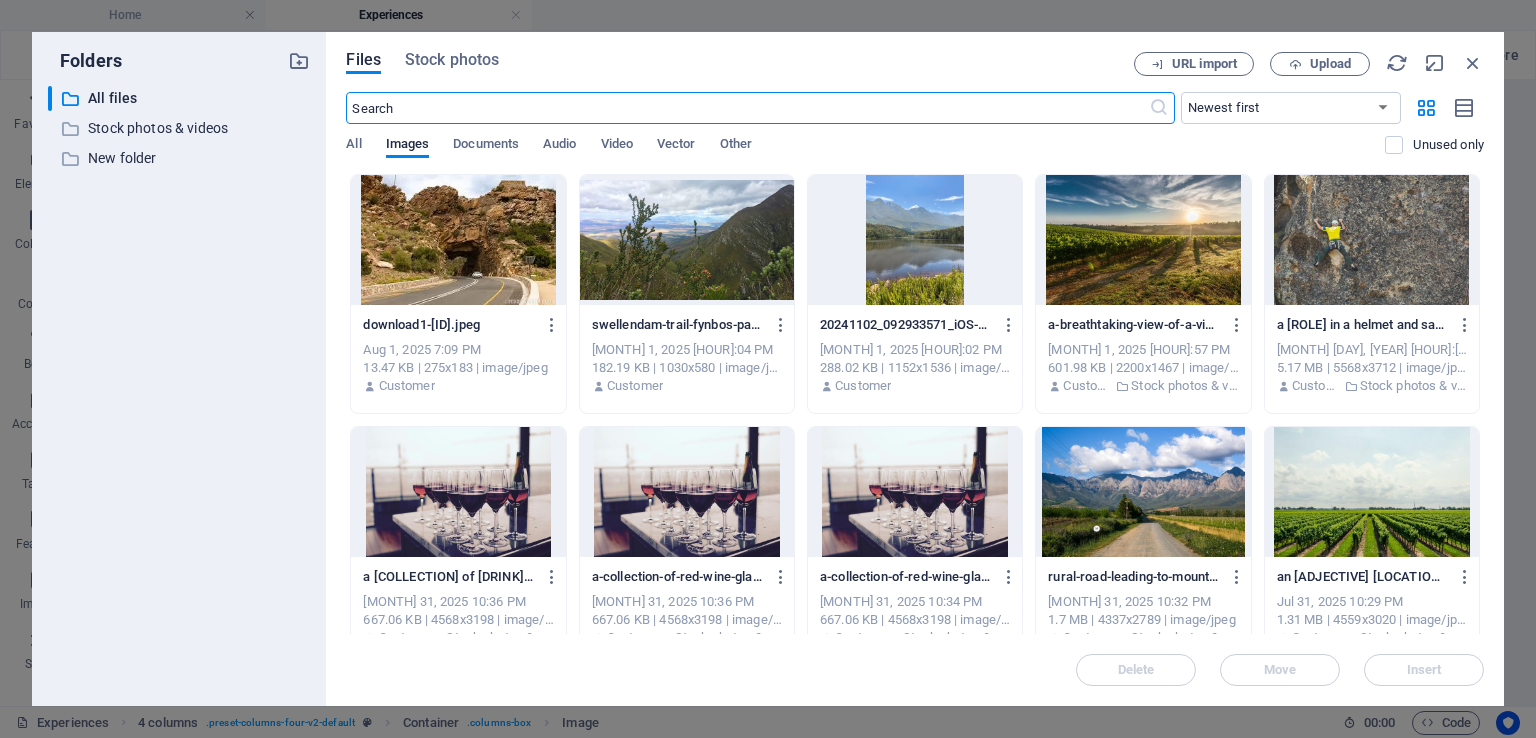 scroll, scrollTop: 5619, scrollLeft: 0, axis: vertical 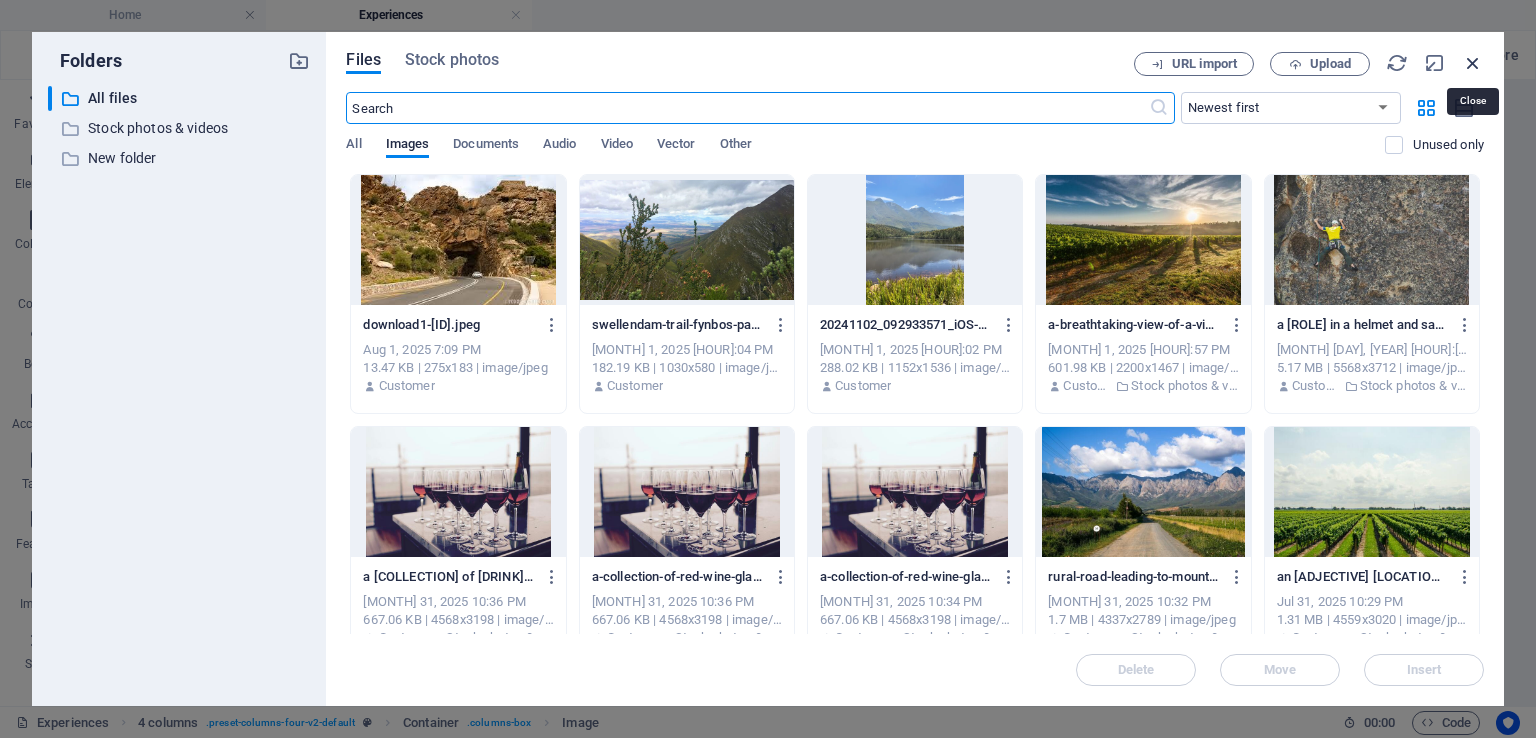 click at bounding box center [1473, 63] 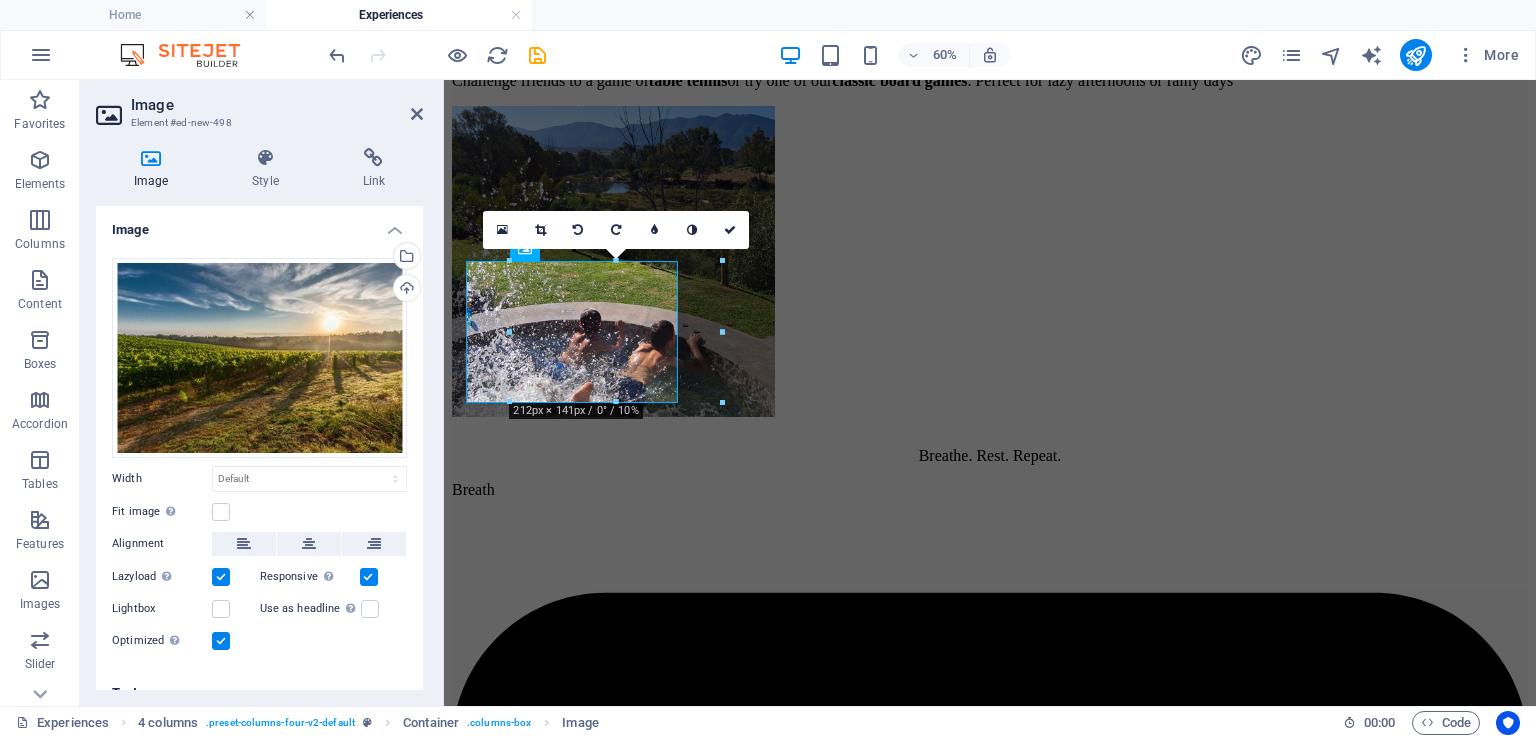 scroll, scrollTop: 5202, scrollLeft: 0, axis: vertical 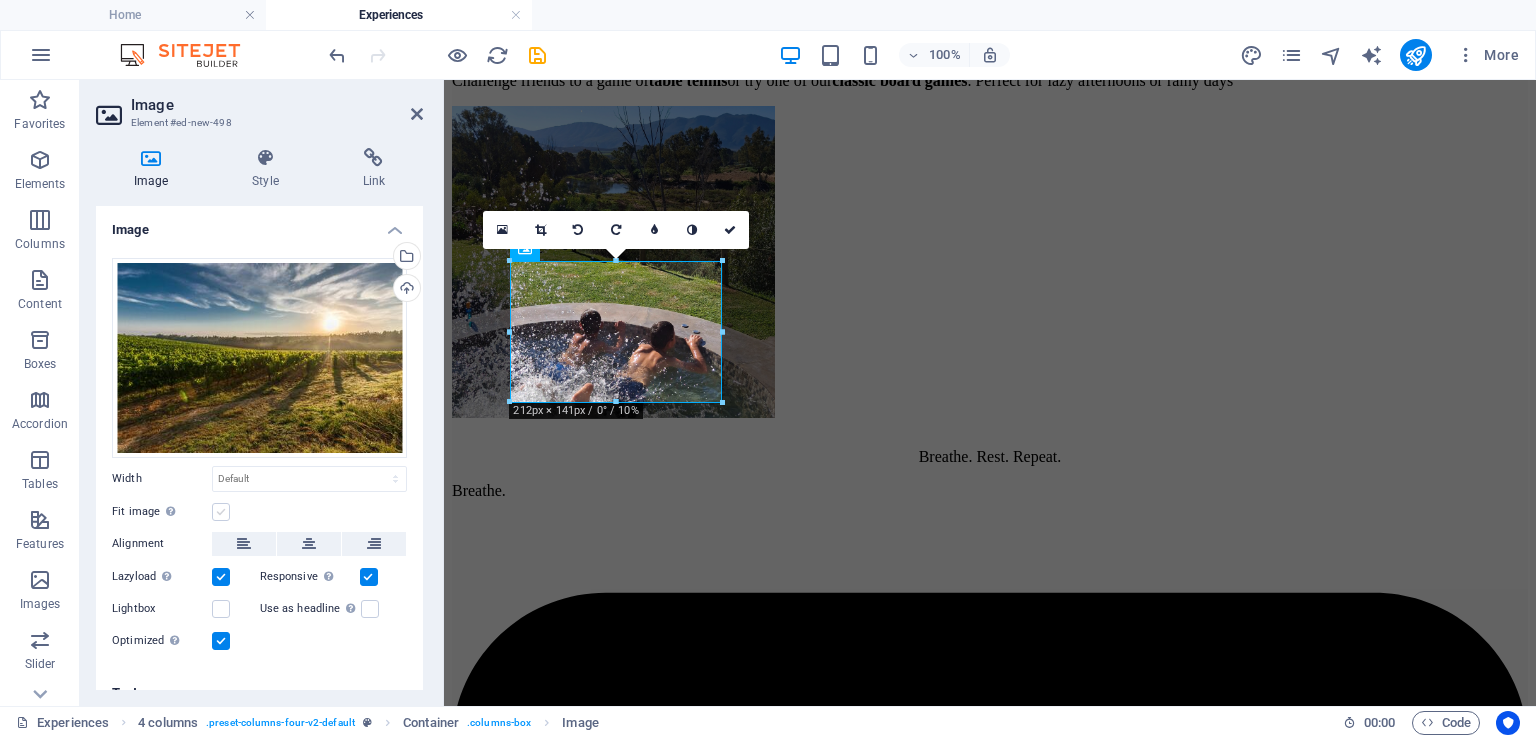 click at bounding box center (221, 512) 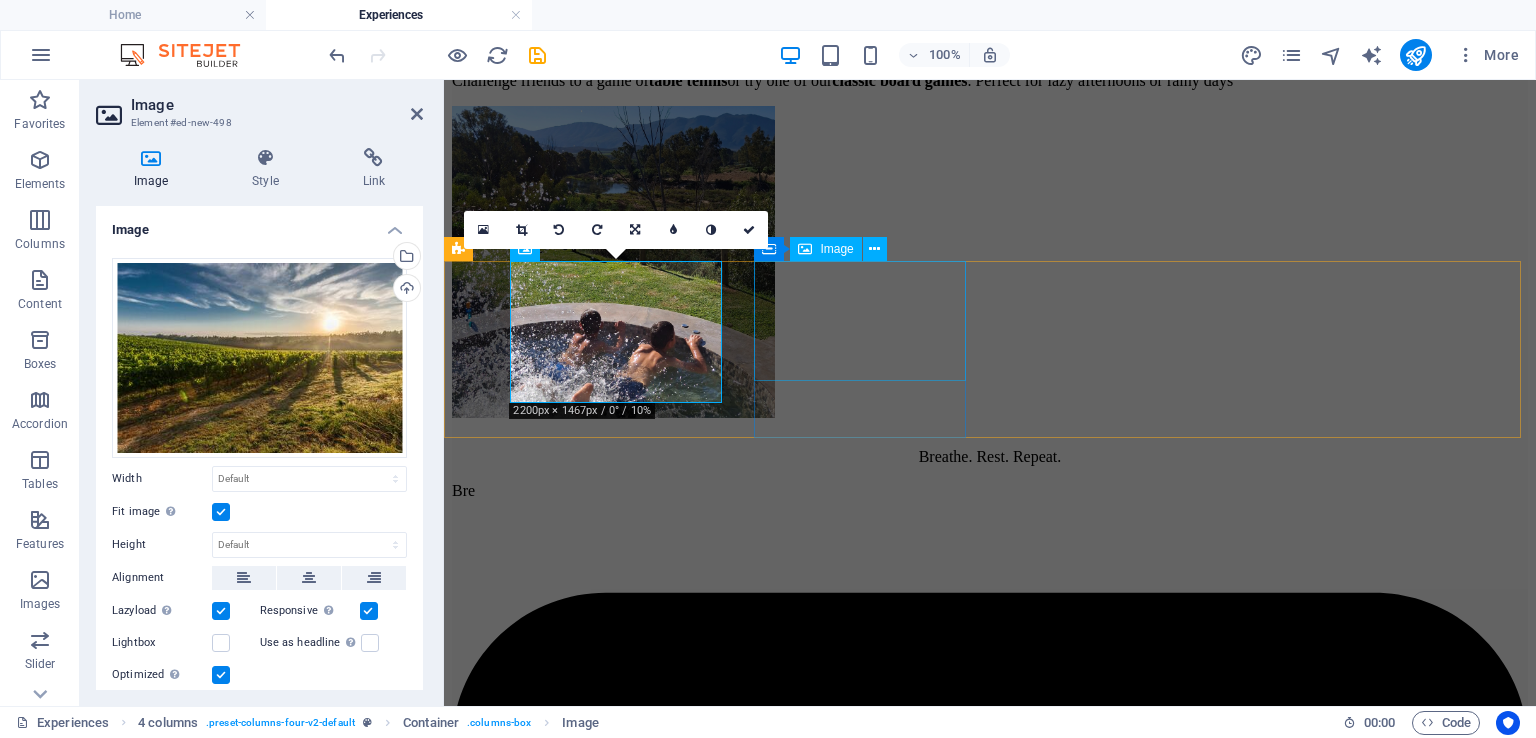 click at bounding box center [990, 6656] 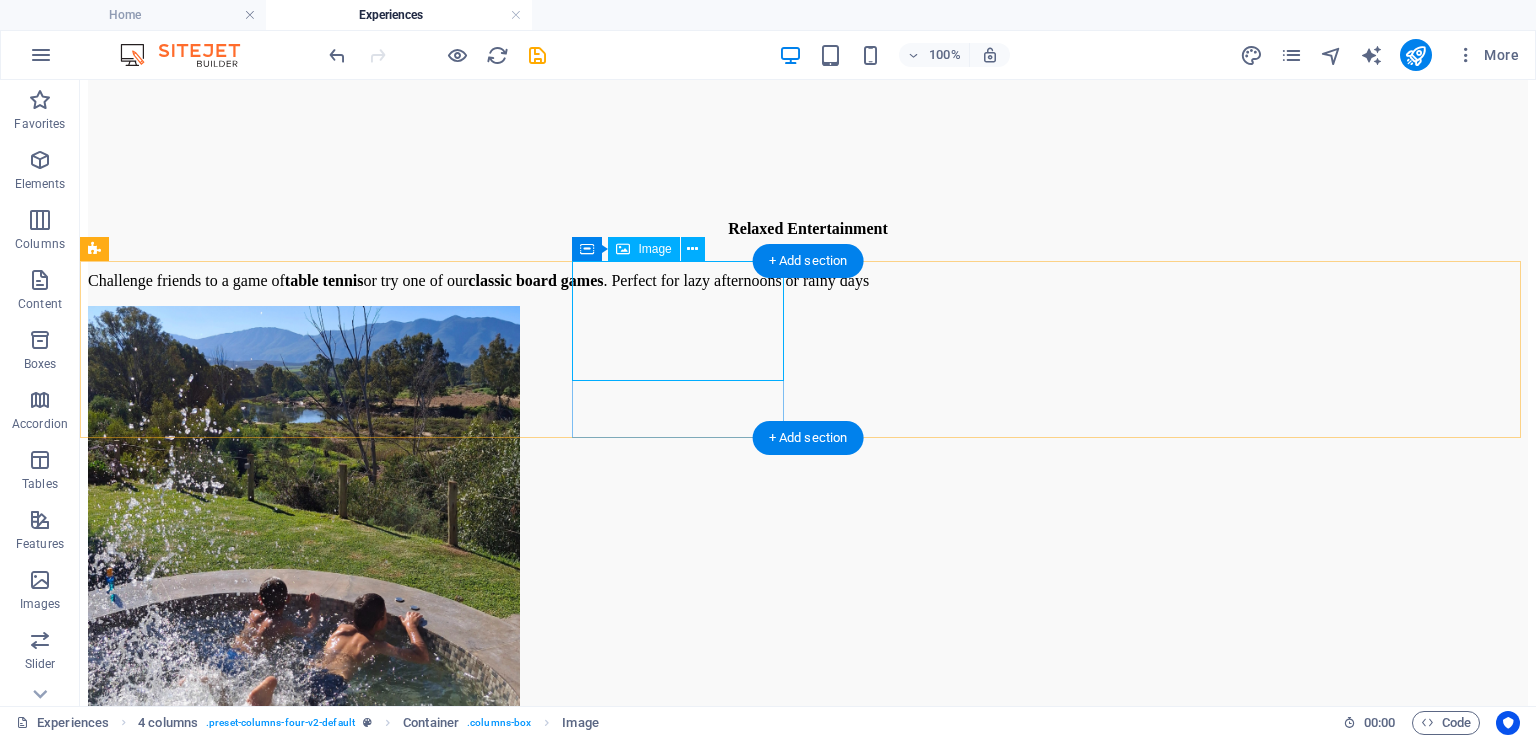 click at bounding box center [808, 8145] 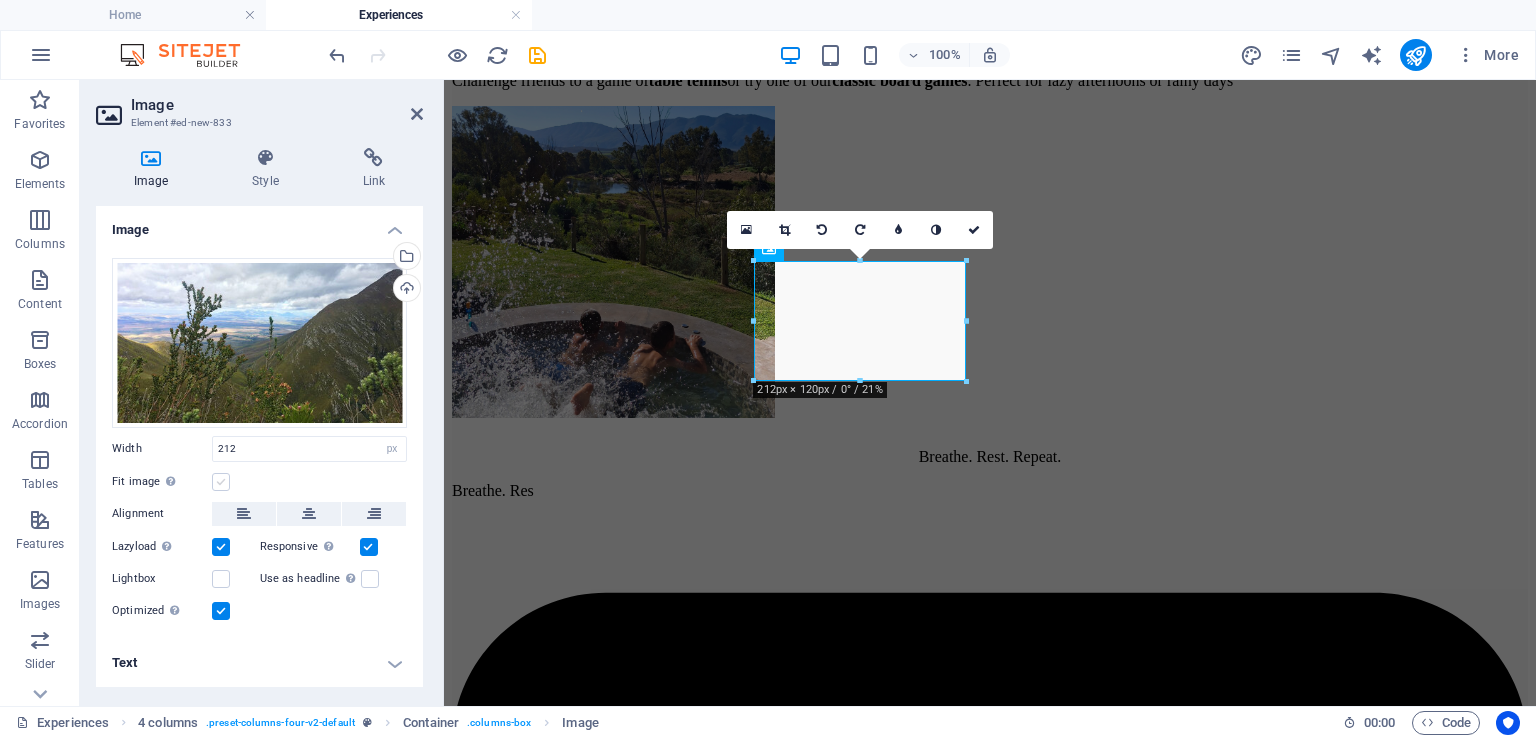 click at bounding box center (221, 482) 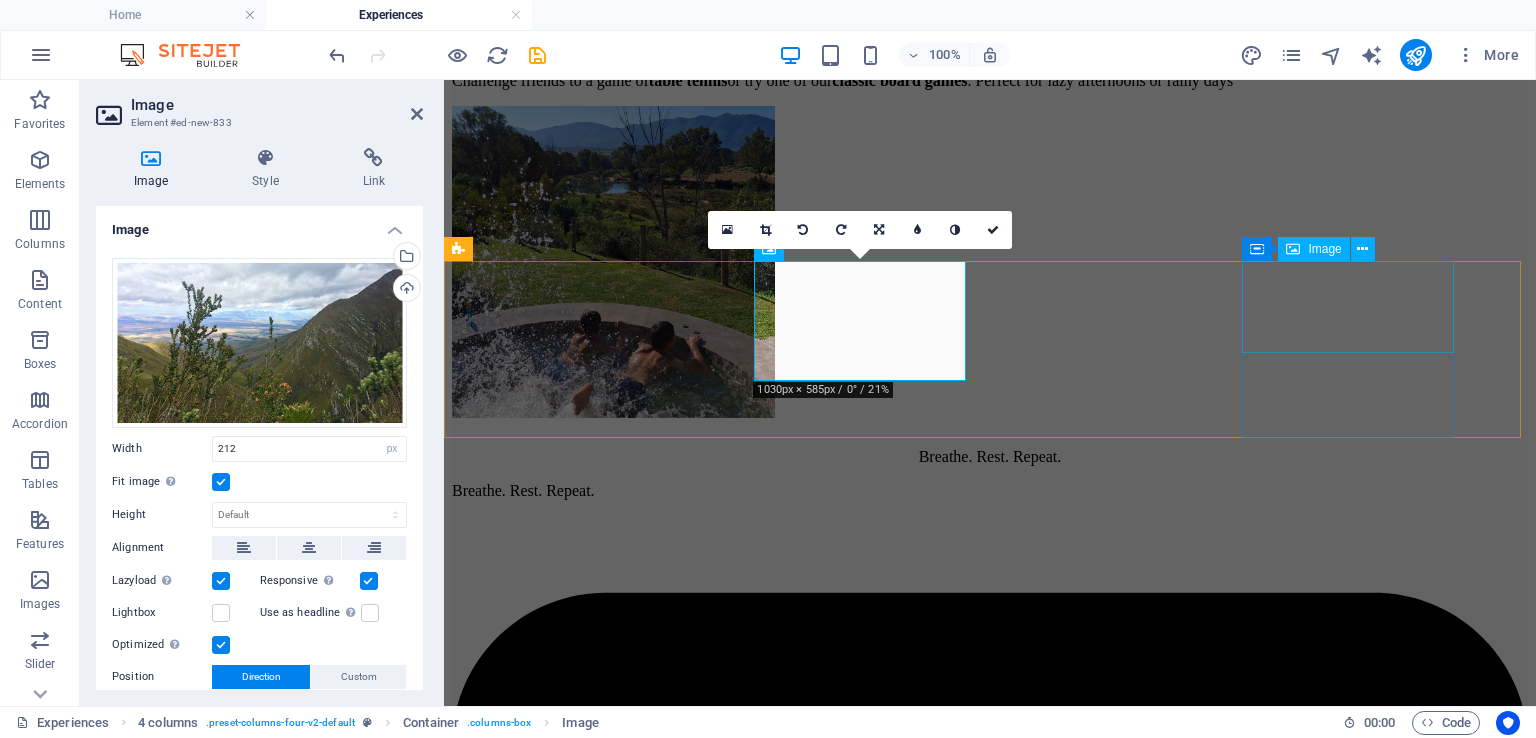 click at bounding box center [990, 6953] 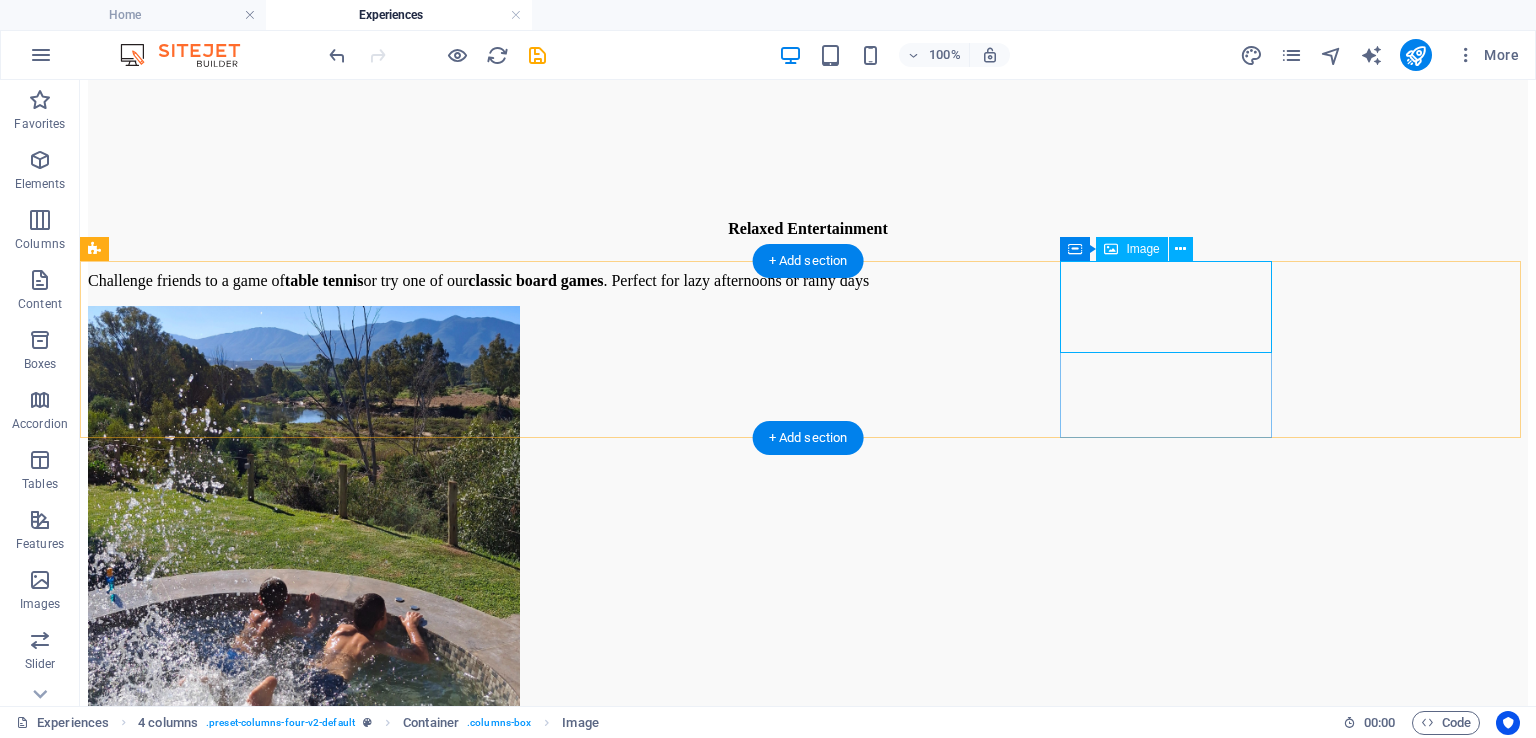 click at bounding box center [808, 8442] 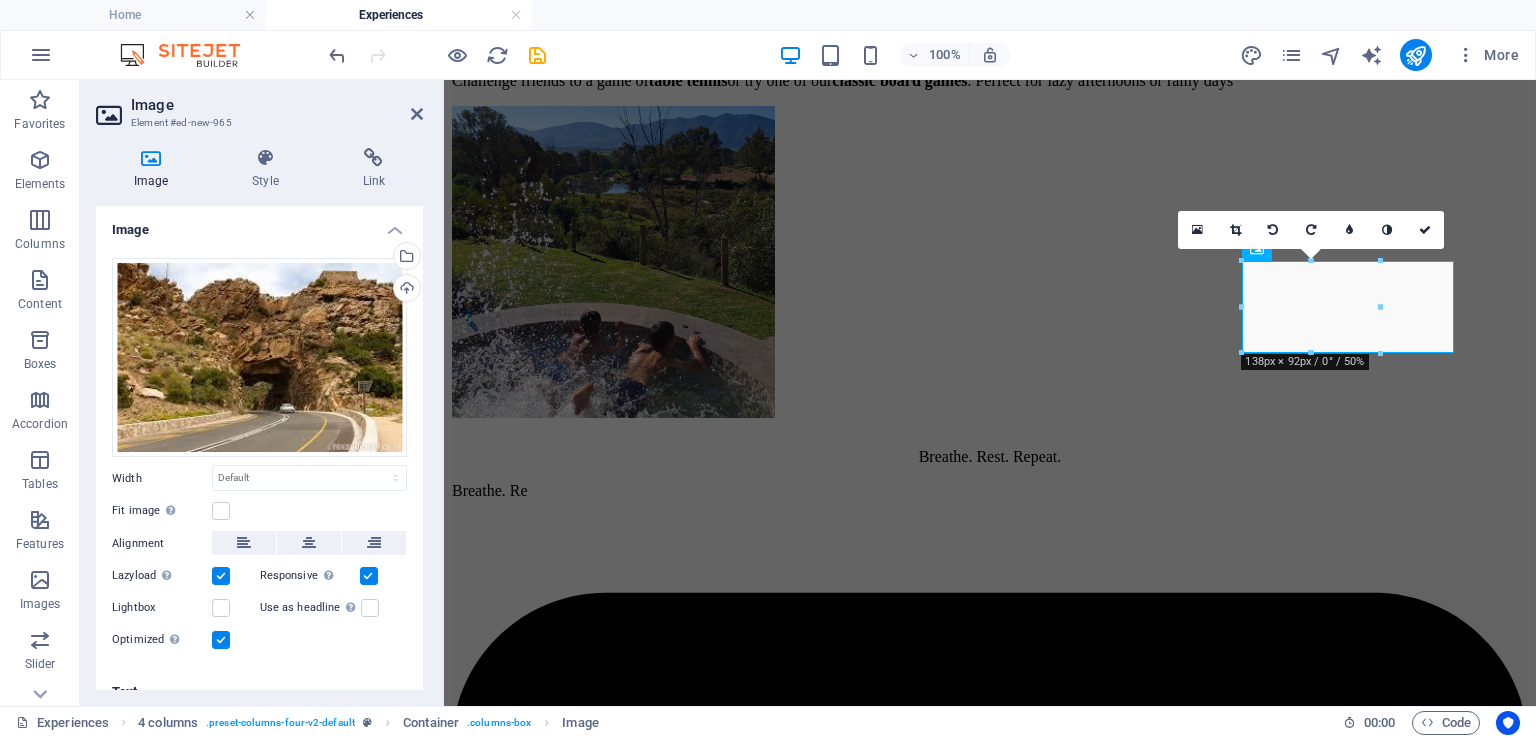 click on "Fit image Automatically fit image to a fixed width and height" at bounding box center [259, 511] 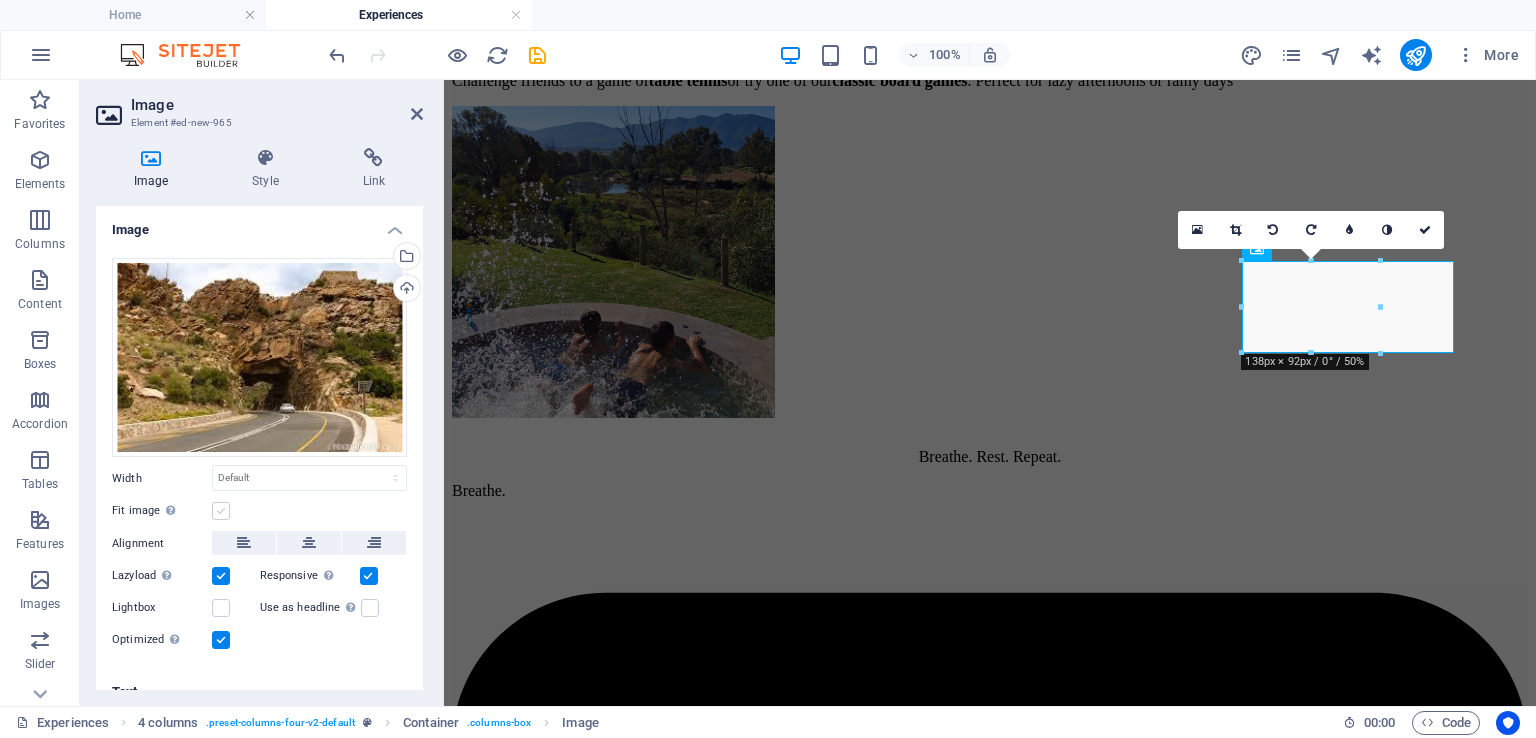click at bounding box center (221, 511) 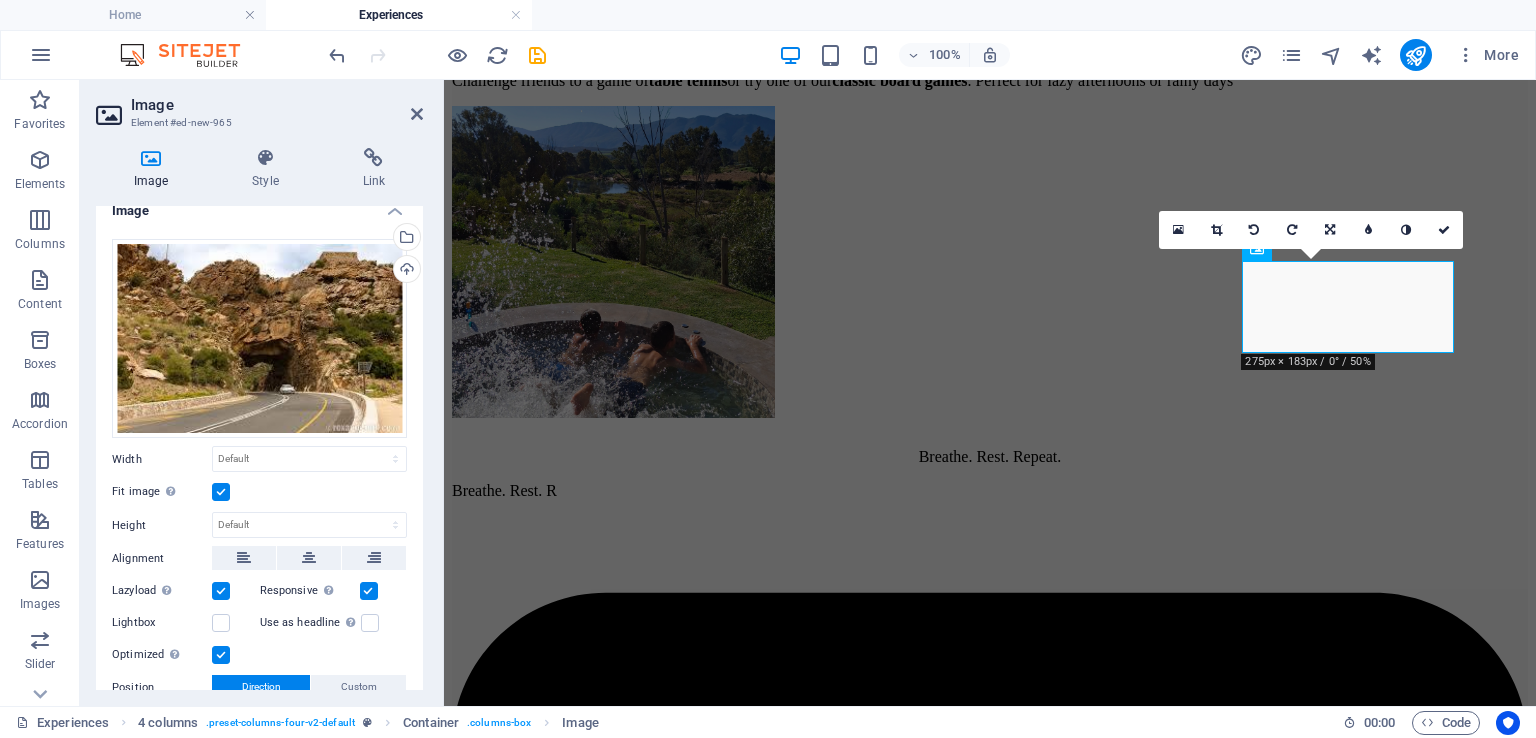 scroll, scrollTop: 0, scrollLeft: 0, axis: both 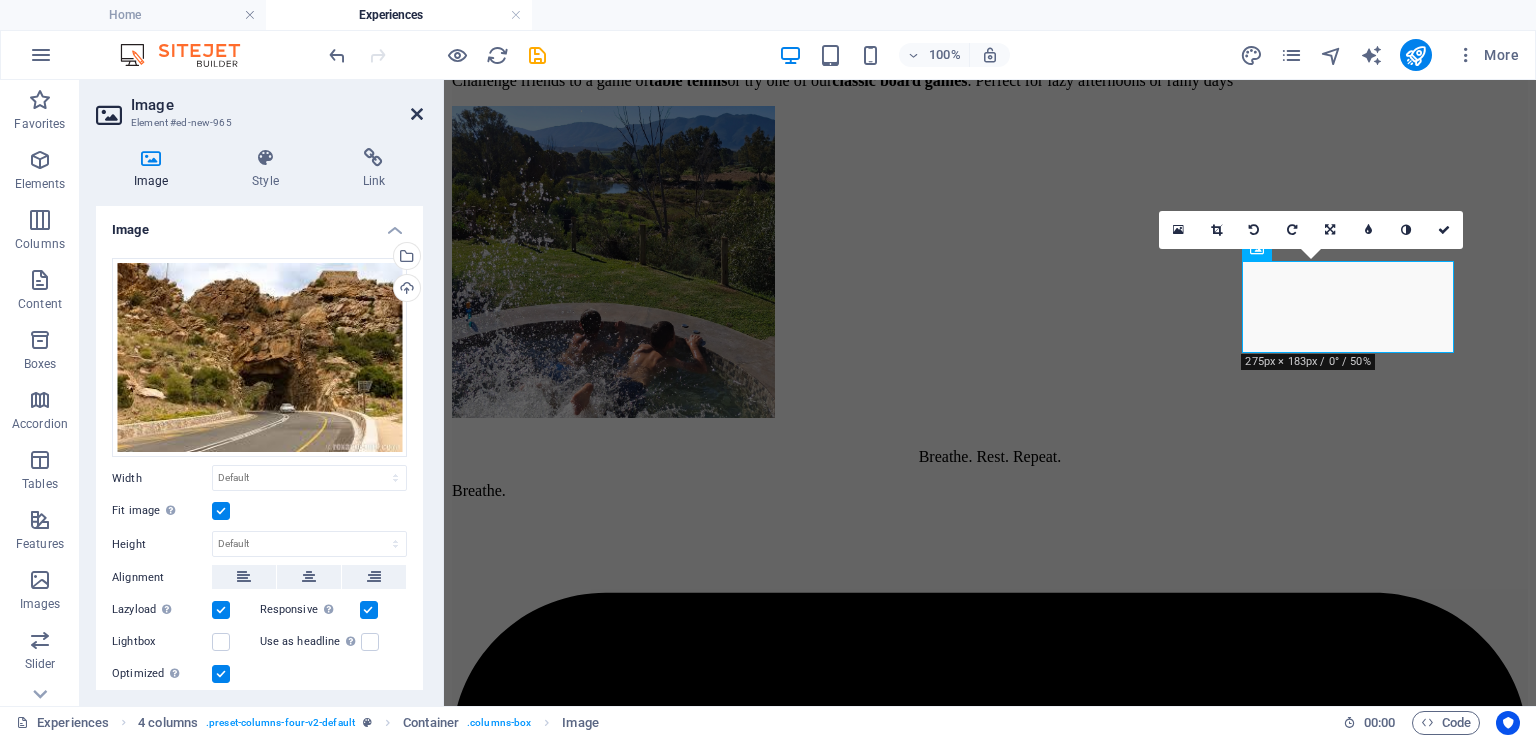 click at bounding box center (417, 114) 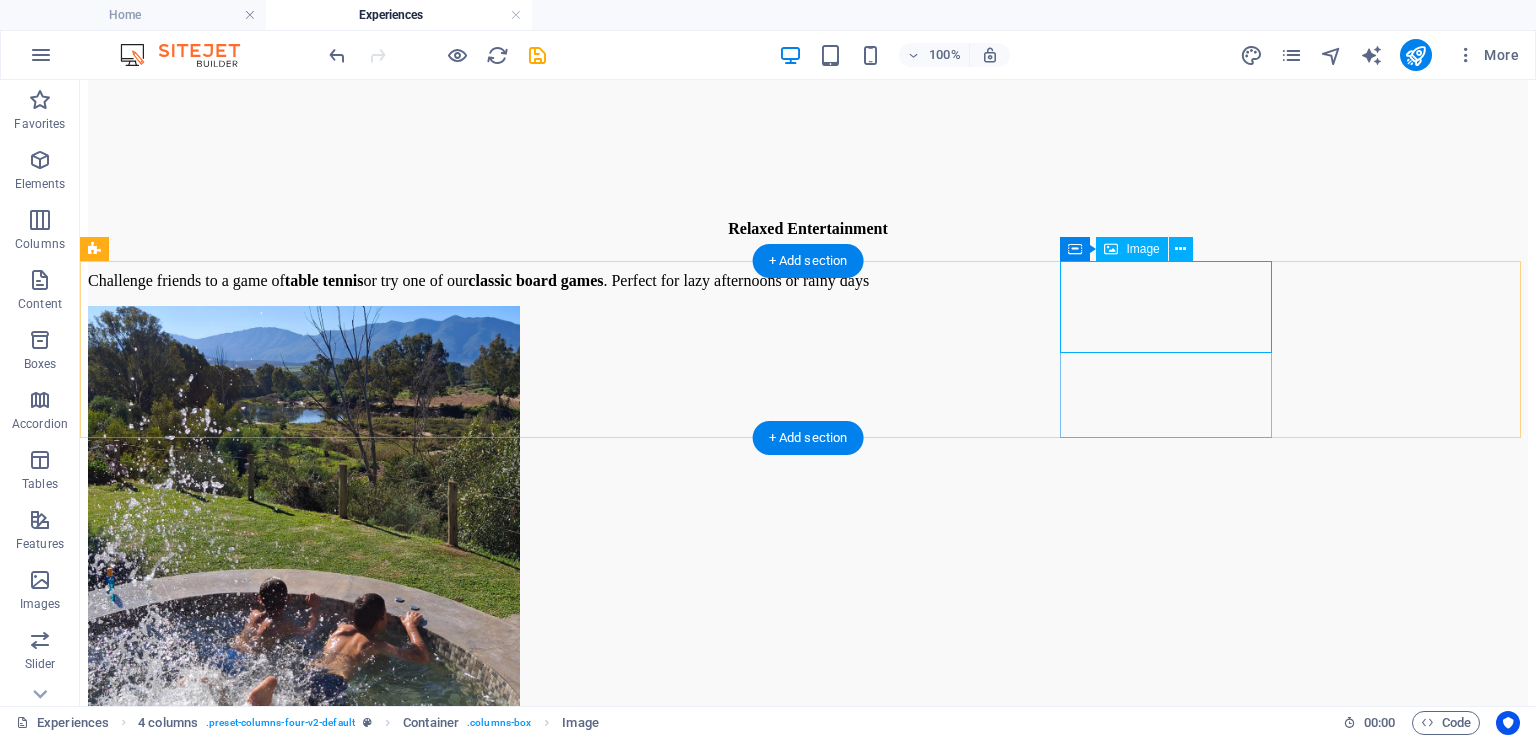 click at bounding box center [808, 8442] 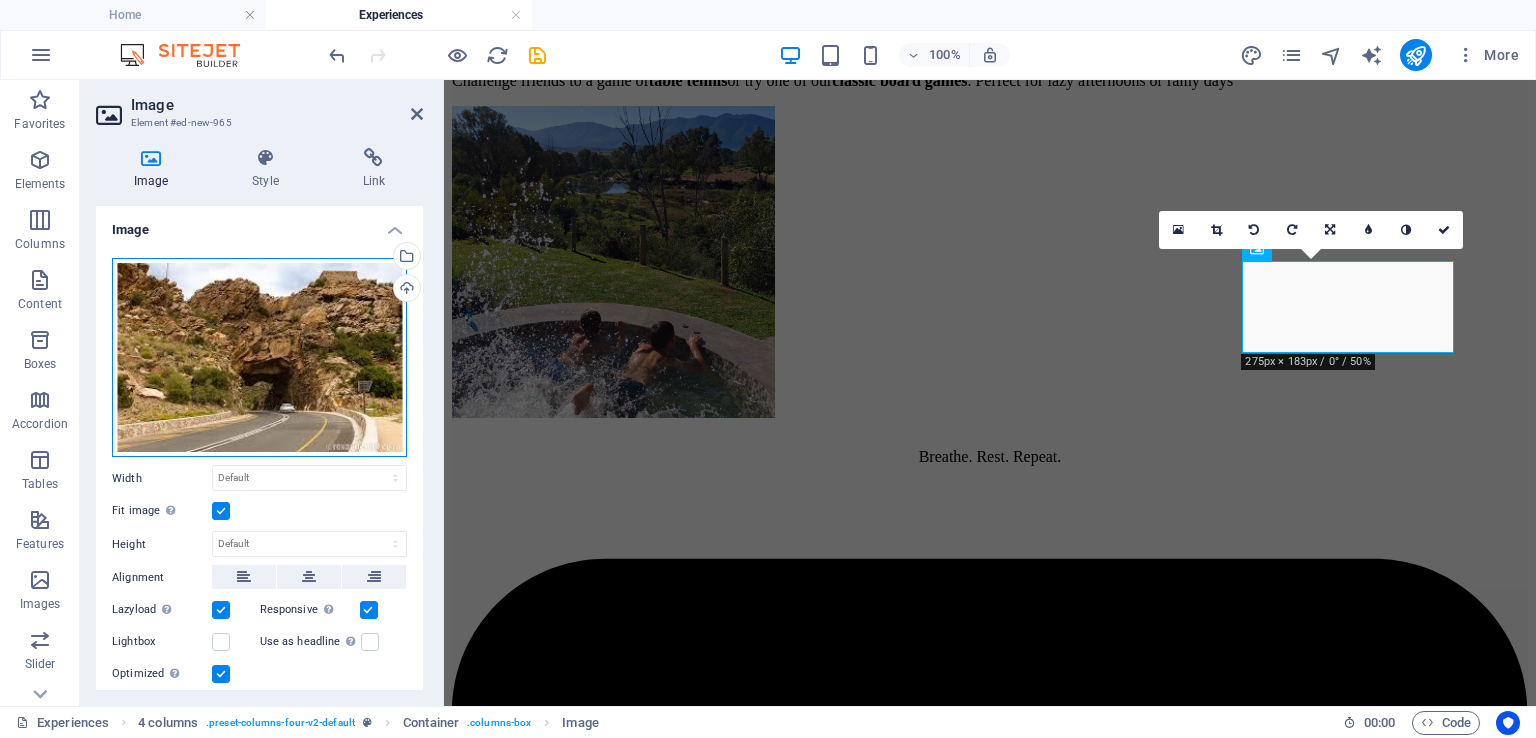 click on "Drag files here, click to choose files or select files from Files or our free stock photos & videos" at bounding box center (259, 358) 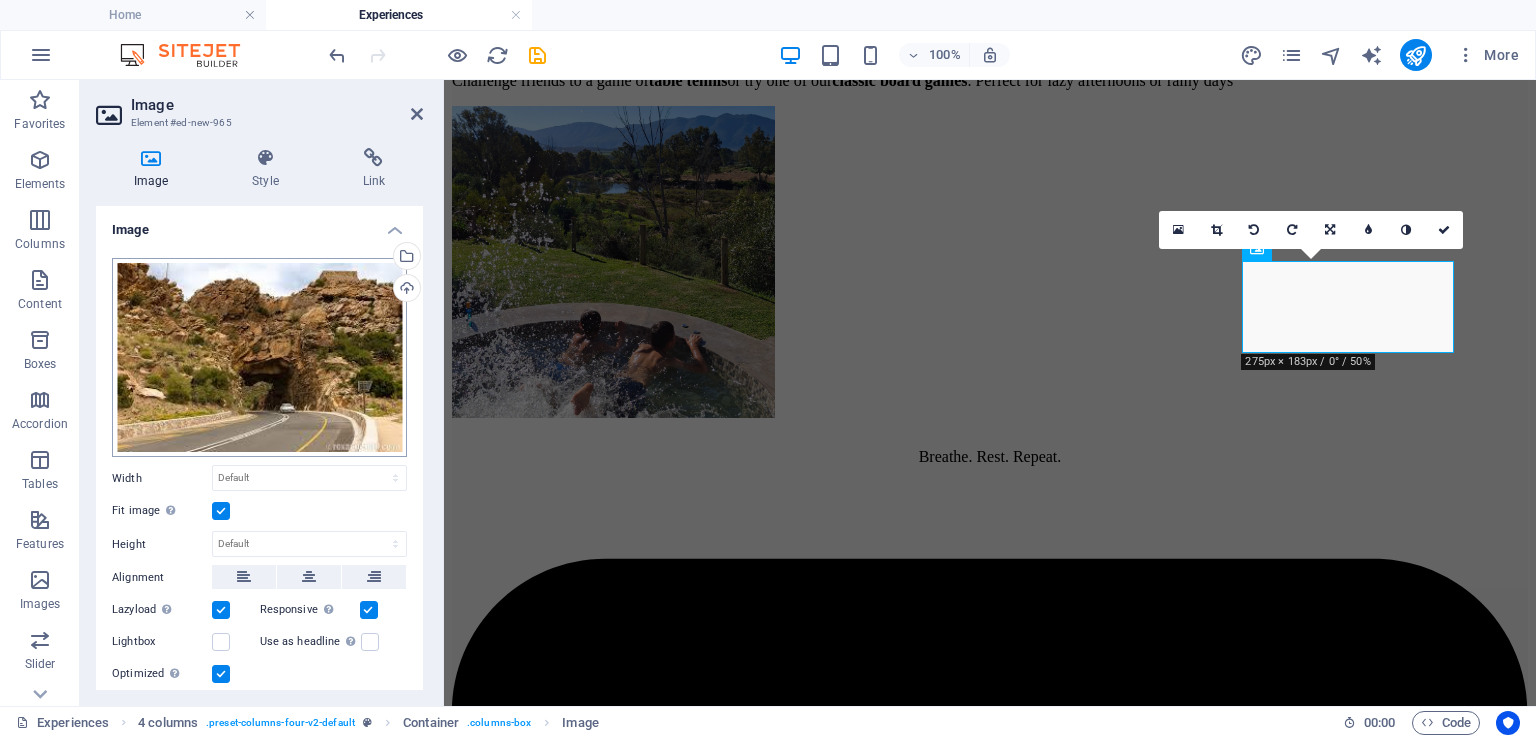 click on "www.riverhide.co.za Home Experiences Favorites Elements Columns Content Boxes Accordion Tables Features Images Slider Header Footer Forms Marketing Collections
Drag here to replace the existing content. Press “Ctrl” if you want to create a new element.
Container   H2   Preset   Container   Text   Slider   Banner   Image   Menu Bar 95% More Home 4 columns . preset-columns-four-v2-default Container . columns-box Image 00 : 00 Code Favorites Elements Columns Content Boxes Accordion Tables Features Images Slider Header Footer Forms Marketing Collections Image Element #ed-new-965 Image Style Link Image Drag files here, click to choose files or select files from Files or our free stock photos & videos Select files from the file manager, stock photos, or upload file(s) Upload Width Default auto px rem % em vh vw Fit image Automatically fit image to a fixed width and height Height Default auto px Custom" at bounding box center (768, 369) 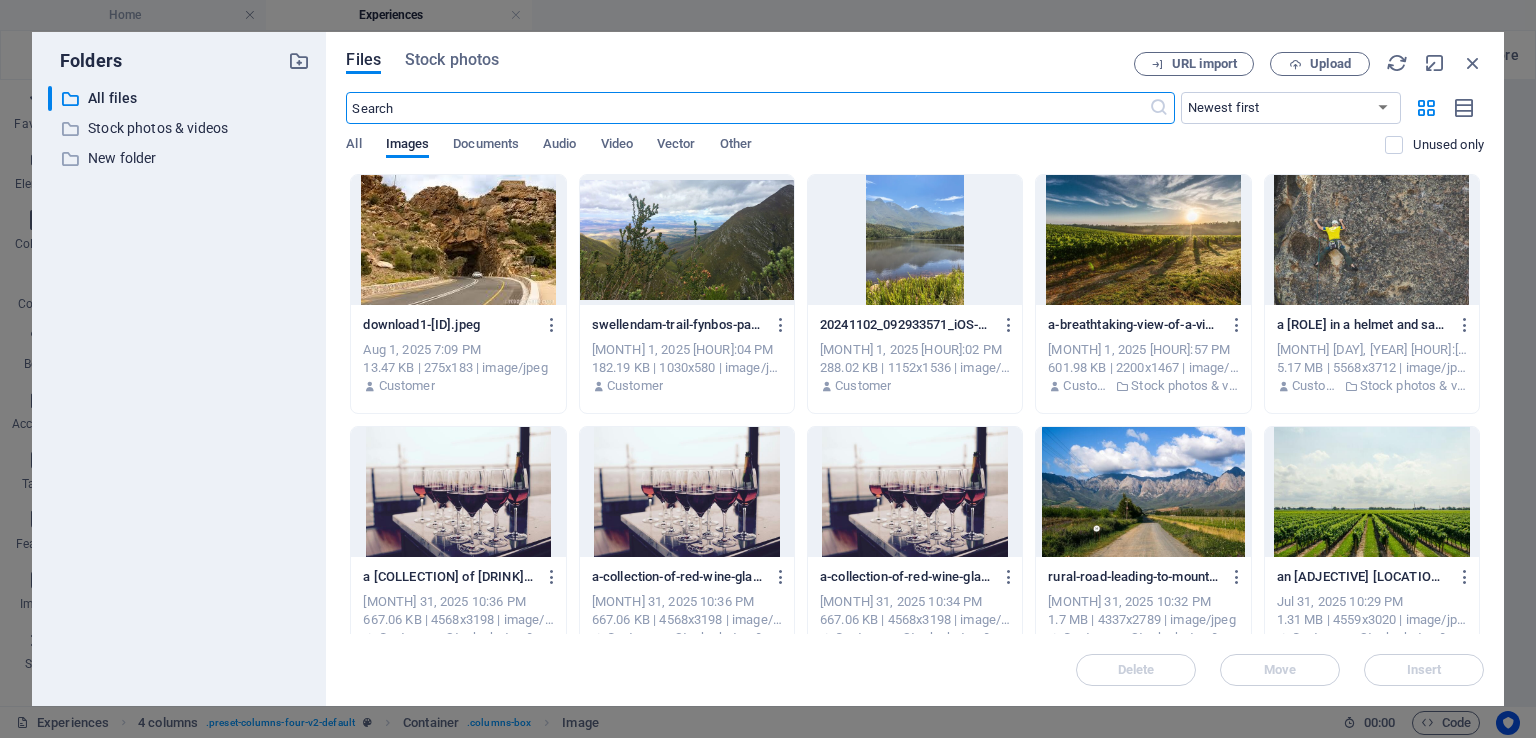 scroll, scrollTop: 5619, scrollLeft: 0, axis: vertical 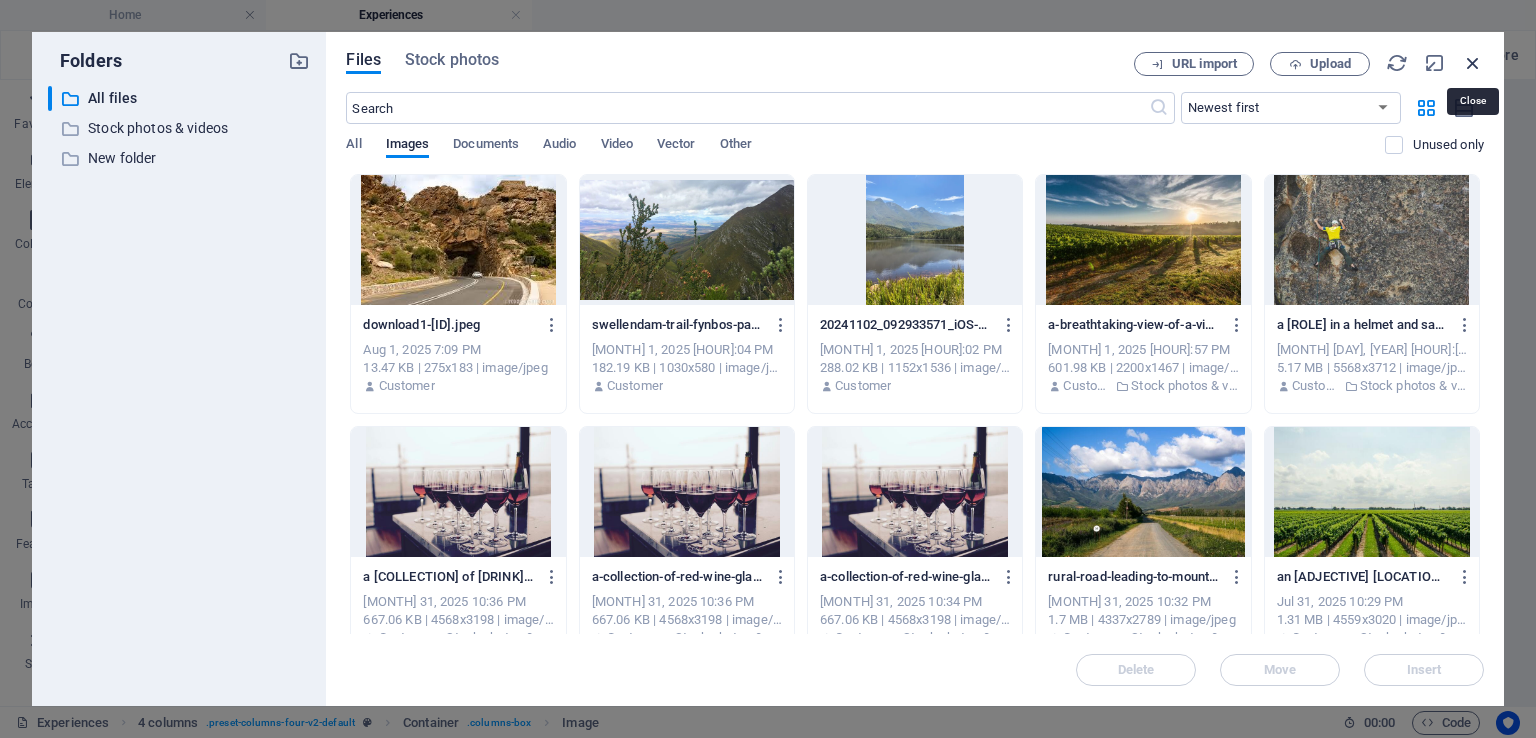 drag, startPoint x: 1472, startPoint y: 72, endPoint x: 896, endPoint y: 124, distance: 578.34247 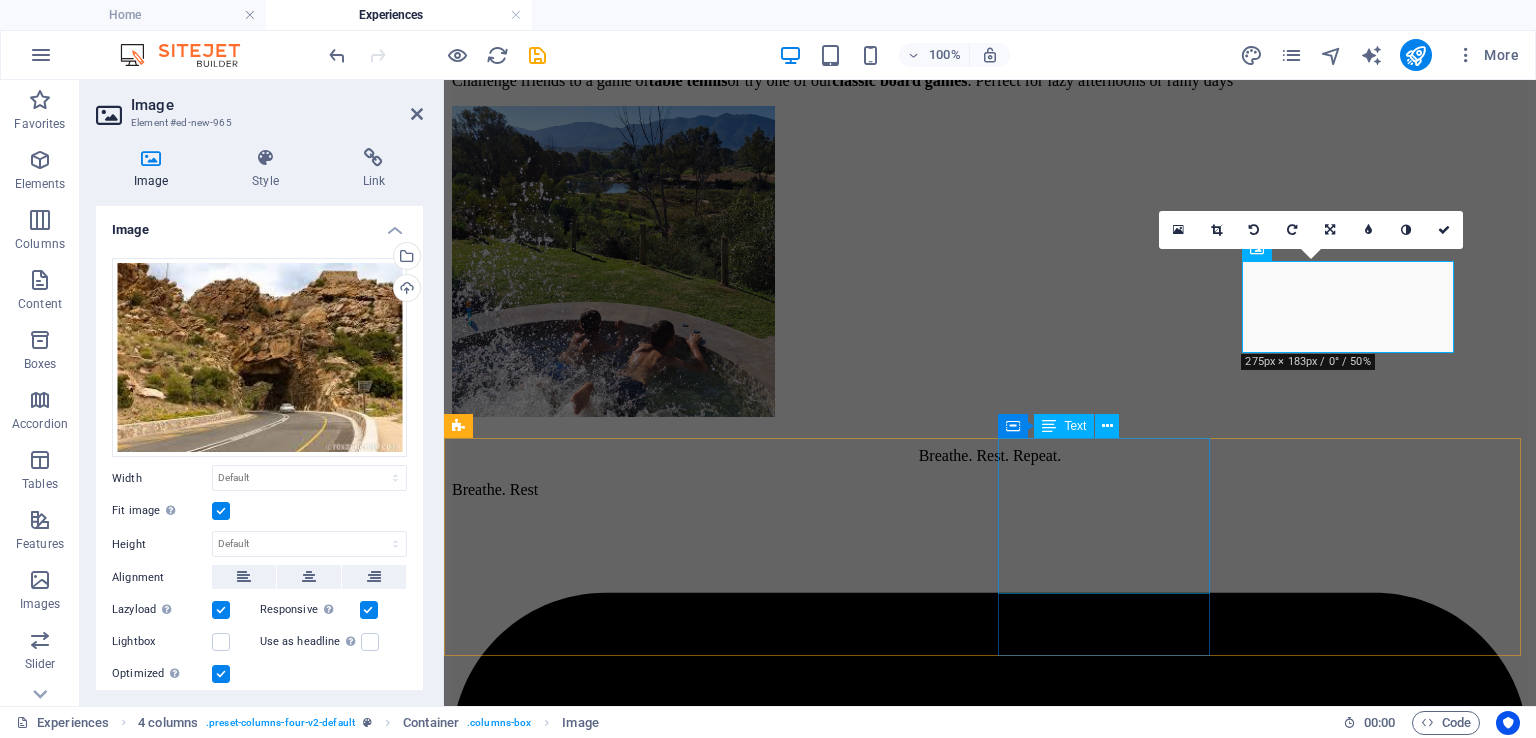 scroll, scrollTop: 5202, scrollLeft: 0, axis: vertical 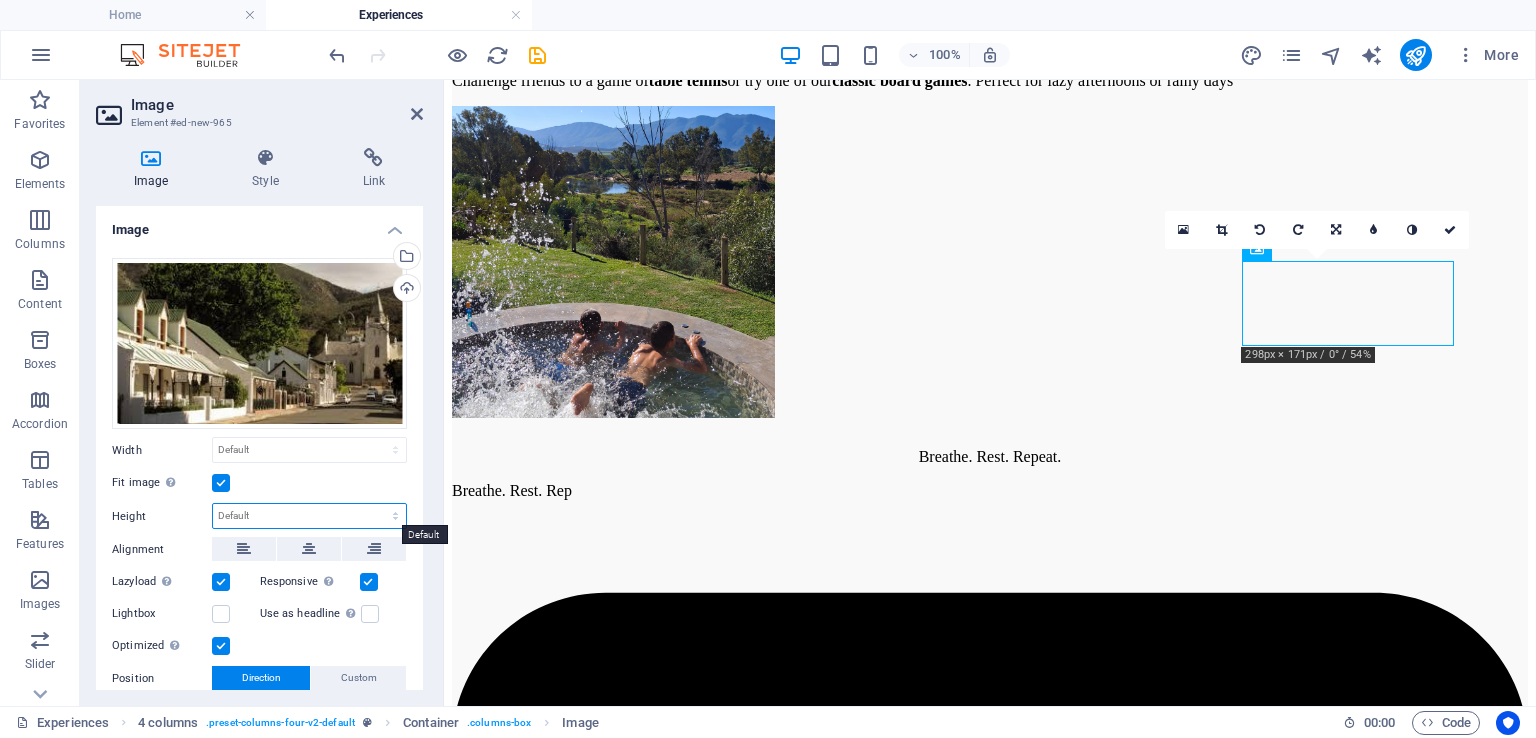 click on "Default auto px" at bounding box center (309, 516) 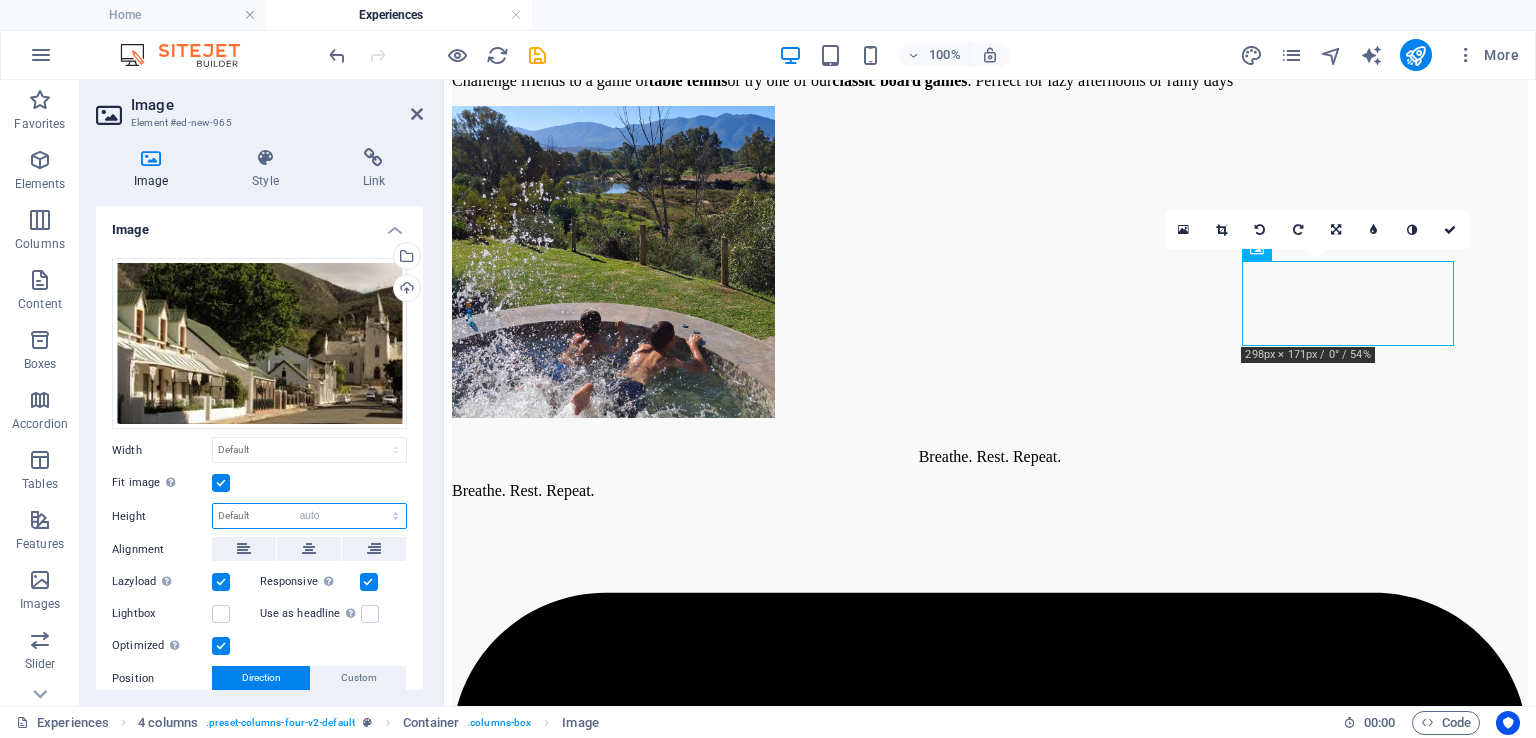 click on "Default auto px" at bounding box center [309, 516] 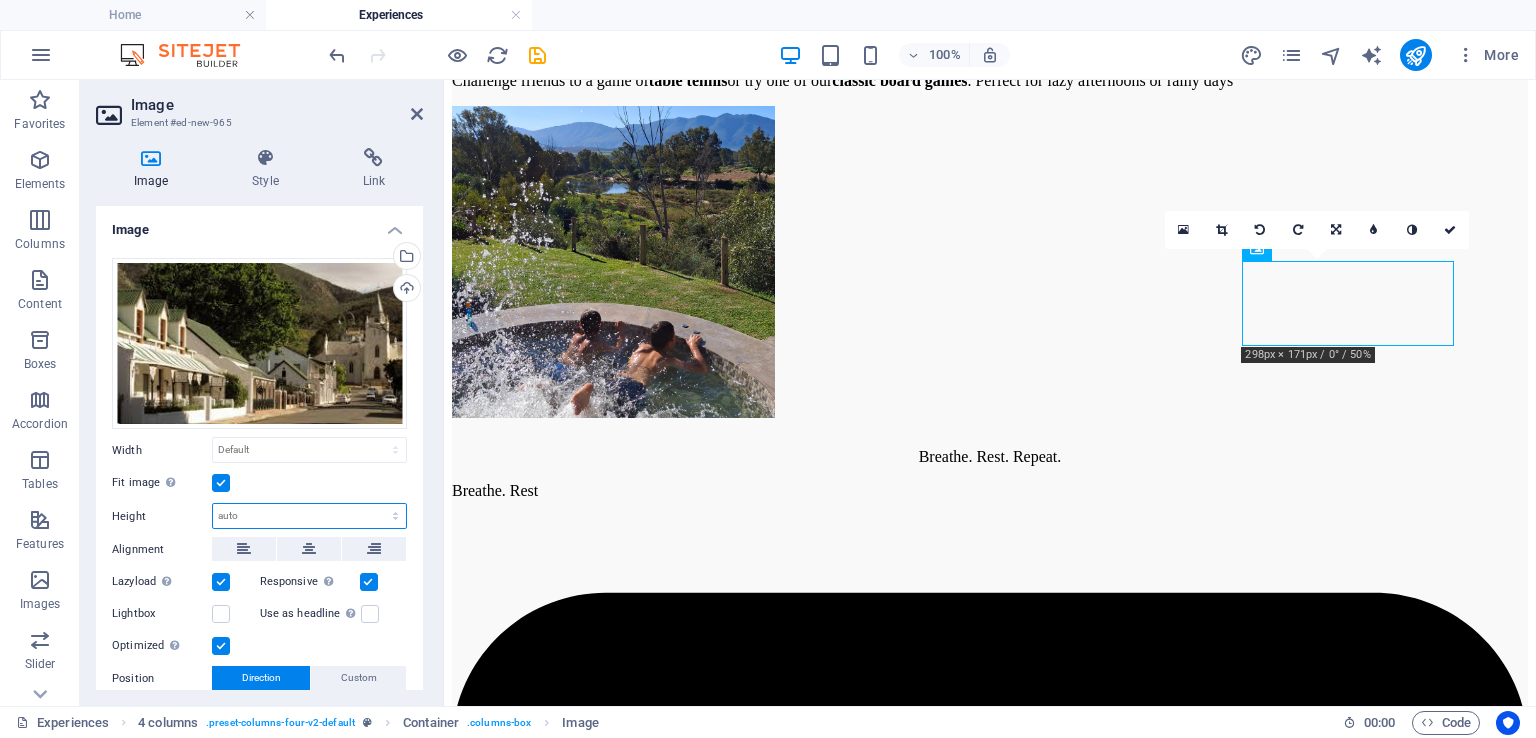 click on "Default auto px" at bounding box center [309, 516] 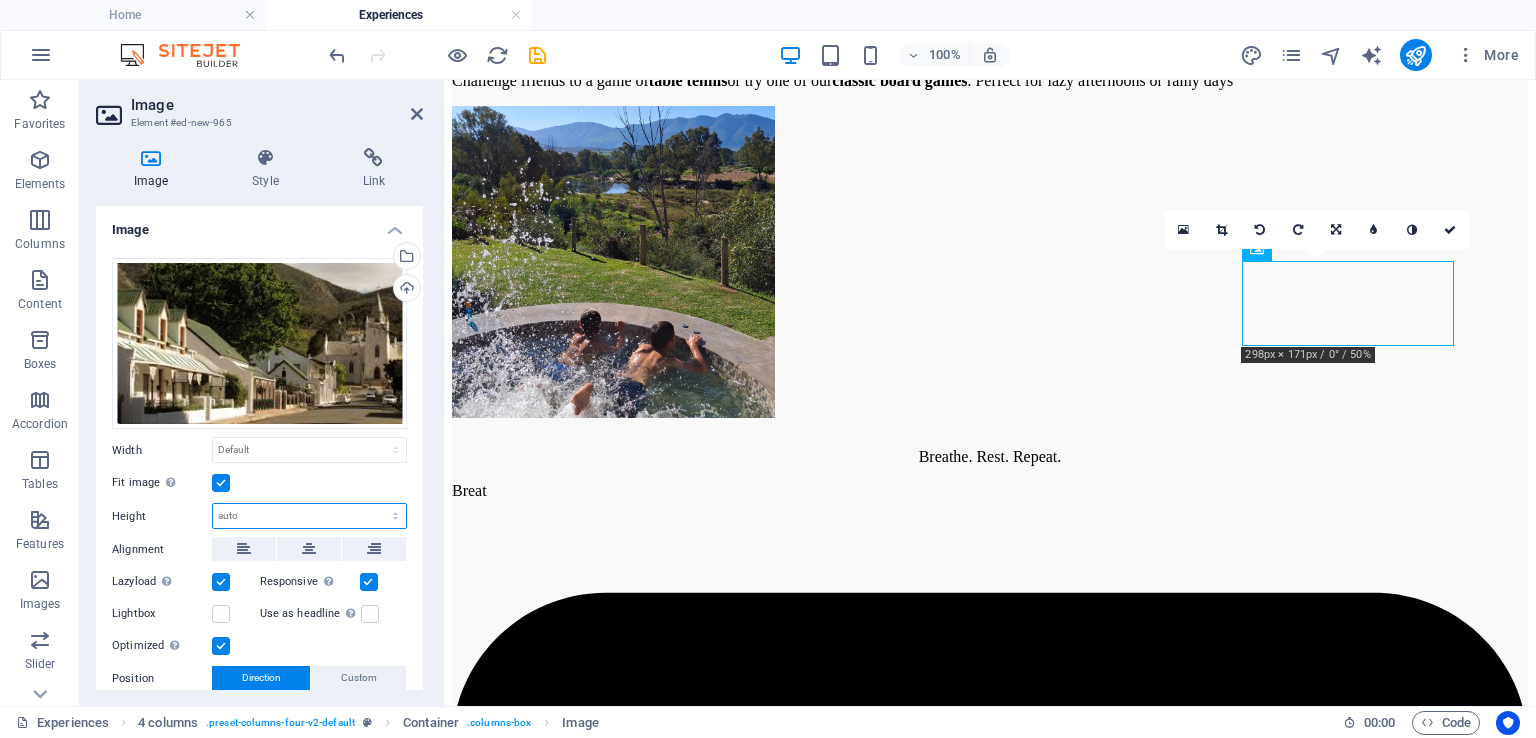 select on "px" 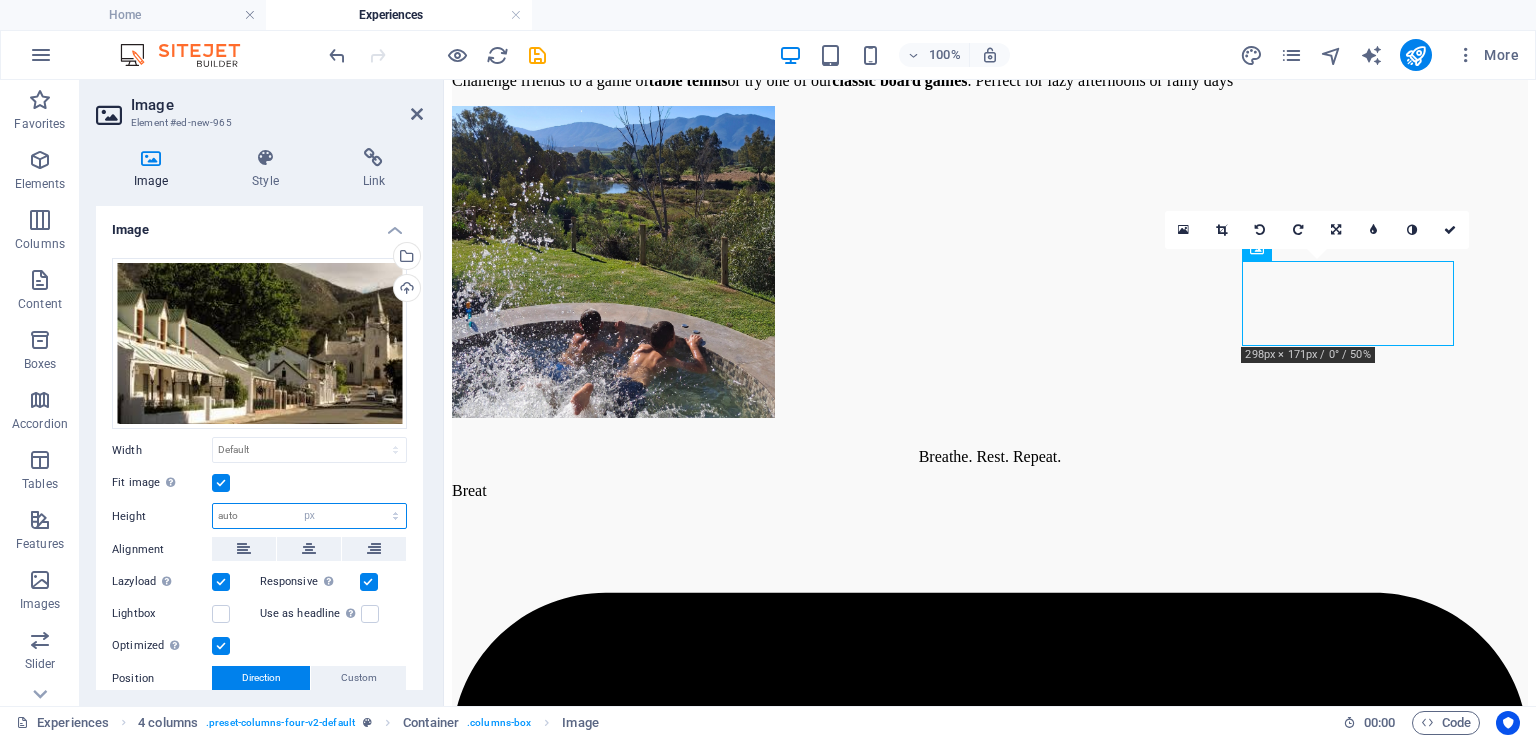 click on "Default auto px" at bounding box center [309, 516] 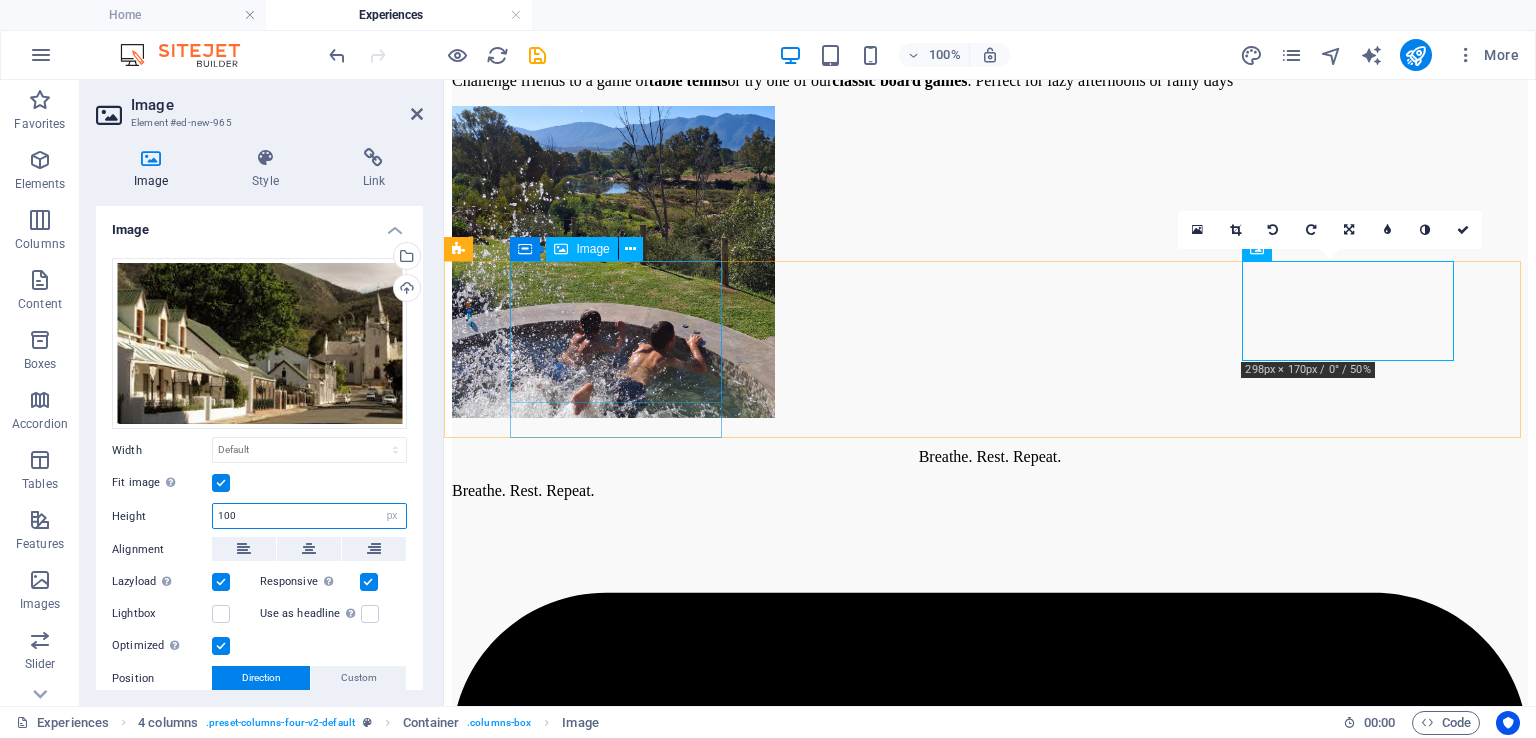 type on "100" 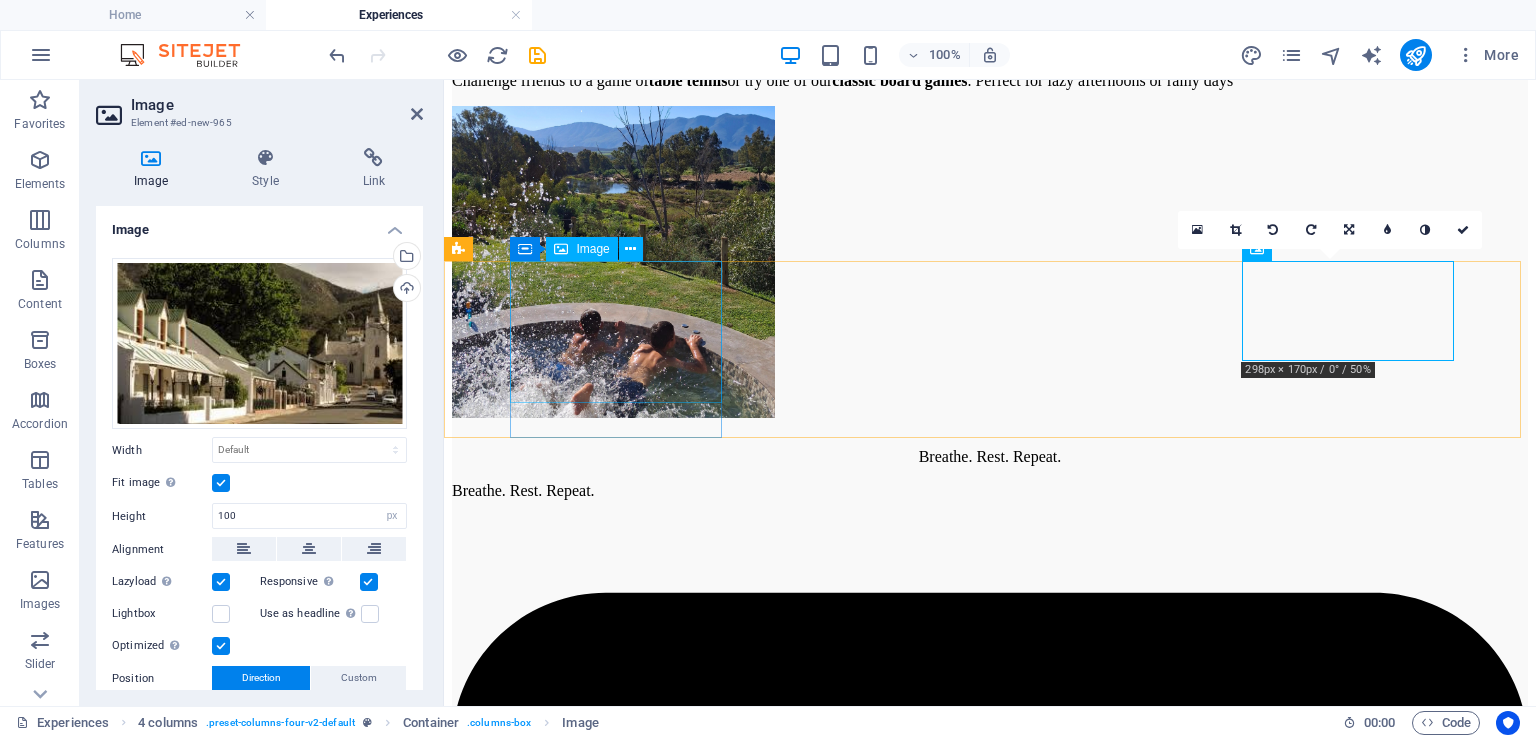 click at bounding box center [990, 6251] 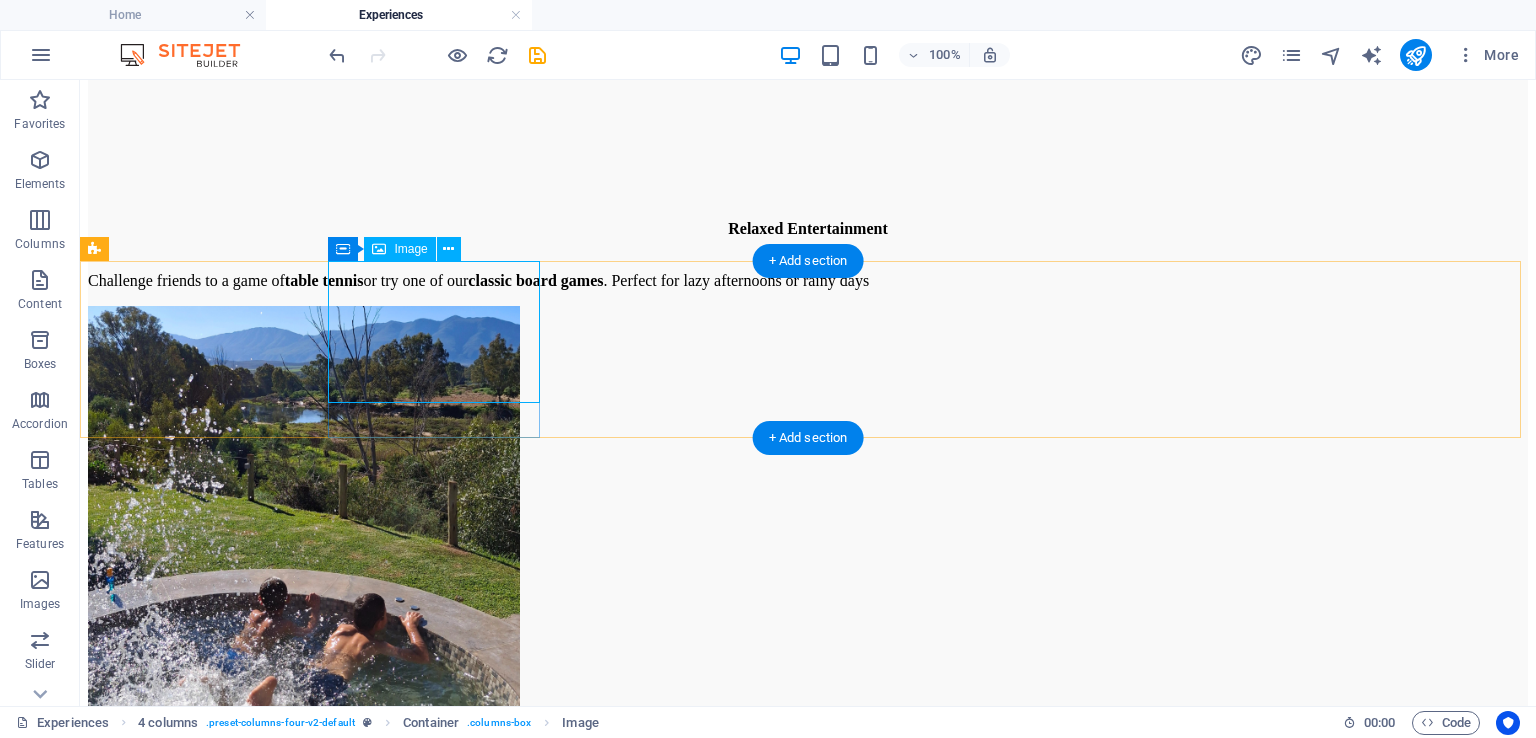 click at bounding box center (808, 7740) 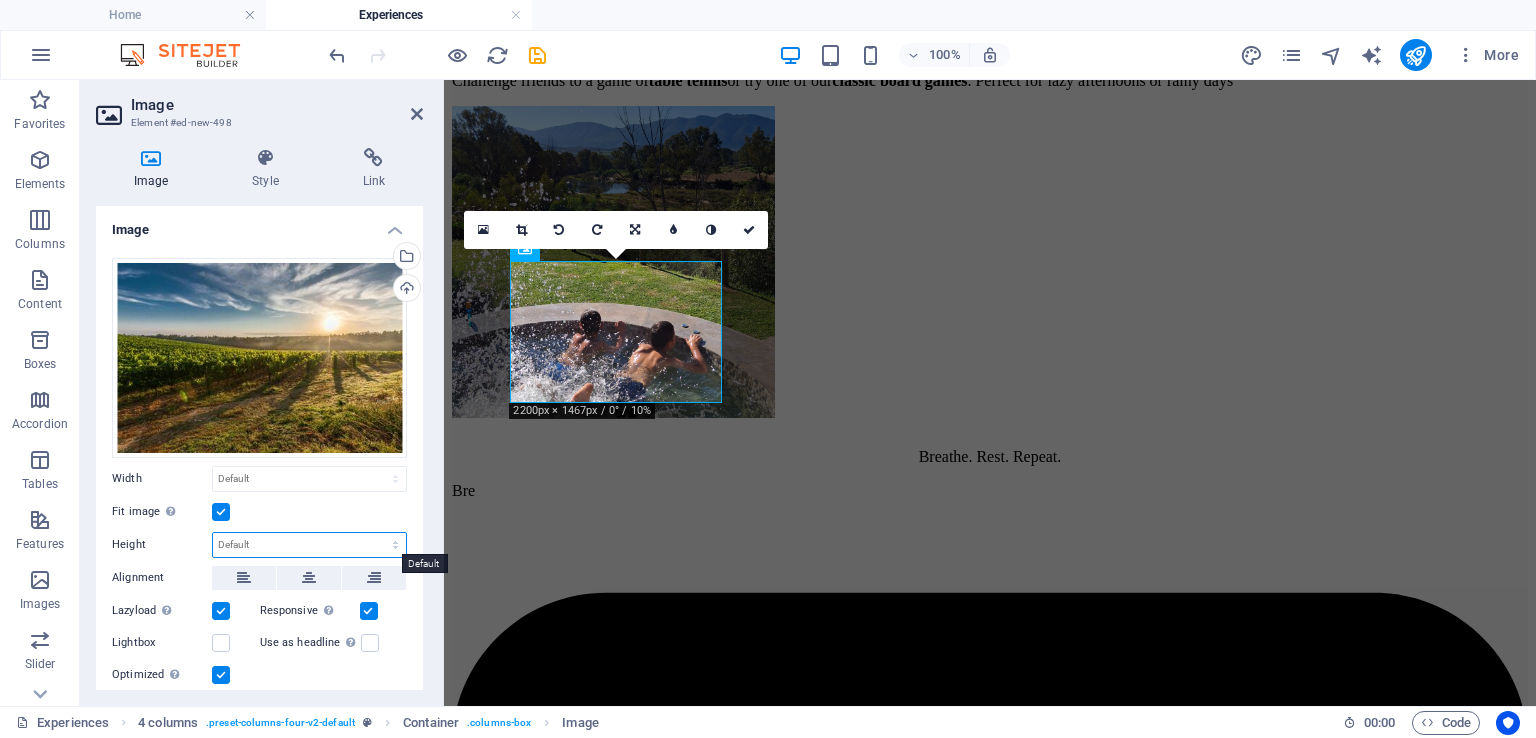 click on "Default auto px" at bounding box center (309, 545) 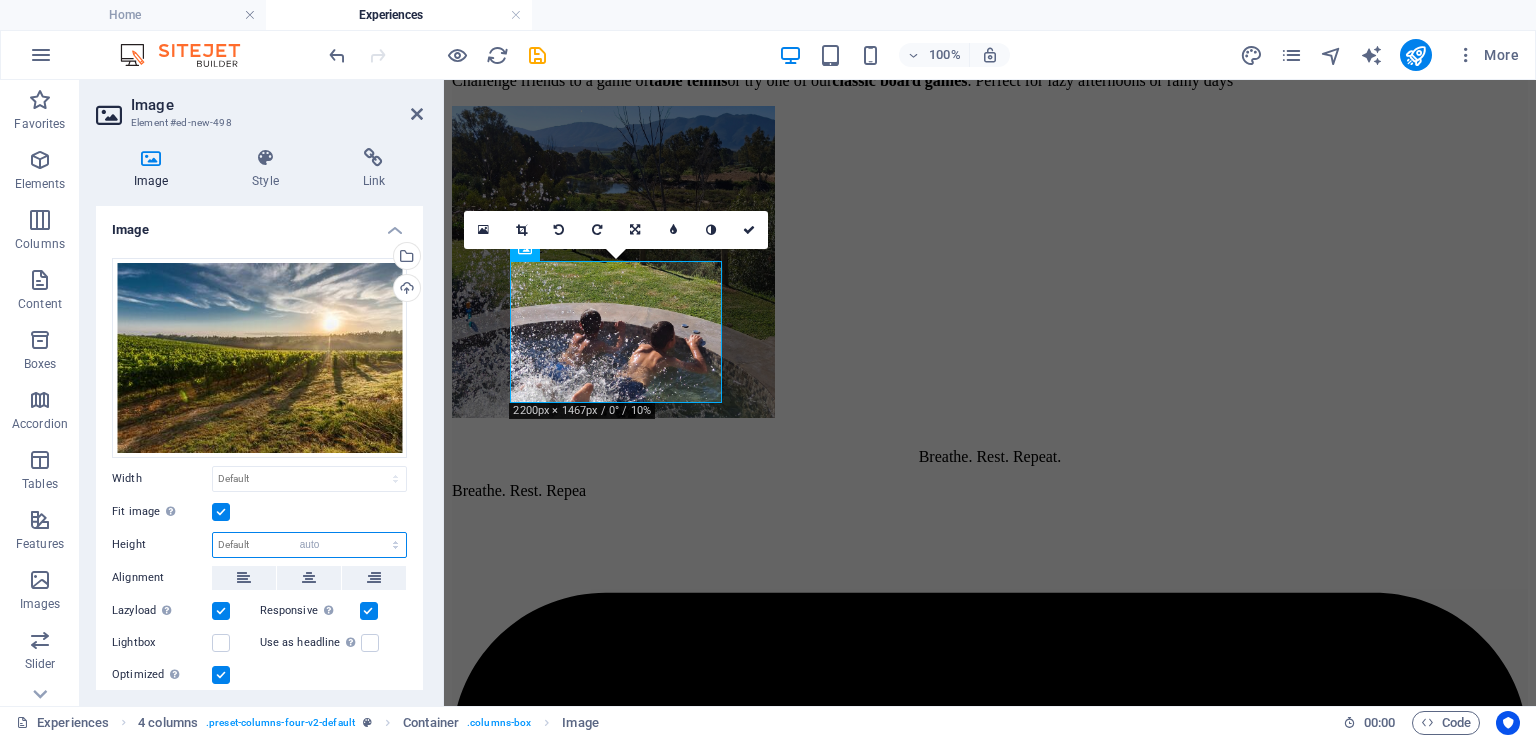 click on "Default auto px" at bounding box center (309, 545) 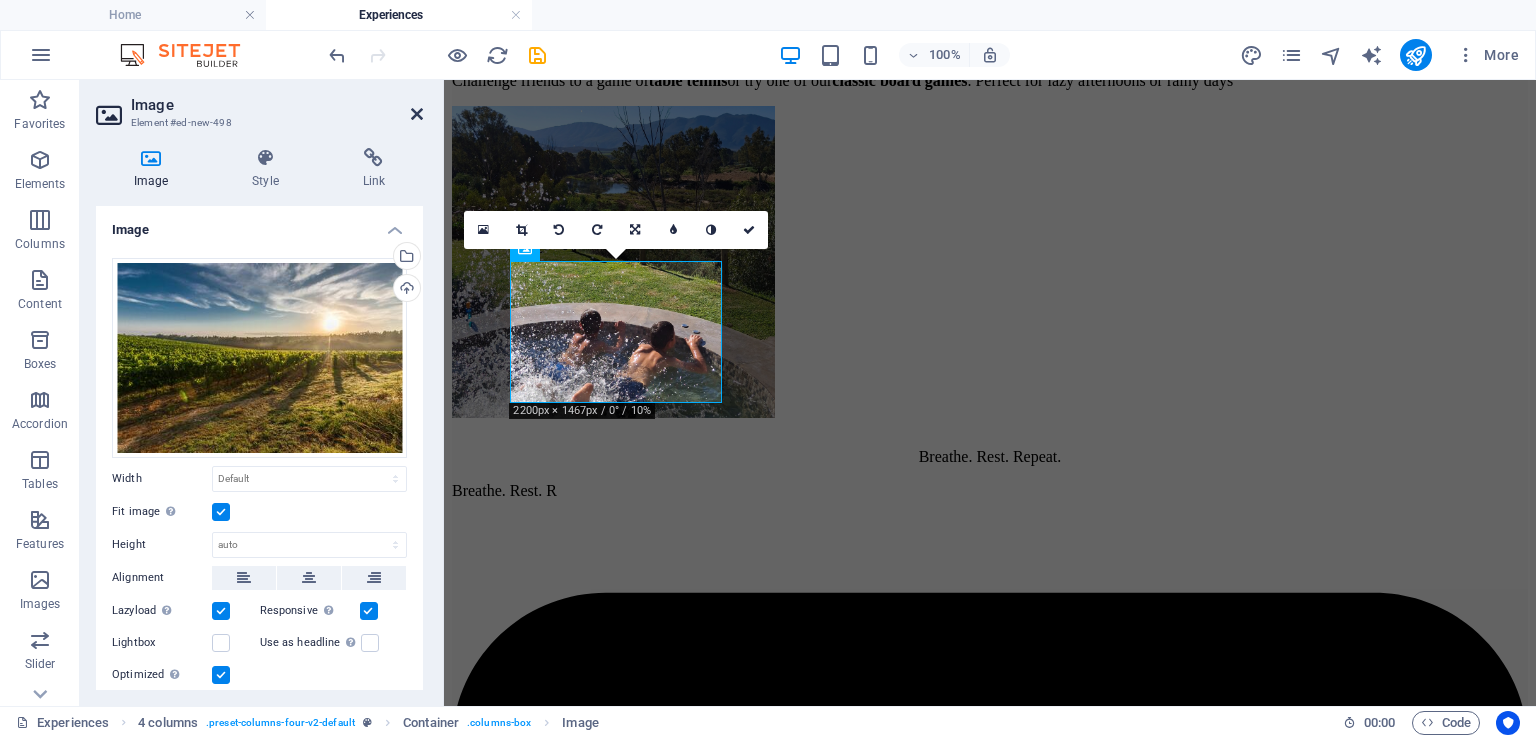click at bounding box center (417, 114) 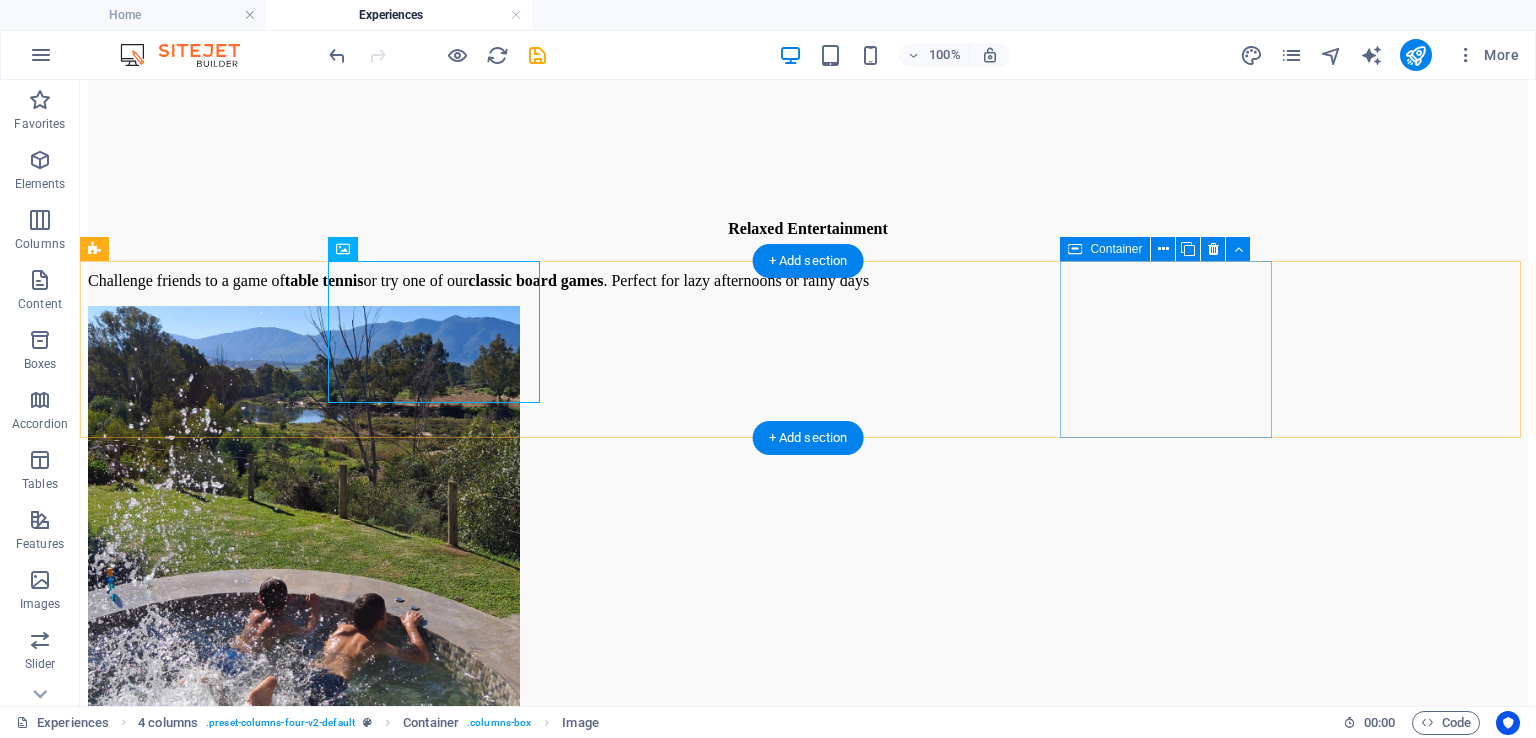 click at bounding box center [808, 8367] 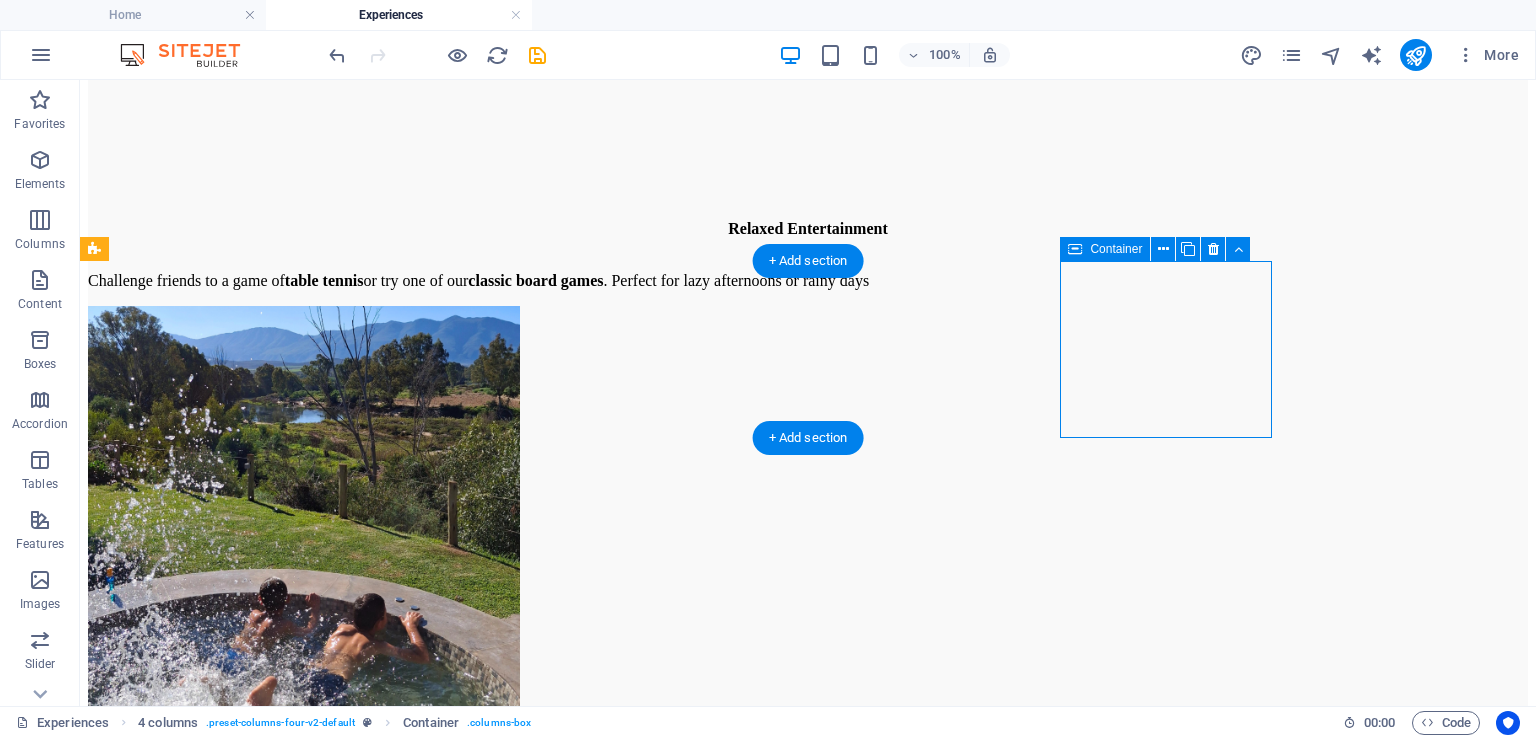 click at bounding box center (808, 8401) 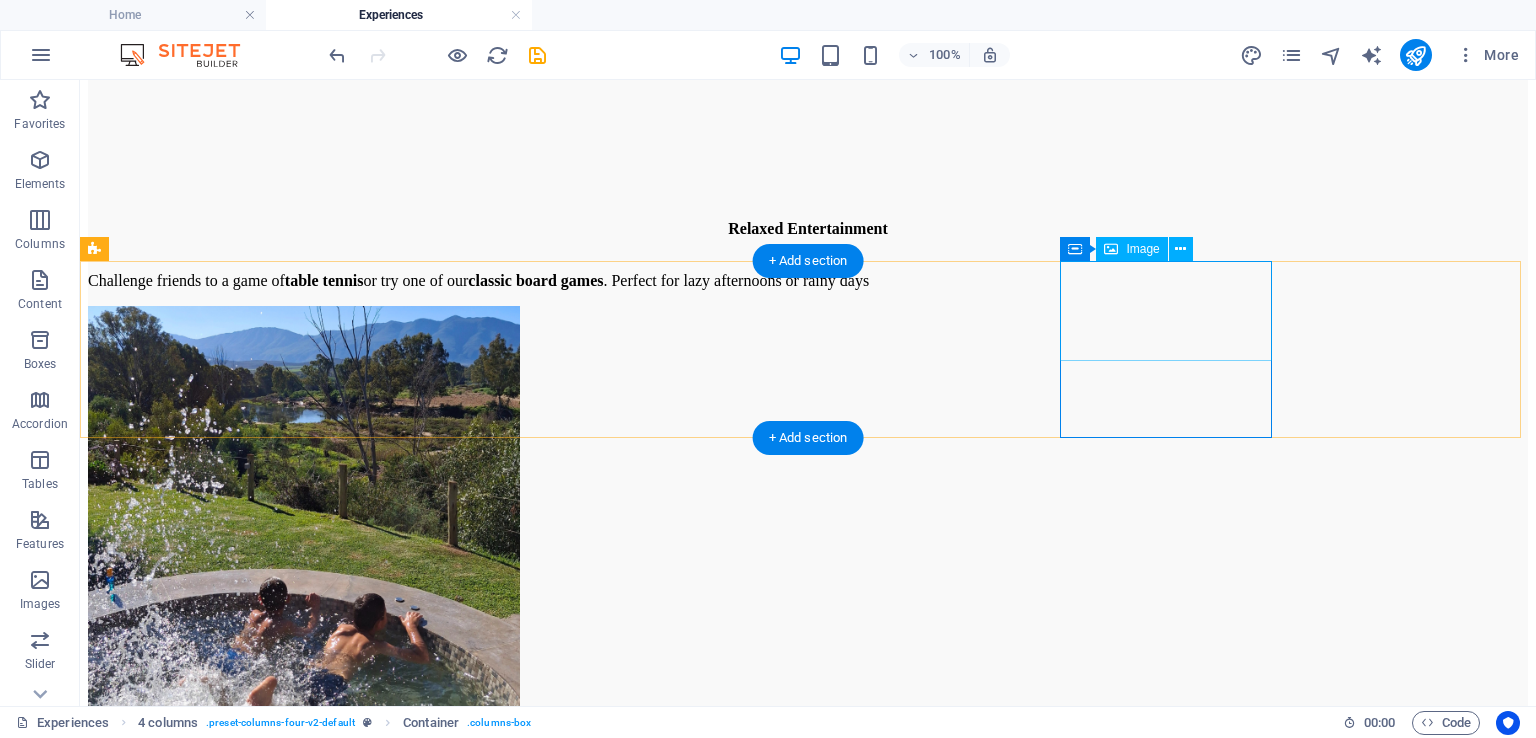 click at bounding box center [808, 8401] 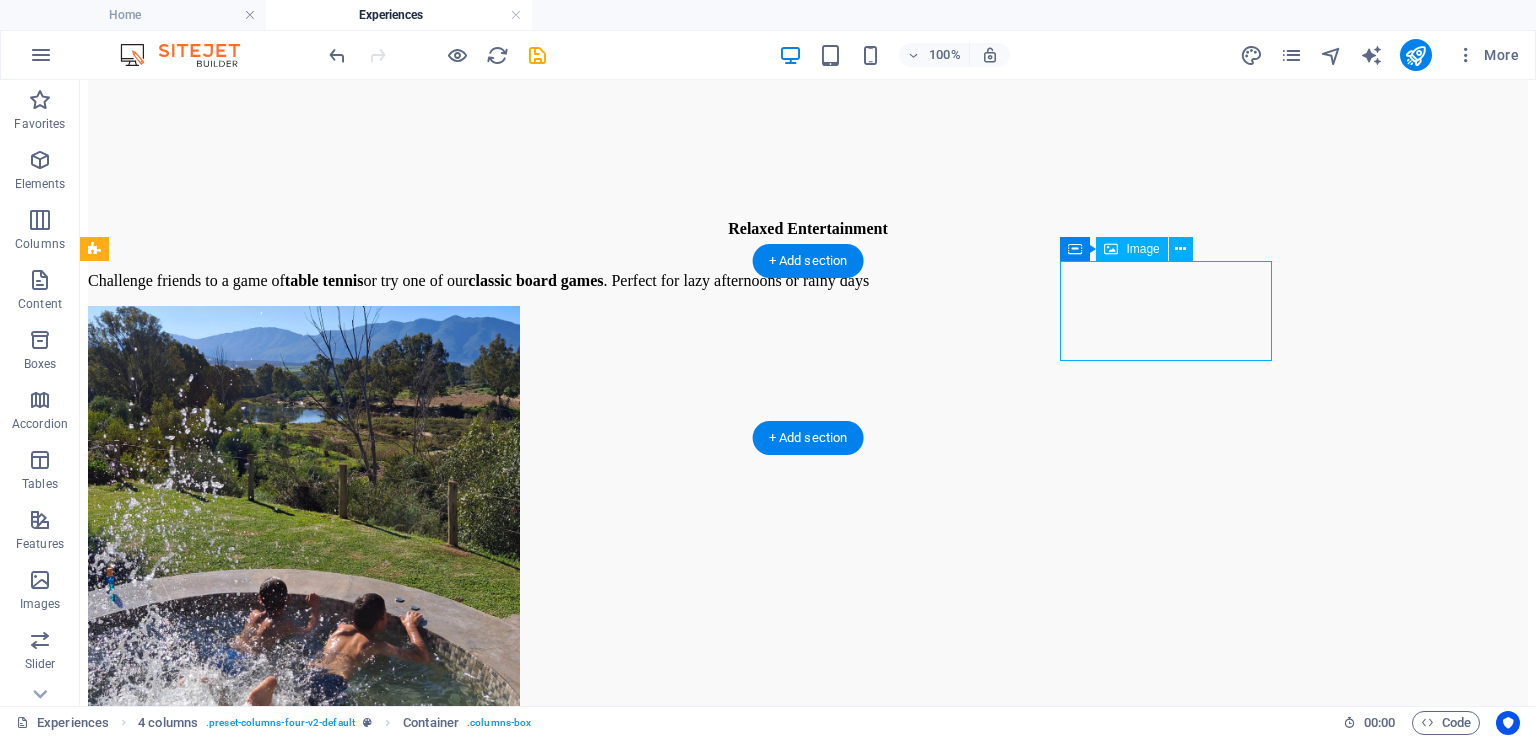 click at bounding box center [808, 8401] 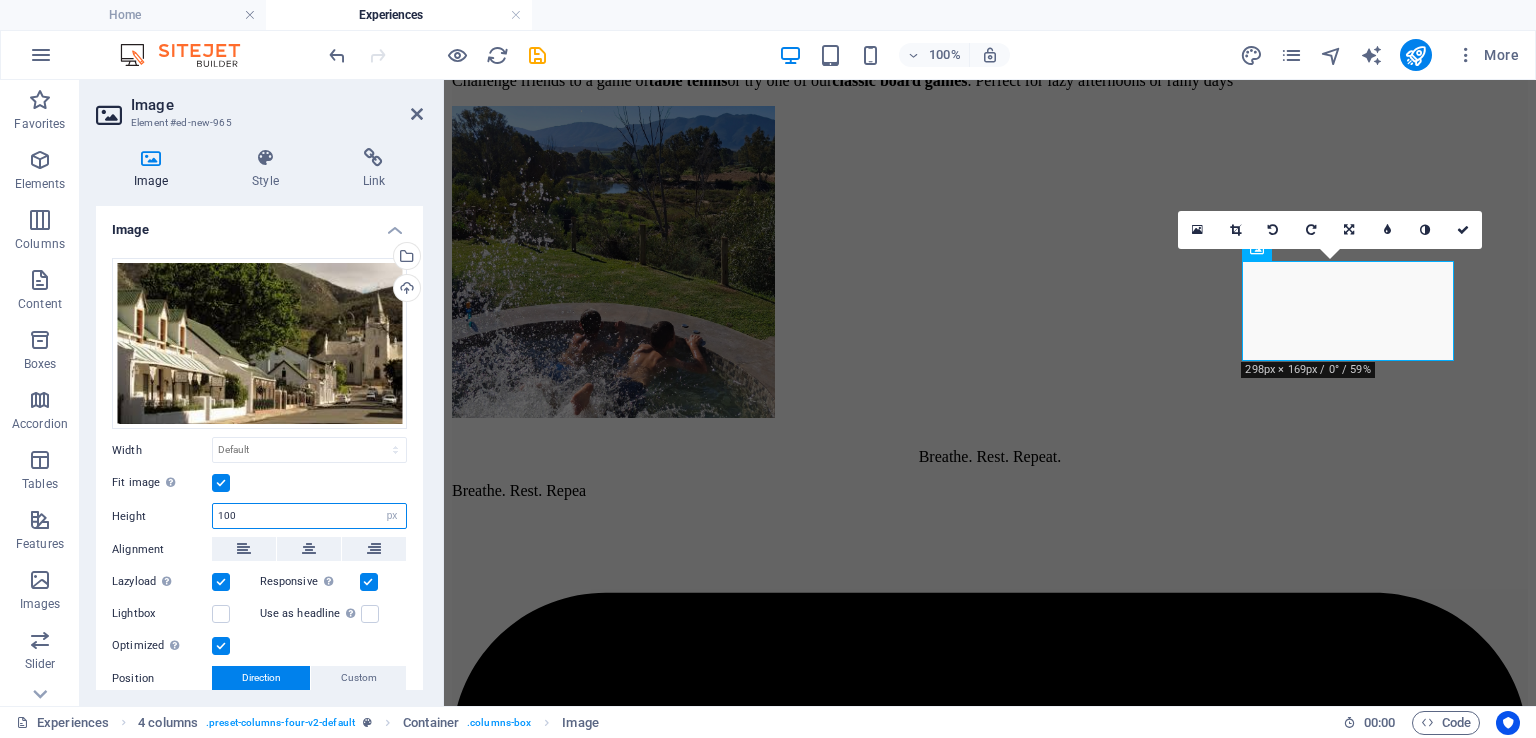 click on "100" at bounding box center (309, 516) 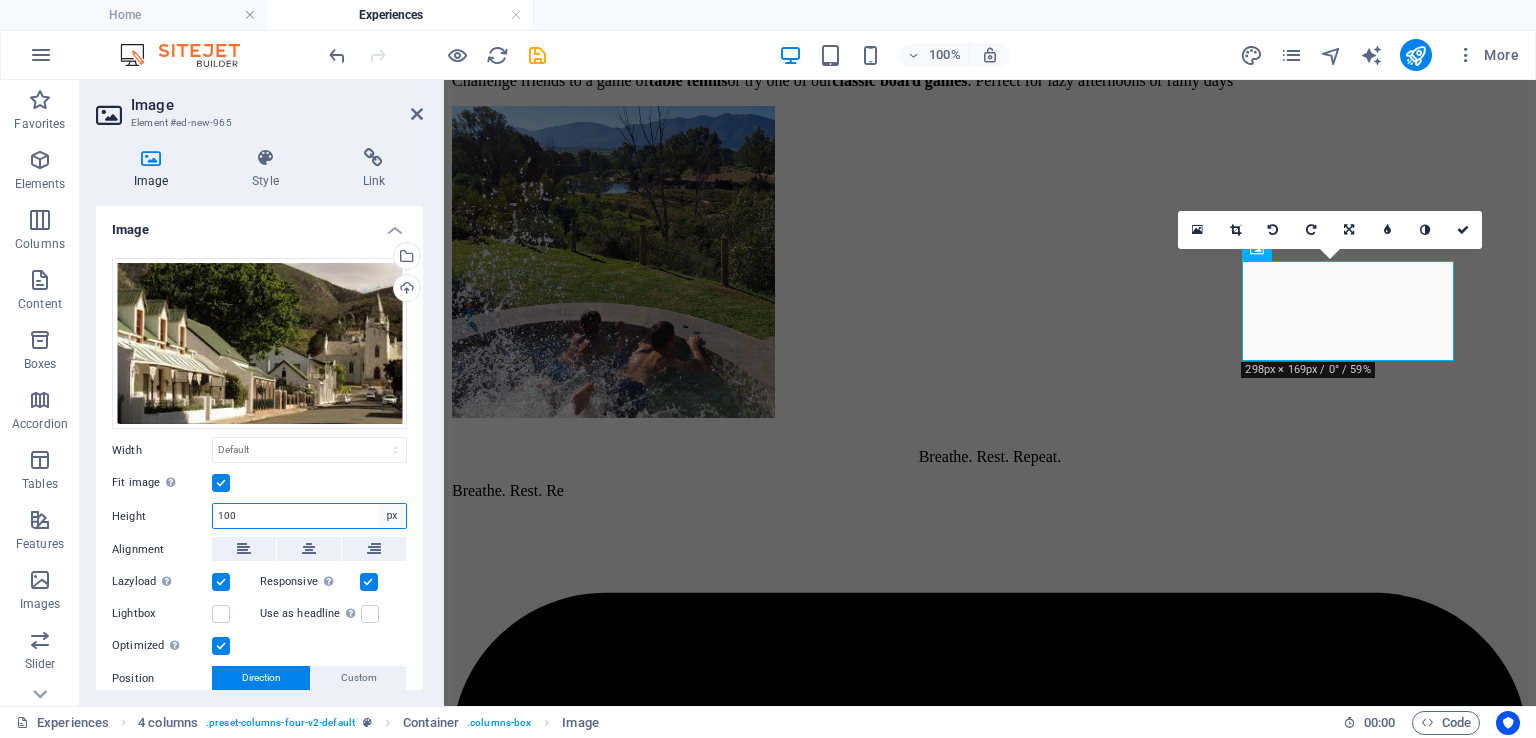 click on "Default auto px" at bounding box center (392, 516) 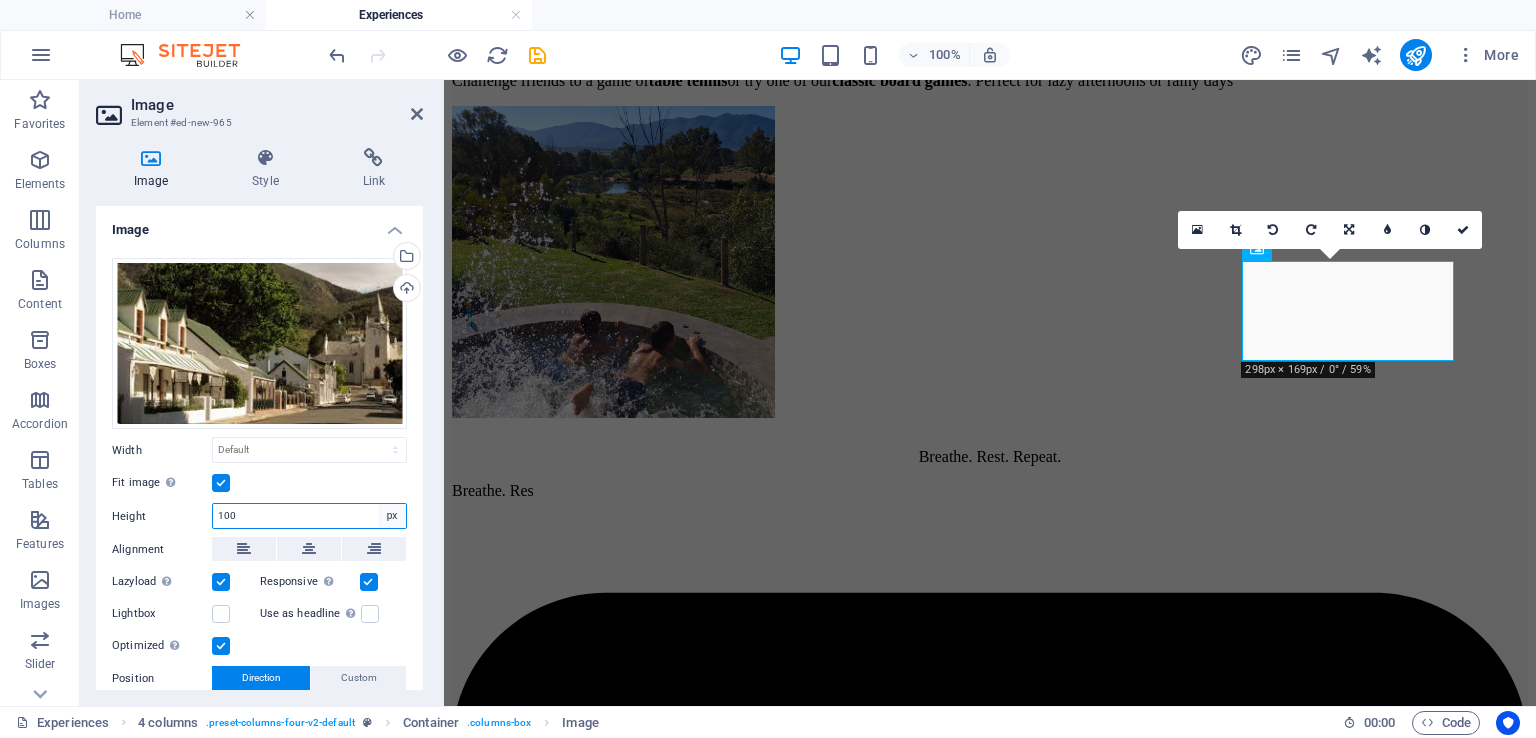 select on "auto" 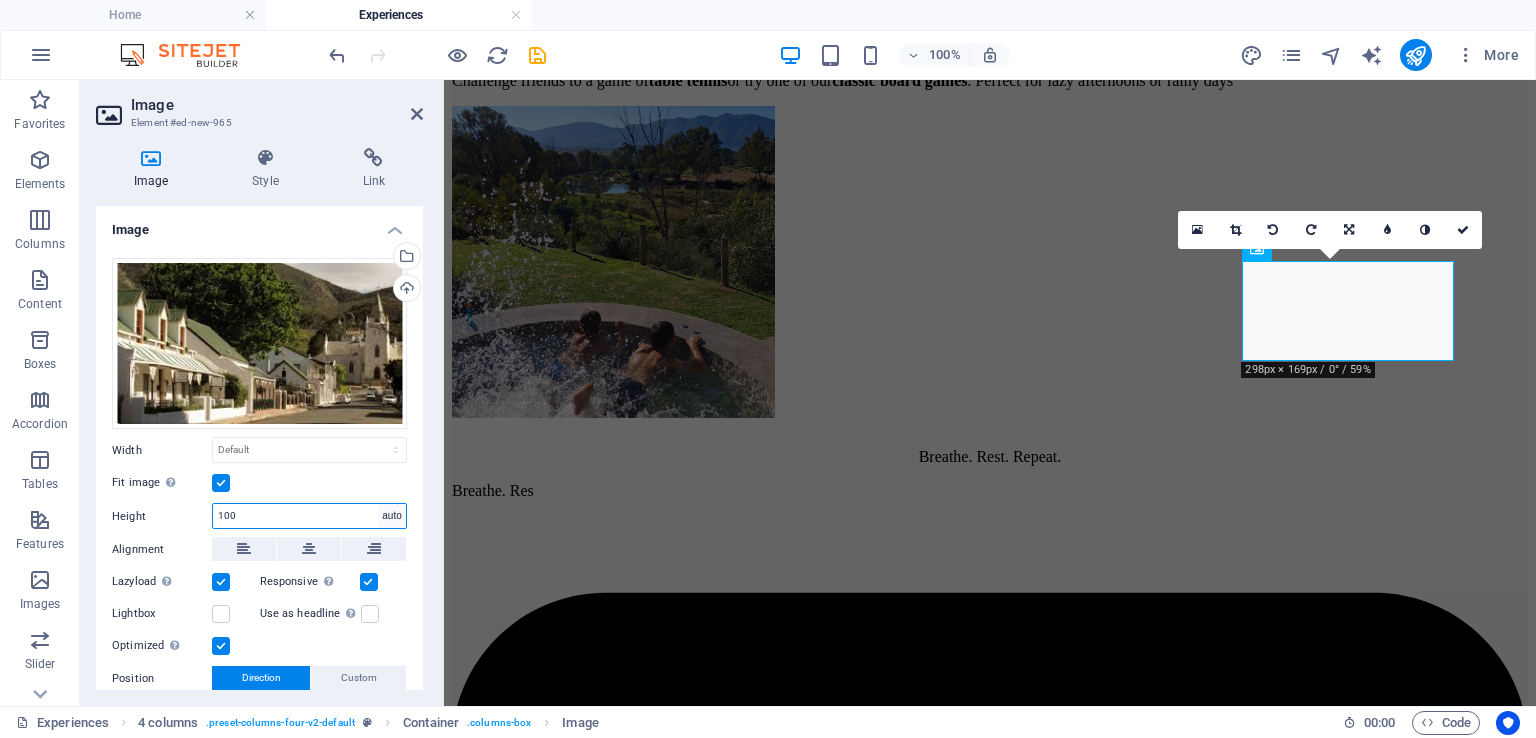 click on "Default auto px" at bounding box center (392, 516) 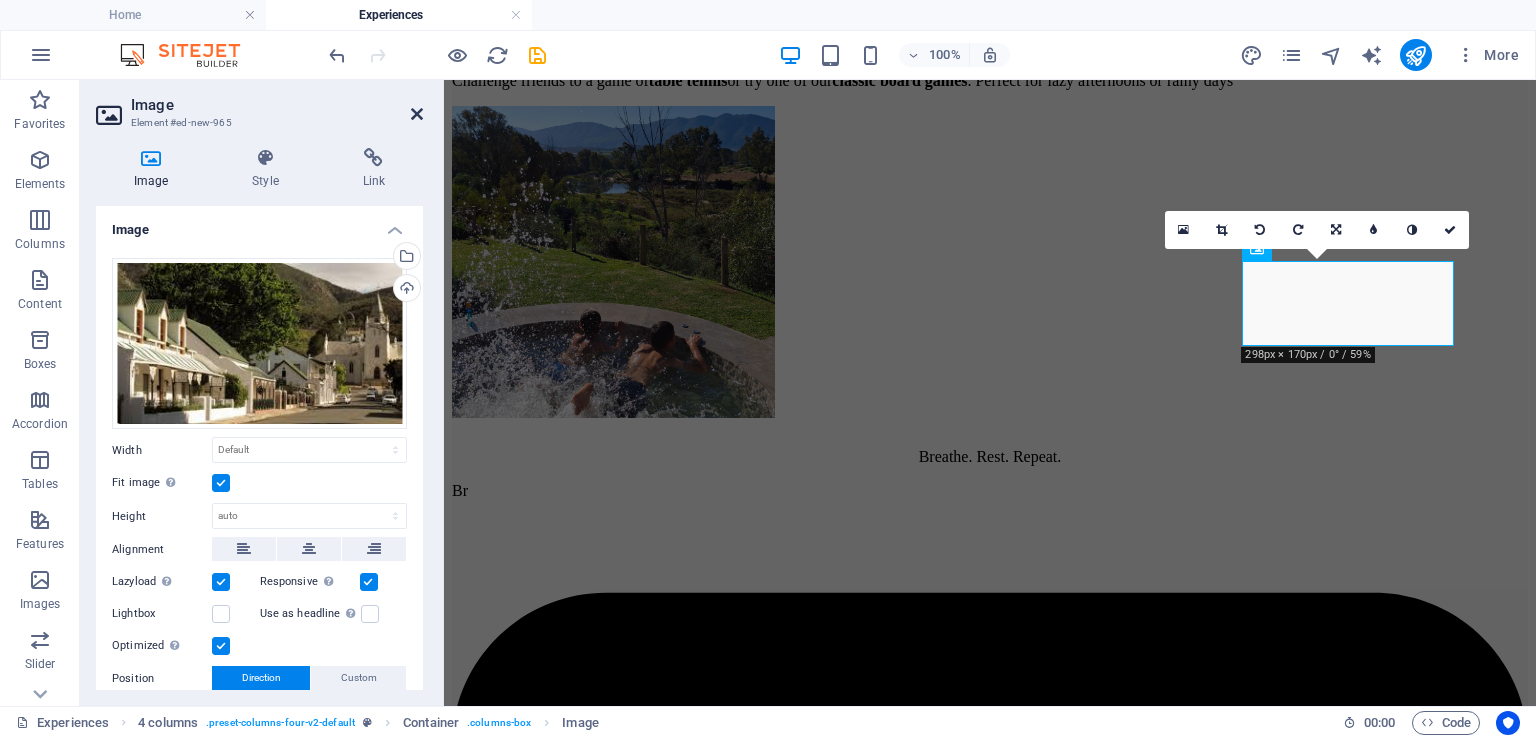 click at bounding box center [417, 114] 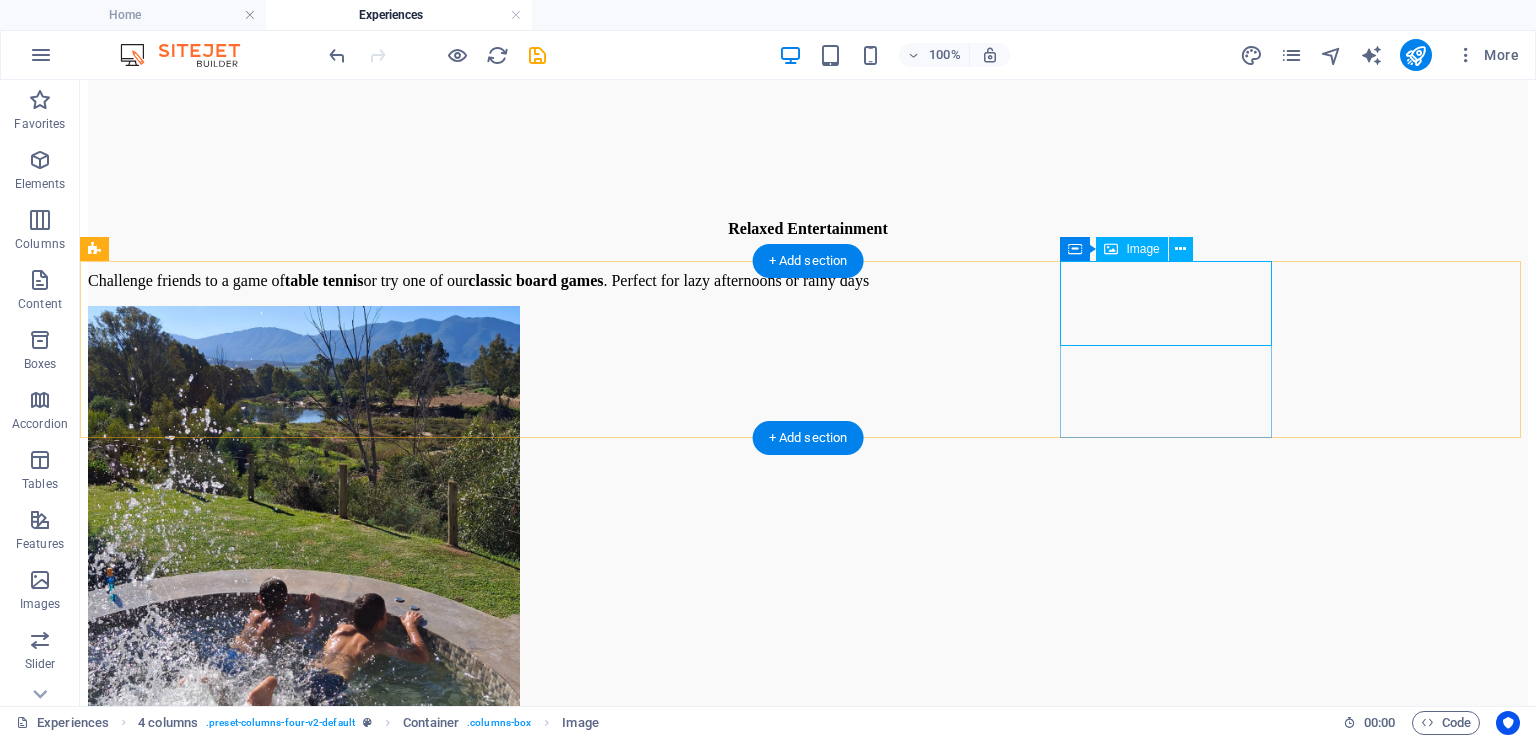 click at bounding box center (808, 8435) 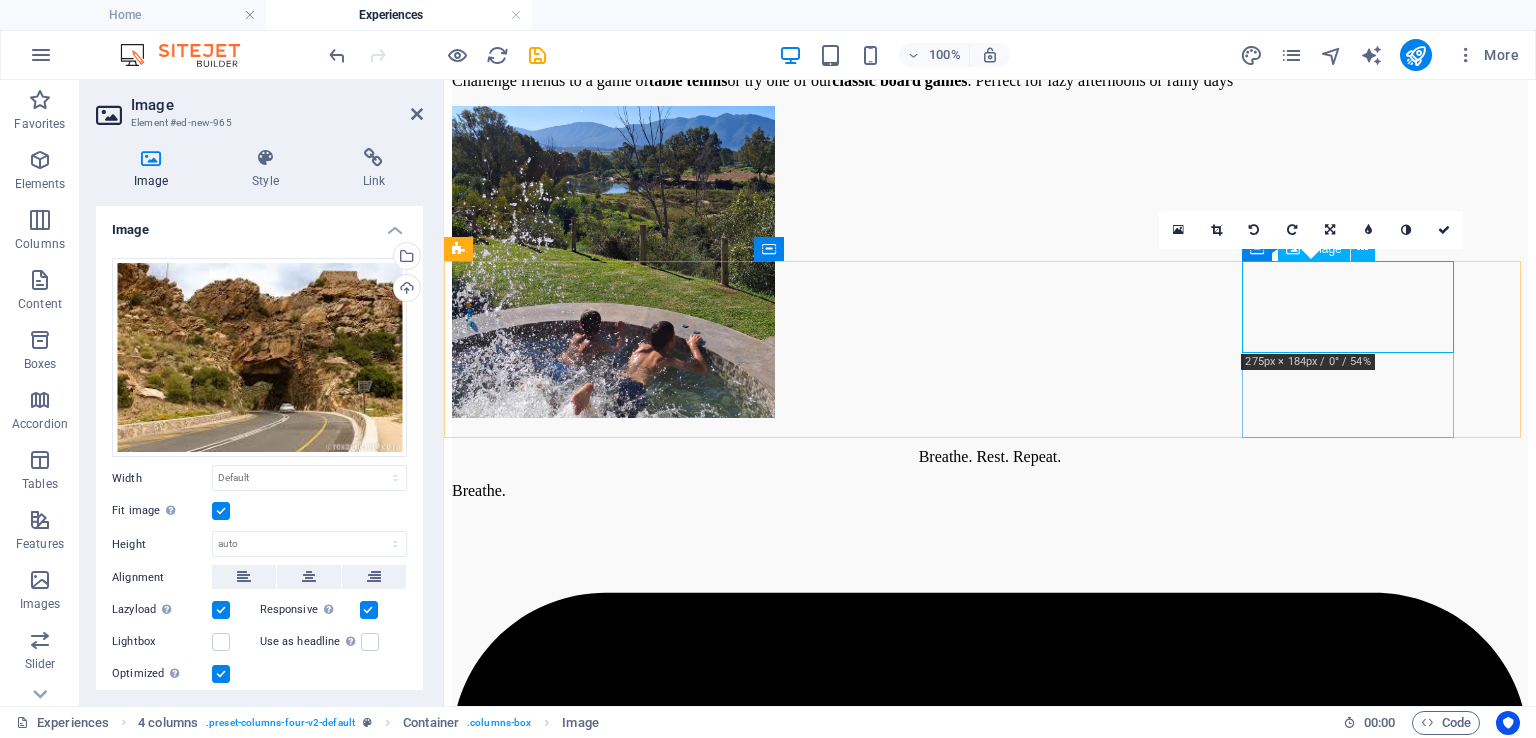 click at bounding box center [990, 6953] 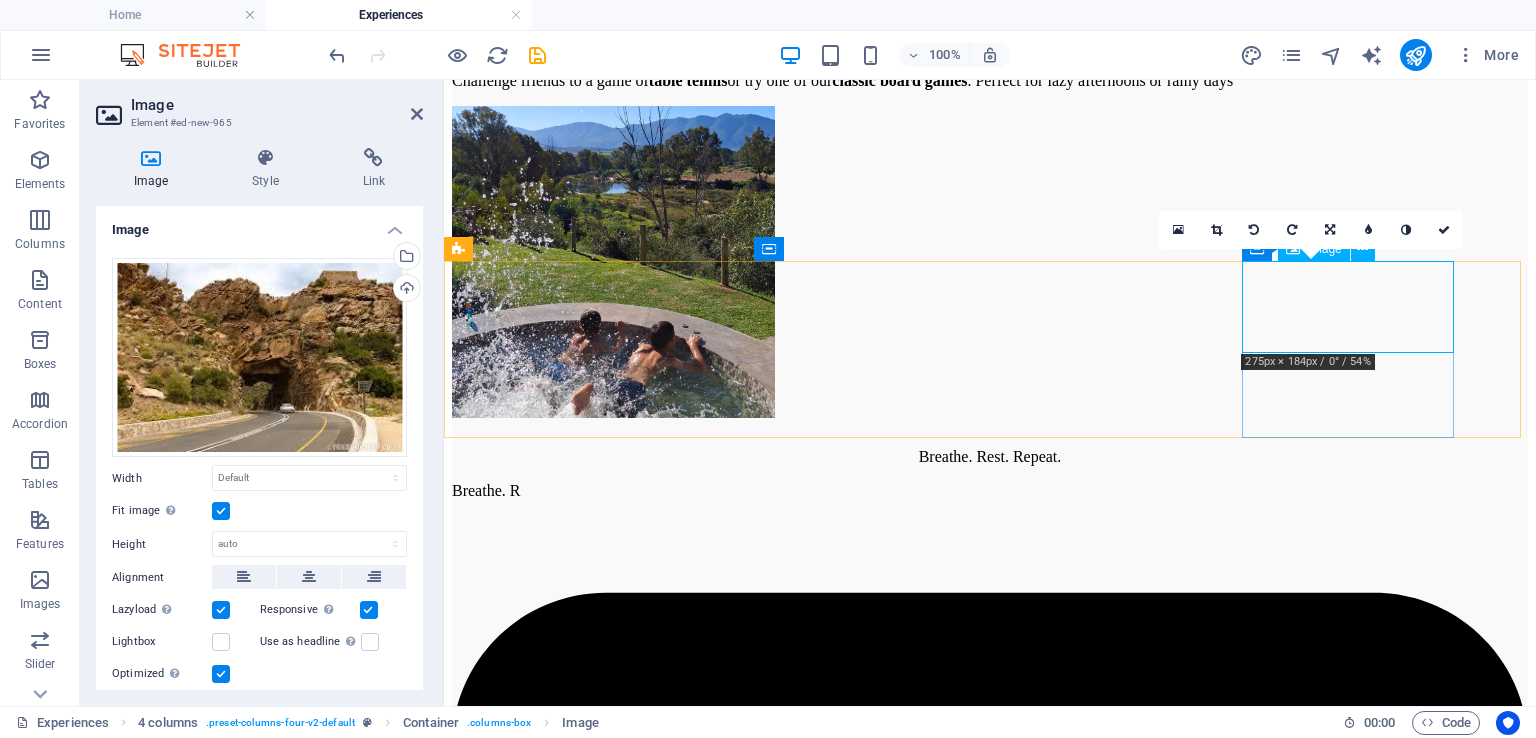 click at bounding box center [990, 6953] 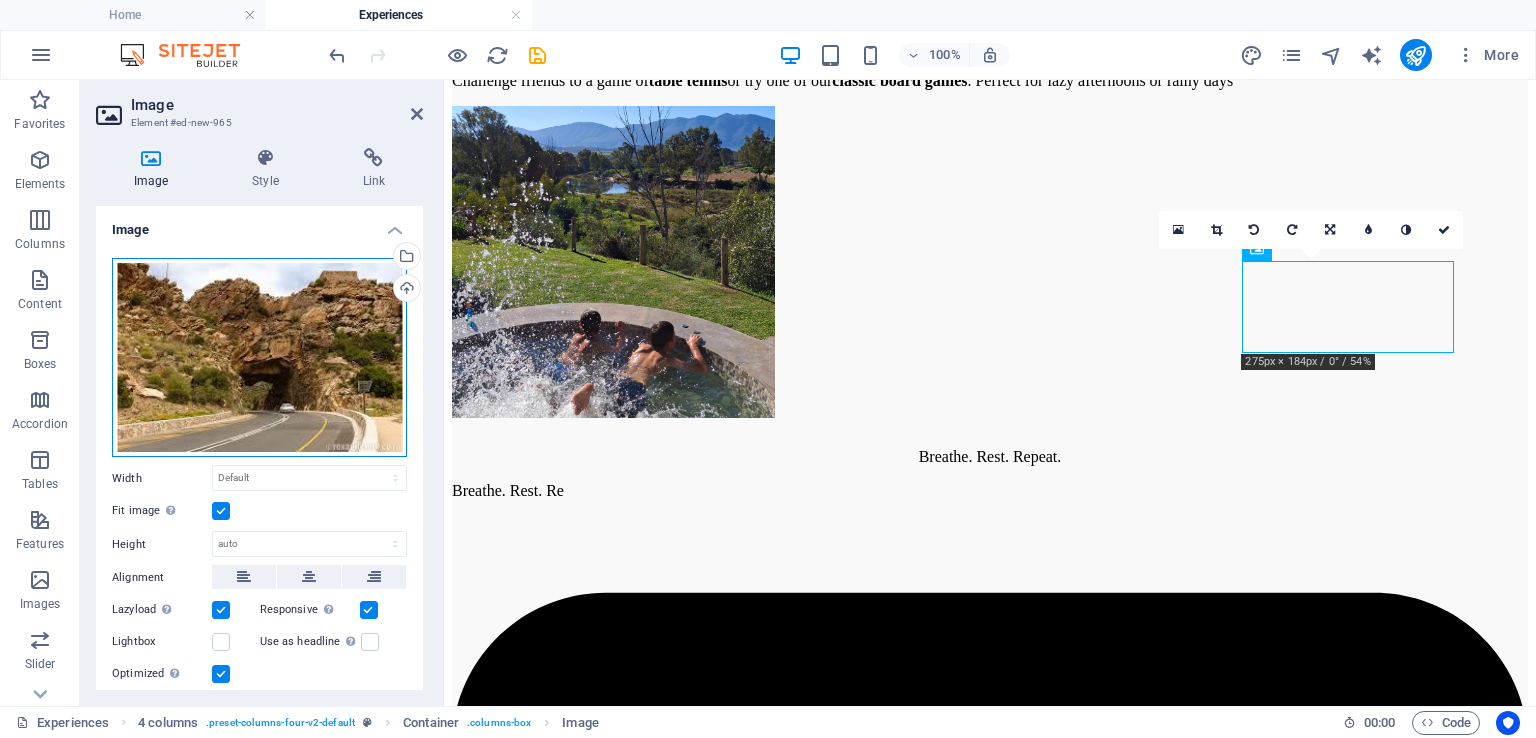click on "Drag files here, click to choose files or select files from Files or our free stock photos & videos" at bounding box center [259, 358] 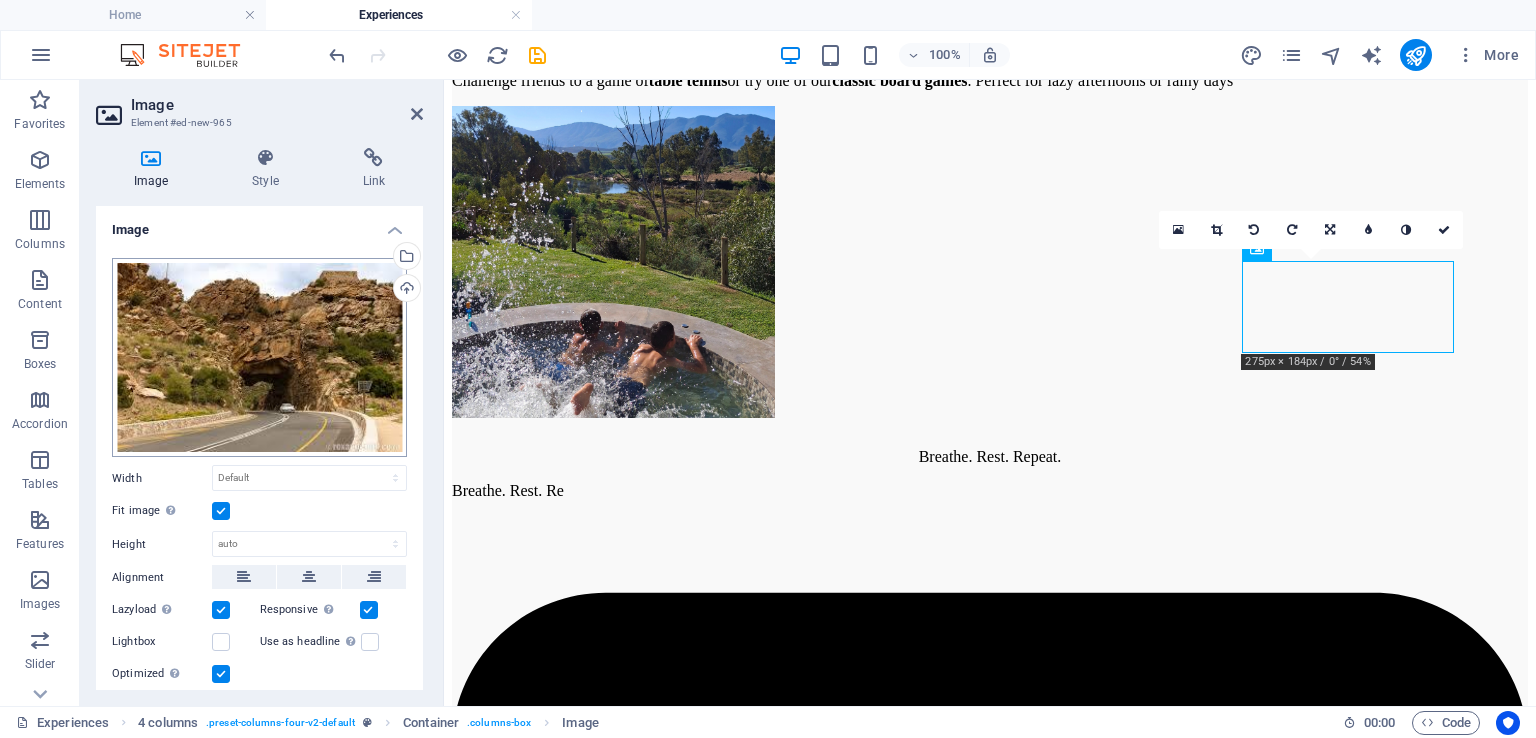 click on "www.riverhide.co.za Home Experiences Favorites Elements Columns Content Boxes Accordion Tables Features Images Slider Header Footer Forms Marketing Collections
Drag here to replace the existing content. Press “Ctrl” if you want to create a new element.
Container   H2   Preset   Container   Text   Slider   Banner   Image   Menu Bar 95% More Home 4 columns . preset-columns-four-v2-default Container . columns-box Image 00 : 00 Code Favorites Elements Columns Content Boxes Accordion Tables Features Images Slider Header Footer Forms Marketing Collections Image Element #ed-new-965 Image Style Link Image Drag files here, click to choose files or select files from Files or our free stock photos & videos Select files from the file manager, stock photos, or upload file(s) Upload Width Default auto px rem % em vh vw Fit image Automatically fit image to a fixed width and height Height Default auto px Custom" at bounding box center (768, 369) 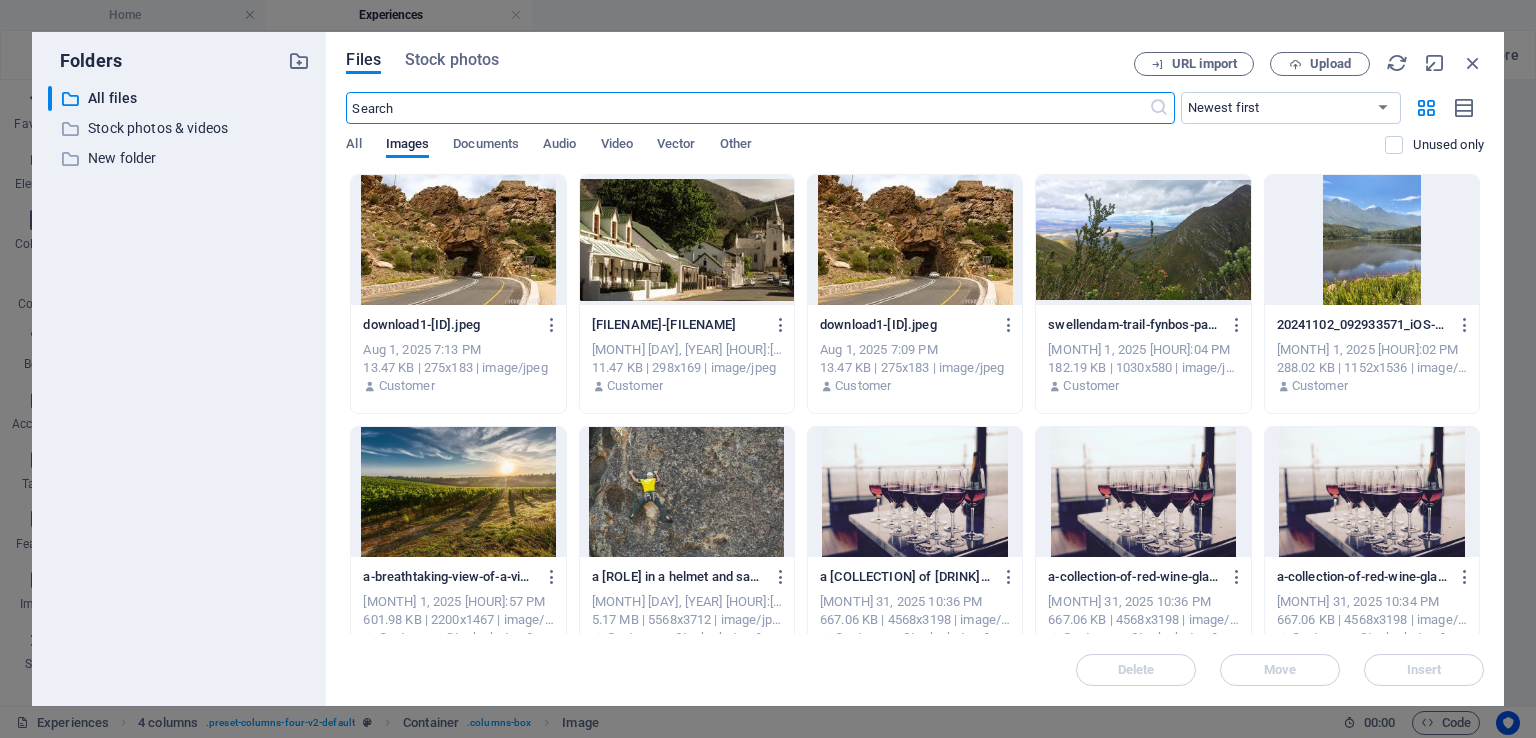 scroll, scrollTop: 5619, scrollLeft: 0, axis: vertical 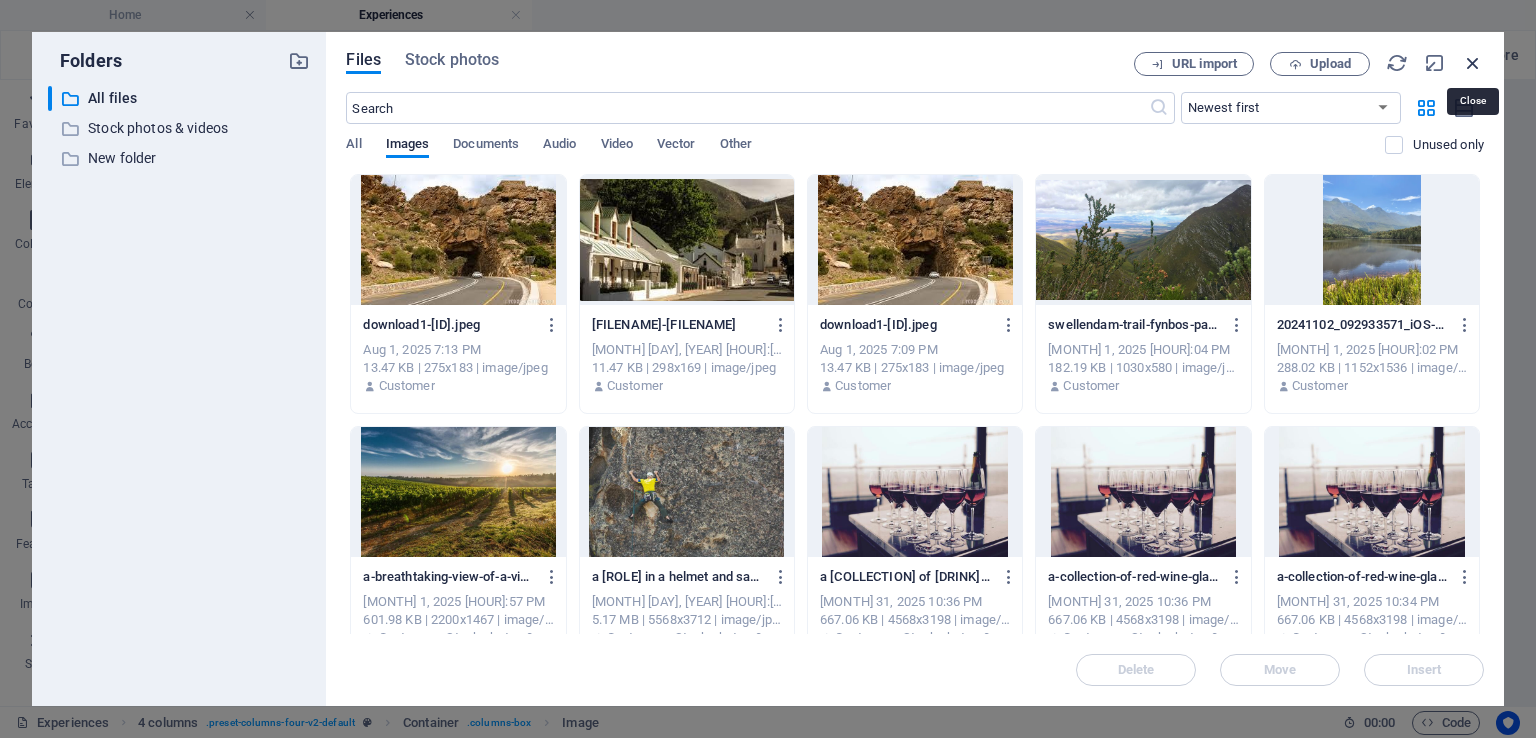 click at bounding box center (1473, 63) 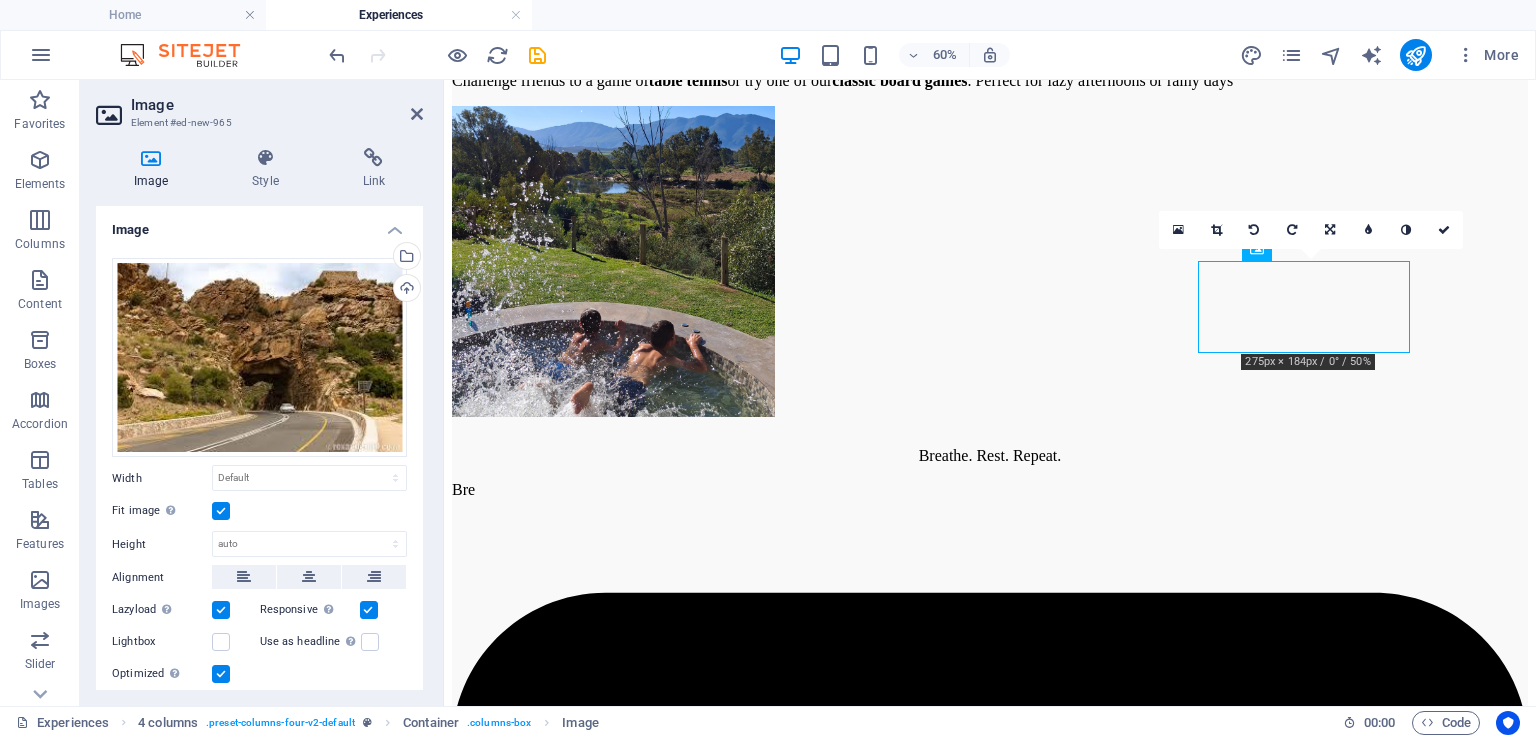 scroll, scrollTop: 5202, scrollLeft: 0, axis: vertical 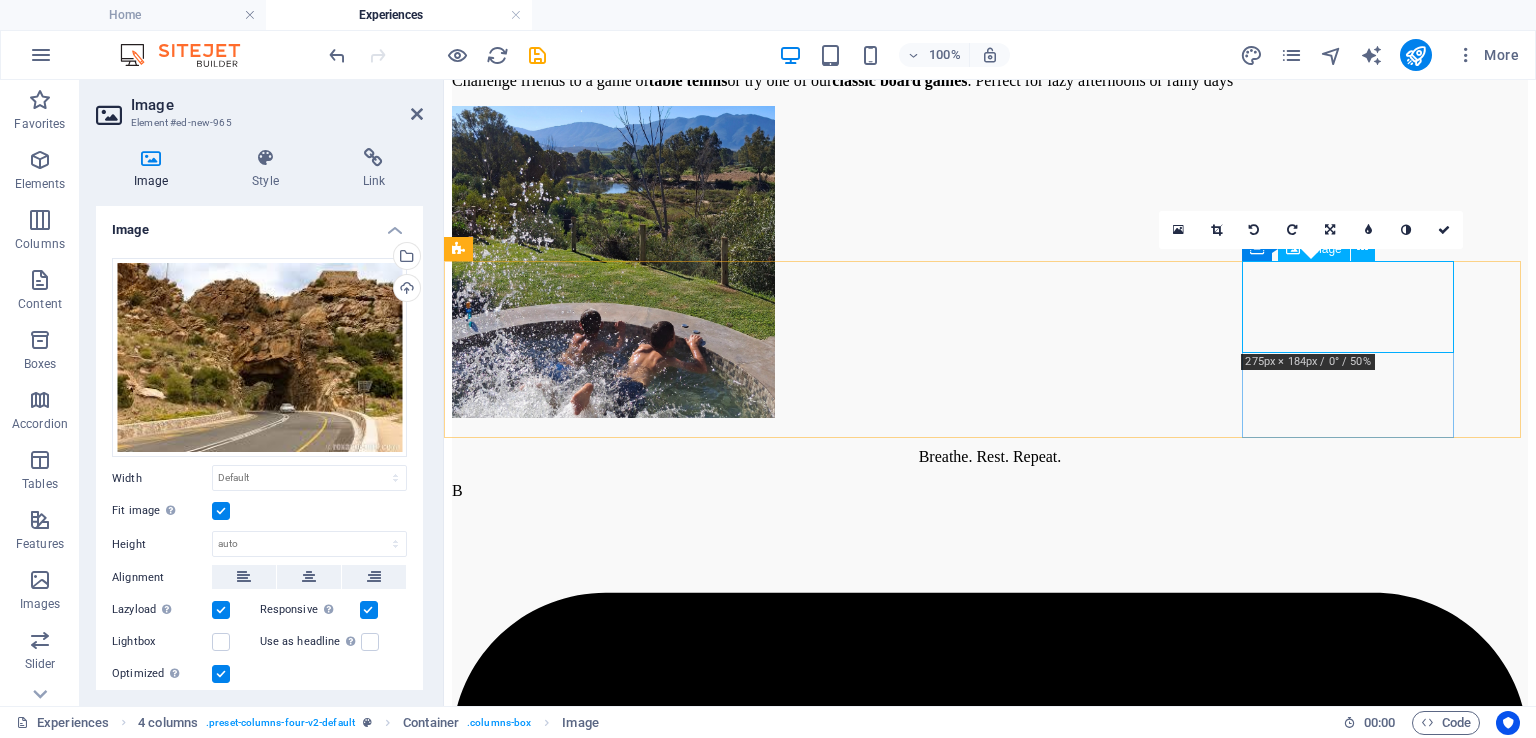 click at bounding box center (990, 6953) 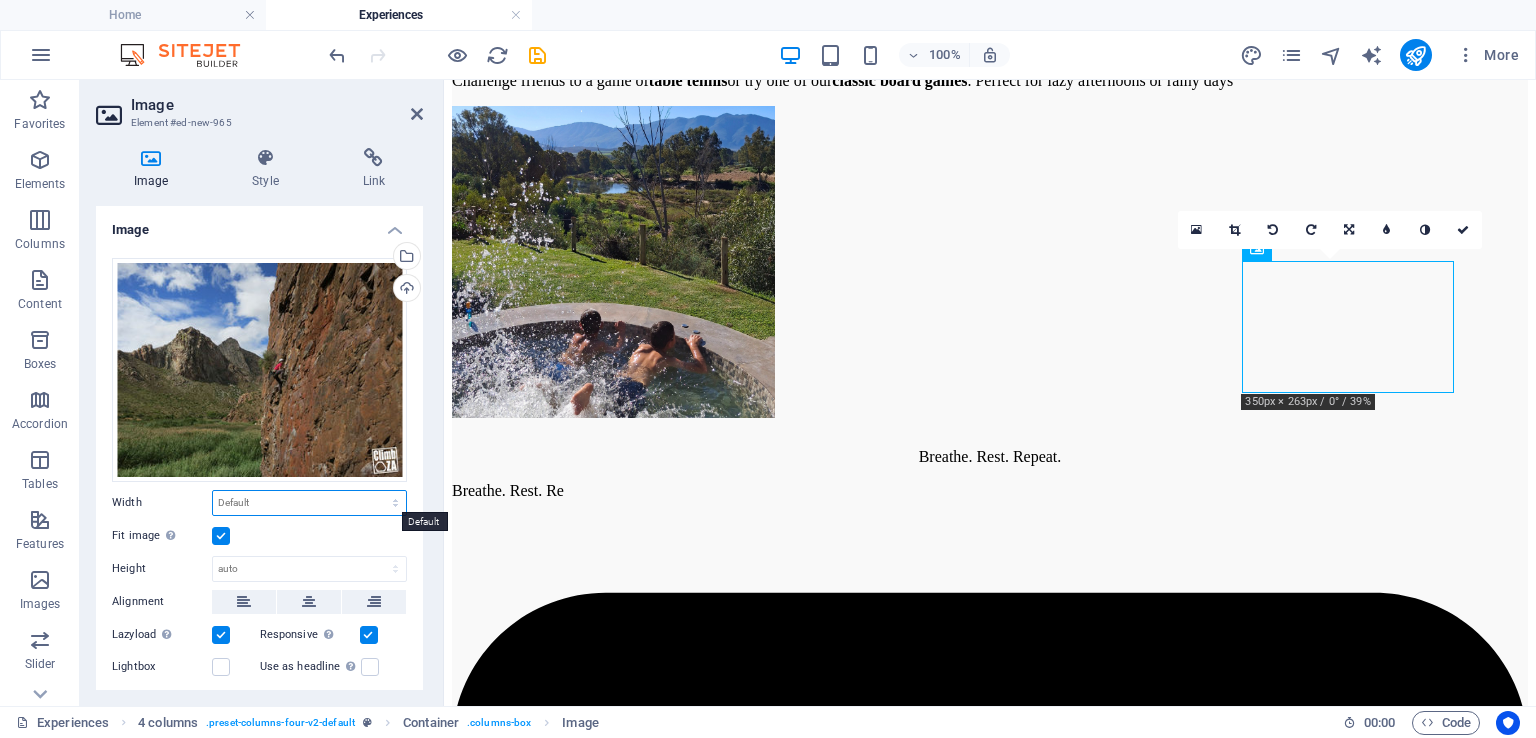 click on "Default auto px rem % em vh vw" at bounding box center (309, 503) 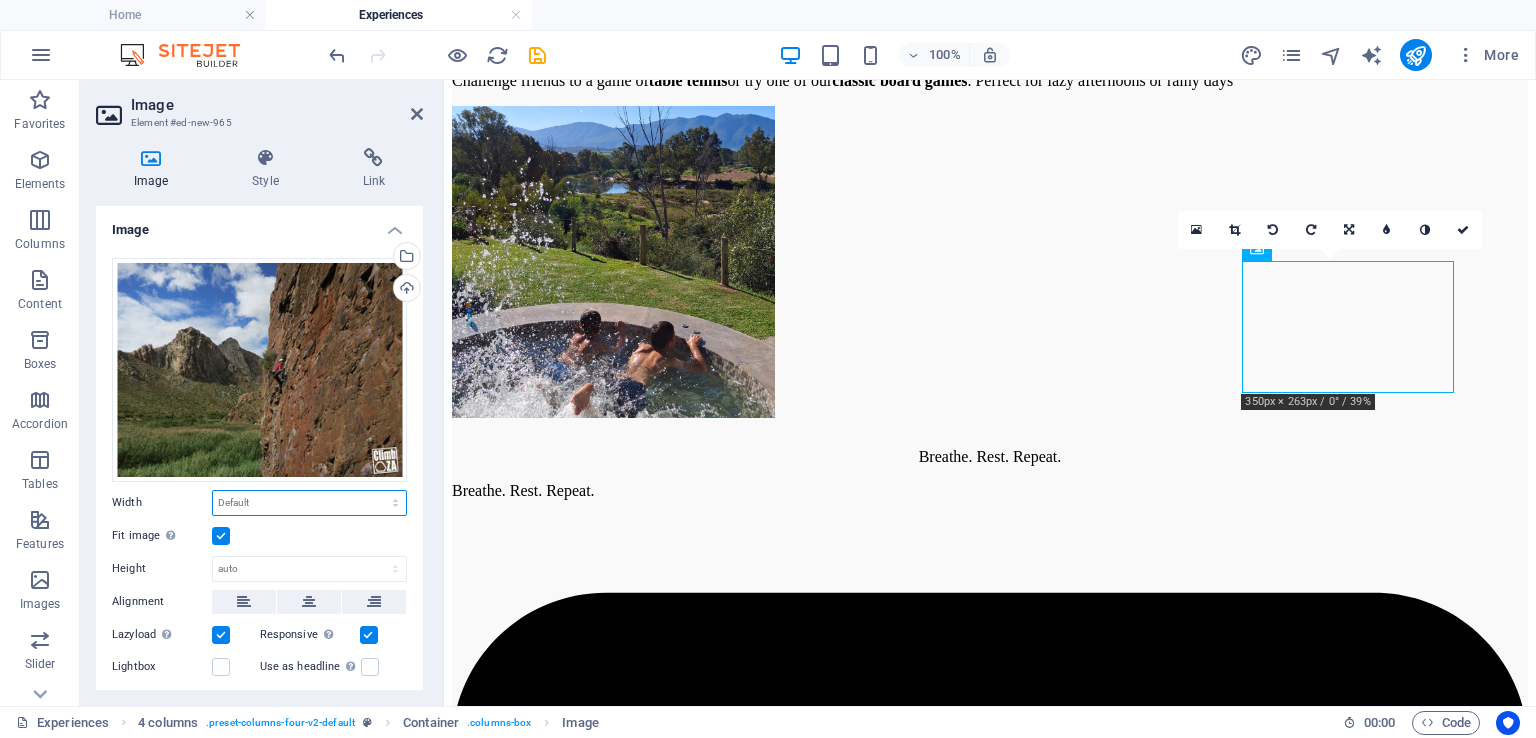 click on "Default auto px rem % em vh vw" at bounding box center (309, 503) 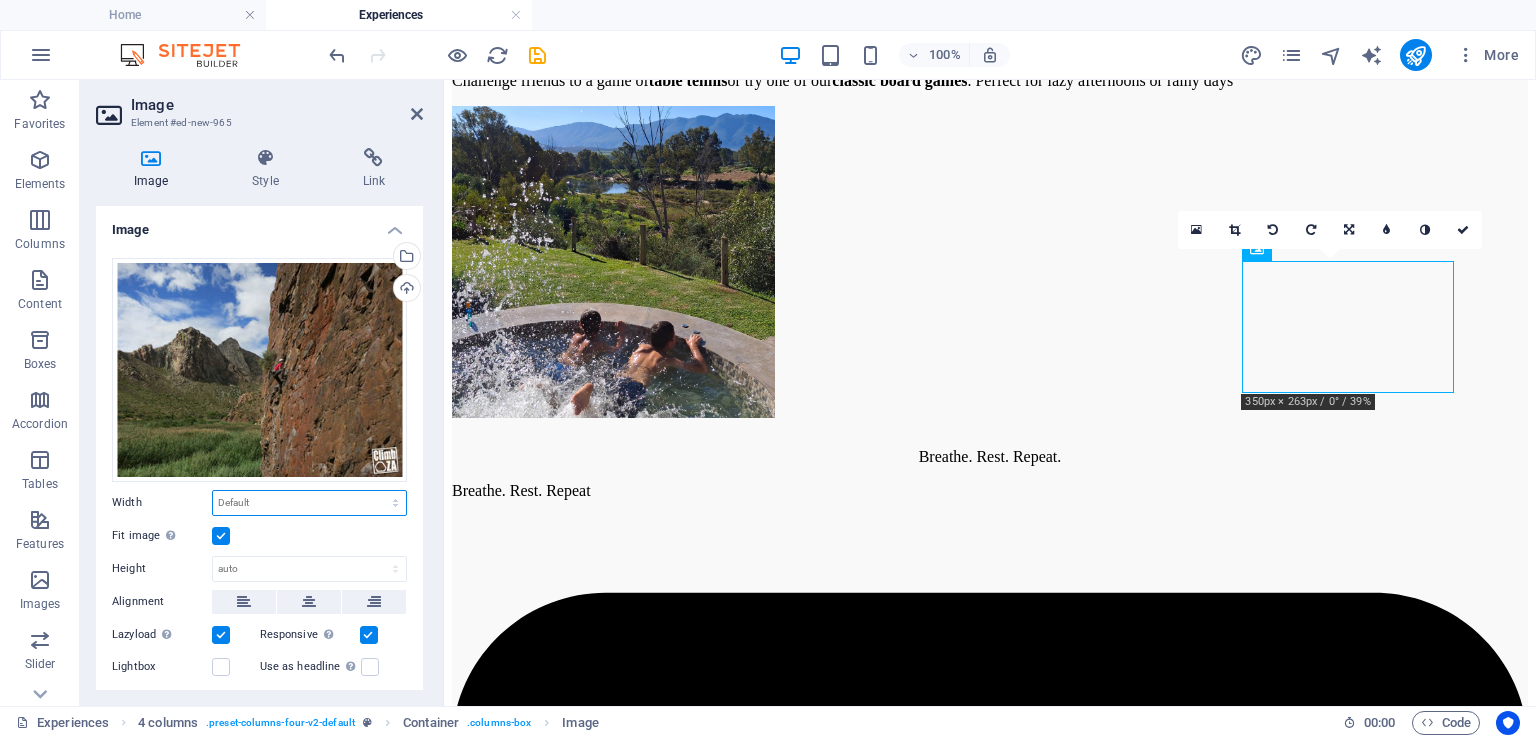 click on "Default auto px rem % em vh vw" at bounding box center [309, 503] 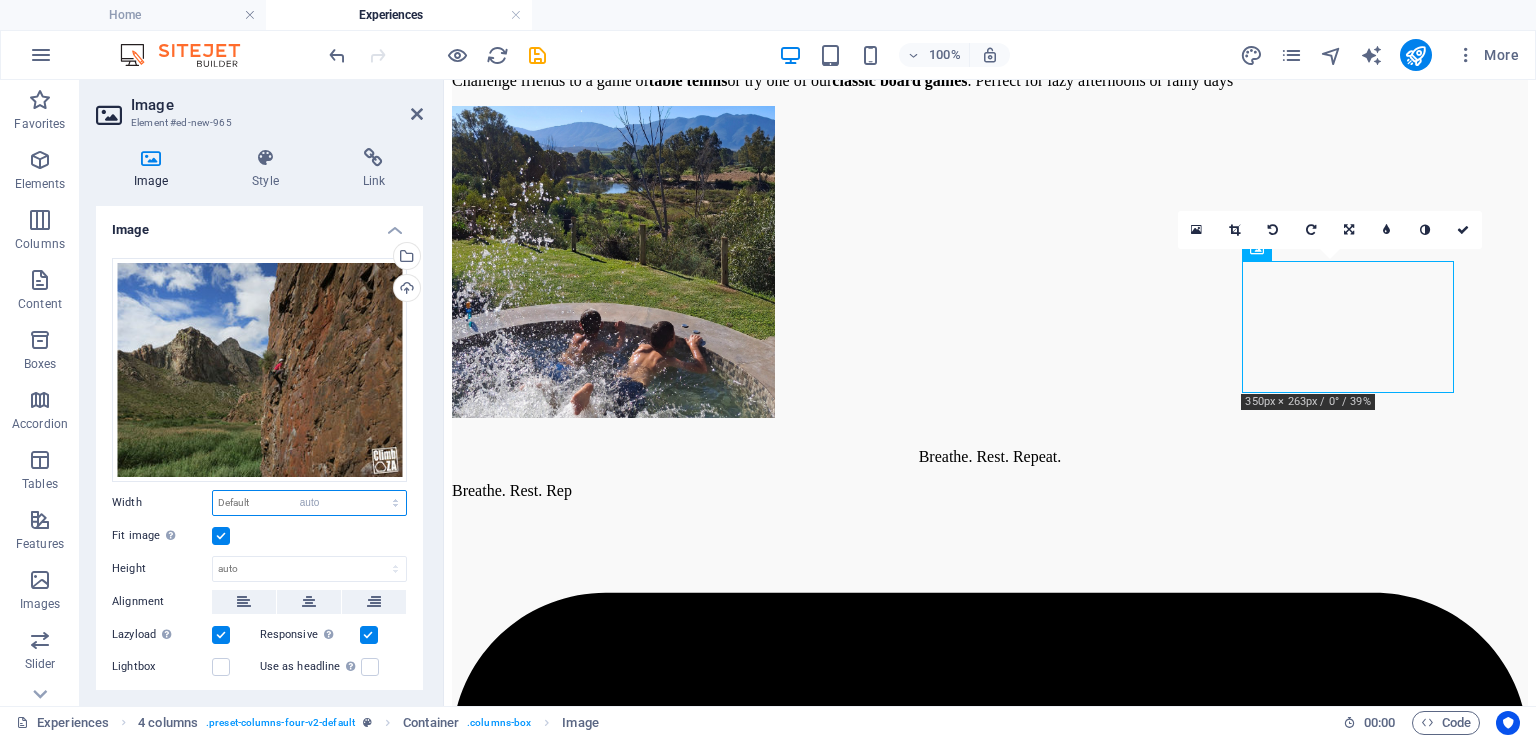 click on "Default auto px rem % em vh vw" at bounding box center (309, 503) 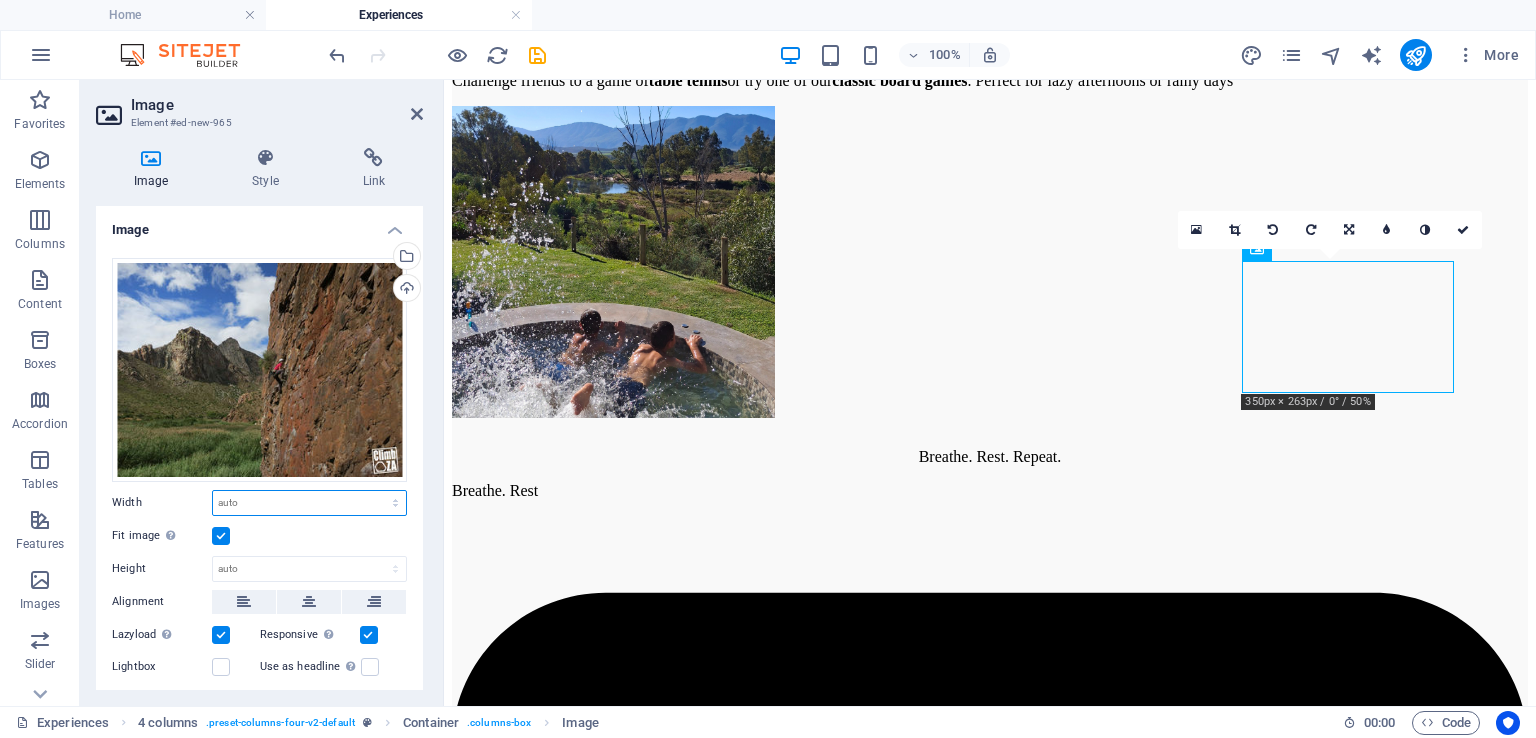 click on "Default auto px rem % em vh vw" at bounding box center [309, 503] 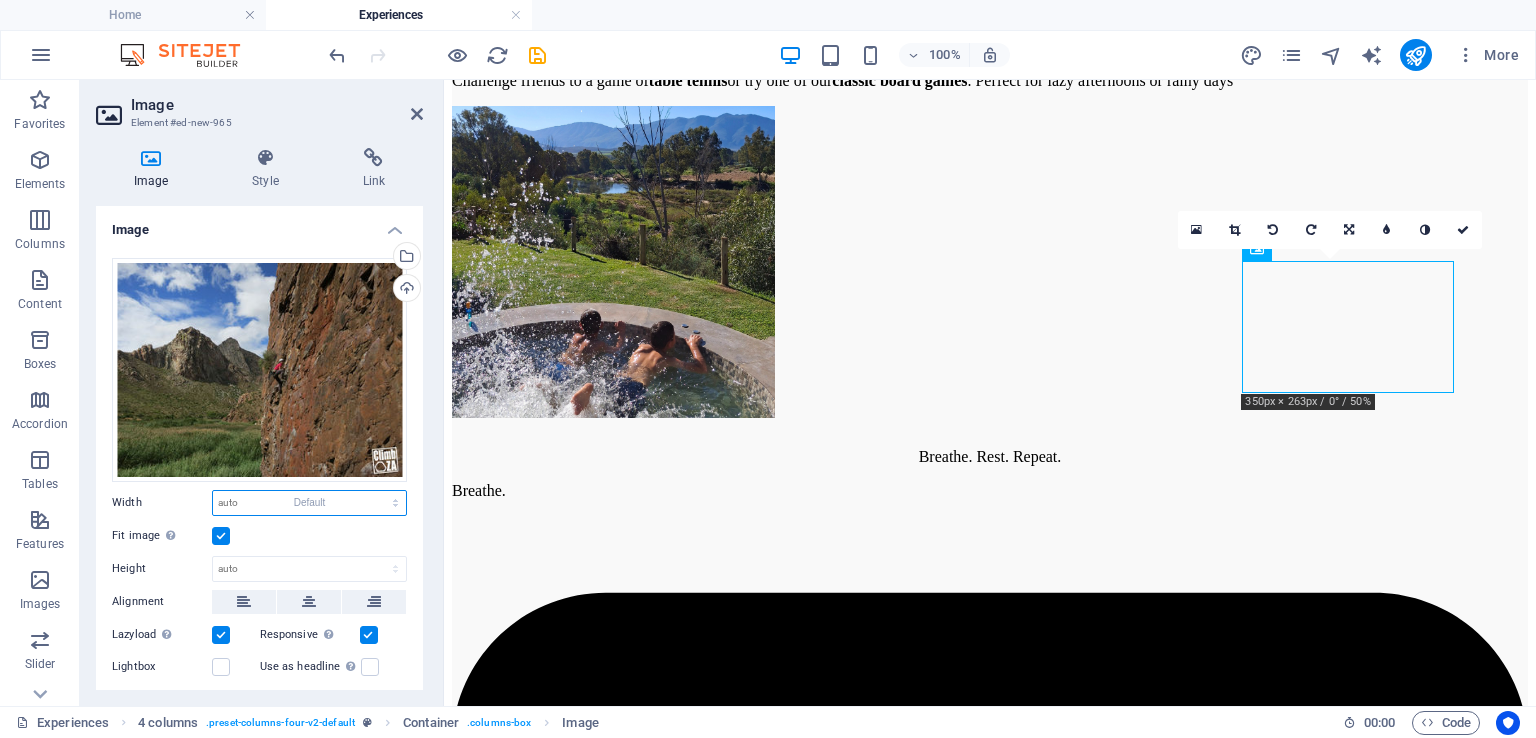 click on "Default auto px rem % em vh vw" at bounding box center [309, 503] 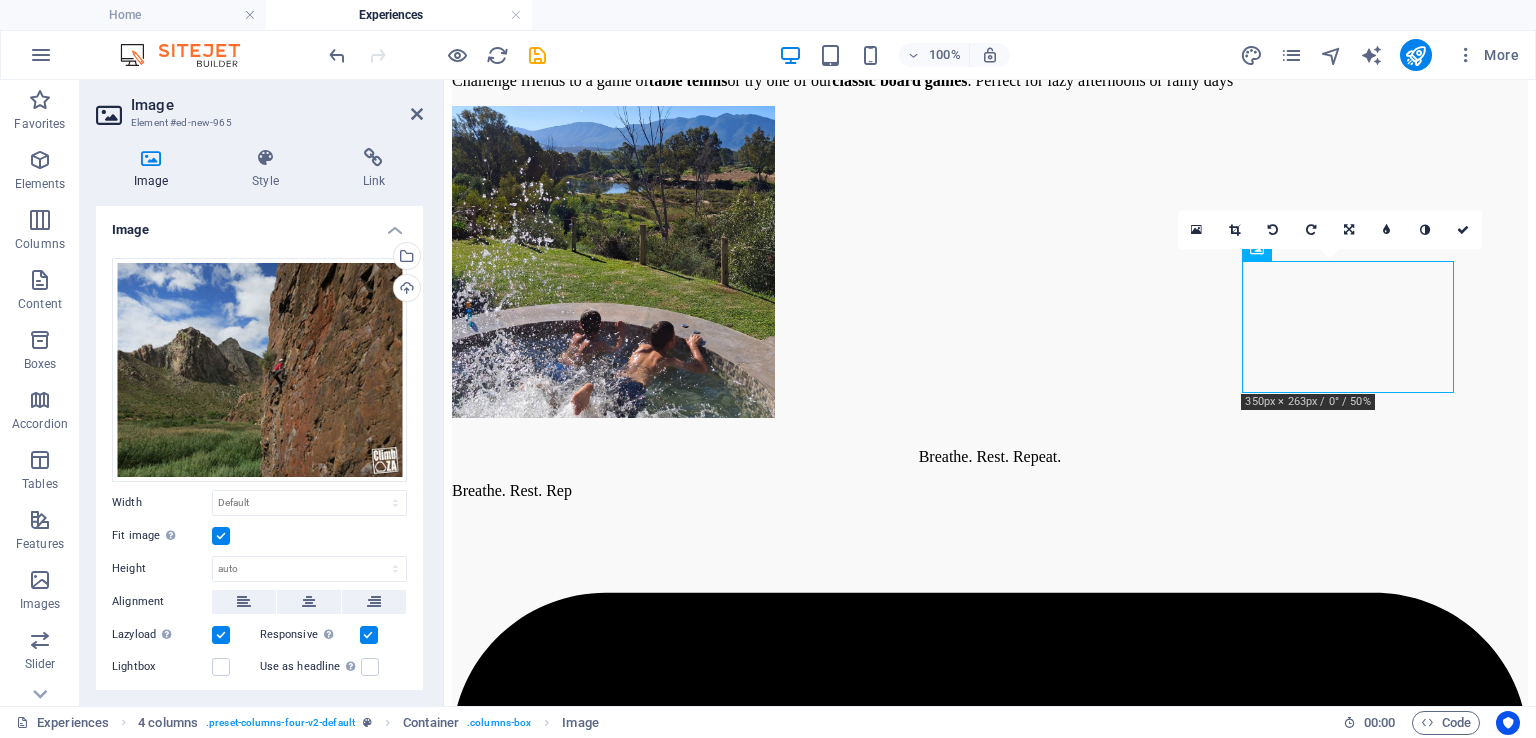 drag, startPoint x: 424, startPoint y: 428, endPoint x: 422, endPoint y: 456, distance: 28.071337 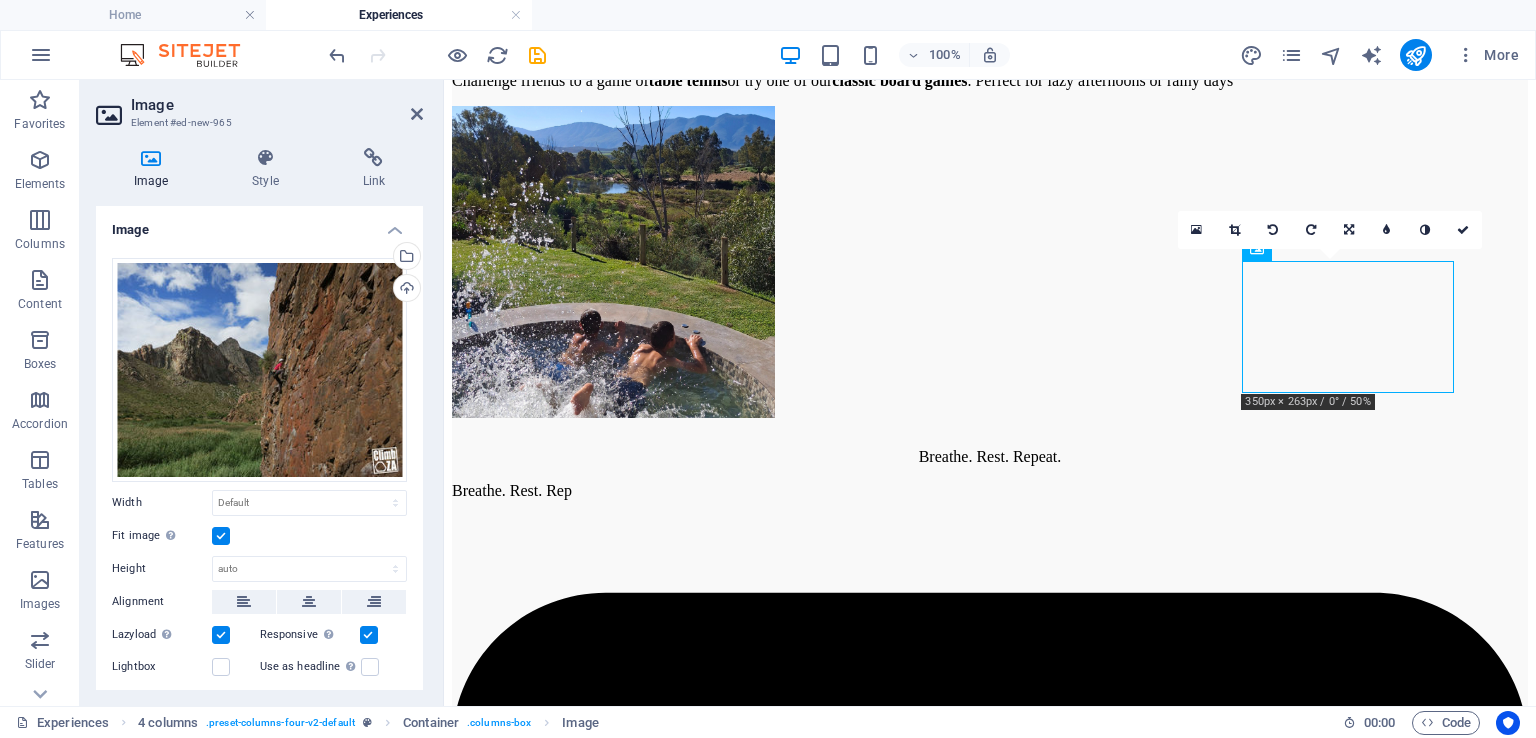 click on "Image Style Link Image Drag files here, click to choose files or select files from Files or our free stock photos & videos Select files from the file manager, stock photos, or upload file(s) Upload Width Default auto px rem % em vh vw Fit image Automatically fit image to a fixed width and height Height Default auto px Alignment Lazyload Loading images after the page loads improves page speed. Responsive Automatically load retina image and smartphone optimized sizes. Lightbox Use as headline The image will be wrapped in an H1 headline tag. Useful for giving alternative text the weight of an H1 headline, e.g. for the logo. Leave unchecked if uncertain. Optimized Images are compressed to improve page speed. Position Direction Custom X offset 50 px rem % vh vw Y offset 50 px rem % vh vw Text Float No float Image left Image right Determine how text should behave around the image. Text Alternative text Image caption Paragraph Format Normal Heading 1 Heading 2 Heading 3 Heading 4 Heading 5 Heading 6 Code Font Family" at bounding box center [259, 419] 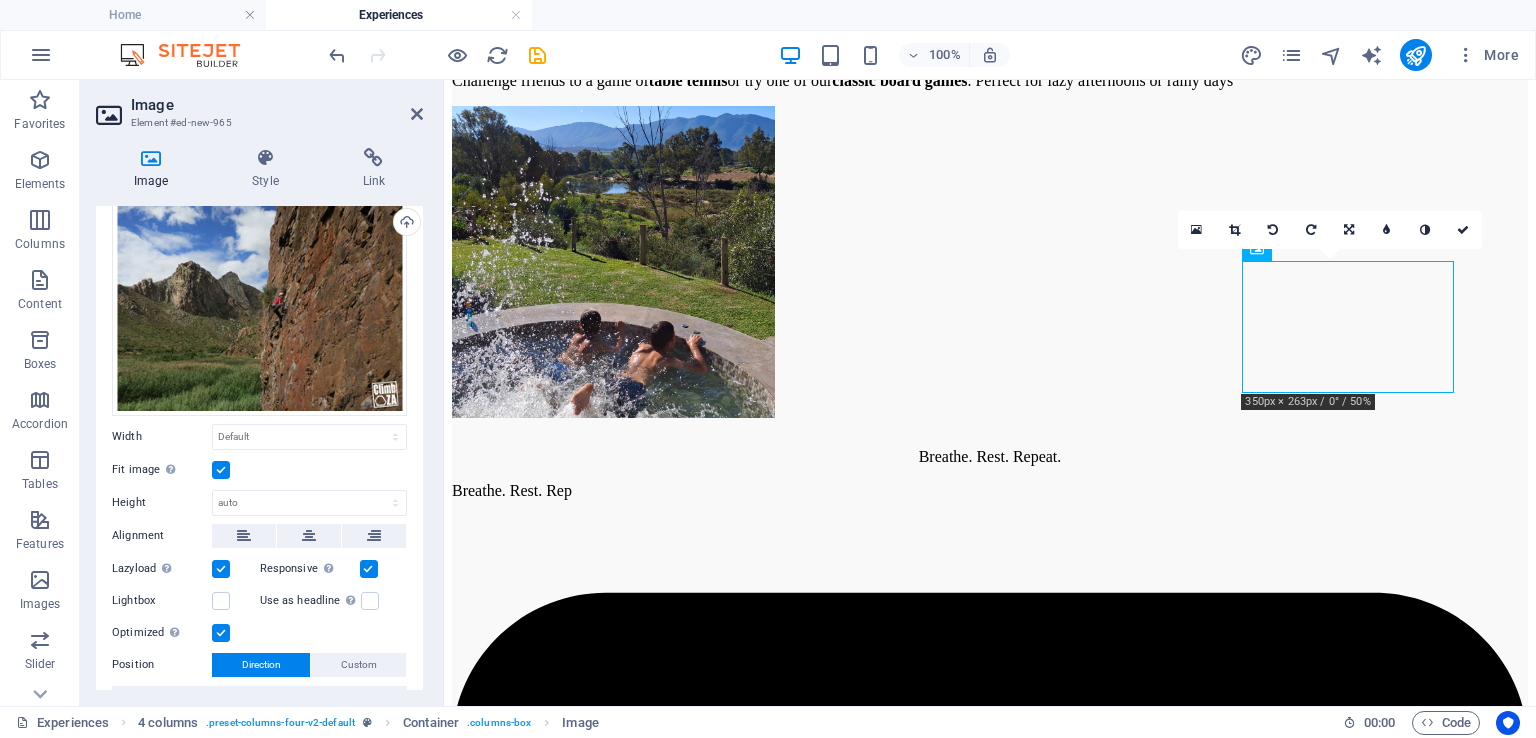 scroll, scrollTop: 0, scrollLeft: 0, axis: both 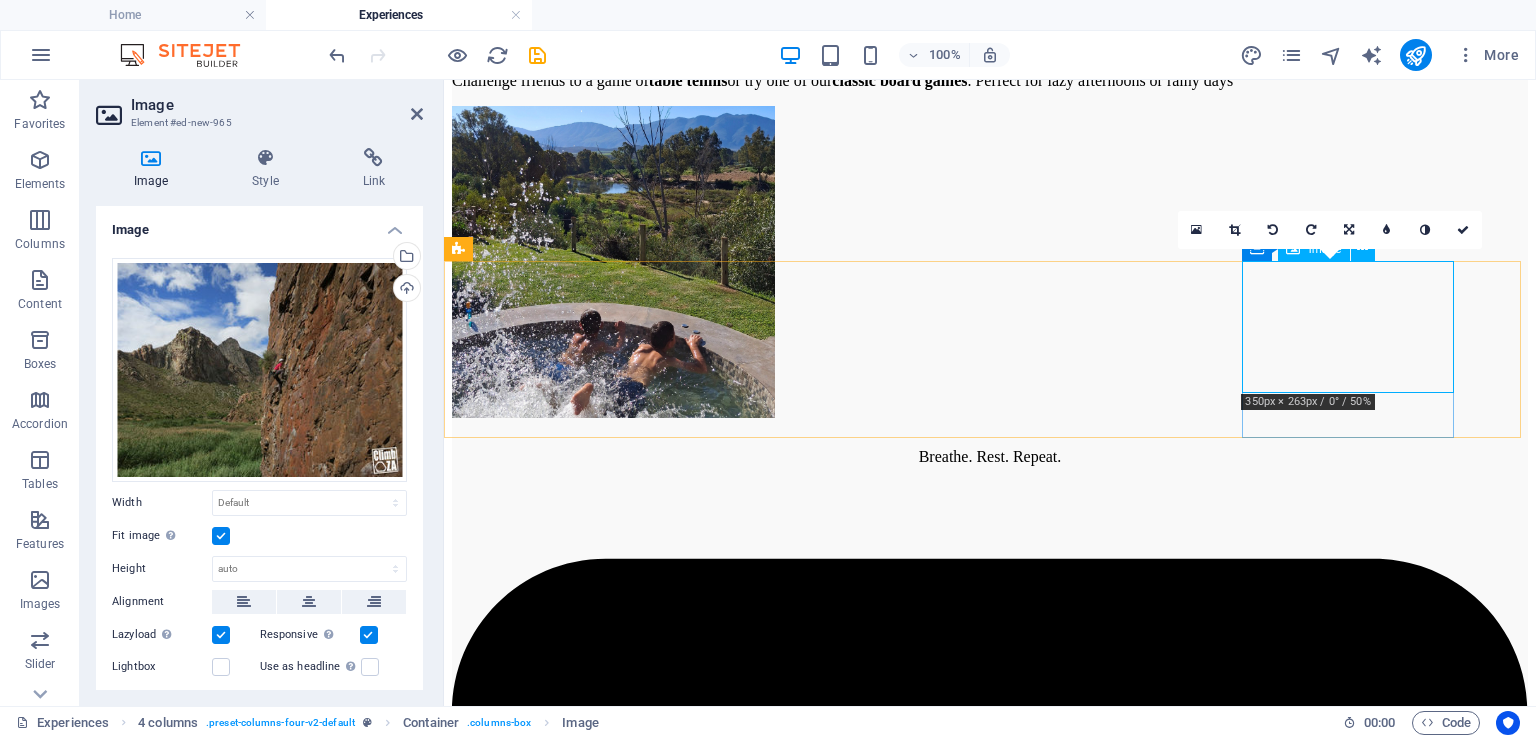 click at bounding box center (990, 6958) 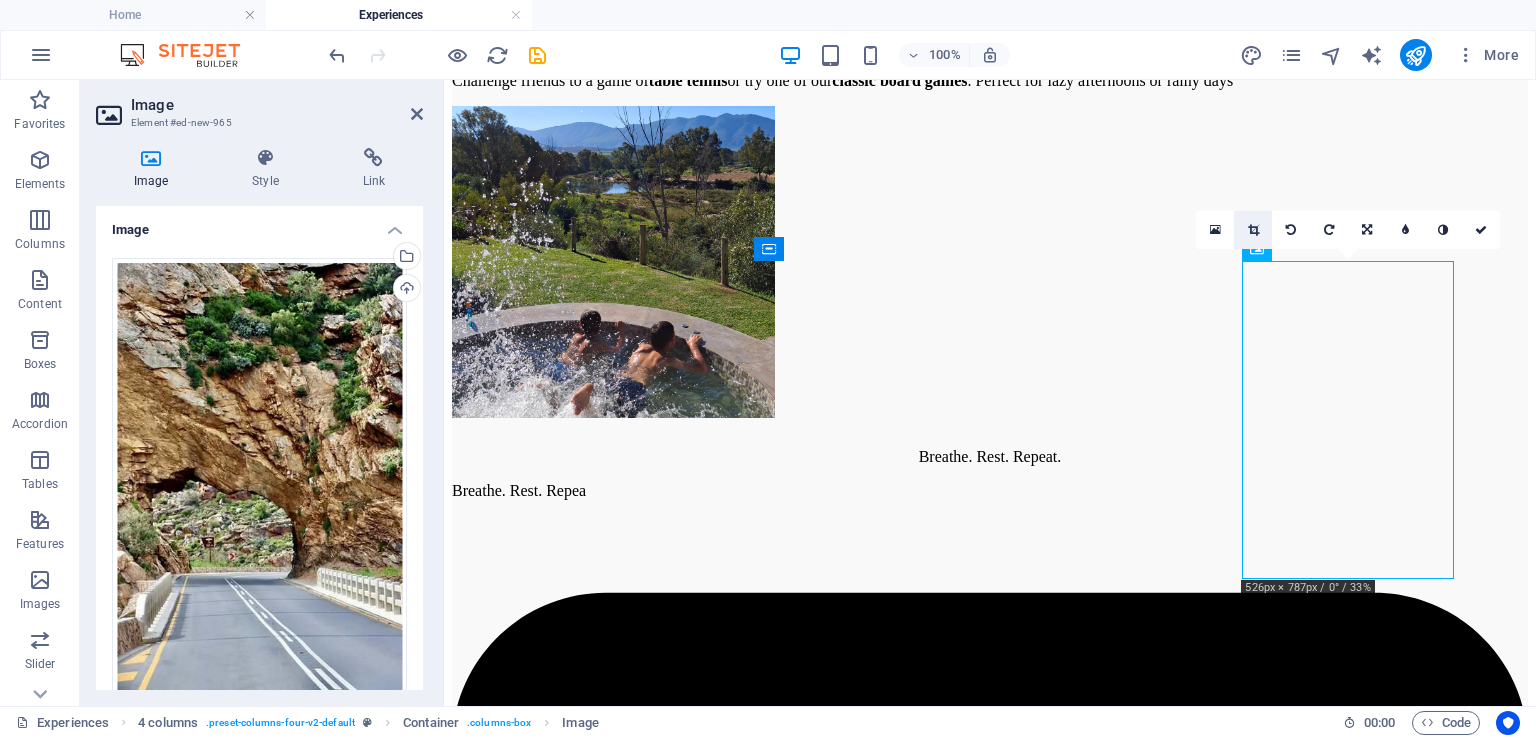 click at bounding box center (1253, 230) 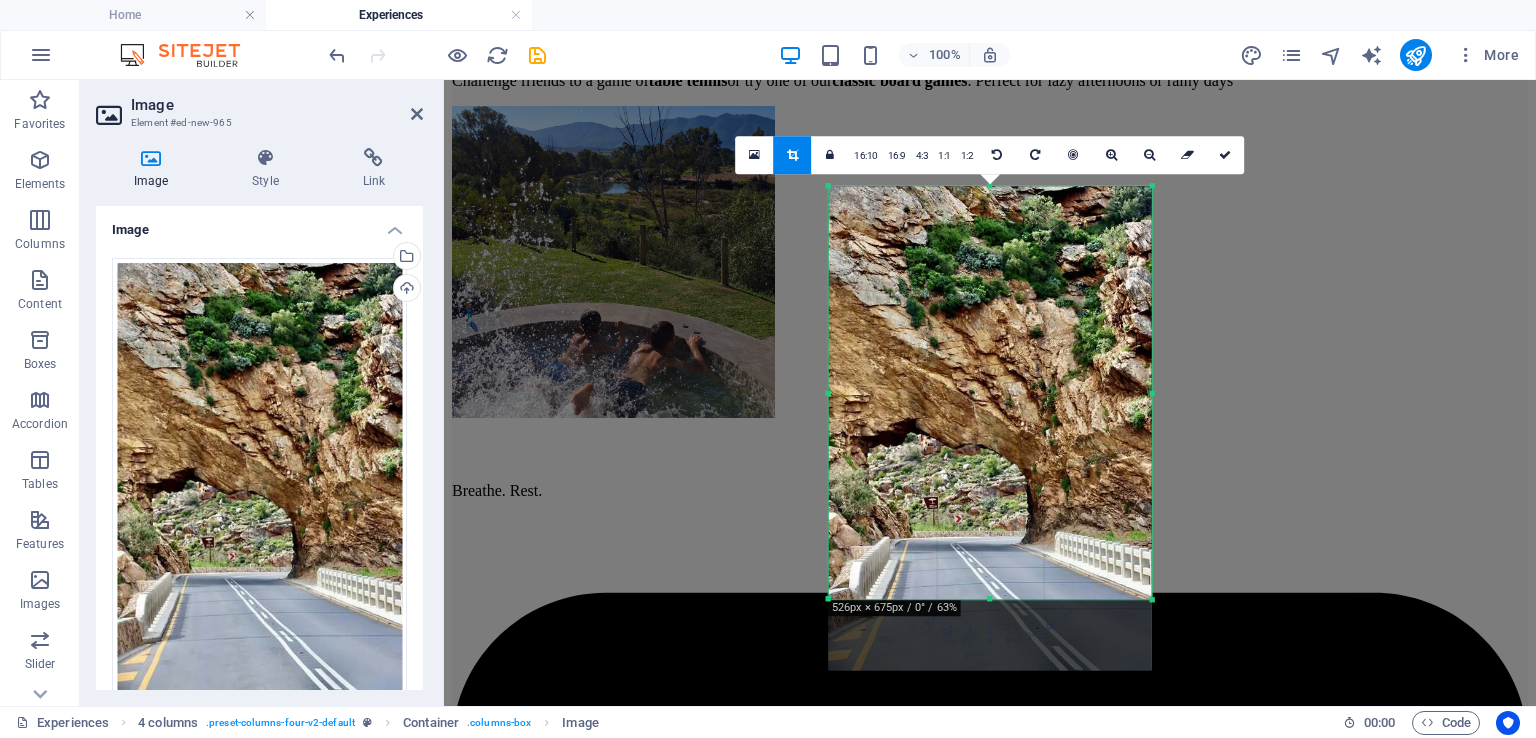 drag, startPoint x: 1158, startPoint y: 646, endPoint x: 1145, endPoint y: 559, distance: 87.965904 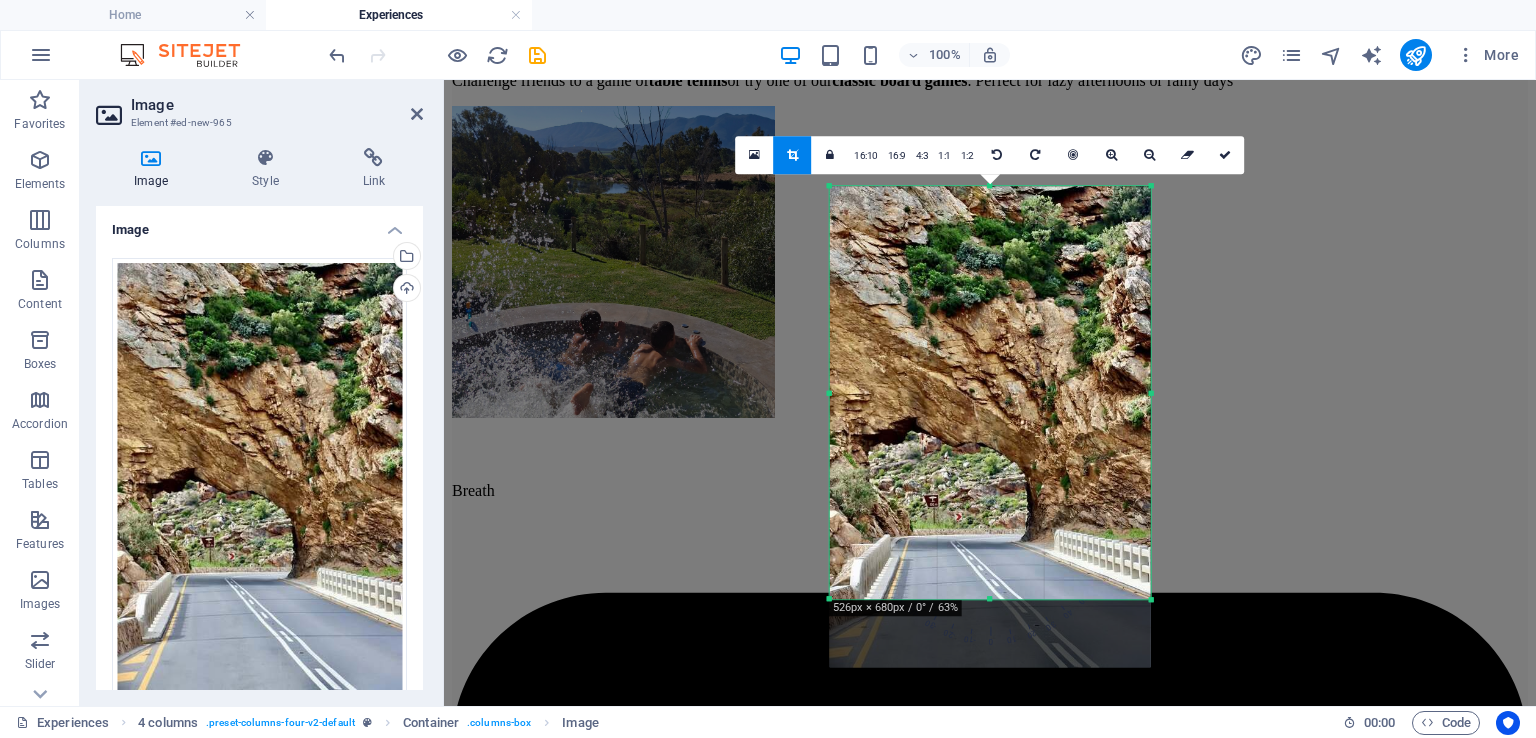 drag, startPoint x: 1153, startPoint y: 189, endPoint x: 1151, endPoint y: 237, distance: 48.04165 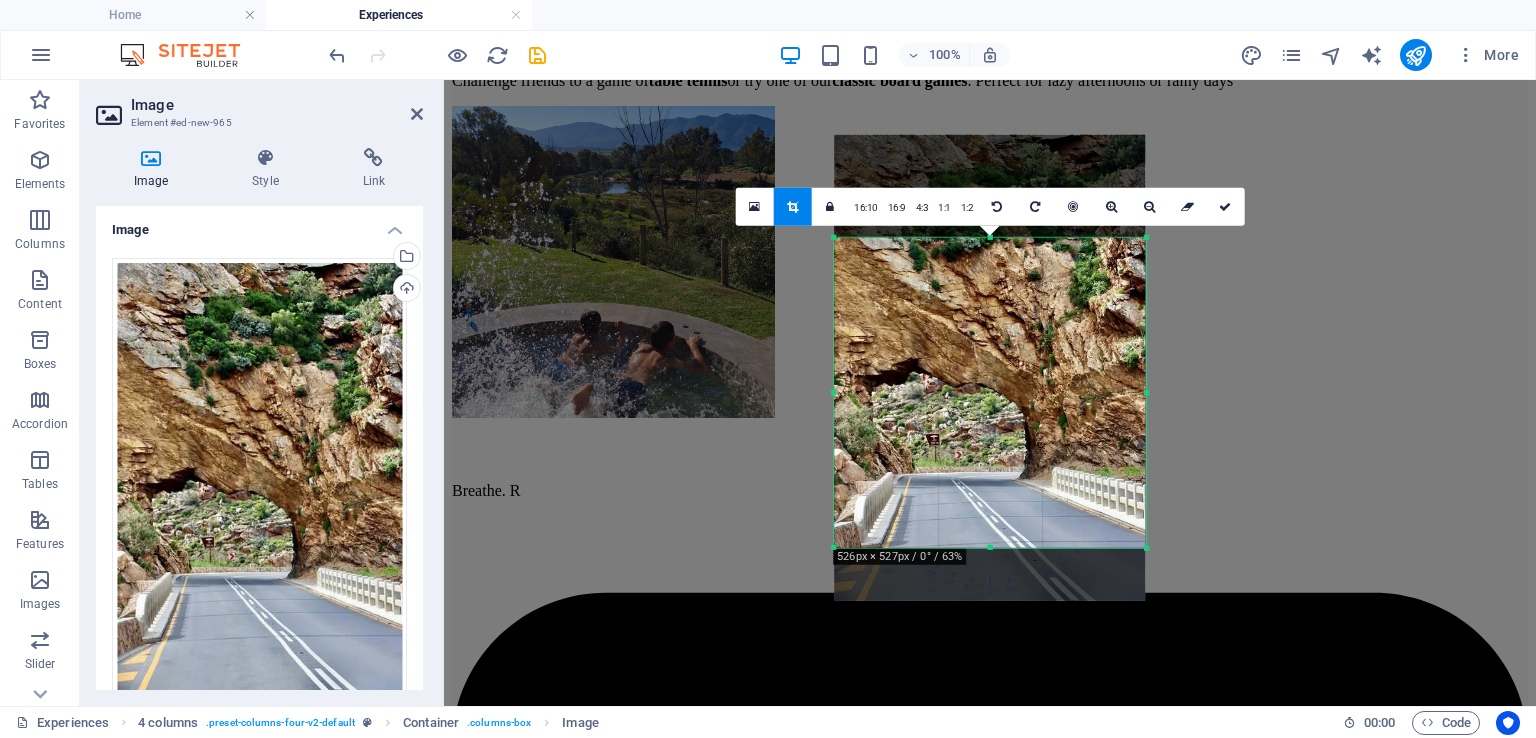 drag, startPoint x: 1149, startPoint y: 186, endPoint x: 1139, endPoint y: 289, distance: 103.4843 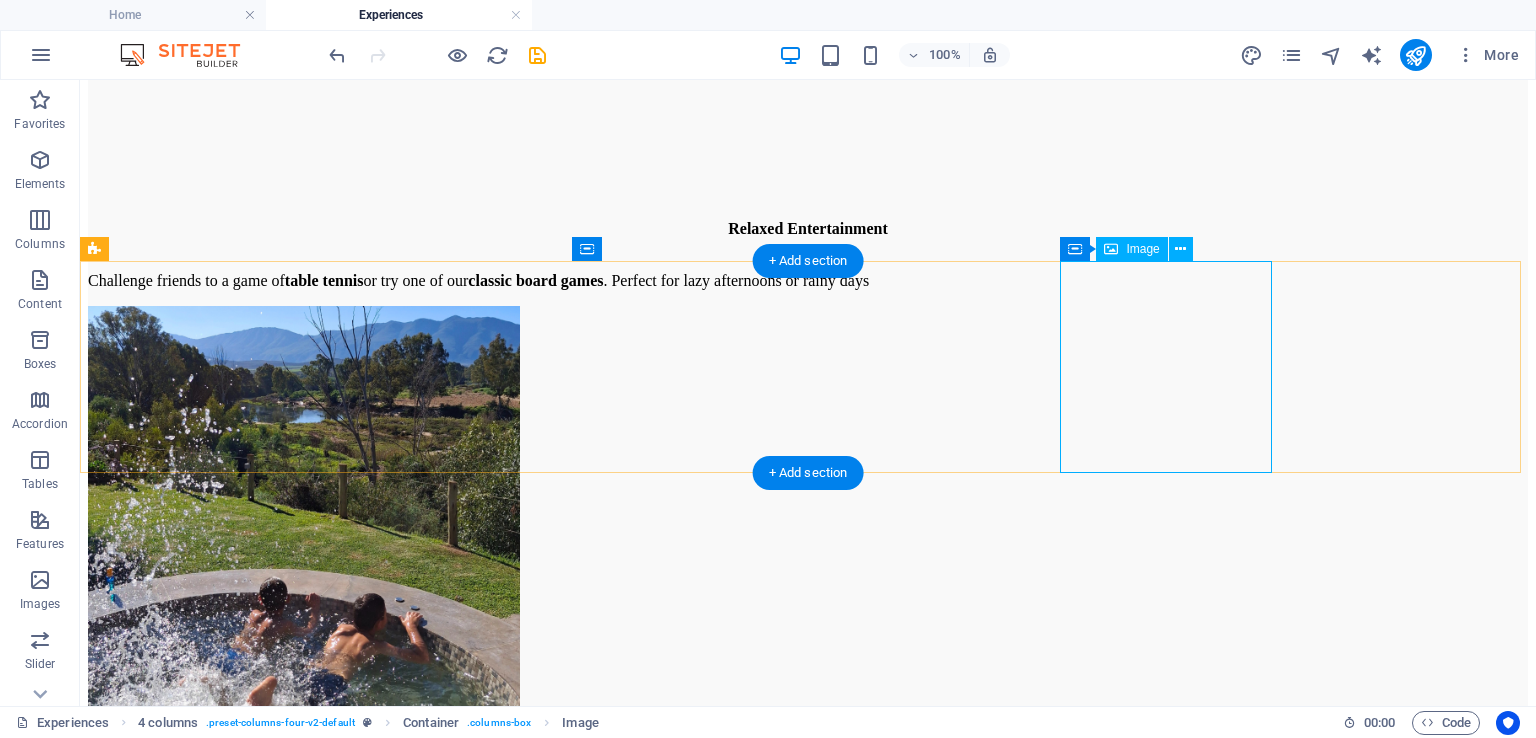 click at bounding box center [808, 8506] 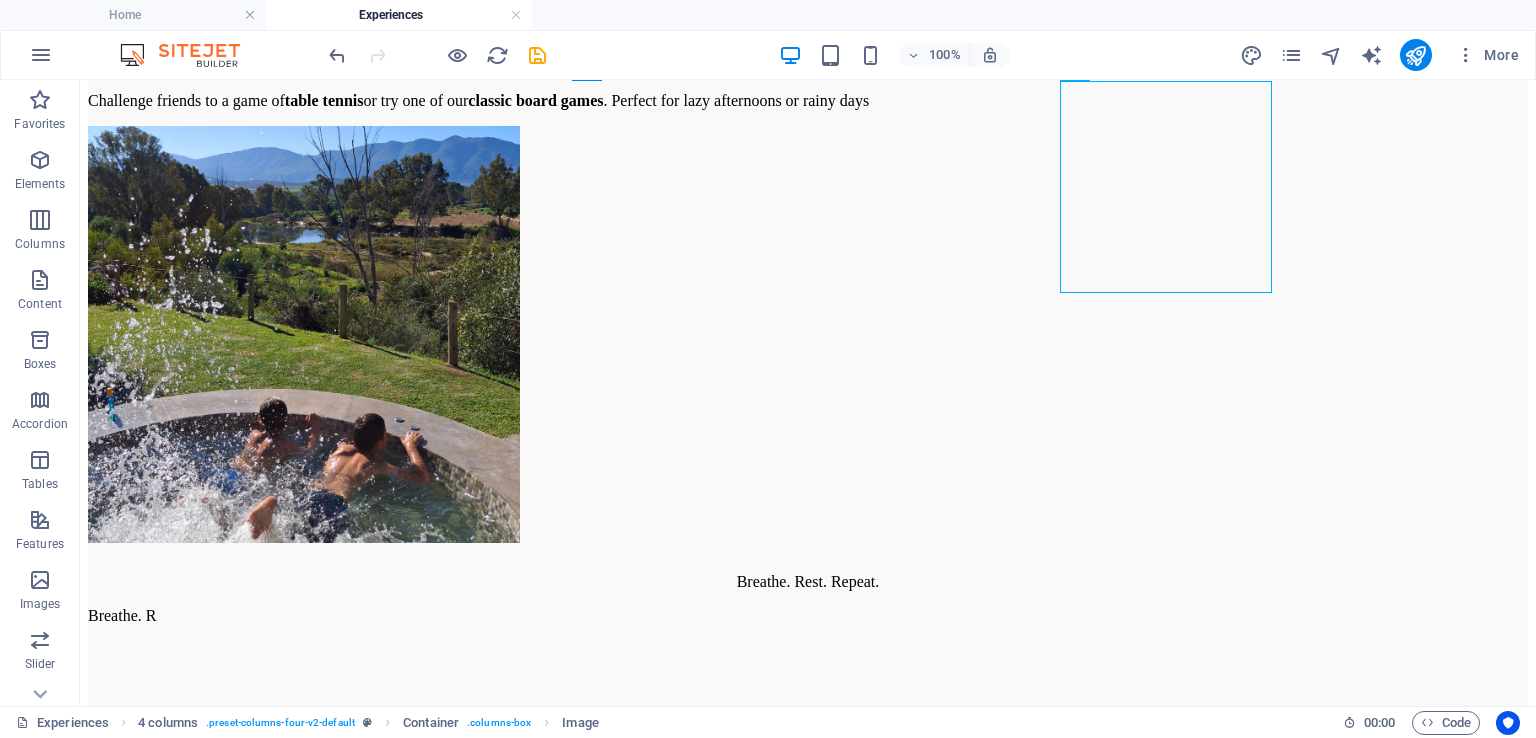 scroll, scrollTop: 5228, scrollLeft: 0, axis: vertical 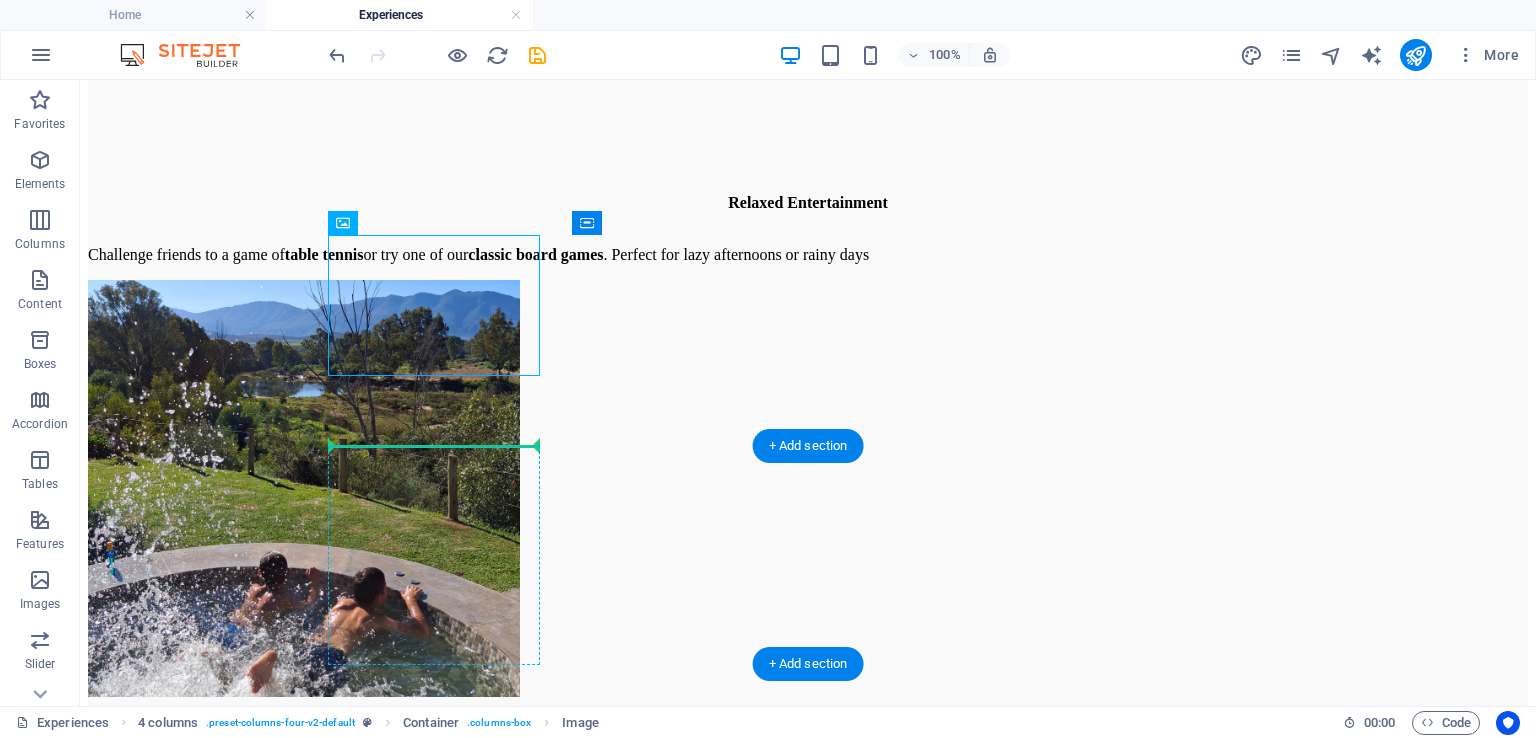 drag, startPoint x: 472, startPoint y: 312, endPoint x: 394, endPoint y: 454, distance: 162.01234 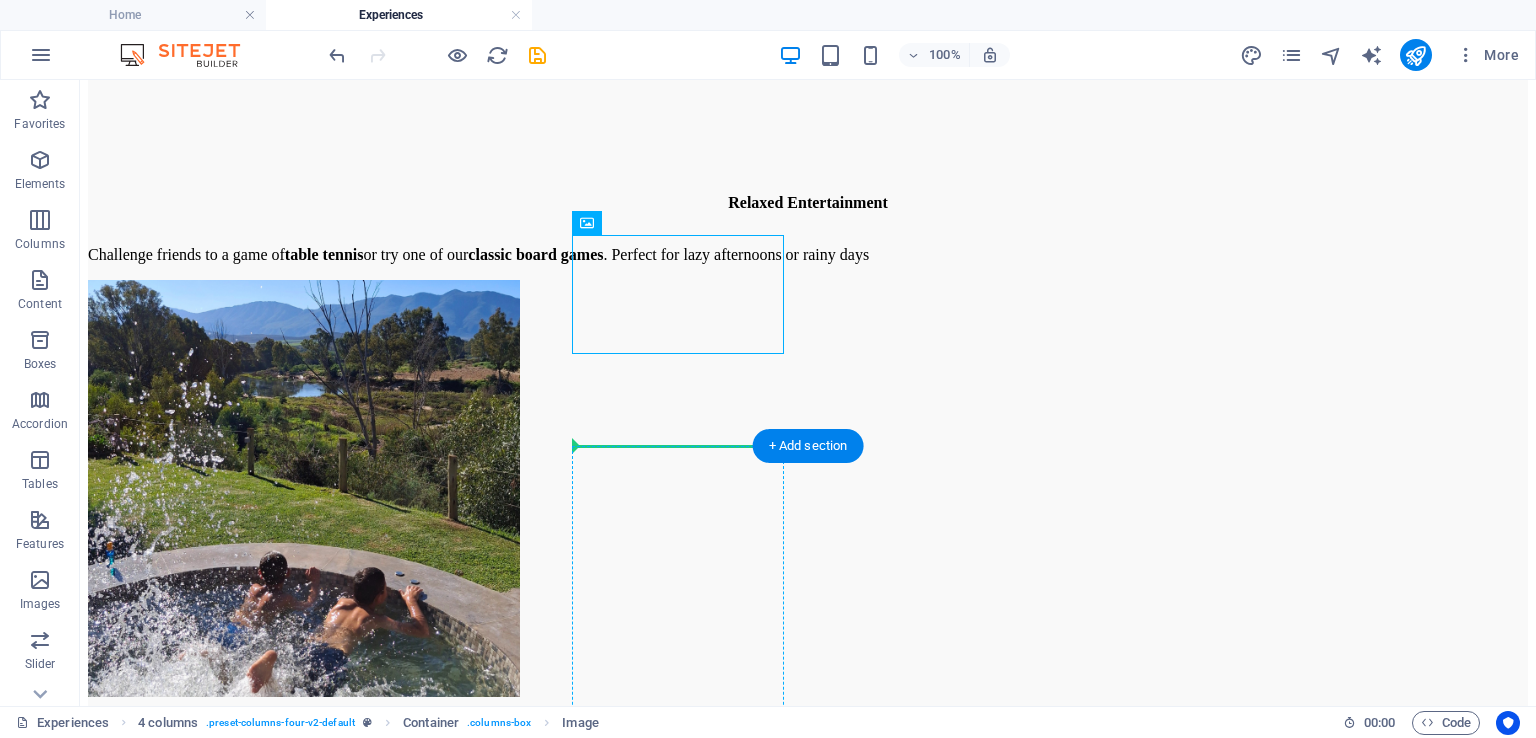 drag, startPoint x: 610, startPoint y: 316, endPoint x: 608, endPoint y: 457, distance: 141.01419 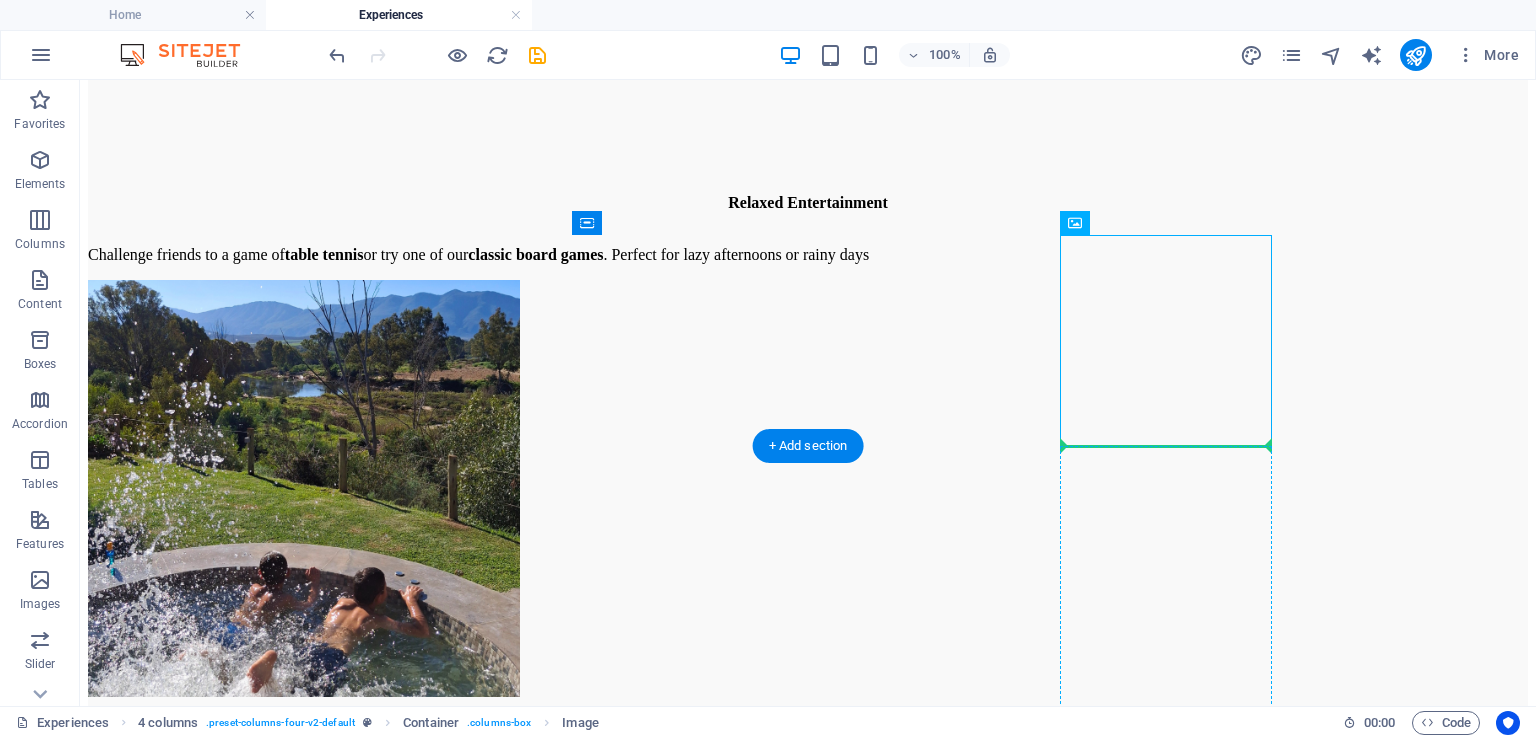 drag, startPoint x: 1136, startPoint y: 328, endPoint x: 1127, endPoint y: 455, distance: 127.3185 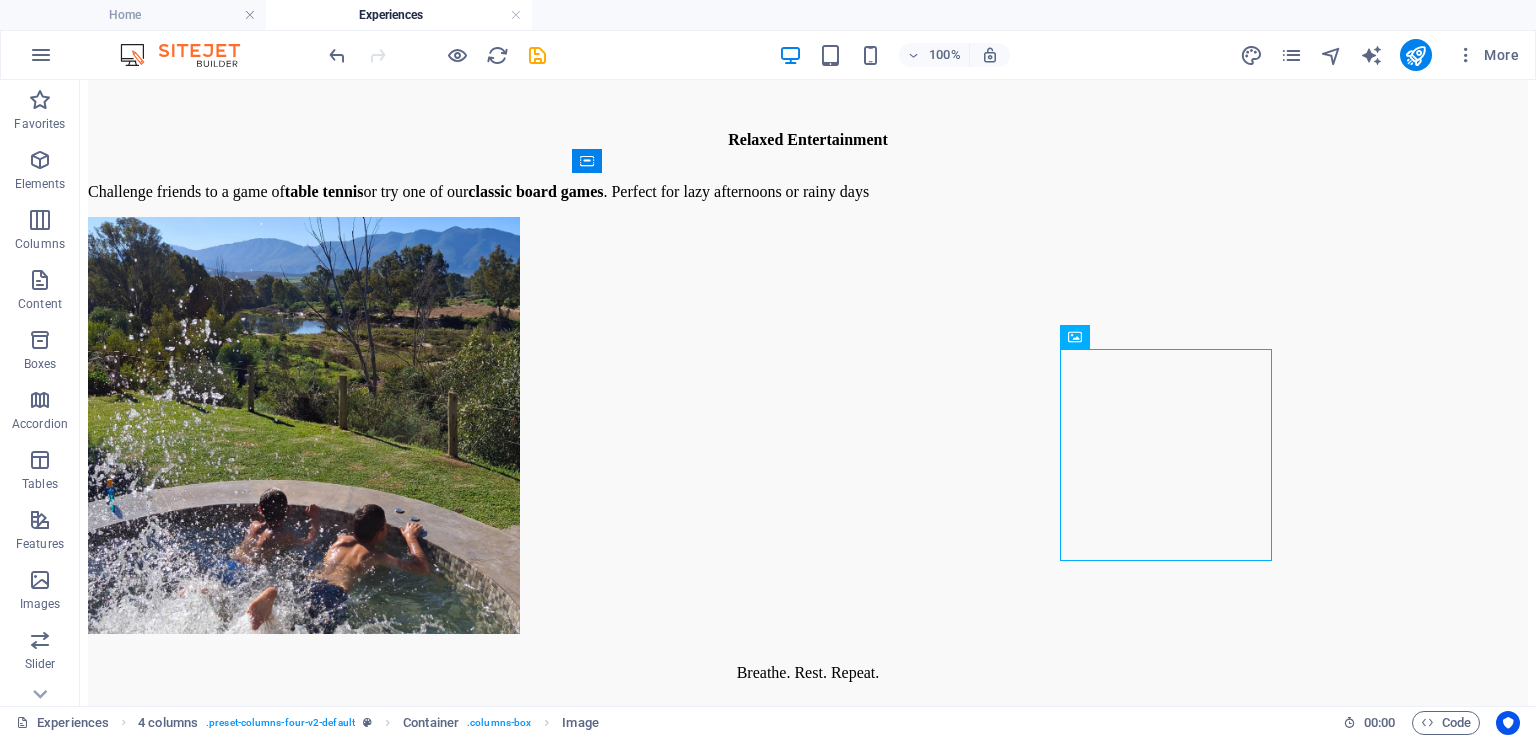 scroll, scrollTop: 5248, scrollLeft: 0, axis: vertical 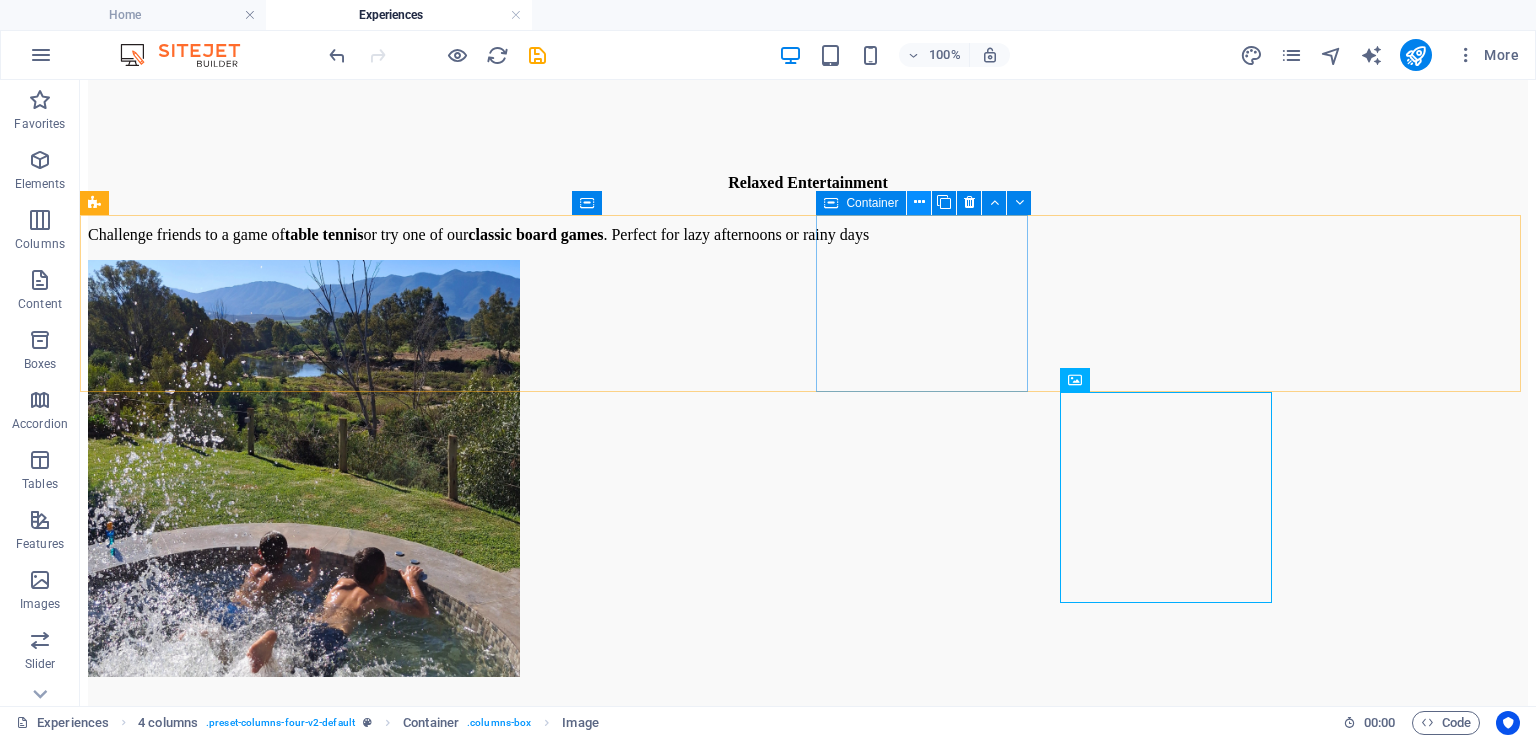 click at bounding box center (919, 202) 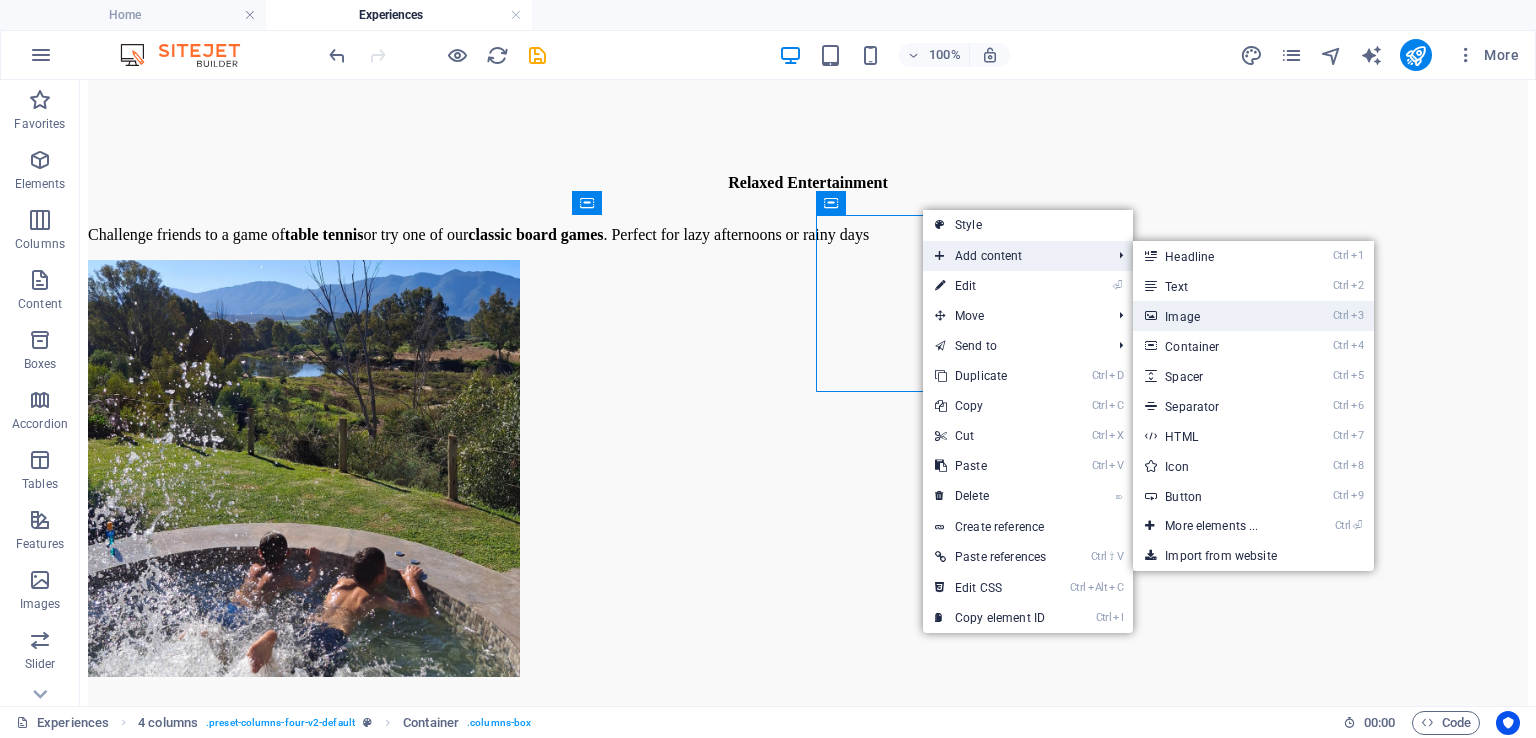 drag, startPoint x: 1176, startPoint y: 321, endPoint x: 548, endPoint y: 218, distance: 636.3906 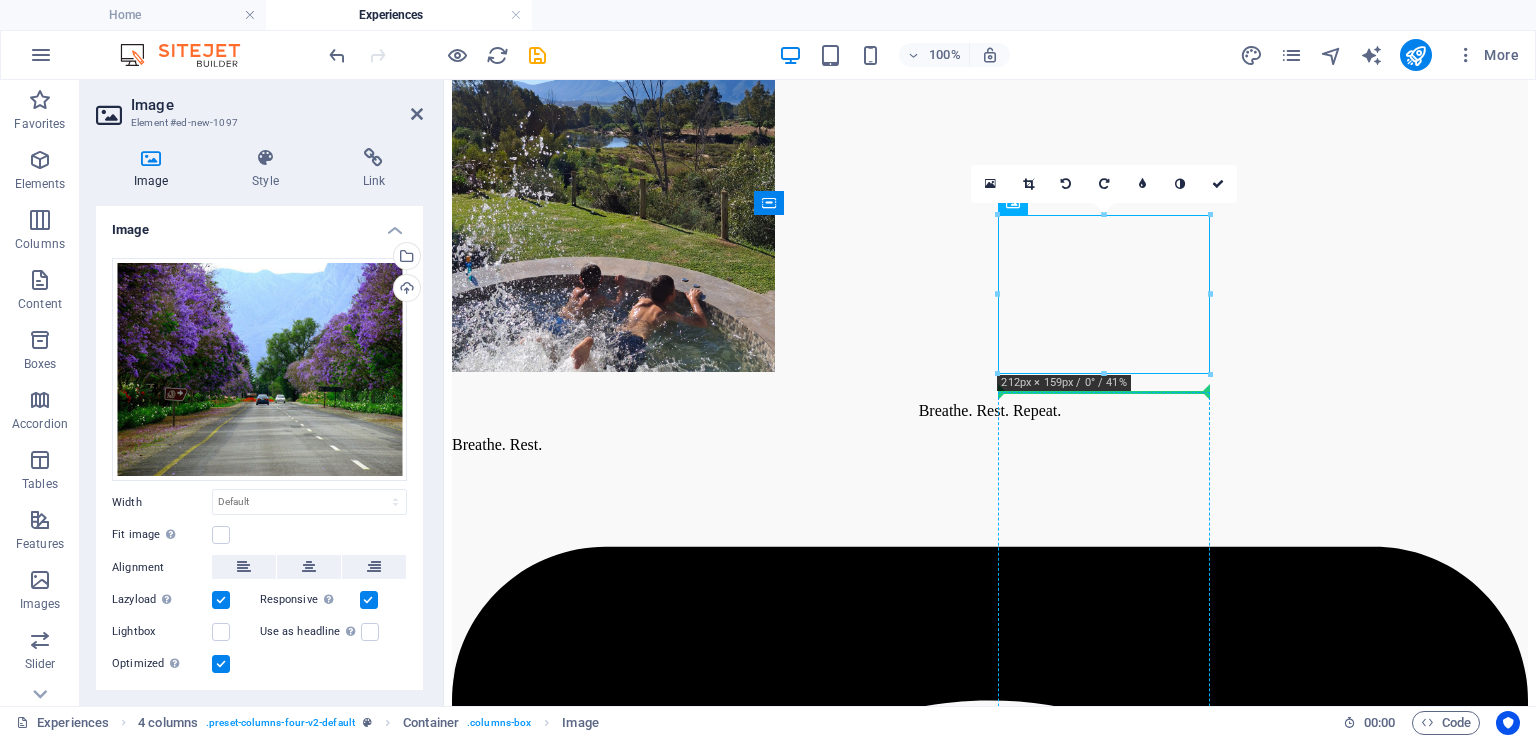 drag, startPoint x: 1070, startPoint y: 268, endPoint x: 1075, endPoint y: 400, distance: 132.09467 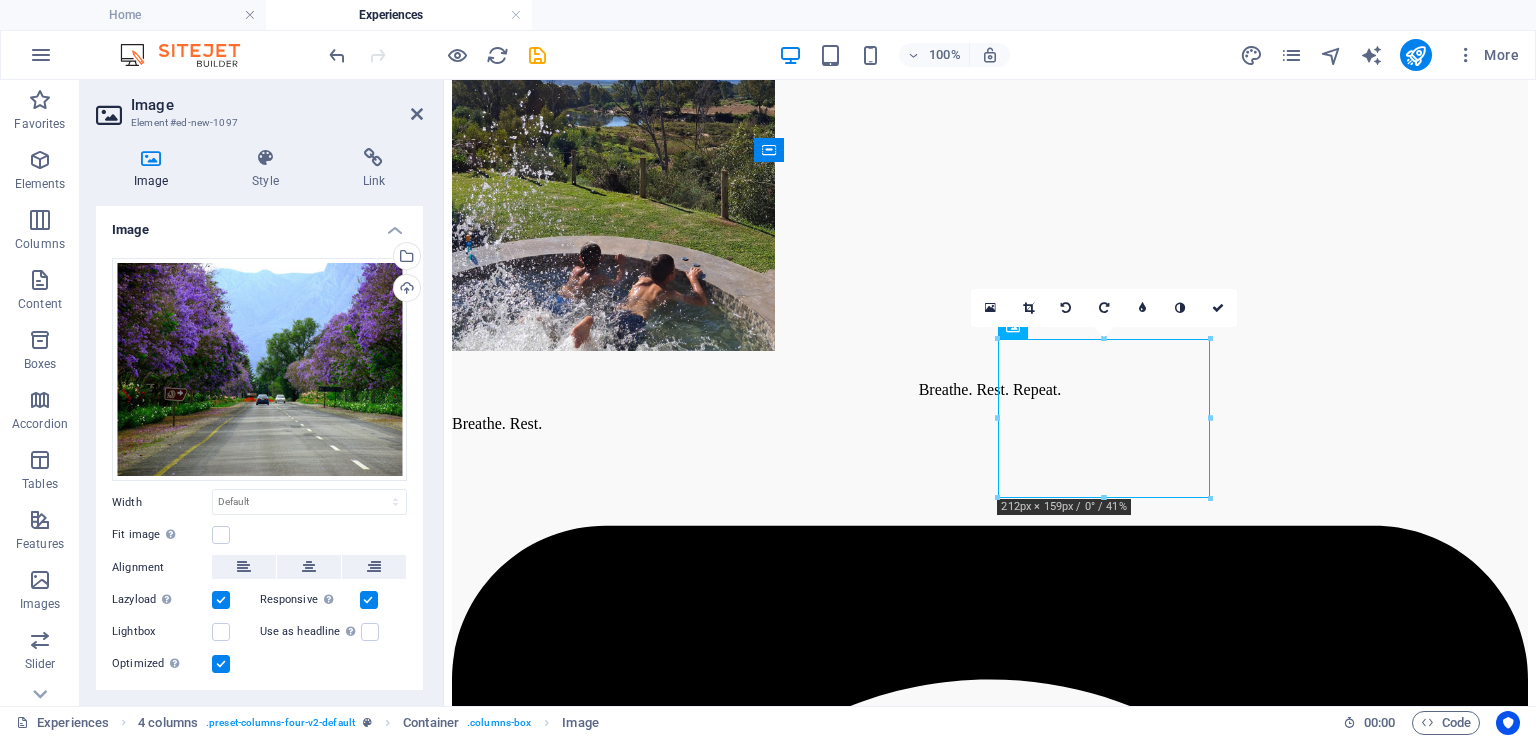 scroll, scrollTop: 5270, scrollLeft: 0, axis: vertical 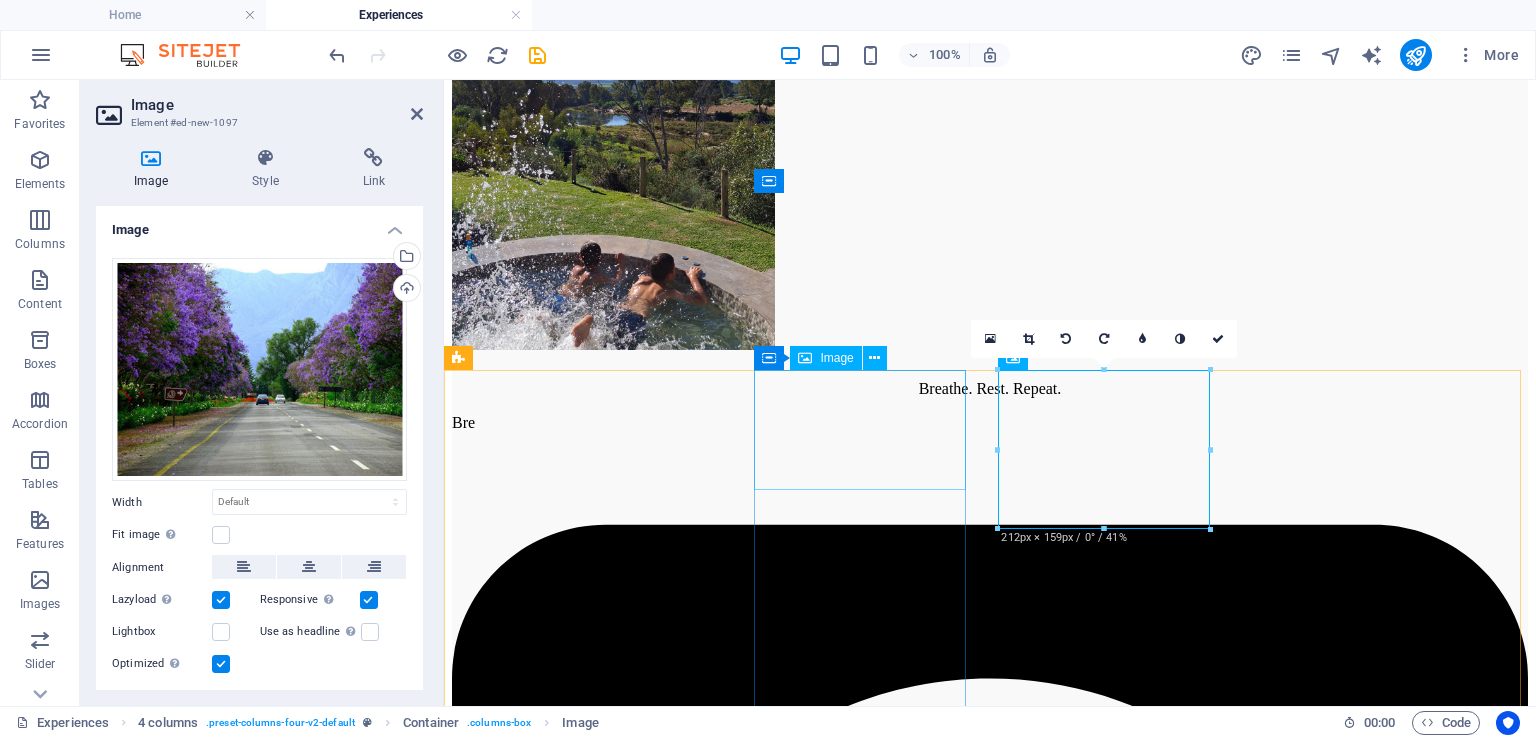 drag, startPoint x: 871, startPoint y: 393, endPoint x: 1236, endPoint y: 392, distance: 365.00137 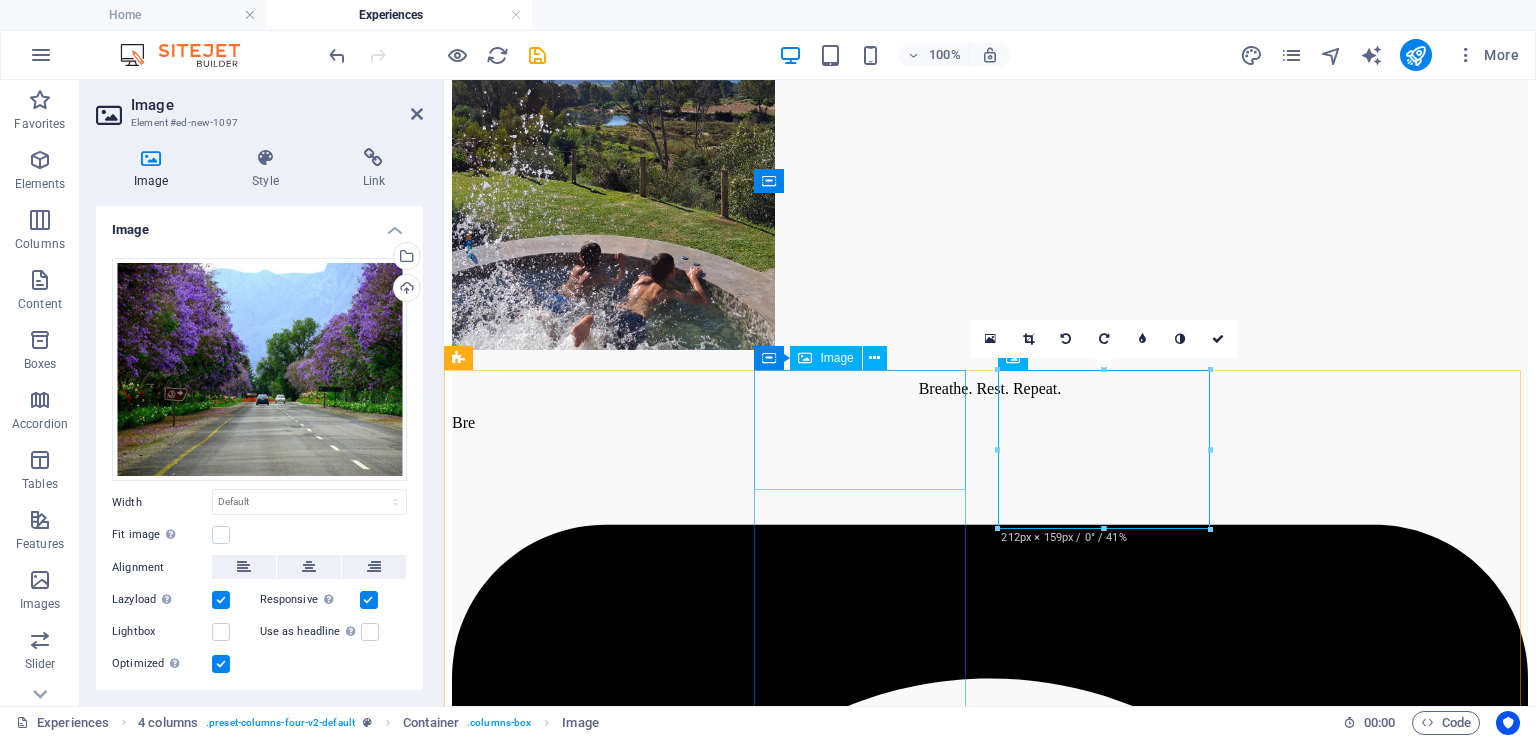 click on "Bonnievale   ±17 min (17.1 km) Wine estates, underground cellar tour, cheese tasting. Swellendam   24 min (30.1 km) Historic town, Bontebok National Park, cafes, shops, Marloth Nature Reserve Robertson   32 min (43.7 km) Wine tasting, Breede River cruises Montagu   31 min (37.9 km) Hot springs, climbing, historic streets, Route 62 art and wine" at bounding box center (990, 8072) 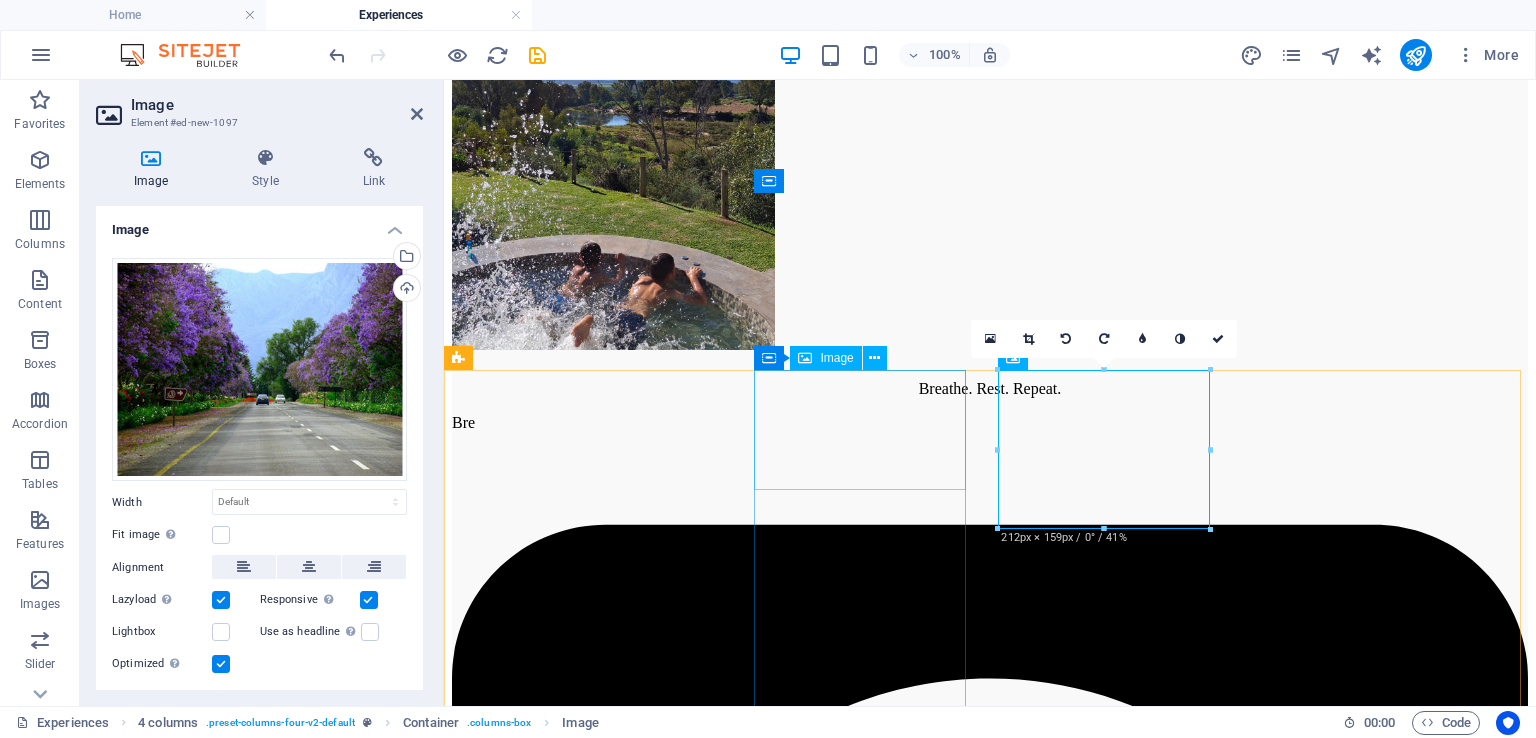 click at bounding box center [990, 7616] 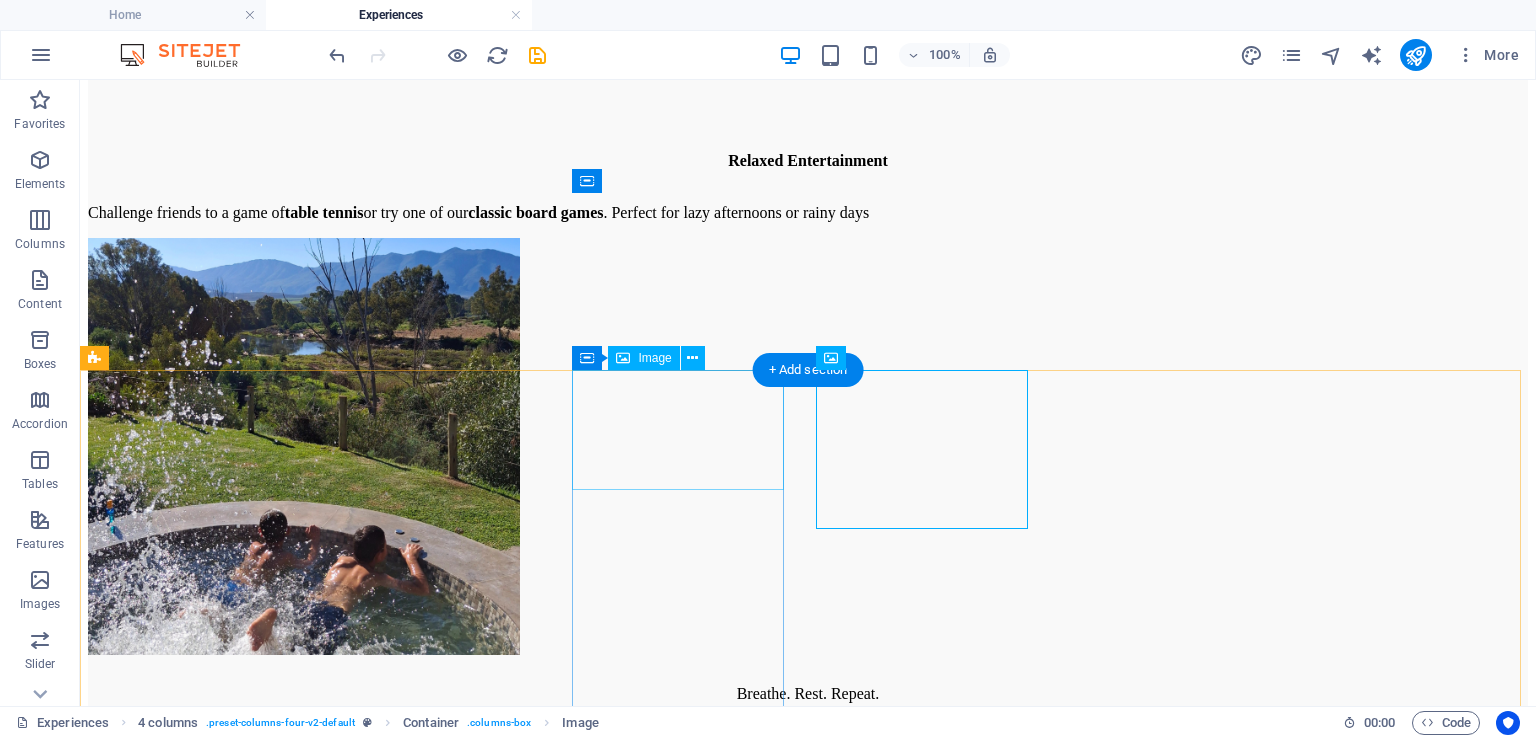 click at bounding box center (808, 8747) 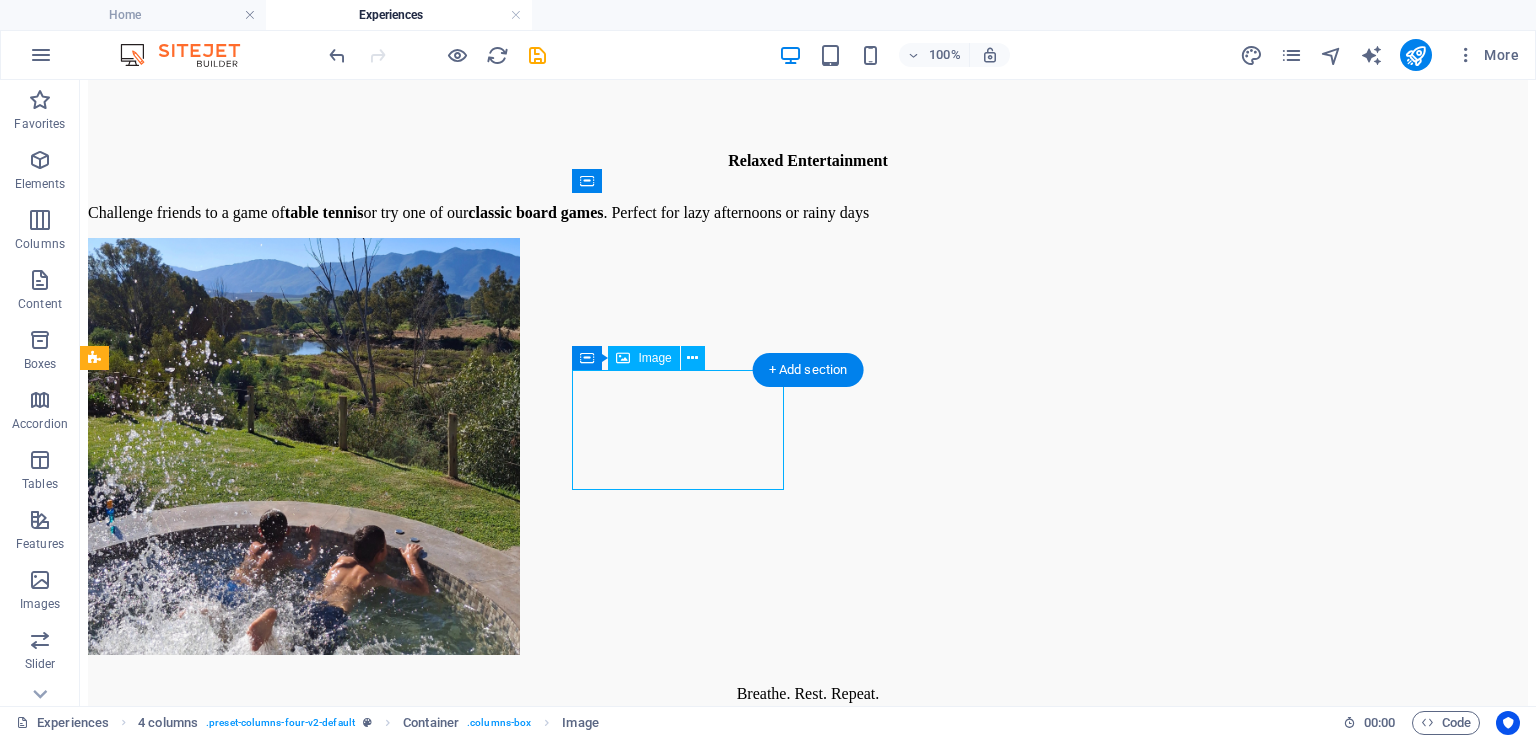 click at bounding box center [808, 8747] 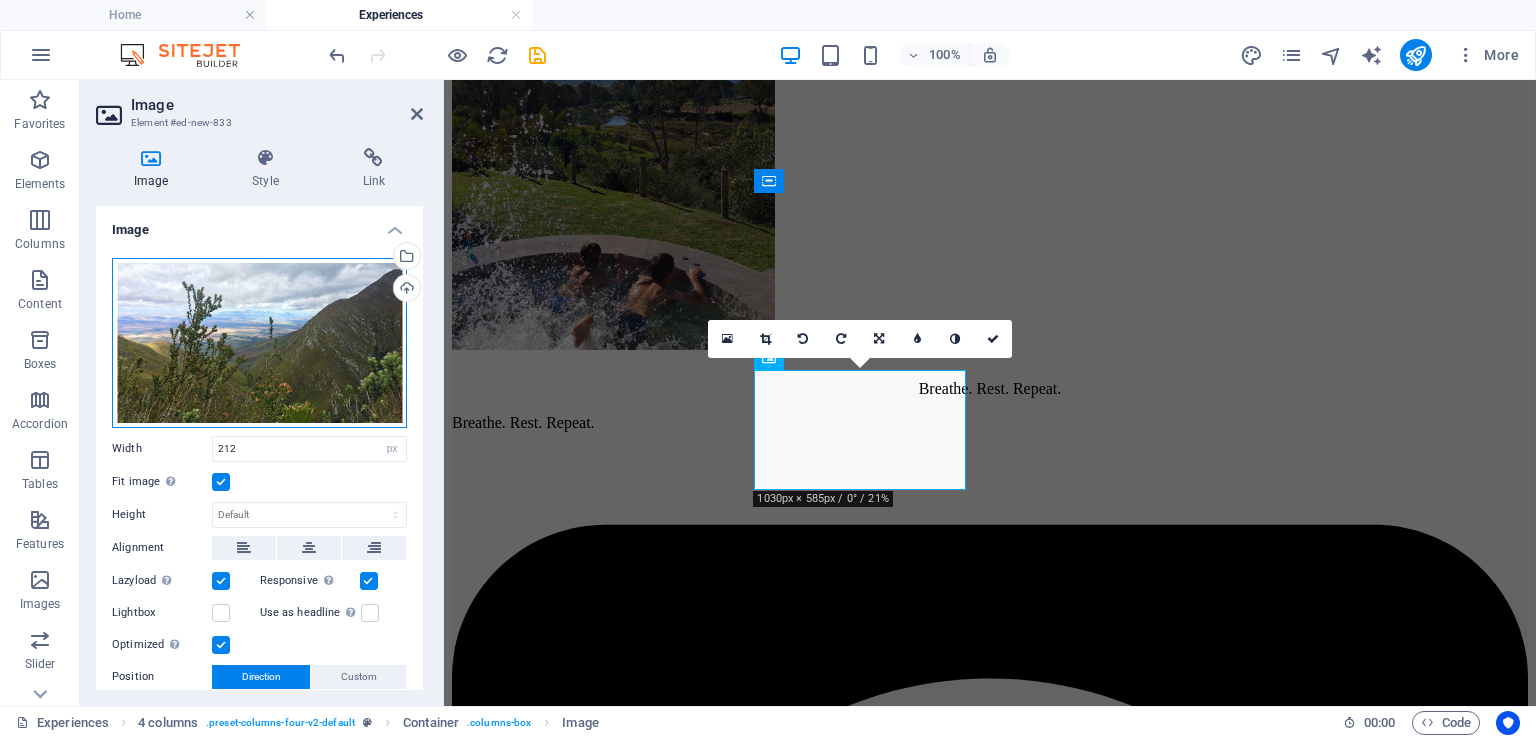 click on "Drag files here, click to choose files or select files from Files or our free stock photos & videos" at bounding box center [259, 343] 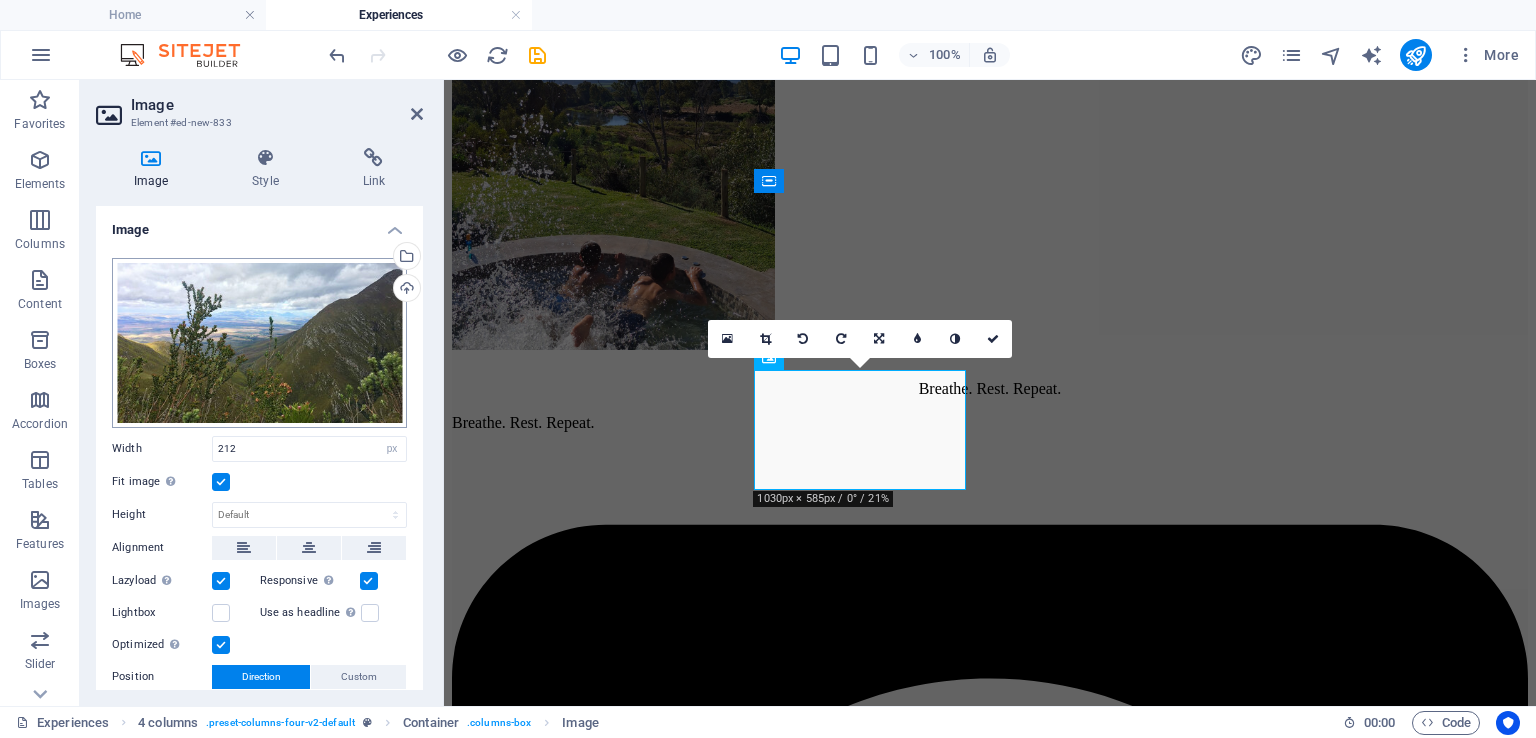 click on "www.riverhide.co.za Home Experiences Favorites Elements Columns Content Boxes Accordion Tables Features Images Slider Header Footer Forms Marketing Collections
Drag here to replace the existing content. Press “Ctrl” if you want to create a new element.
Container   H2   Preset   Container   Text   Slider   Banner   Image   Menu Bar 95% More Home 4 columns . preset-columns-four-v2-default Container . columns-box Image 00 : 00 Code Favorites Elements Columns Content Boxes Accordion Tables Features Images Slider Header Footer Forms Marketing Collections Image Element #ed-new-833 Image Style Link Image Drag files here, click to choose files or select files from Files or our free stock photos & videos Select files from the file manager, stock photos, or upload file(s) Upload Width 212 Default auto px rem % em vh vw Fit image Automatically fit image to a fixed width and height Height Default auto px 50" at bounding box center [768, 369] 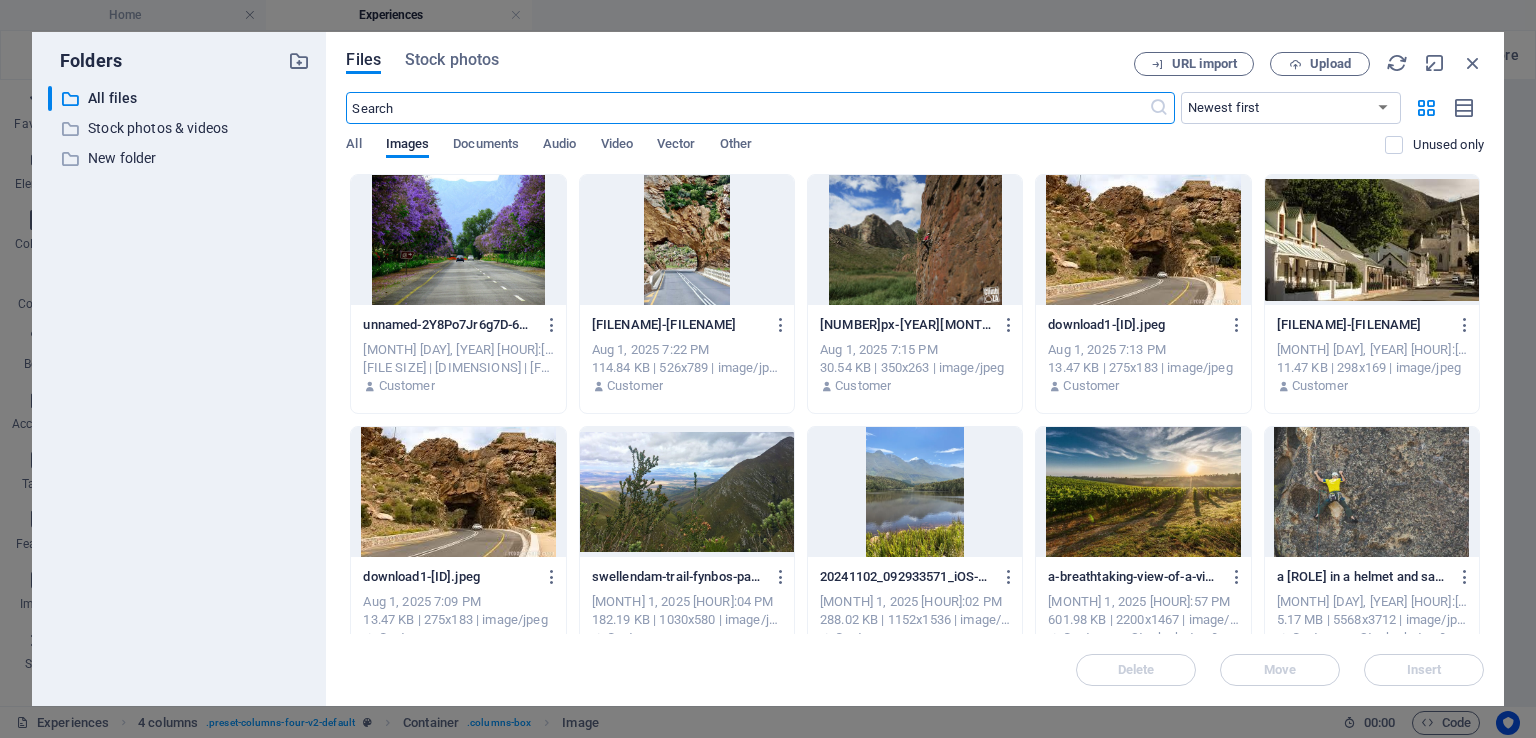 scroll, scrollTop: 5687, scrollLeft: 0, axis: vertical 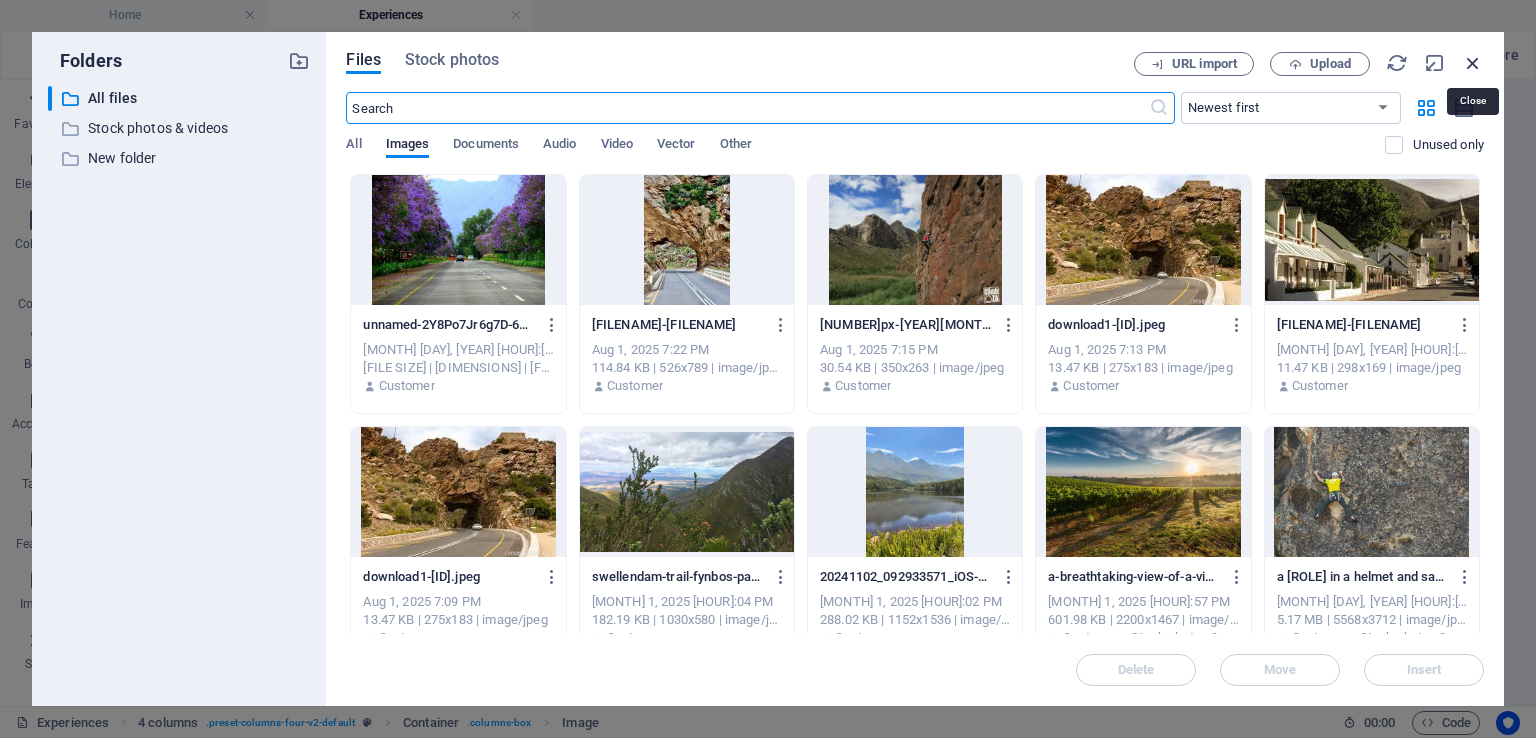 click at bounding box center [1473, 63] 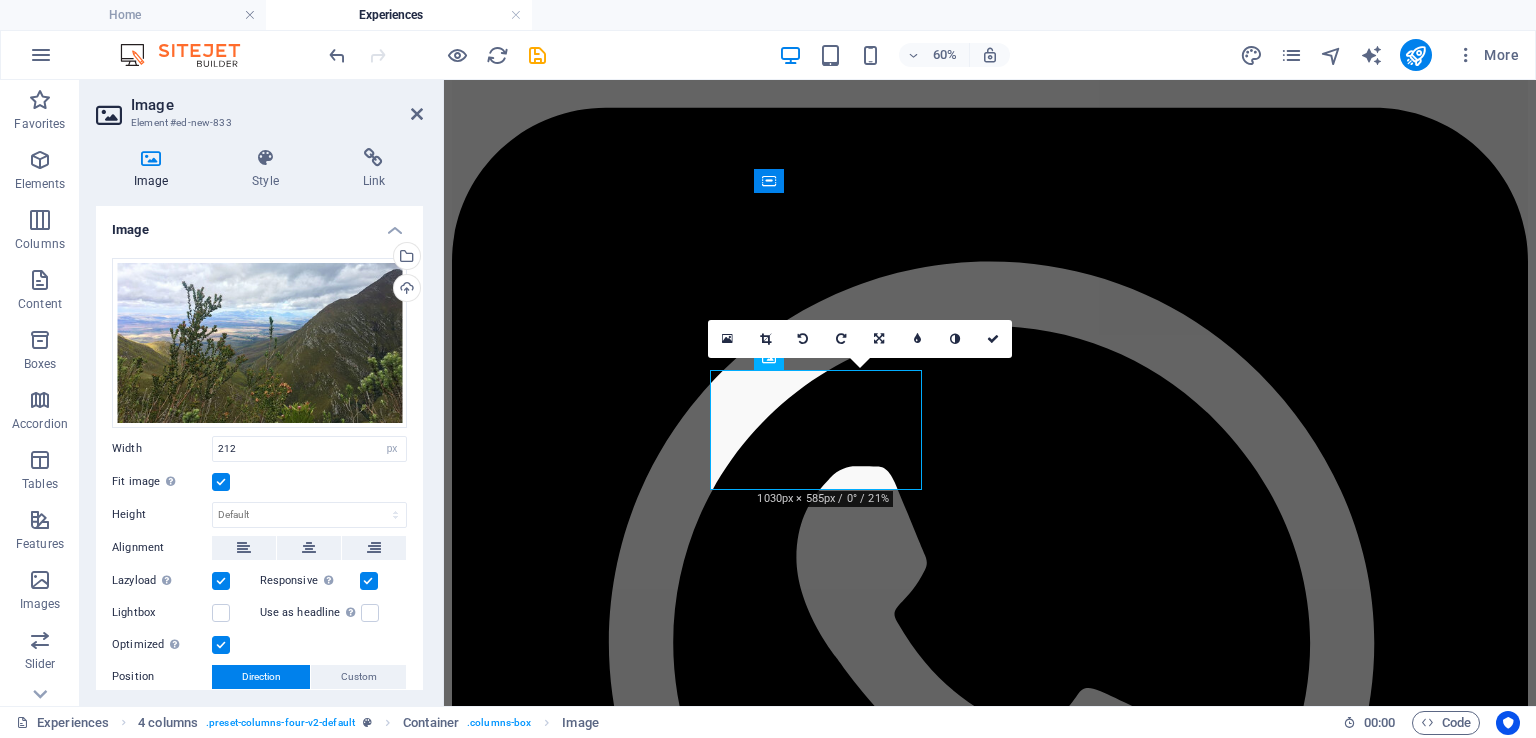 scroll, scrollTop: 5270, scrollLeft: 0, axis: vertical 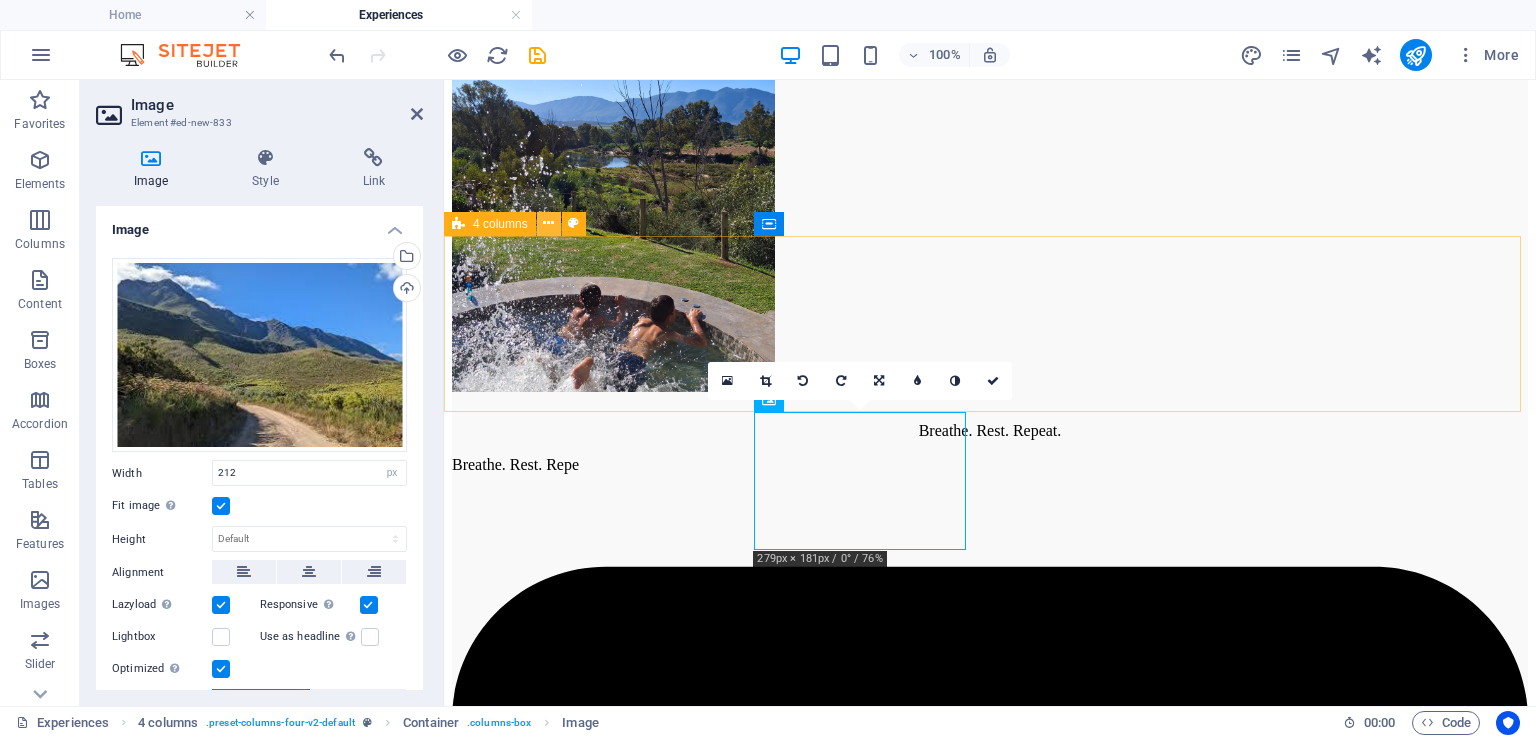 click at bounding box center (548, 223) 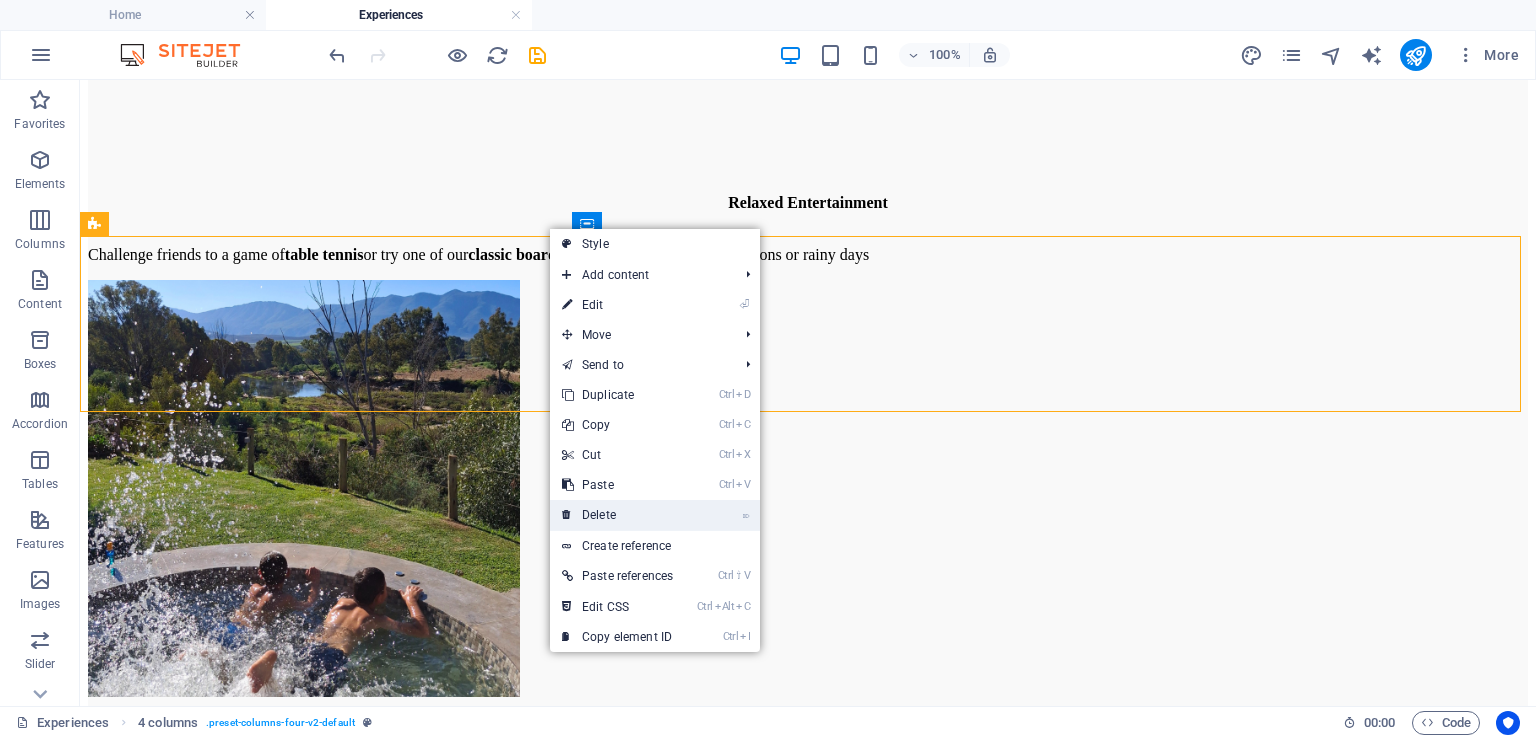 click on "⌦  Delete" at bounding box center [617, 515] 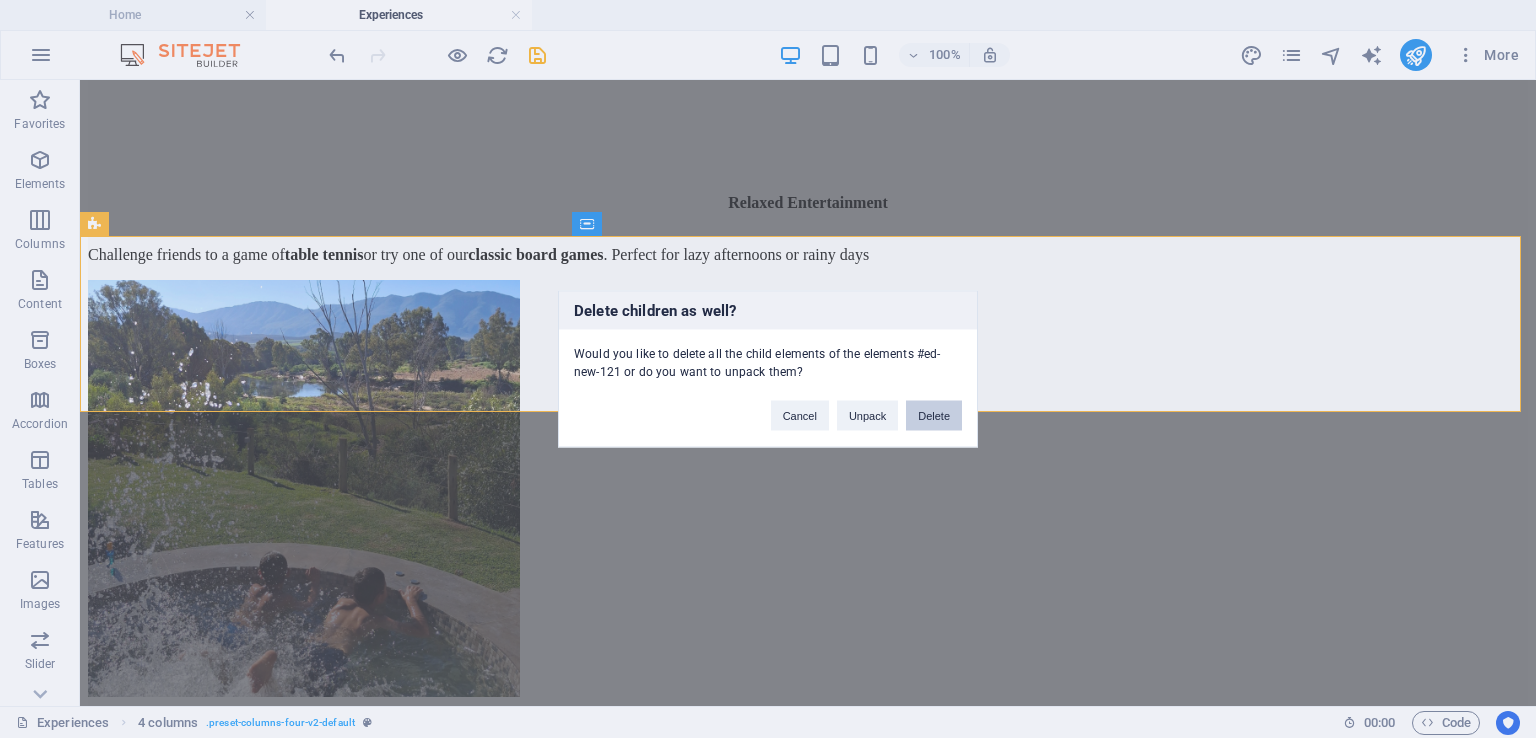 click on "Delete" at bounding box center (934, 416) 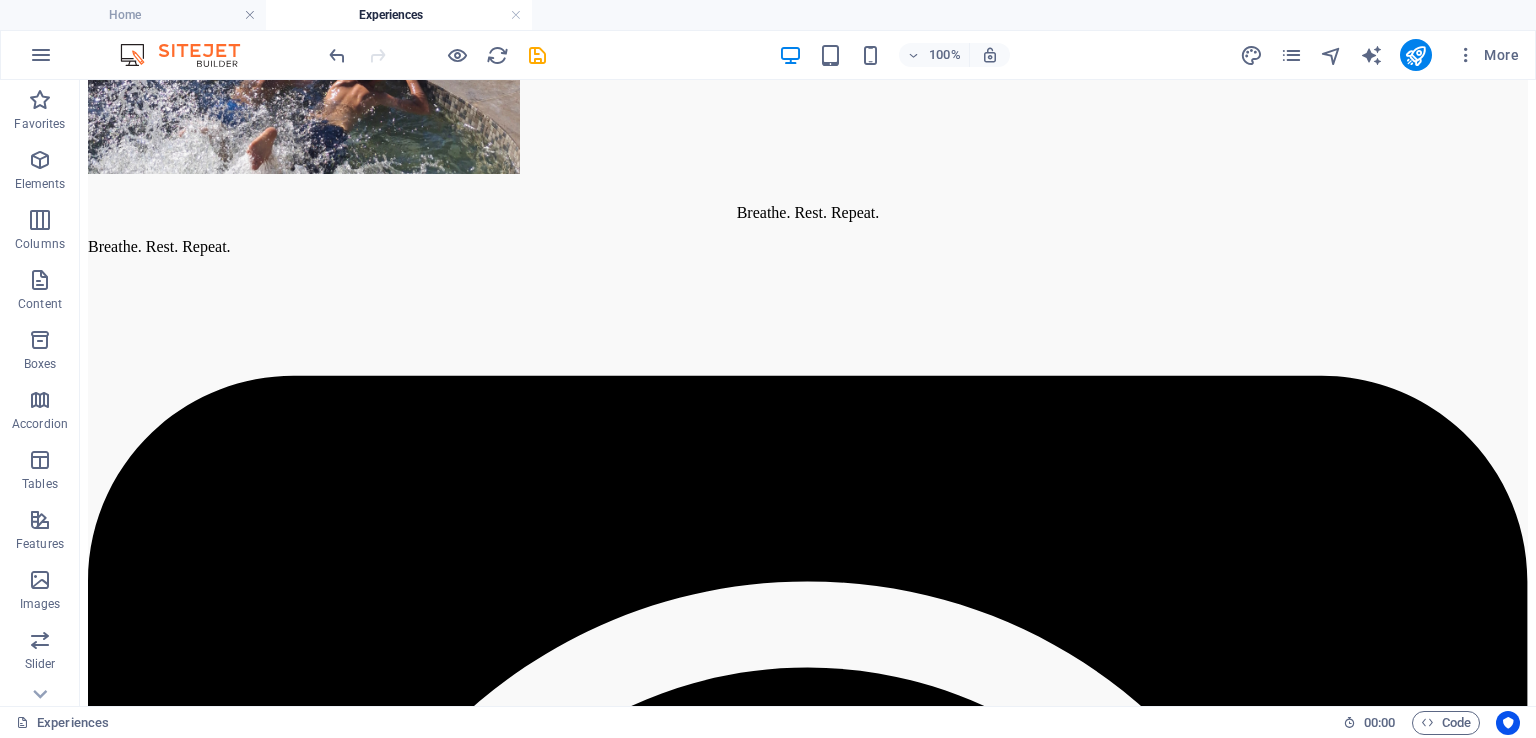 scroll, scrollTop: 5669, scrollLeft: 0, axis: vertical 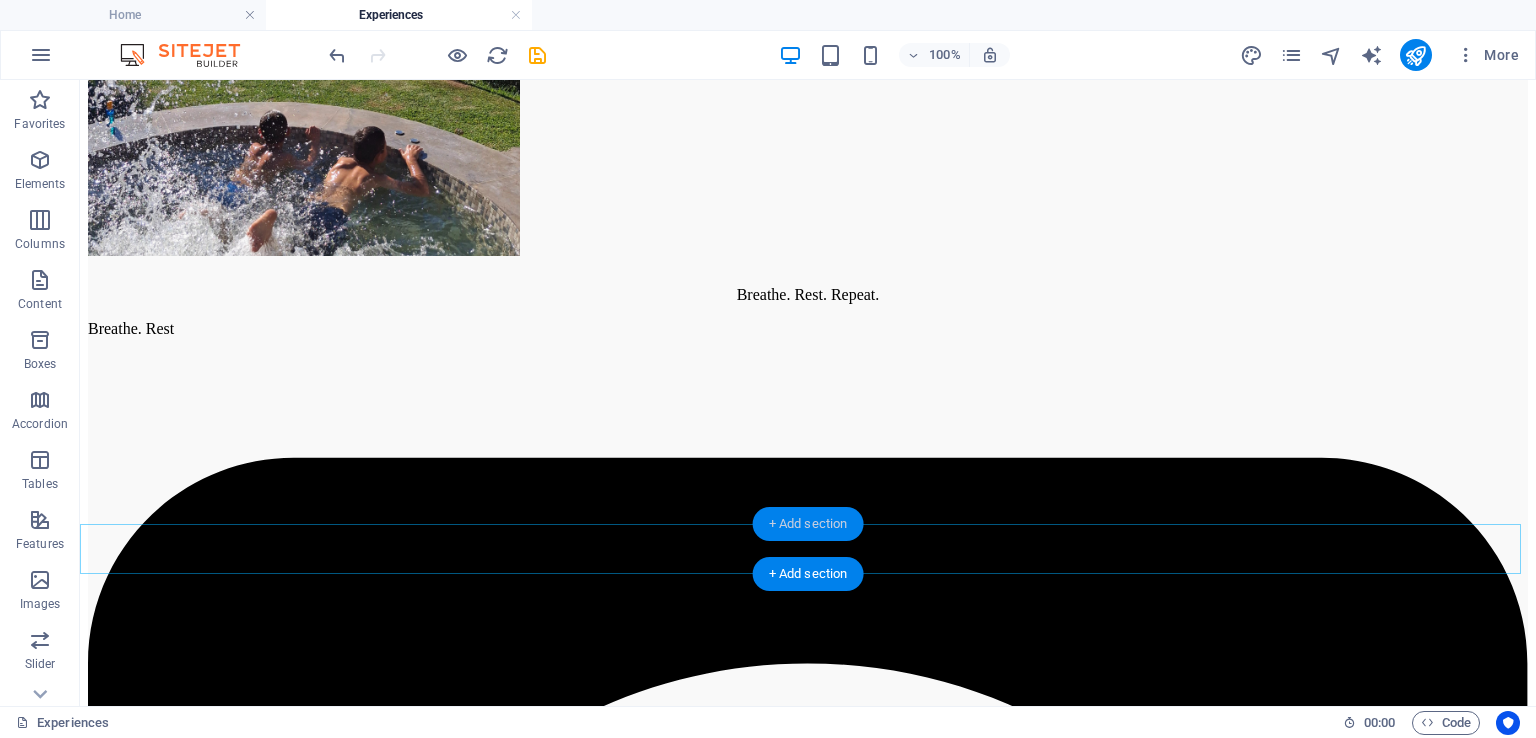 click on "+ Add section" at bounding box center [808, 524] 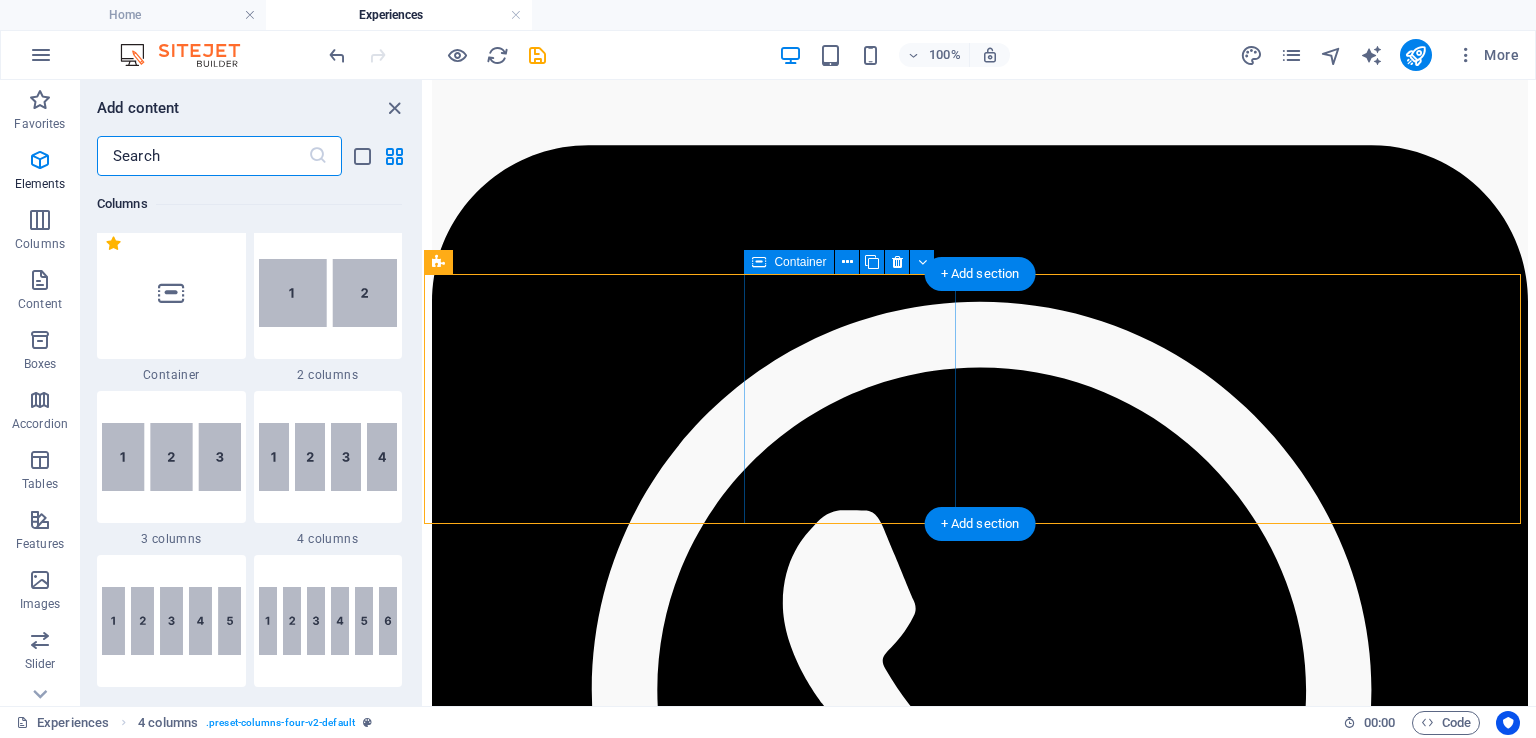 scroll, scrollTop: 3499, scrollLeft: 0, axis: vertical 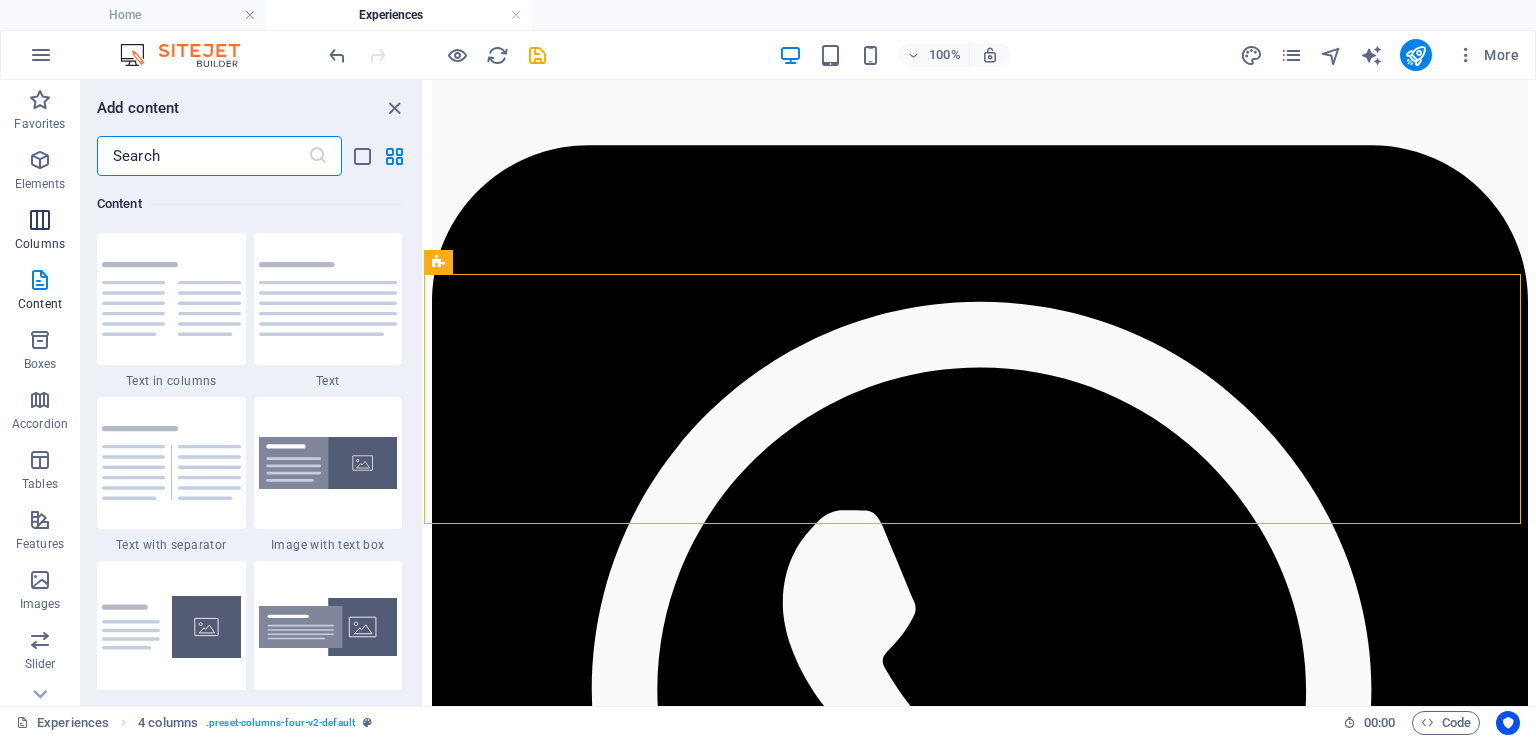 click on "Columns" at bounding box center [40, 232] 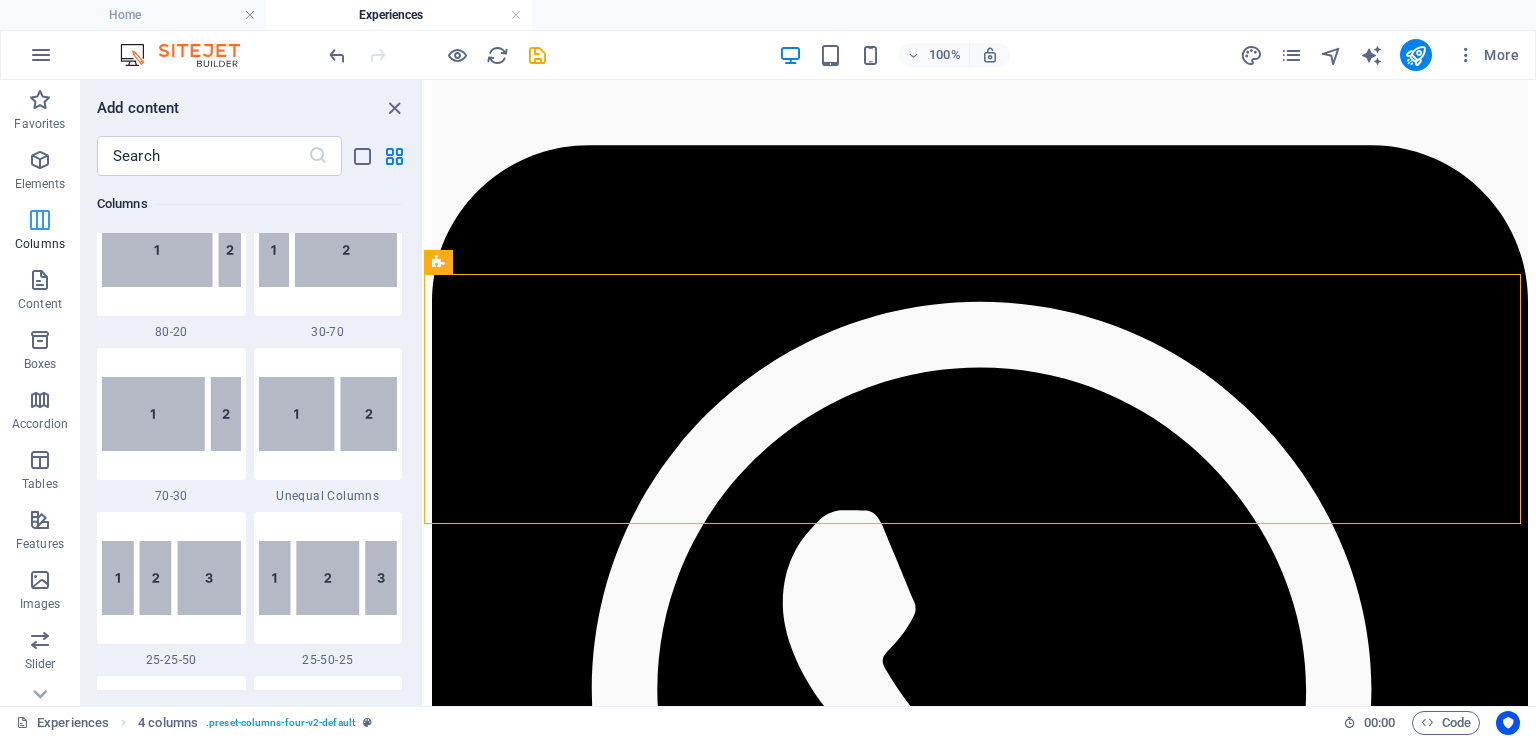 scroll, scrollTop: 990, scrollLeft: 0, axis: vertical 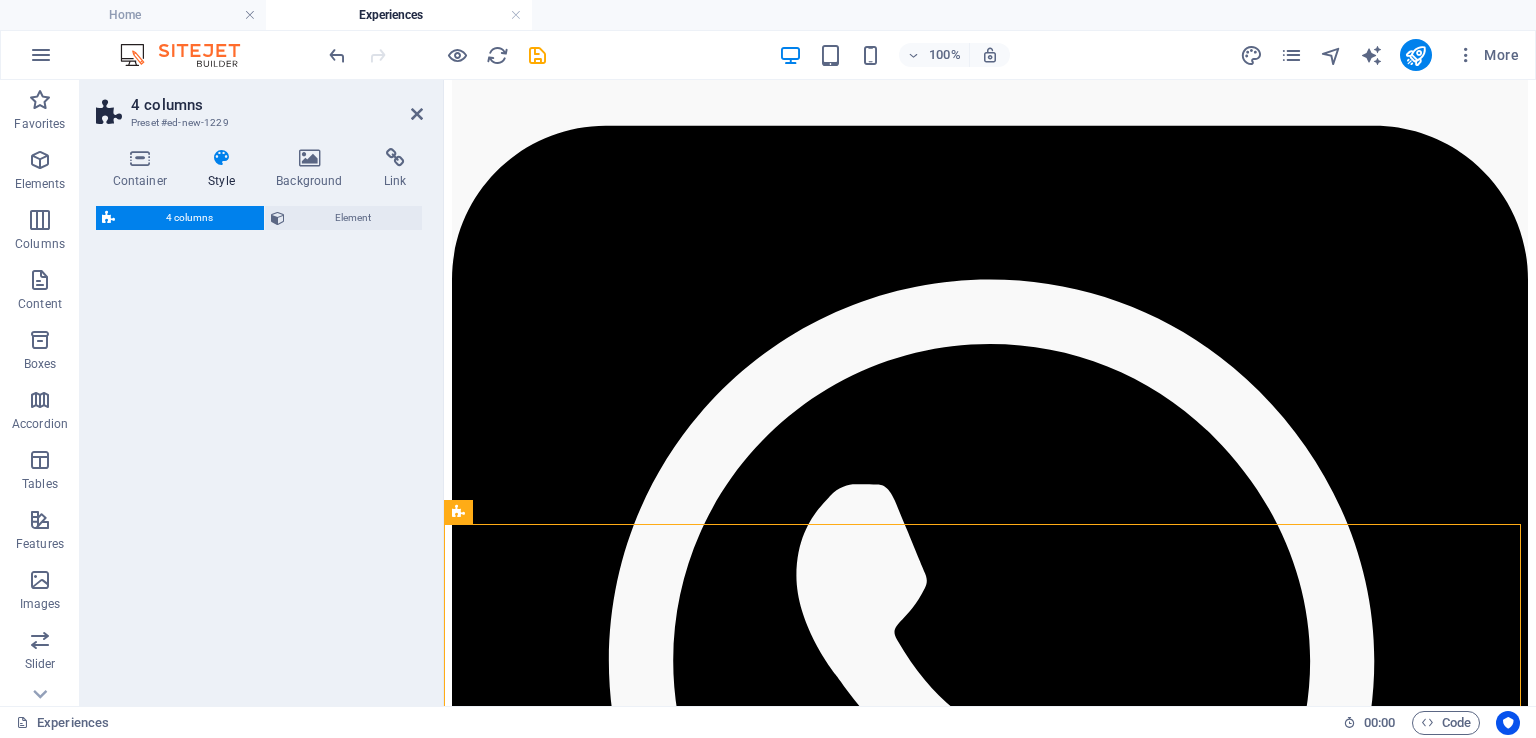 select on "rem" 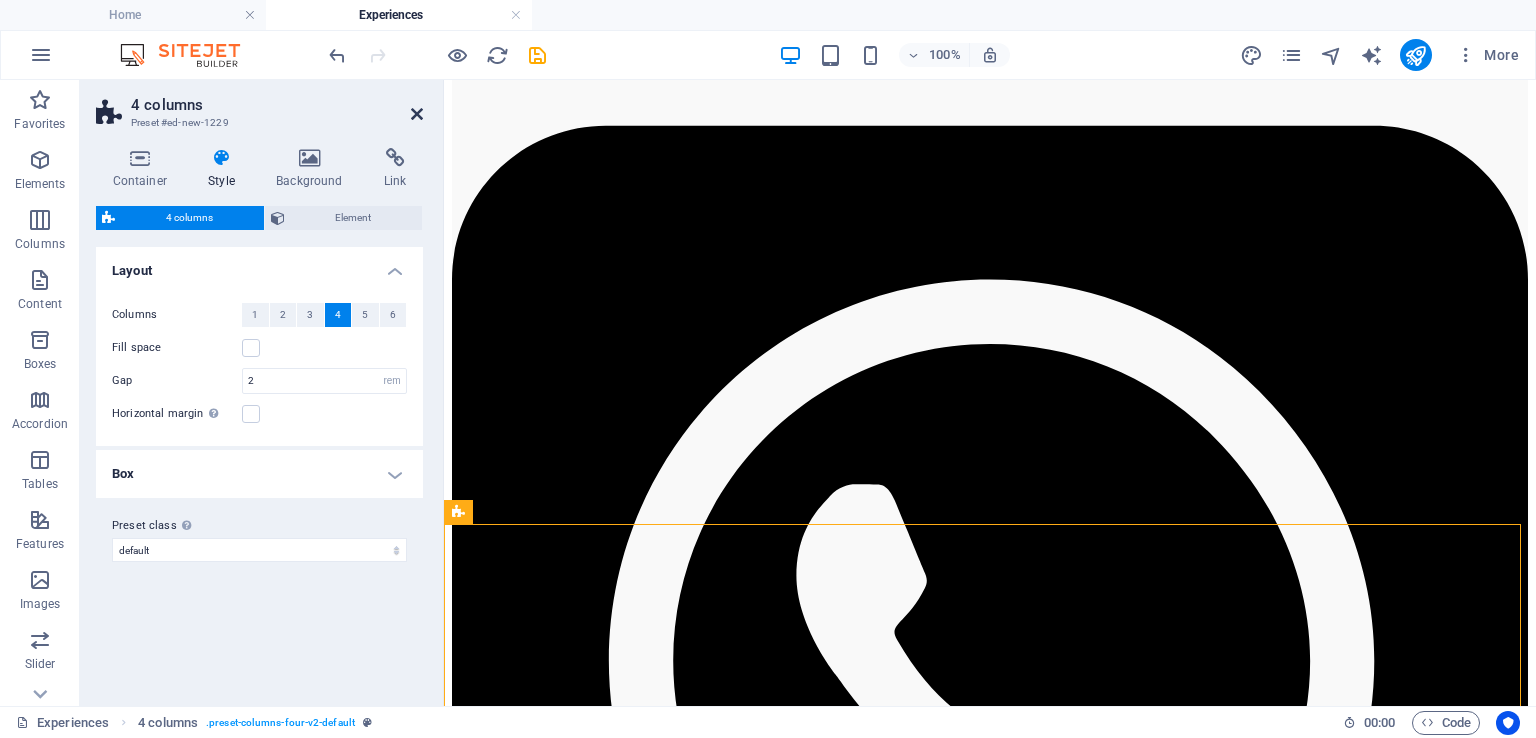 click at bounding box center (417, 114) 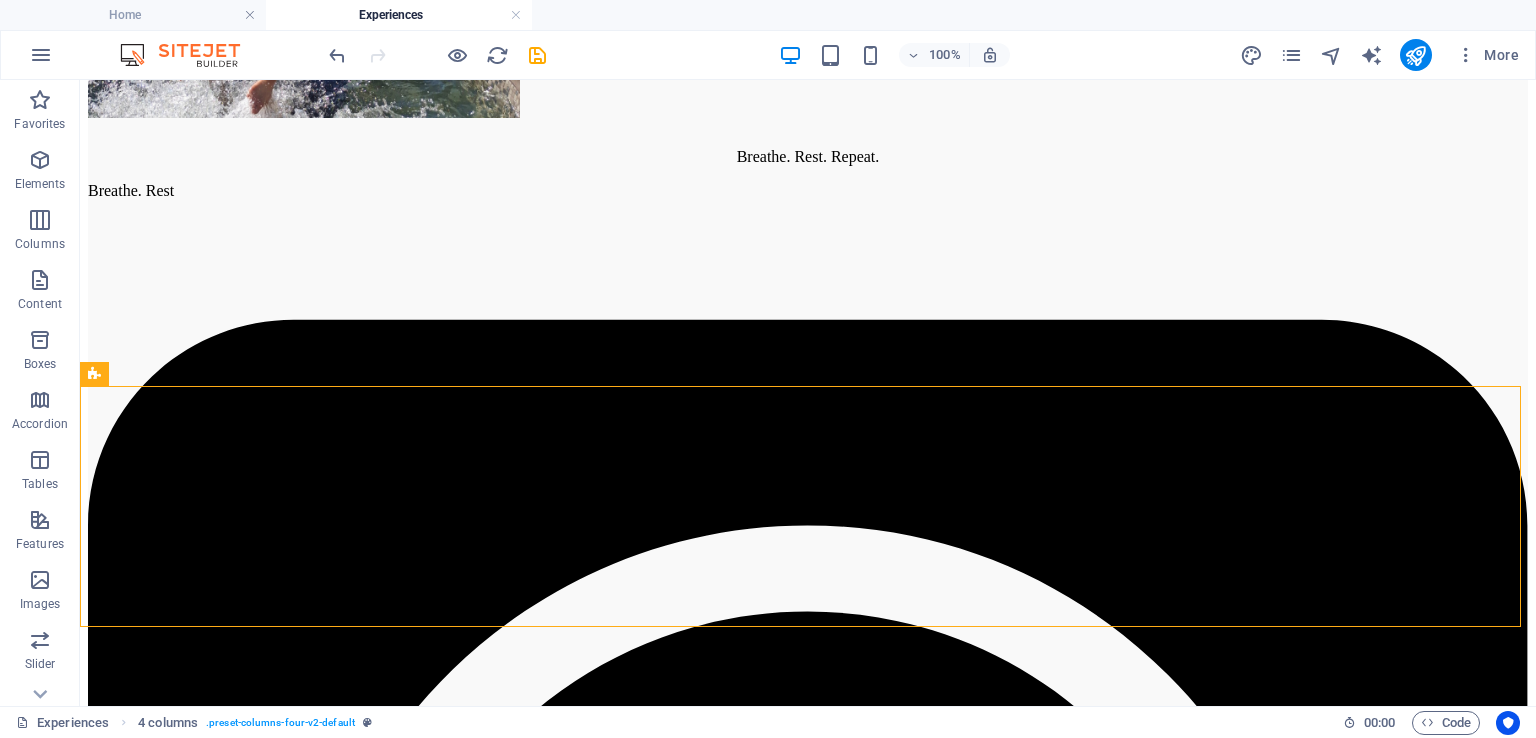 scroll, scrollTop: 5796, scrollLeft: 0, axis: vertical 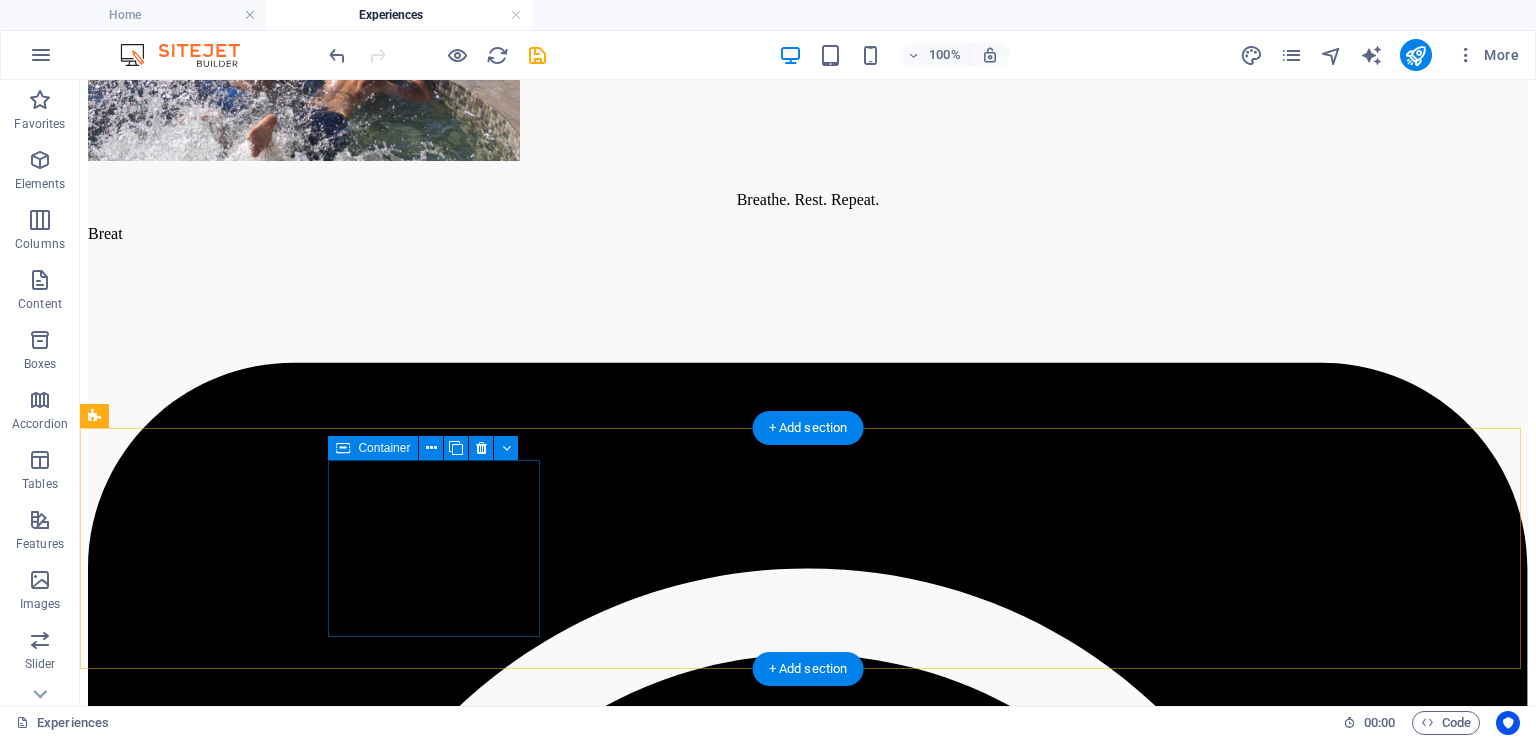 click on "Drop content here or  Add elements  Paste clipboard" at bounding box center (808, 10663) 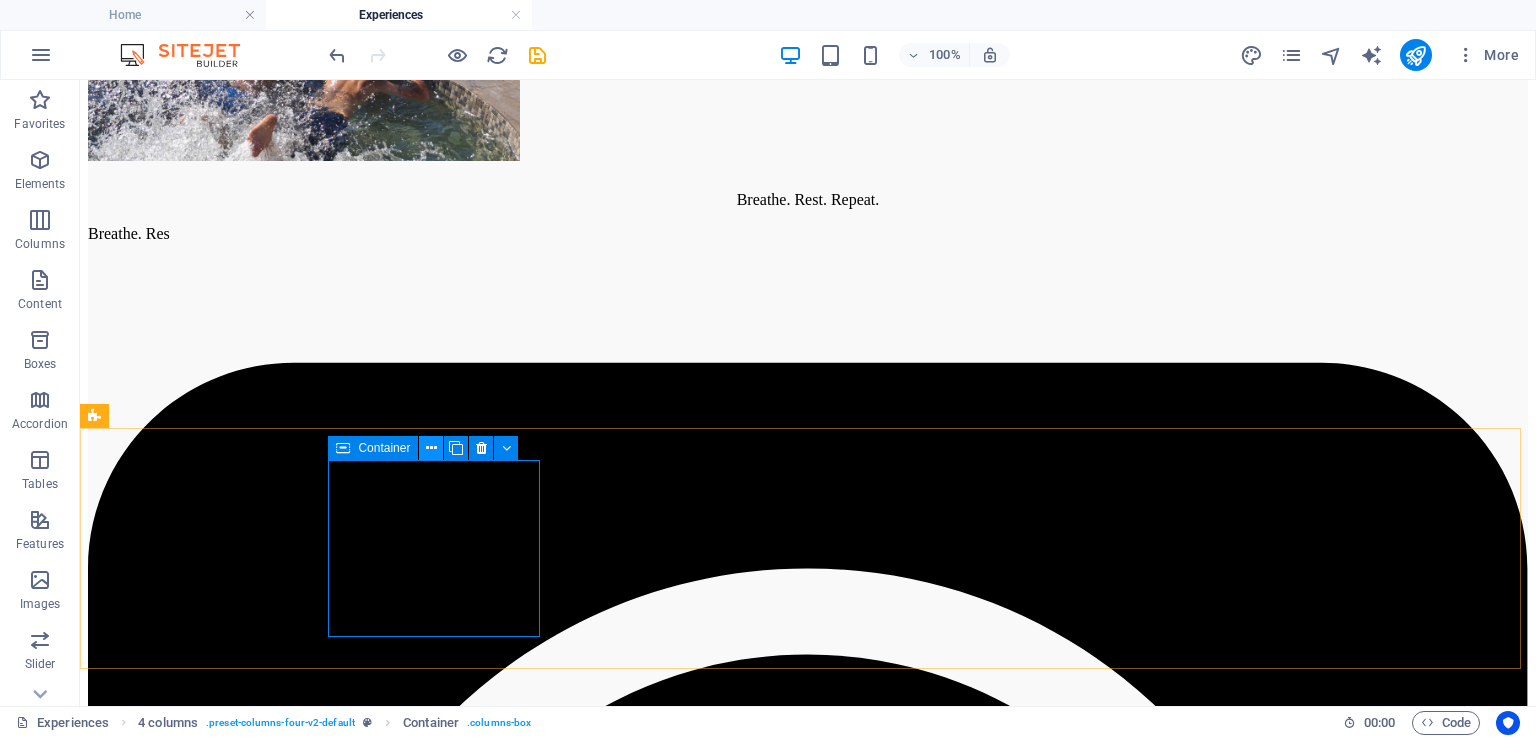 click at bounding box center (431, 448) 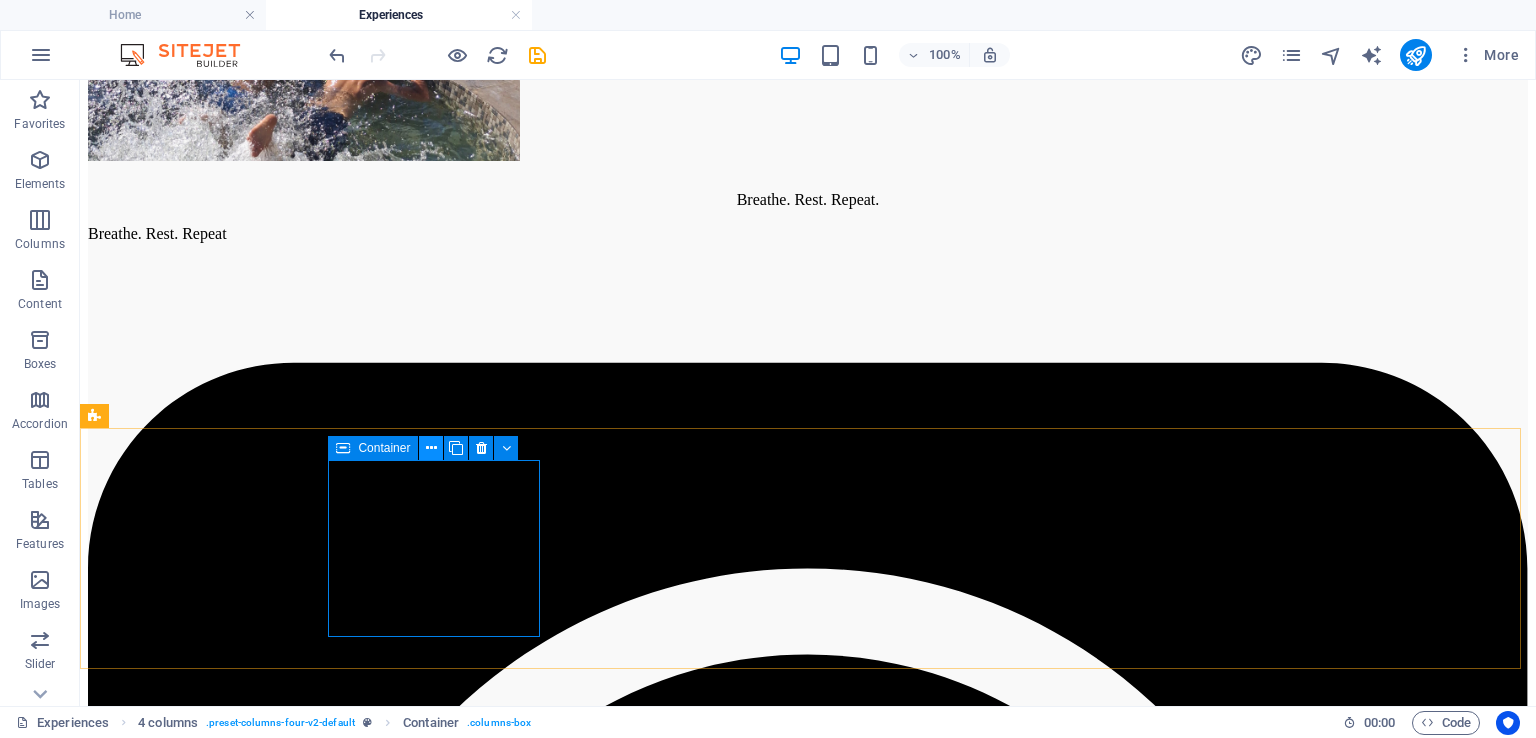 click at bounding box center (431, 448) 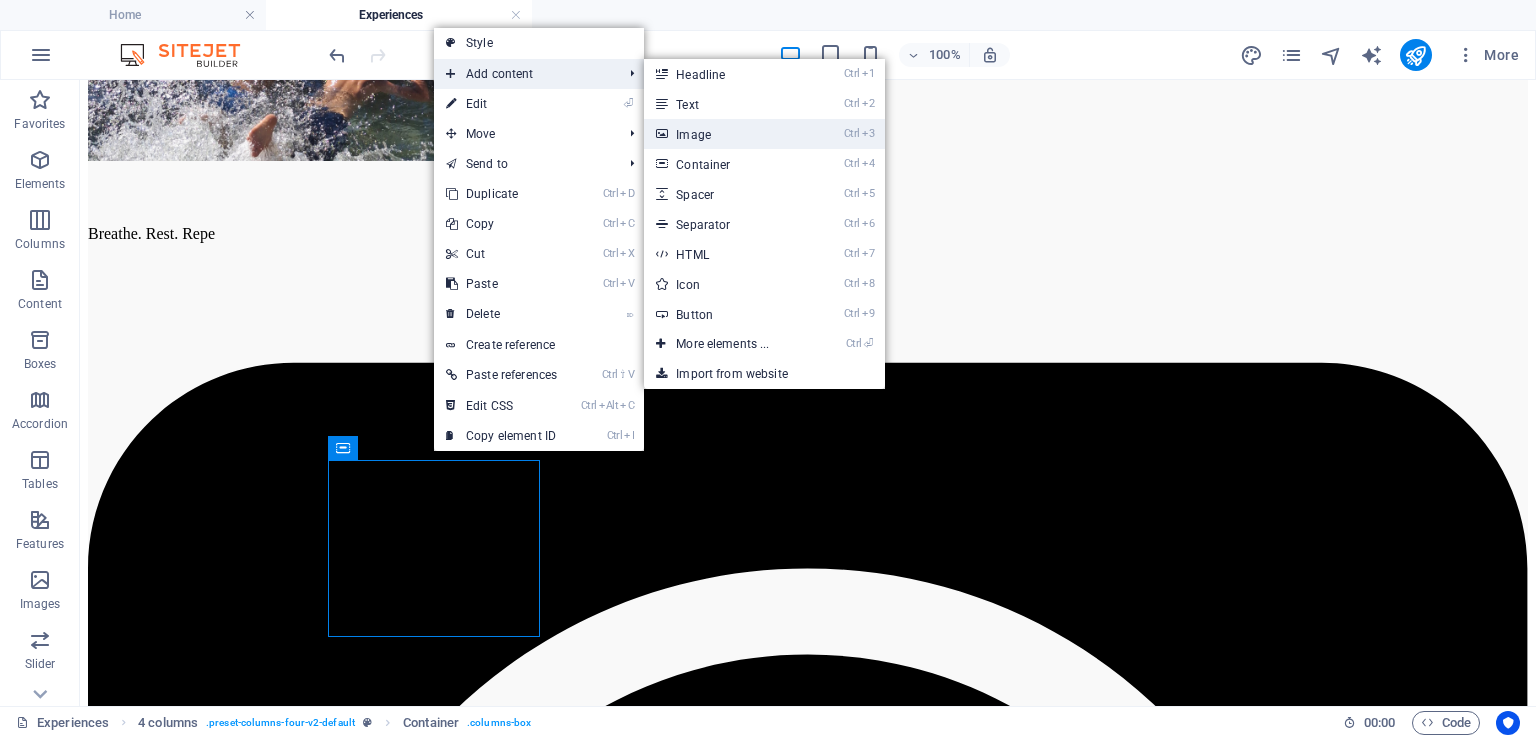 click on "Ctrl 3  Image" at bounding box center [726, 134] 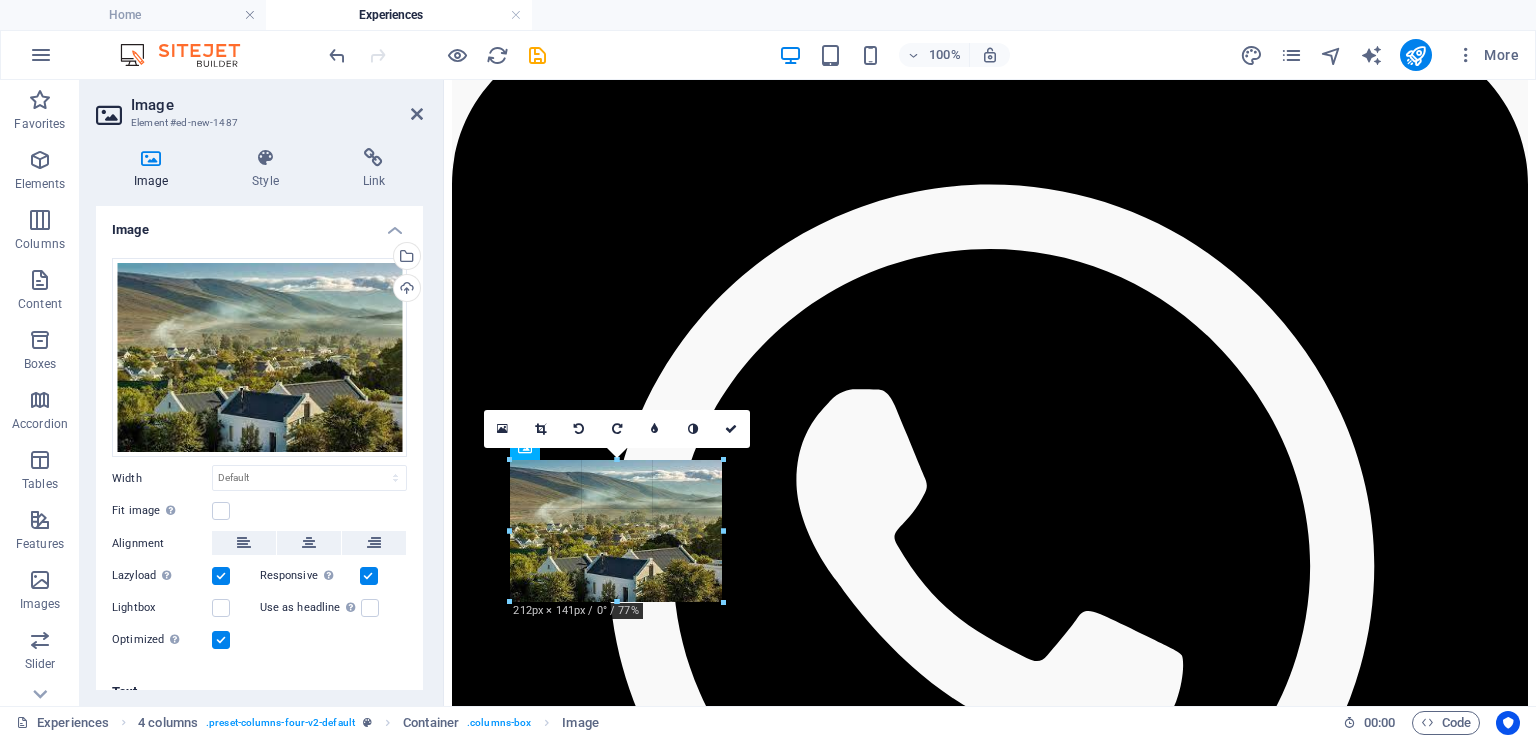 drag, startPoint x: 644, startPoint y: 549, endPoint x: 242, endPoint y: 527, distance: 402.60153 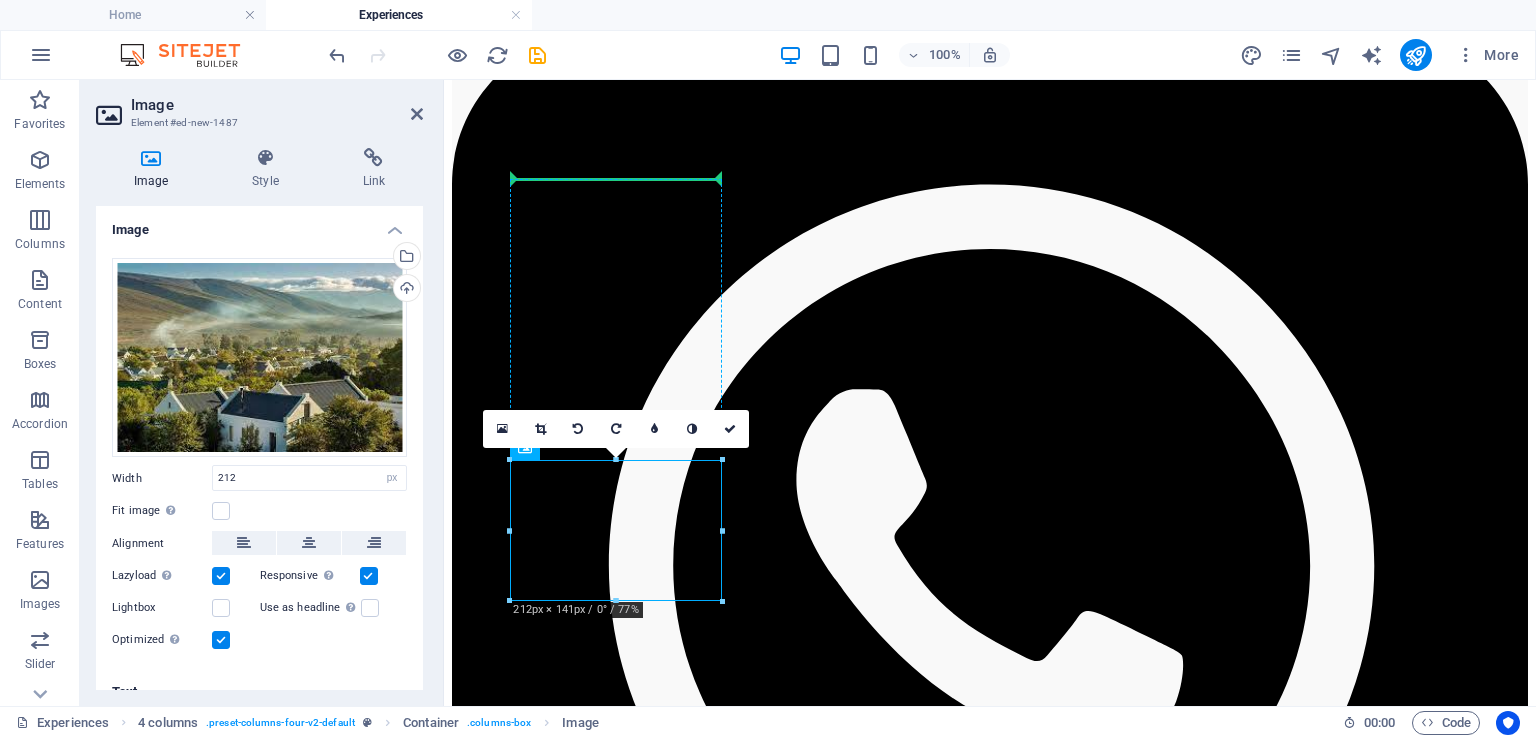 drag, startPoint x: 685, startPoint y: 560, endPoint x: 675, endPoint y: 265, distance: 295.16943 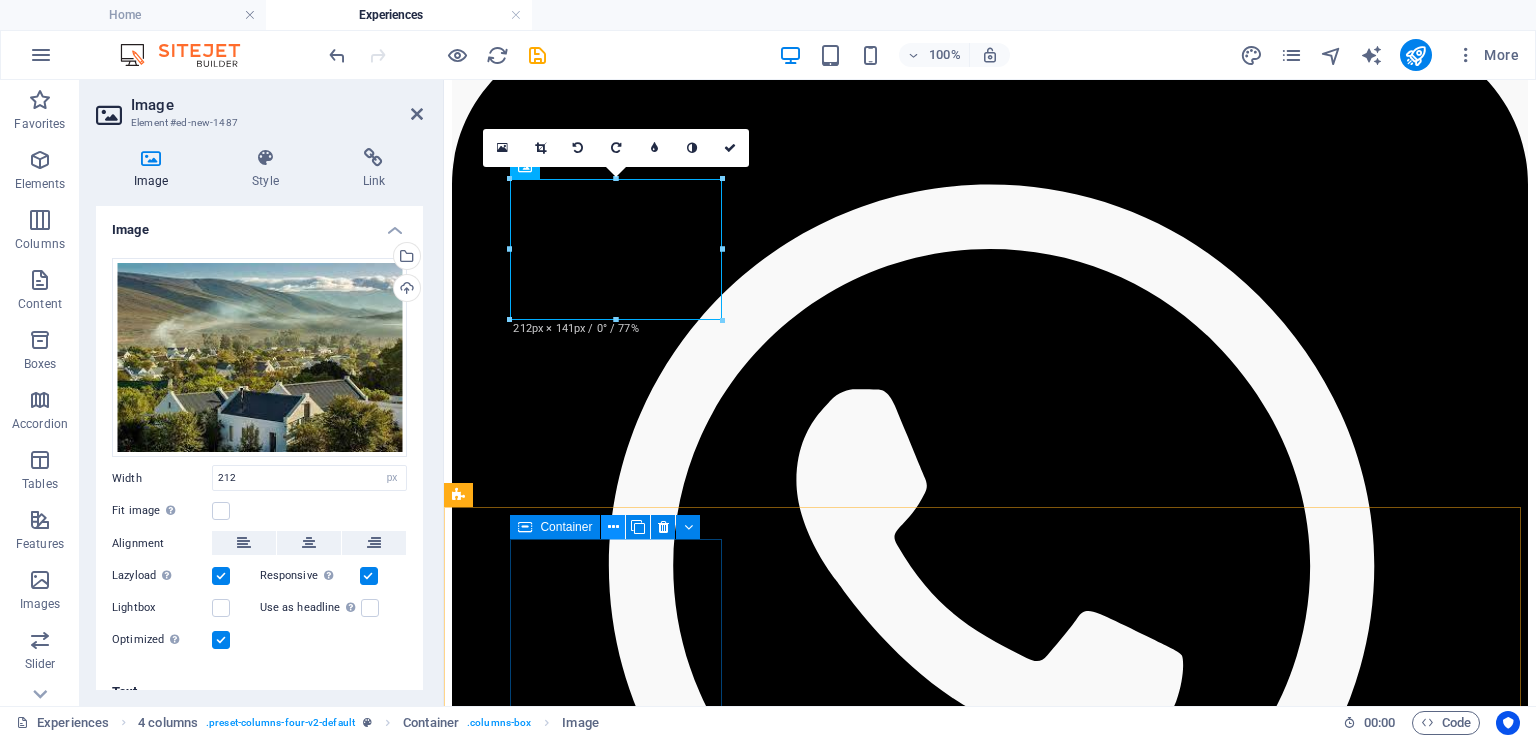 click at bounding box center (613, 527) 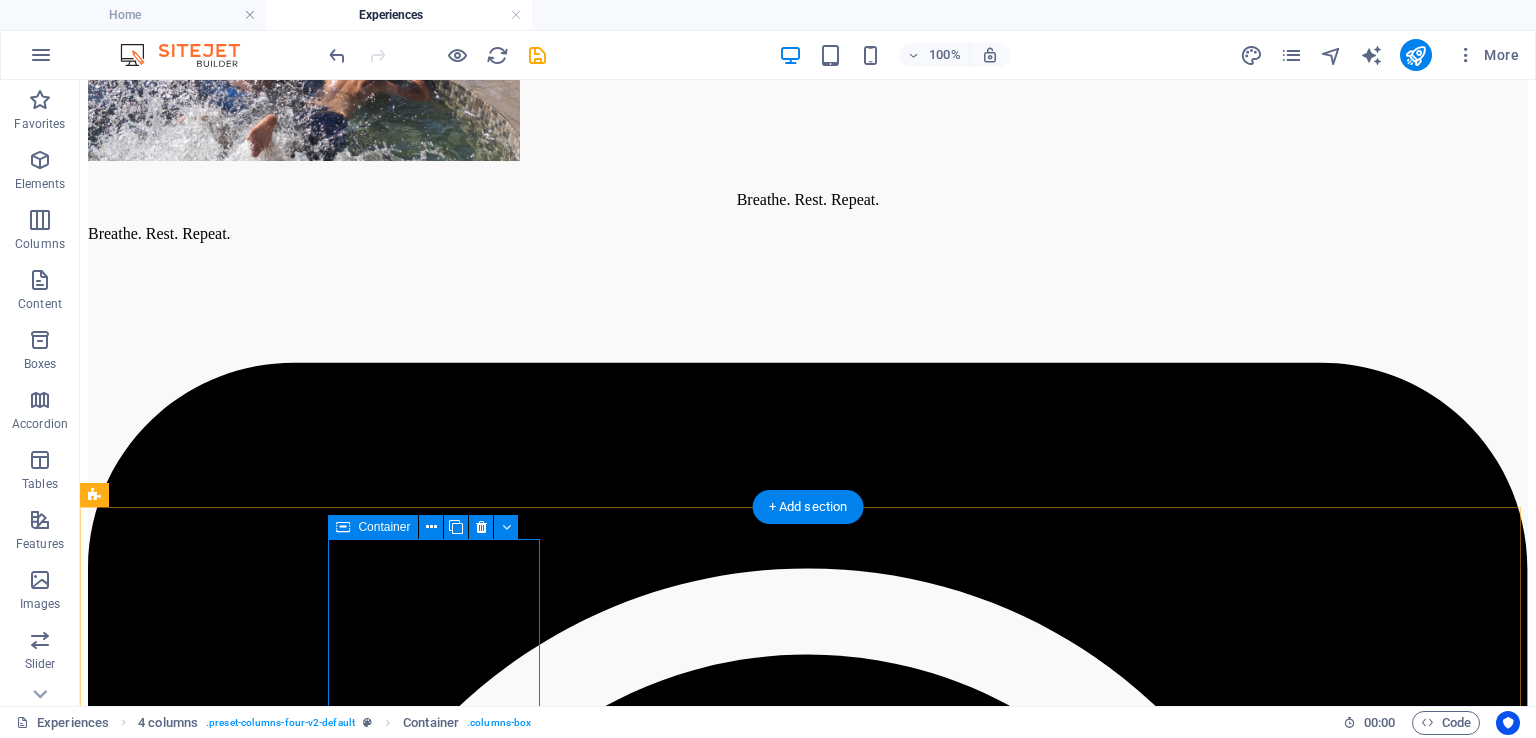 click on "Add elements" at bounding box center [749, 10838] 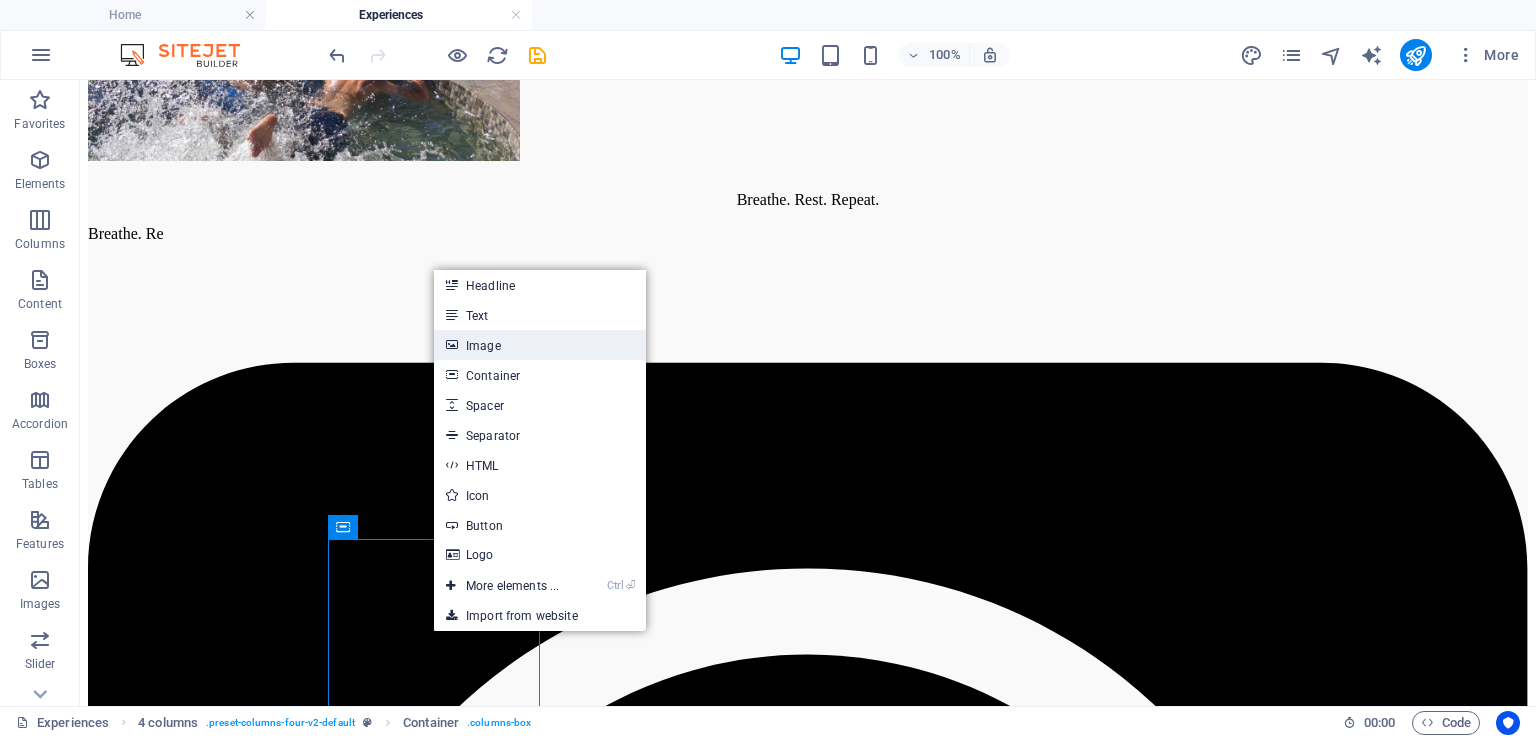 click on "Image" at bounding box center [540, 345] 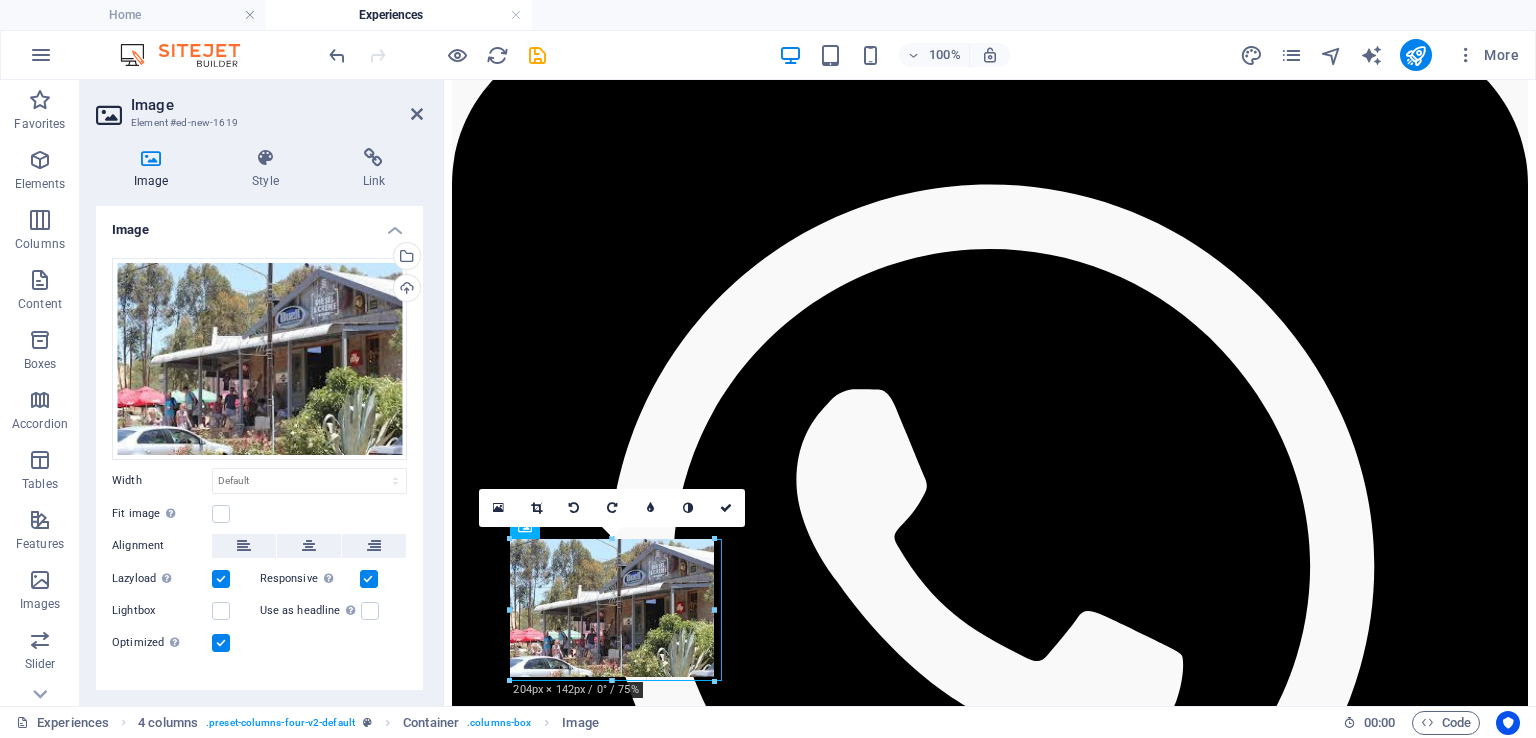 drag, startPoint x: 651, startPoint y: 632, endPoint x: 252, endPoint y: 609, distance: 399.66235 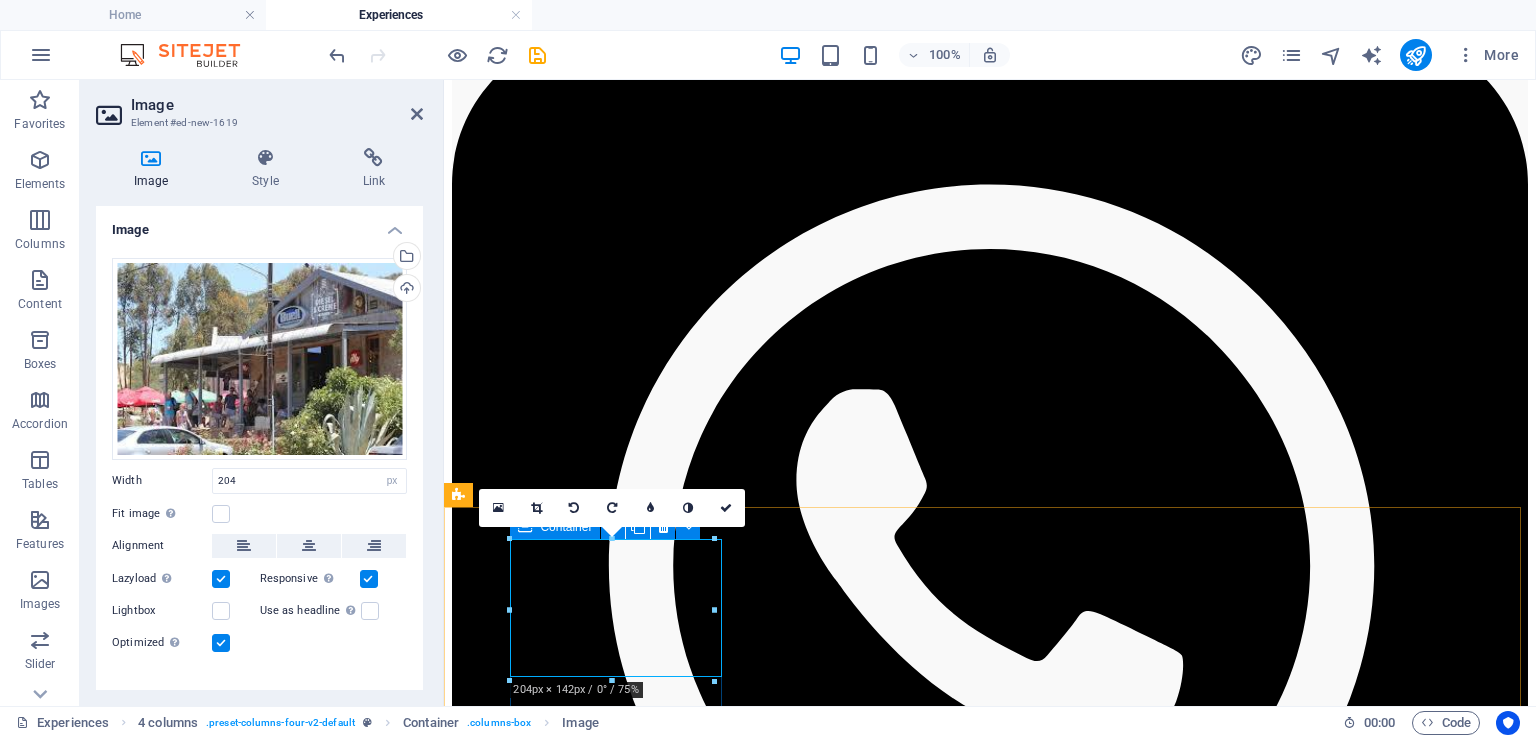 click at bounding box center [990, 9317] 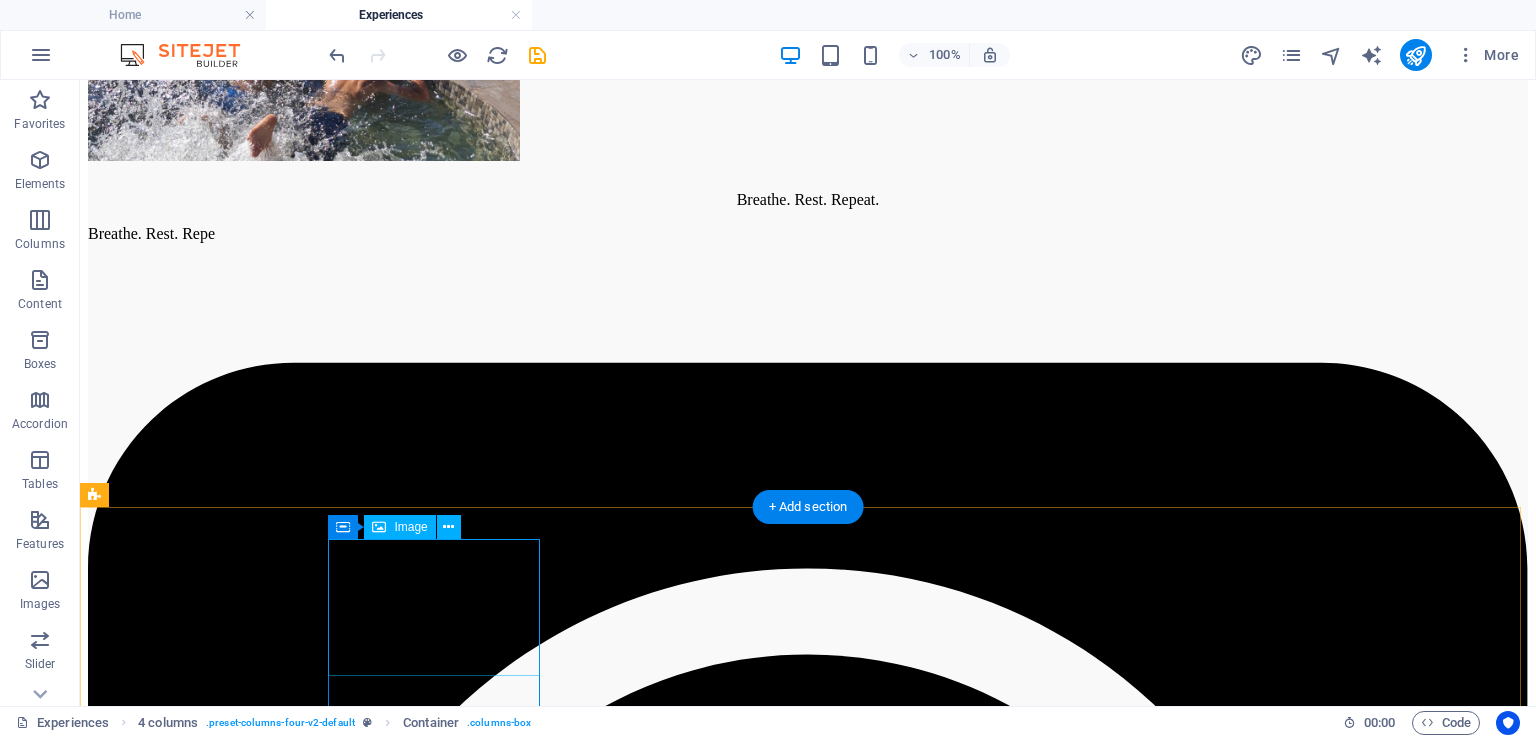 click at bounding box center (808, 10807) 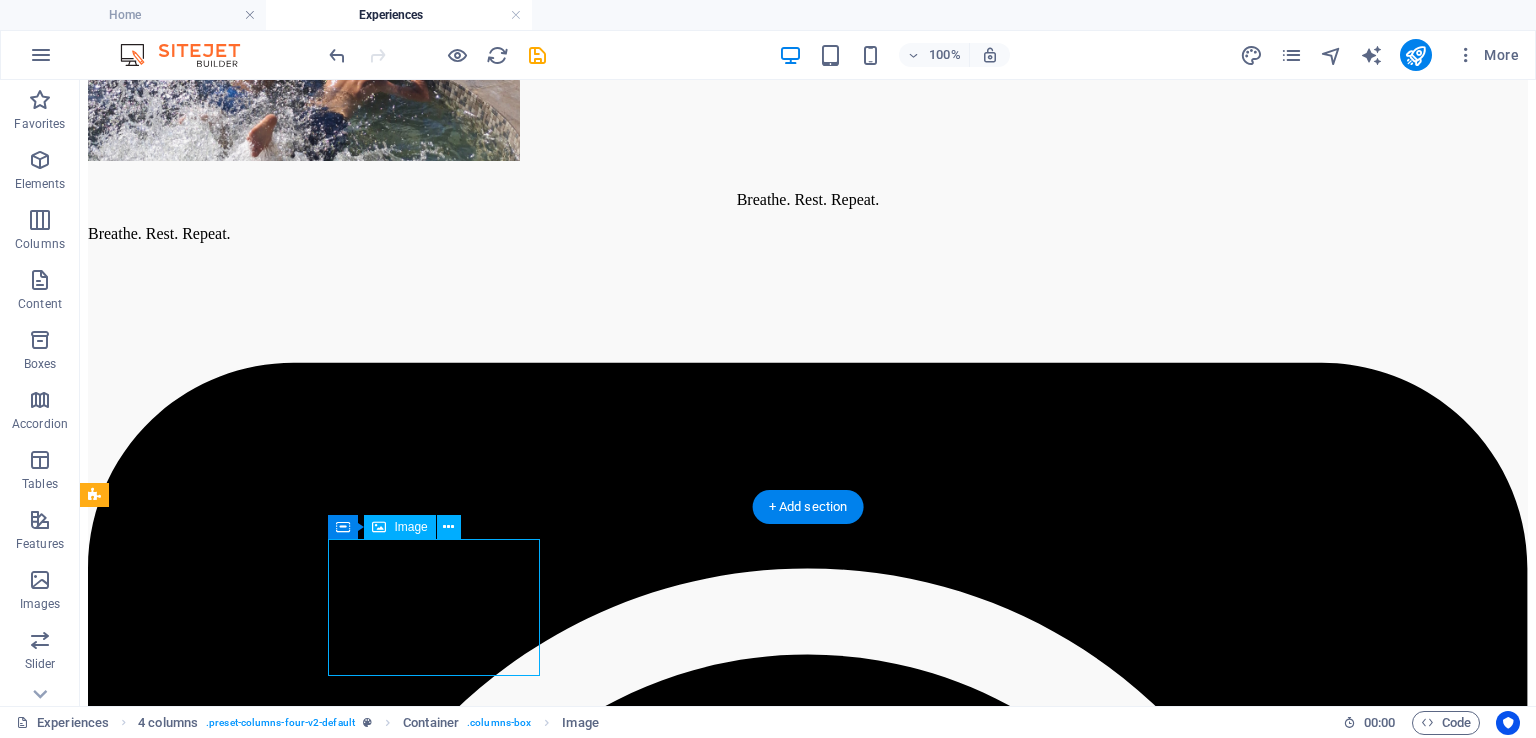click at bounding box center [808, 10807] 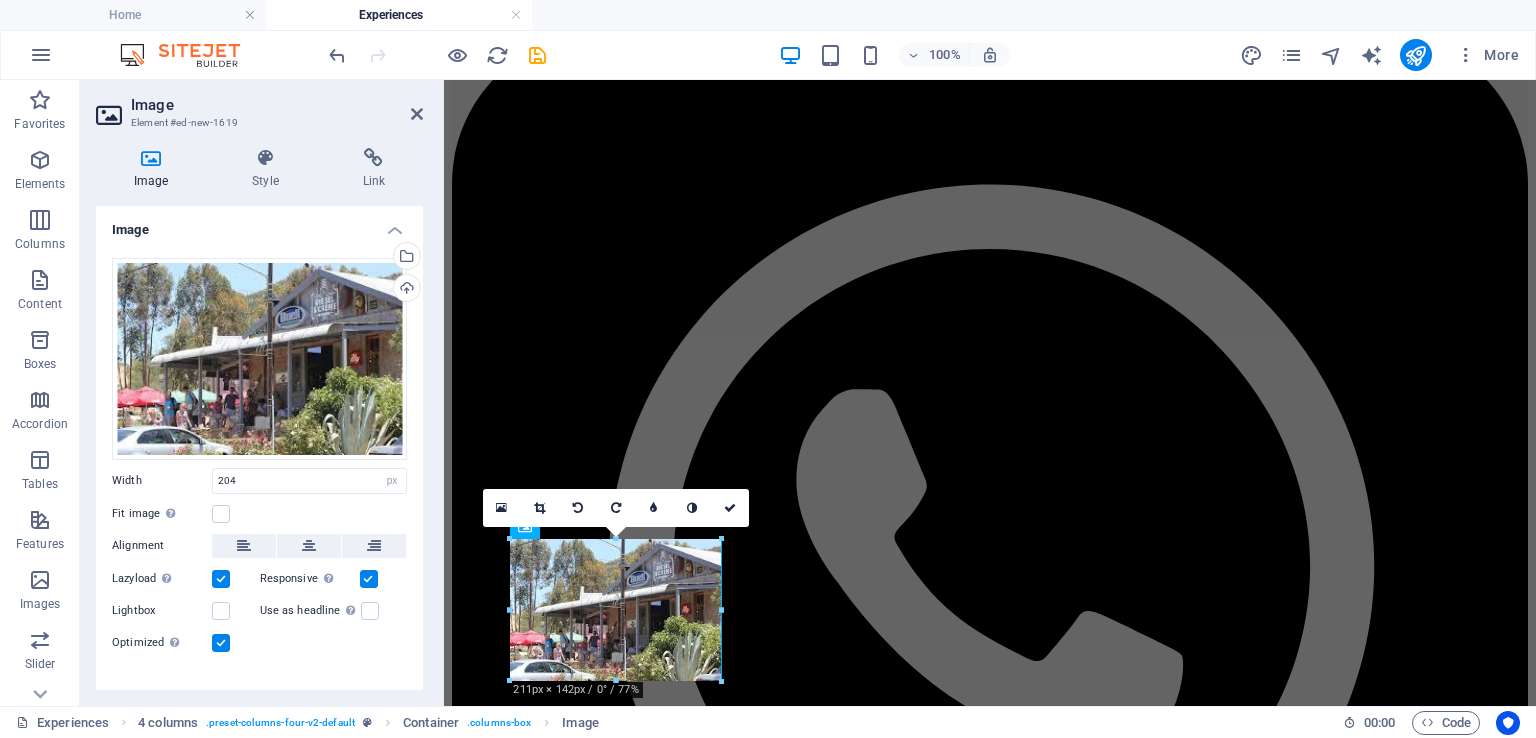 type on "211" 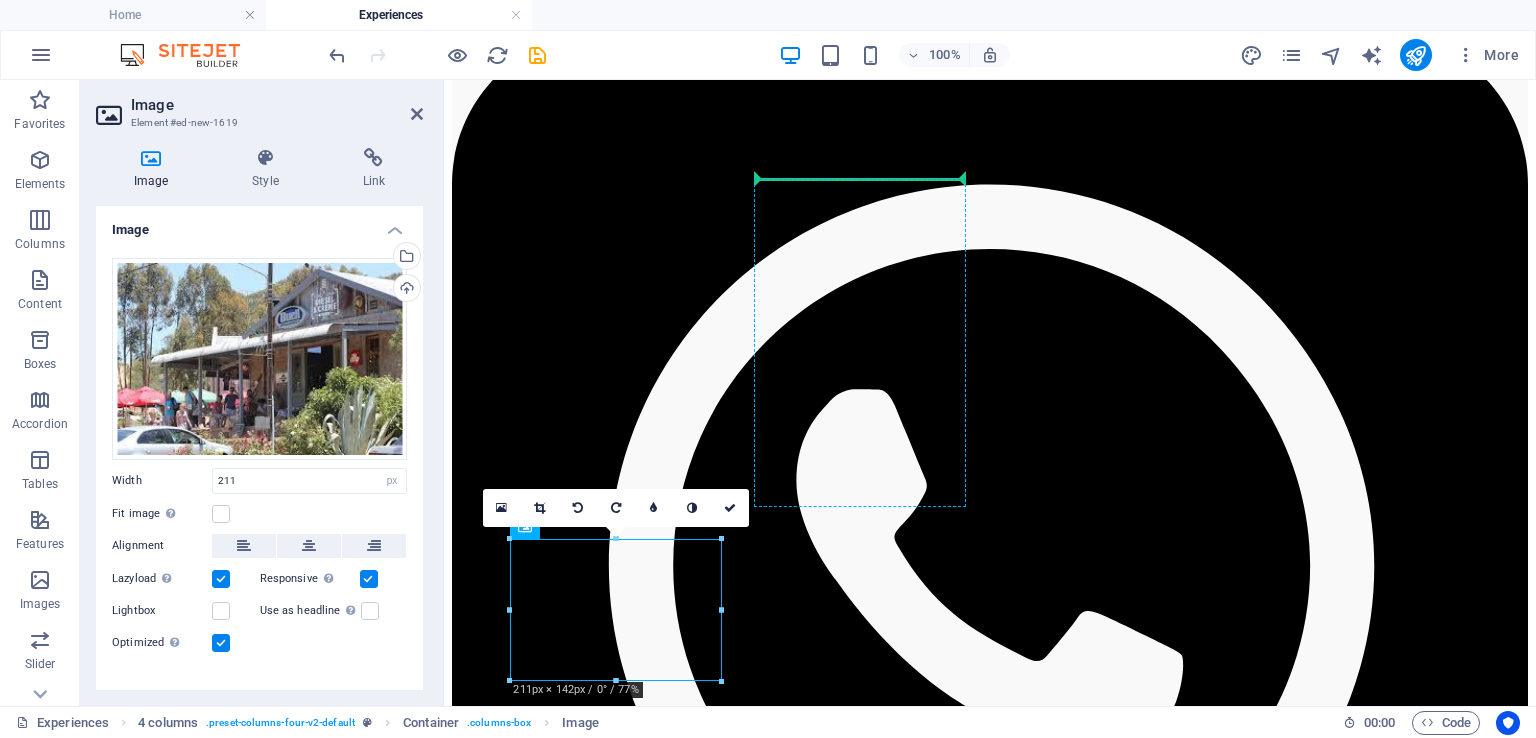 drag, startPoint x: 645, startPoint y: 644, endPoint x: 835, endPoint y: 261, distance: 427.5383 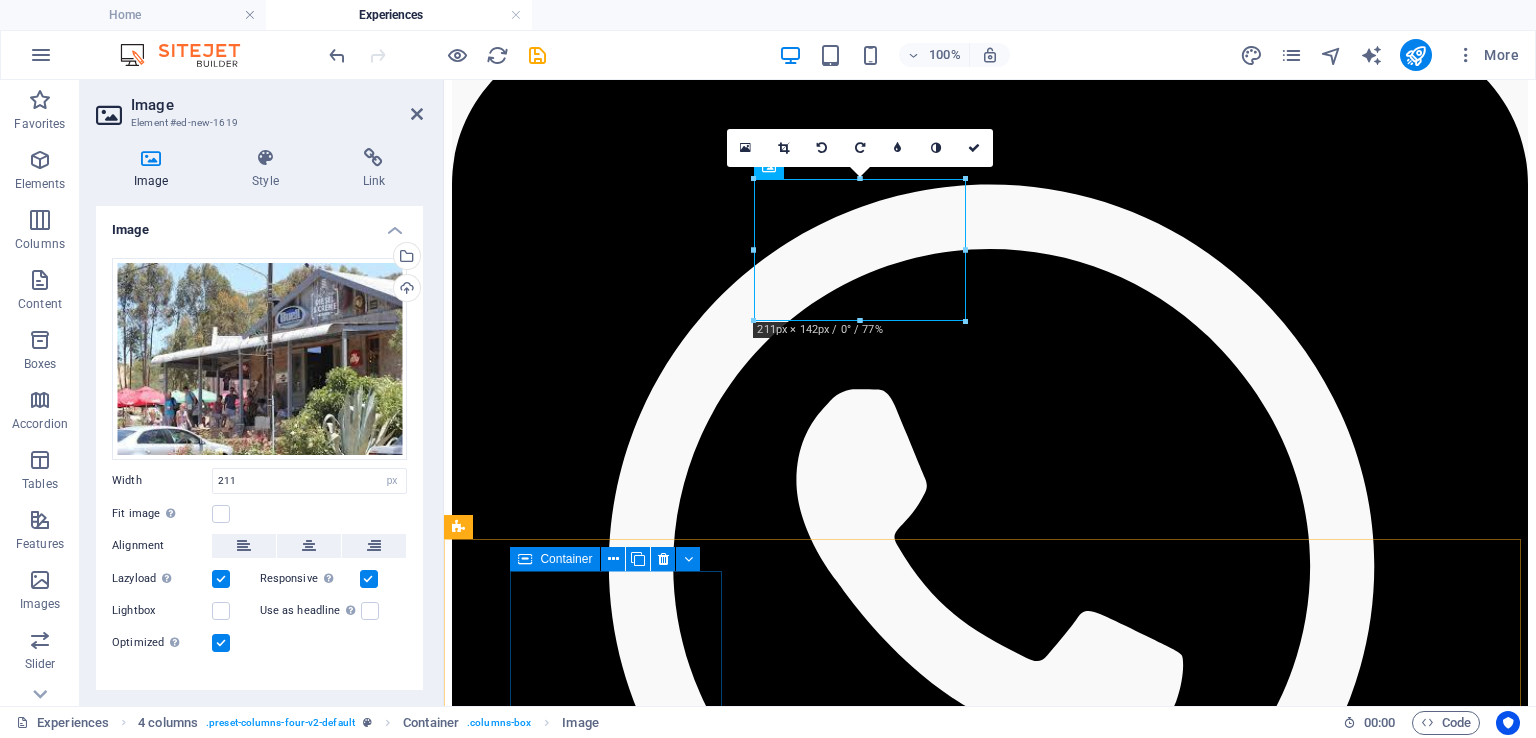 click on "Add elements" at bounding box center [931, 9510] 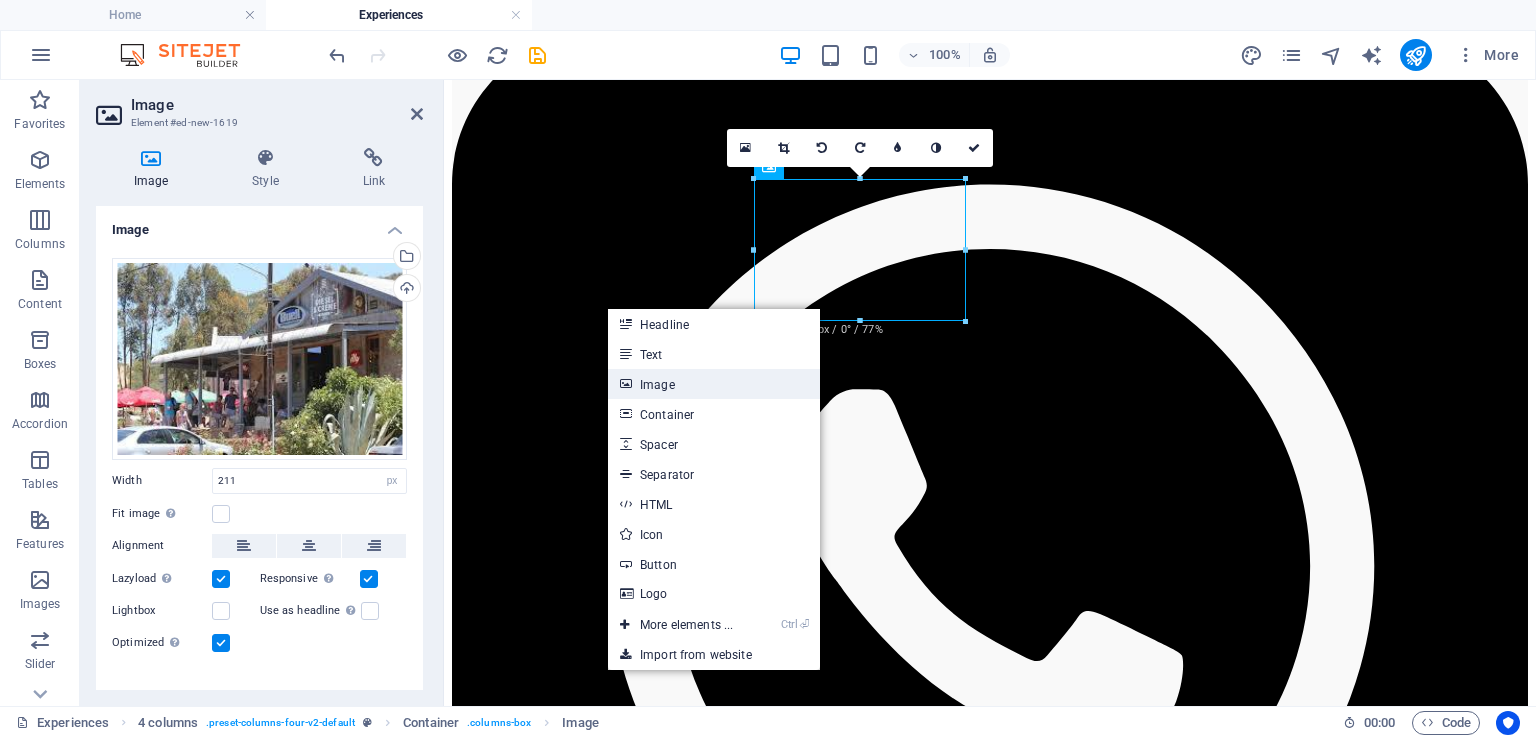 click on "Image" at bounding box center (714, 384) 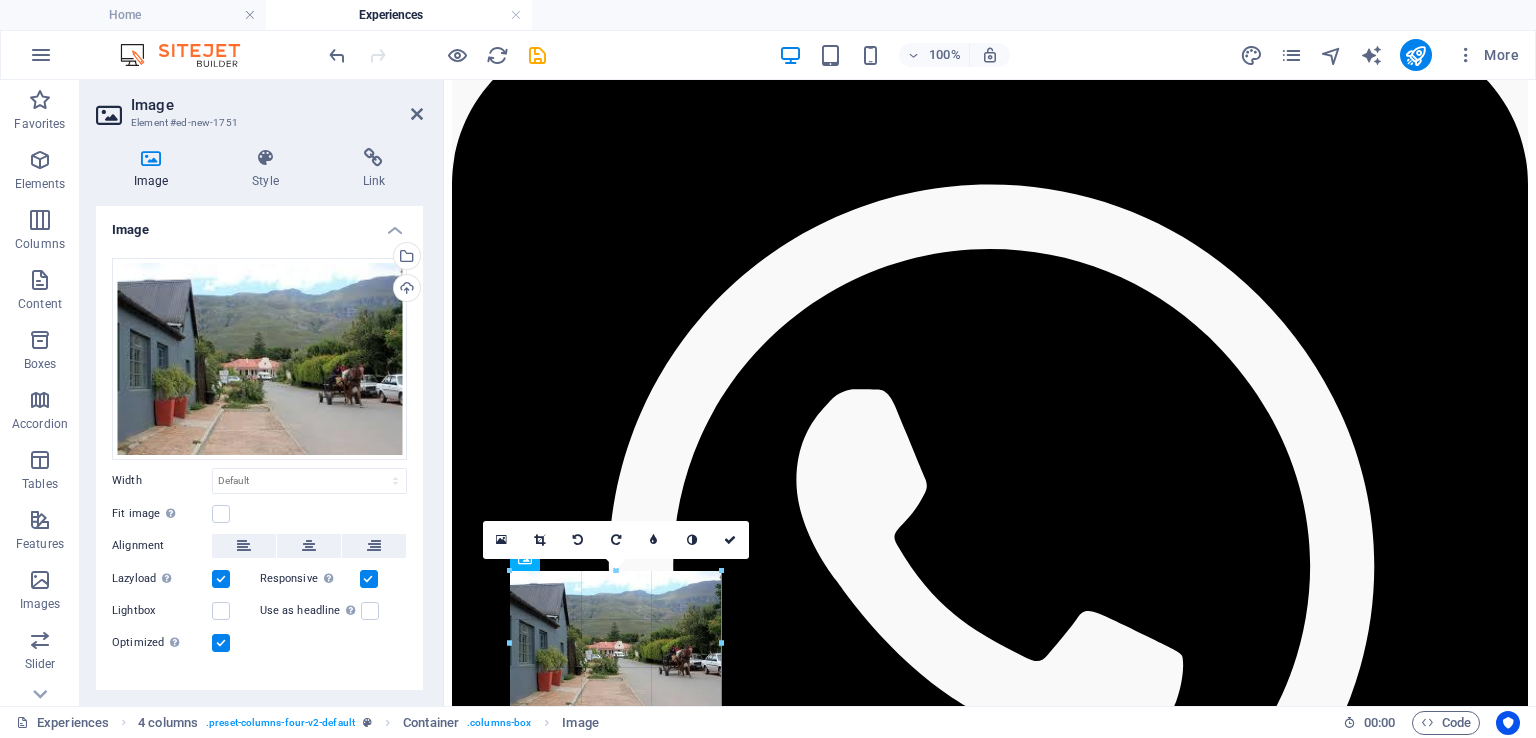 drag, startPoint x: 646, startPoint y: 666, endPoint x: 281, endPoint y: 623, distance: 367.52414 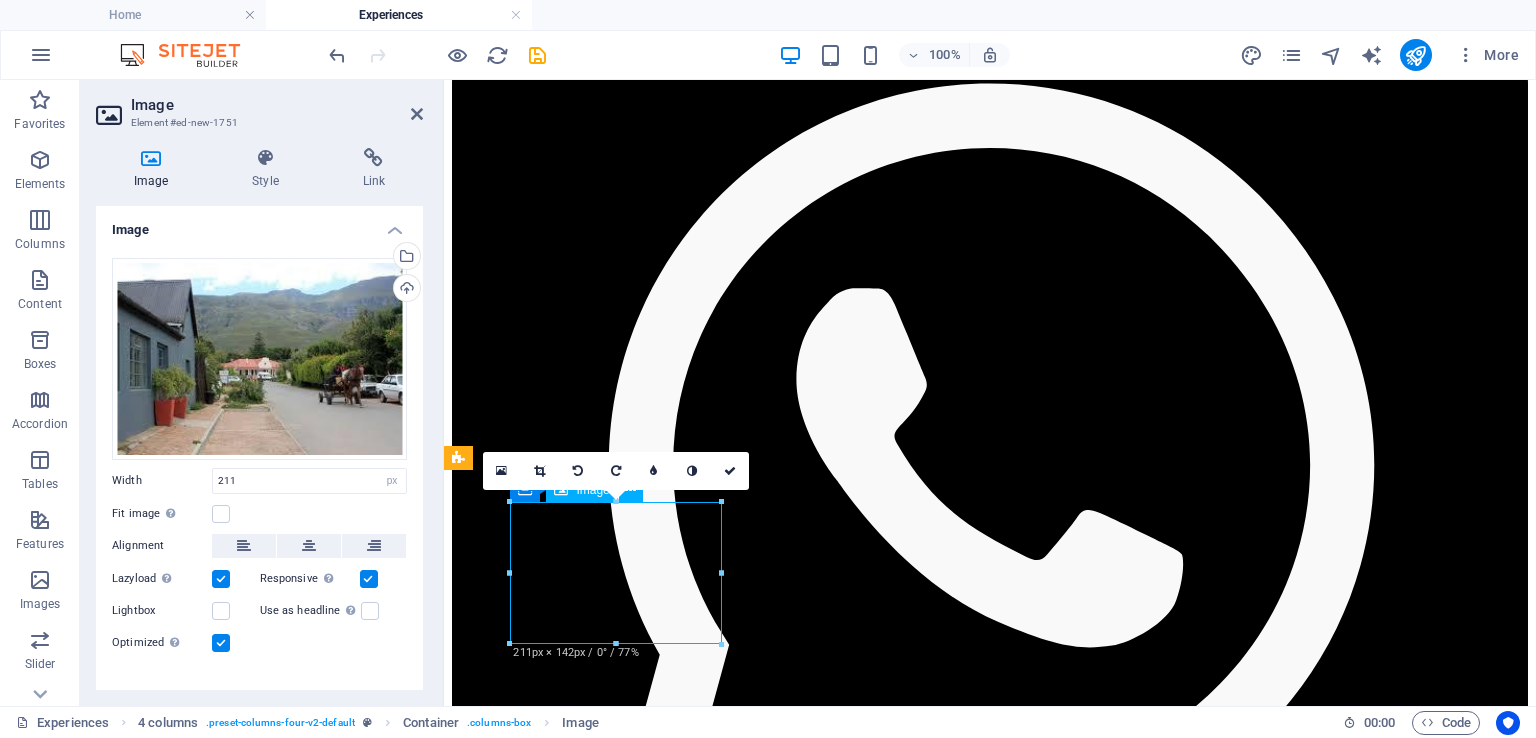 drag, startPoint x: 680, startPoint y: 677, endPoint x: 705, endPoint y: 638, distance: 46.32494 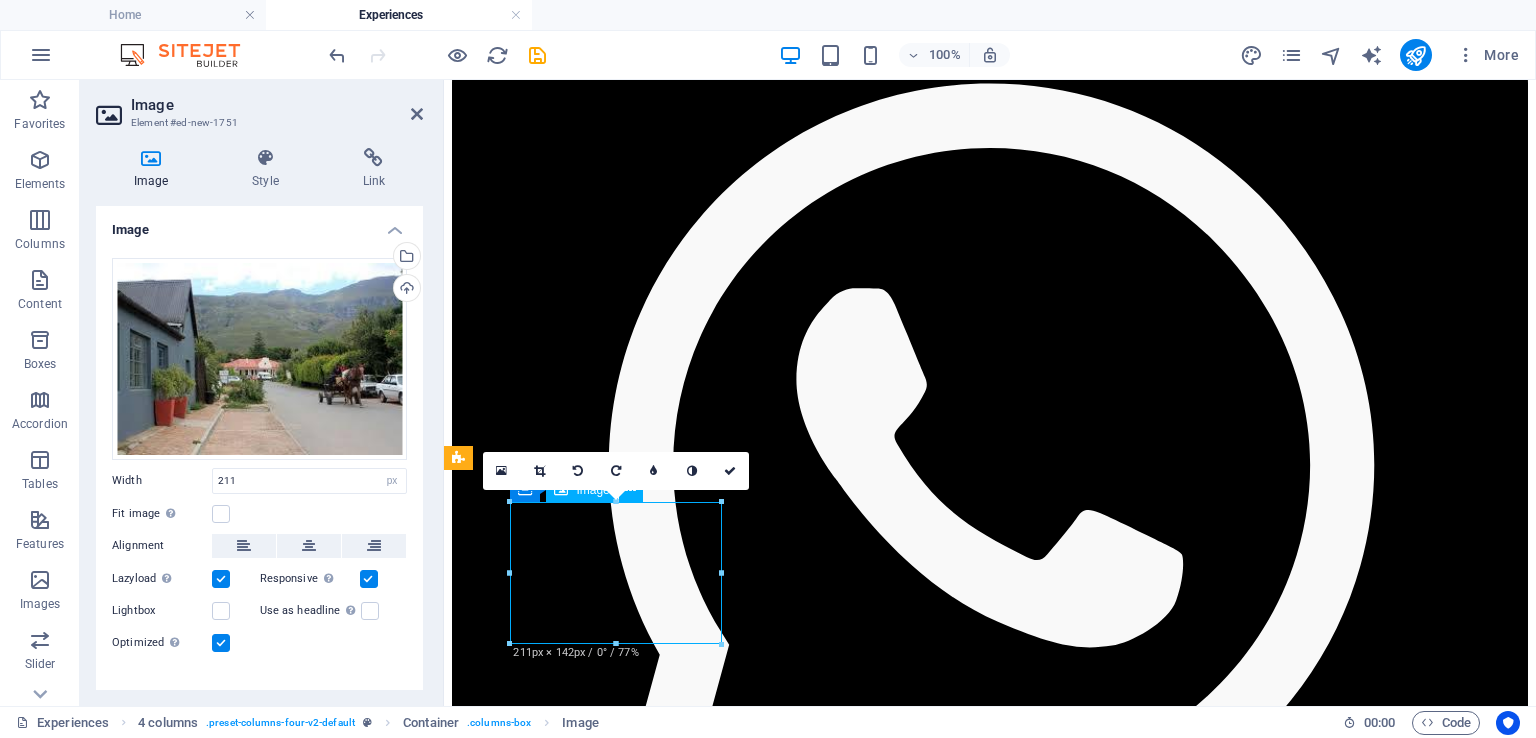 click at bounding box center (990, 9381) 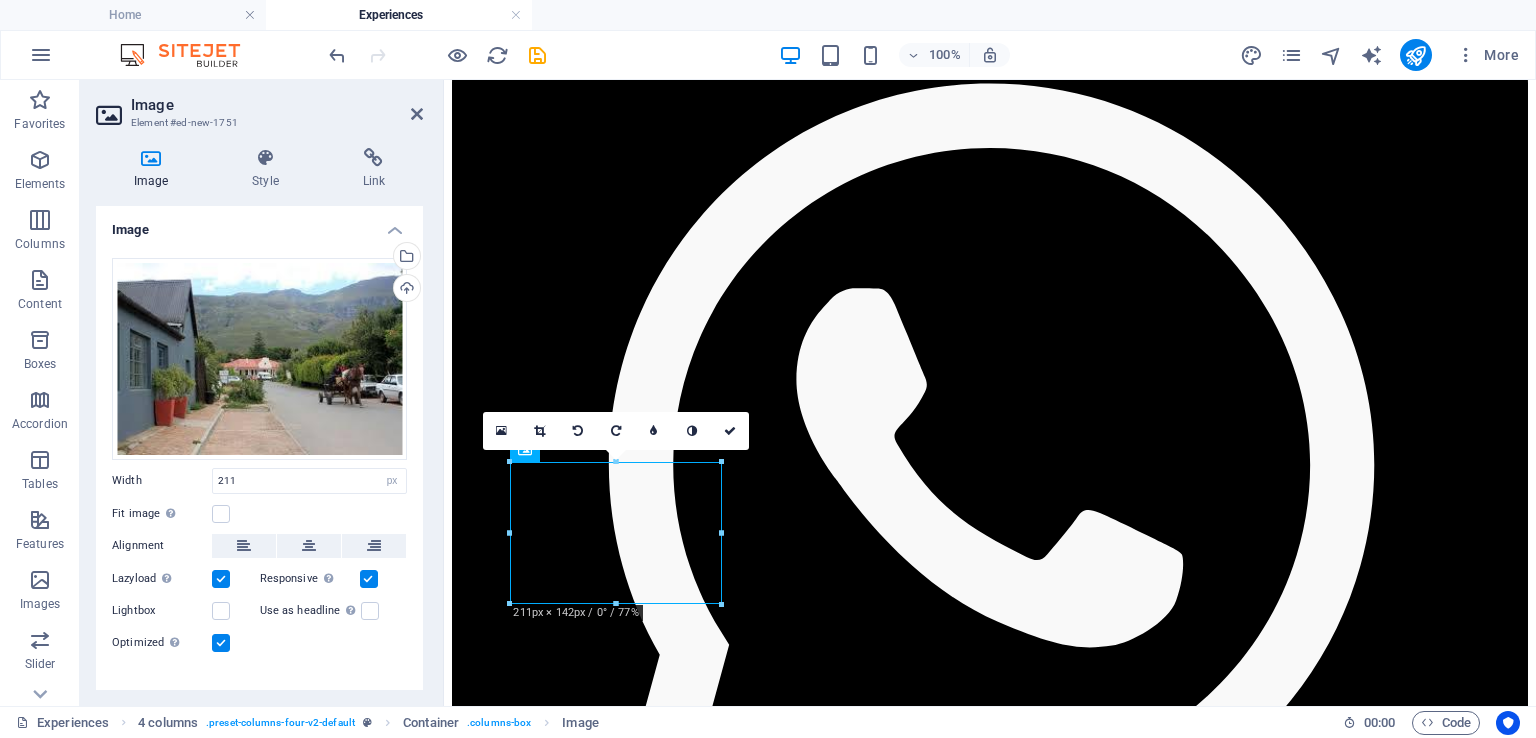 scroll, scrollTop: 5873, scrollLeft: 0, axis: vertical 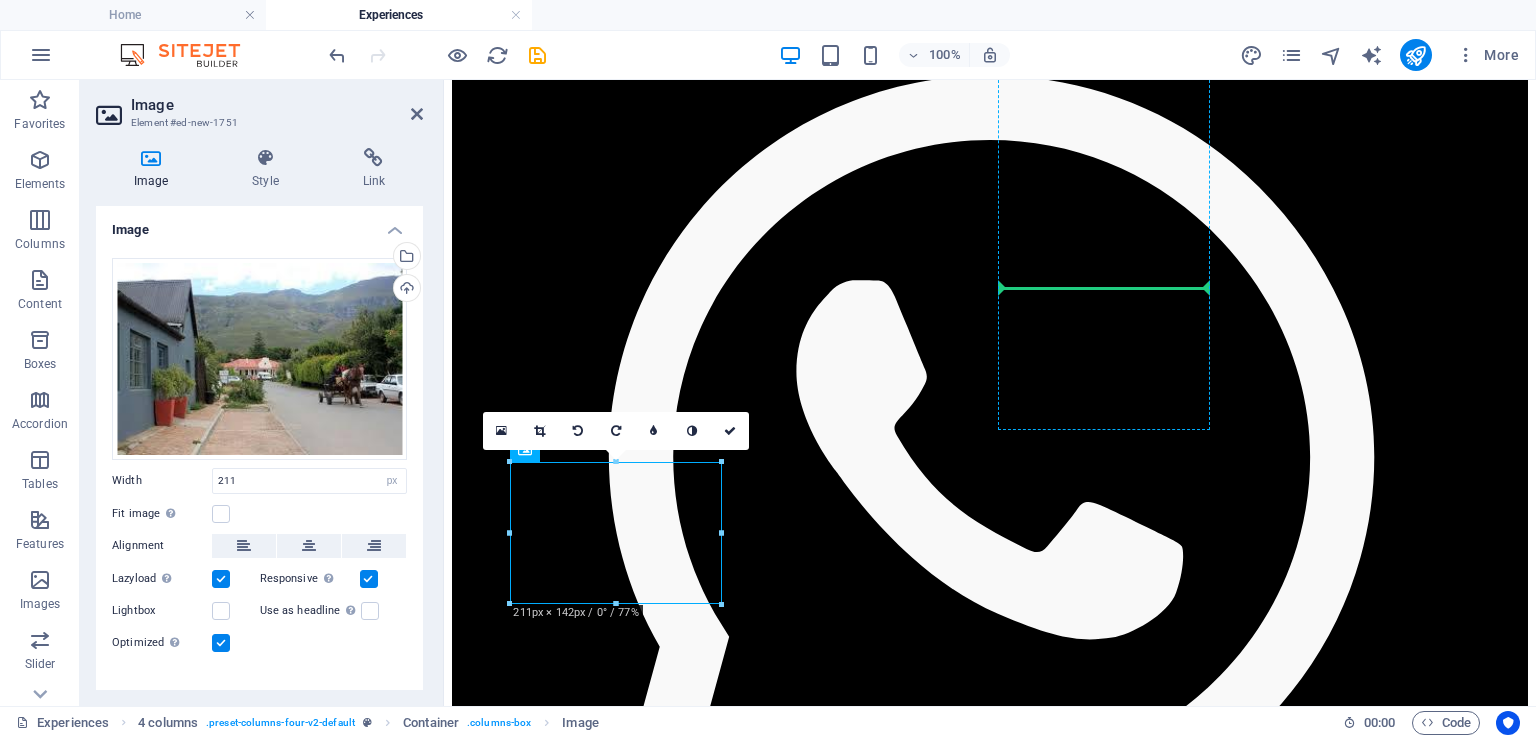 drag, startPoint x: 627, startPoint y: 567, endPoint x: 1057, endPoint y: 278, distance: 518.0936 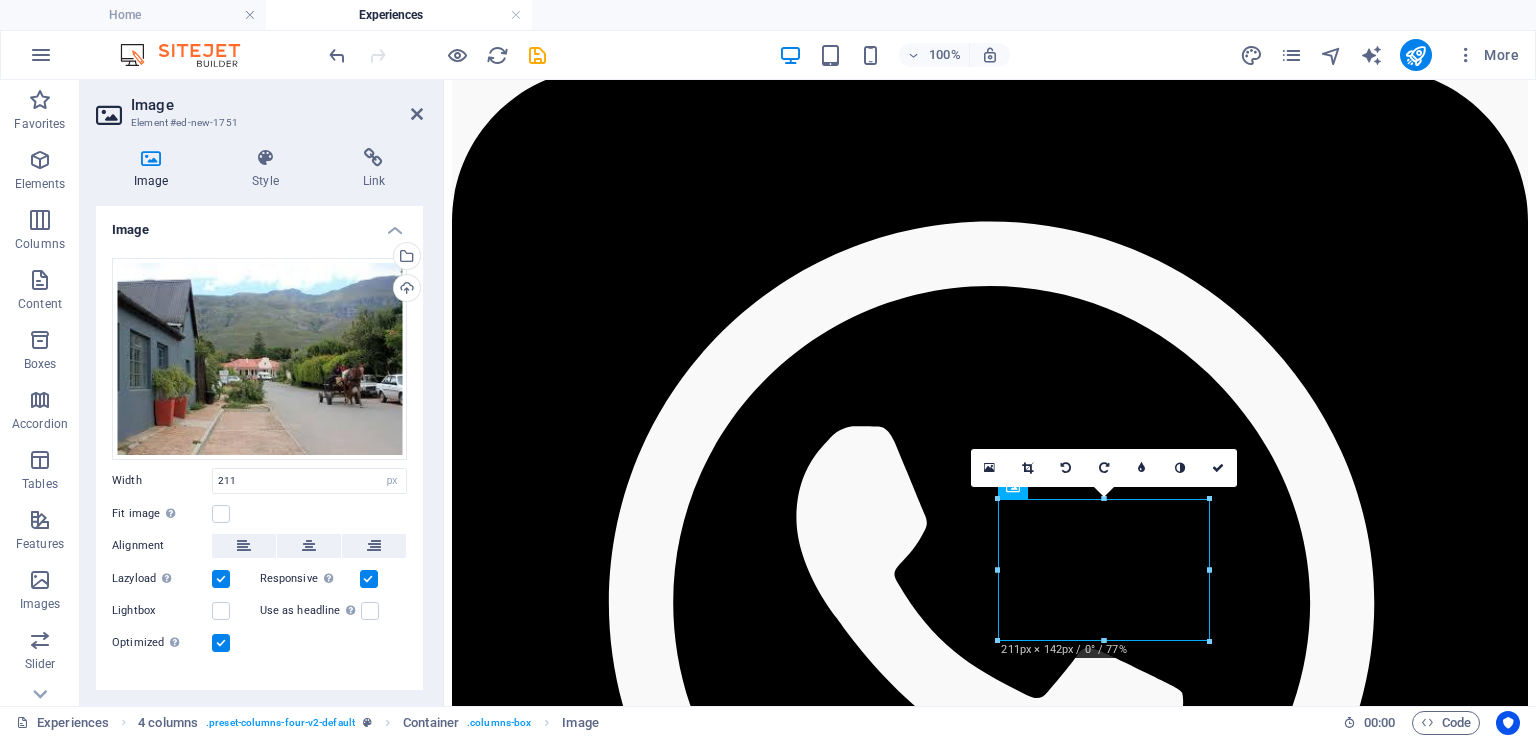 scroll, scrollTop: 5663, scrollLeft: 0, axis: vertical 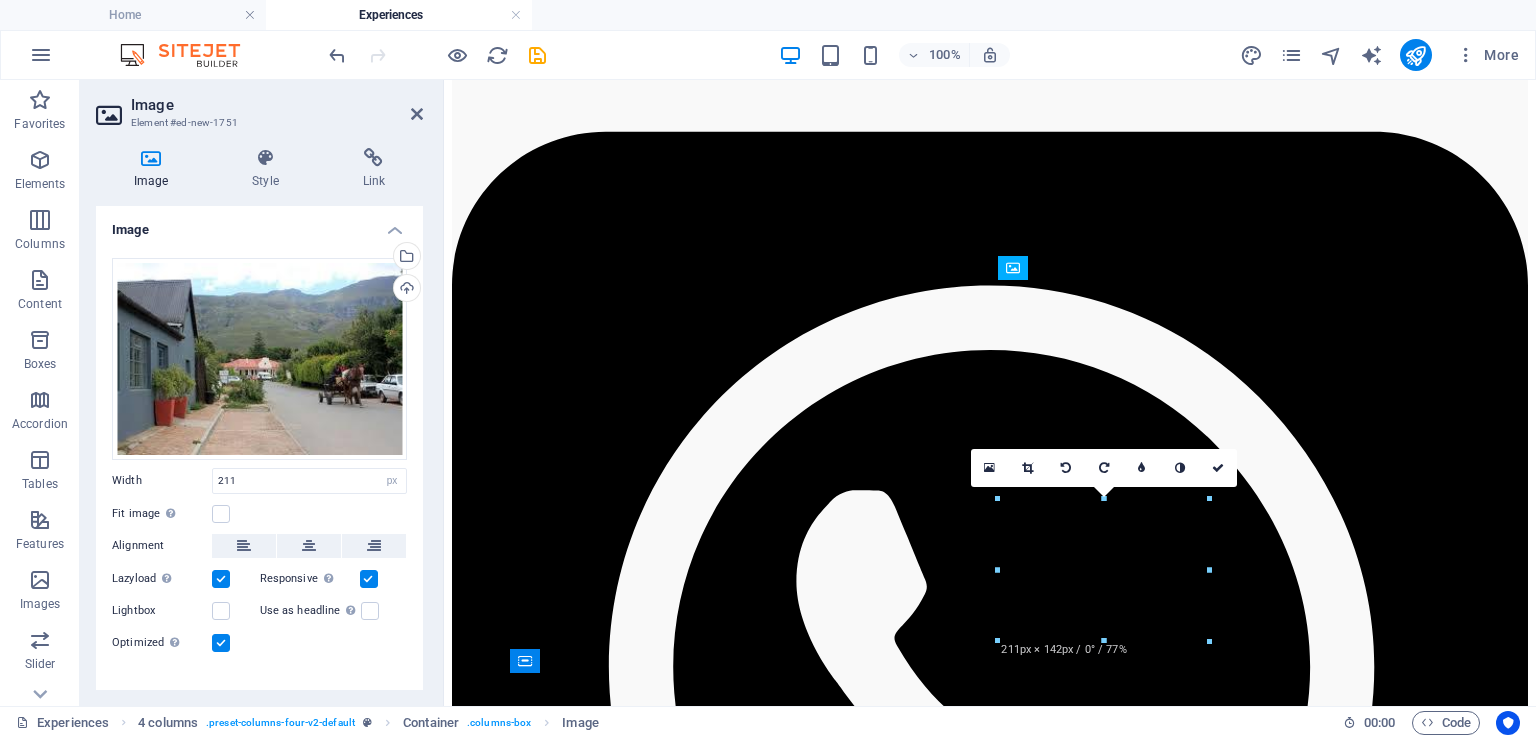 drag, startPoint x: 1121, startPoint y: 531, endPoint x: 1142, endPoint y: 441, distance: 92.417534 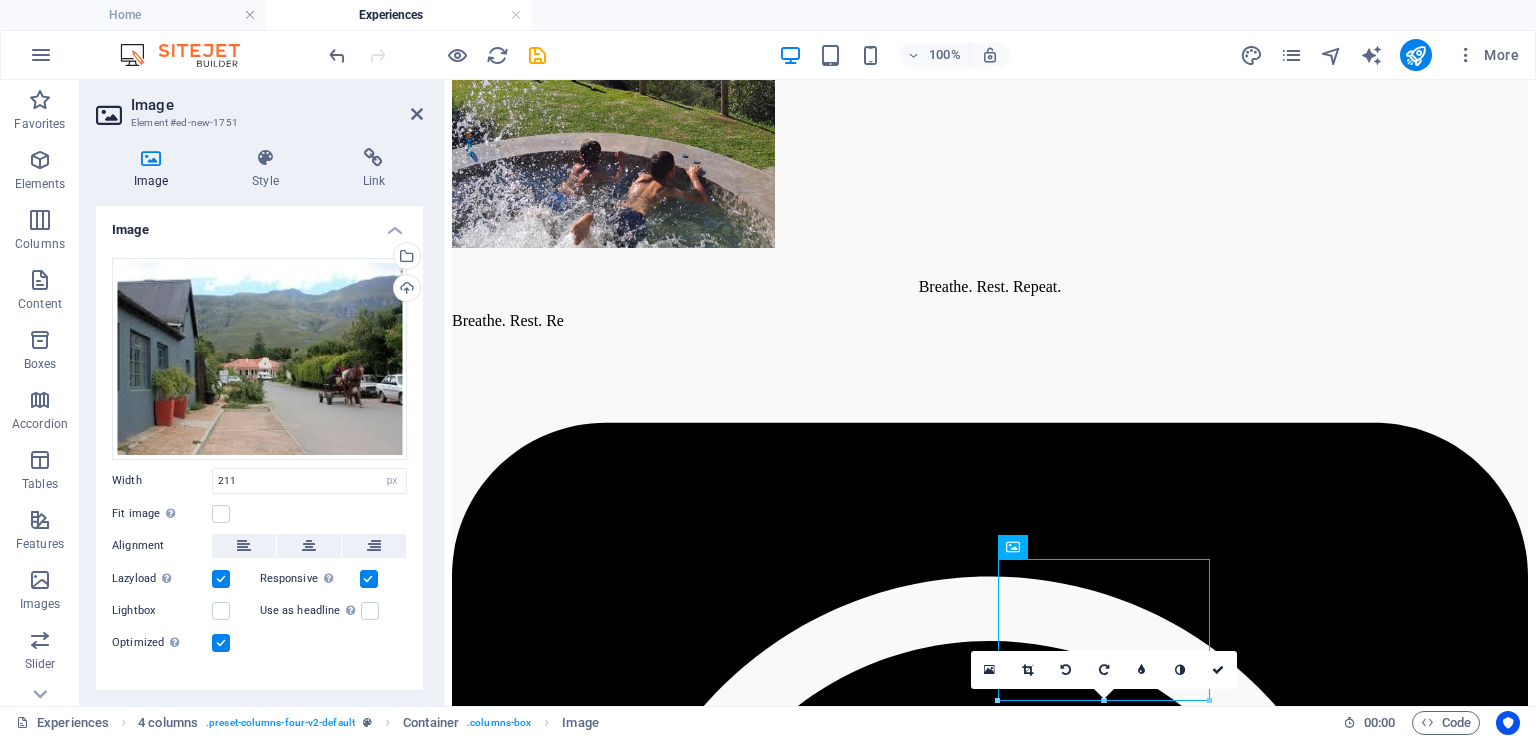 scroll, scrollTop: 5352, scrollLeft: 0, axis: vertical 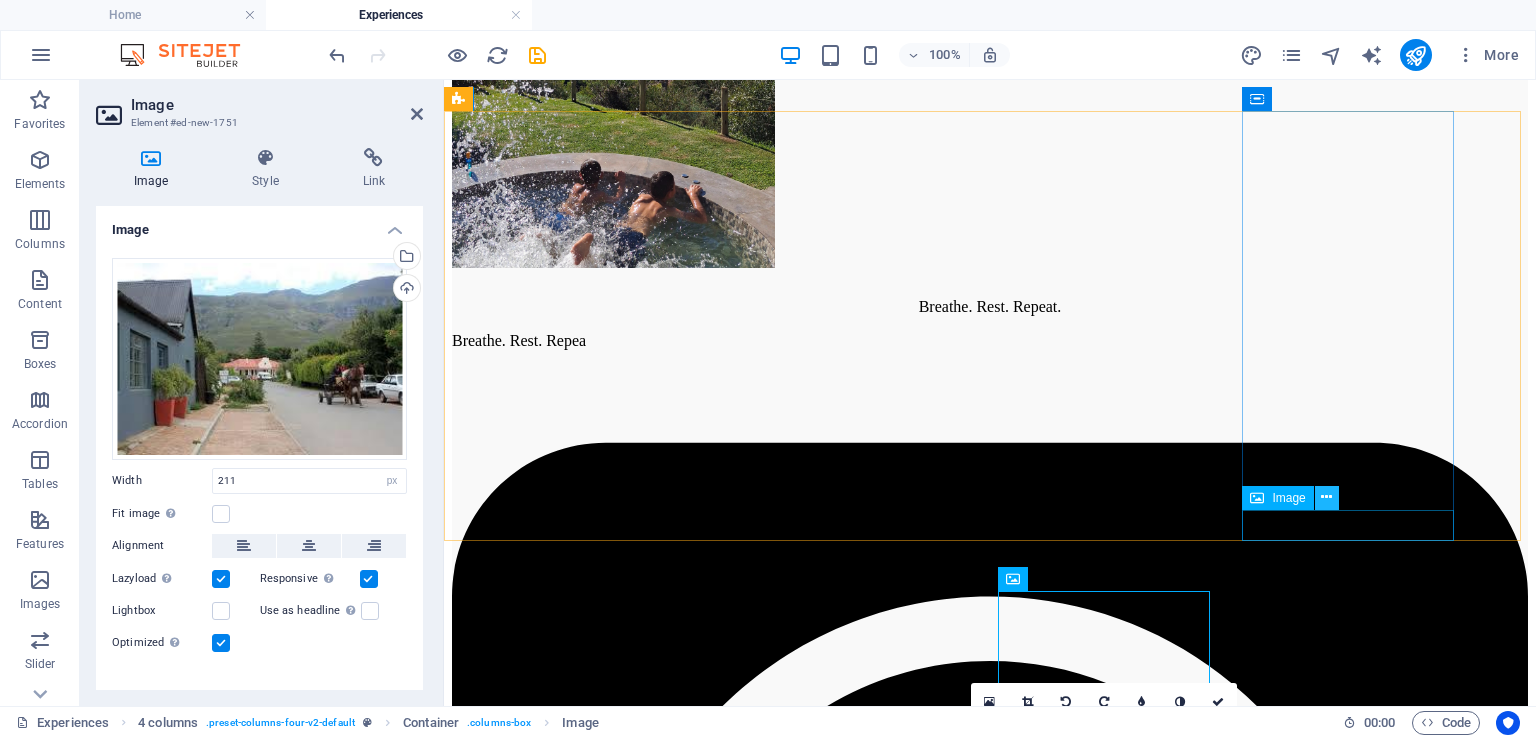 click at bounding box center (1327, 498) 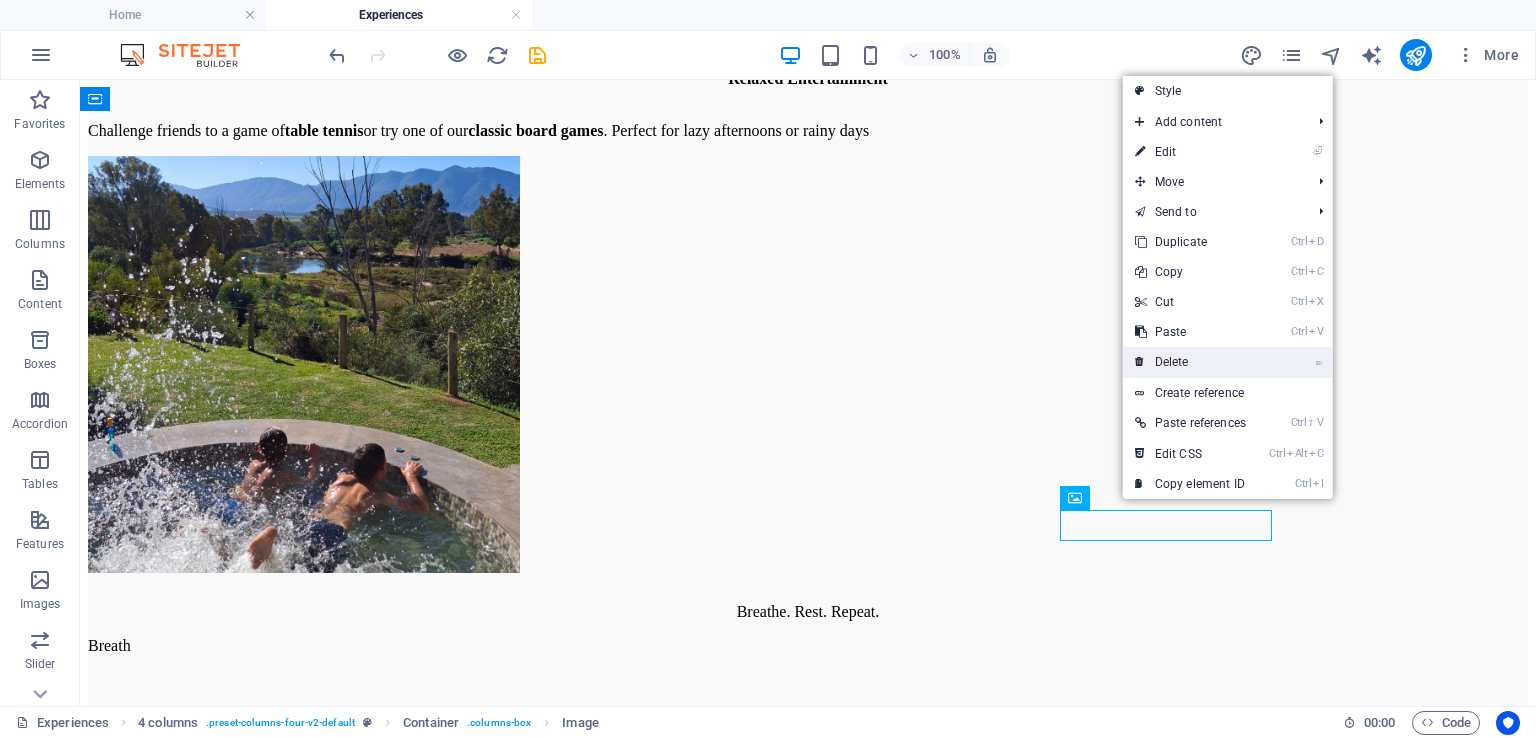 click on "⌦  Delete" at bounding box center [1190, 362] 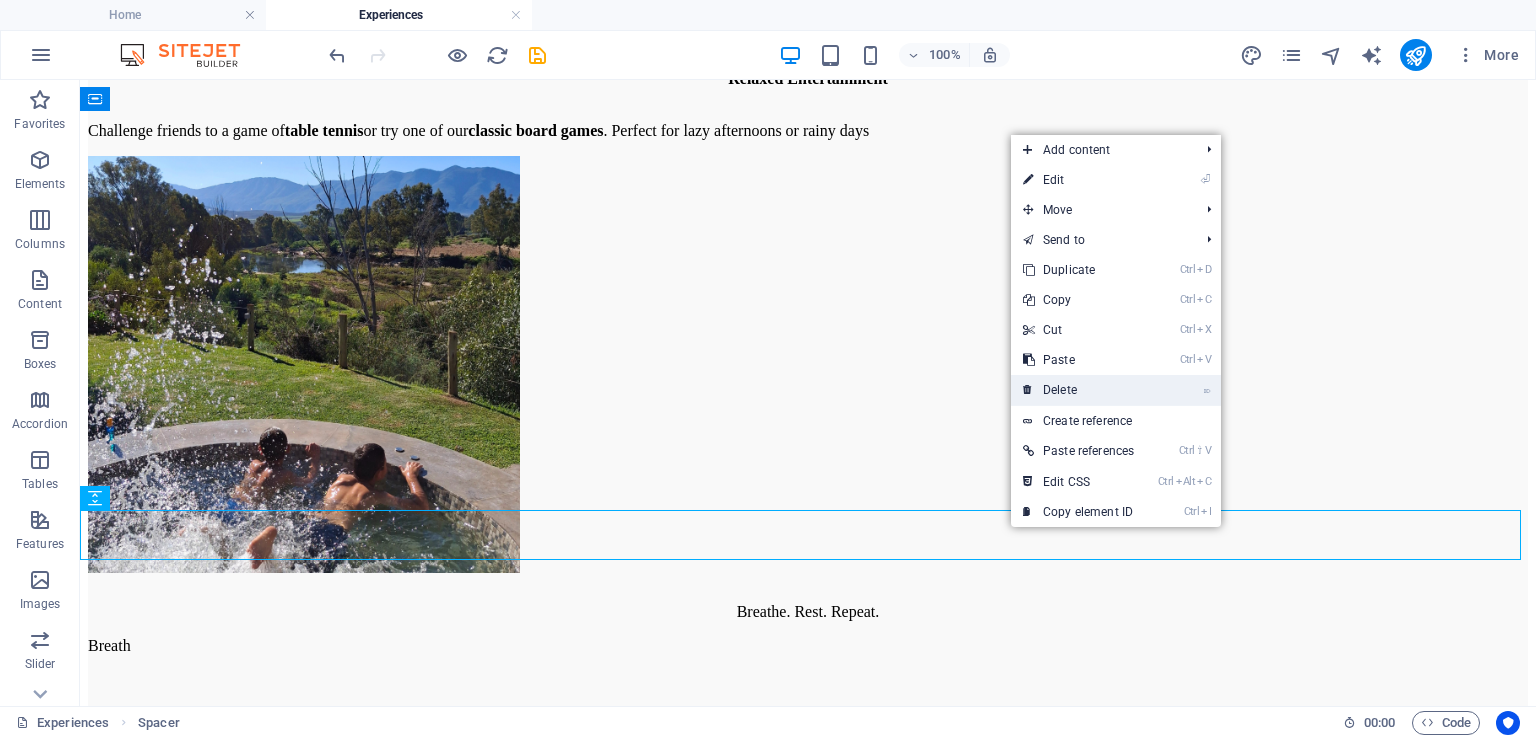 click on "⌦  Delete" at bounding box center [1078, 390] 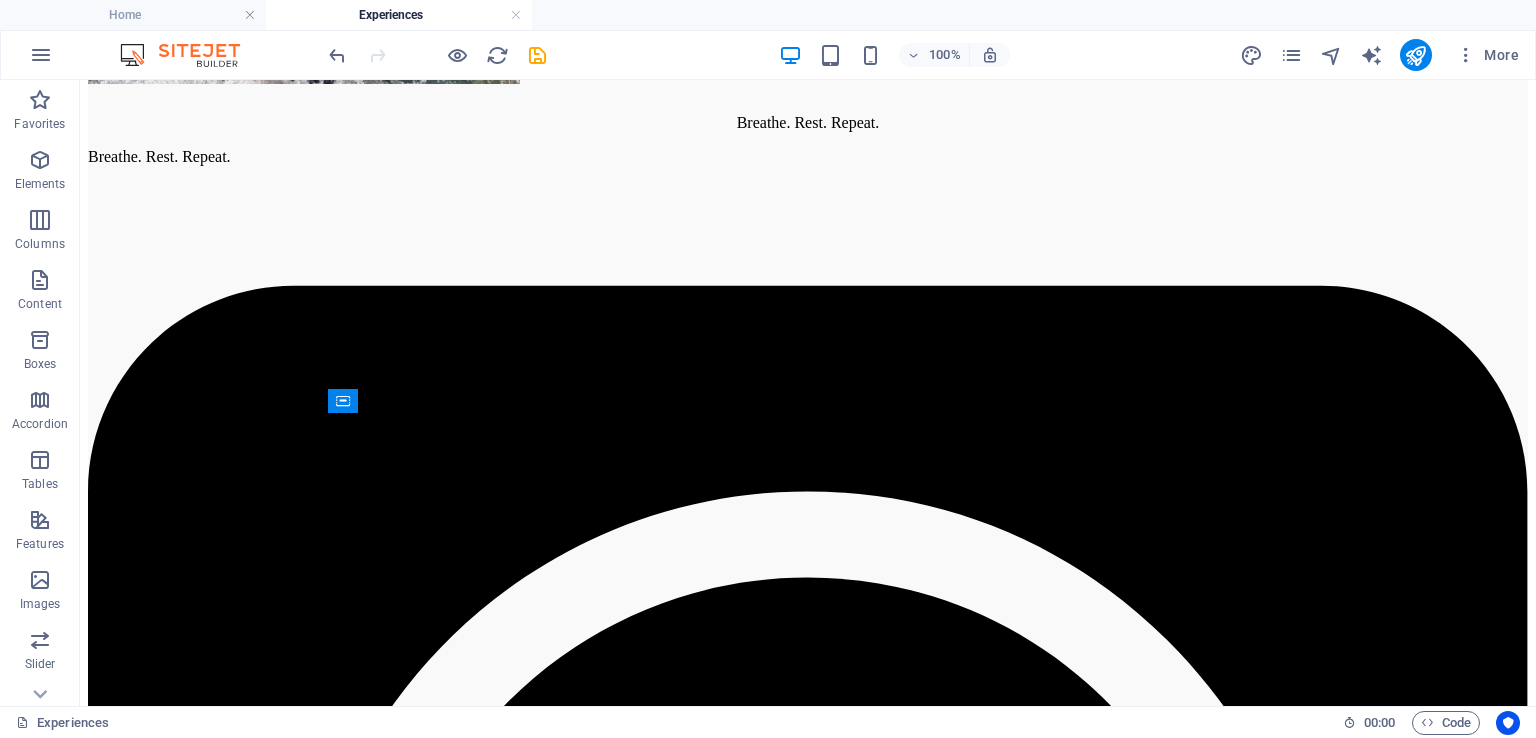 scroll, scrollTop: 5820, scrollLeft: 0, axis: vertical 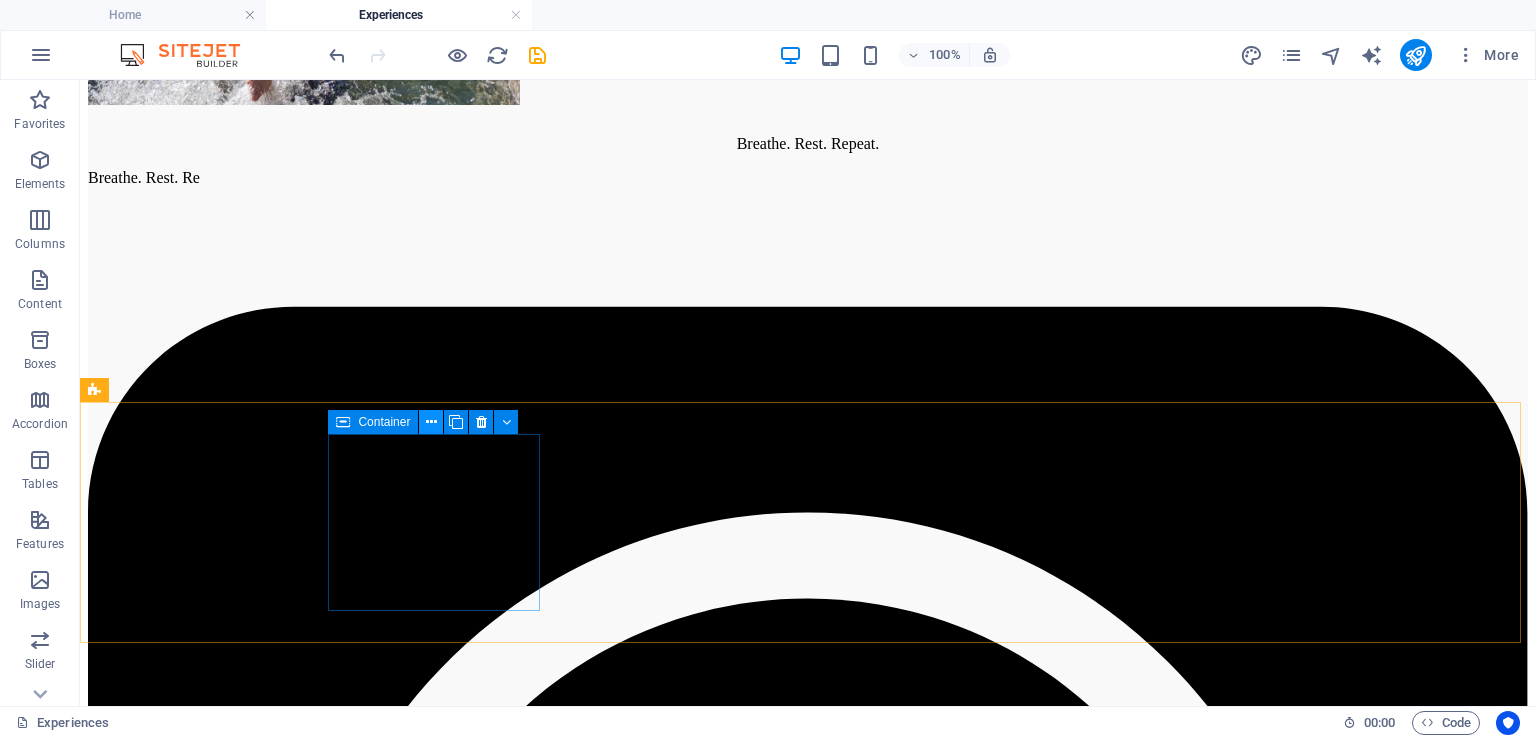 click at bounding box center (431, 422) 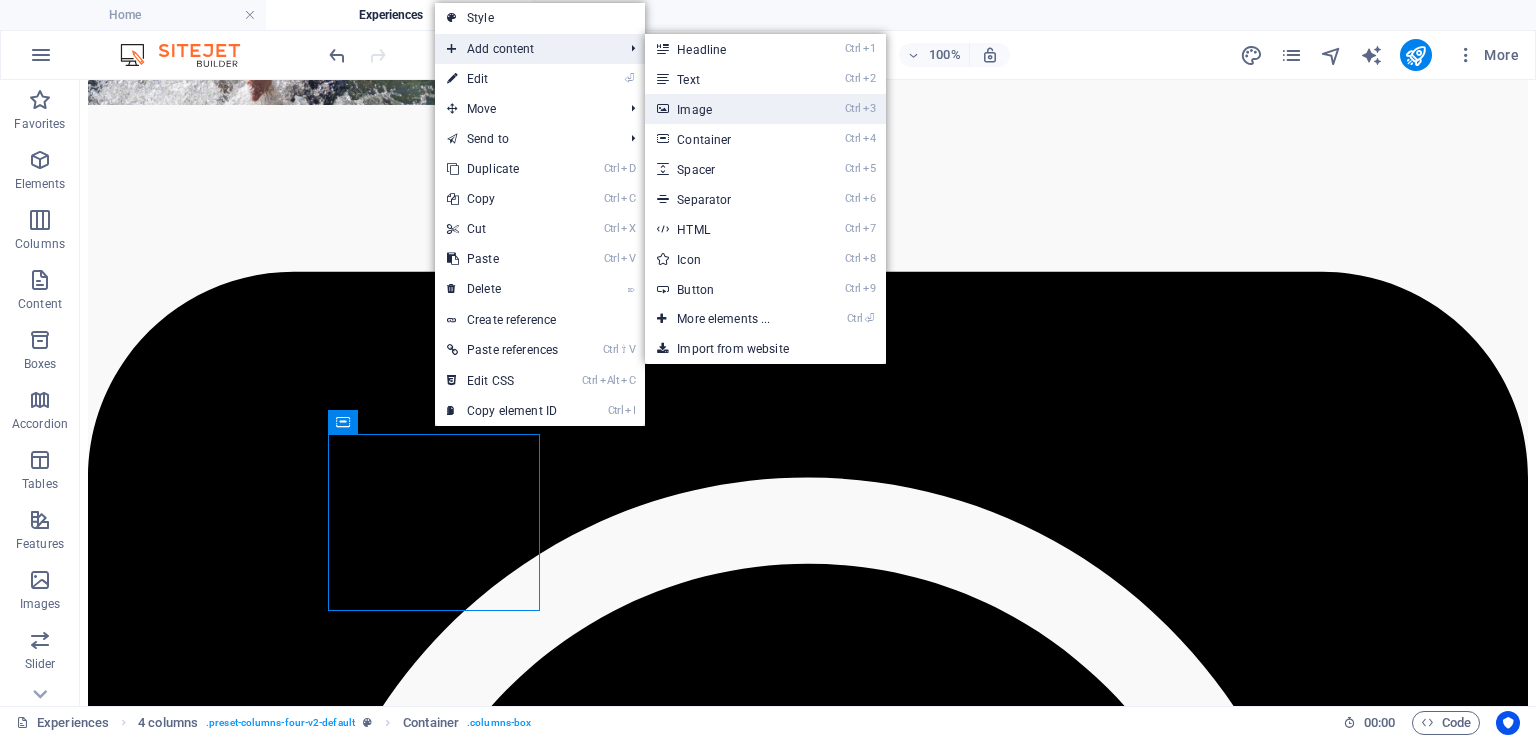 click at bounding box center [662, 109] 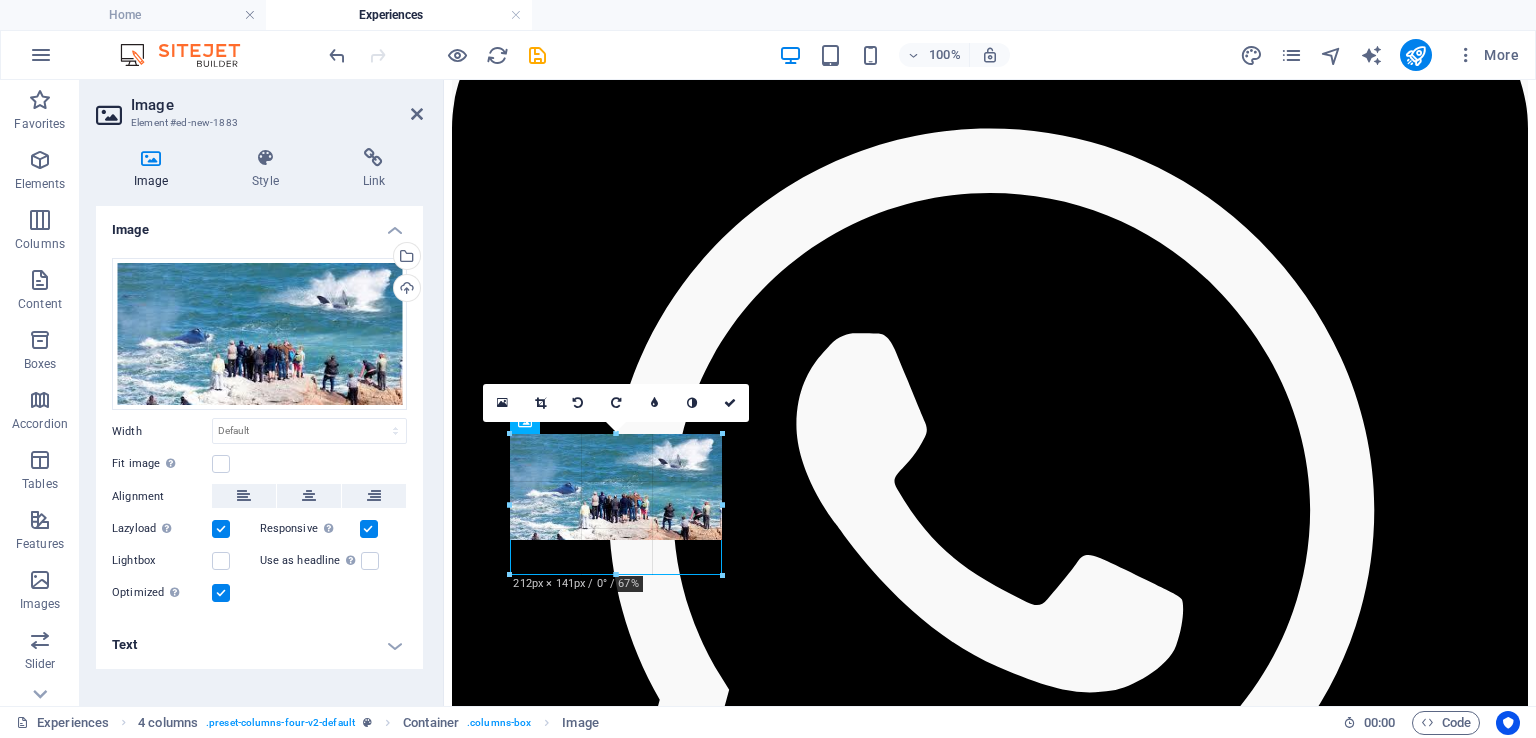 drag, startPoint x: 668, startPoint y: 512, endPoint x: 698, endPoint y: 573, distance: 67.977936 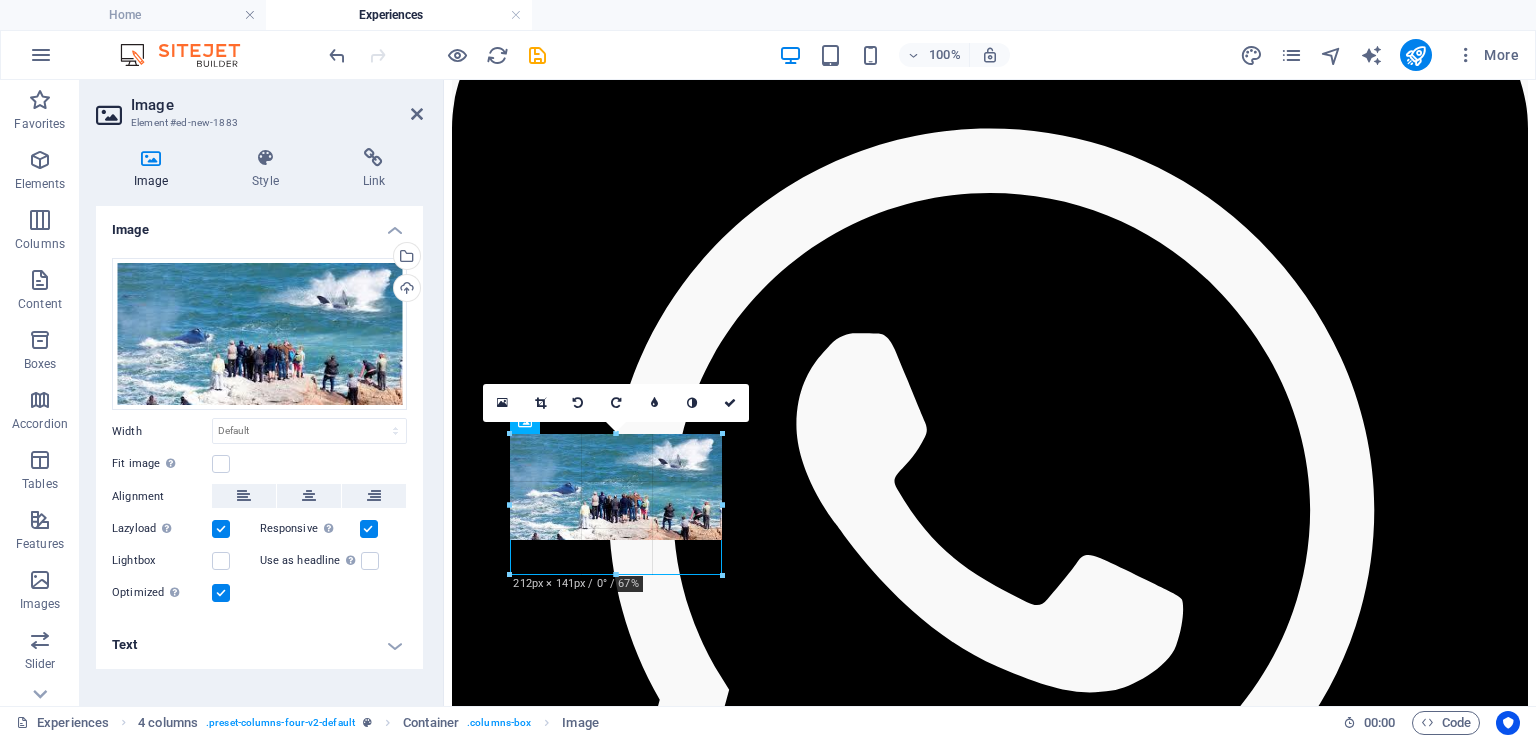 type on "212" 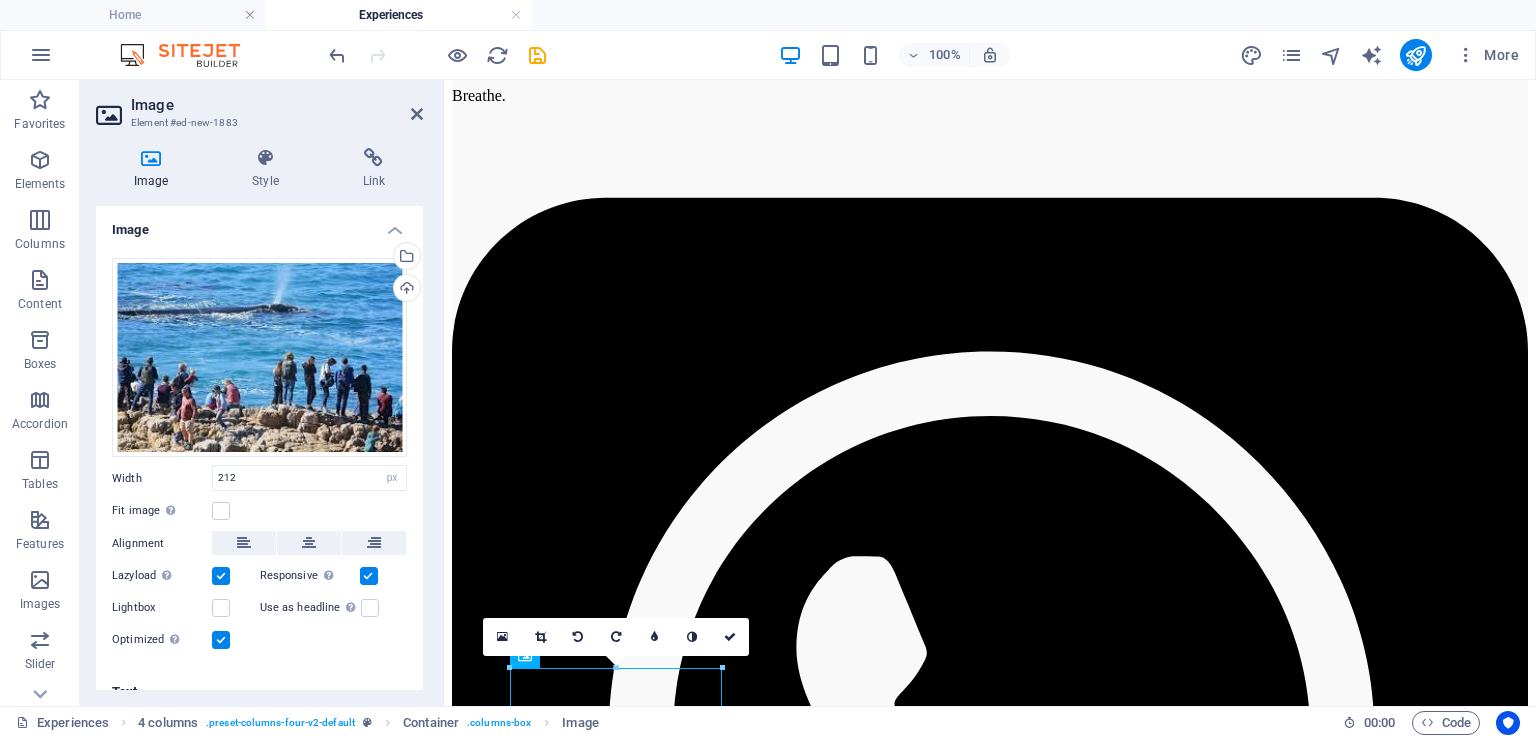 scroll, scrollTop: 5714, scrollLeft: 0, axis: vertical 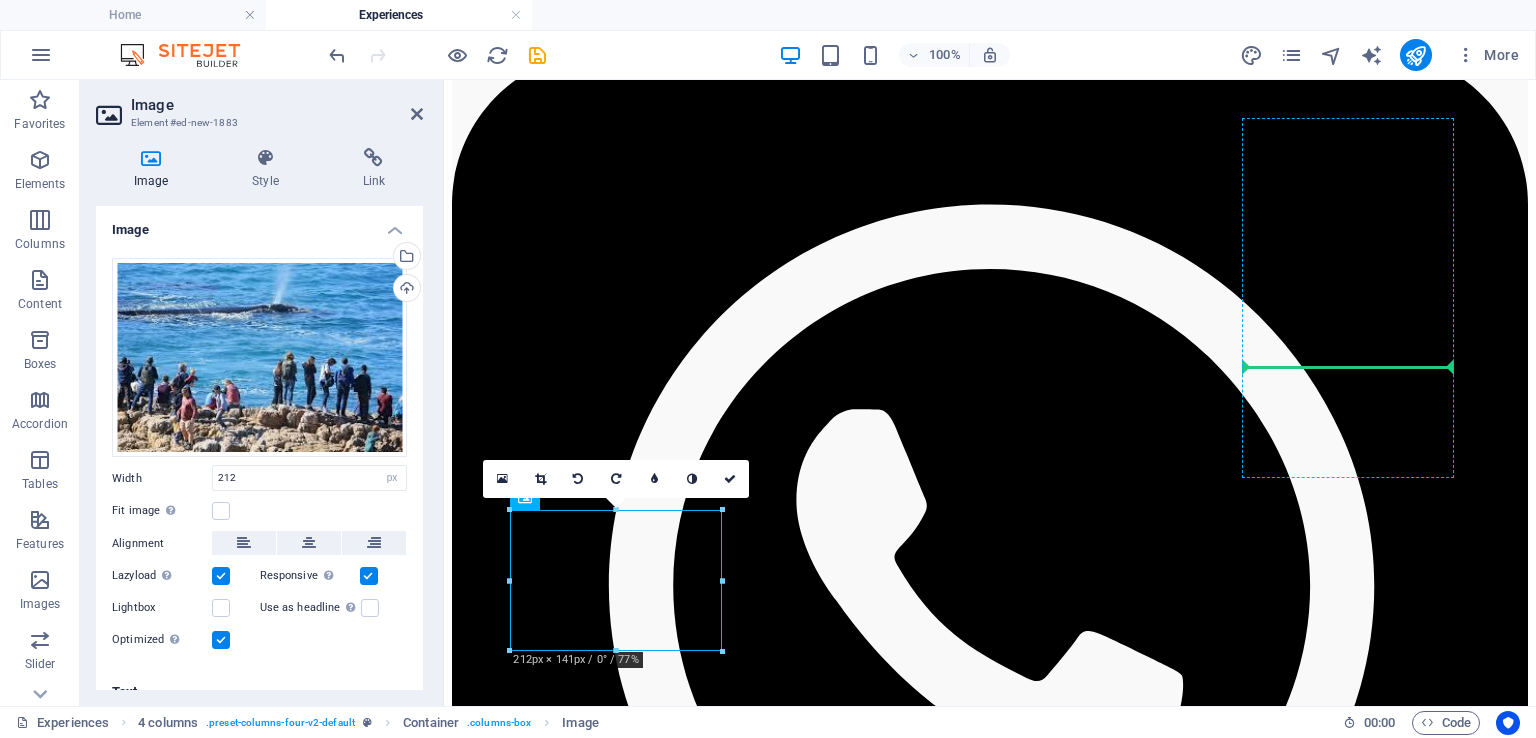 drag, startPoint x: 654, startPoint y: 639, endPoint x: 1288, endPoint y: 361, distance: 692.2716 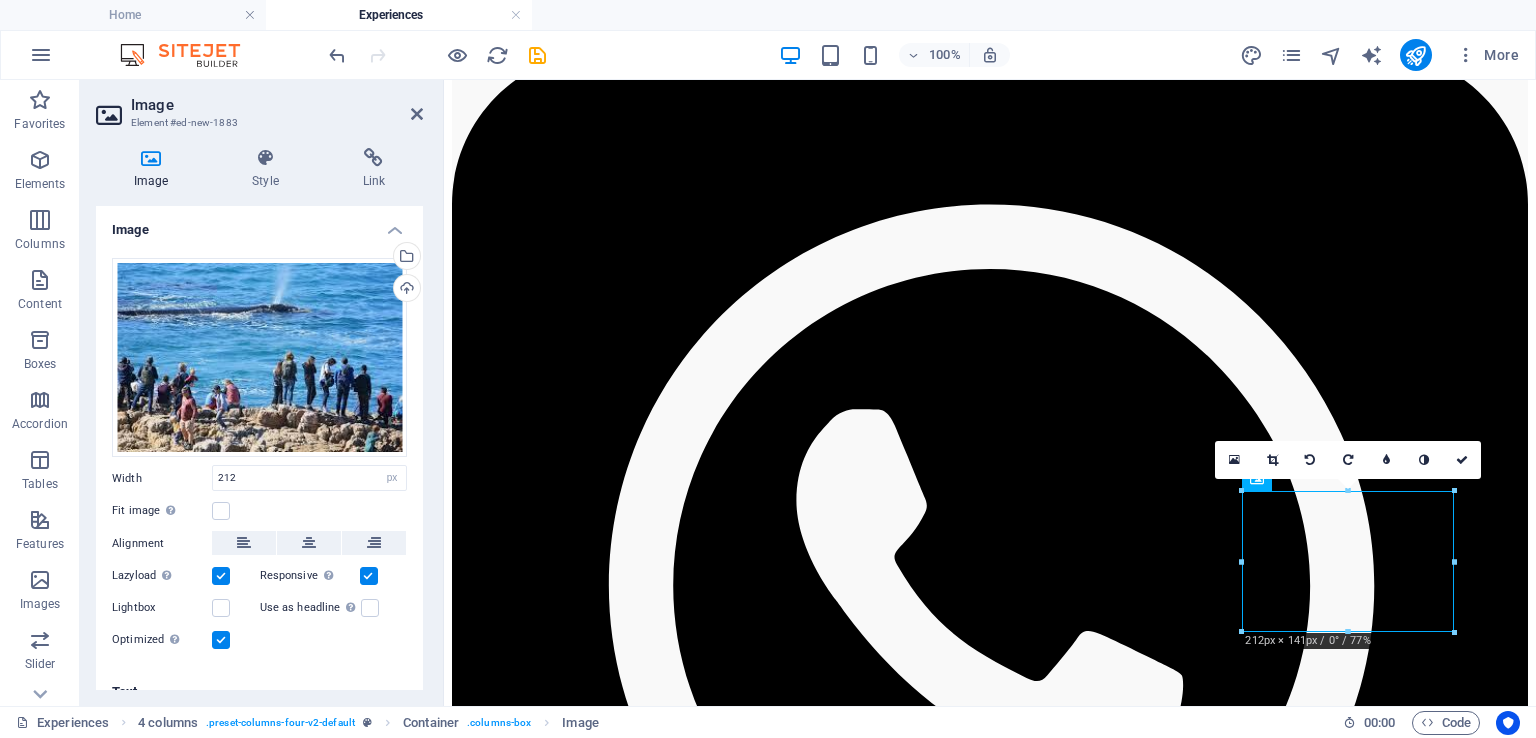 scroll, scrollTop: 5492, scrollLeft: 0, axis: vertical 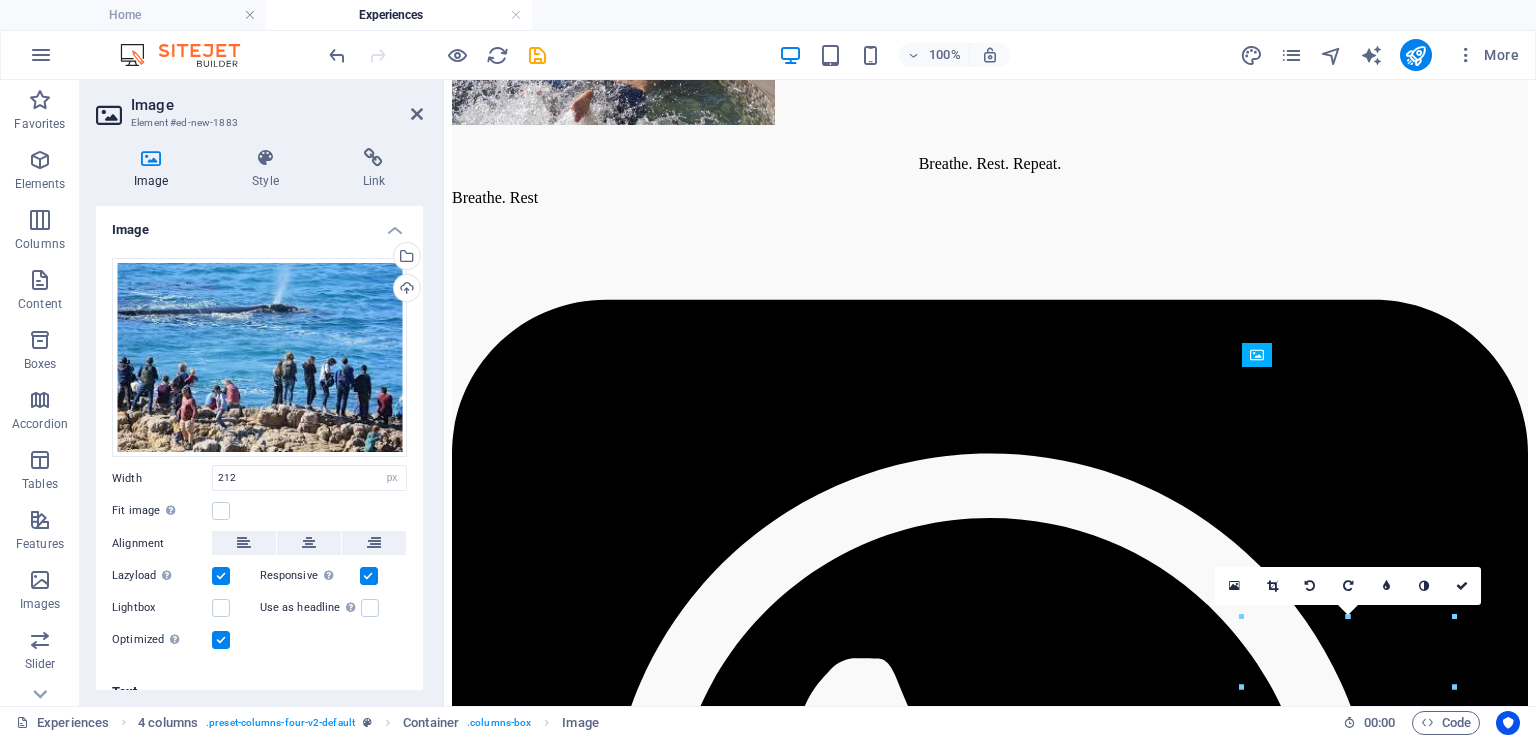 drag, startPoint x: 1339, startPoint y: 641, endPoint x: 1367, endPoint y: 493, distance: 150.62537 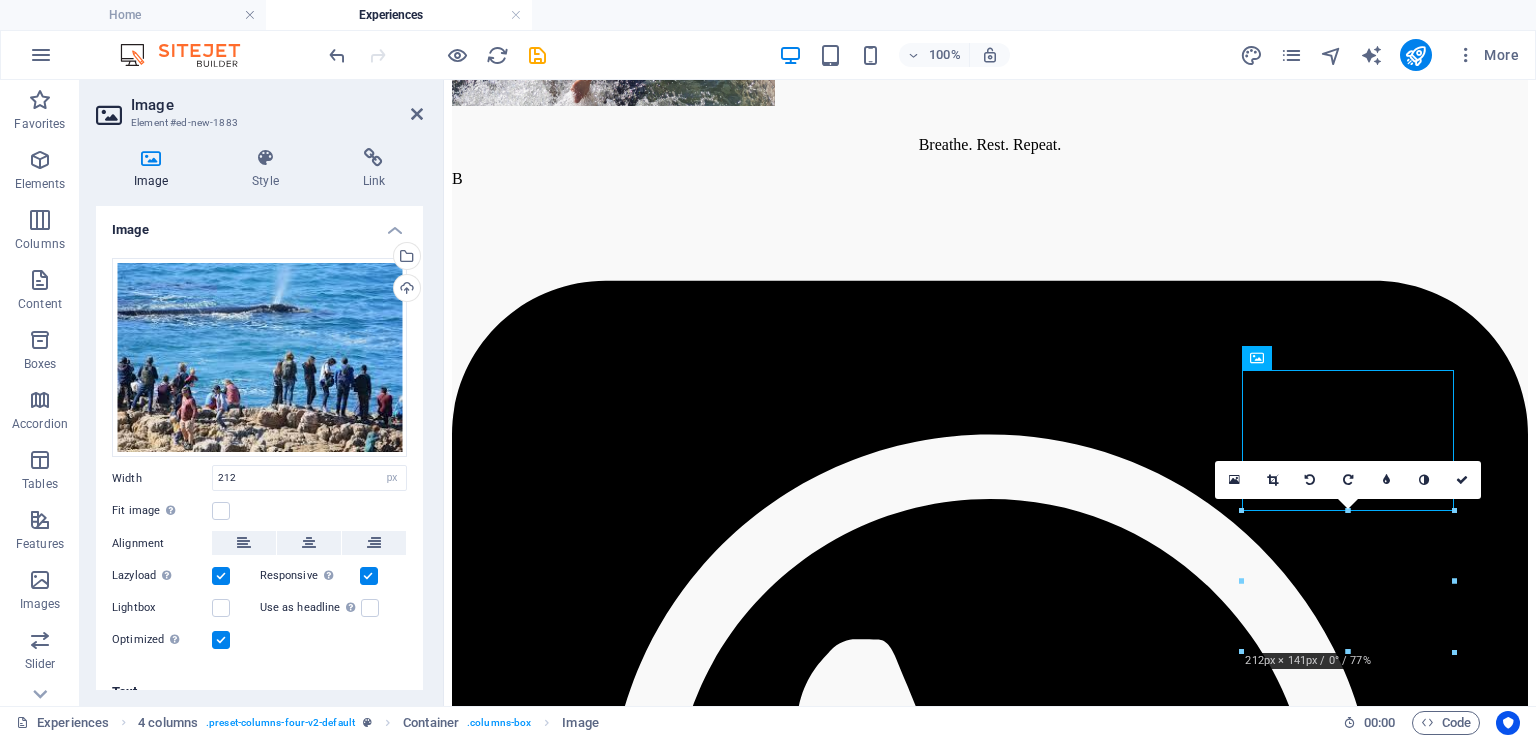 scroll, scrollTop: 5492, scrollLeft: 0, axis: vertical 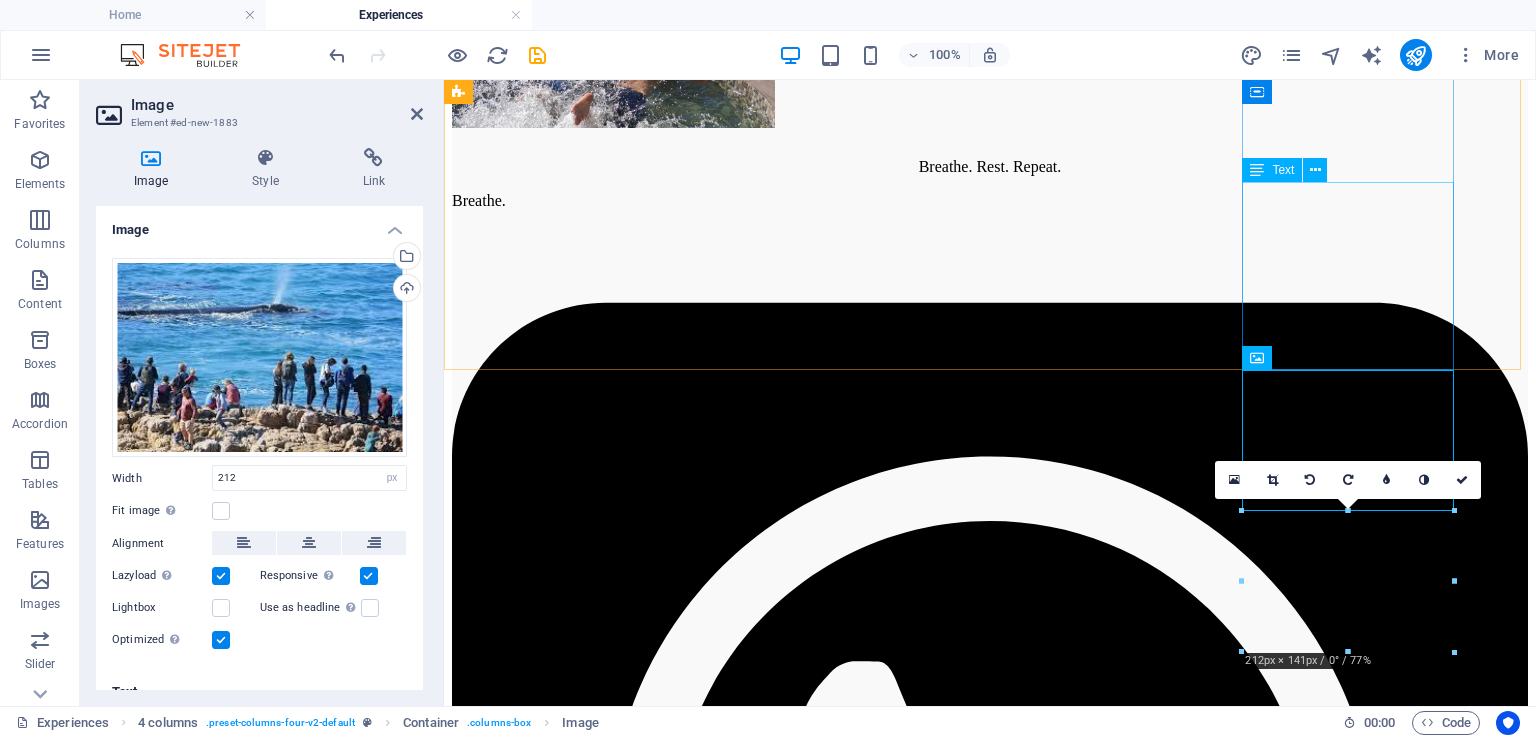 click on "Montagu   31 min (37.9 km) Hot springs, climbing, historic streets, Route 62 art and wine" at bounding box center (990, 8227) 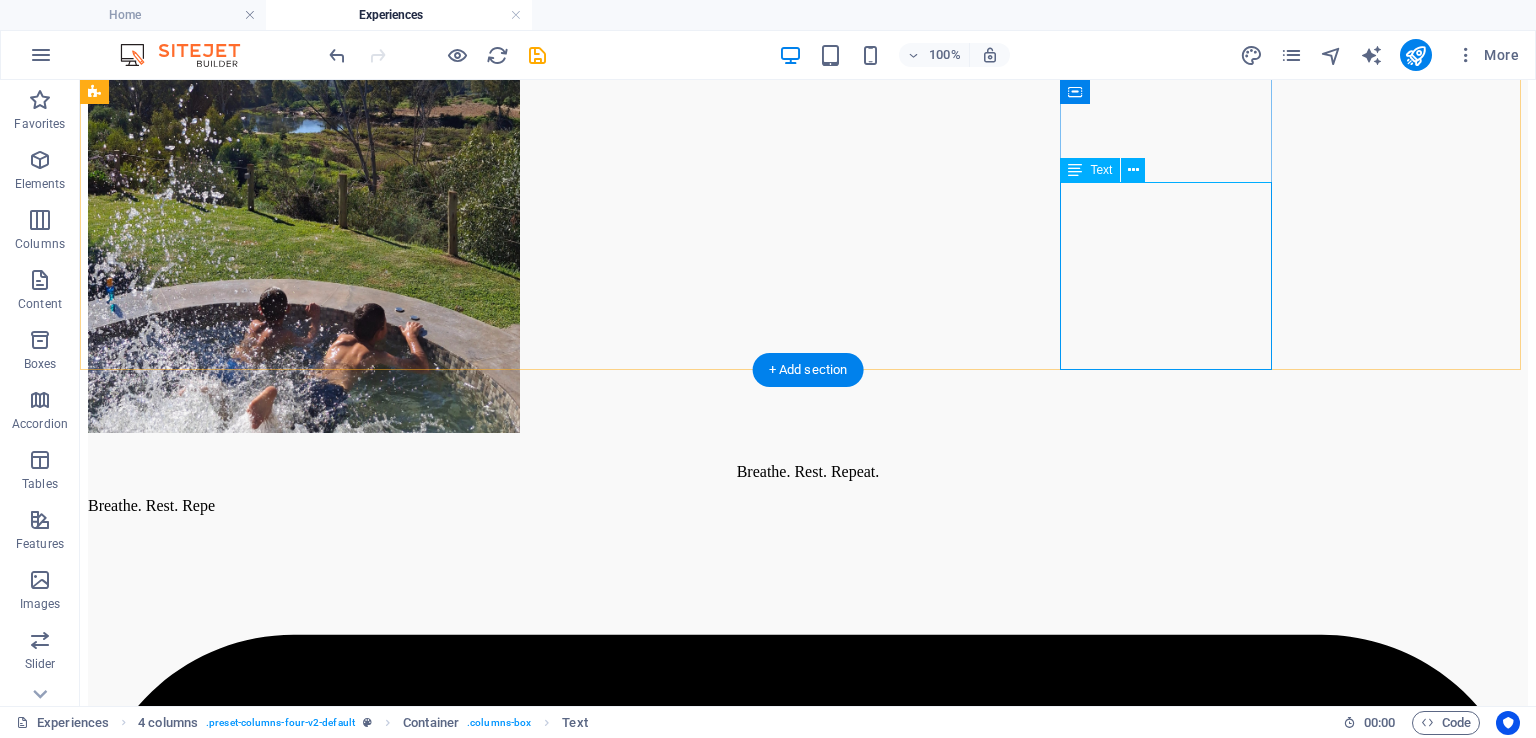 click on "Montagu   31 min (37.9 km) Hot springs, climbing, historic streets, Route 62 art and wine" at bounding box center (808, 9716) 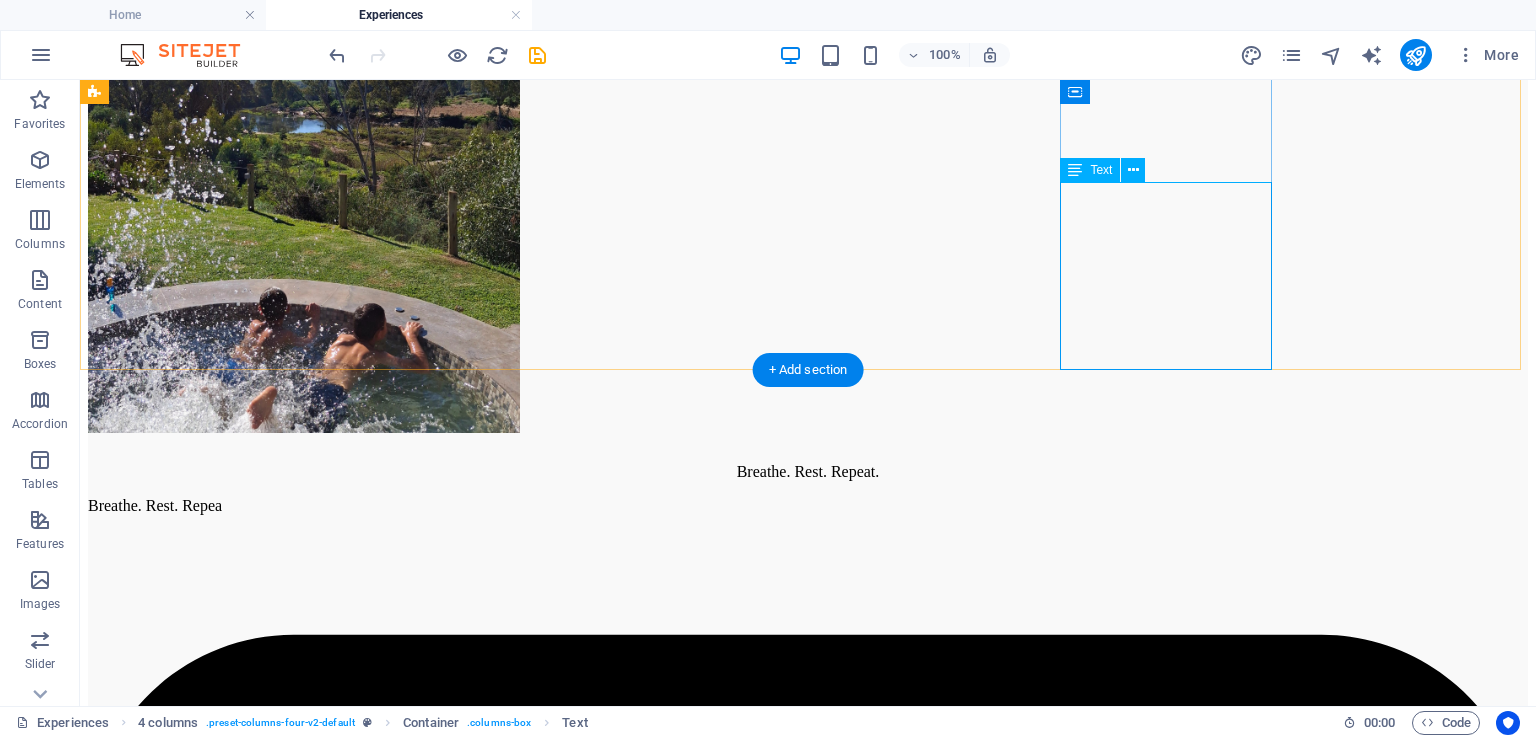 click on "Montagu   31 min (37.9 km) Hot springs, climbing, historic streets, Route 62 art and wine" at bounding box center (808, 9716) 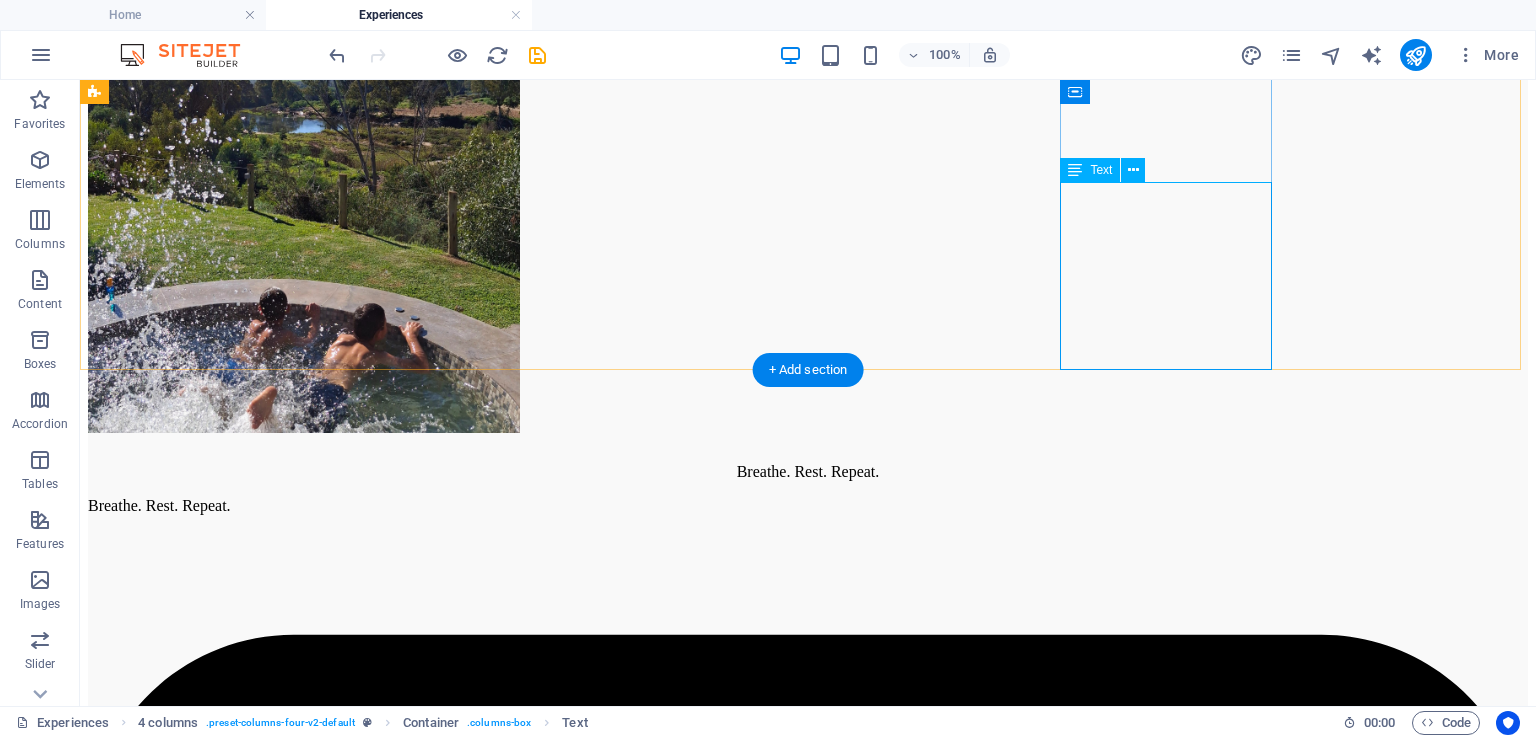 click on "Montagu   31 min (37.9 km) Hot springs, climbing, historic streets, Route 62 art and wine" at bounding box center (808, 9716) 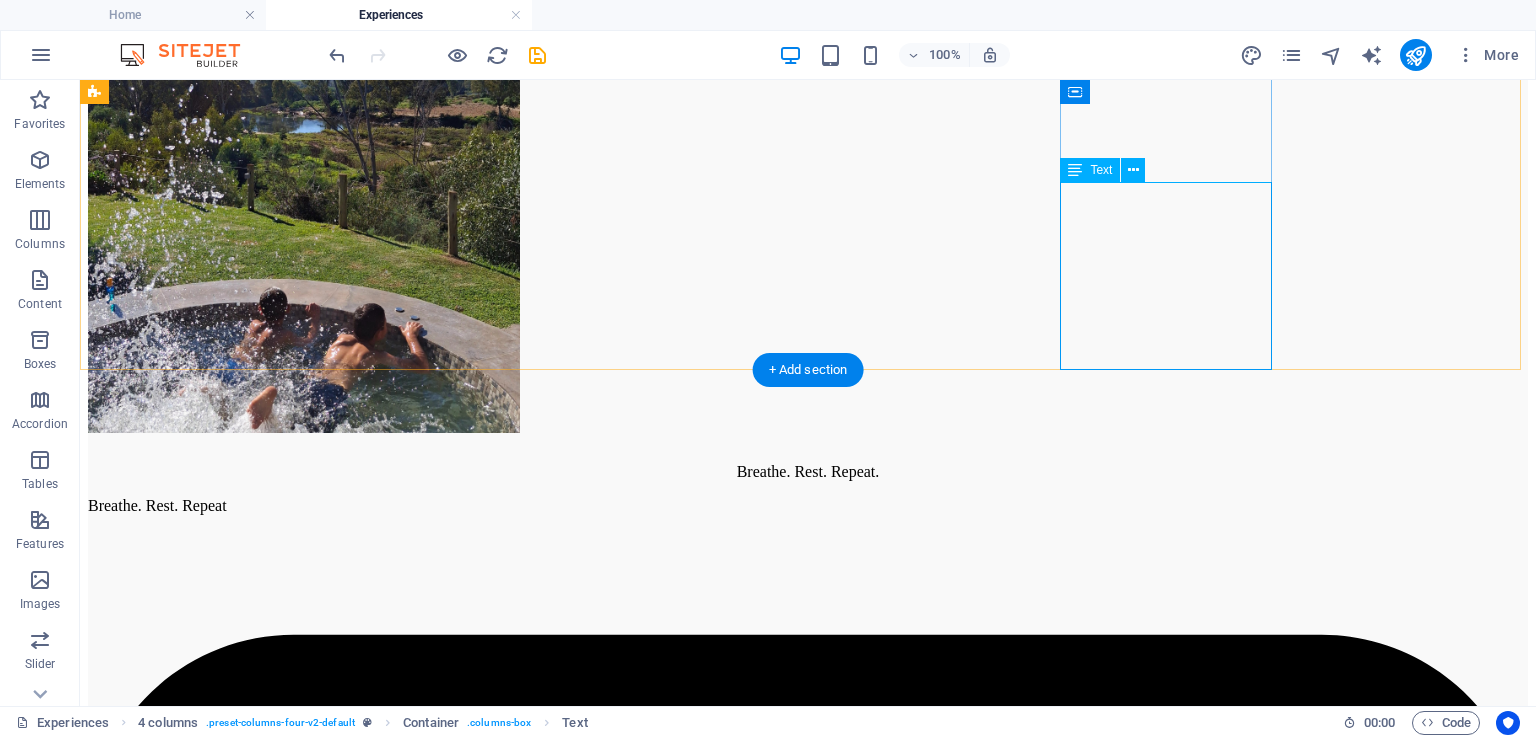 click on "Montagu   31 min (37.9 km) Hot springs, climbing, historic streets, Route 62 art and wine" at bounding box center [808, 9716] 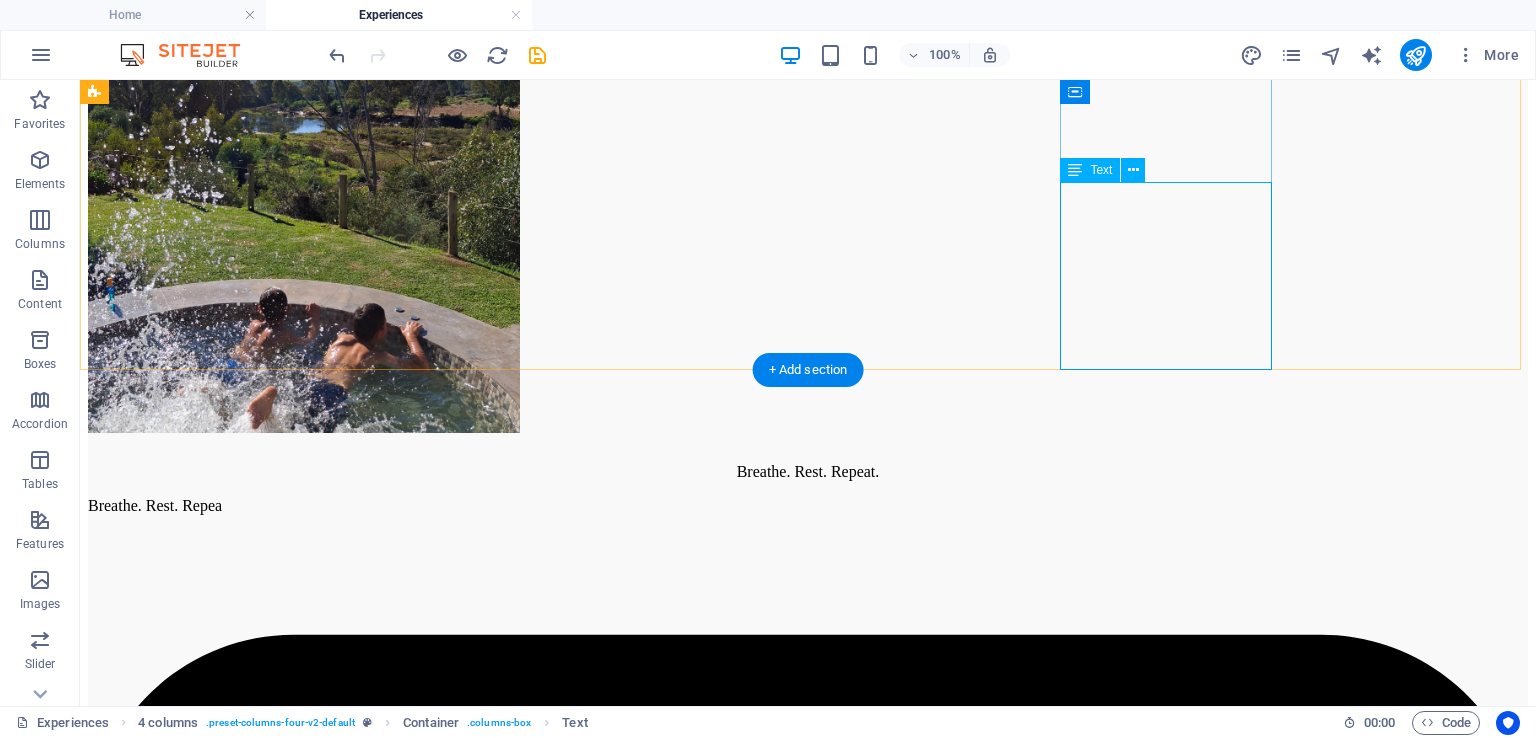 click on "Montagu   31 min (37.9 km) Hot springs, climbing, historic streets, Route 62 art and wine" at bounding box center [808, 9716] 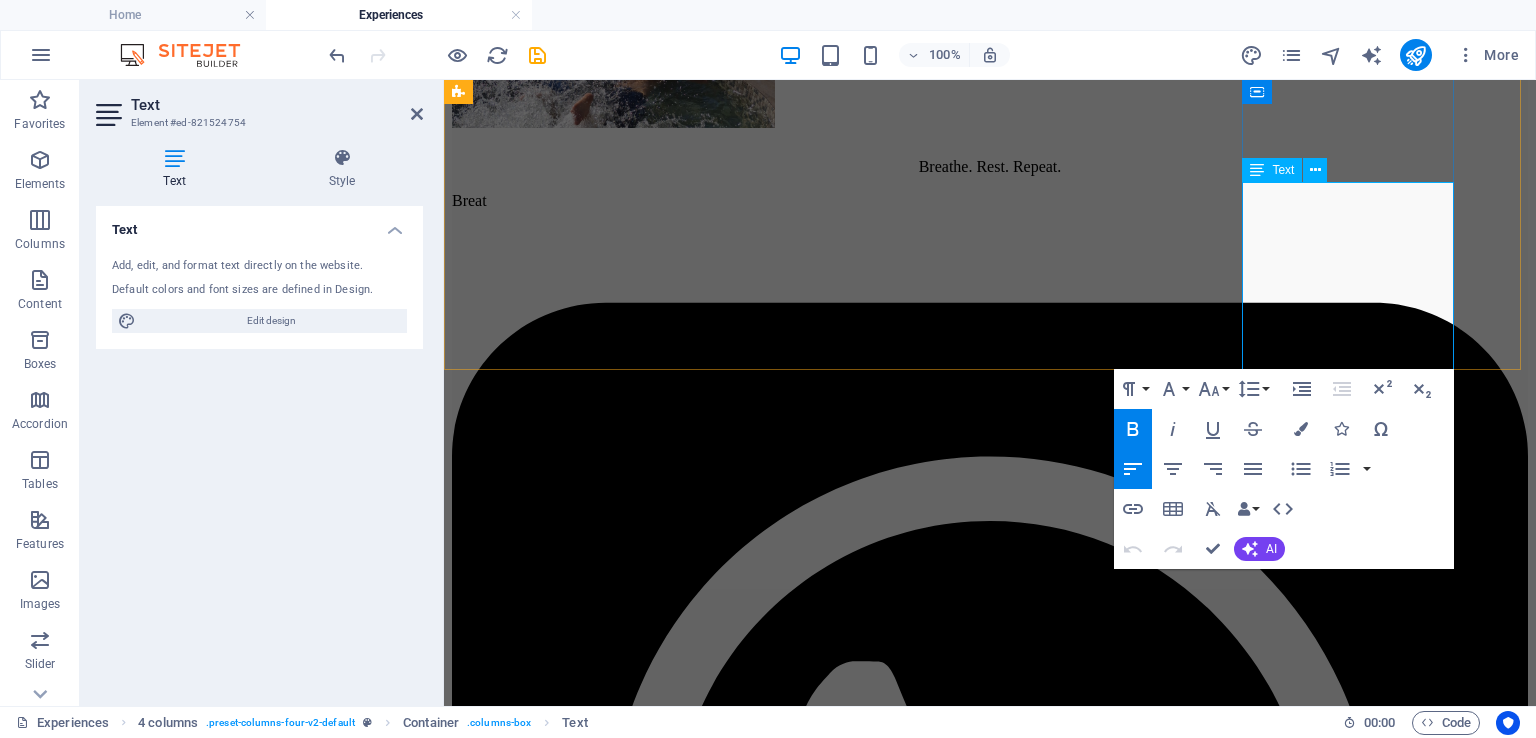 click on "31 min (37.9 km) Hot springs, climbing, historic streets, Route 62 art and wine" at bounding box center (990, 8244) 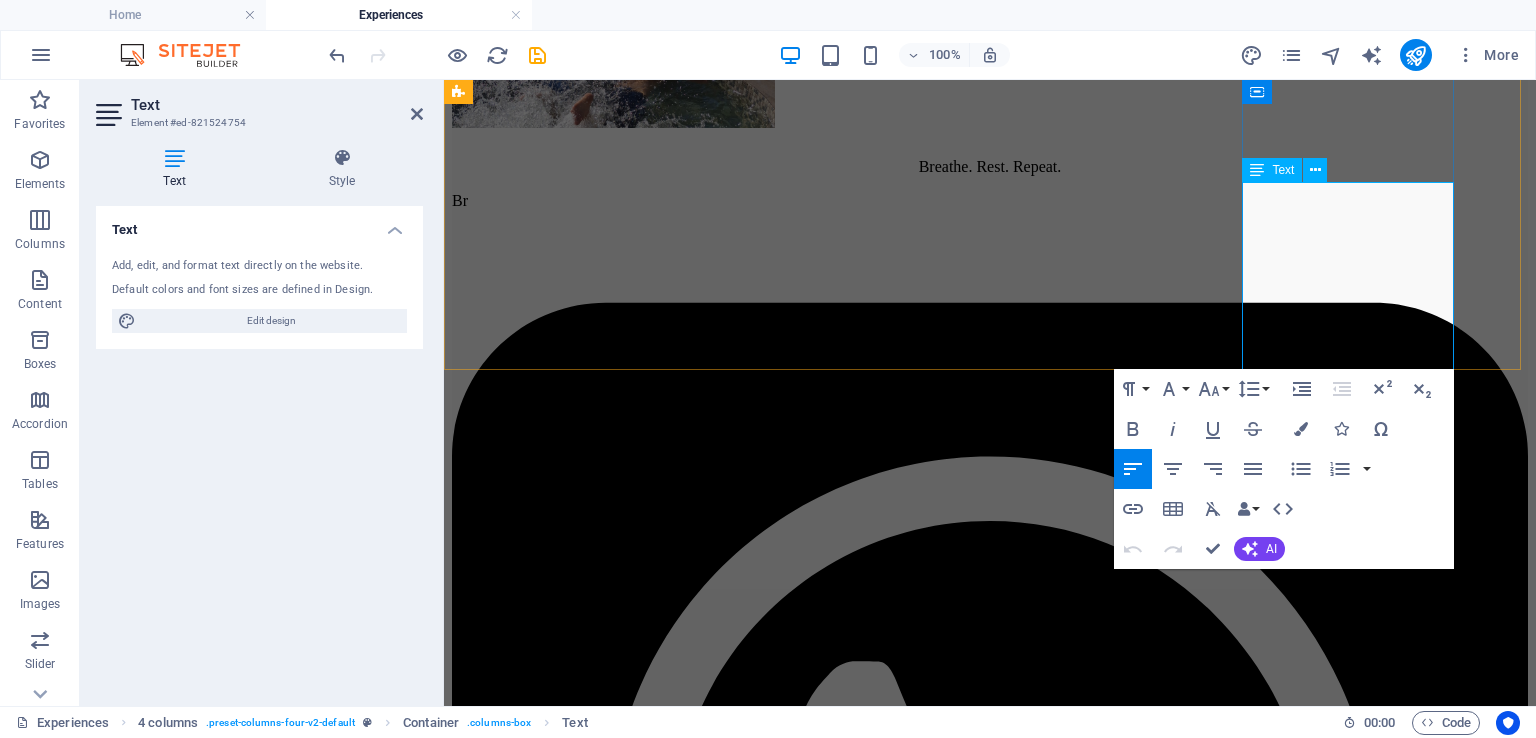click on "31 min (37.9 km) Hot springs, climbing, historic streets, Route 62 art and wine" at bounding box center (990, 8244) 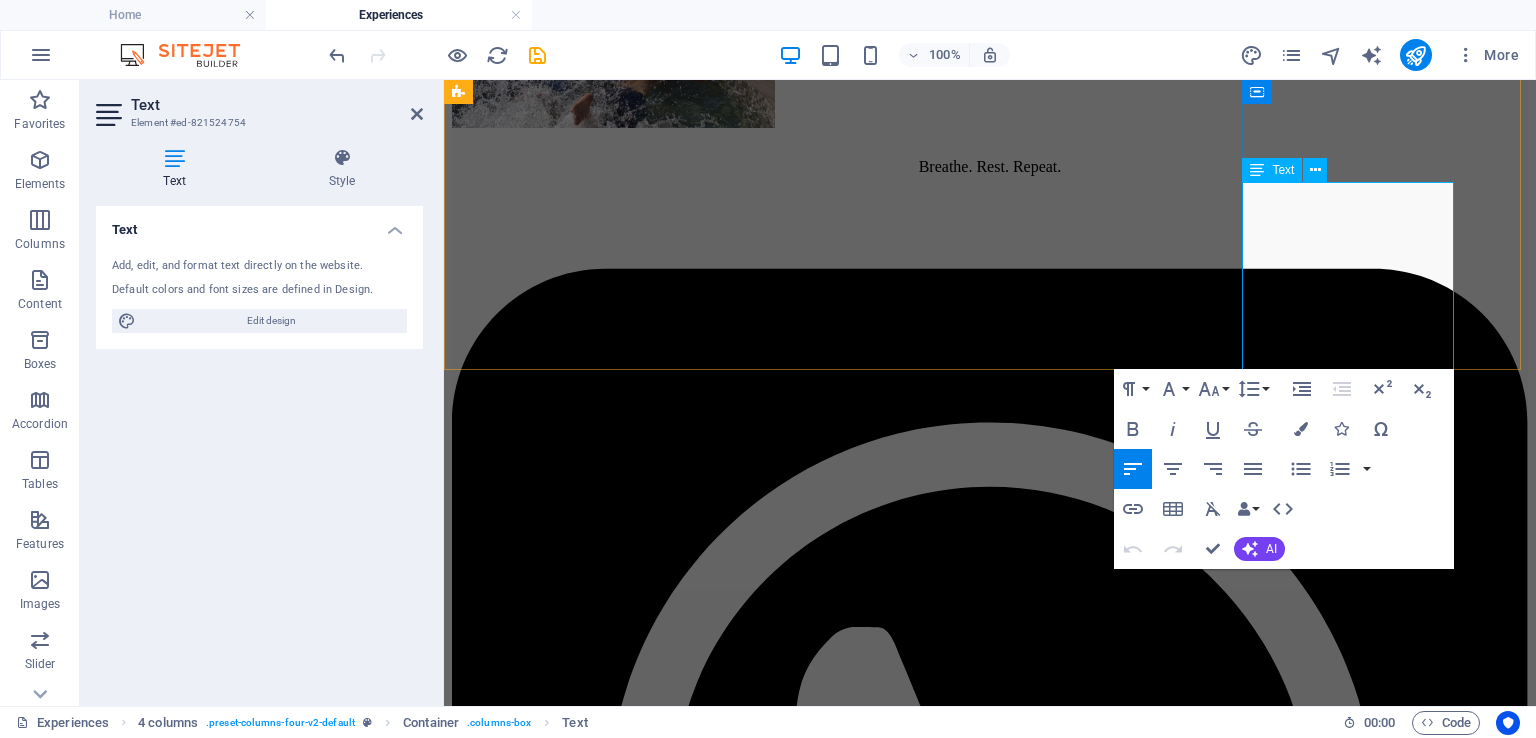click on "31 min (37.9 km) Hot springs, climbing, historic streets, Route 62 art and wine" at bounding box center (990, 8209) 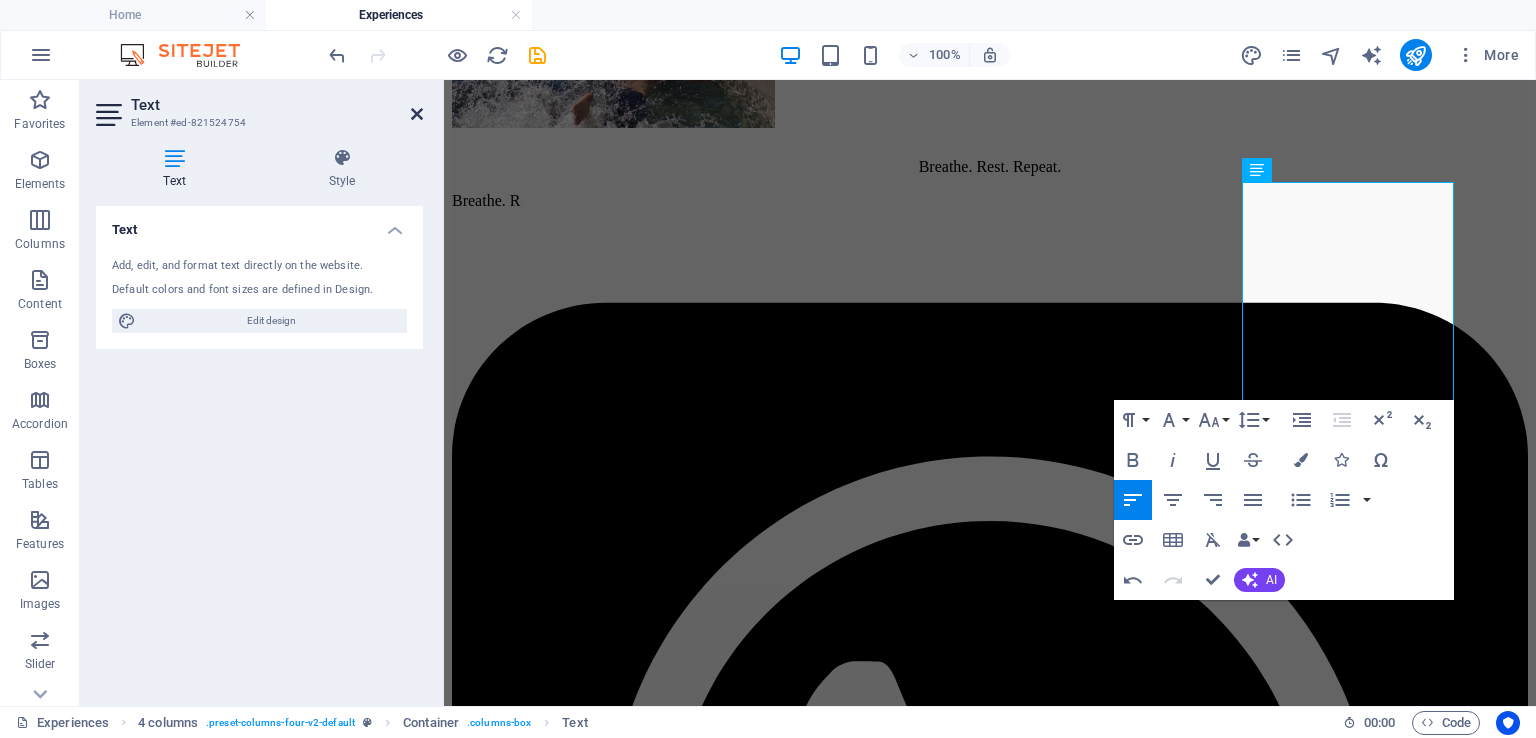 click at bounding box center [417, 114] 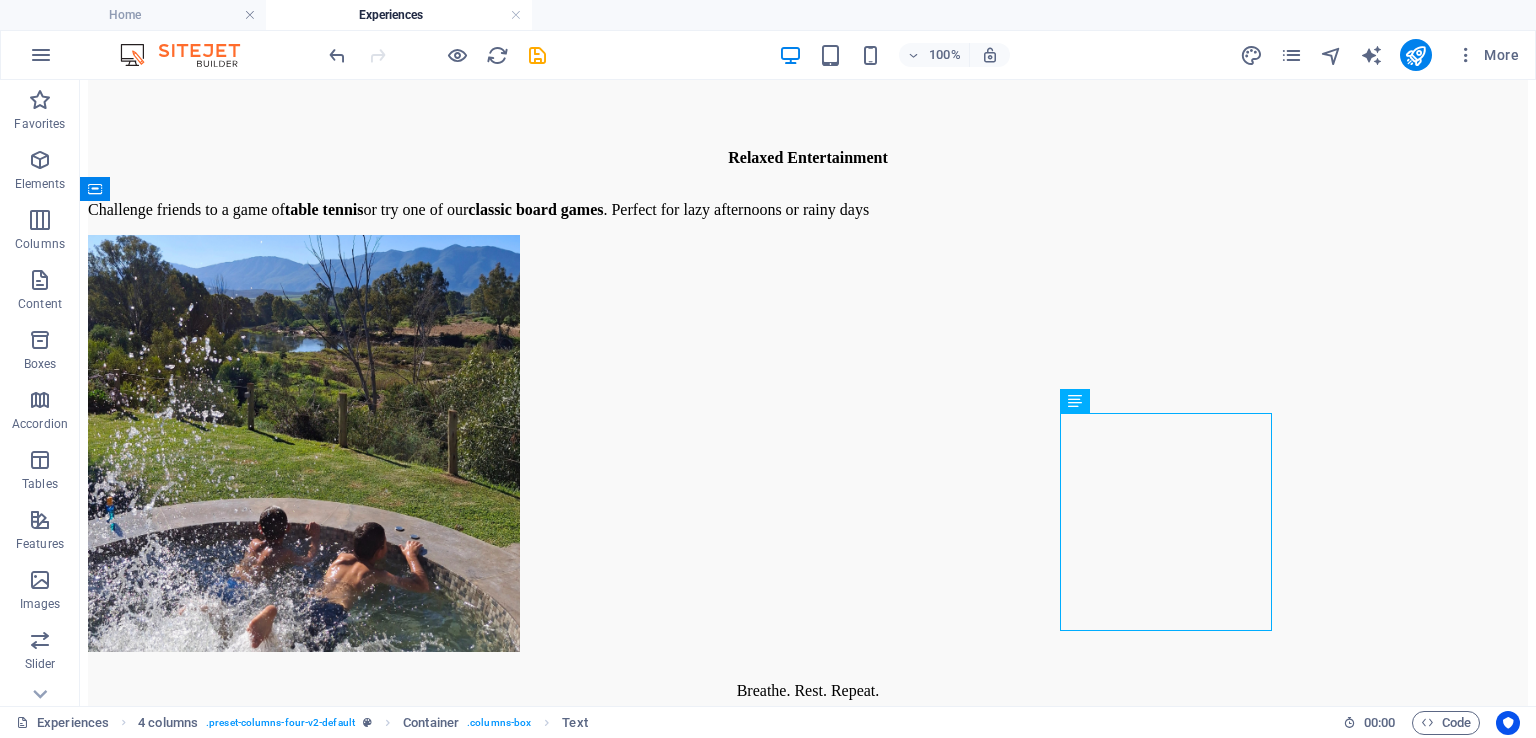 scroll, scrollTop: 5262, scrollLeft: 0, axis: vertical 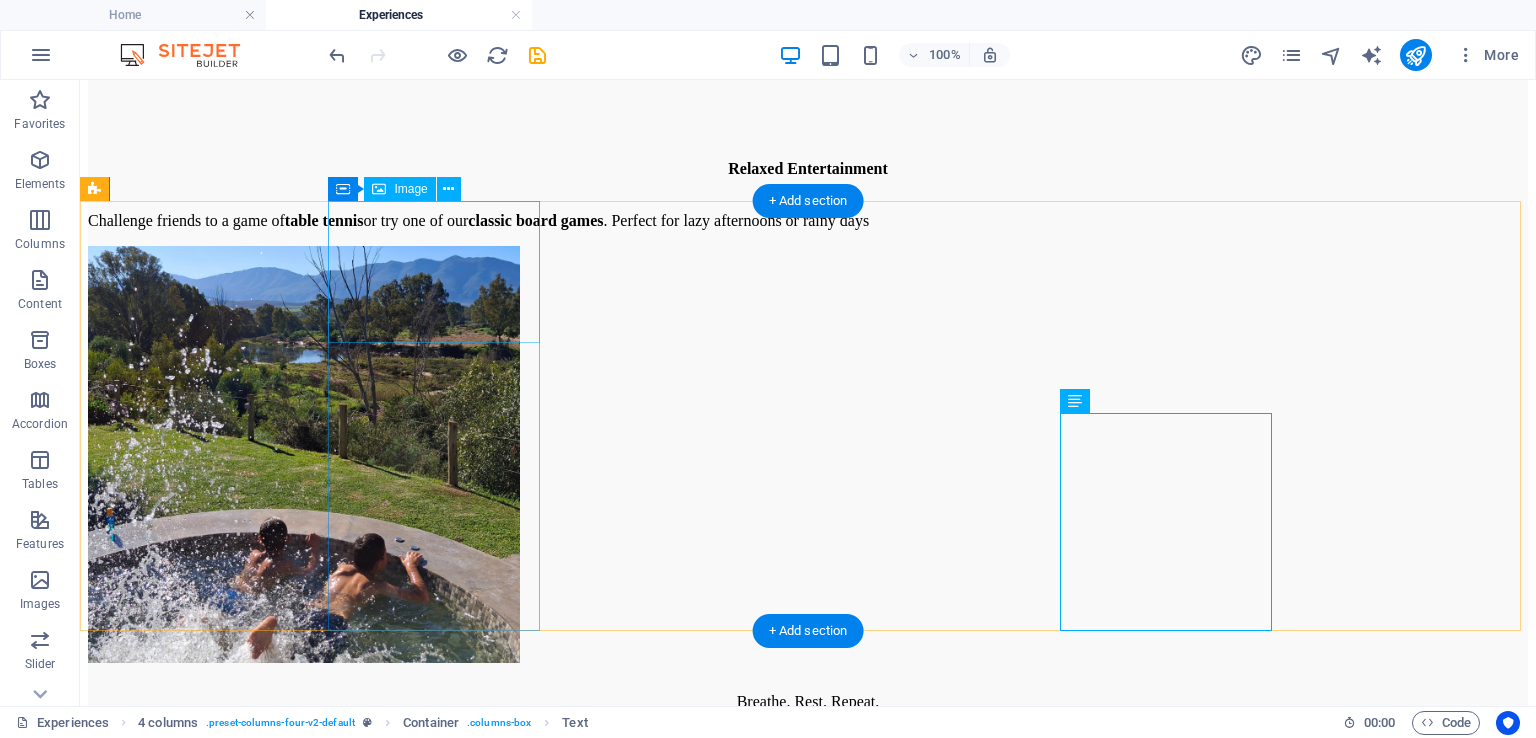 click at bounding box center (808, 7680) 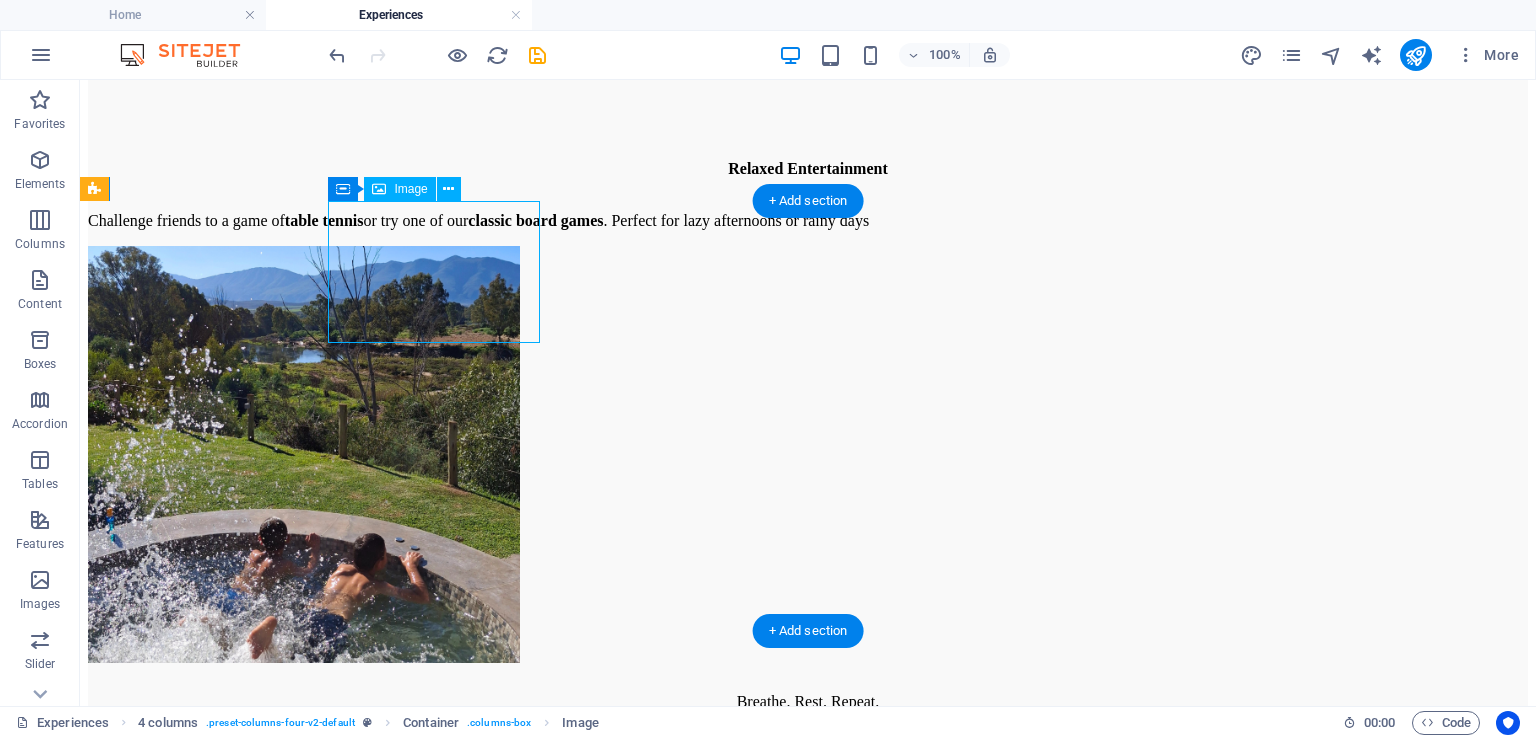 click at bounding box center [808, 7680] 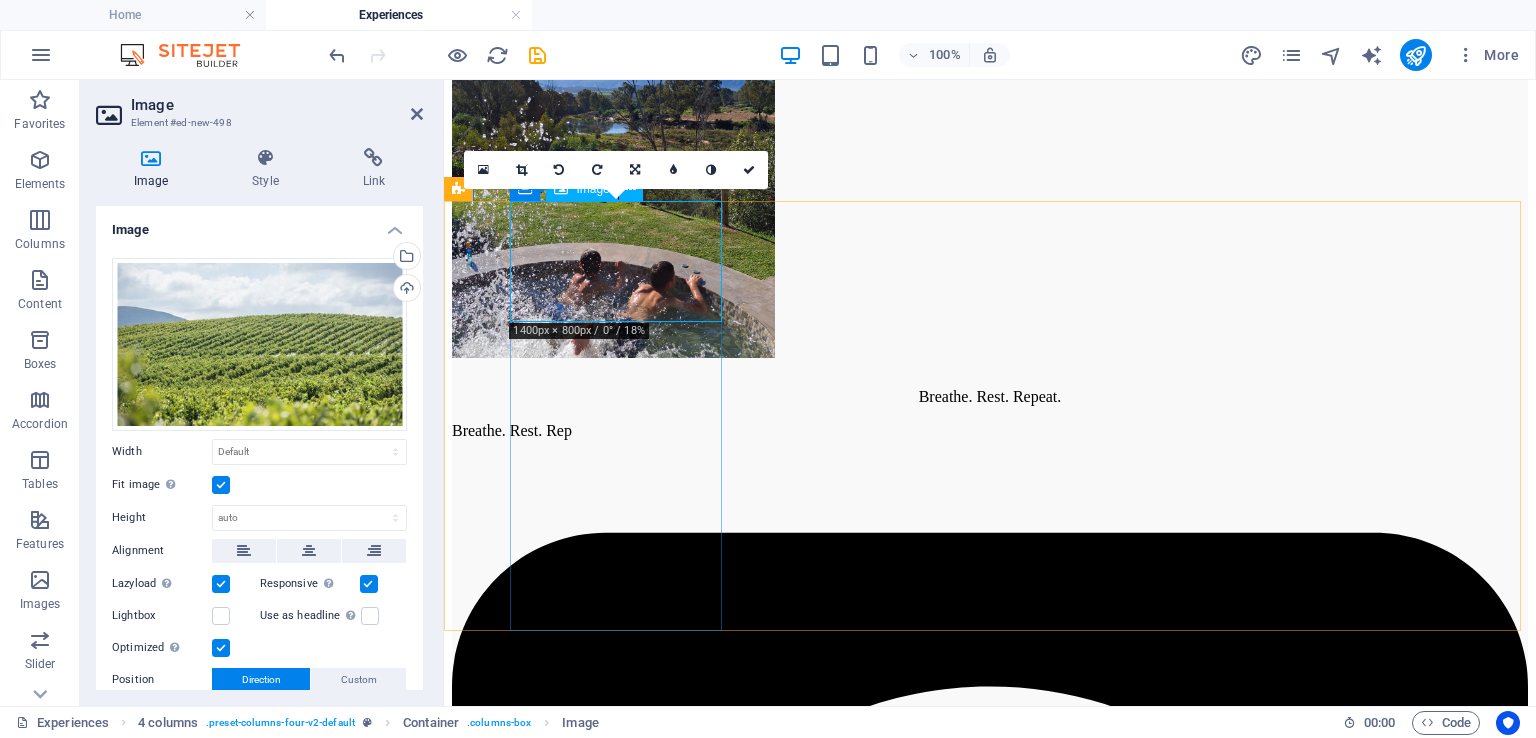 click at bounding box center (990, 6162) 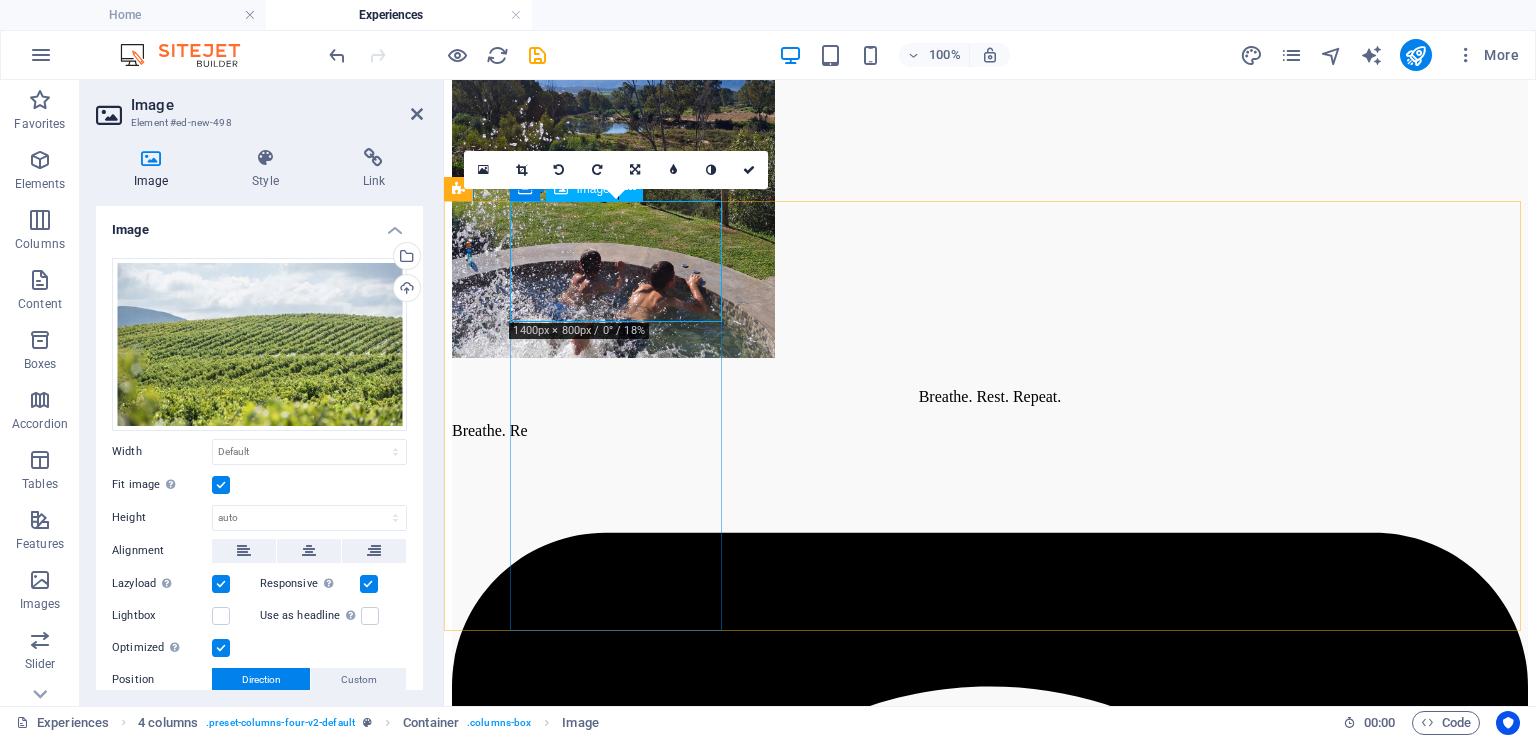 drag, startPoint x: 699, startPoint y: 319, endPoint x: 699, endPoint y: 265, distance: 54 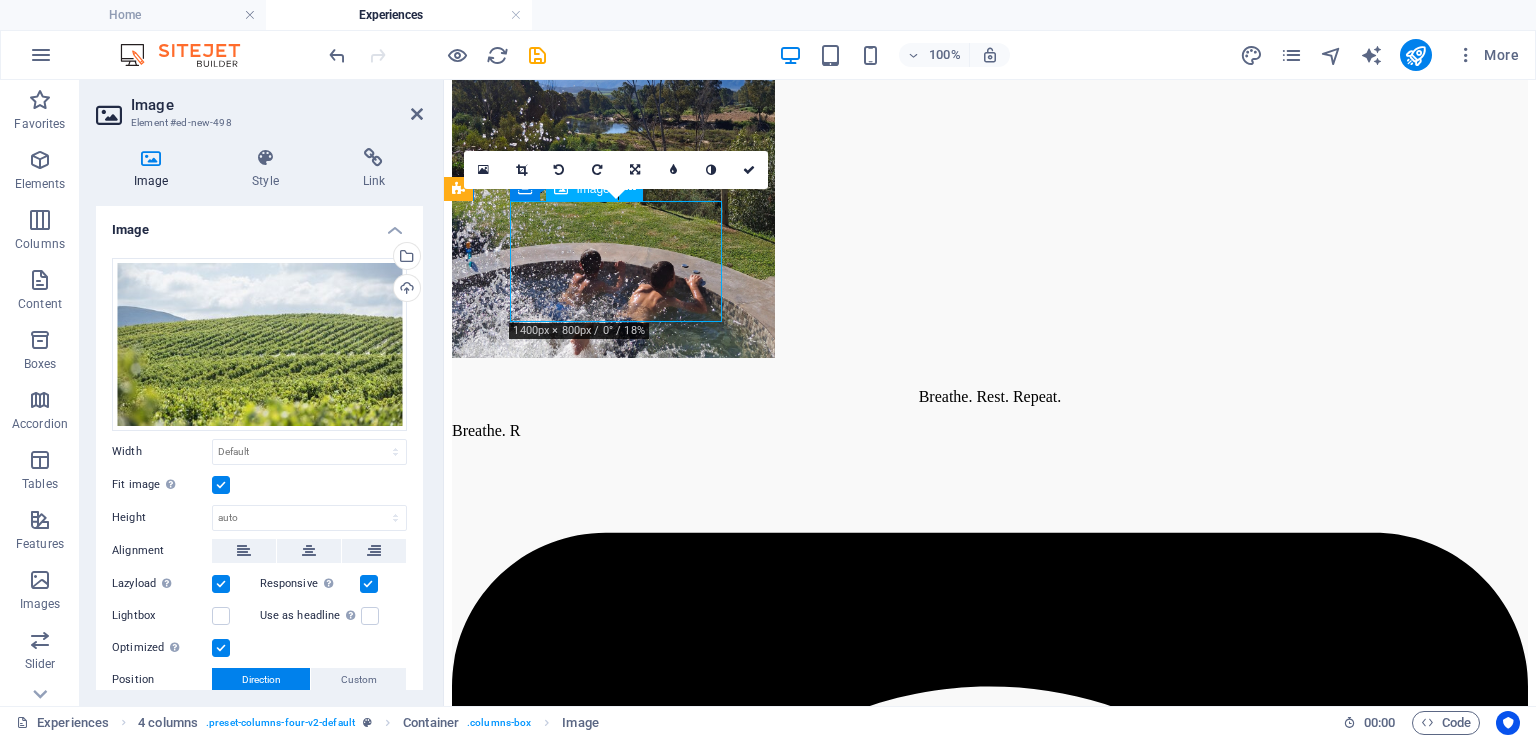 click at bounding box center (990, 6162) 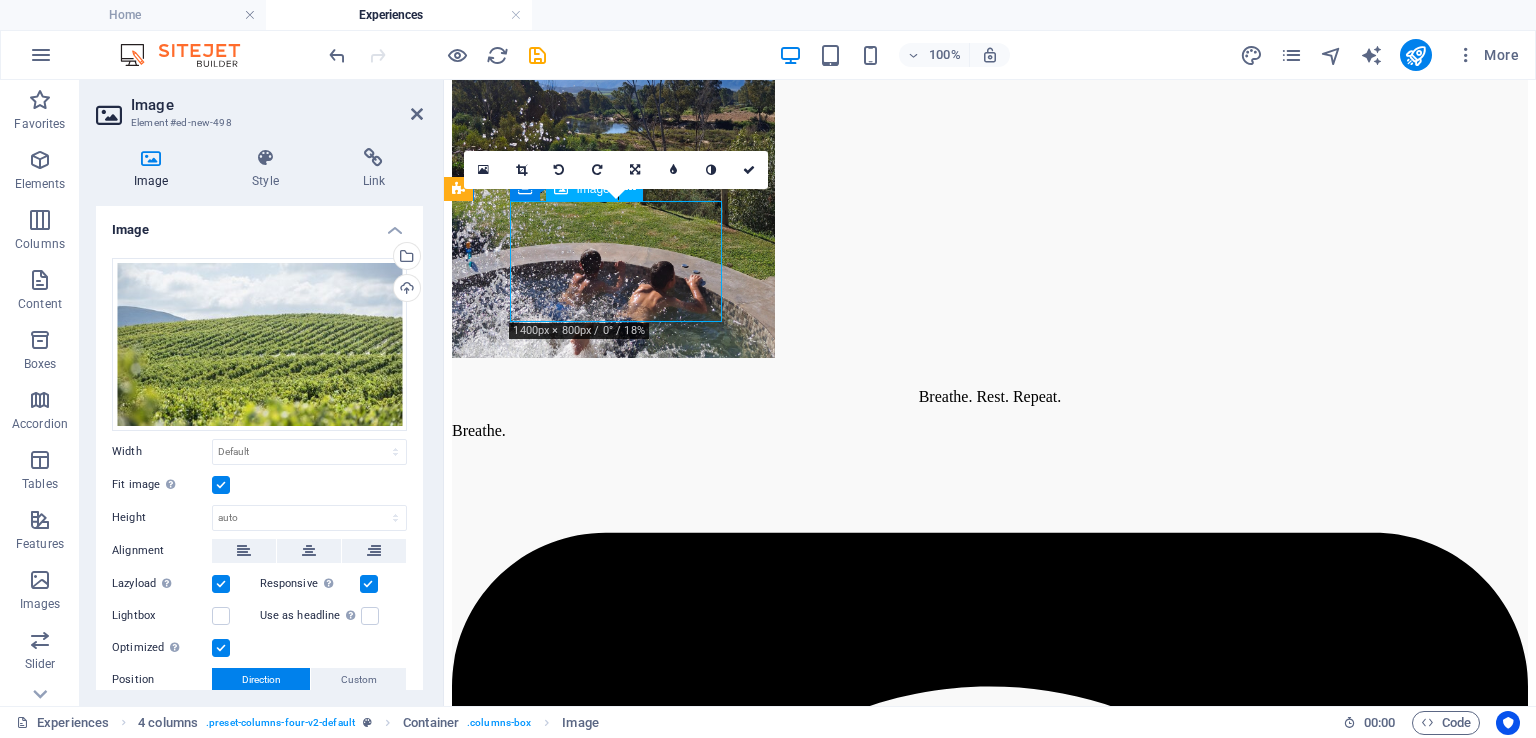 click at bounding box center [990, 6162] 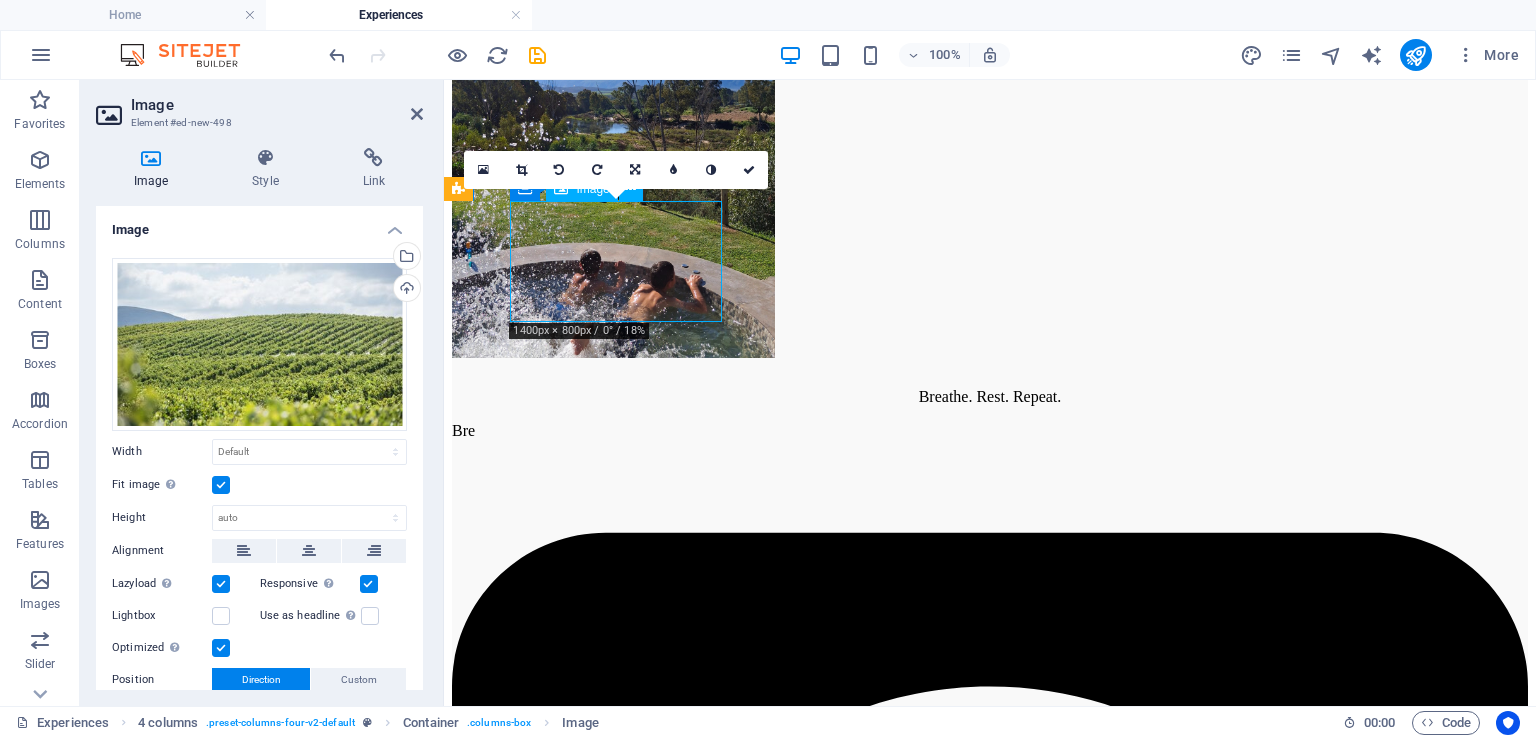 click at bounding box center [990, 6162] 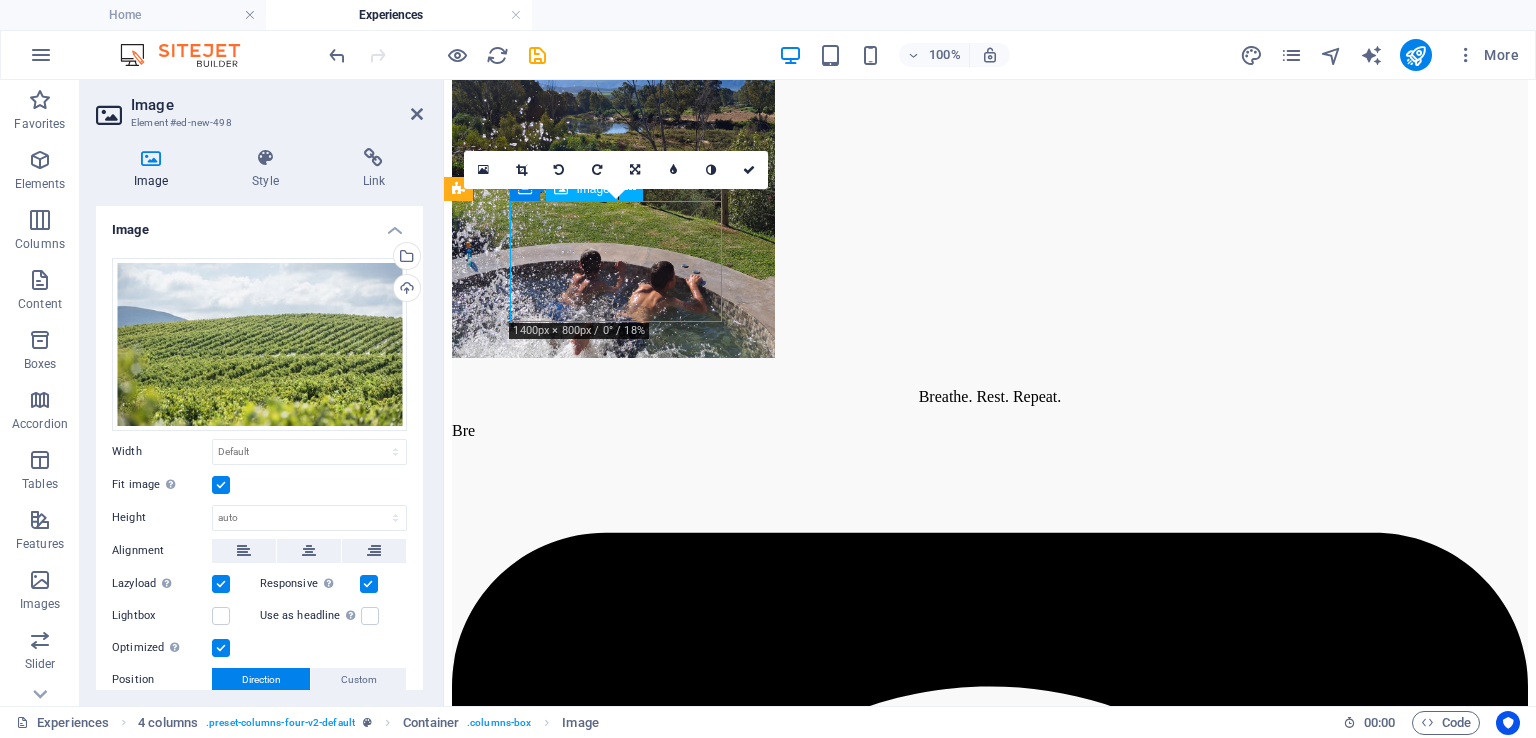 click at bounding box center (990, 6162) 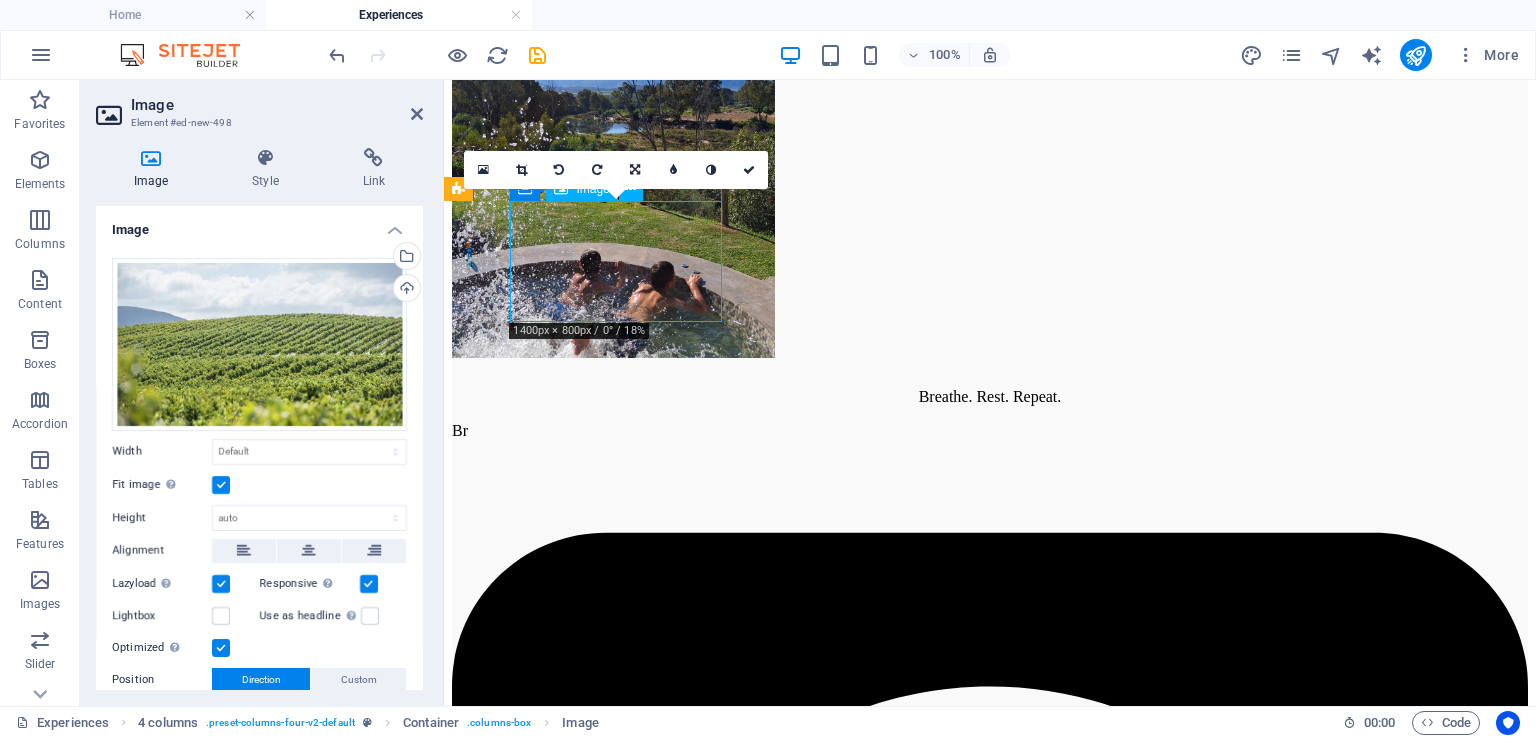 click at bounding box center (990, 6162) 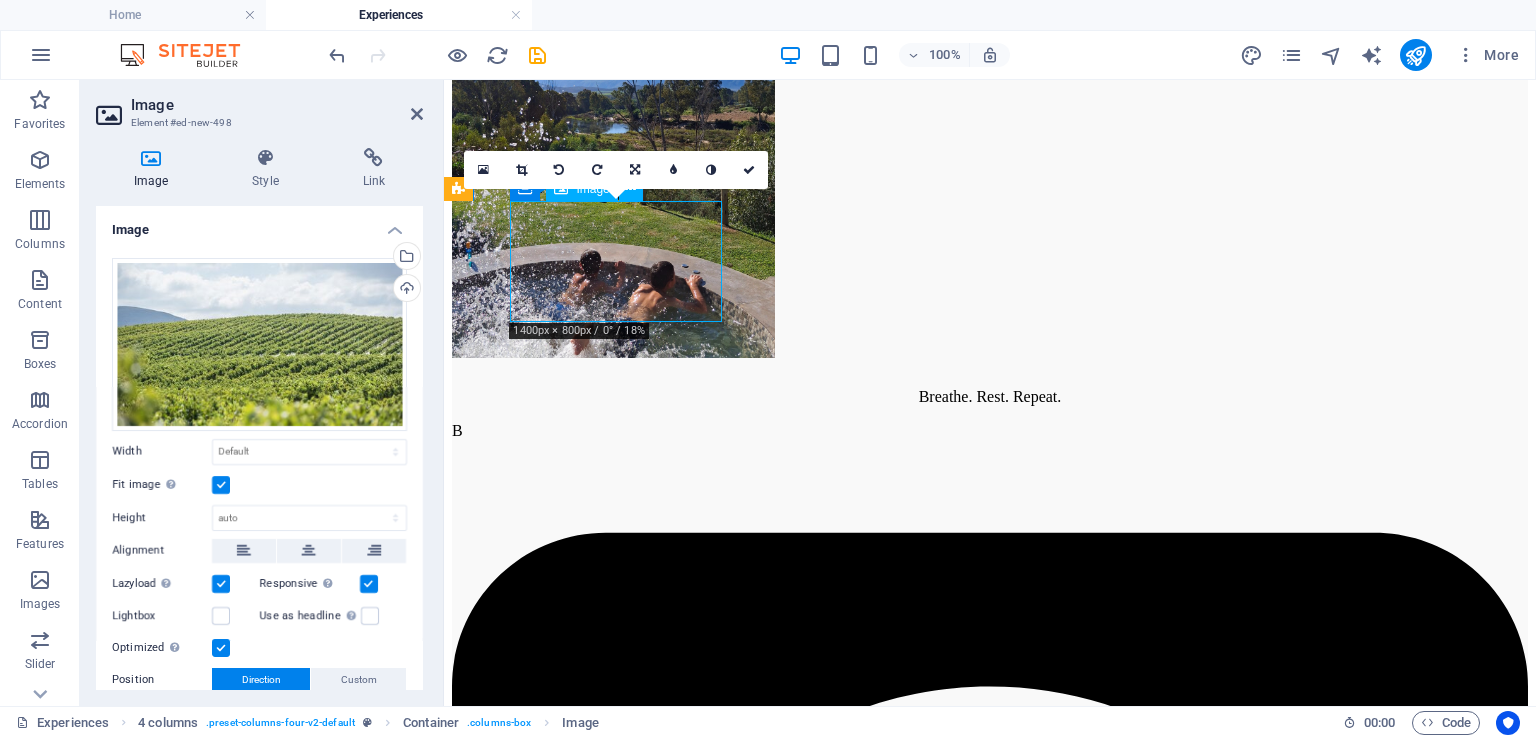 click at bounding box center [990, 6162] 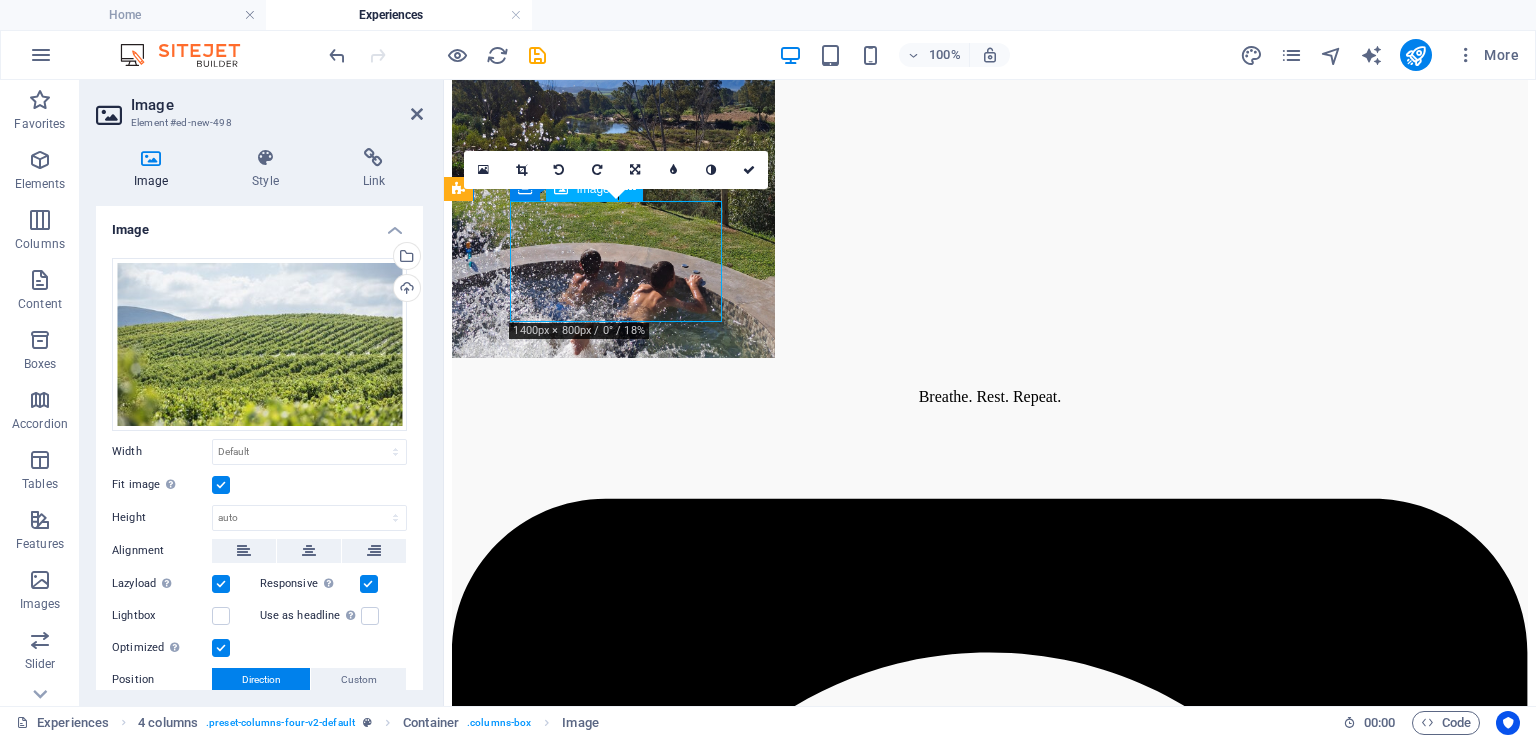 click at bounding box center [990, 6127] 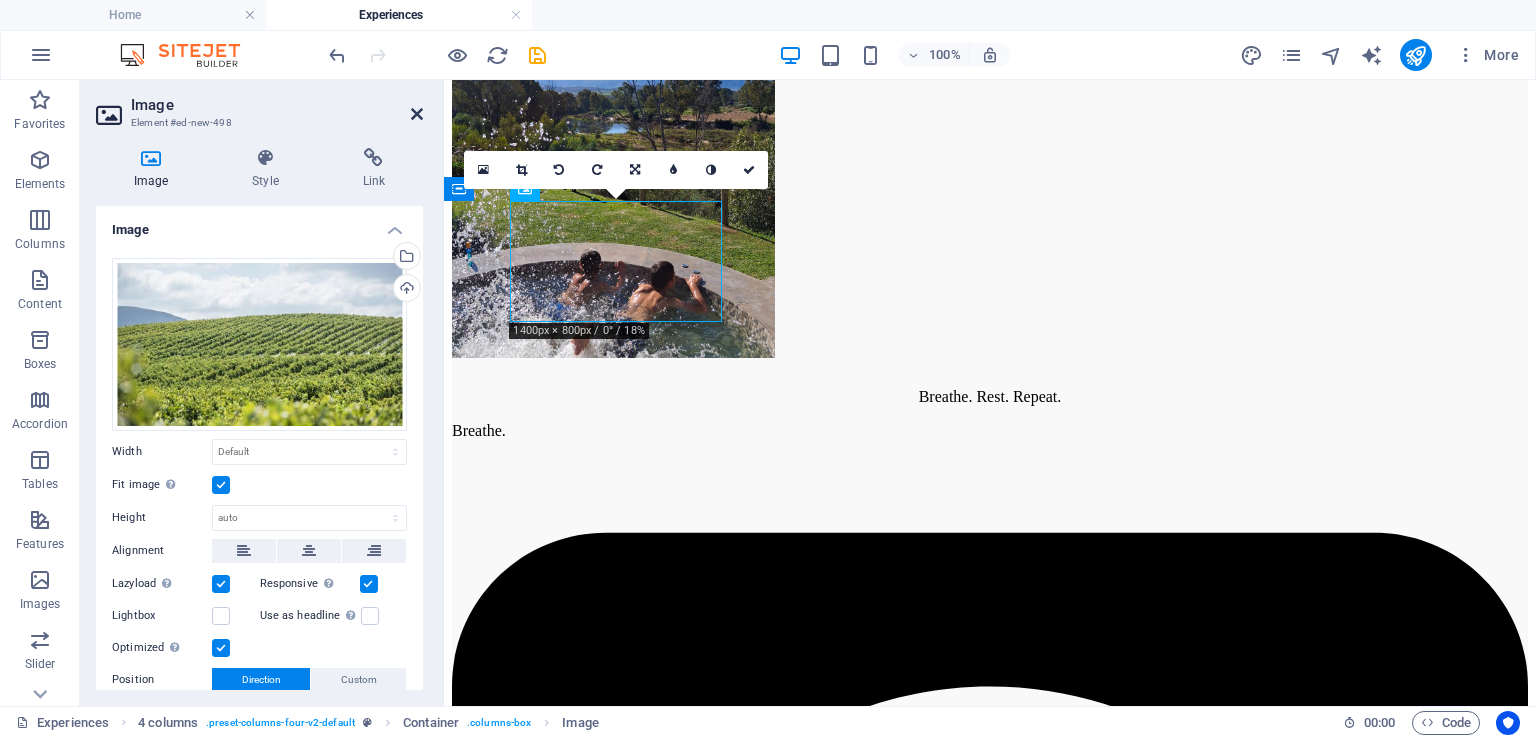 click at bounding box center [417, 114] 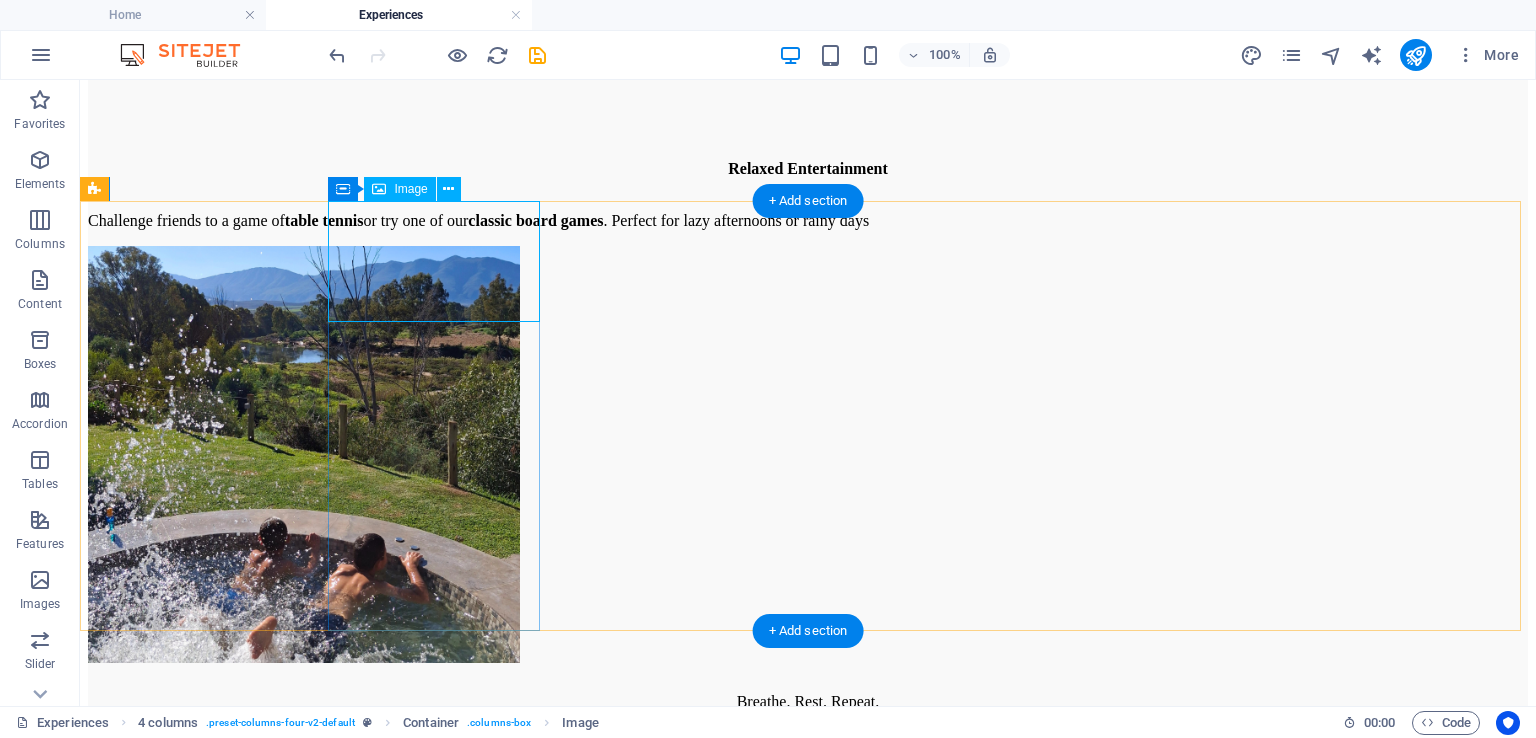 click at bounding box center (808, 7755) 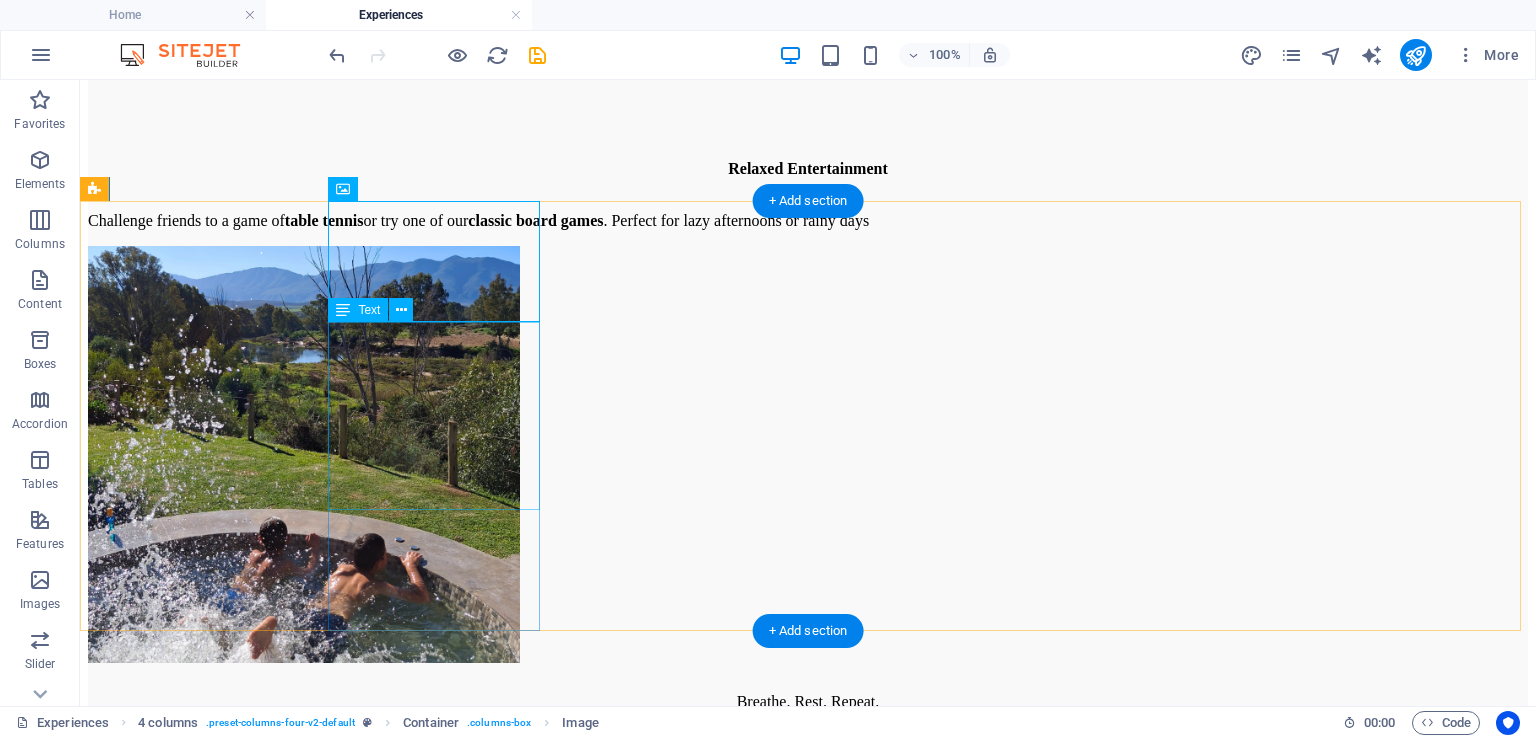 click on "[CITY] ±[NUMBER] min ([NUMBER].[NUMBER] km) Wine estates, underground cellar tour, cheese tasting." at bounding box center (808, 8224) 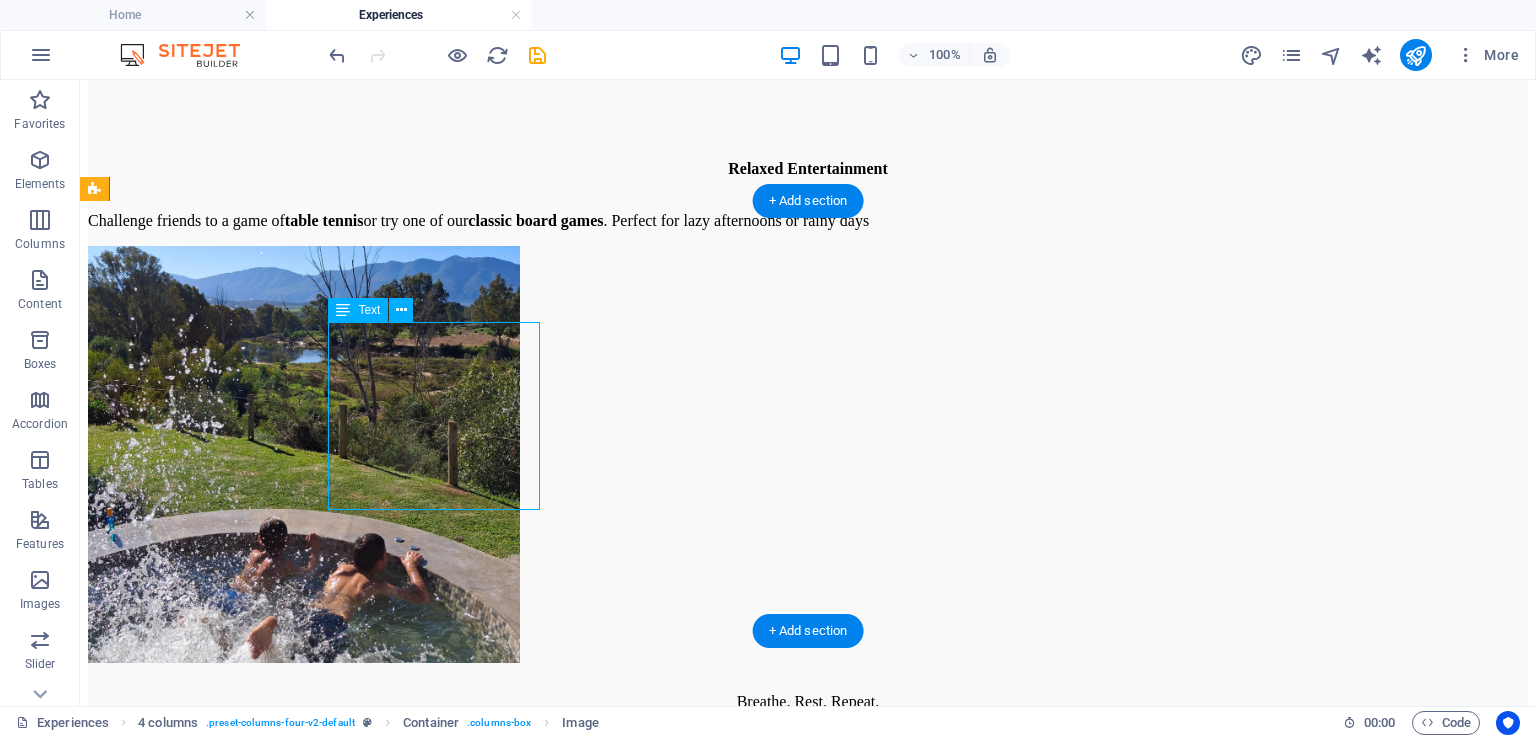 click on "[CITY] ±[NUMBER] min ([NUMBER].[NUMBER] km) Wine estates, underground cellar tour, cheese tasting." at bounding box center [808, 8224] 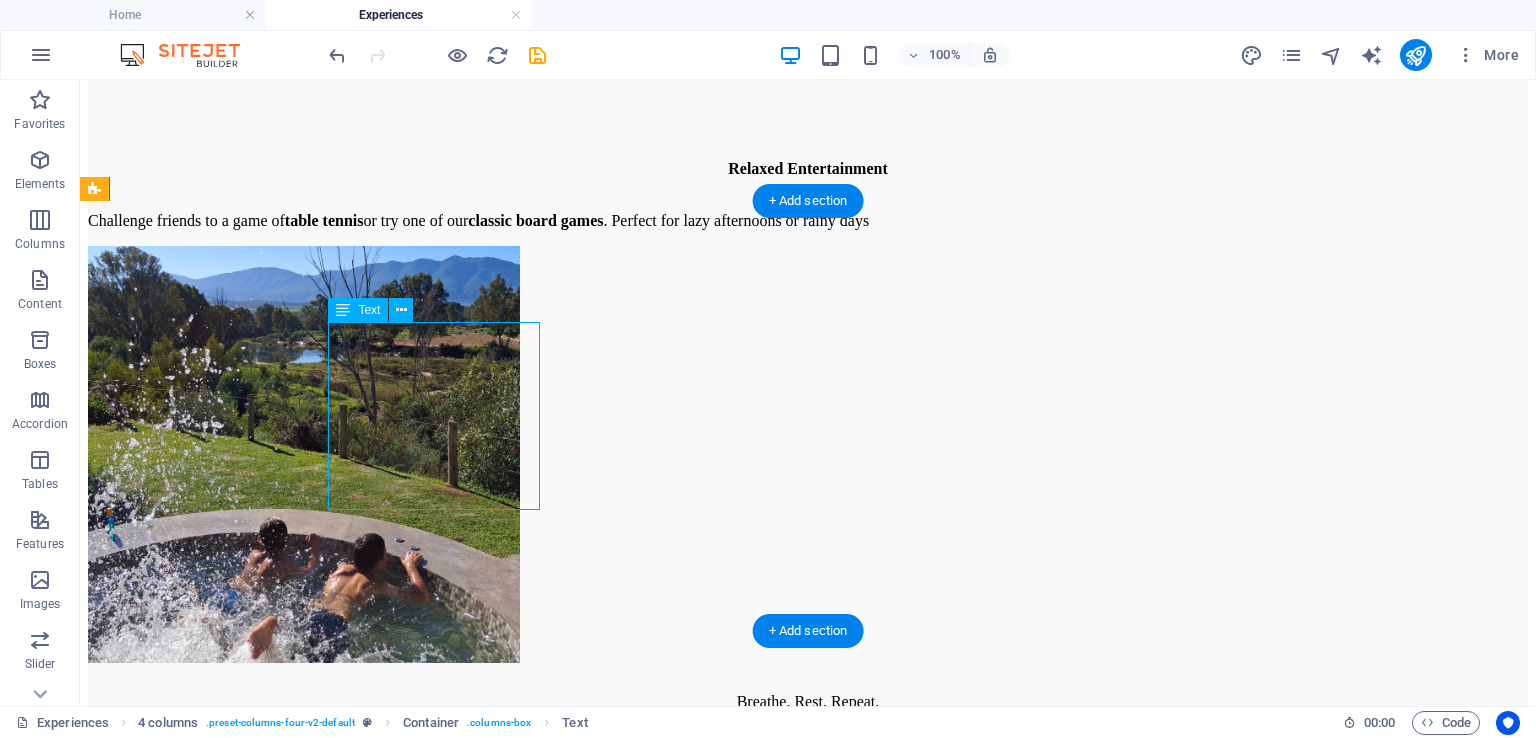 click on "[CITY] ±[NUMBER] min ([NUMBER].[NUMBER] km) Wine estates, underground cellar tour, cheese tasting." at bounding box center [808, 8224] 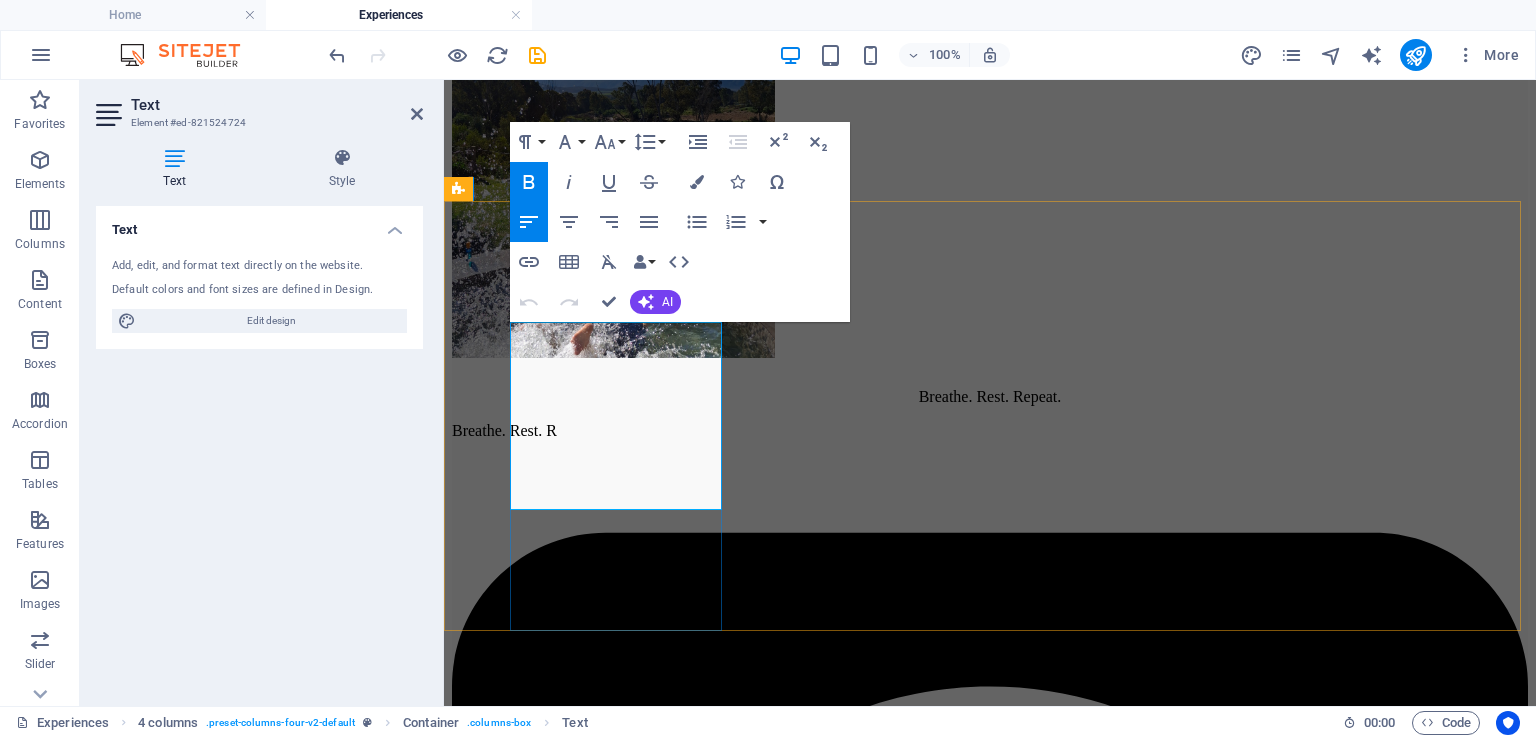 drag, startPoint x: 690, startPoint y: 377, endPoint x: 512, endPoint y: 361, distance: 178.71765 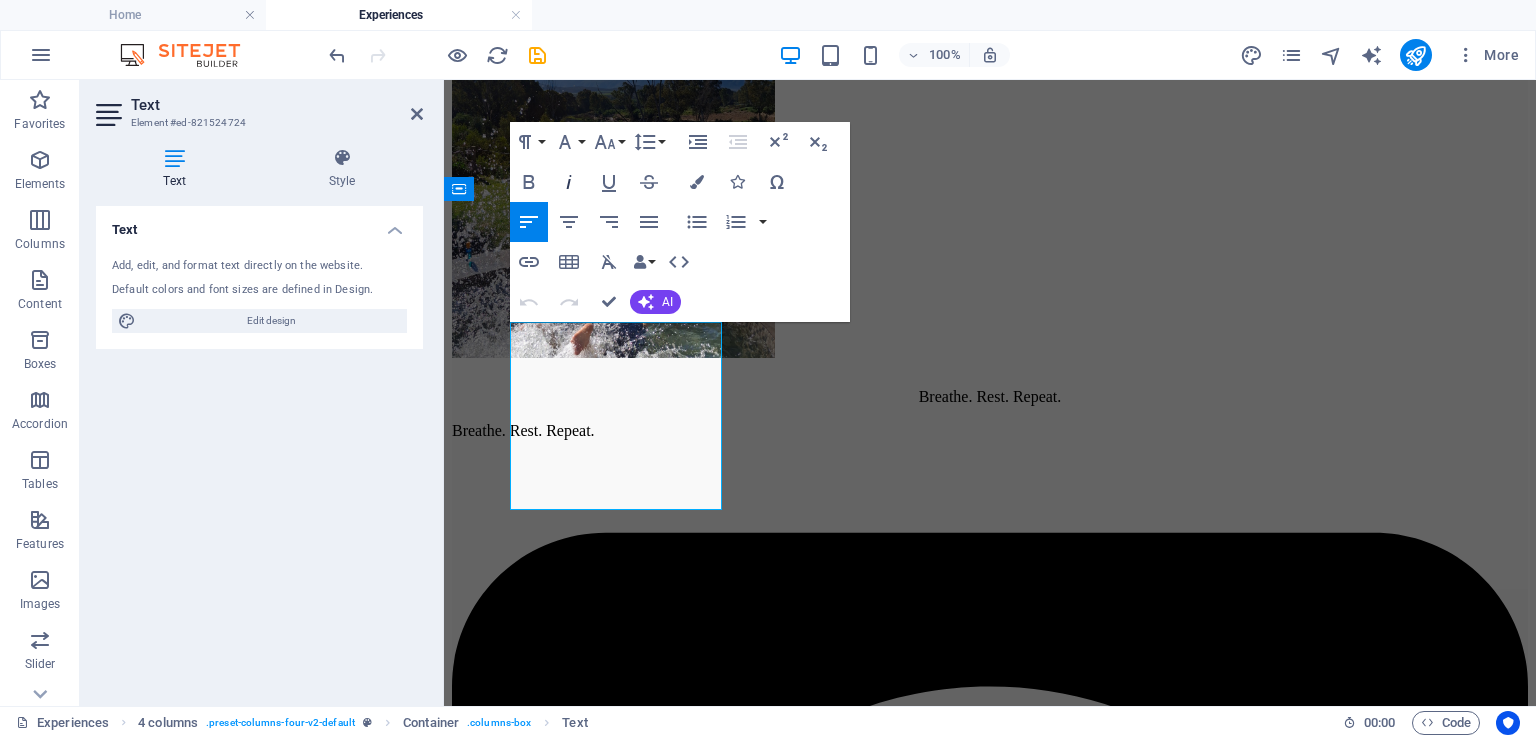 click 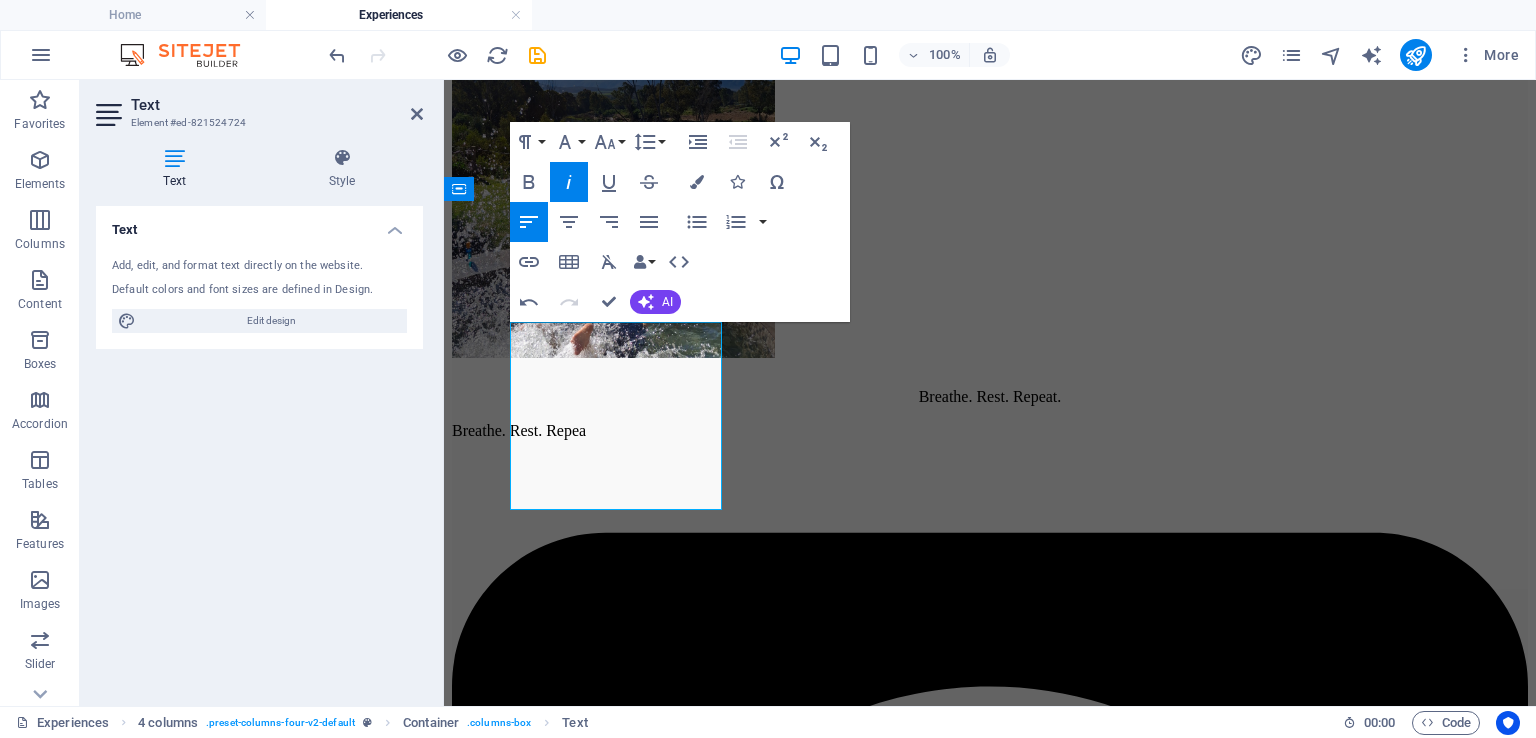 click 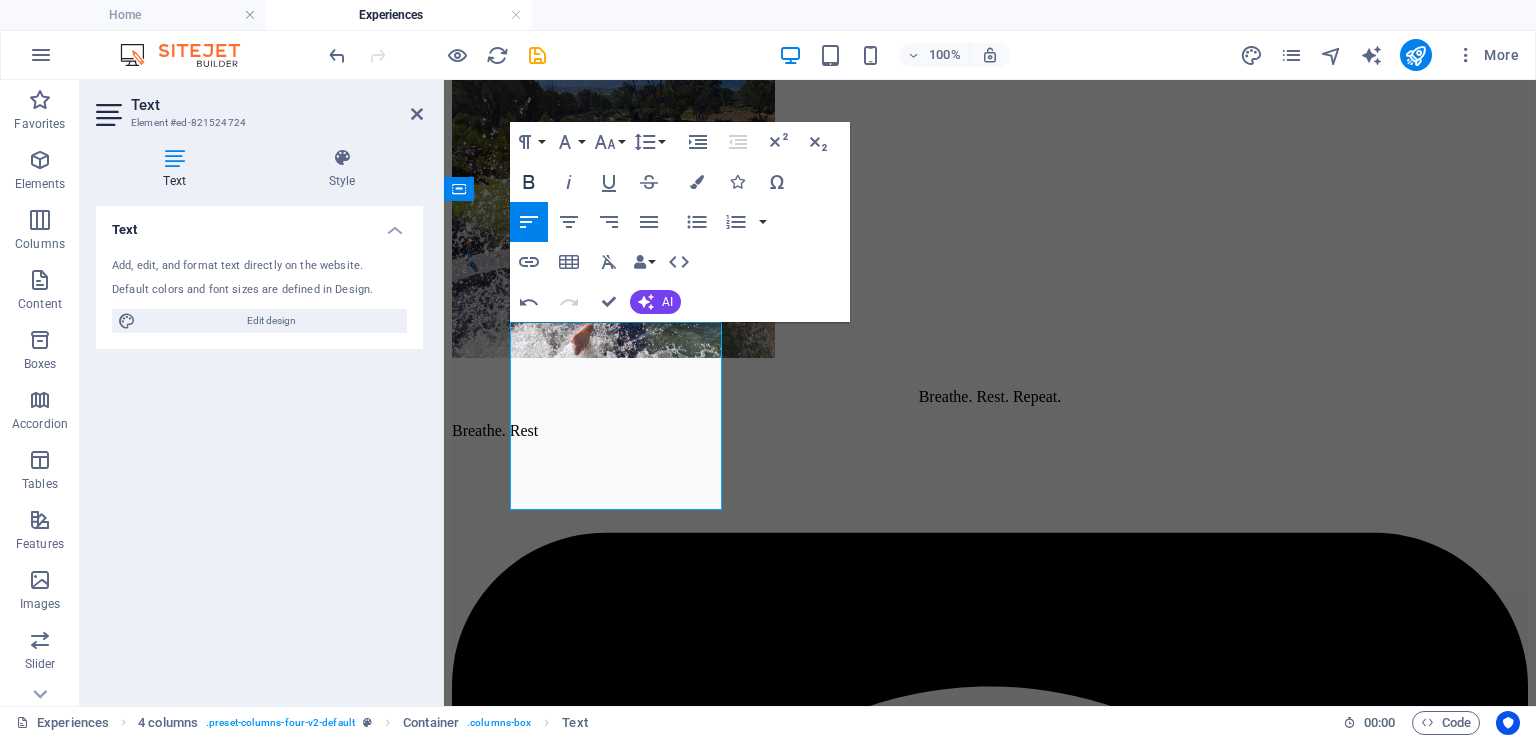 click 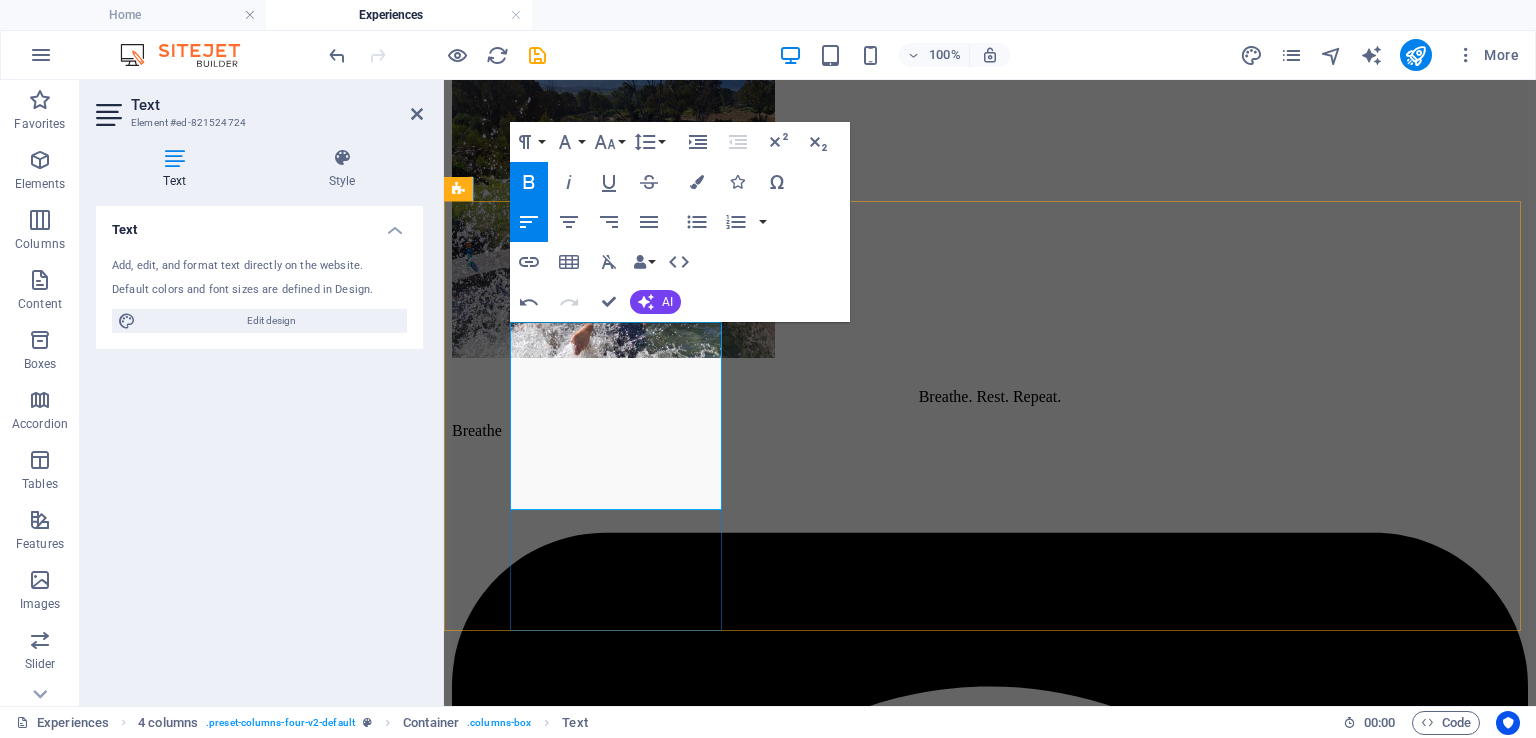 click on "[CITY] ±[NUMBER] min ([NUMBER].[NUMBER] km) Wine estates, underground cellar tour, cheese tasting." at bounding box center [990, 6205] 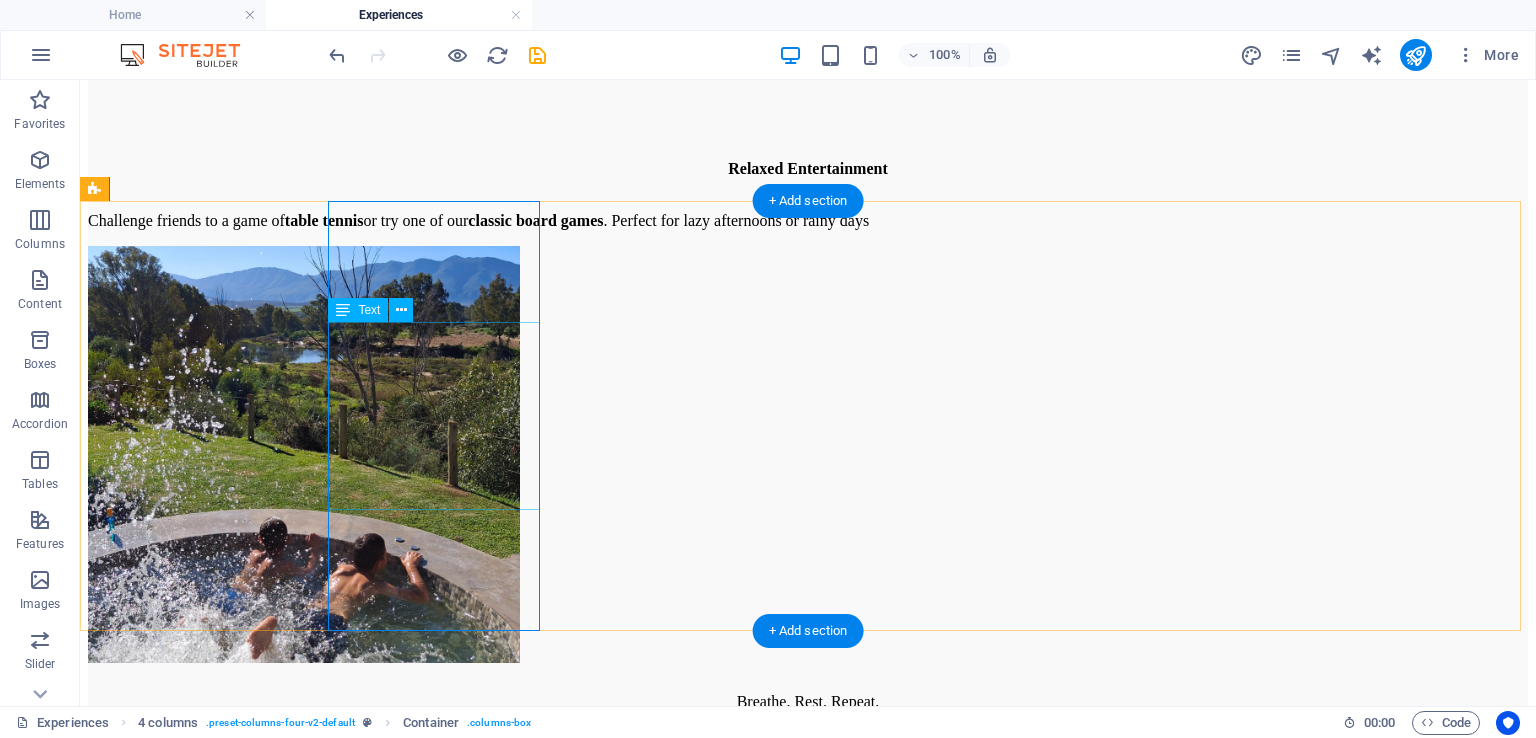 click on "[CITY] ±[NUMBER] min ([NUMBER].[NUMBER] km) Wine estates, underground cellar tour, cheese tasting." at bounding box center (808, 8190) 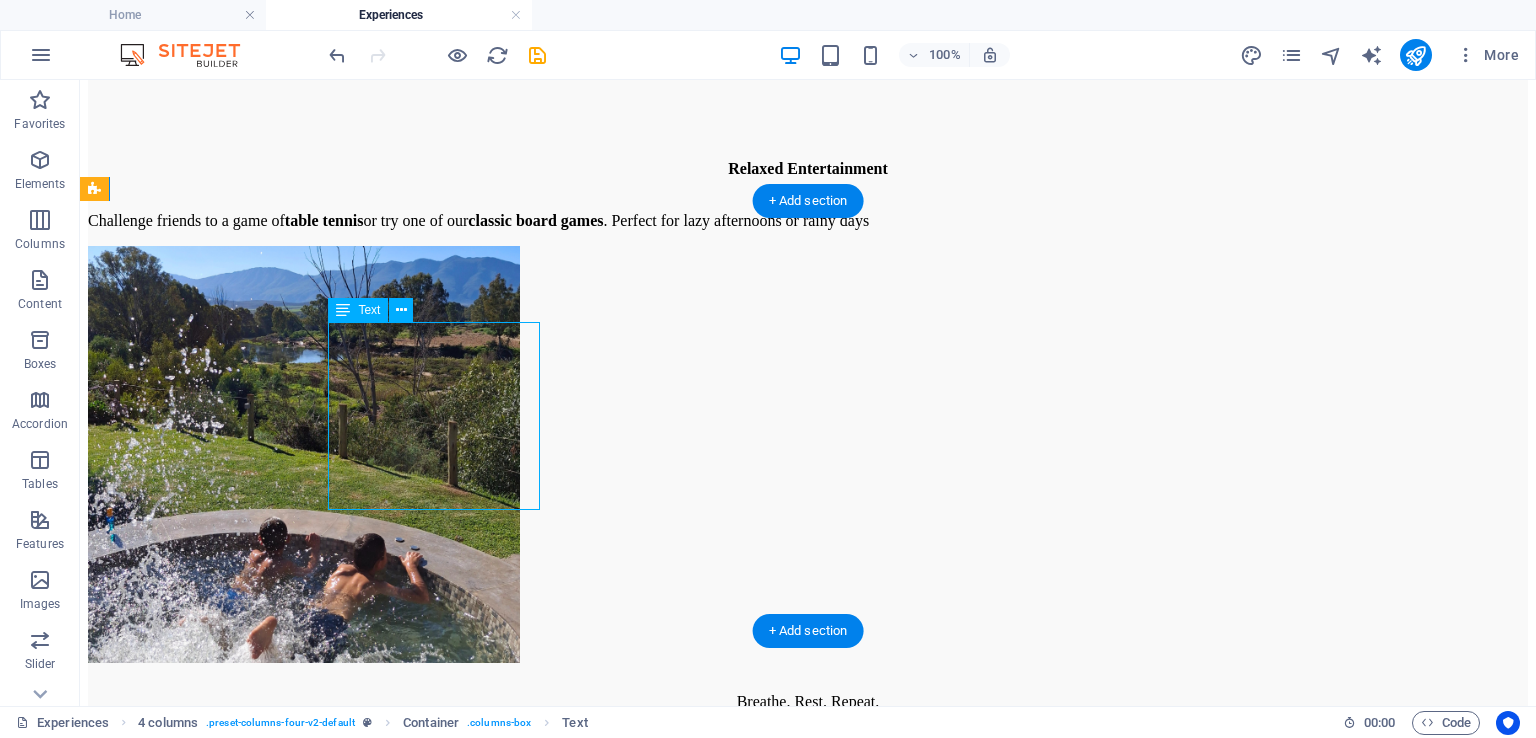 click on "[CITY] ±[NUMBER] min ([NUMBER].[NUMBER] km) Wine estates, underground cellar tour, cheese tasting." at bounding box center (808, 8190) 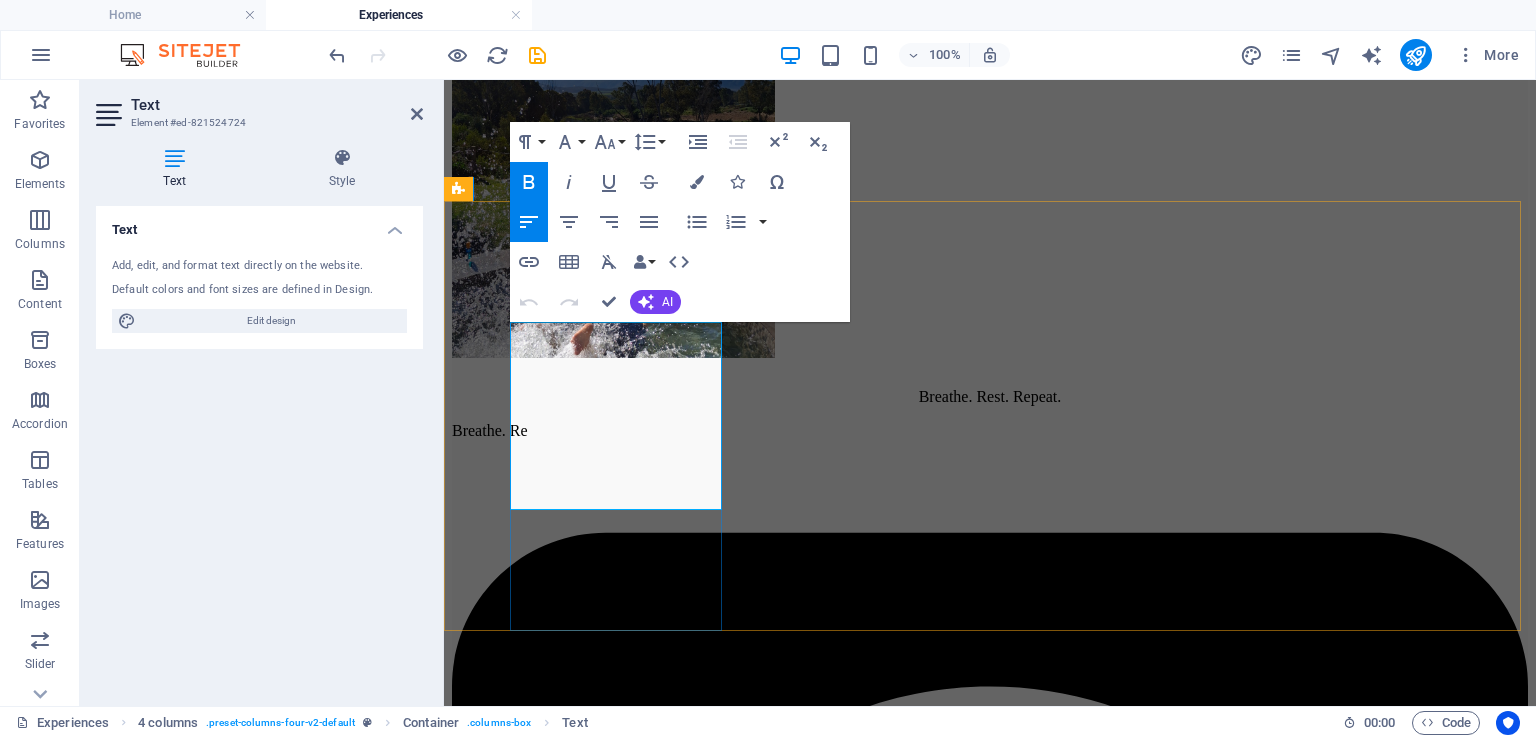 drag, startPoint x: 706, startPoint y: 368, endPoint x: 556, endPoint y: 363, distance: 150.08331 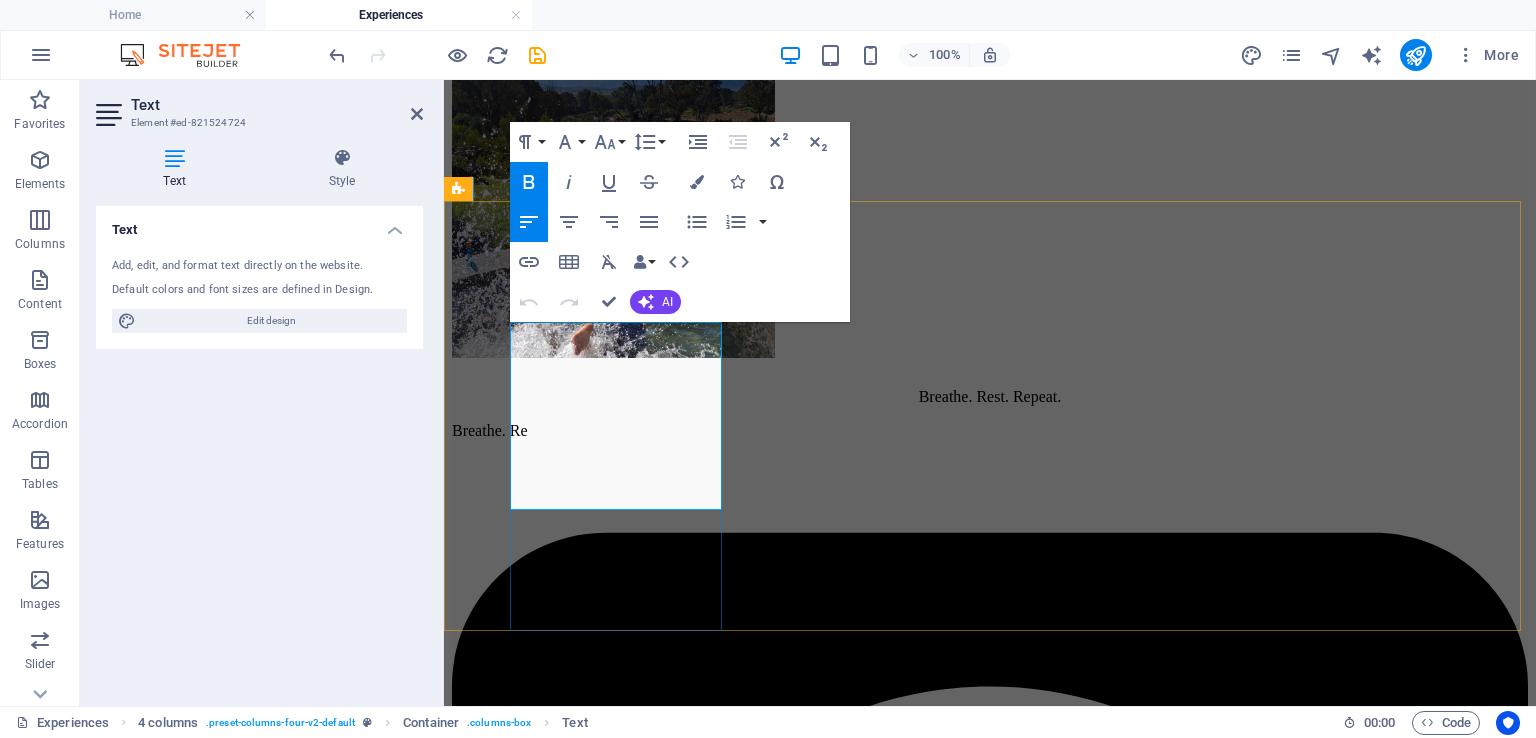 click on "±17 min (17.1 km) Wine estates, underground cellar tour, cheese tasting." at bounding box center (990, 6543) 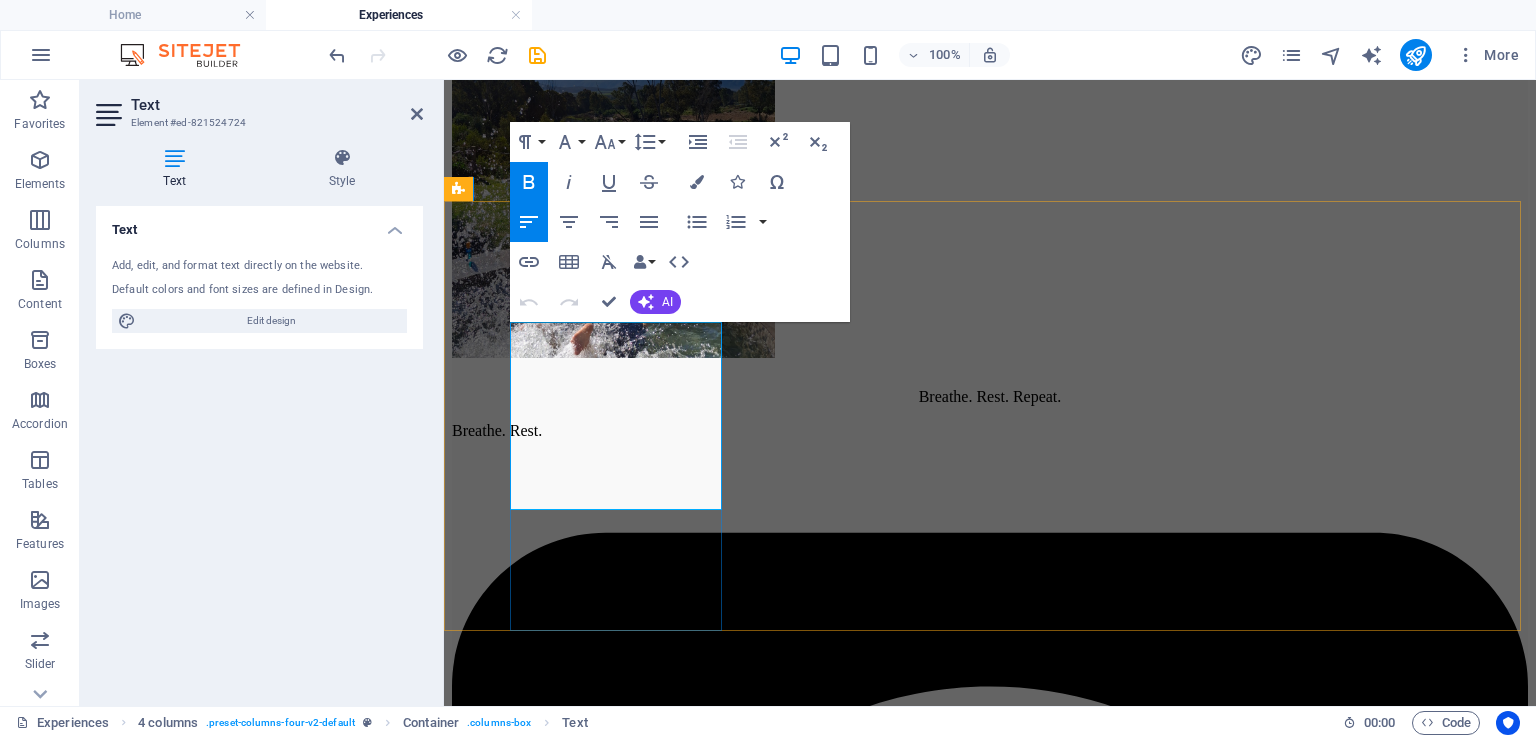 click on "±17 min (17.1 km) Wine estates, underground cellar tour, cheese tasting." at bounding box center [990, 6543] 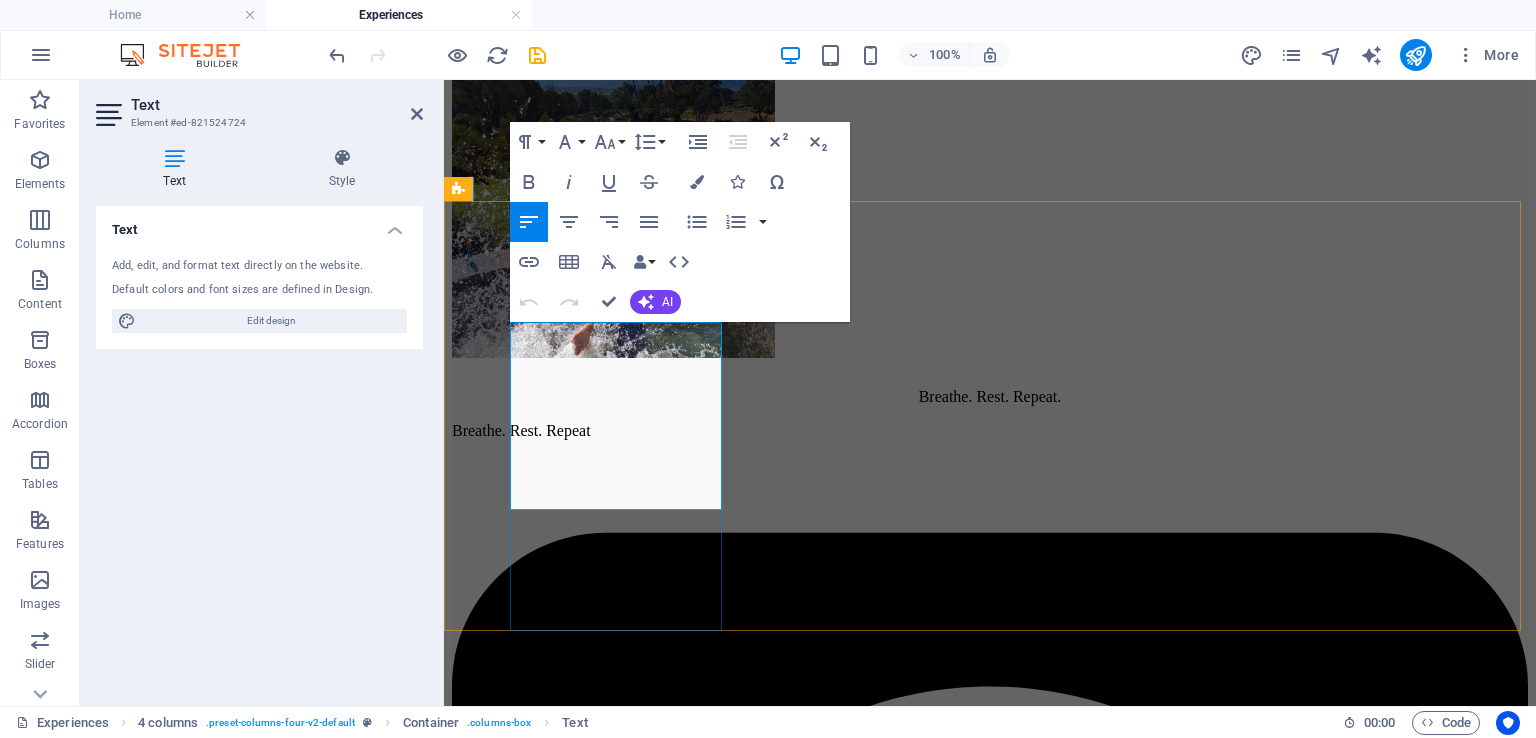 drag, startPoint x: 638, startPoint y: 346, endPoint x: 515, endPoint y: 333, distance: 123.68508 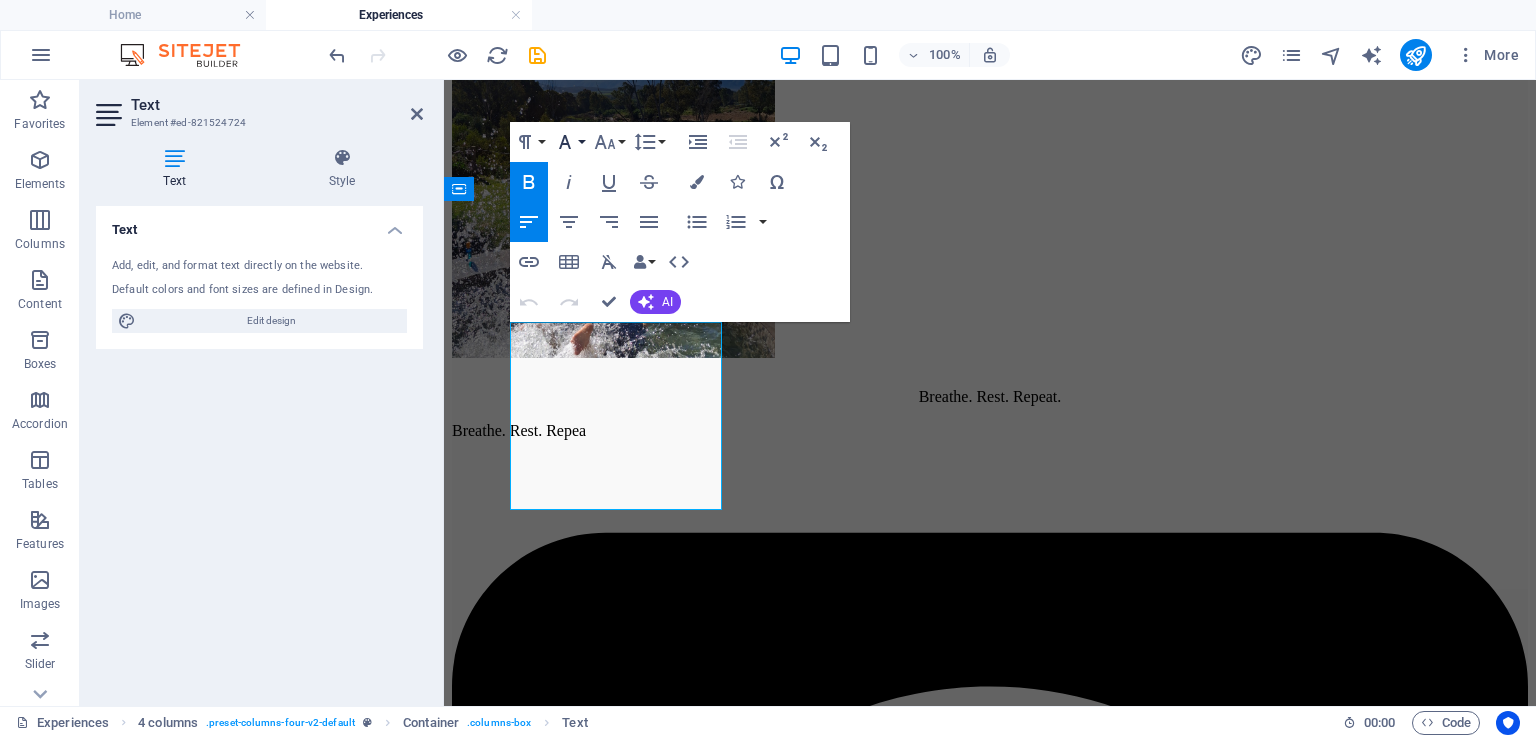 click 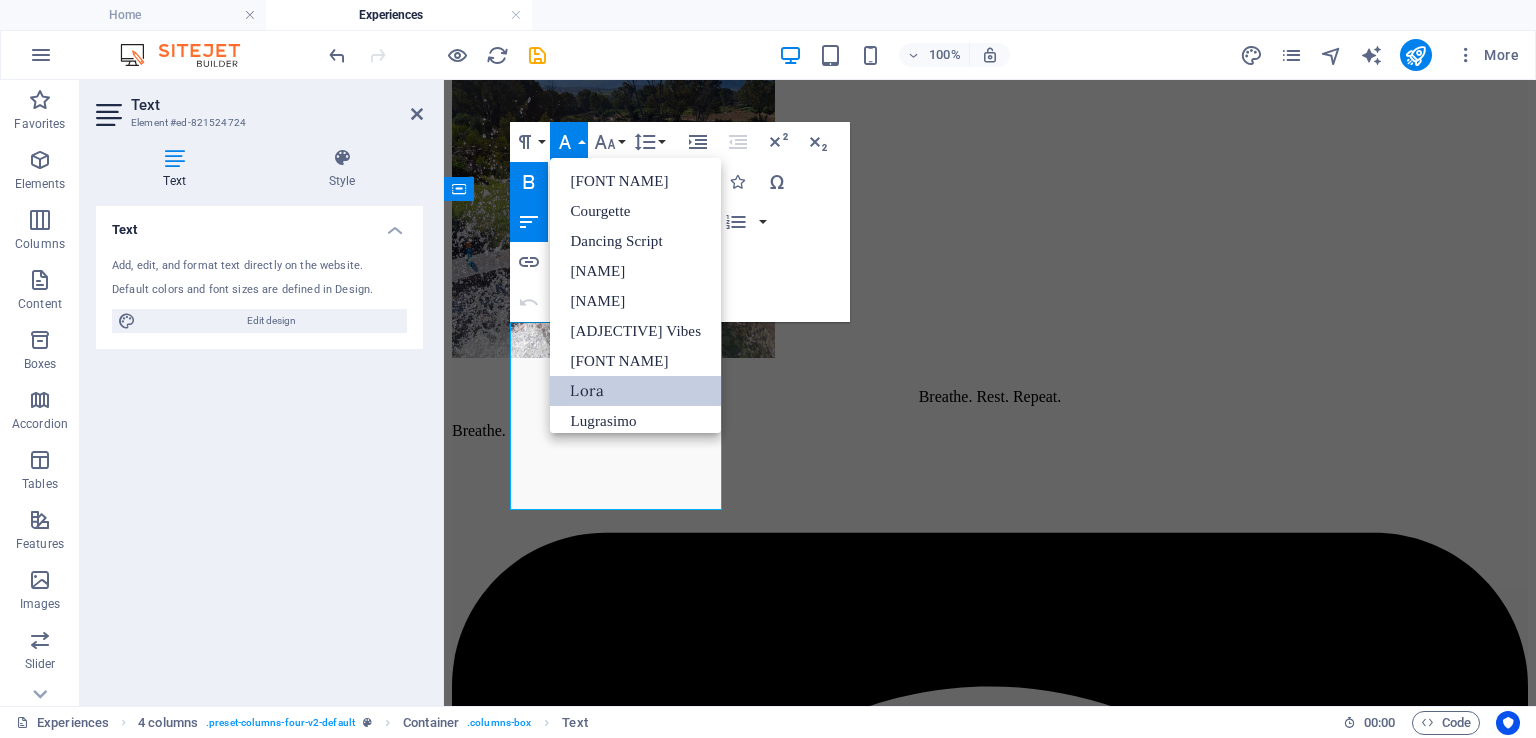 scroll, scrollTop: 176, scrollLeft: 0, axis: vertical 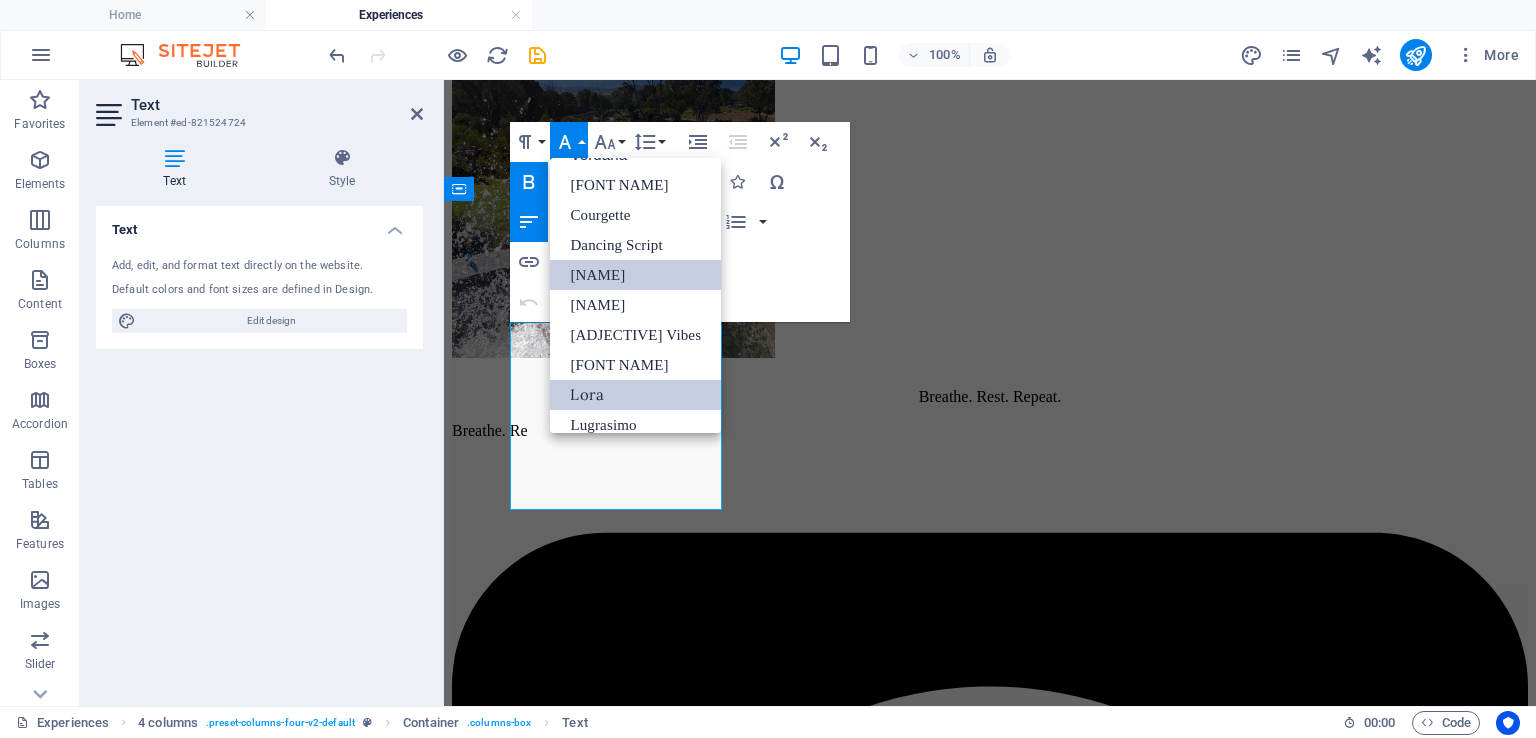 click on "[NAME]" at bounding box center (635, 275) 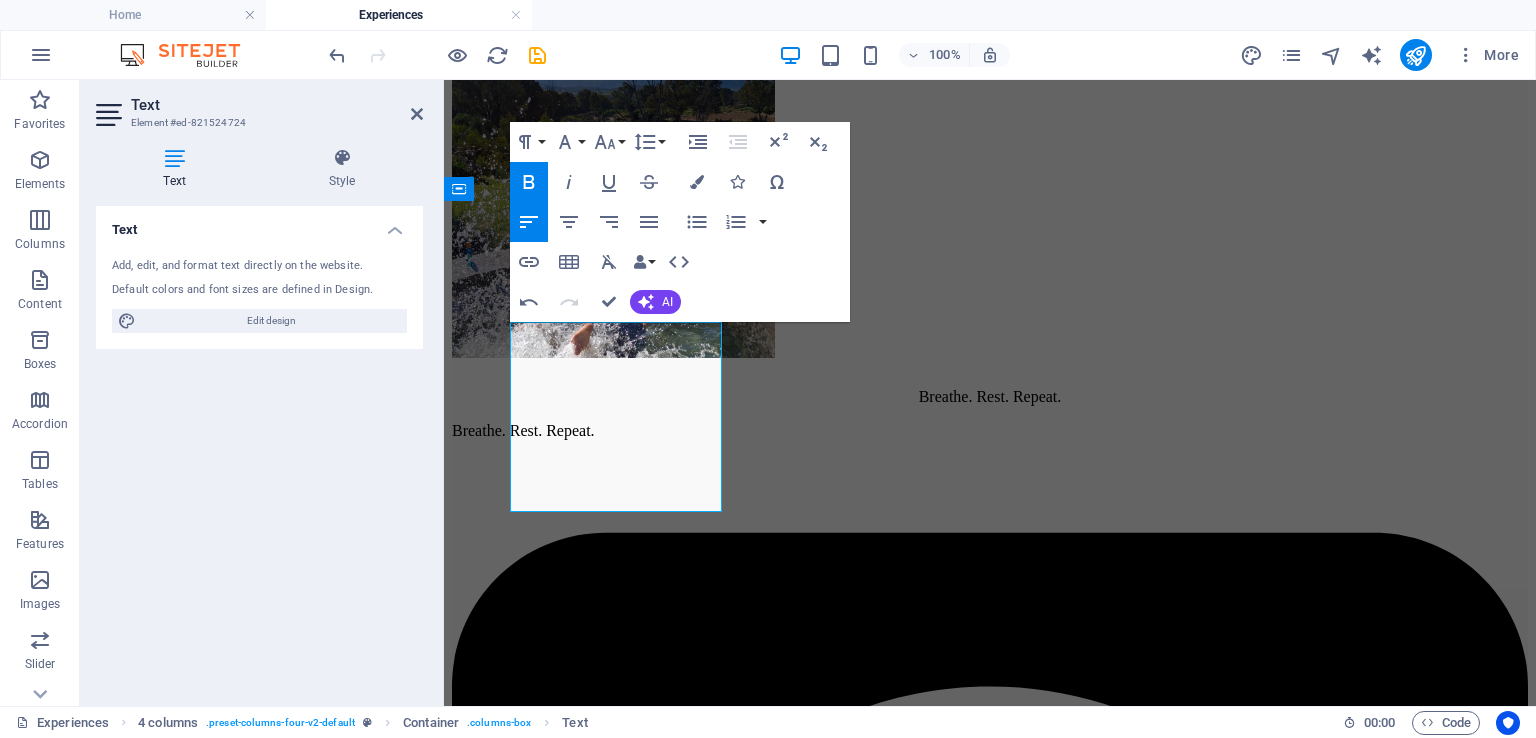 click 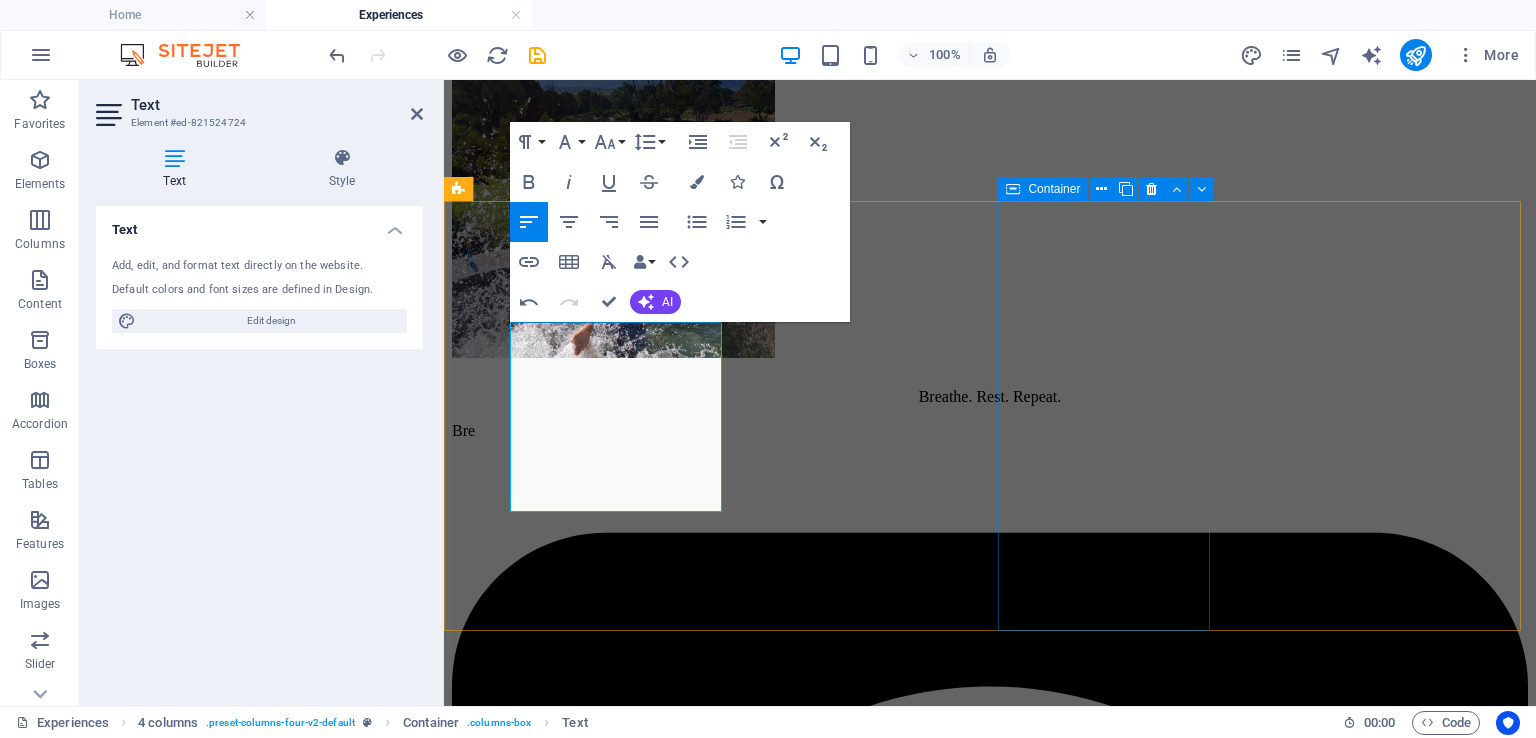 click on "[CITY]   [TIME] ([DISTANCE] km) Wine tasting, Breede River cruises" at bounding box center [990, 7428] 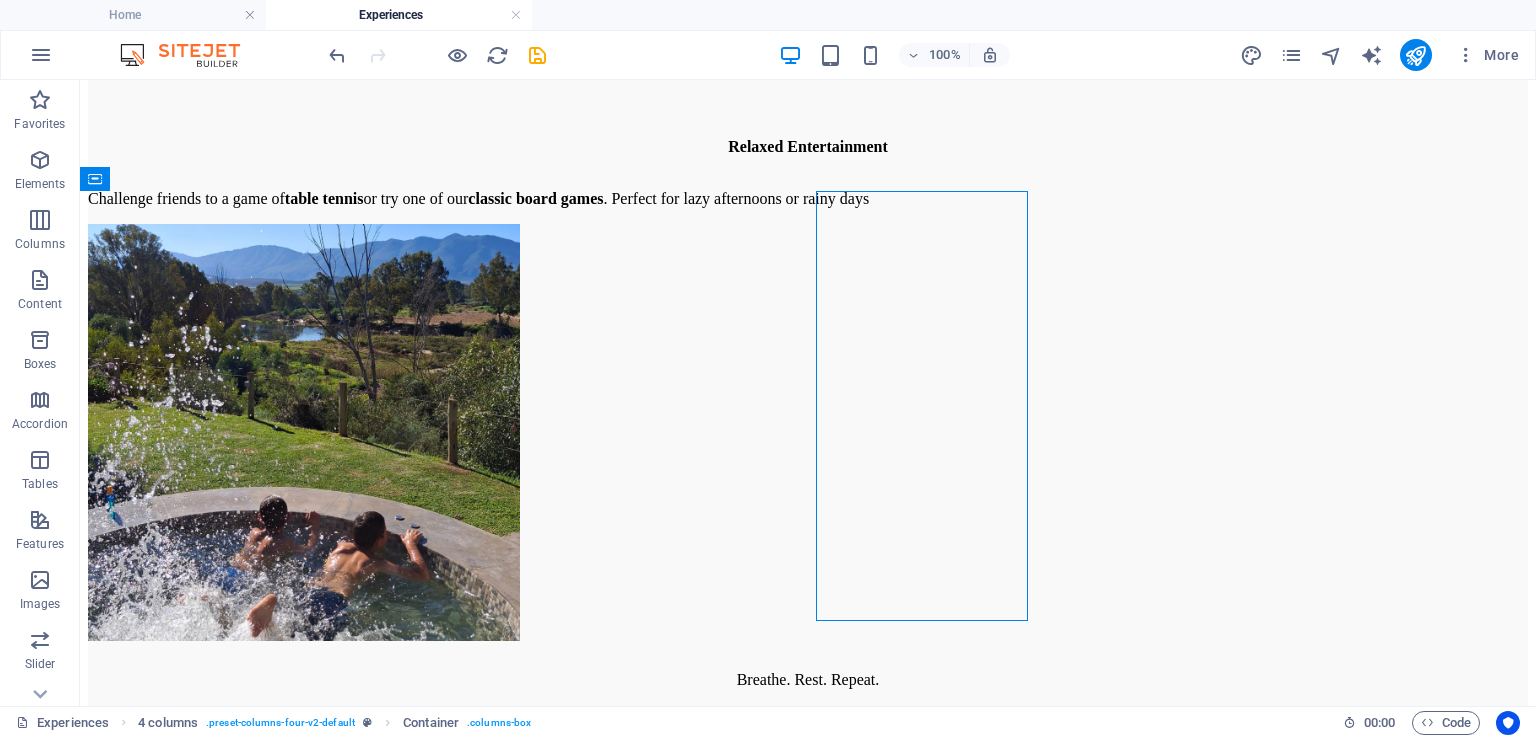 scroll, scrollTop: 5305, scrollLeft: 0, axis: vertical 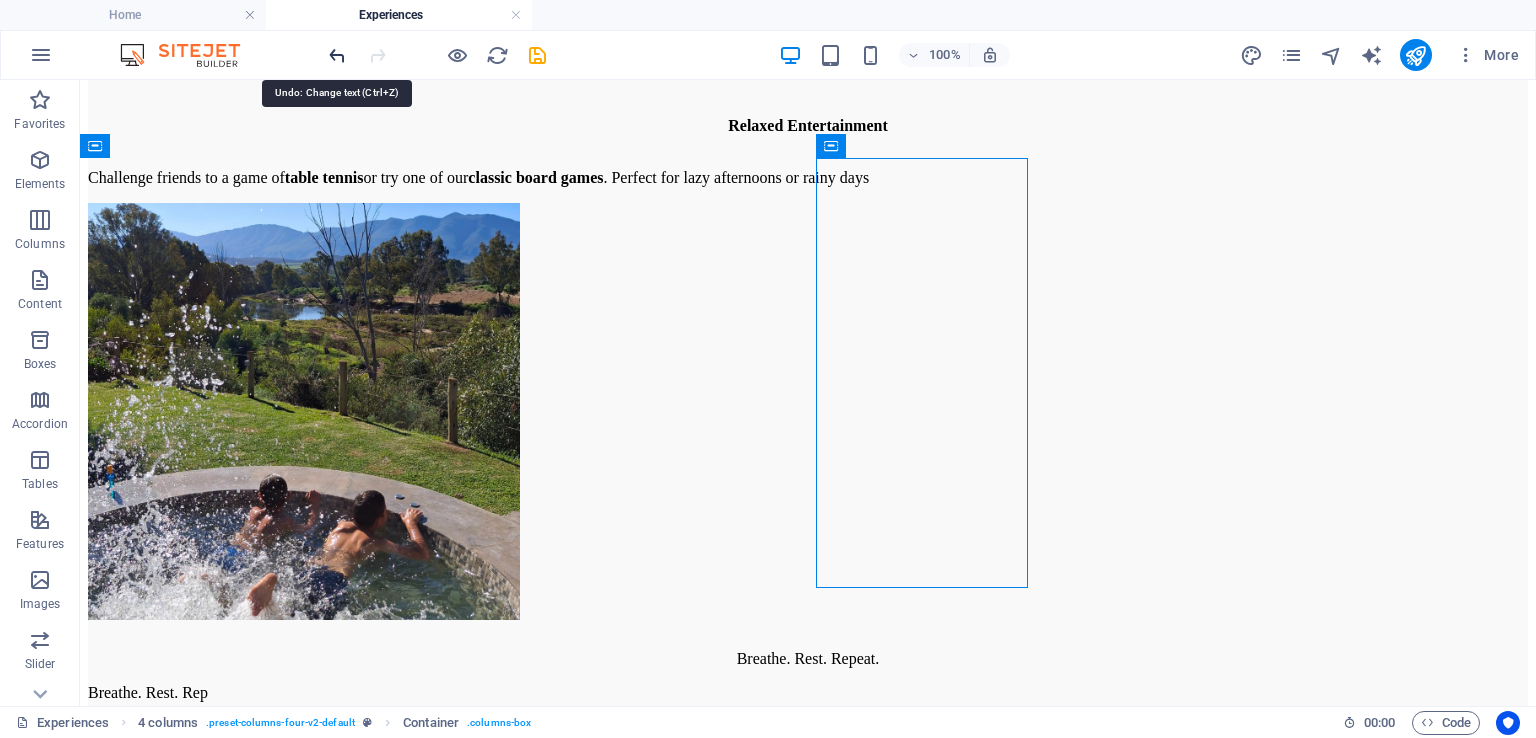 click at bounding box center [337, 55] 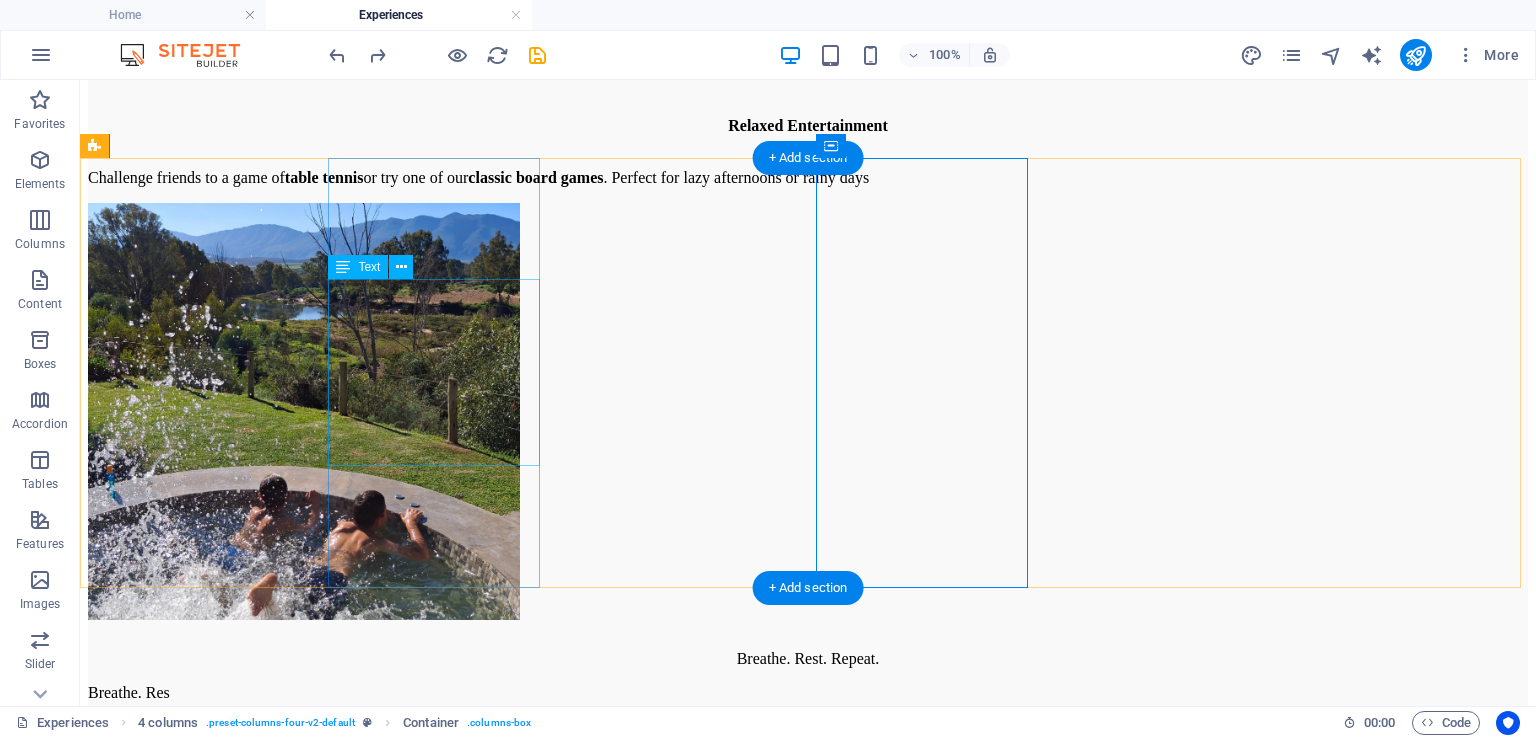 click on "[CITY] ±[NUMBER] min ([NUMBER].[NUMBER] km) Wine estates, underground cellar tour, cheese tasting." at bounding box center [808, 8181] 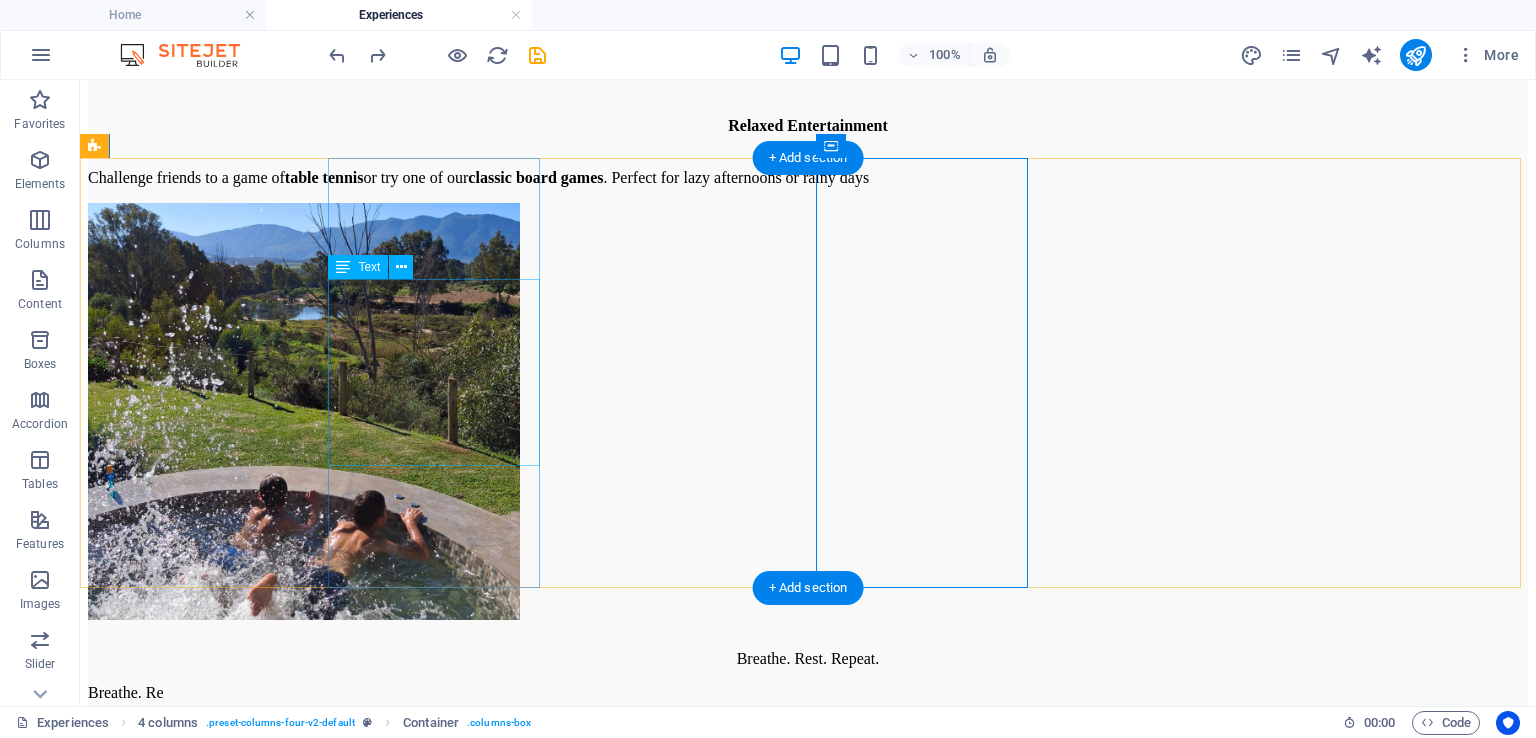 click on "[CITY] ±[NUMBER] min ([NUMBER].[NUMBER] km) Wine estates, underground cellar tour, cheese tasting." at bounding box center (808, 8181) 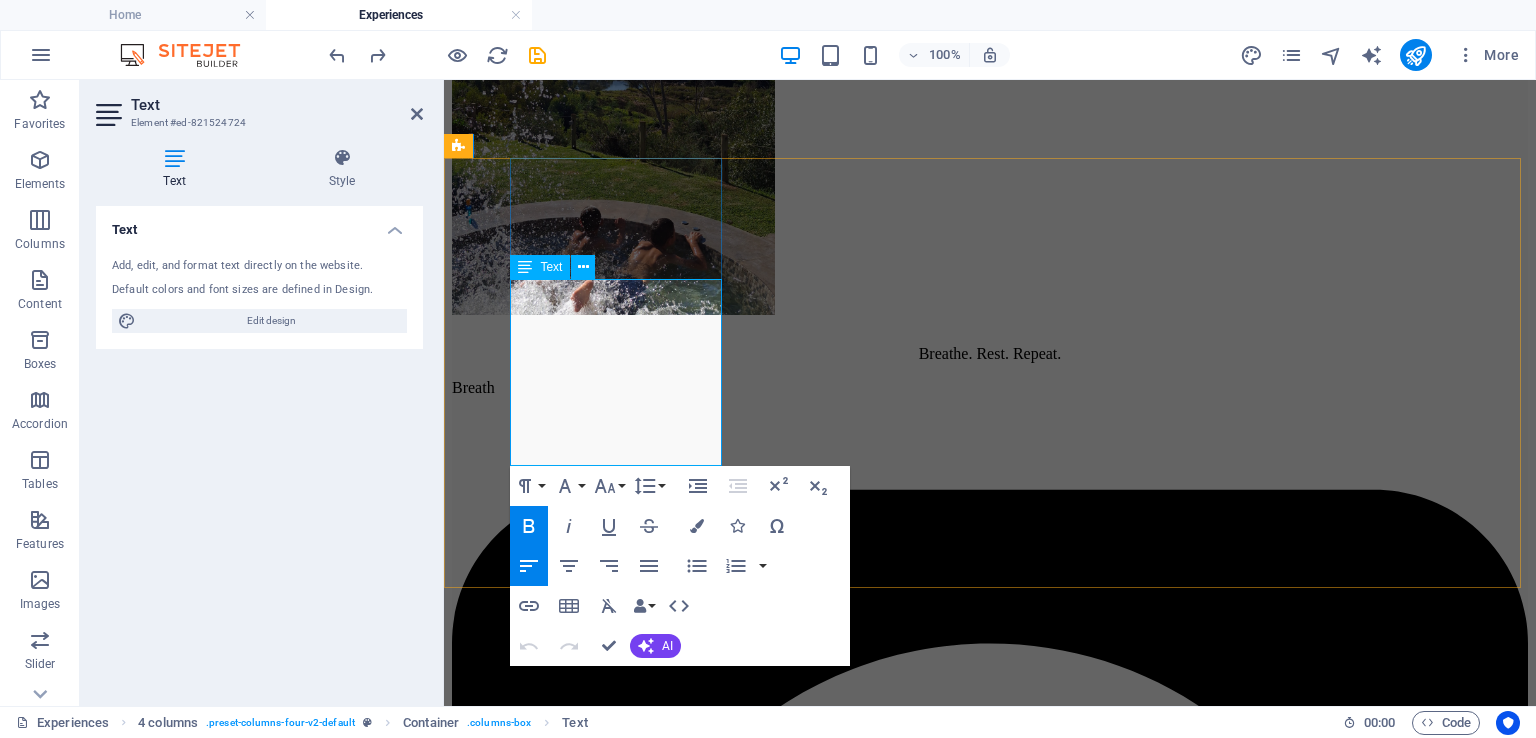 drag, startPoint x: 692, startPoint y: 322, endPoint x: 512, endPoint y: 328, distance: 180.09998 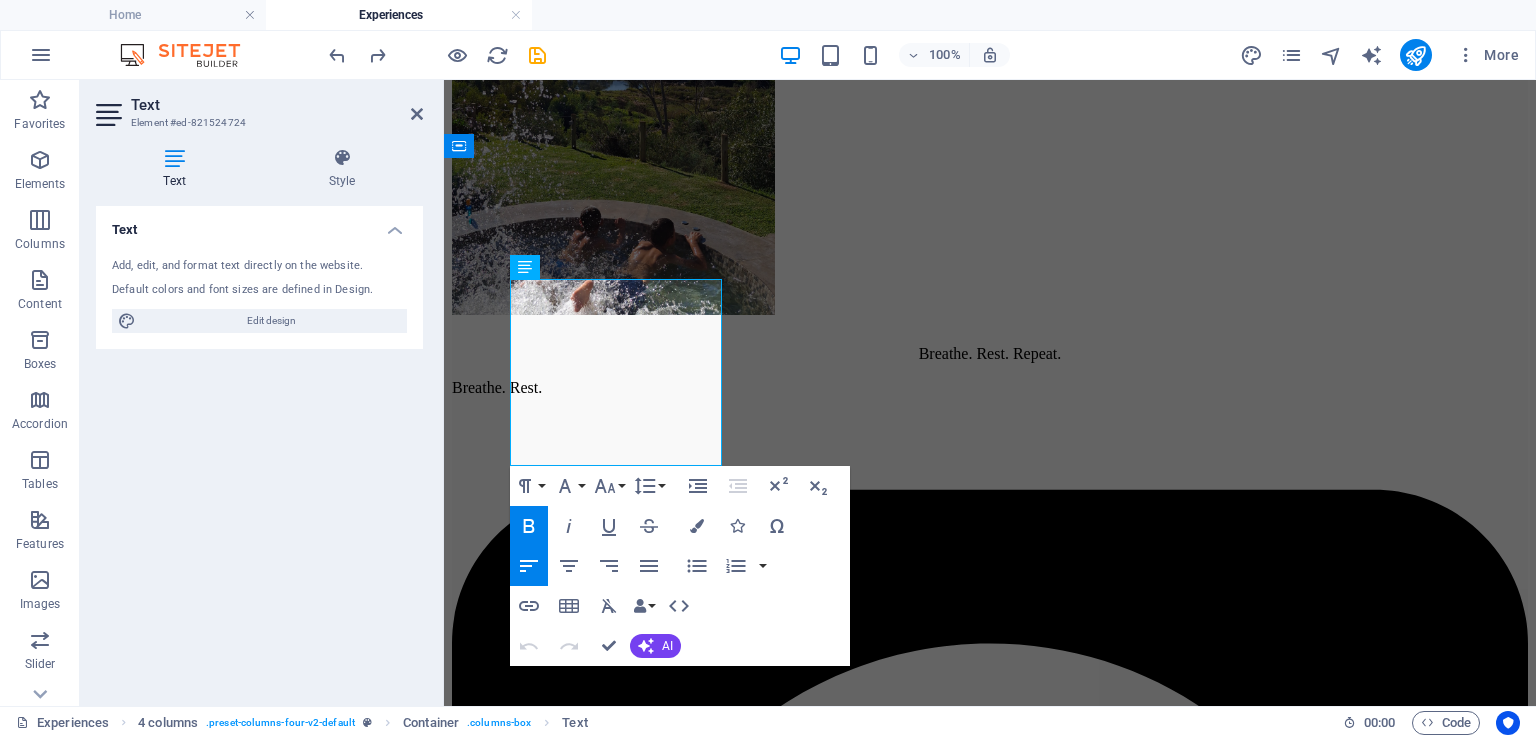 click 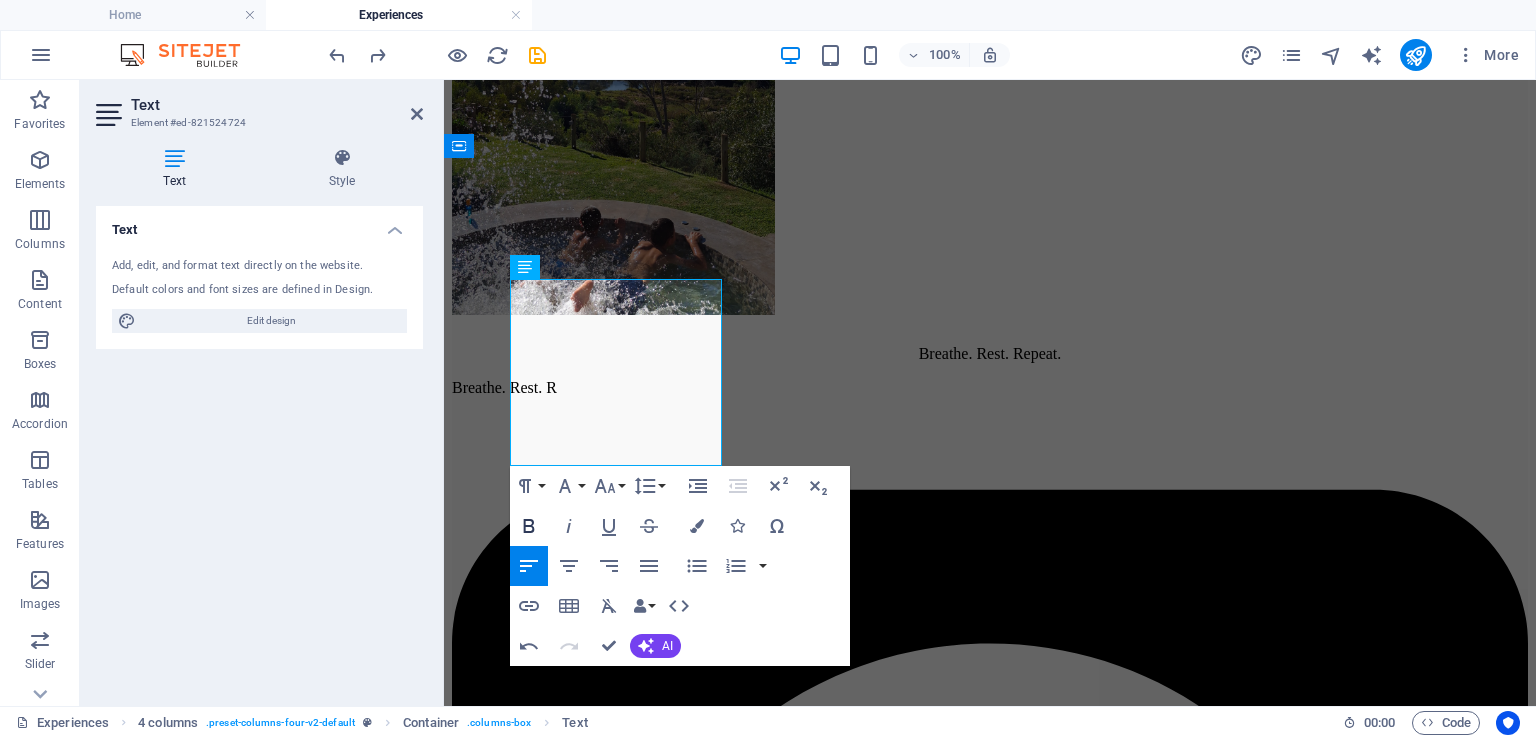 click 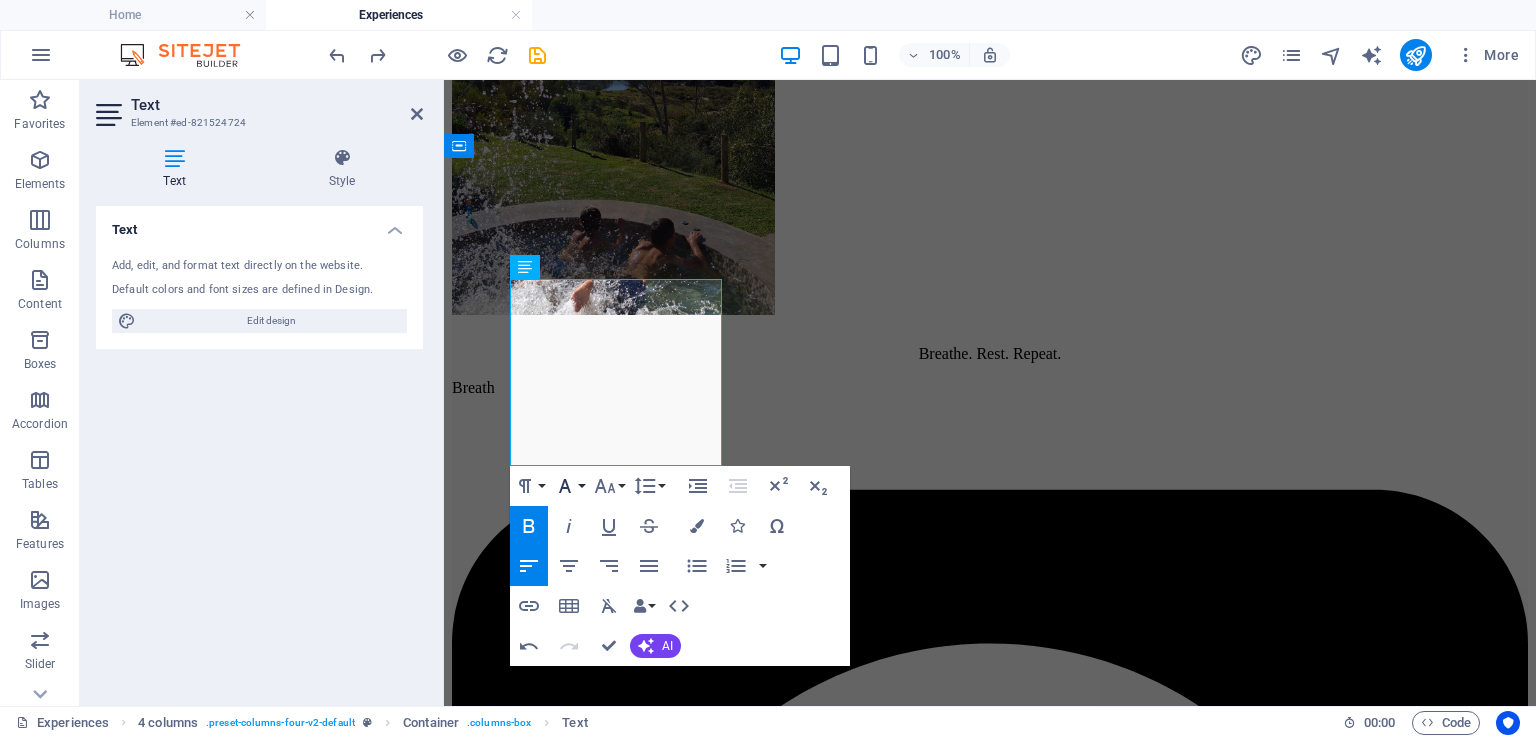 click 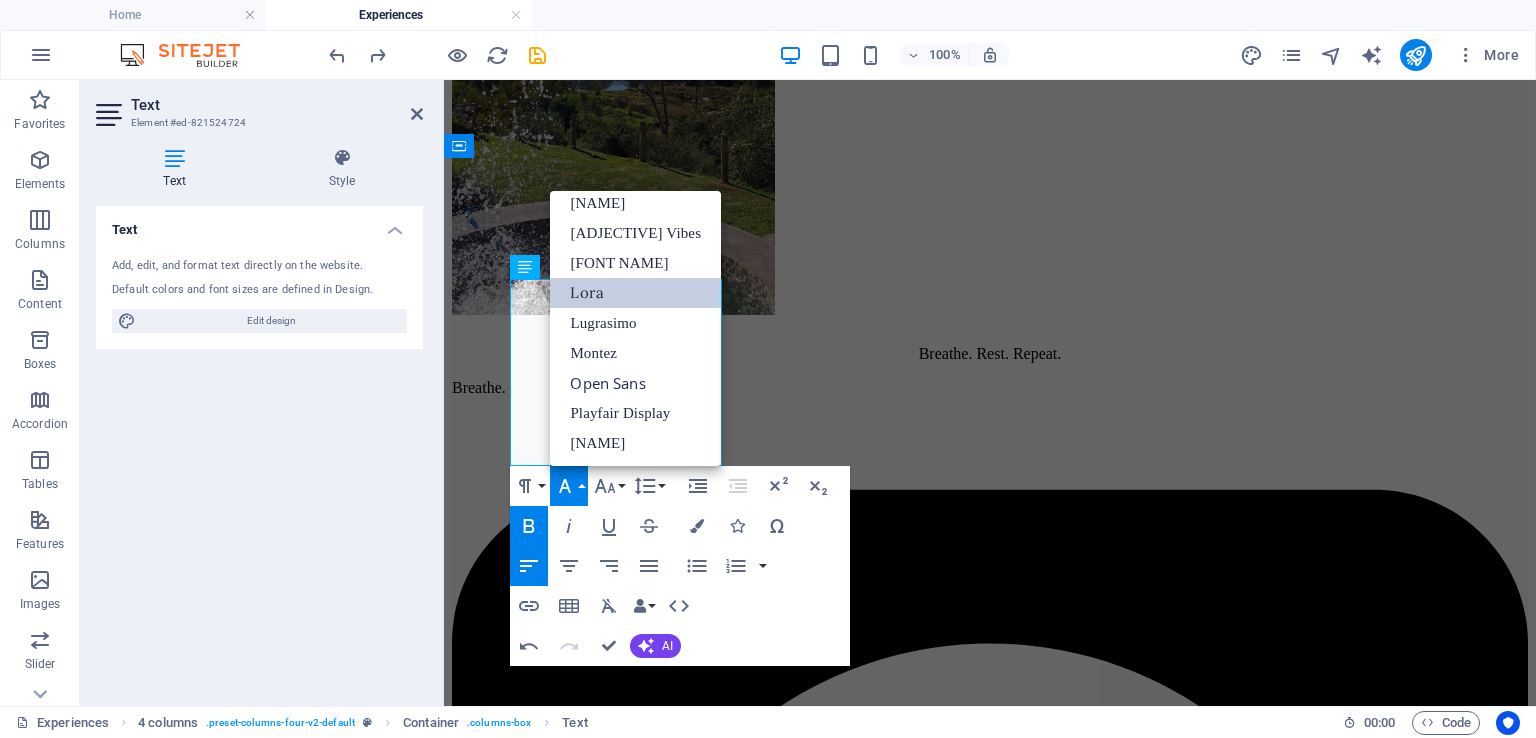 scroll, scrollTop: 311, scrollLeft: 0, axis: vertical 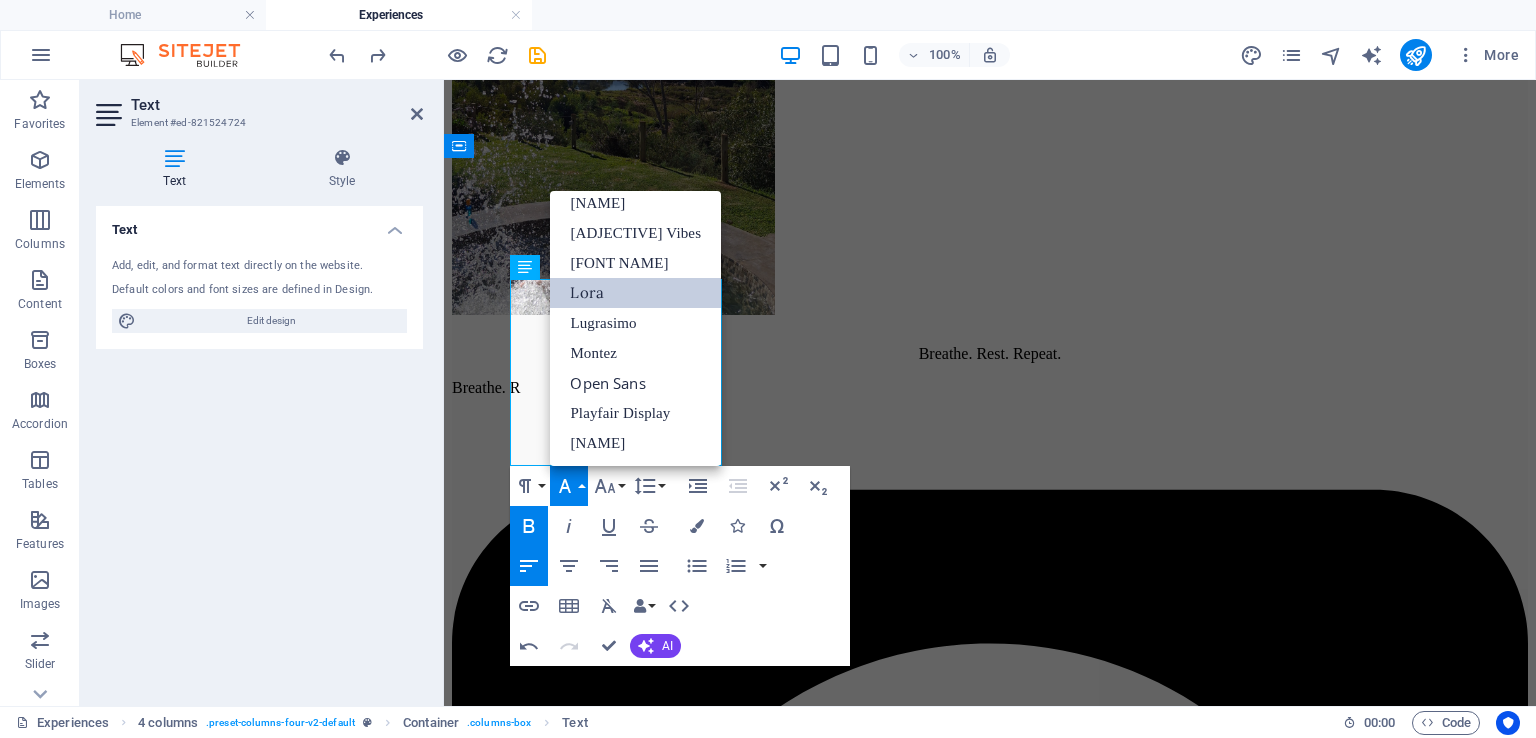 click 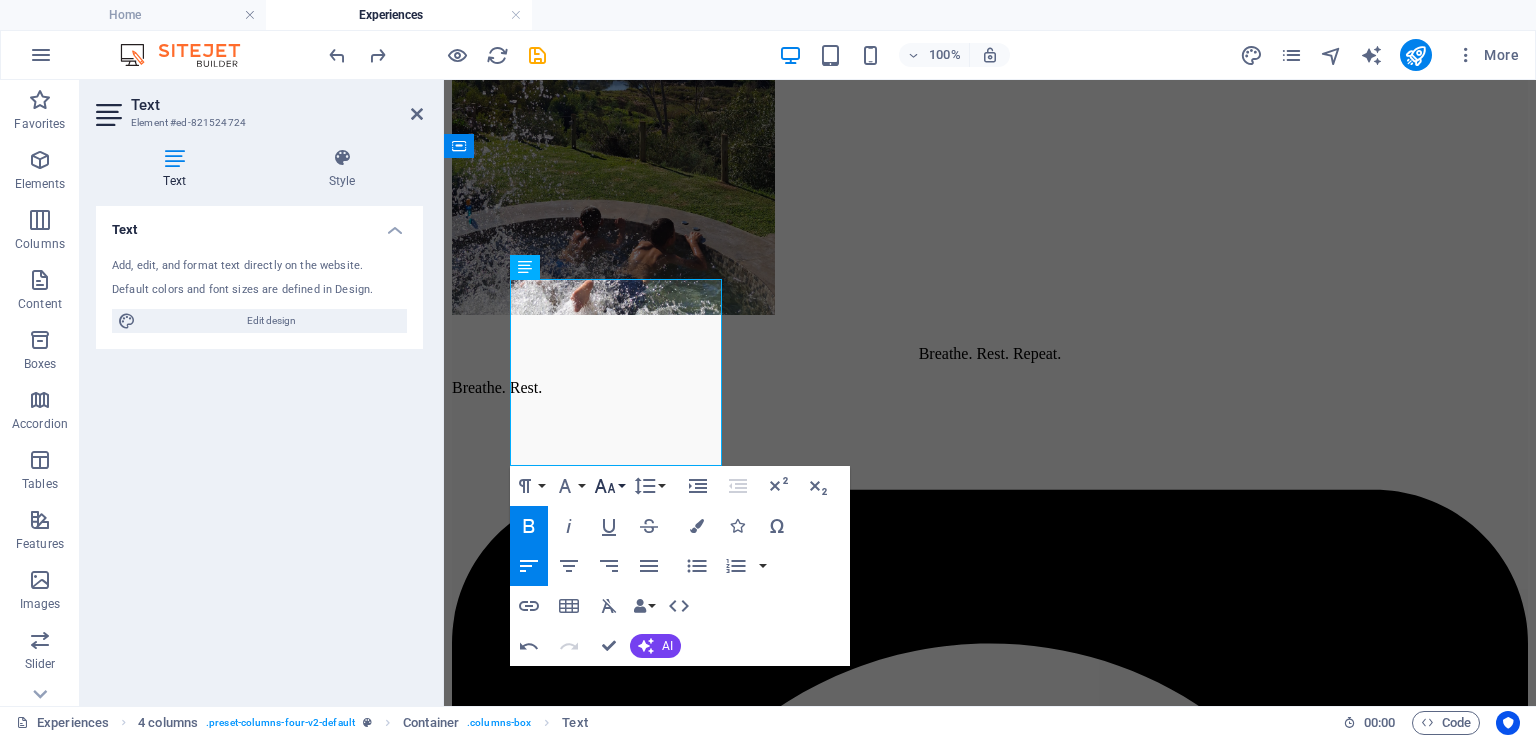 click 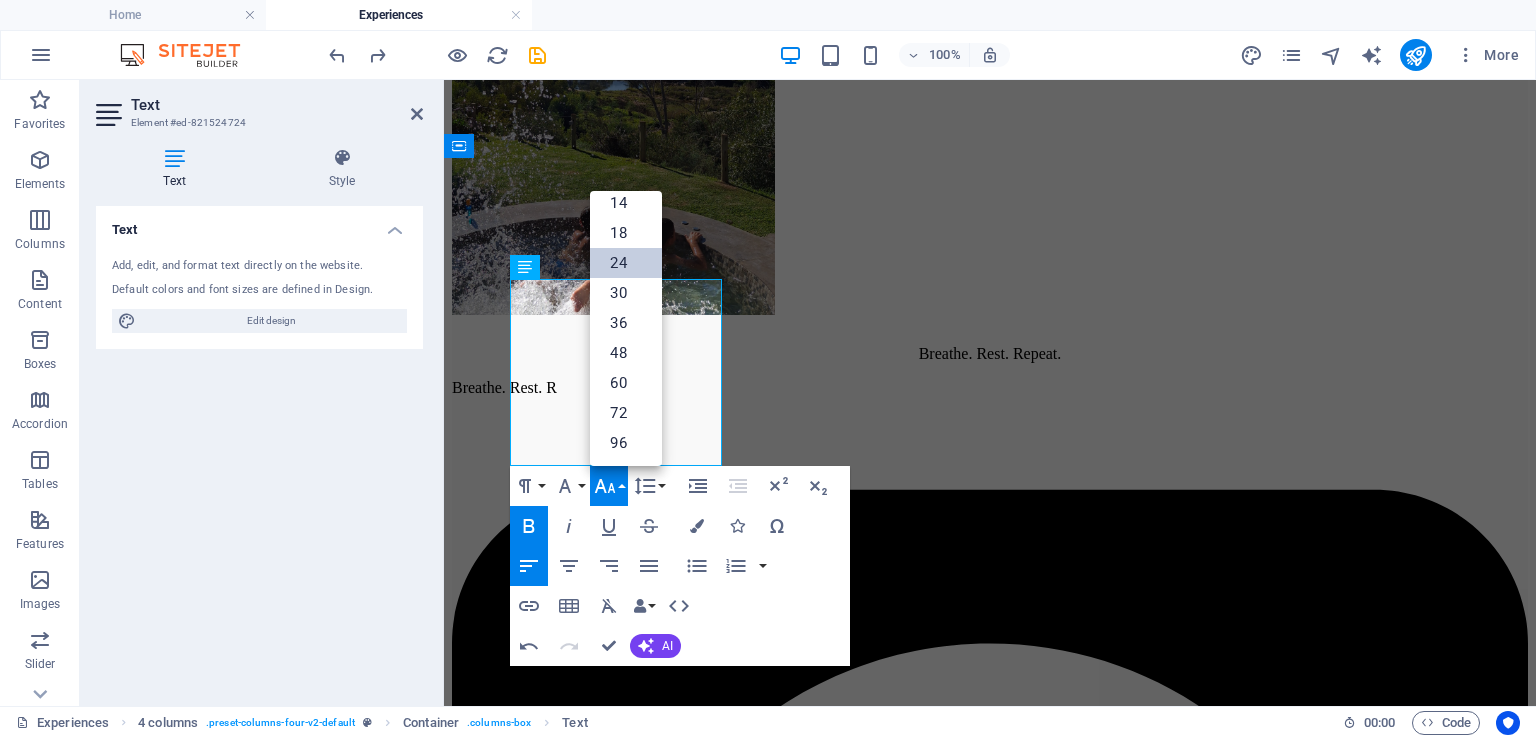 scroll, scrollTop: 160, scrollLeft: 0, axis: vertical 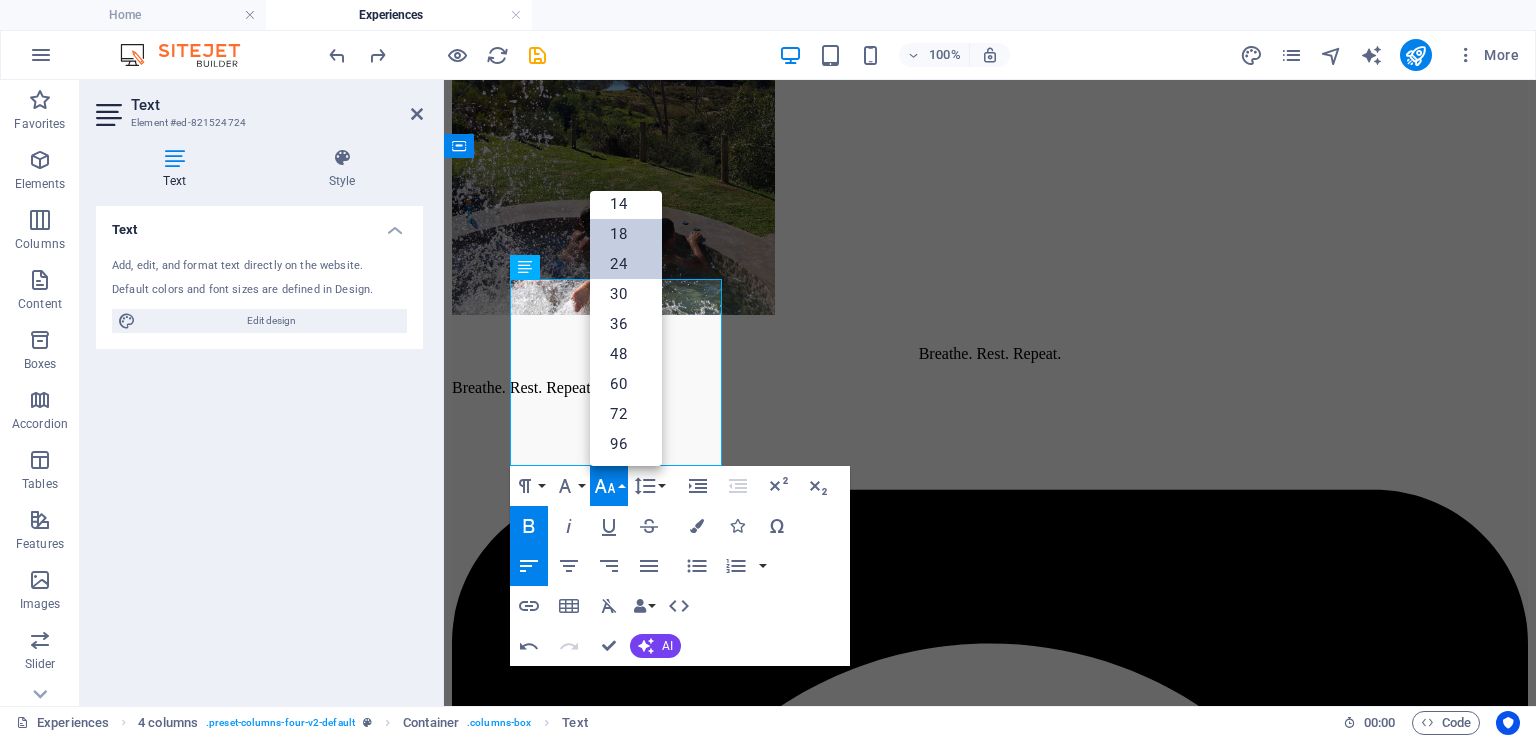 click on "18" at bounding box center [626, 234] 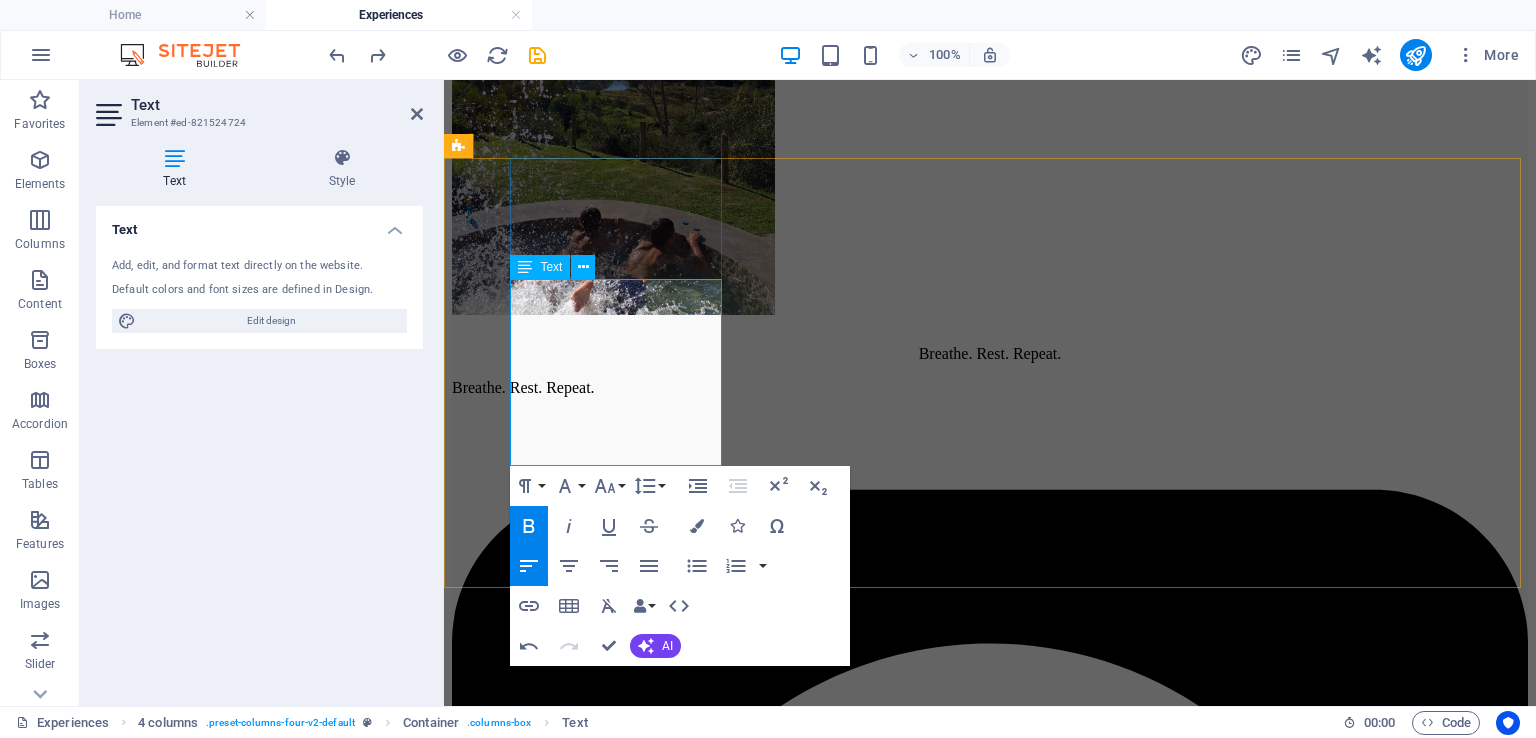 click on "±17 min (17.1 km) Wine estates, underground cellar tour, cheese tasting." at bounding box center (990, 6501) 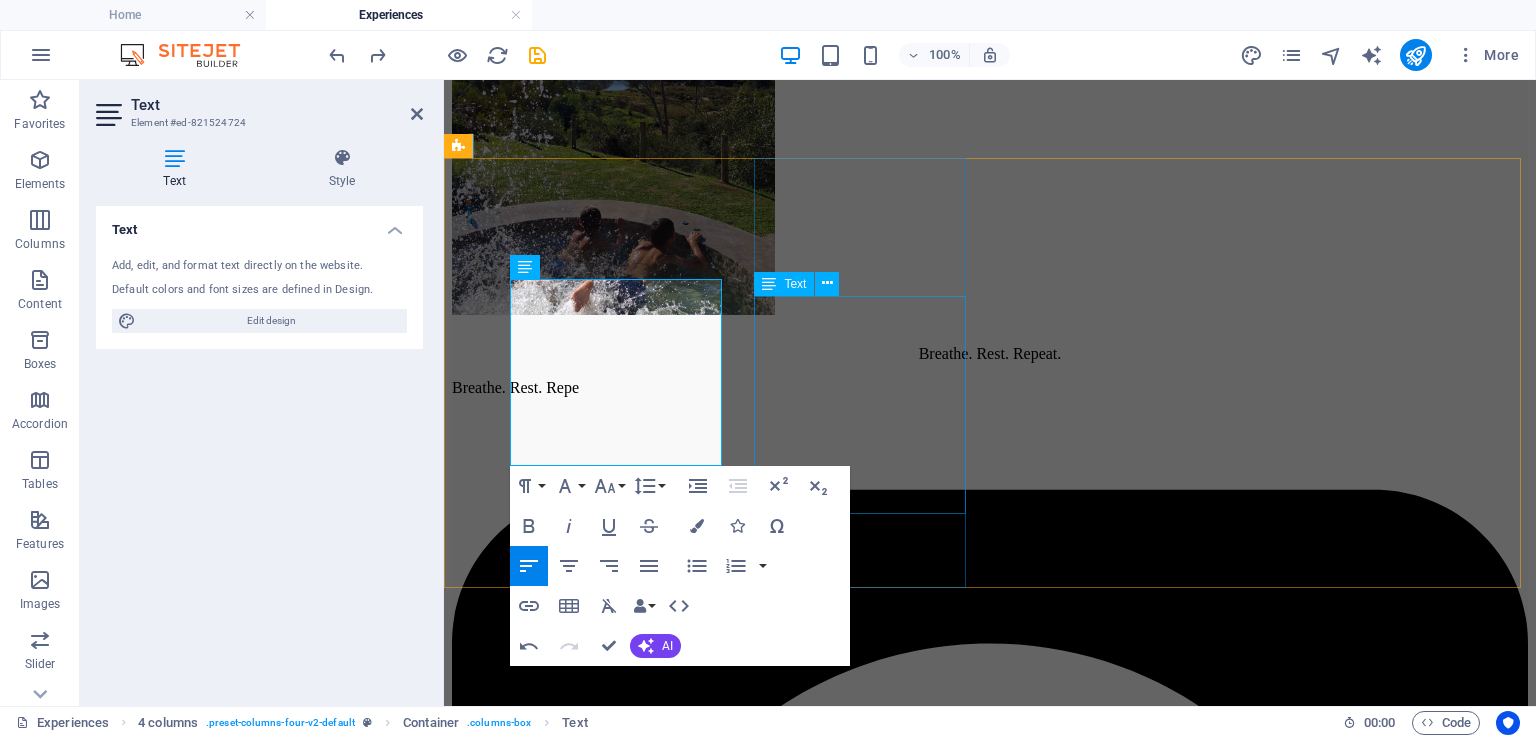 click on "Swellendam   24 min (30.1 km) Historic town, Bontebok National Park, cafes, shops, Marloth Nature Reserve" at bounding box center [990, 6730] 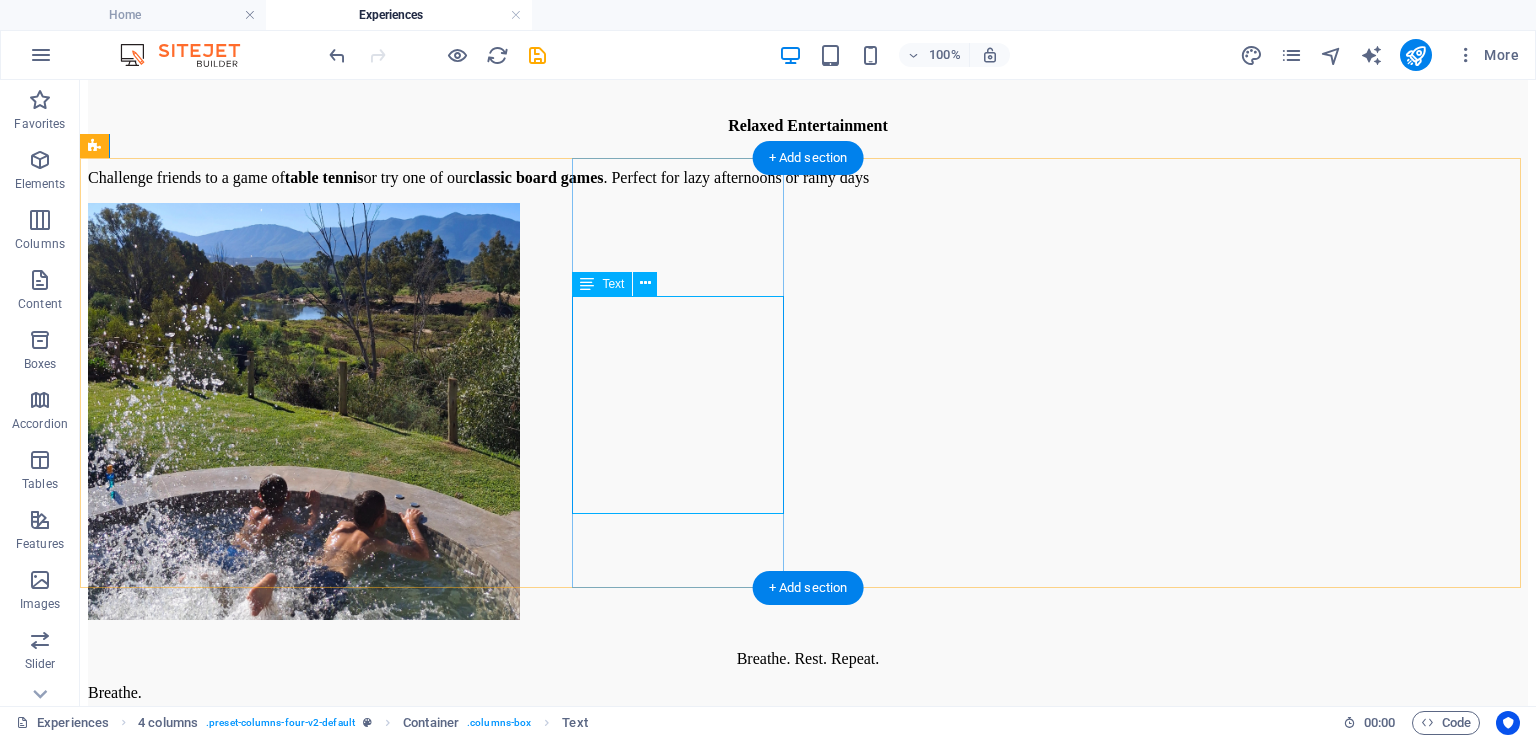 click on "Swellendam   24 min (30.1 km) Historic town, Bontebok National Park, cafes, shops, Marloth Nature Reserve" at bounding box center [808, 8428] 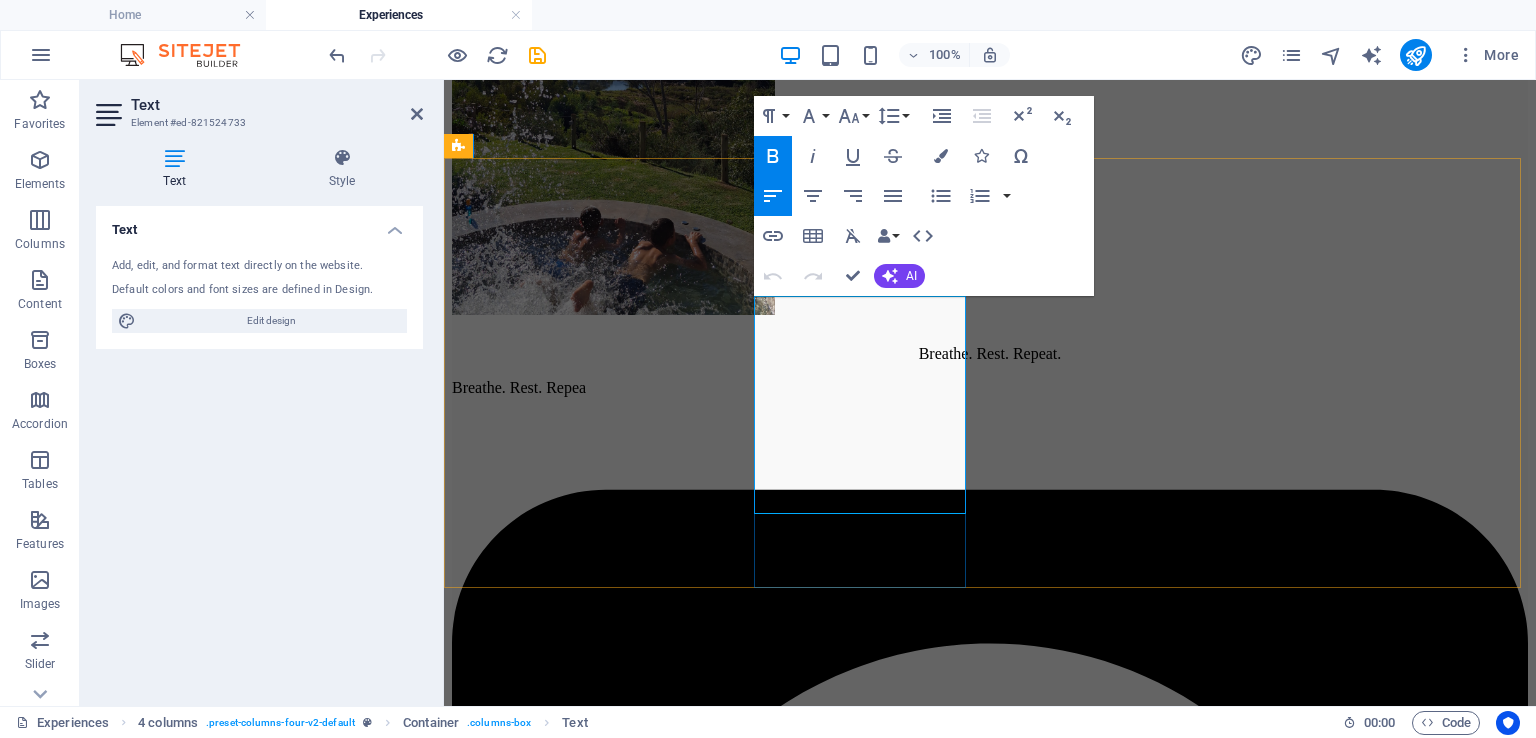 drag, startPoint x: 945, startPoint y: 355, endPoint x: 756, endPoint y: 341, distance: 189.5178 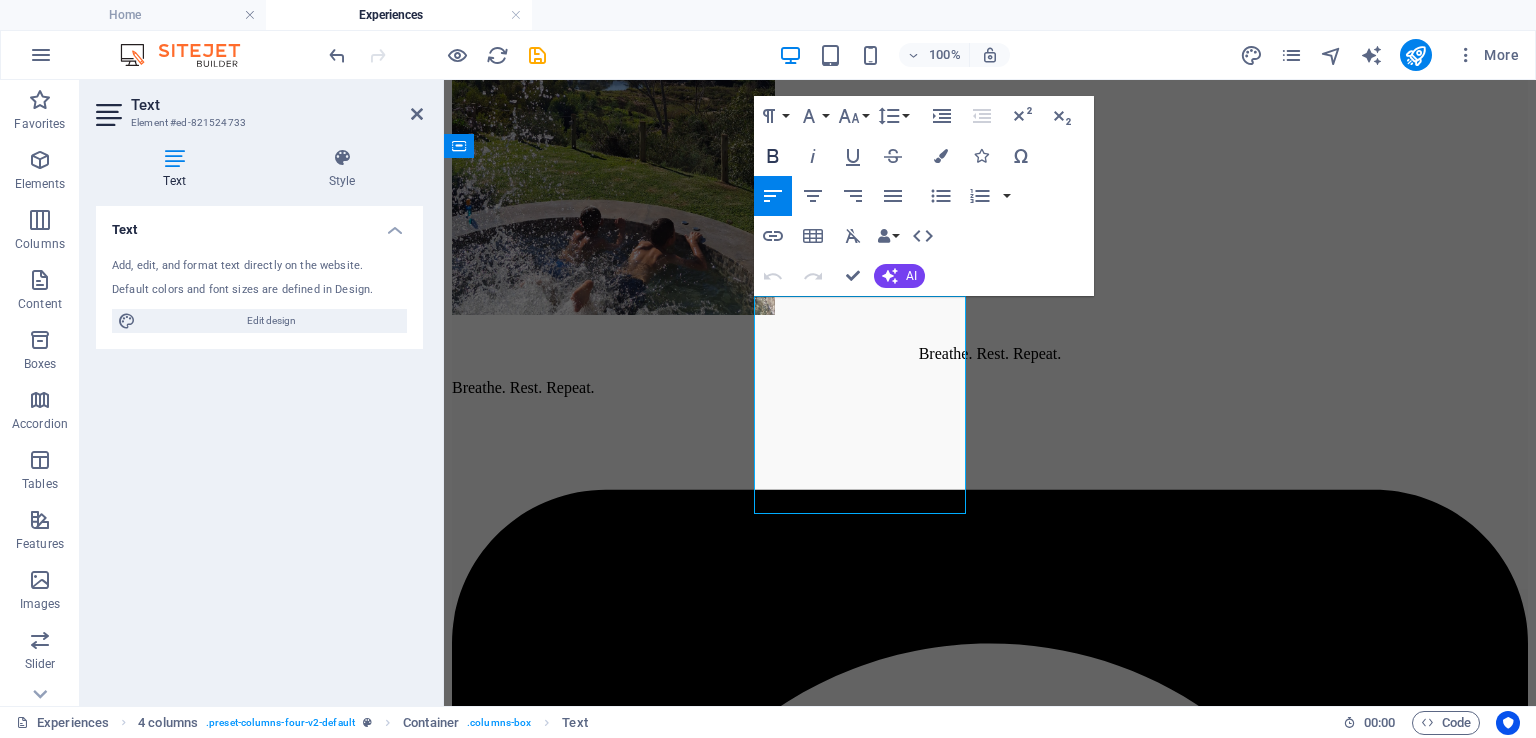 click 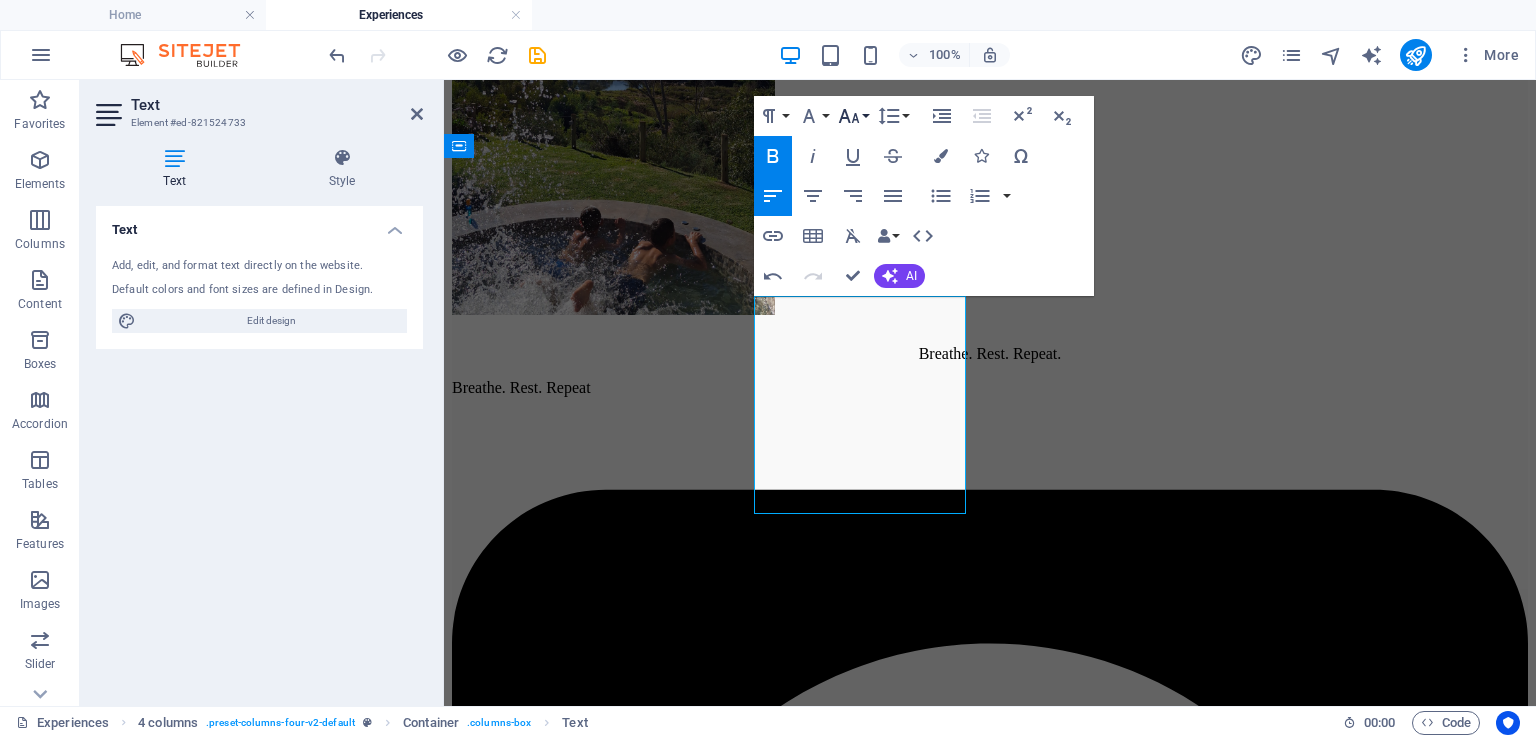 click 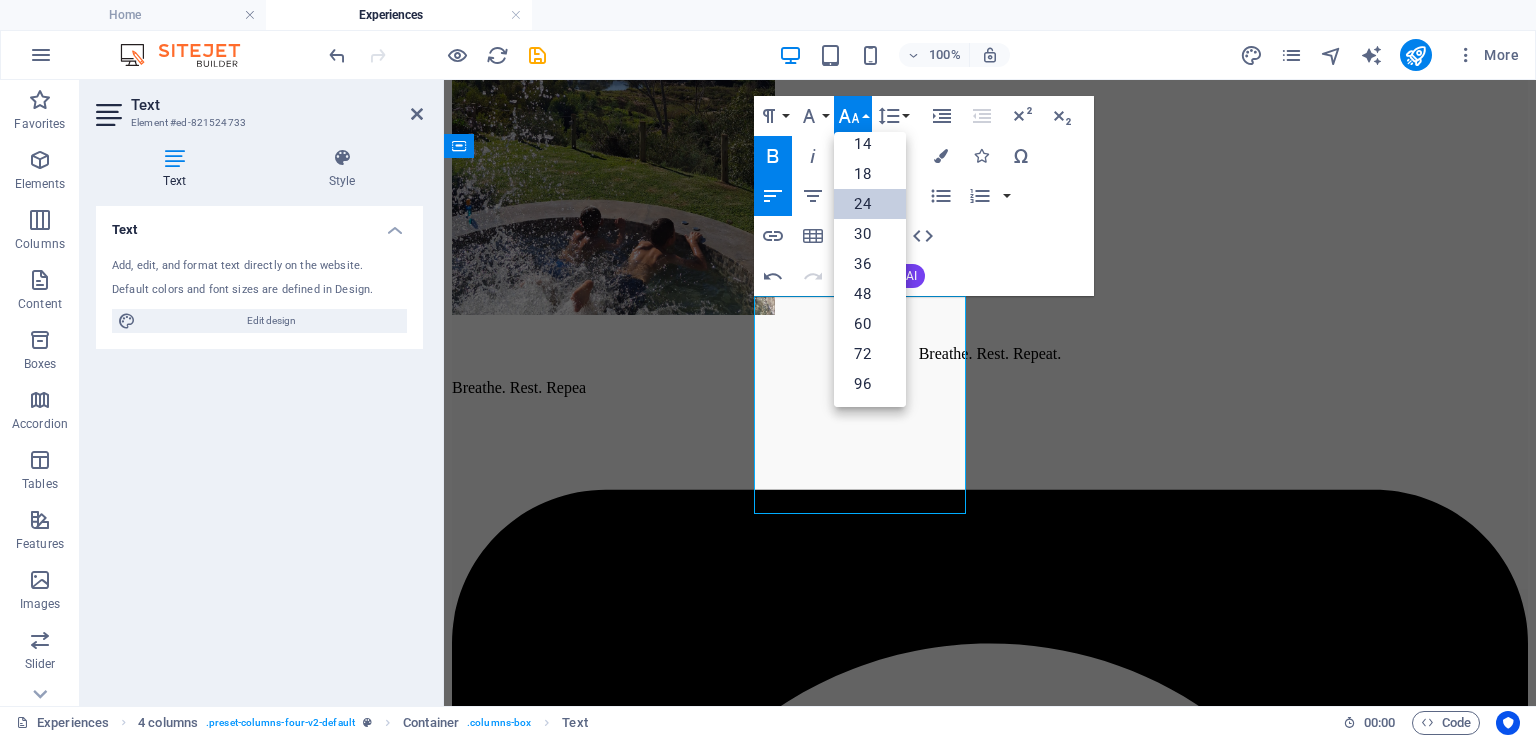 scroll, scrollTop: 160, scrollLeft: 0, axis: vertical 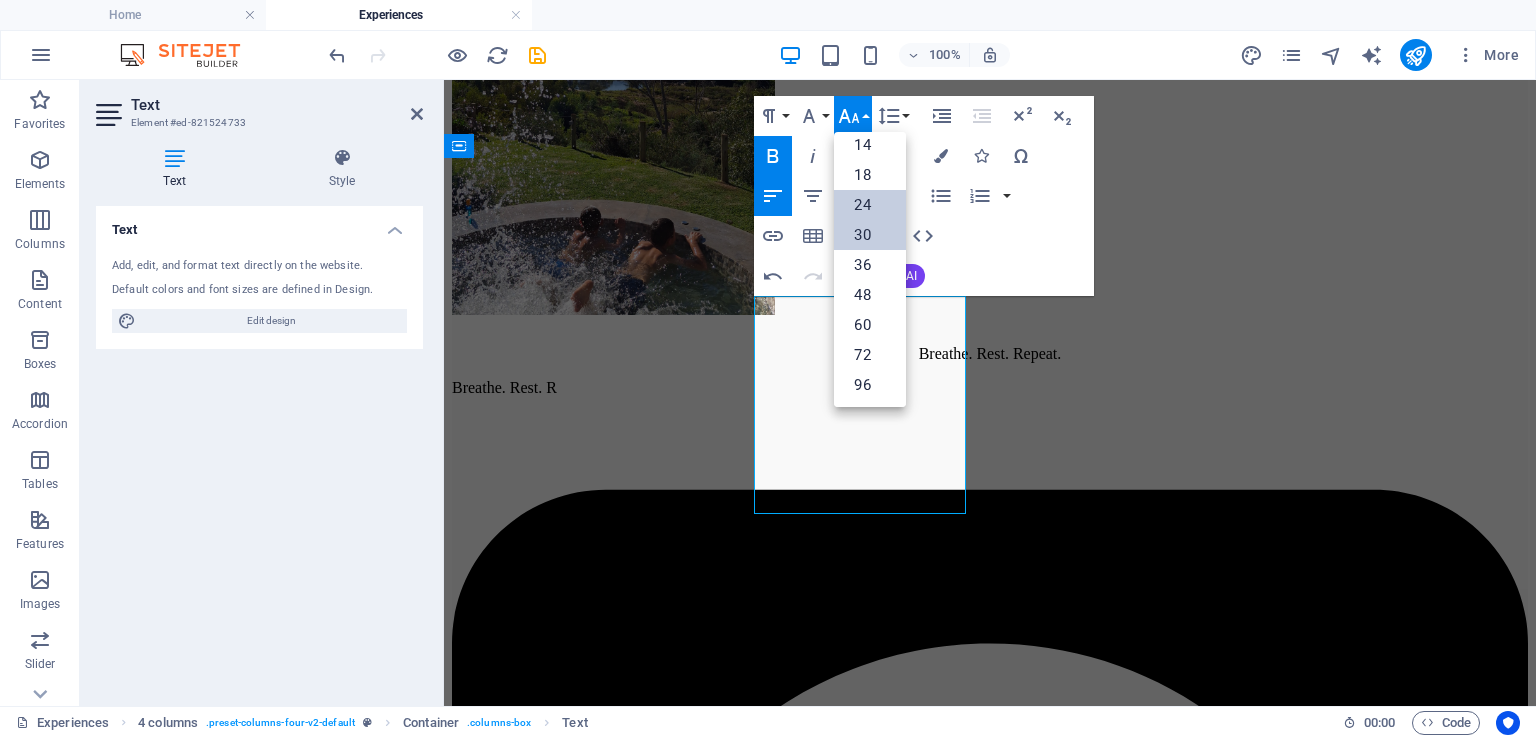 click on "30" at bounding box center [870, 235] 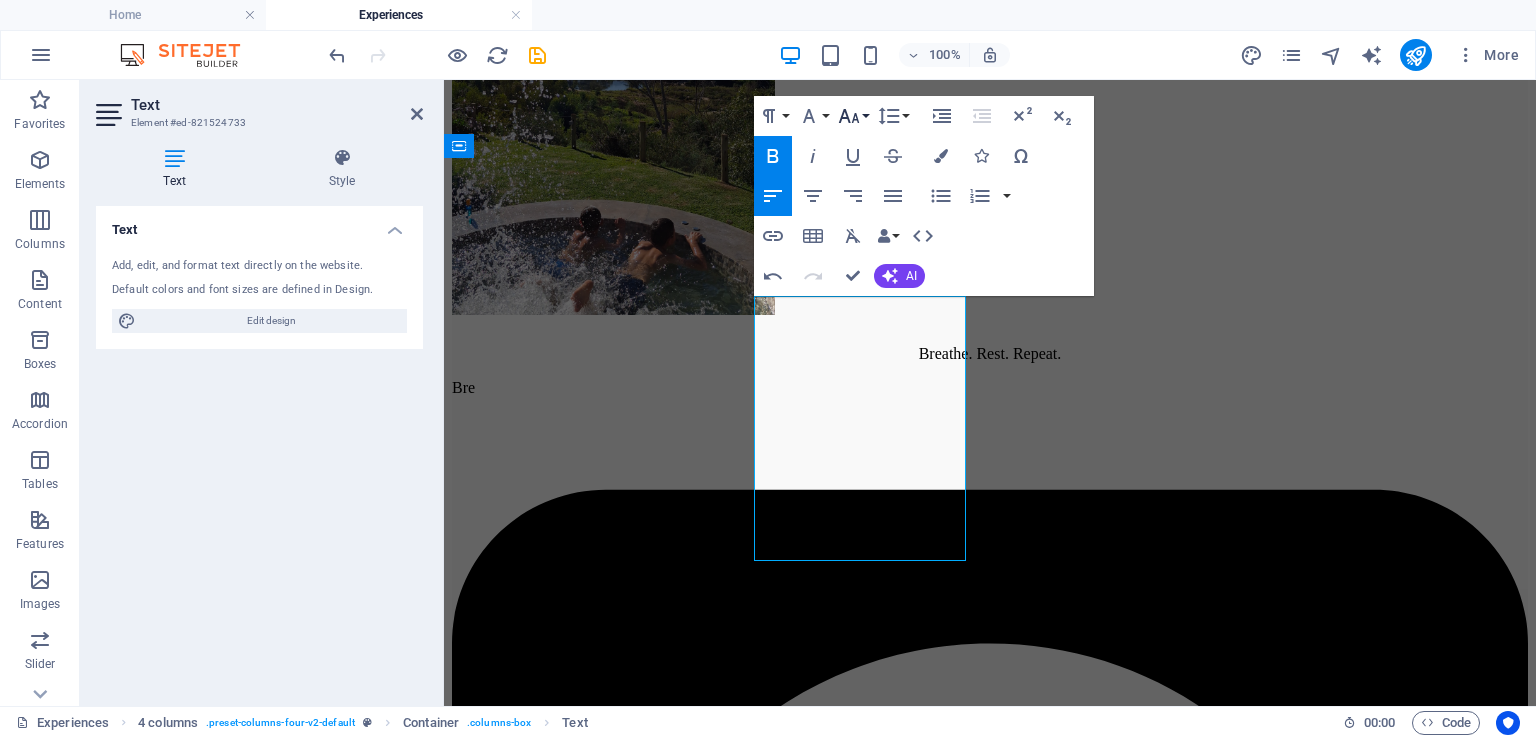 click 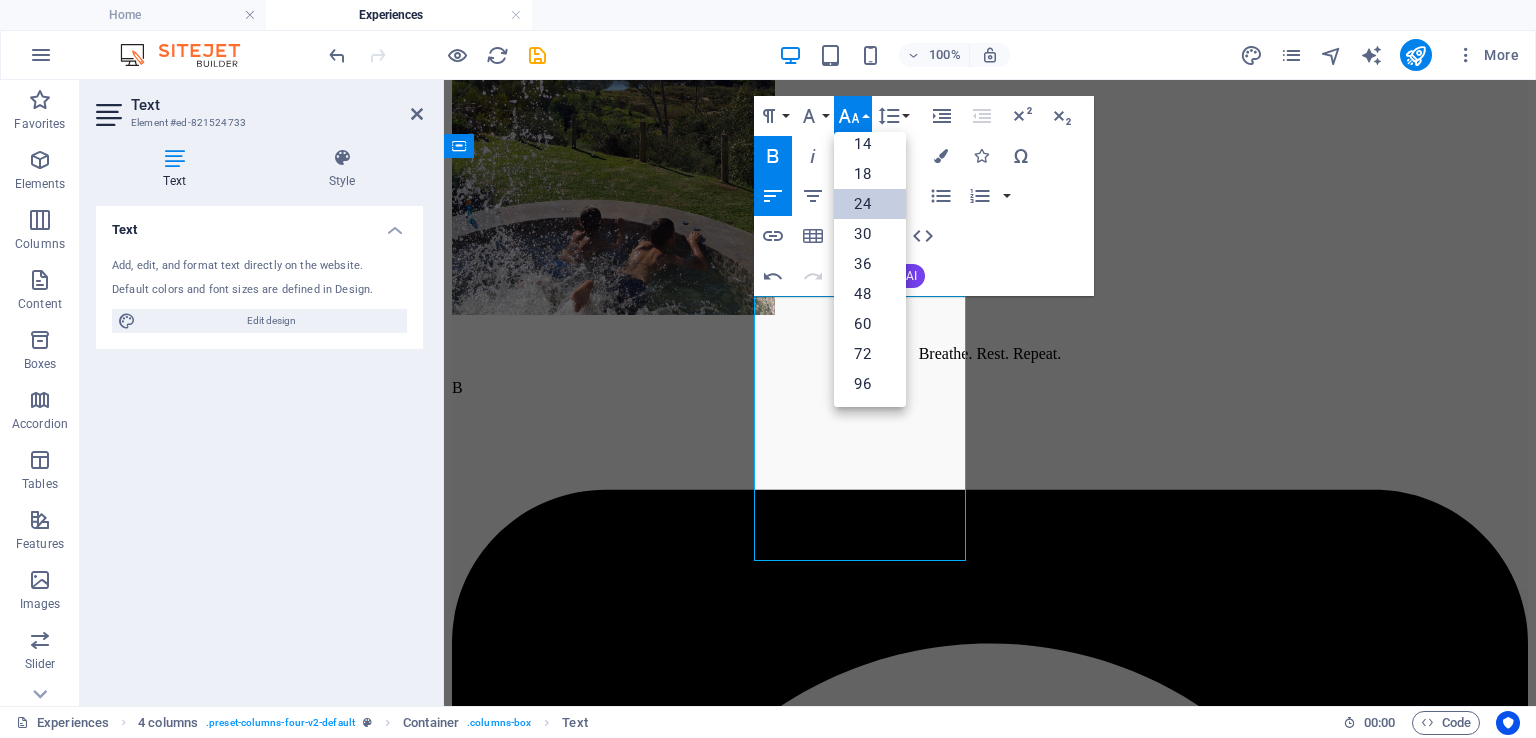 scroll, scrollTop: 160, scrollLeft: 0, axis: vertical 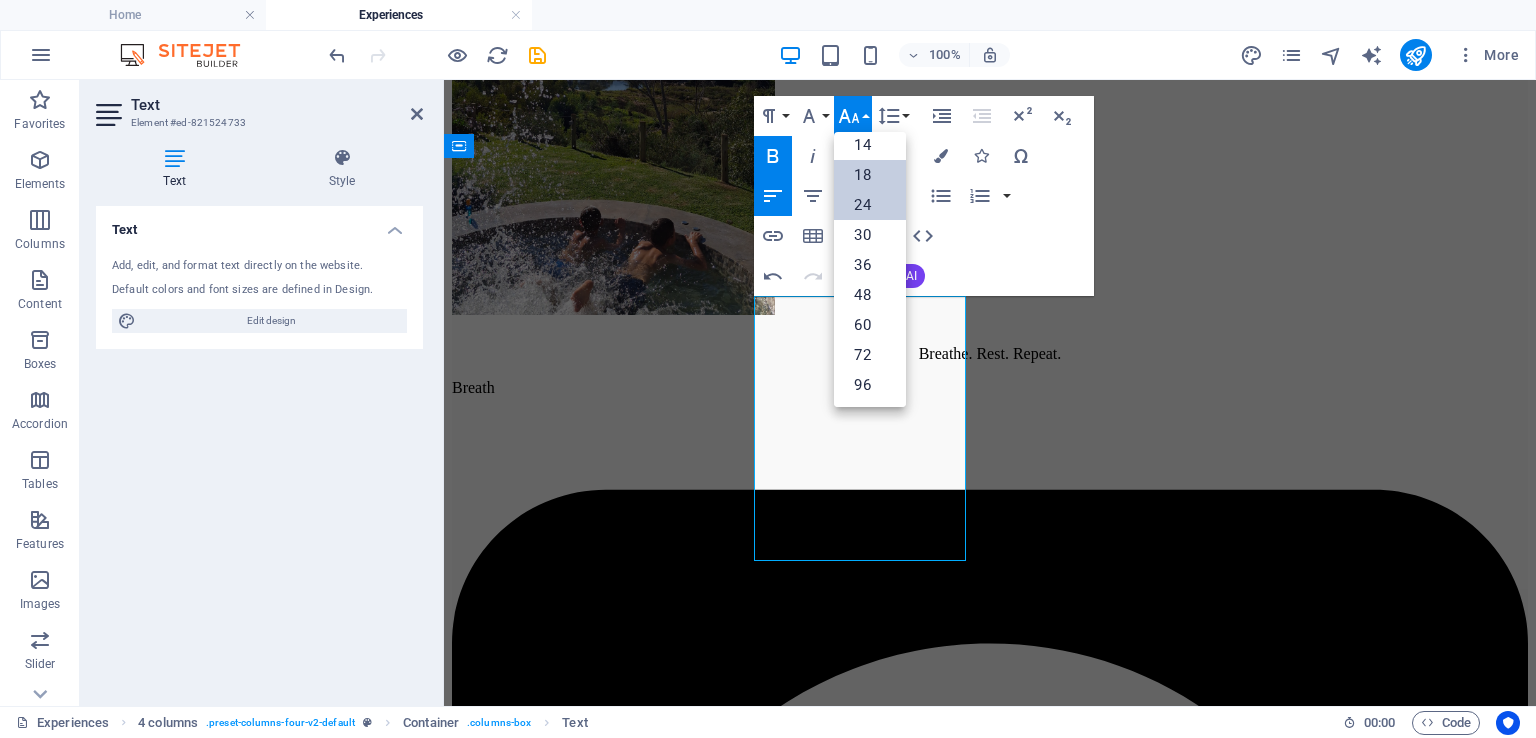 click on "18" at bounding box center (870, 175) 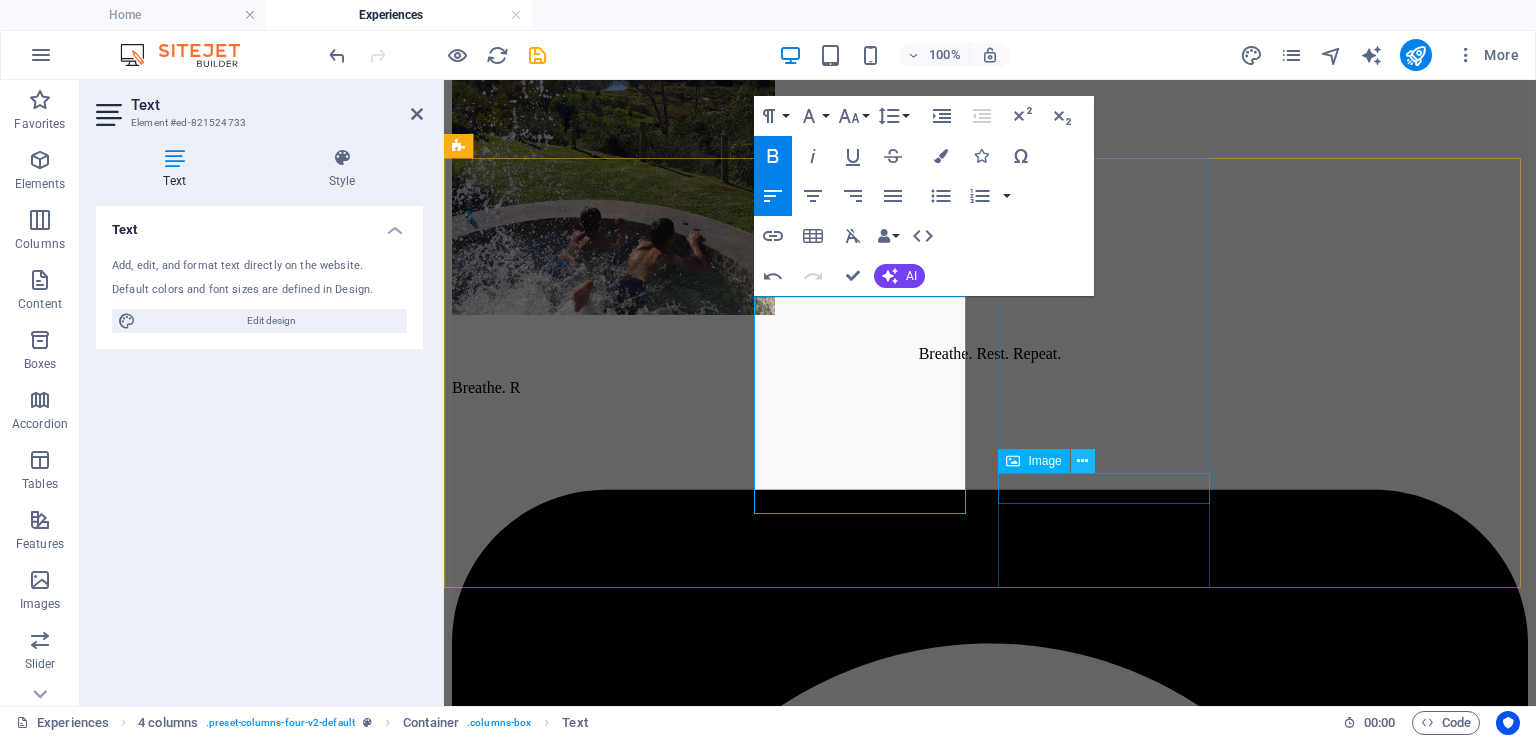 click at bounding box center (1083, 461) 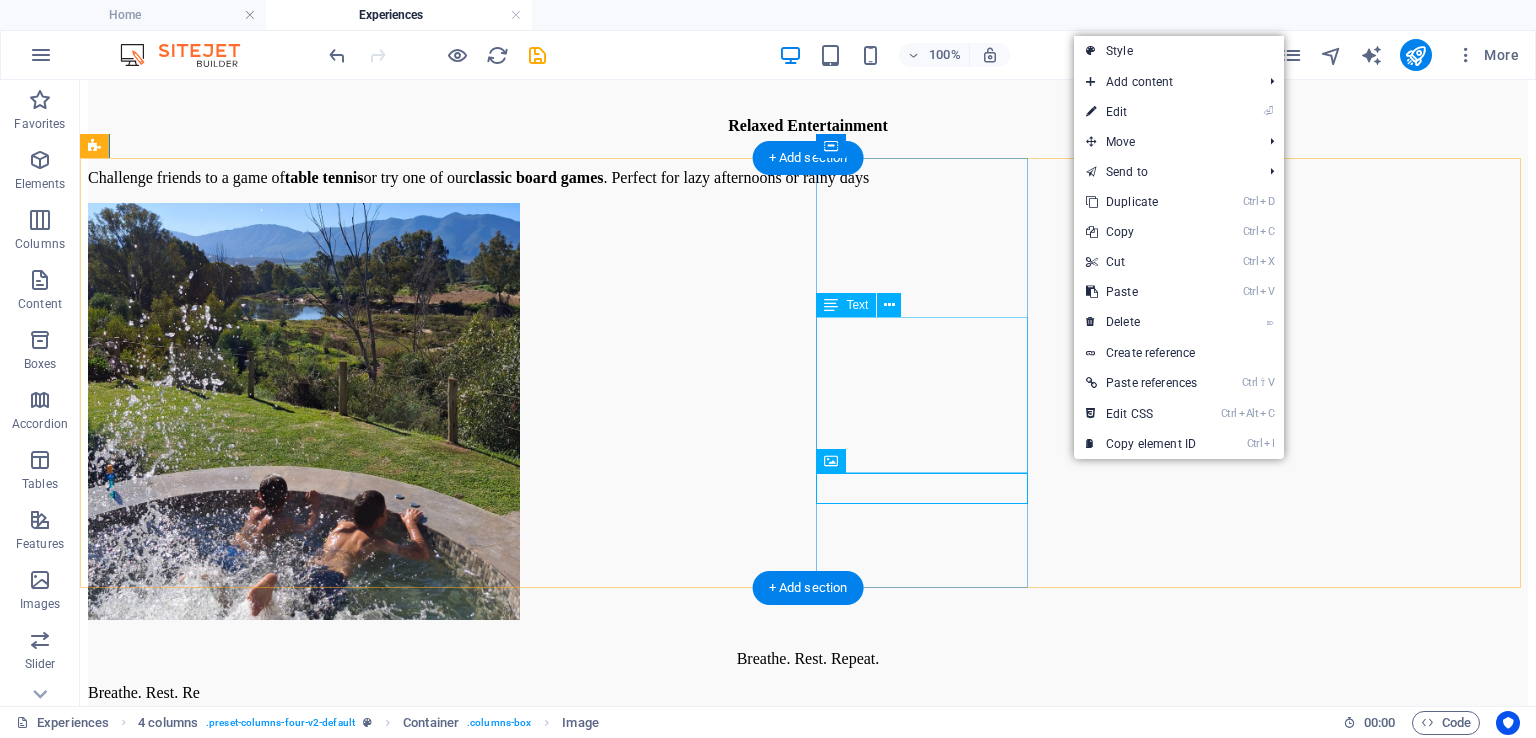click on "[CITY]   [TIME] ([DISTANCE] km) Wine tasting, Breede River cruises" at bounding box center [808, 8921] 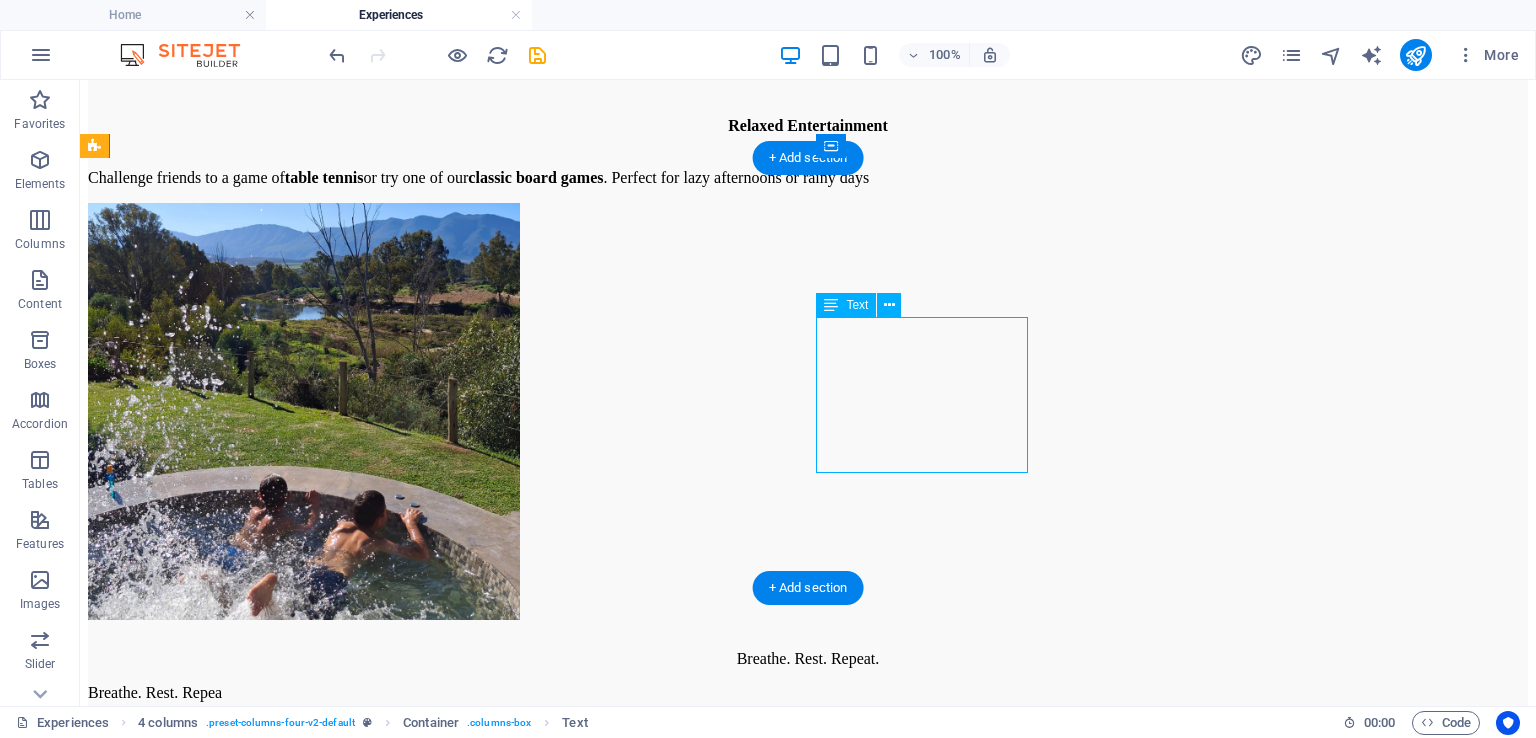 click on "[CITY]   [TIME] ([DISTANCE] km) Wine tasting, Breede River cruises" at bounding box center (808, 8921) 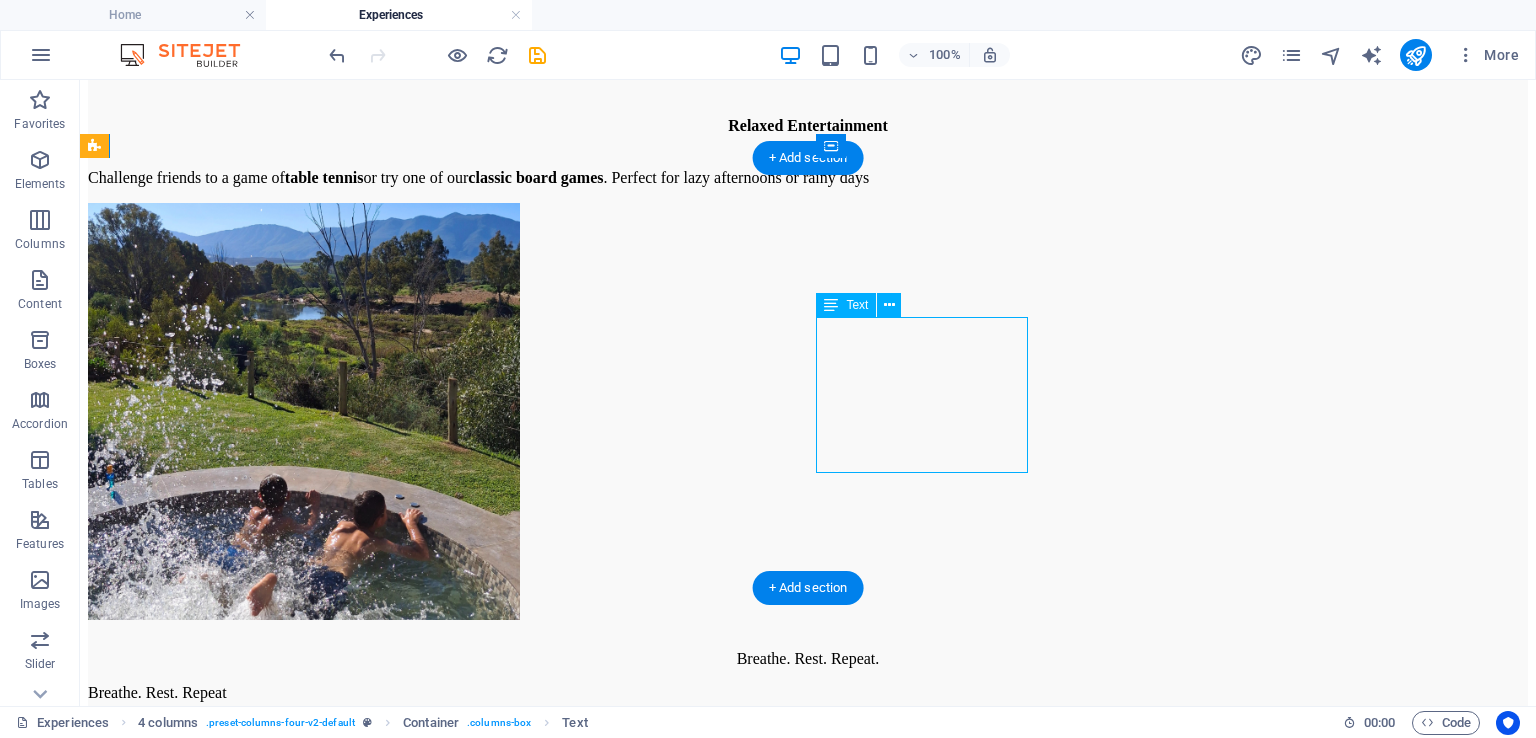 click on "[CITY]   [TIME] ([DISTANCE] km) Wine tasting, Breede River cruises" at bounding box center (808, 8921) 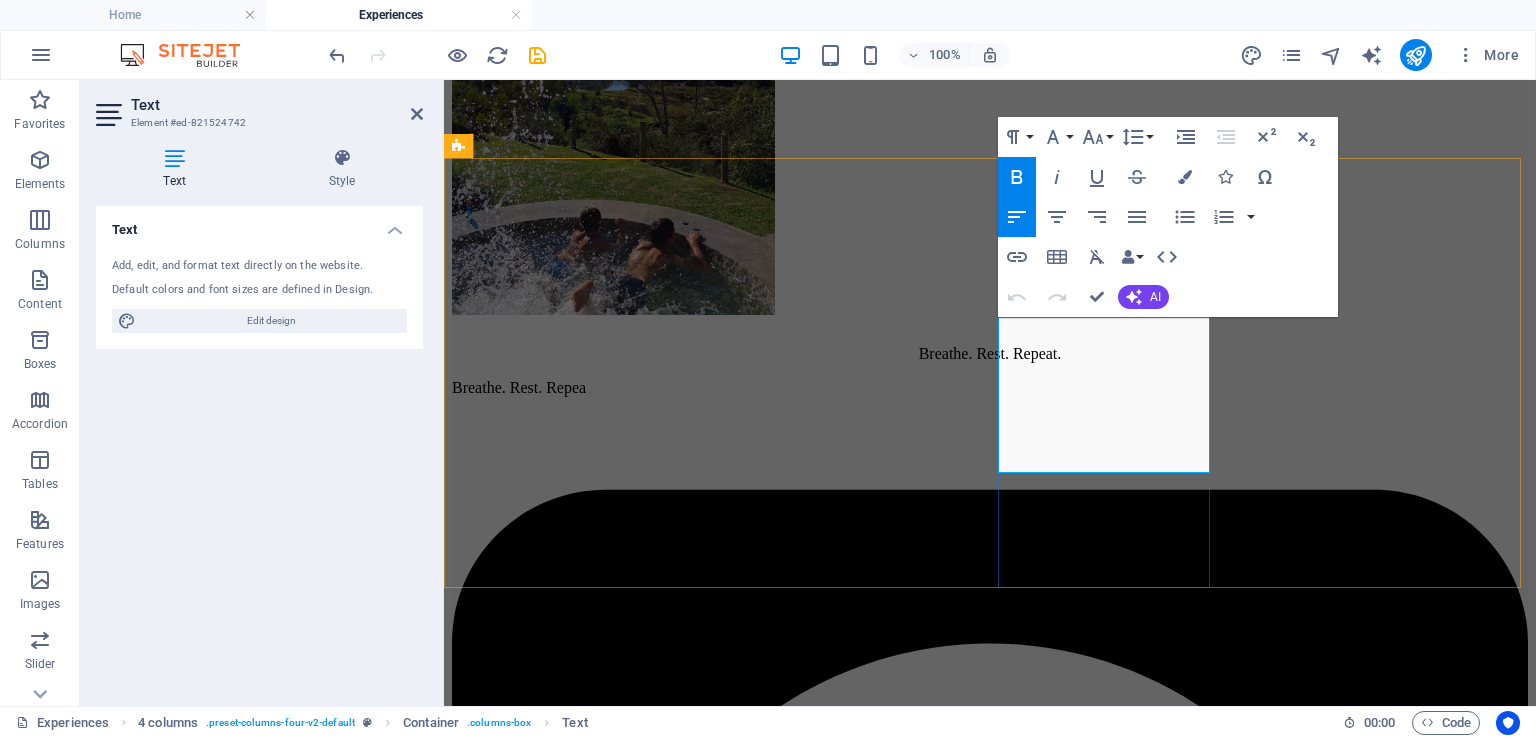 drag, startPoint x: 1003, startPoint y: 373, endPoint x: 1182, endPoint y: 376, distance: 179.02513 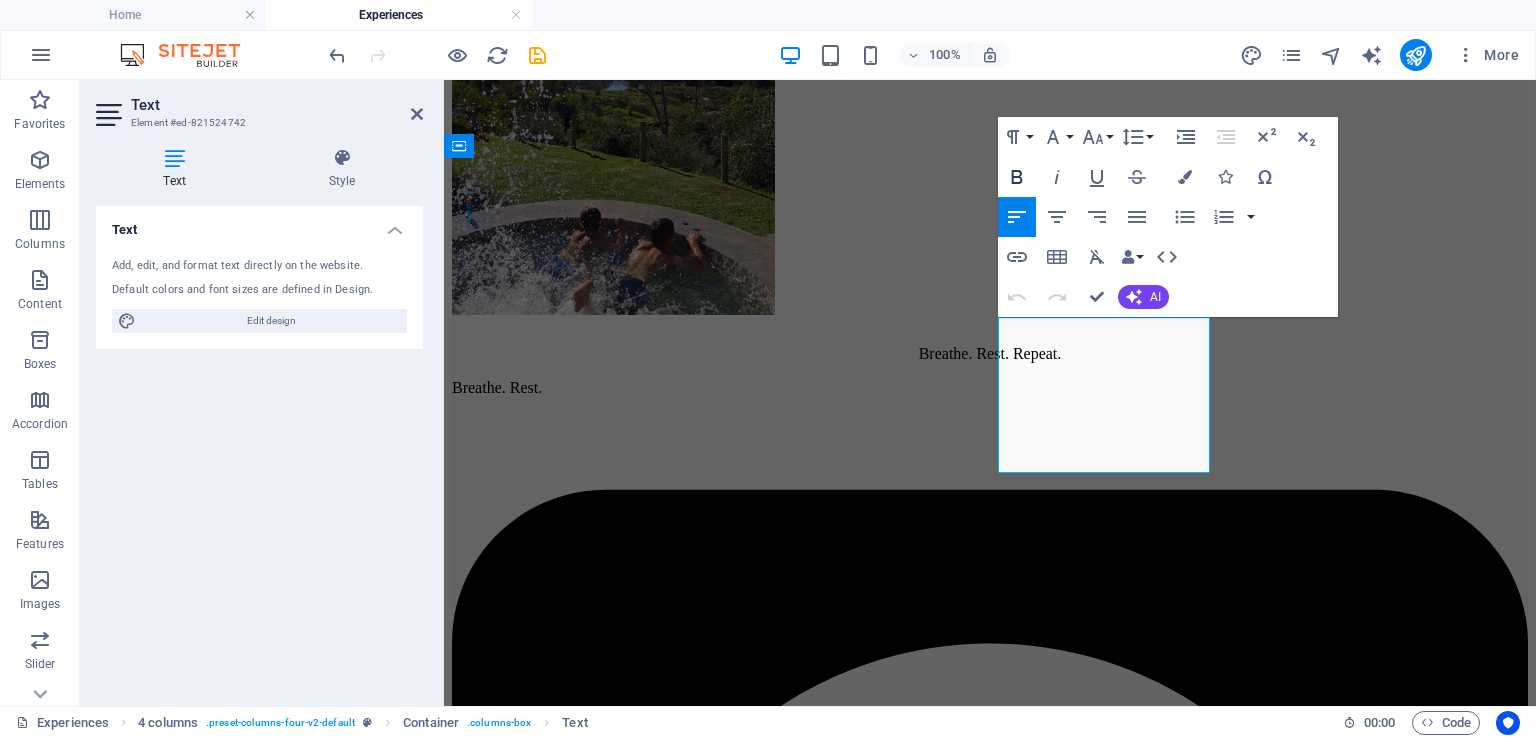 click 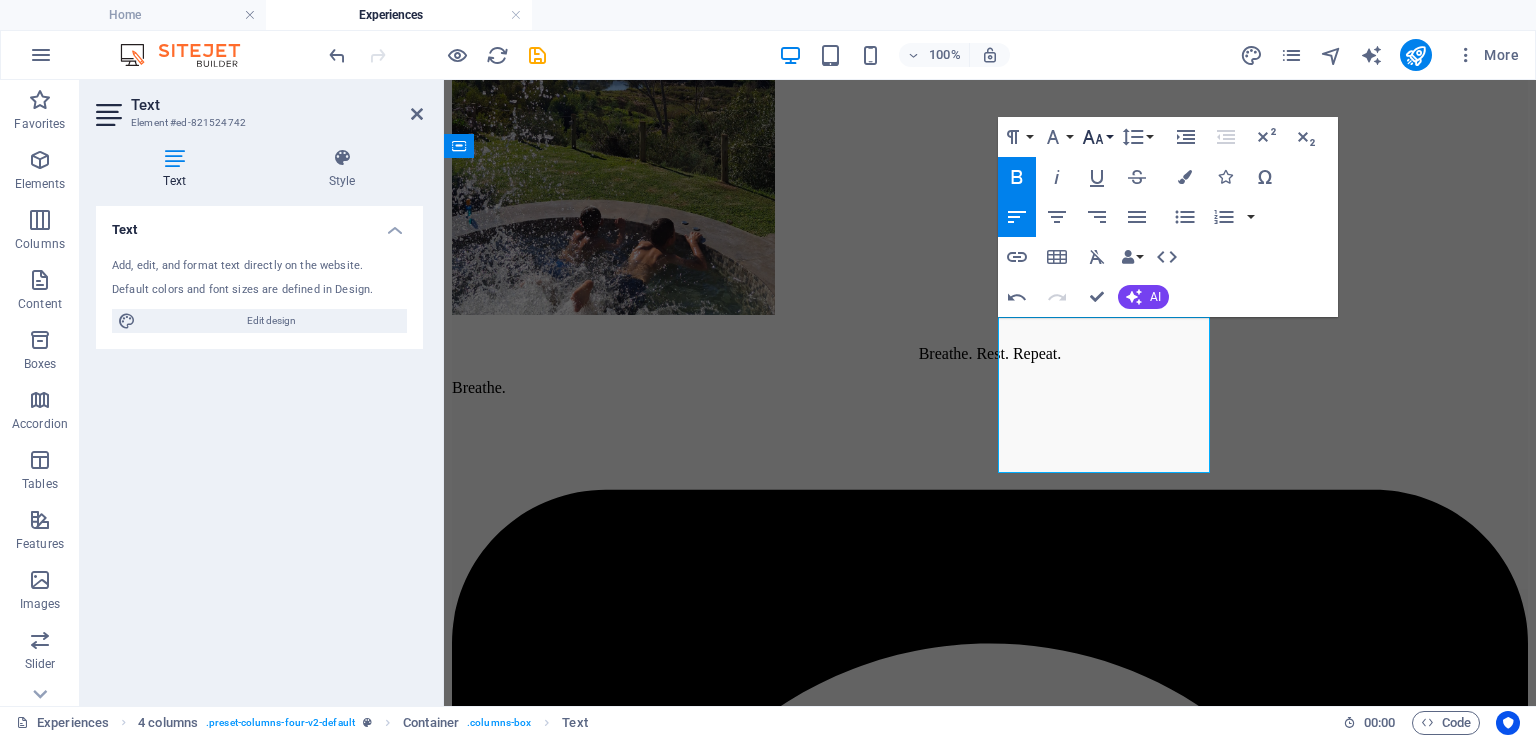 click on "Font Size" at bounding box center (1097, 137) 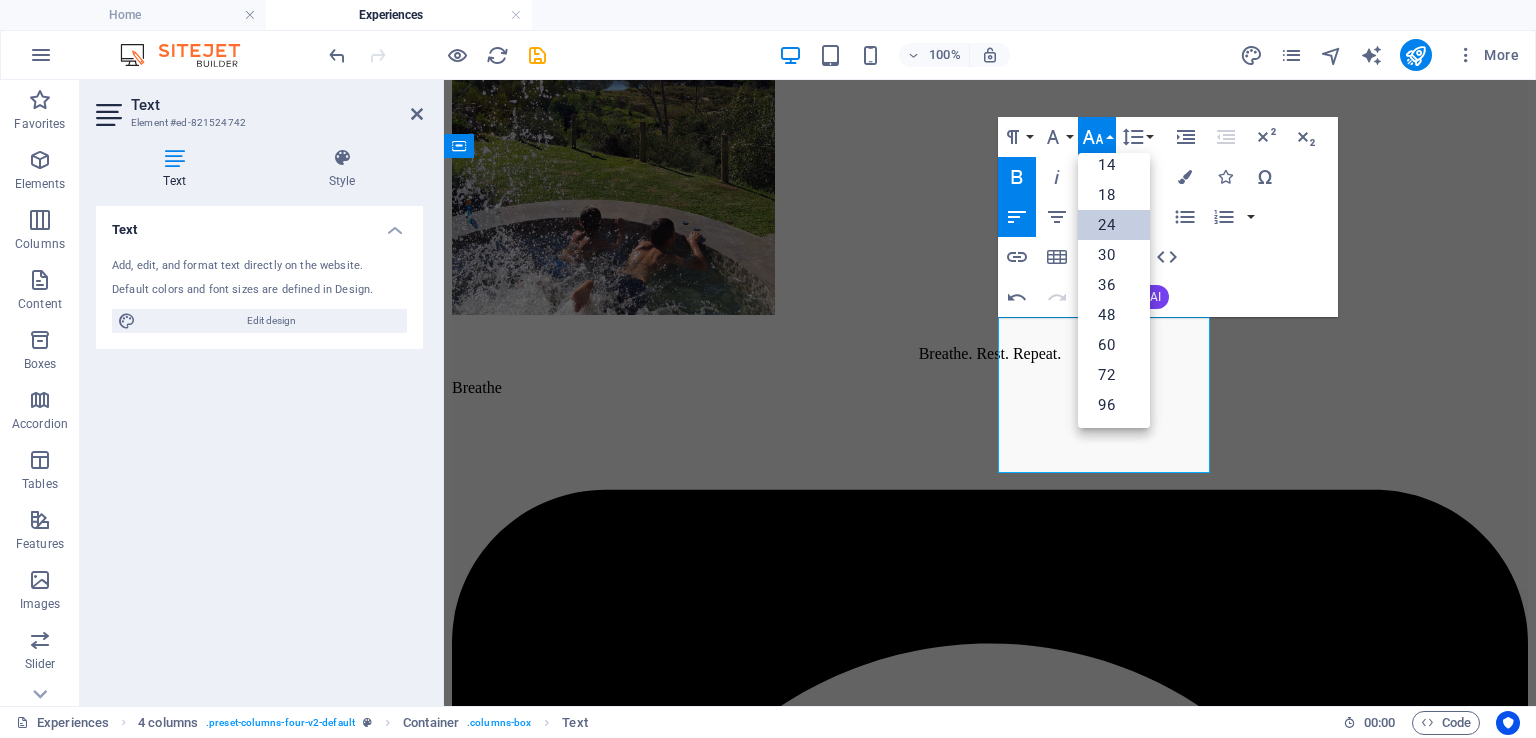 scroll, scrollTop: 160, scrollLeft: 0, axis: vertical 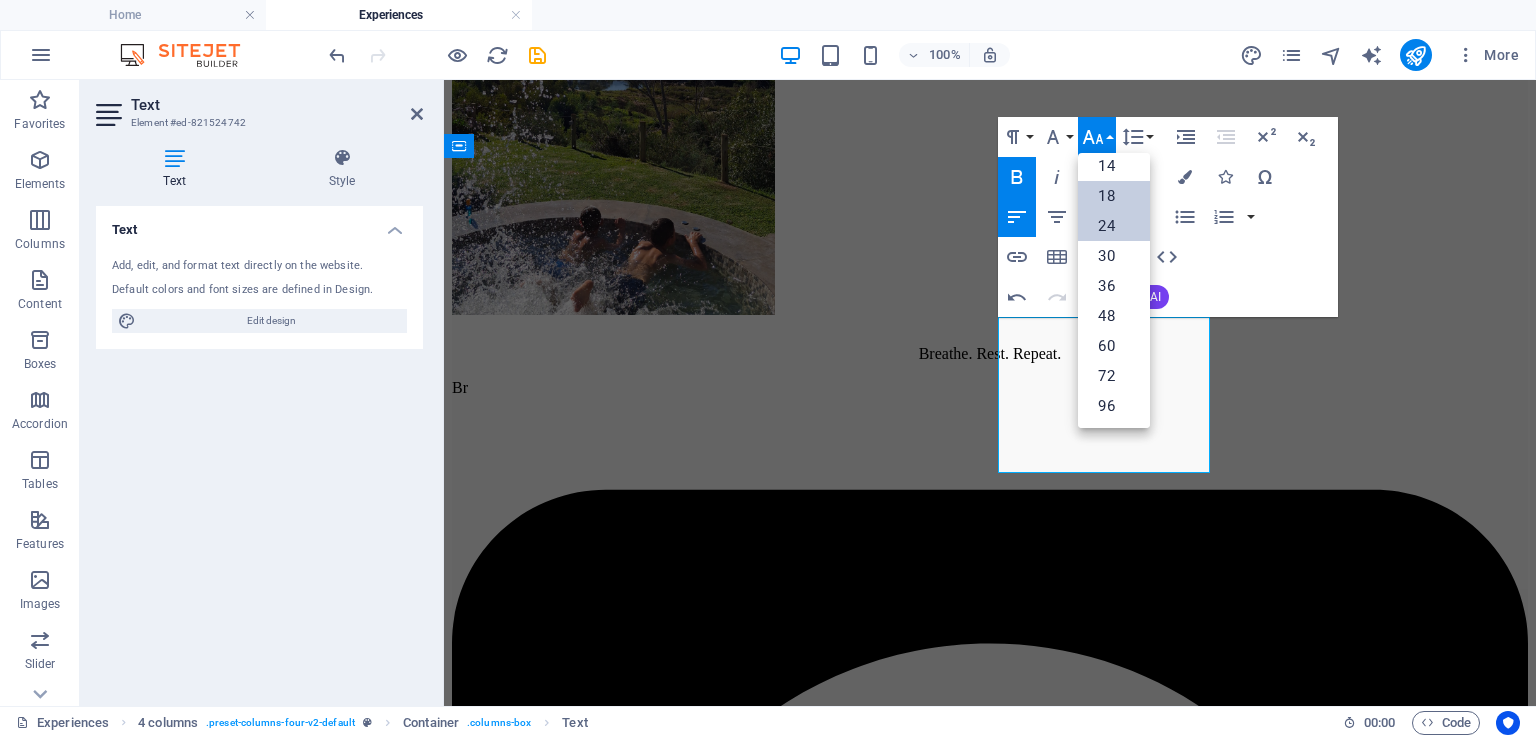 click on "18" at bounding box center (1114, 196) 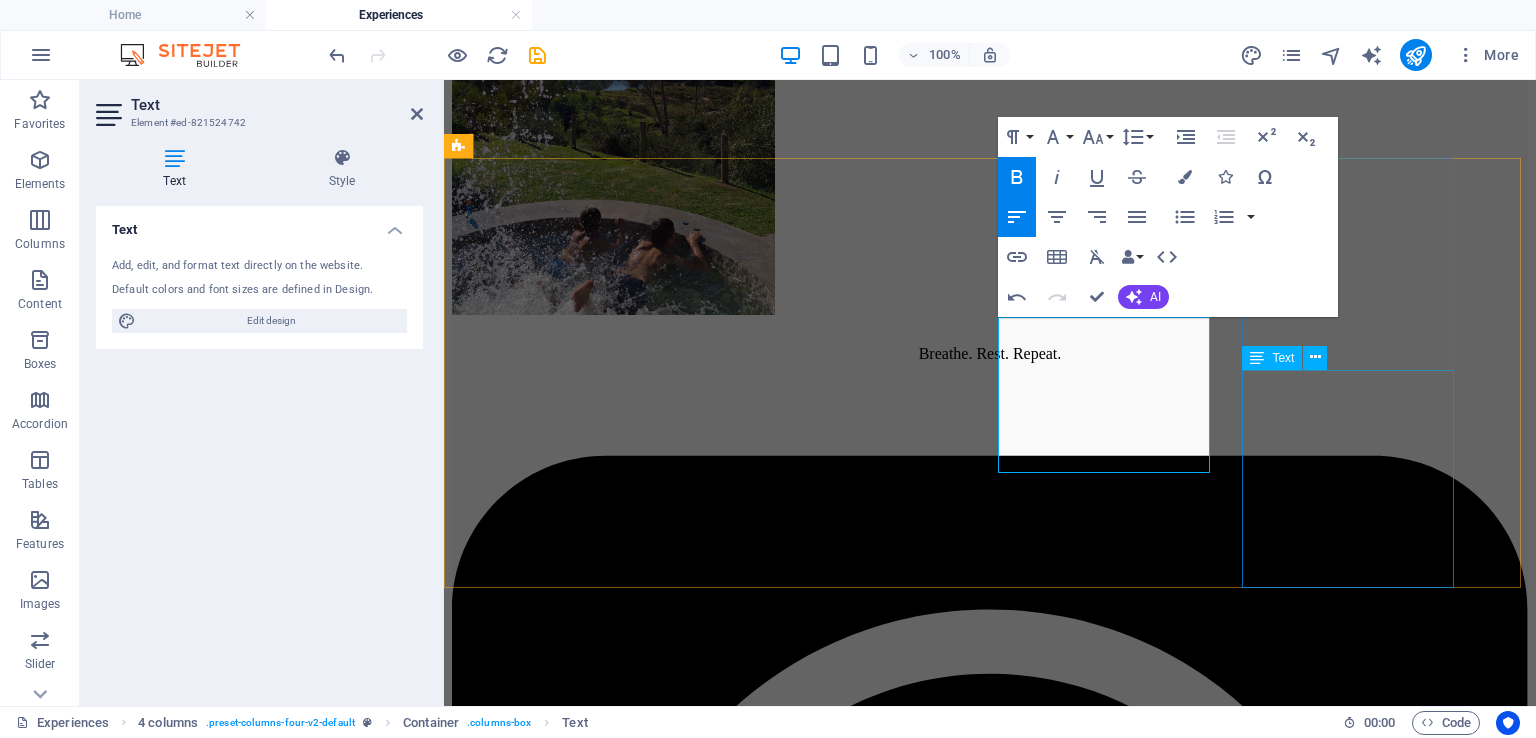 drag, startPoint x: 1332, startPoint y: 450, endPoint x: 1696, endPoint y: 450, distance: 364 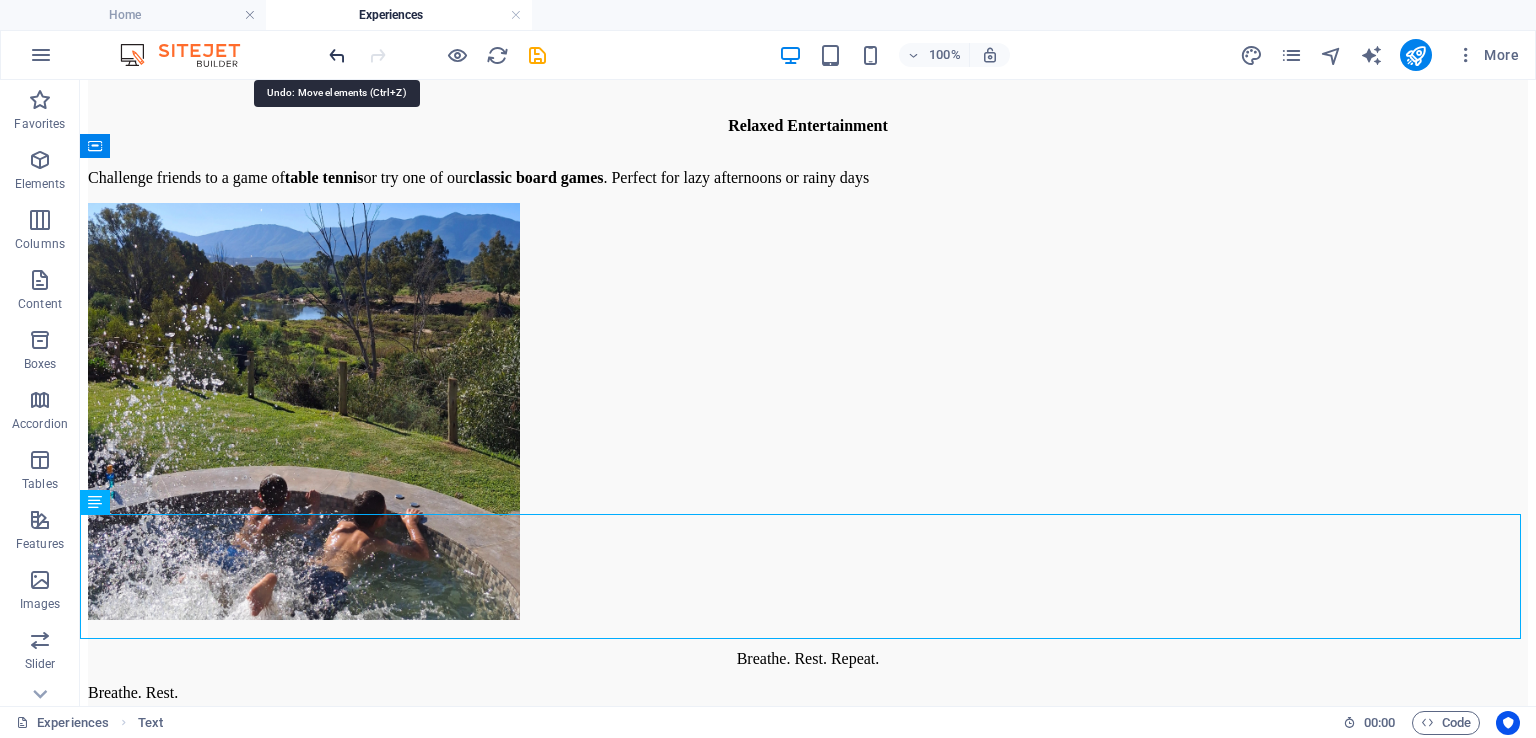 click at bounding box center [337, 55] 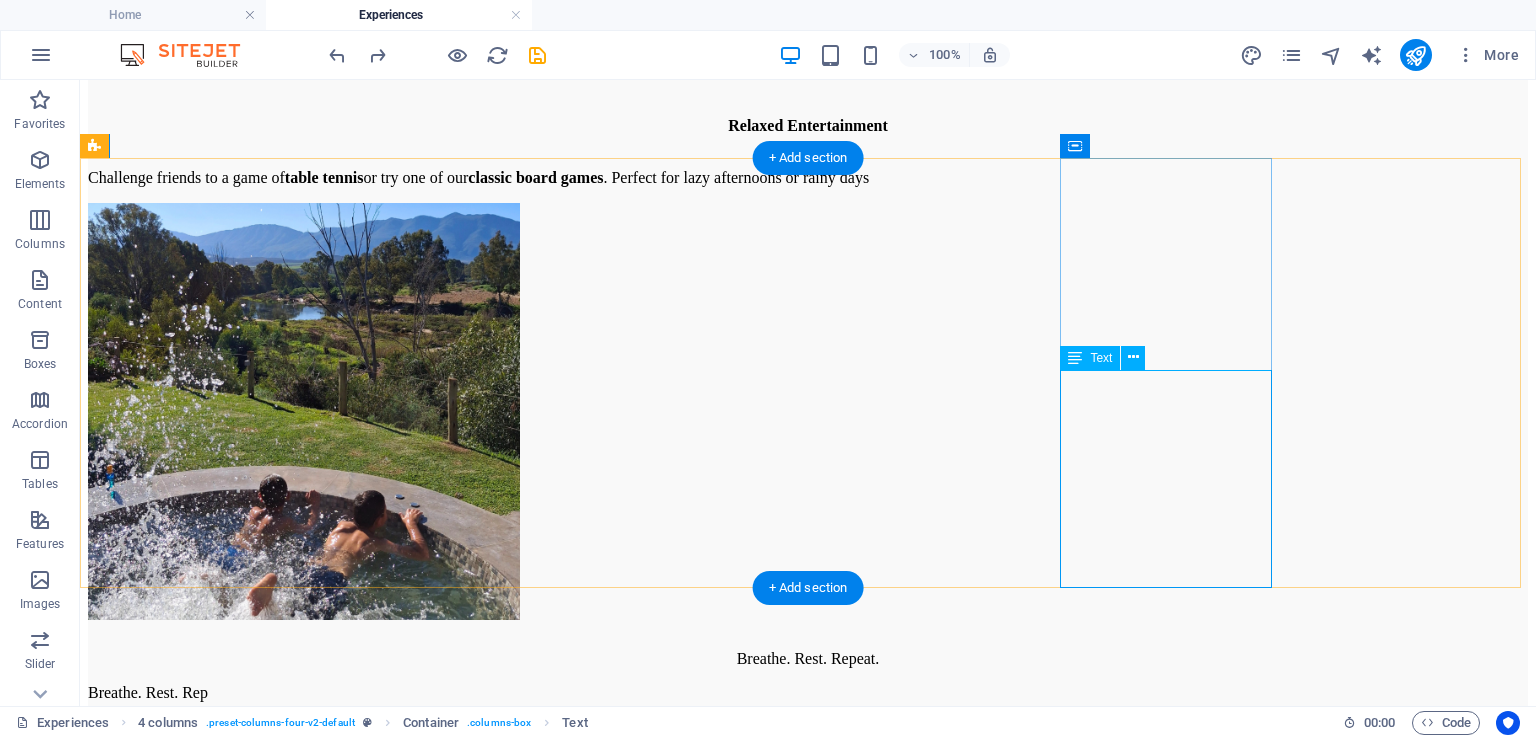 click on "Montagu   31 min (37.9 km) Hot springs, climbing, historic streets, Route 62 art and wine" at bounding box center (808, 10078) 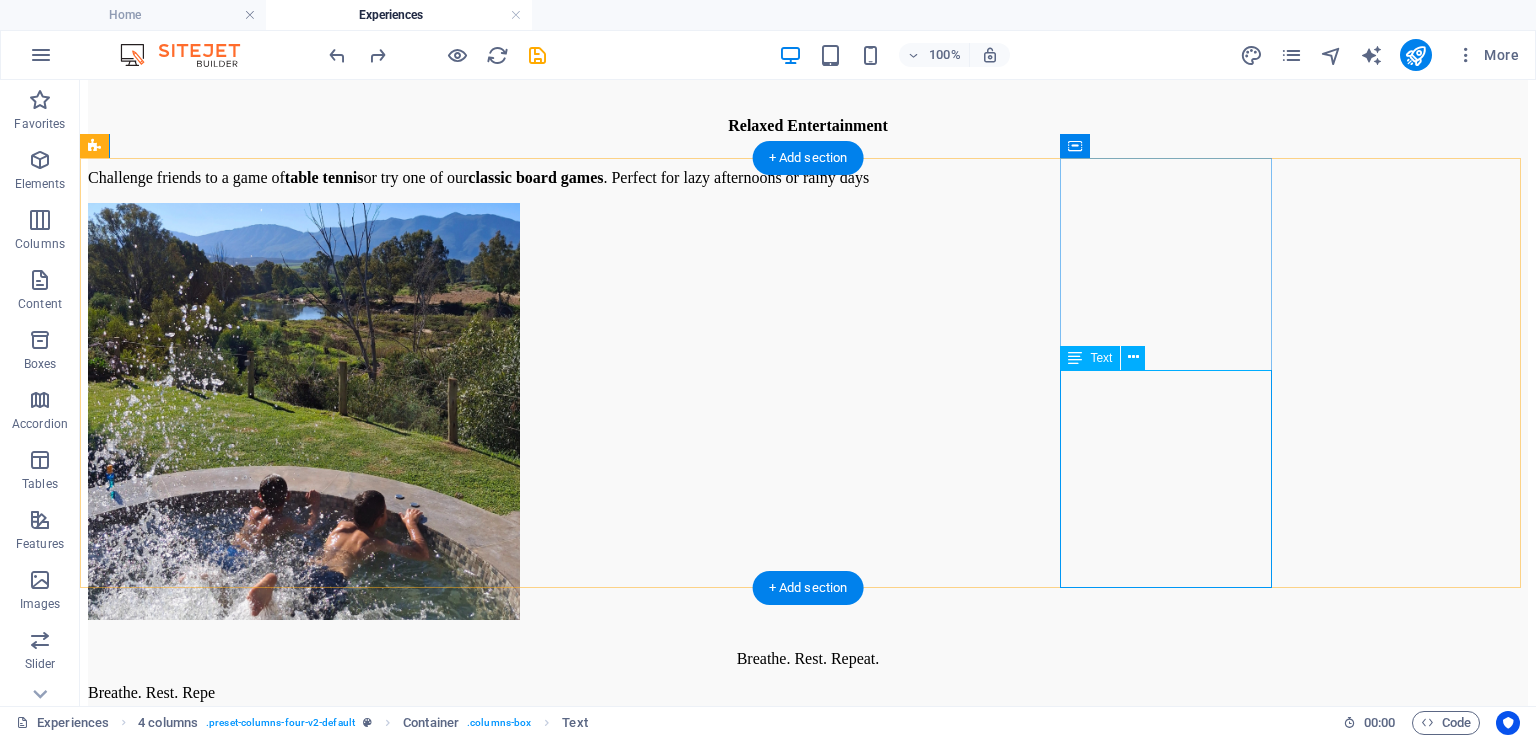 click on "Montagu   31 min (37.9 km) Hot springs, climbing, historic streets, Route 62 art and wine" at bounding box center [808, 10078] 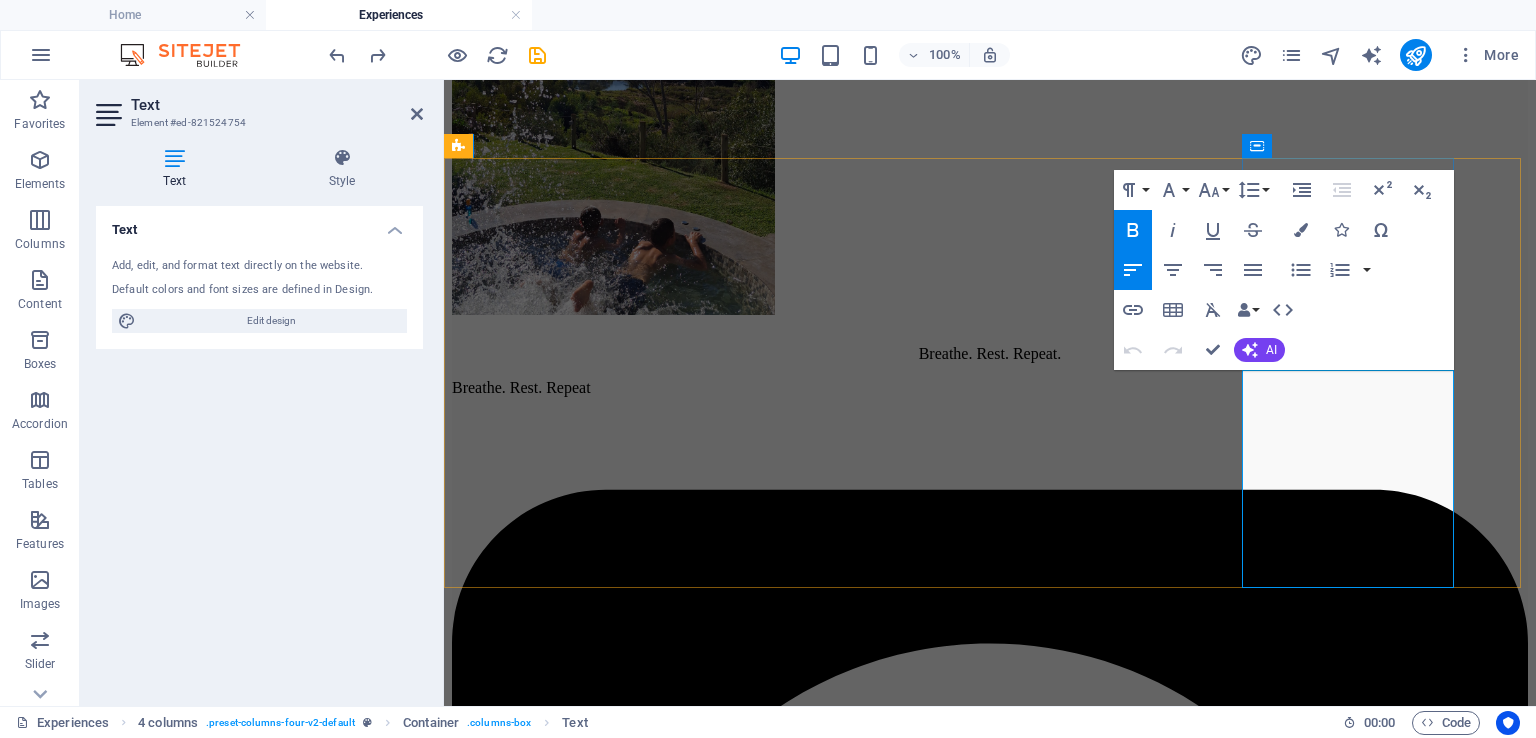 drag, startPoint x: 1418, startPoint y: 425, endPoint x: 1246, endPoint y: 419, distance: 172.10461 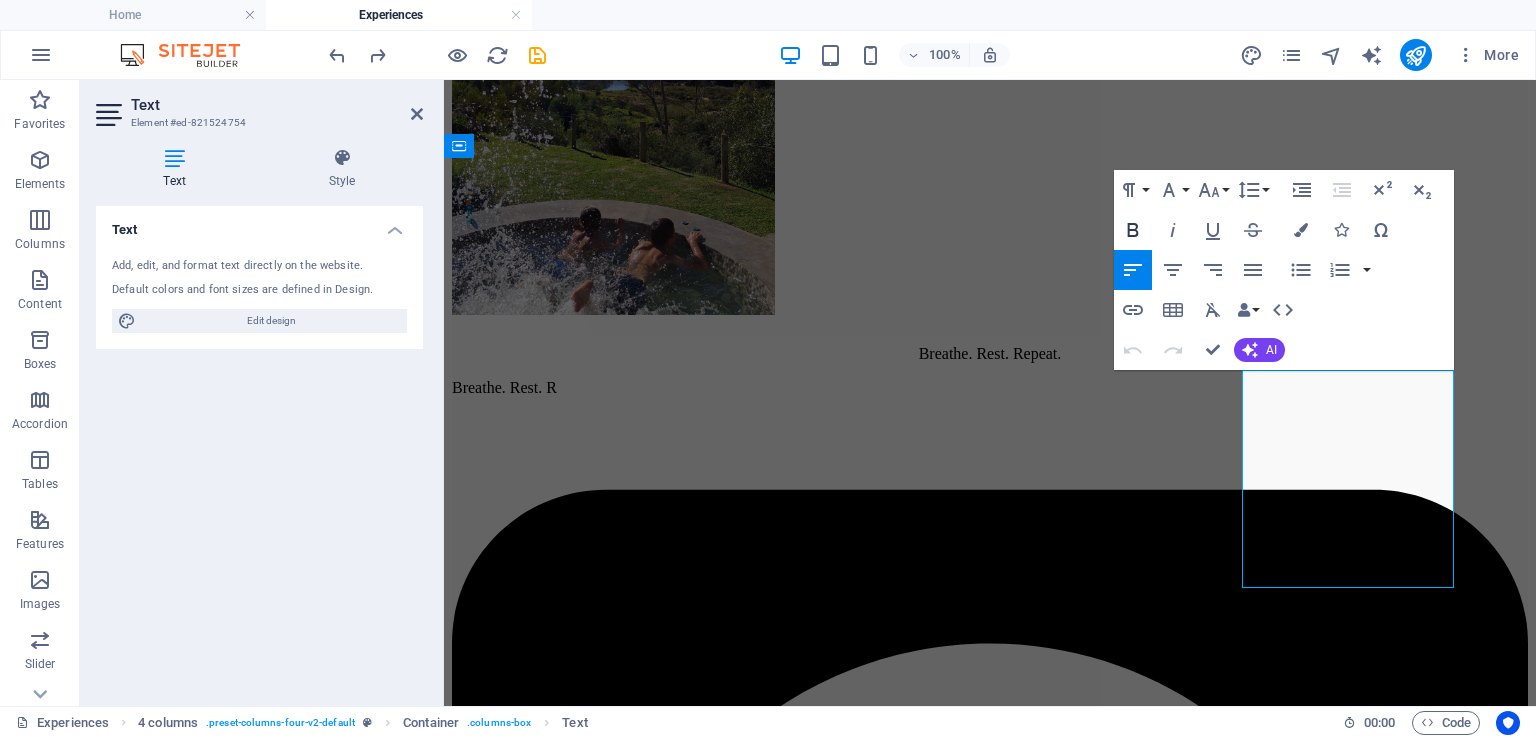 click 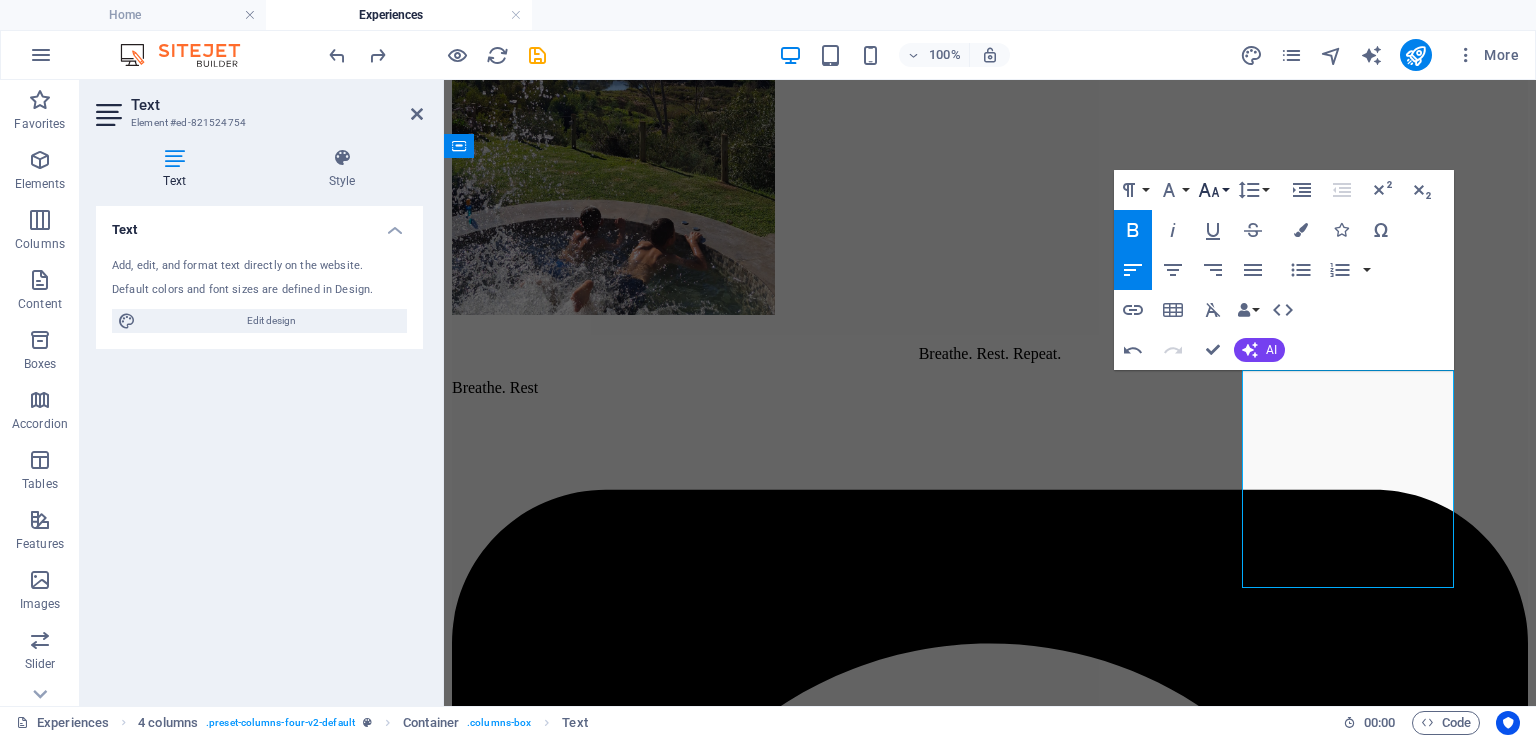 click 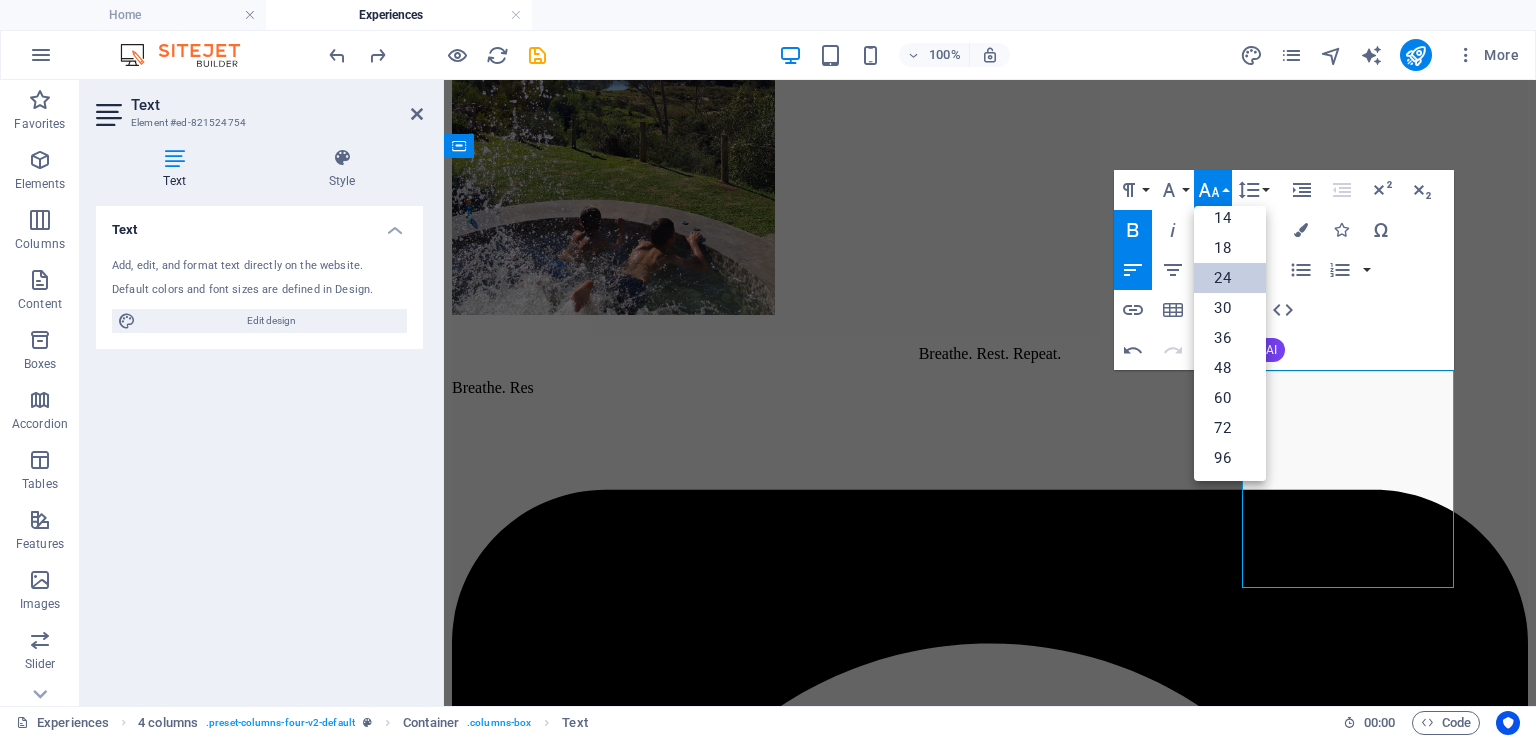 scroll, scrollTop: 160, scrollLeft: 0, axis: vertical 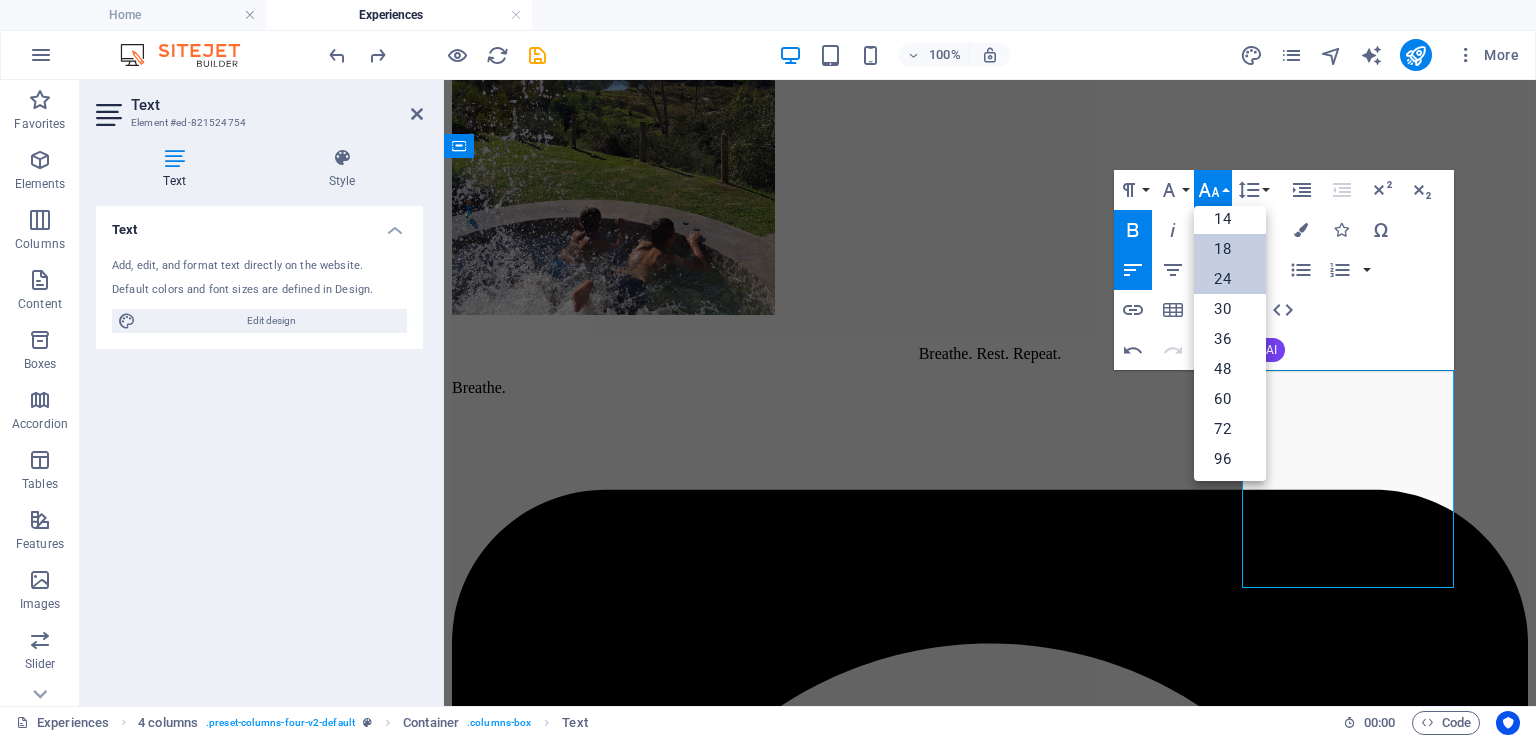 click on "18" at bounding box center [1230, 249] 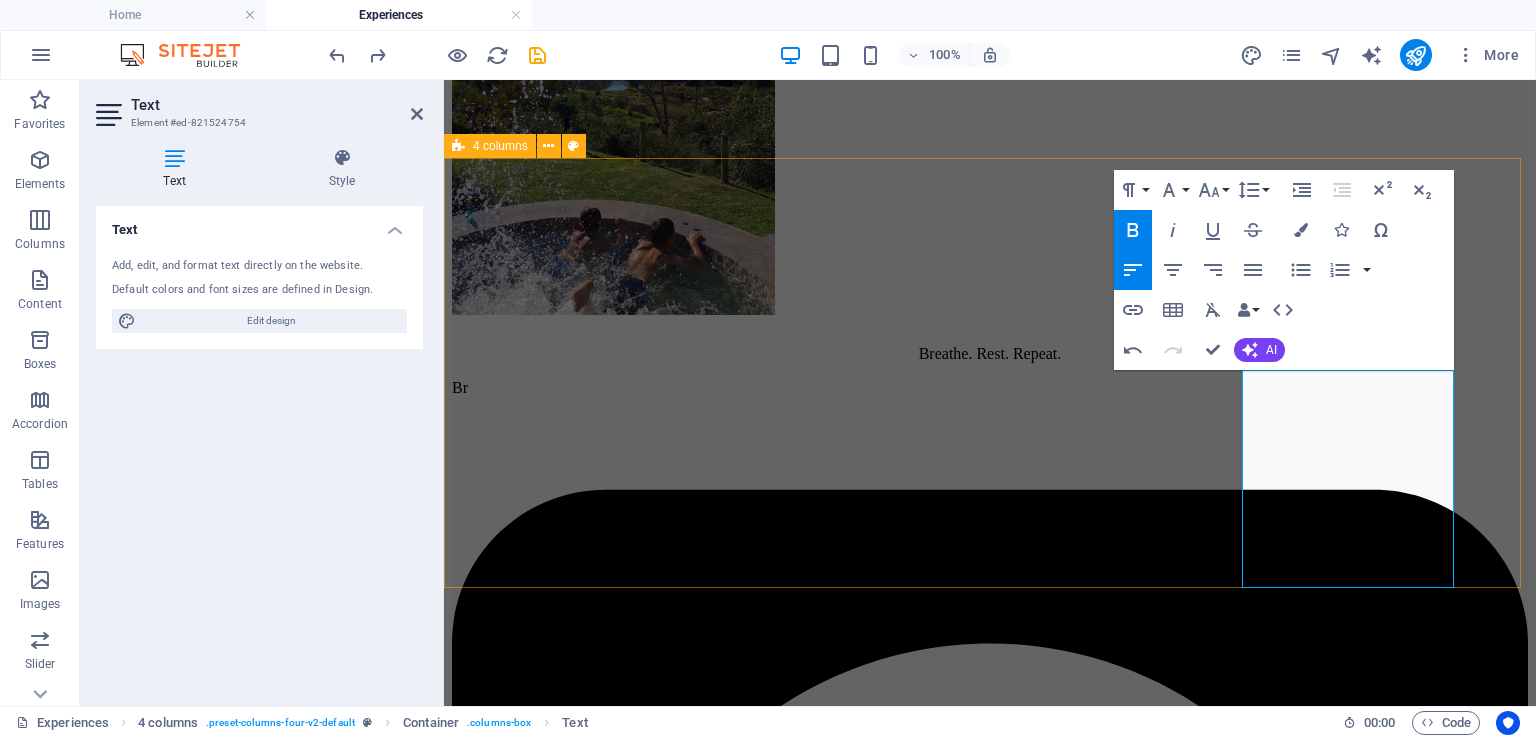 click on "Bonnievale   ±17 min (17.1 km) Wine estates, underground cellar tour, cheese tasting. Swellendam   24 min (30.1 km) Historic town, Bontebok National Park, cafes, shops, Marloth Nature Reserve Robertson   32 min (43.7 km) Wine tasting, Breede River cruises Montagu   31 min (37.9 km) Hot springs, climbing, historic streets, Route 62 art and wine" at bounding box center [990, 7120] 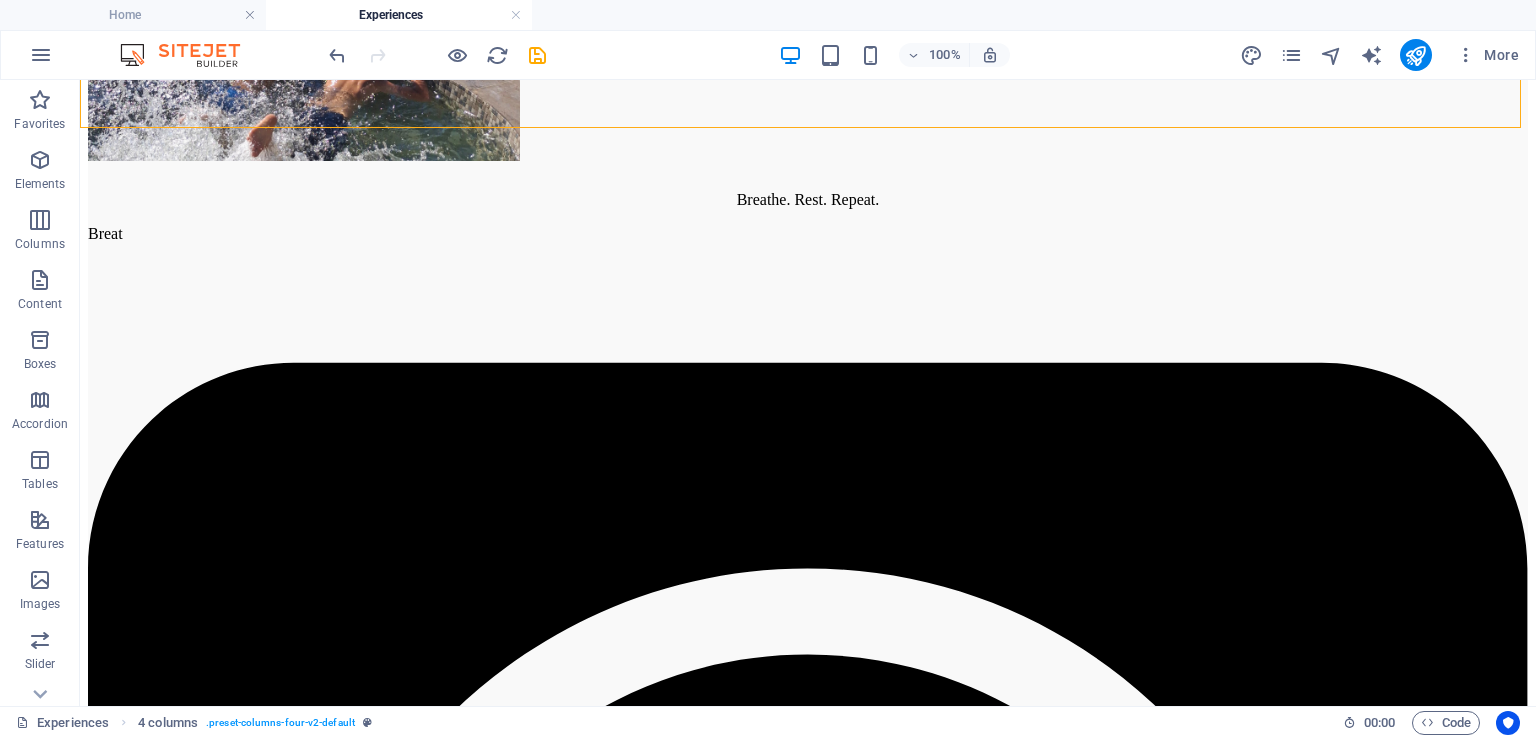 scroll, scrollTop: 5754, scrollLeft: 0, axis: vertical 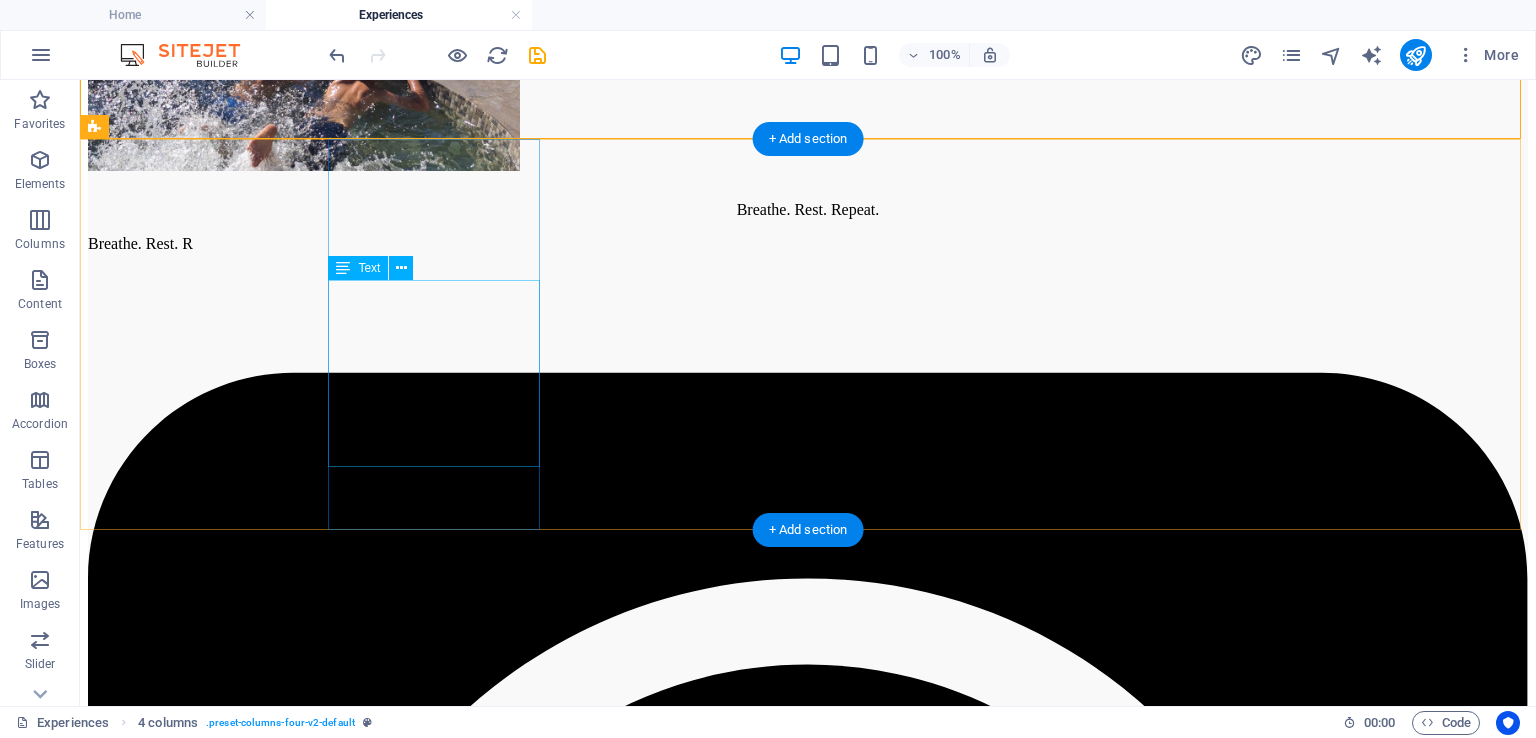 click on "McGregor   41 min (46.1 km) Tranquil village, wine farms, yoga and wellness retreats" at bounding box center [808, 9896] 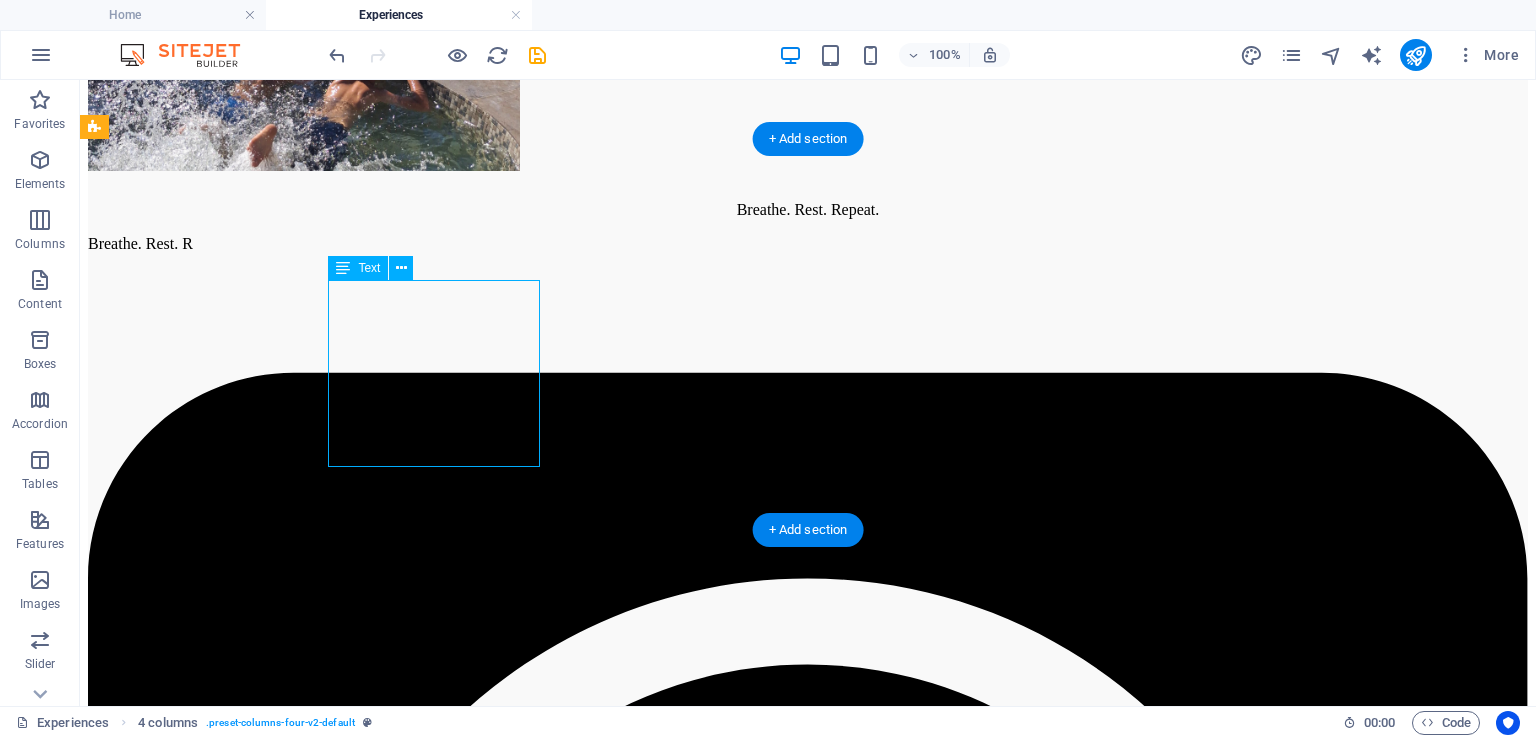 click on "McGregor   41 min (46.1 km) Tranquil village, wine farms, yoga and wellness retreats" at bounding box center (808, 9896) 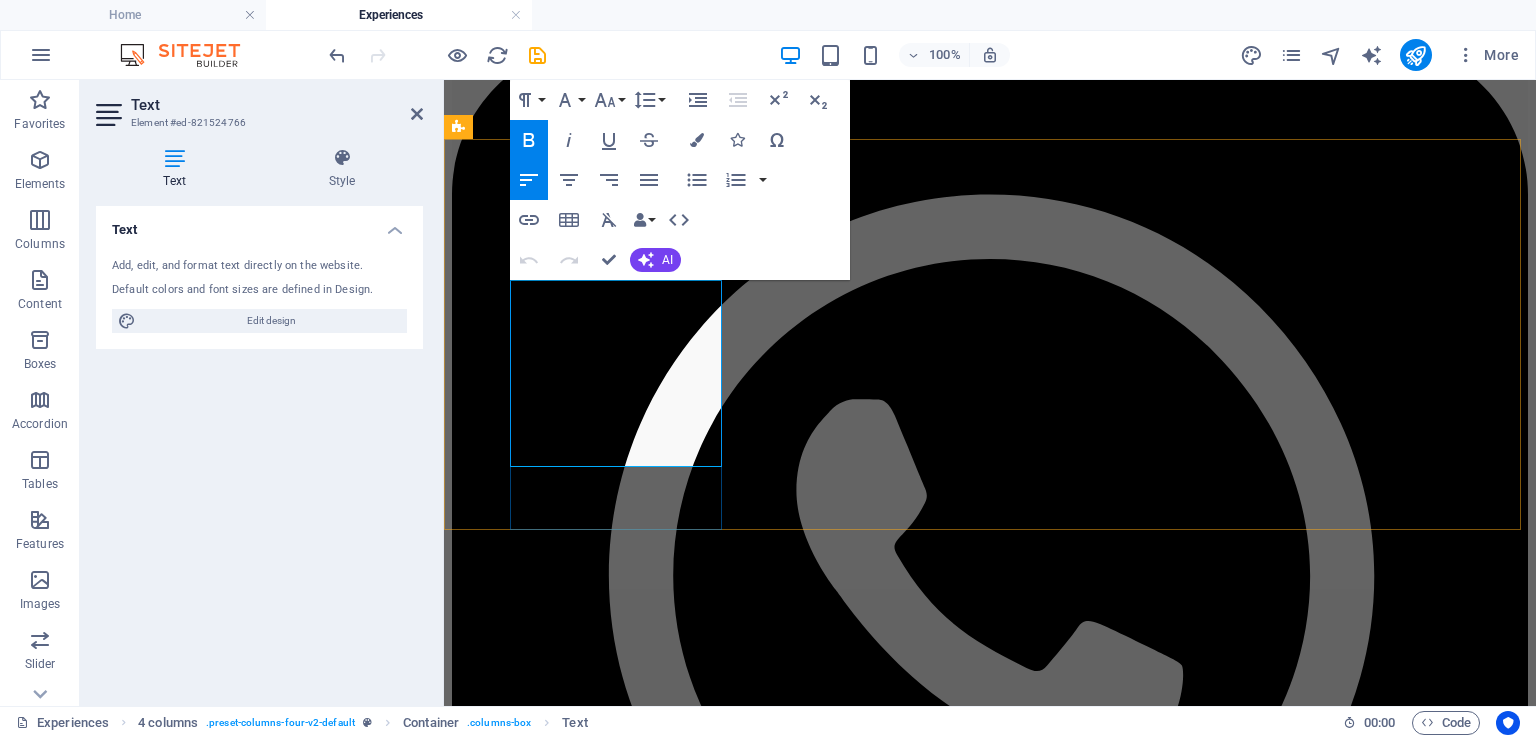drag, startPoint x: 681, startPoint y: 329, endPoint x: 513, endPoint y: 322, distance: 168.14577 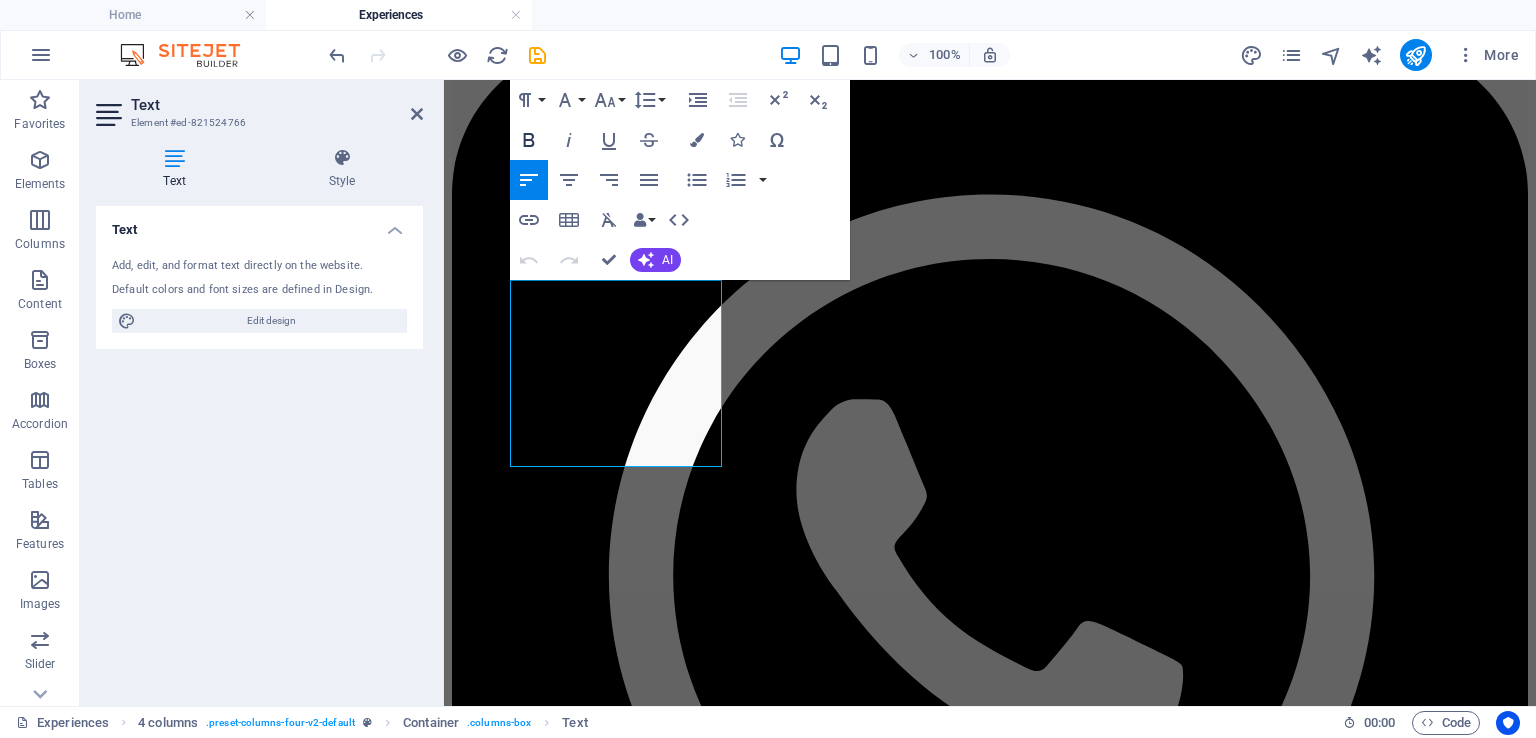click 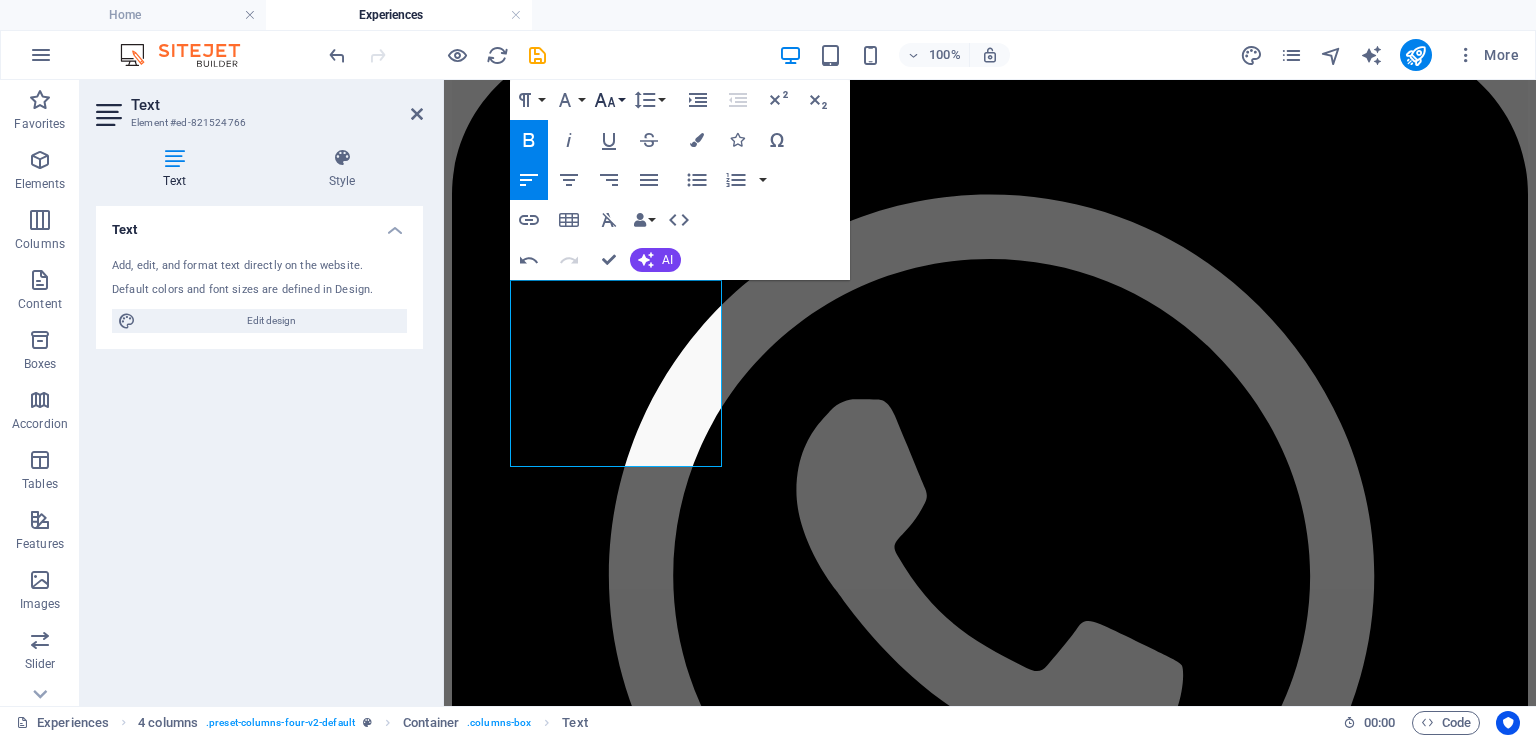 click 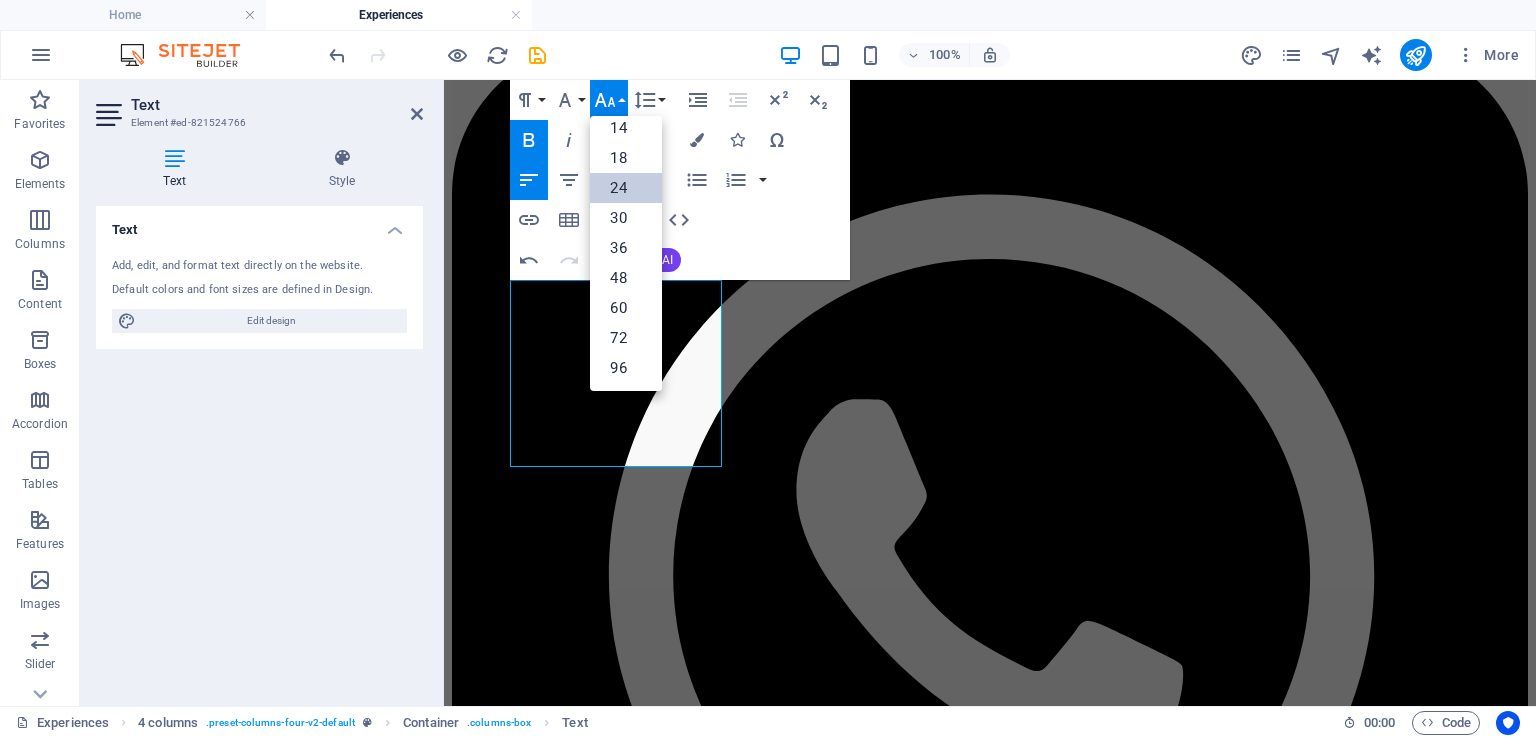 scroll, scrollTop: 160, scrollLeft: 0, axis: vertical 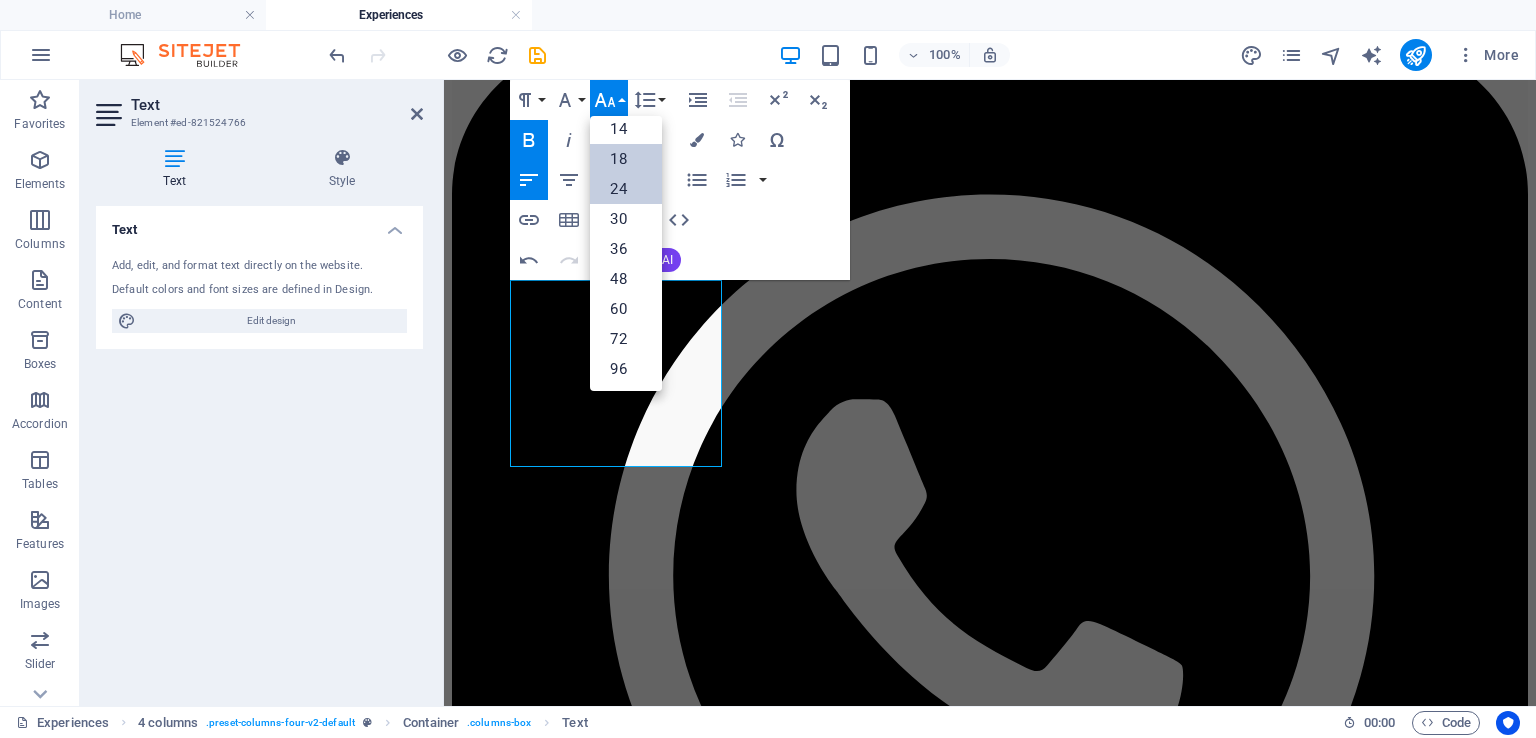 click on "18" at bounding box center [626, 159] 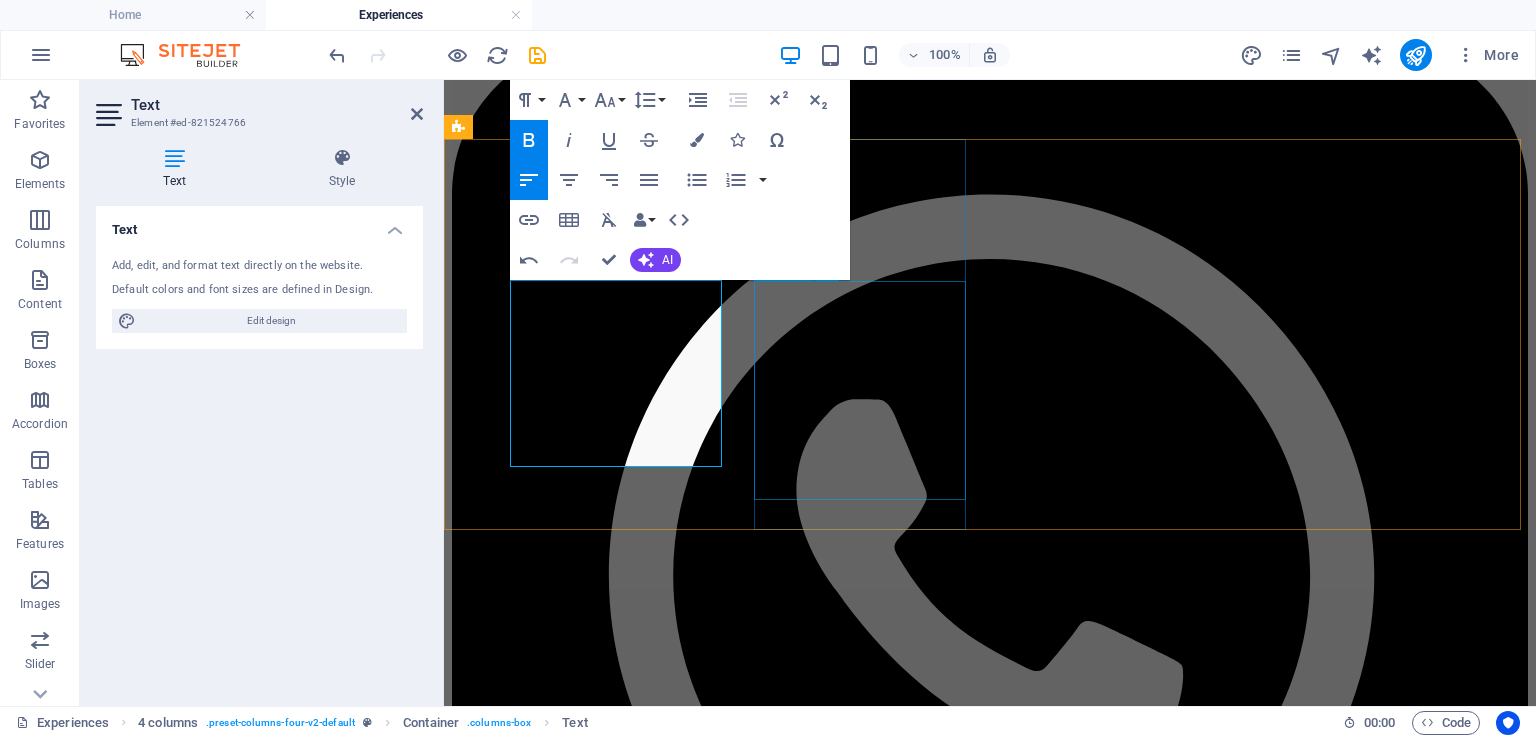 click on "Barrydale  1 hr 1 min (76.9 km) R62 gem with quirky shops, coffee stops, Diesel & Crème diner" at bounding box center (990, 8449) 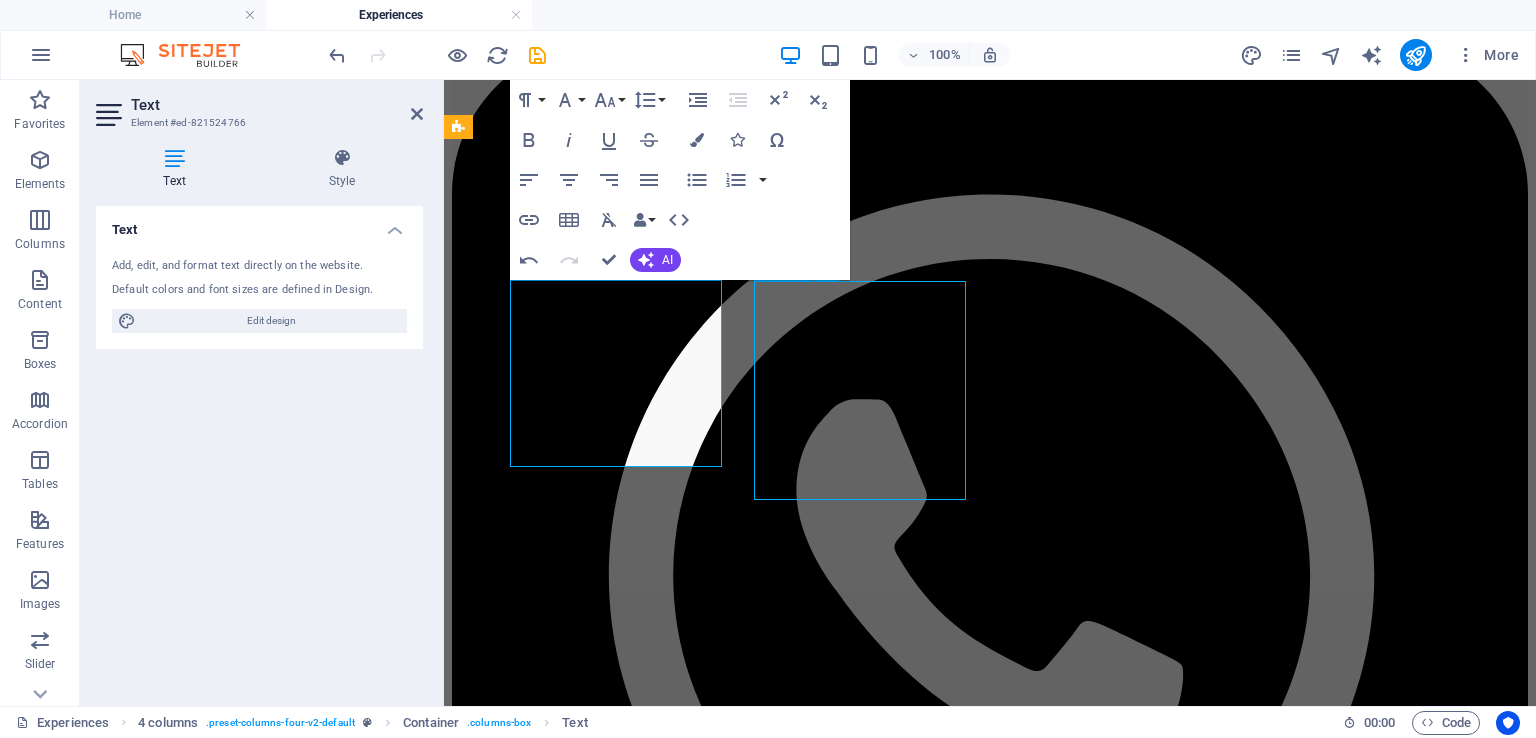 click on "Barrydale  1 hr 1 min (76.9 km) R62 gem with quirky shops, coffee stops, Diesel & Crème diner" at bounding box center (990, 8449) 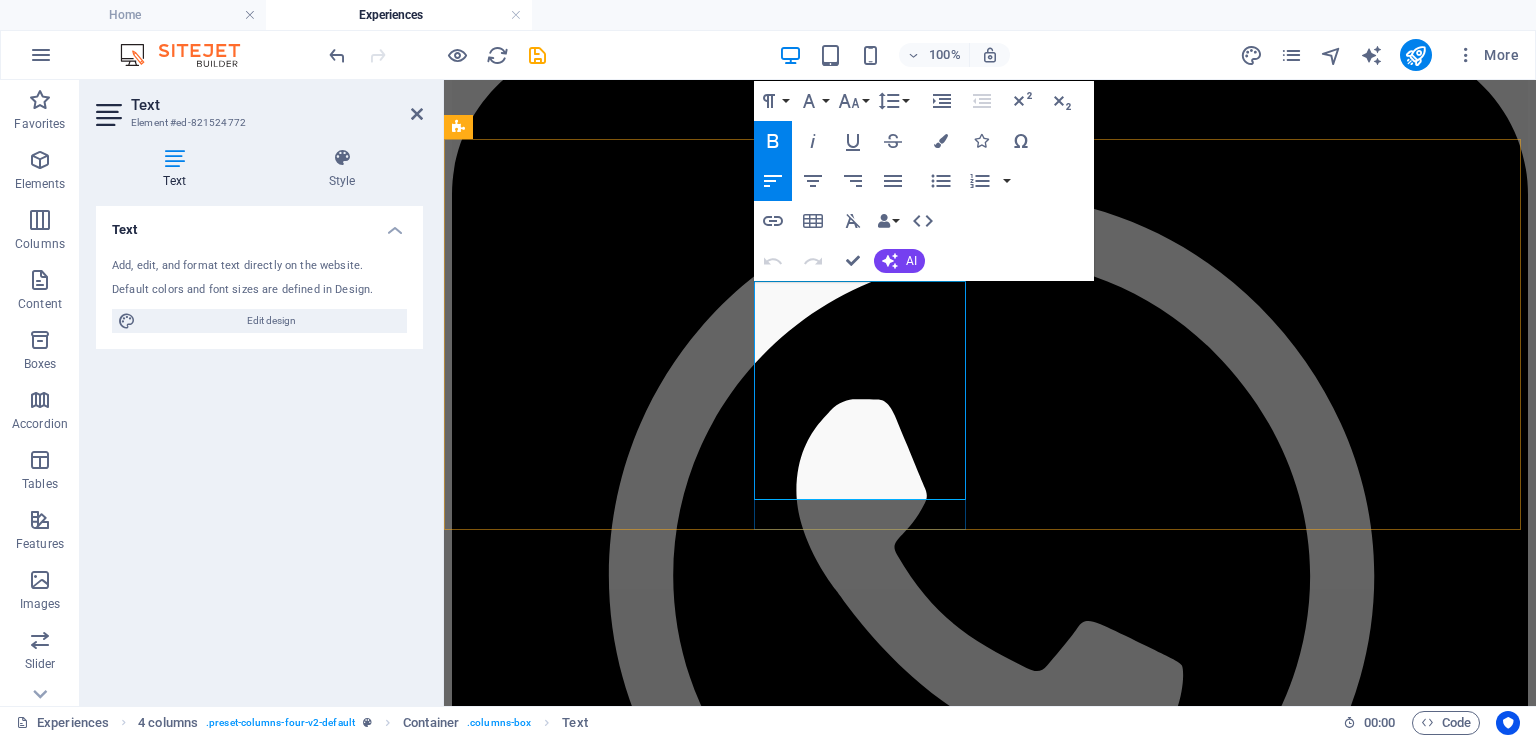 drag, startPoint x: 960, startPoint y: 328, endPoint x: 757, endPoint y: 324, distance: 203.0394 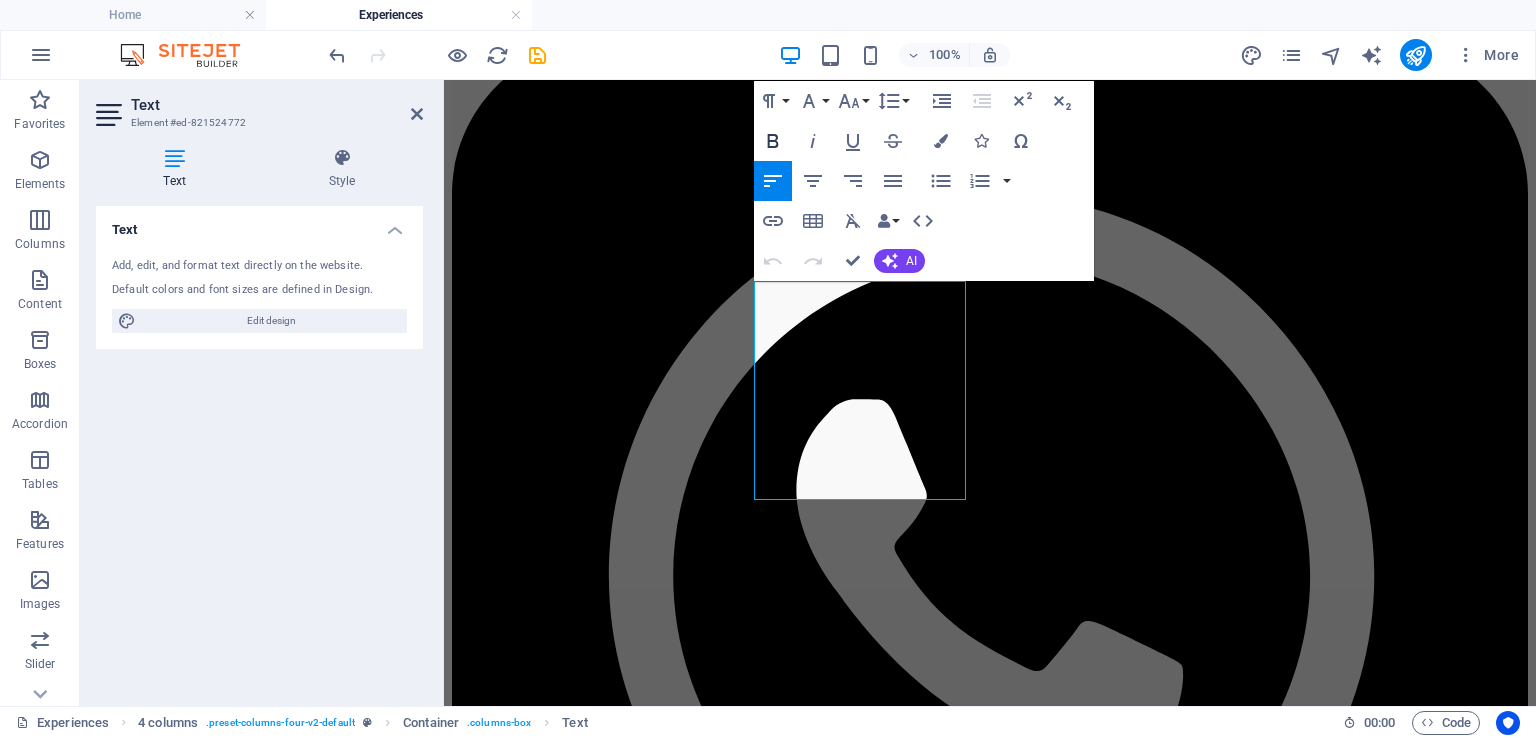 click 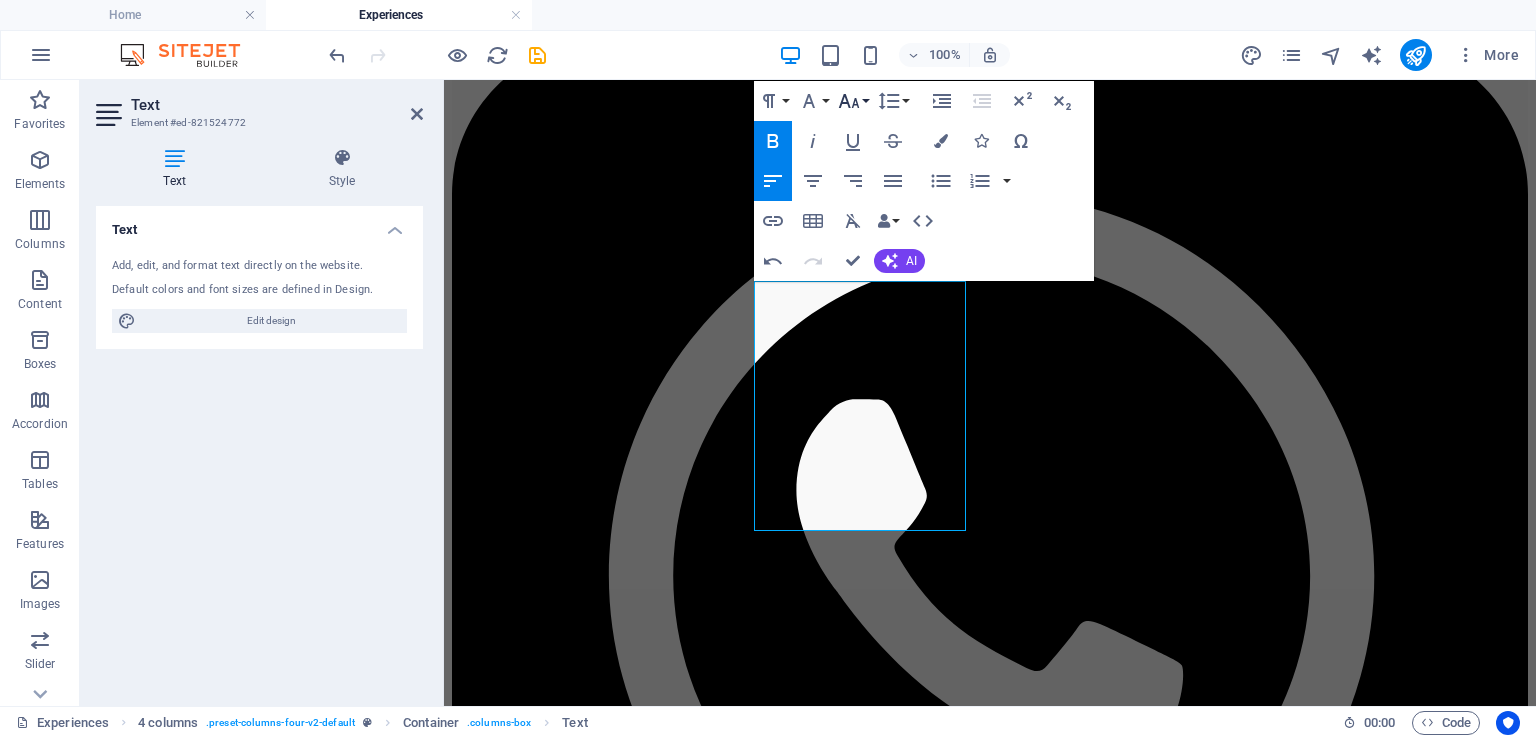 click 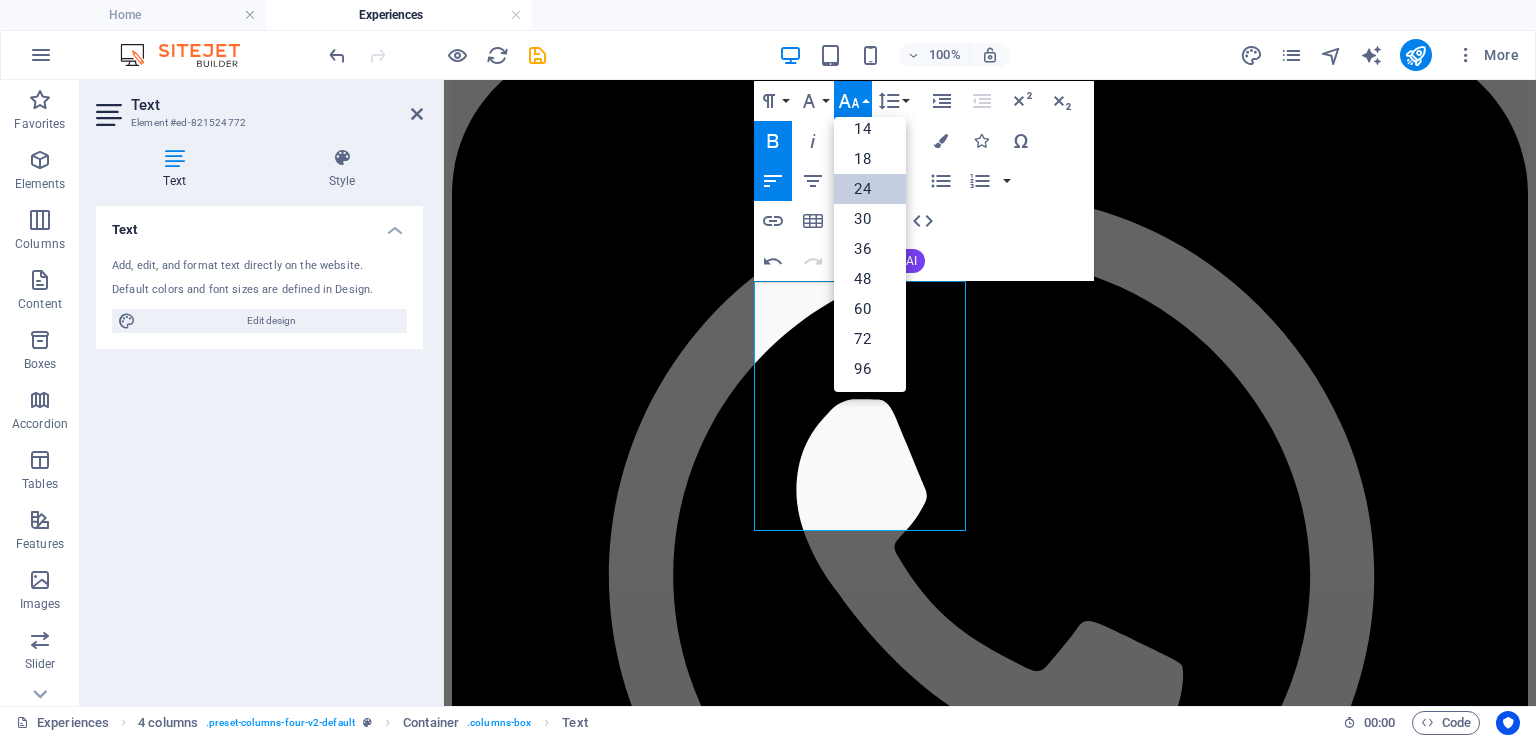 scroll, scrollTop: 160, scrollLeft: 0, axis: vertical 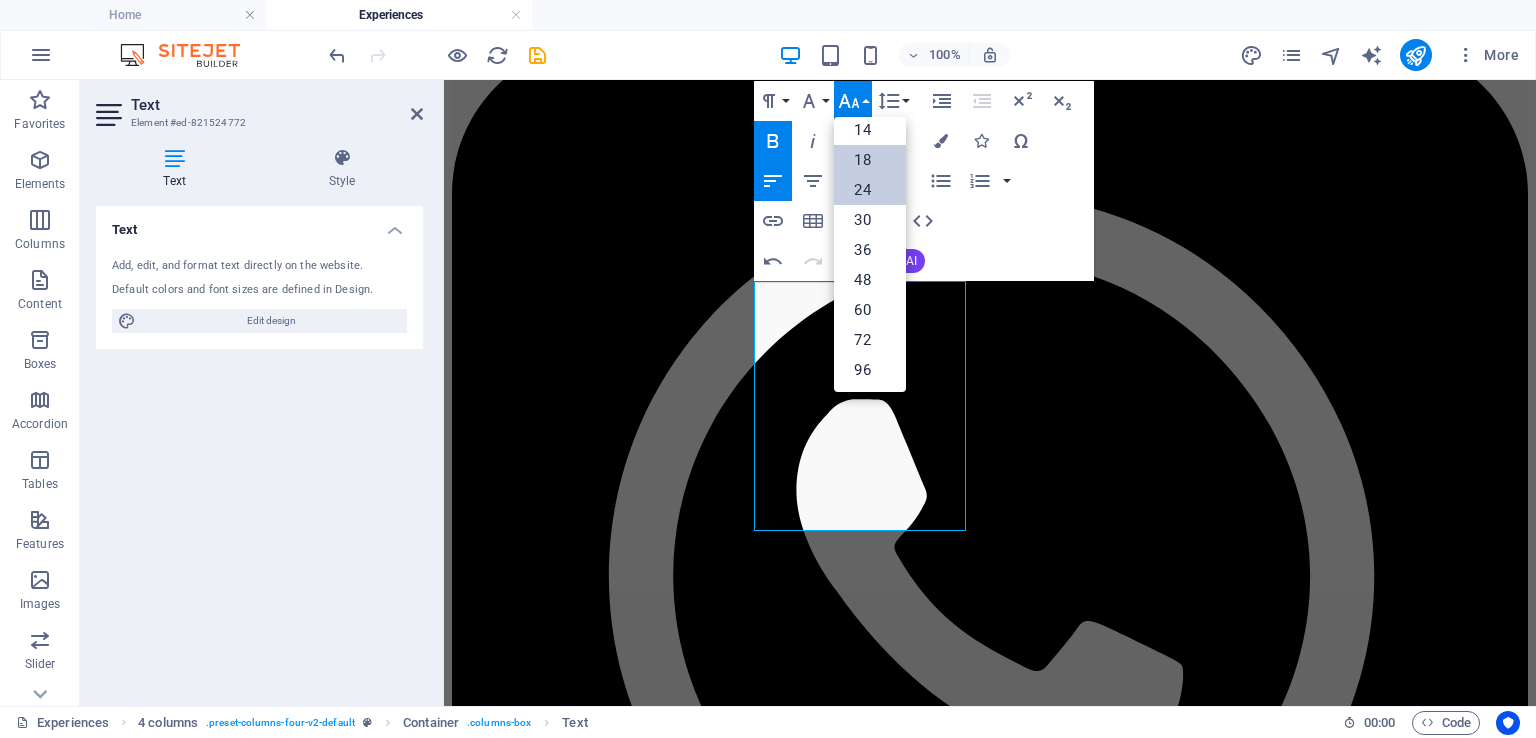 click on "18" at bounding box center [870, 160] 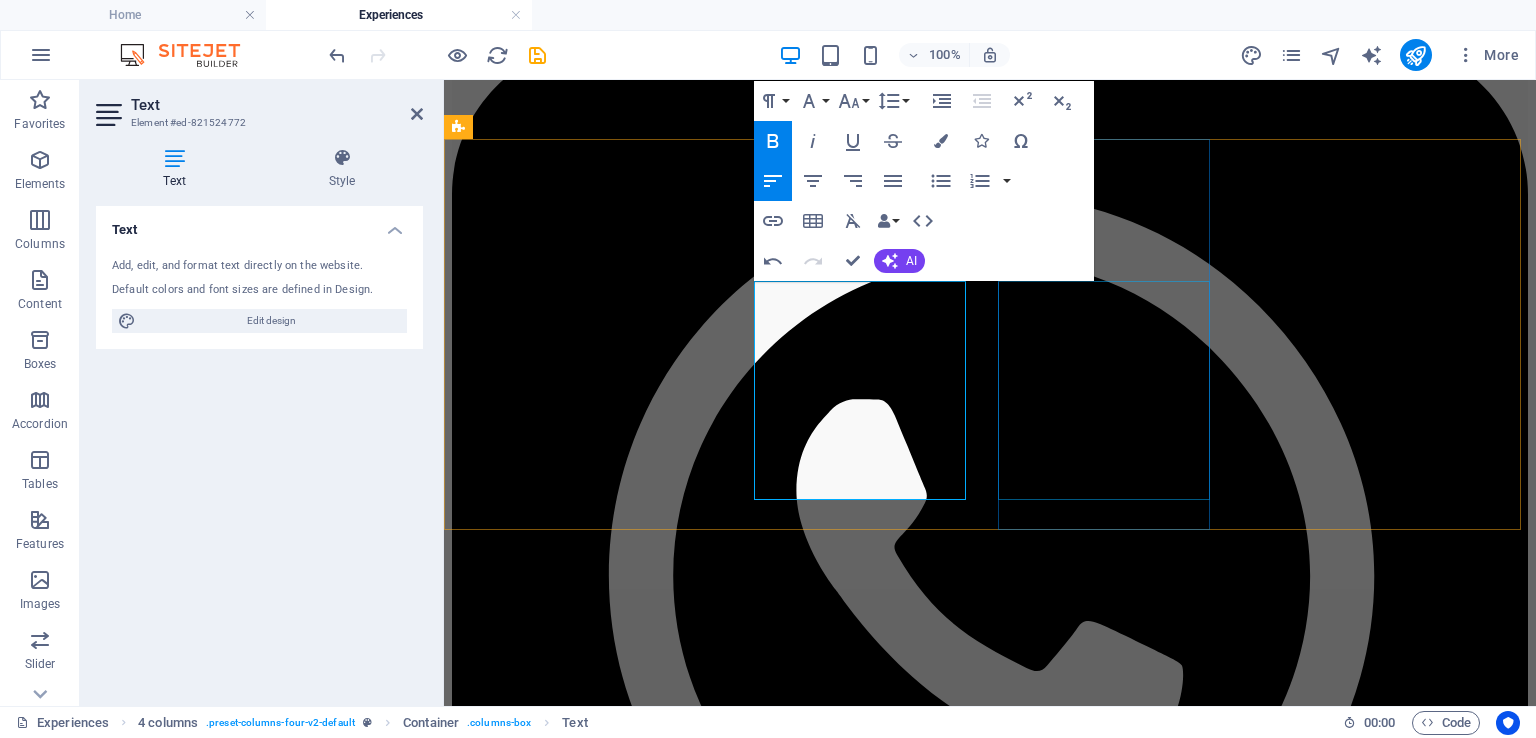 click on "Greyton   1 hr 9 min (80.8 km) Leafy village, Saturday market, great hiking, restaurants" at bounding box center (990, 8700) 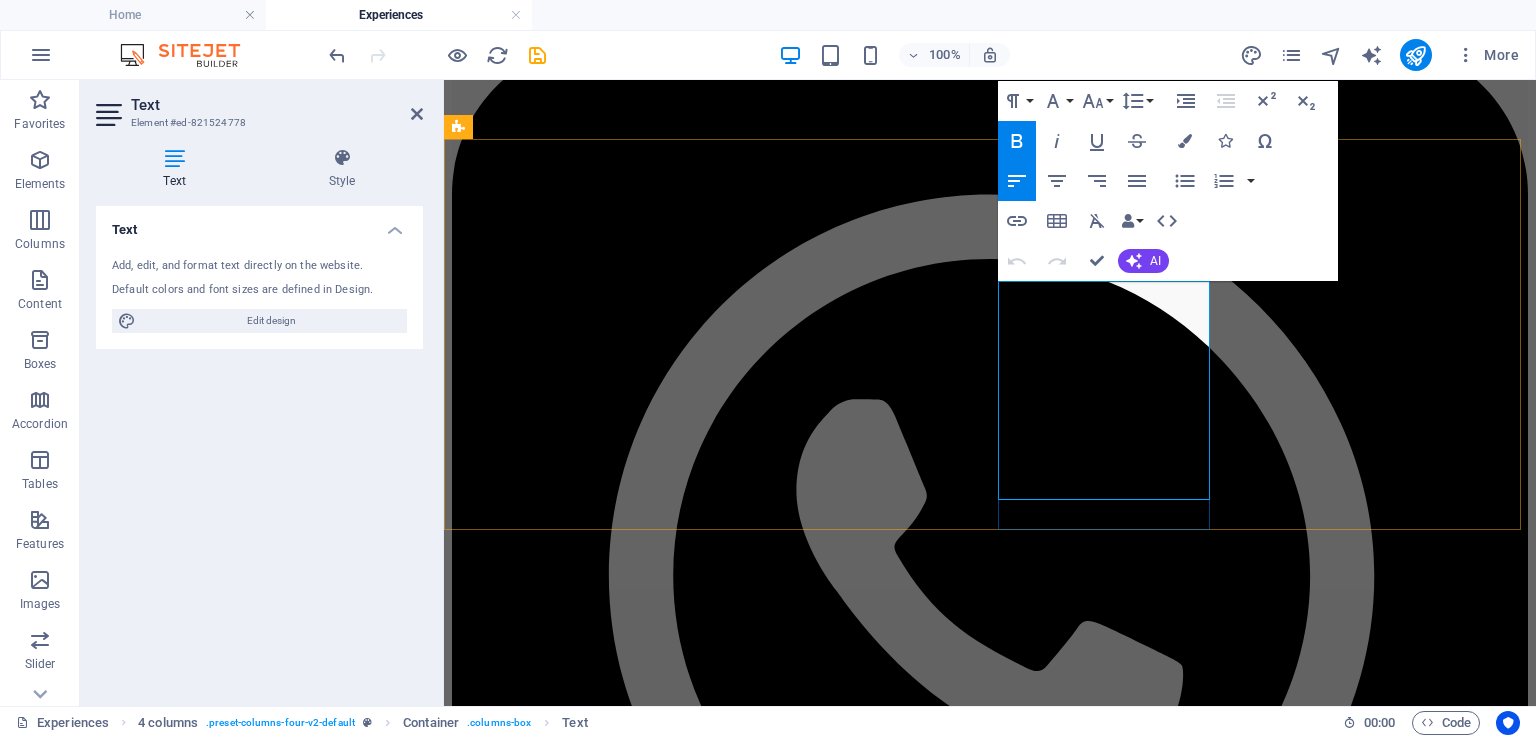 drag, startPoint x: 1043, startPoint y: 354, endPoint x: 1002, endPoint y: 330, distance: 47.507893 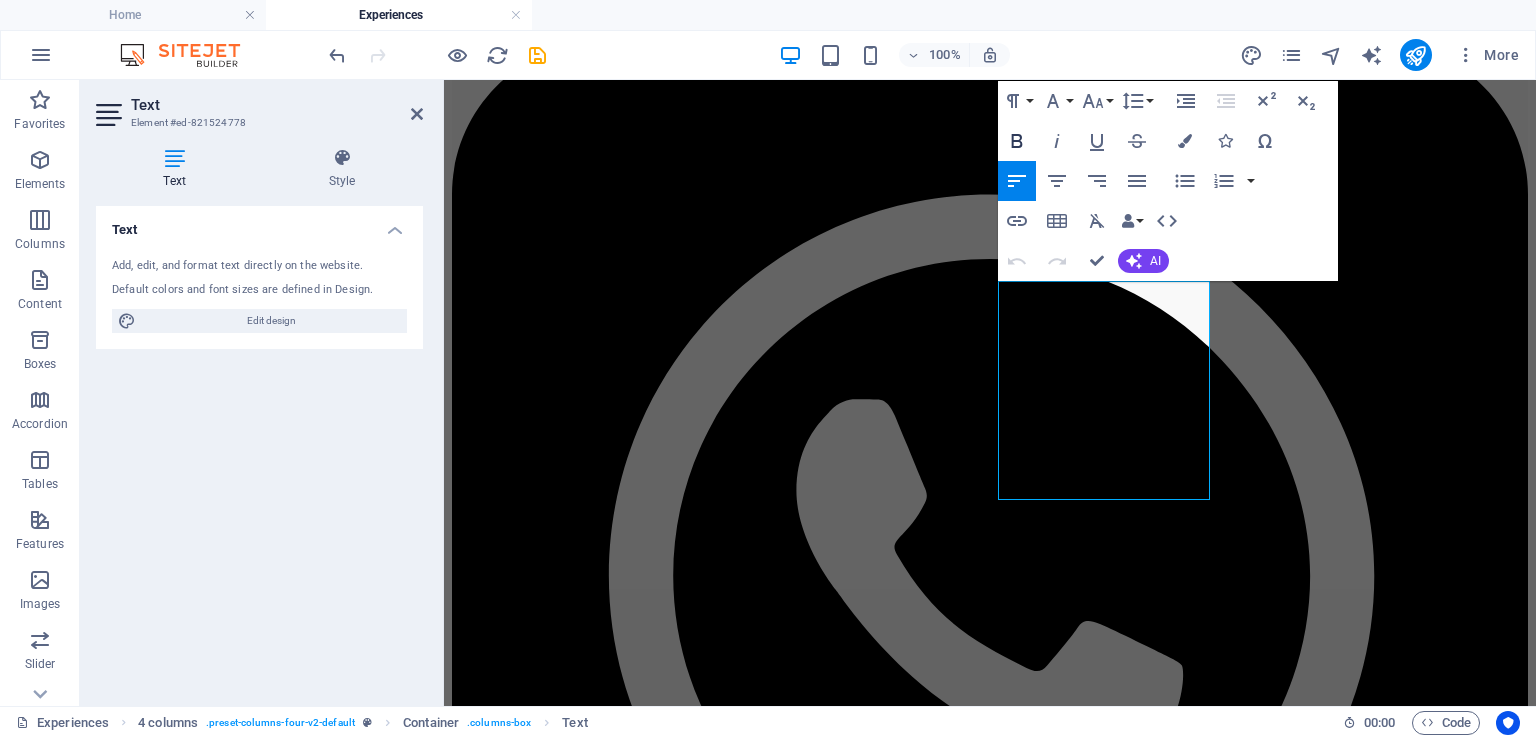 click 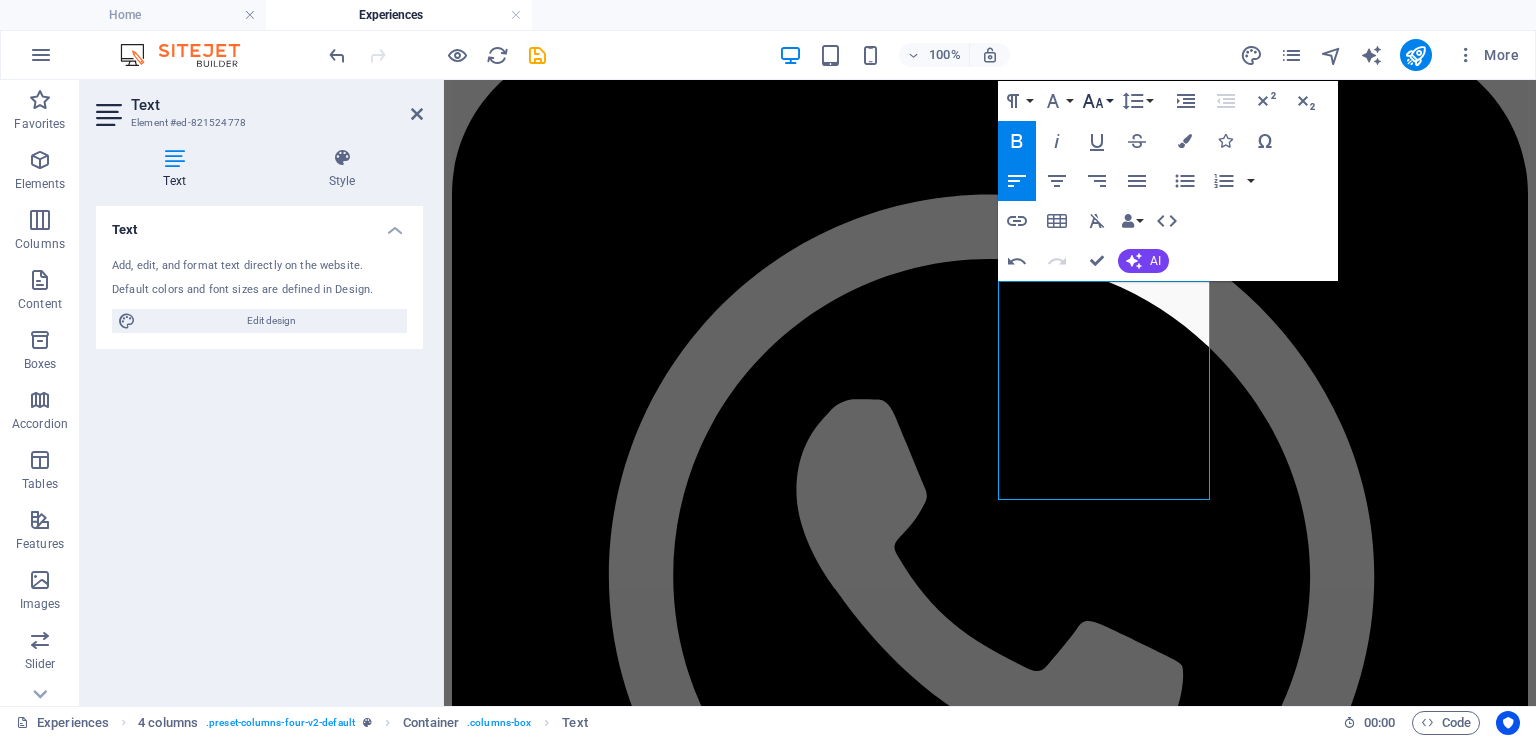 click 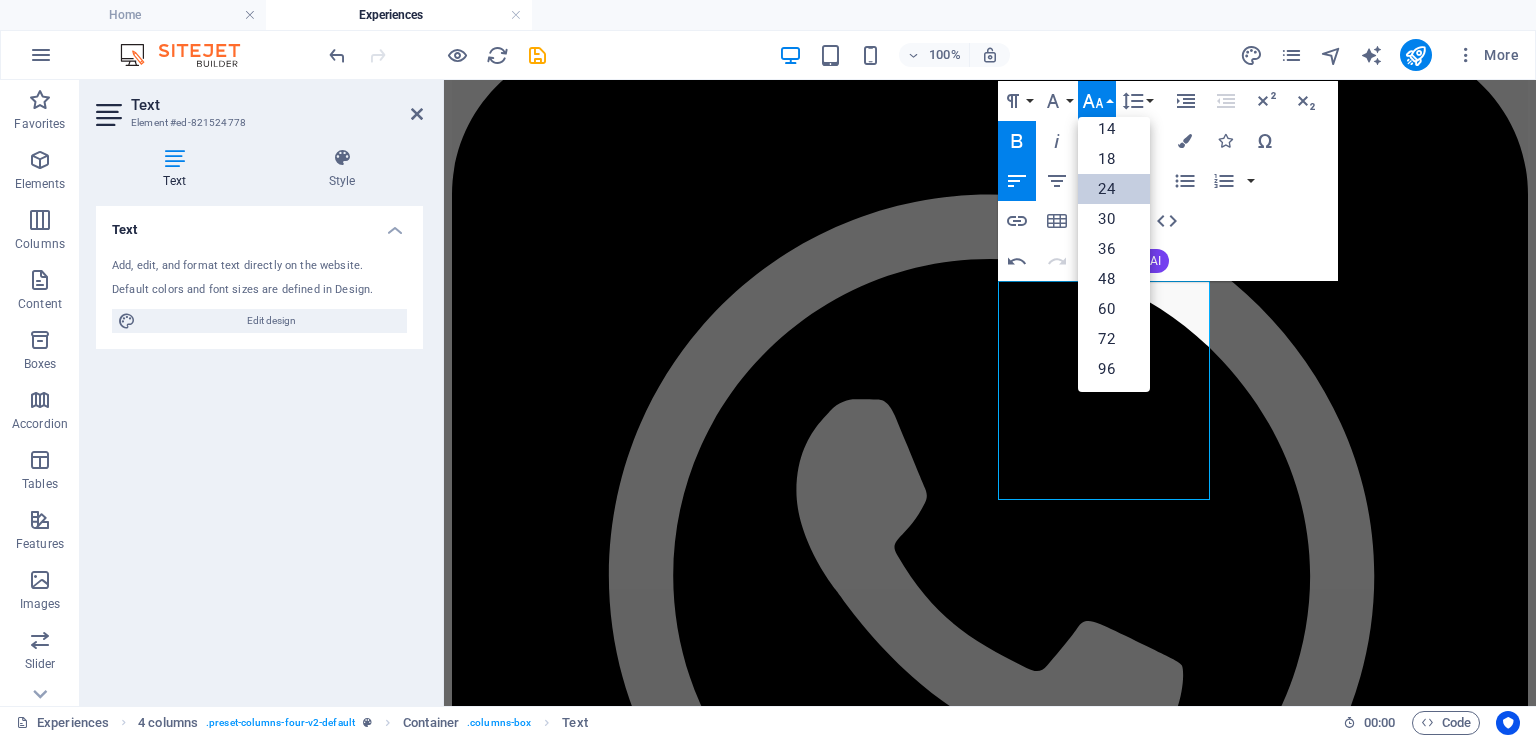 scroll, scrollTop: 160, scrollLeft: 0, axis: vertical 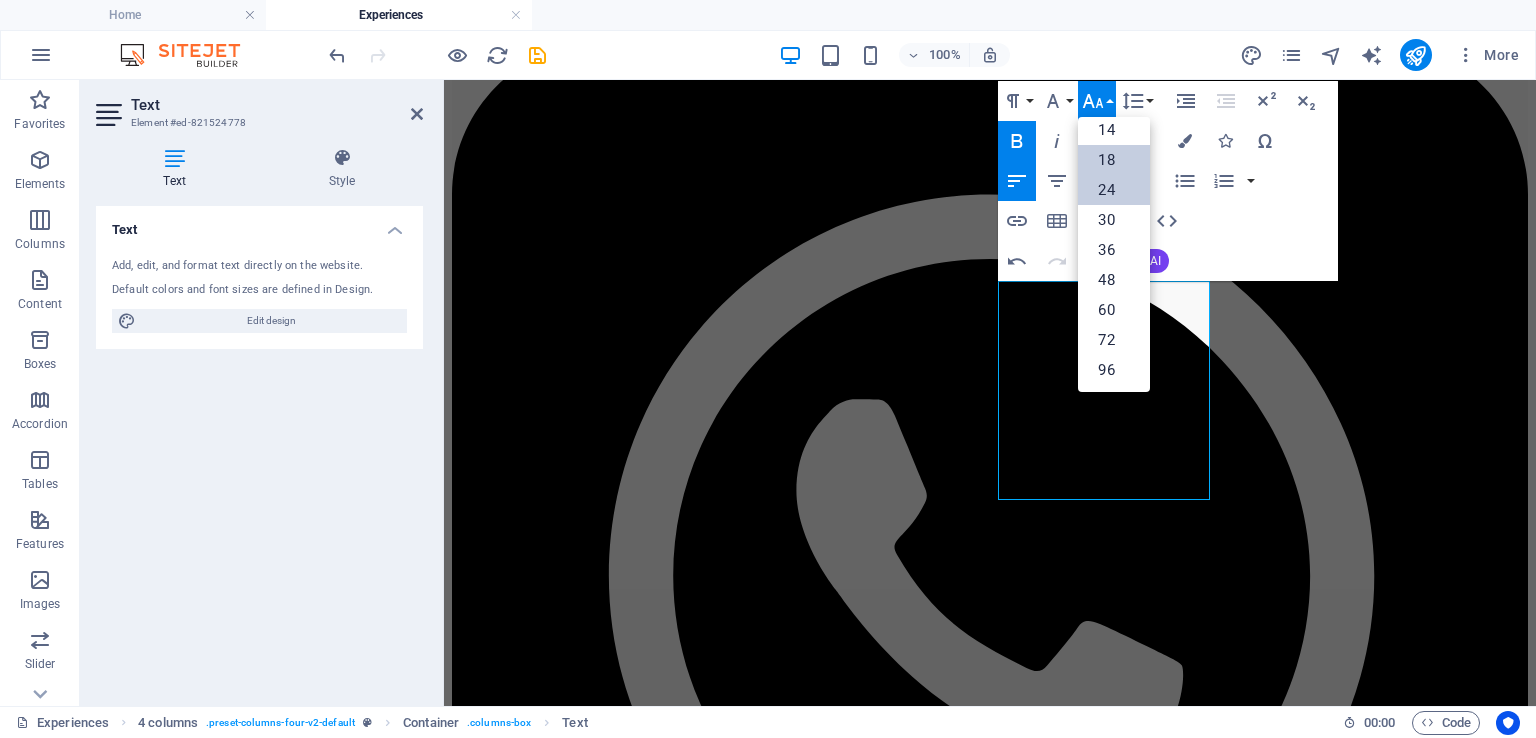 click on "18" at bounding box center (1114, 160) 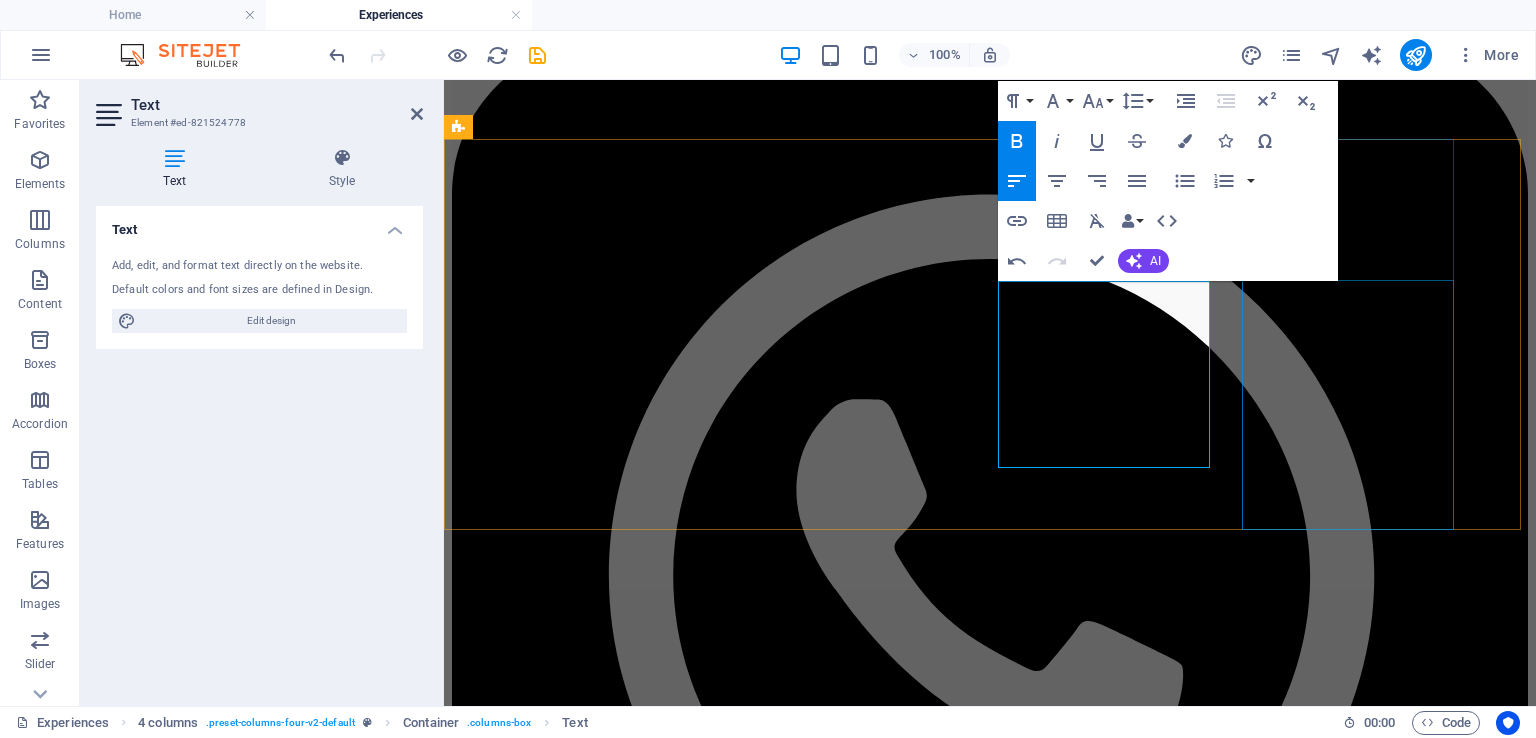 click on "[CITY]   [TIME] ([DISTANCE] km) World-renowned for whale watching, cliff walks, art and food scene" at bounding box center (990, 8950) 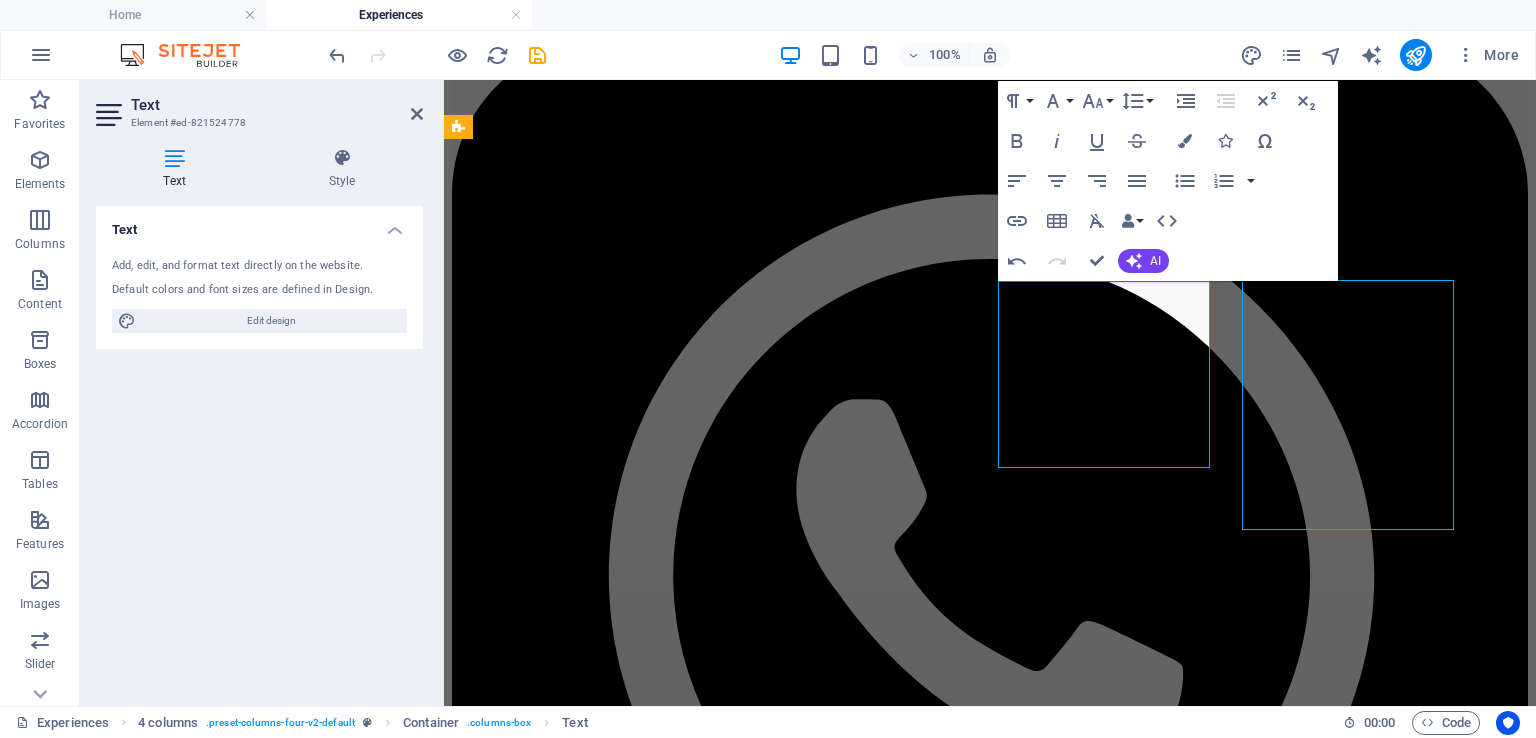 click on "[CITY]   [TIME] ([DISTANCE] km) World-renowned for whale watching, cliff walks, art and food scene" at bounding box center (990, 8950) 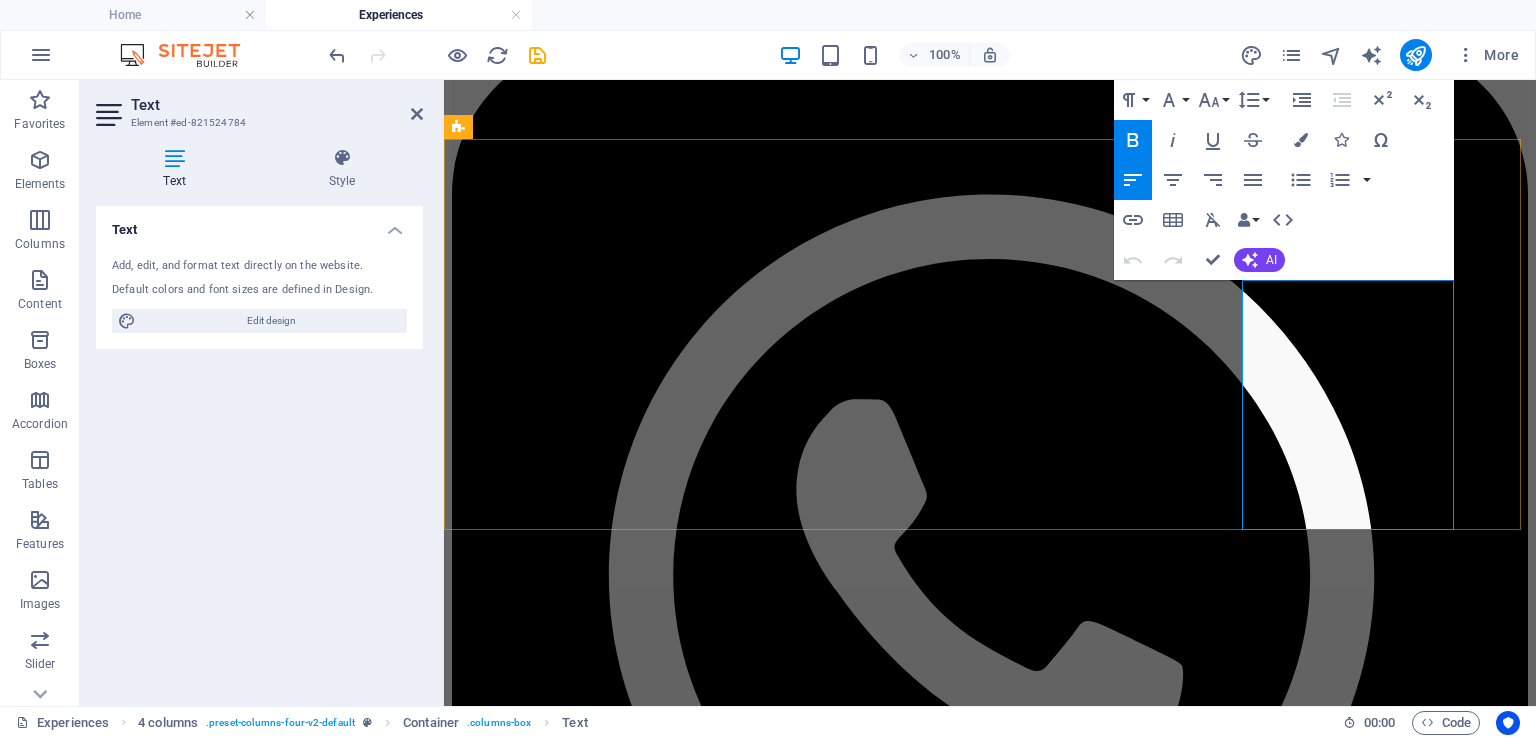 drag, startPoint x: 1284, startPoint y: 356, endPoint x: 1245, endPoint y: 329, distance: 47.434166 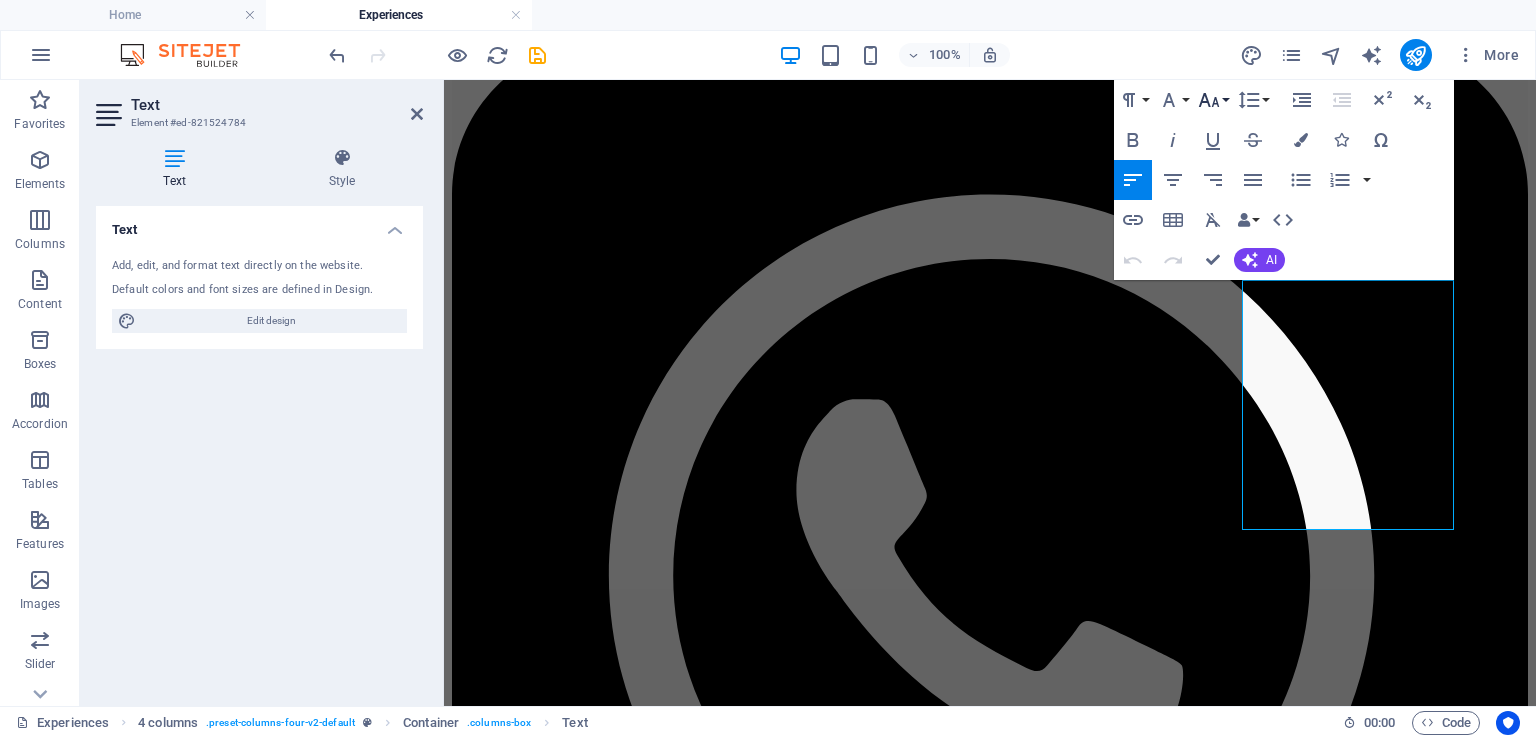 click 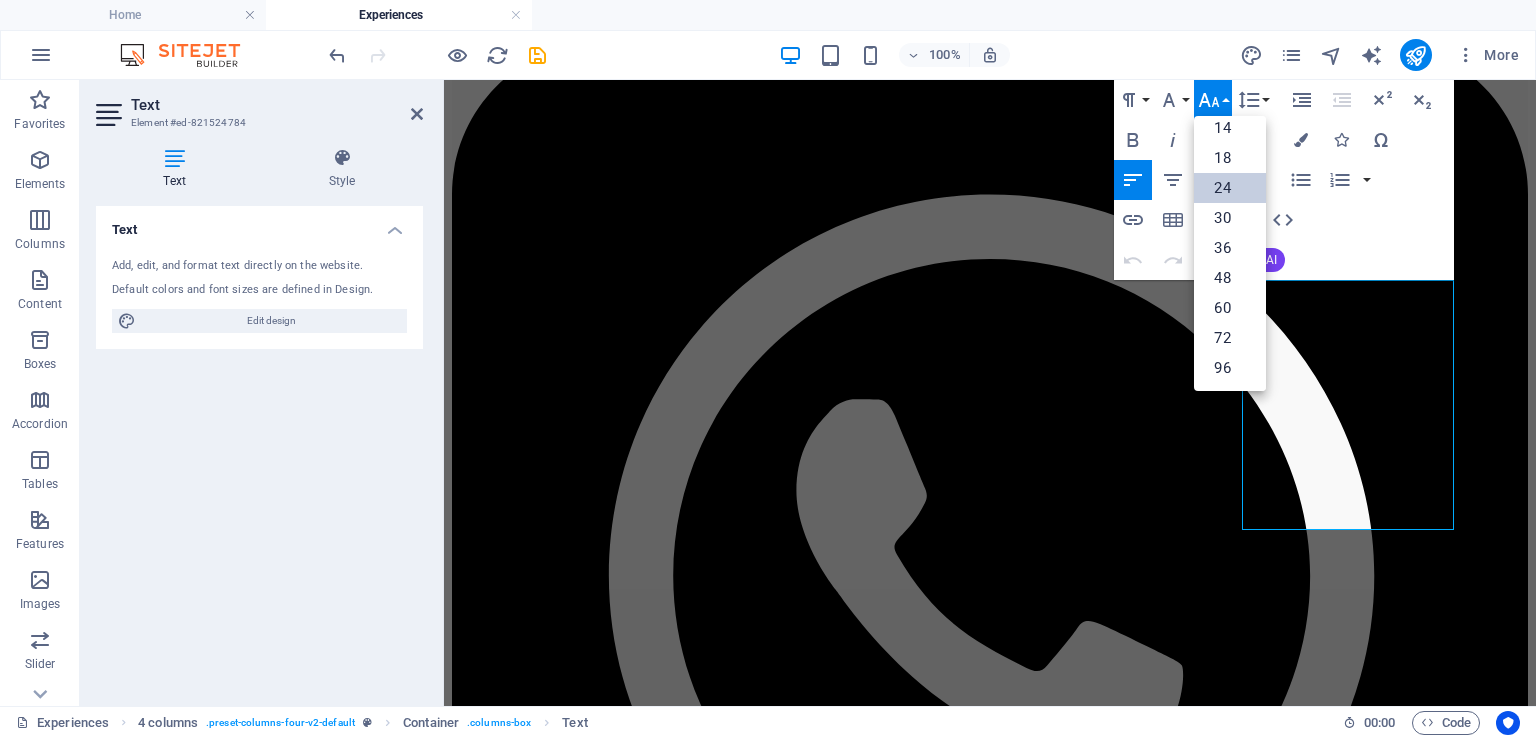 scroll, scrollTop: 160, scrollLeft: 0, axis: vertical 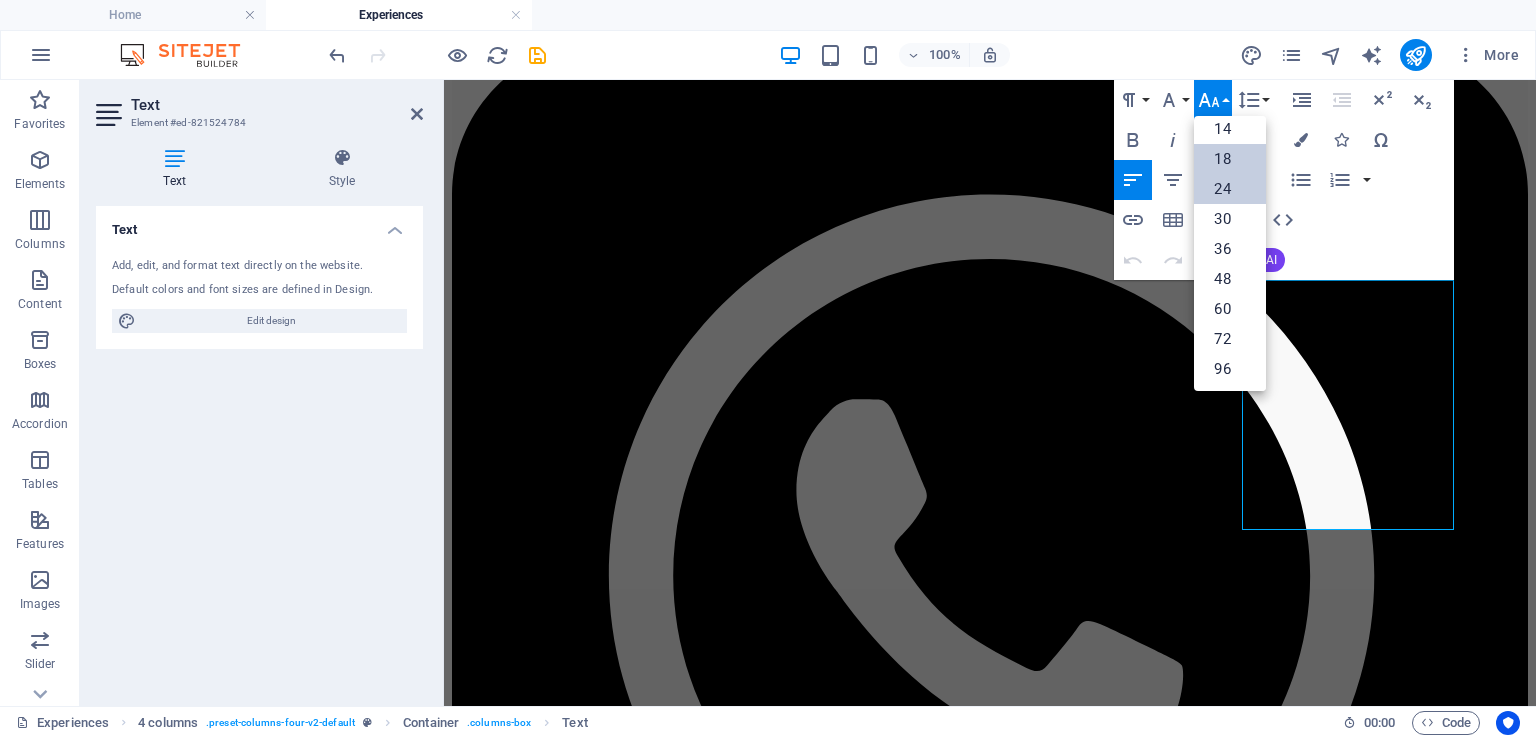 click on "18" at bounding box center (1230, 159) 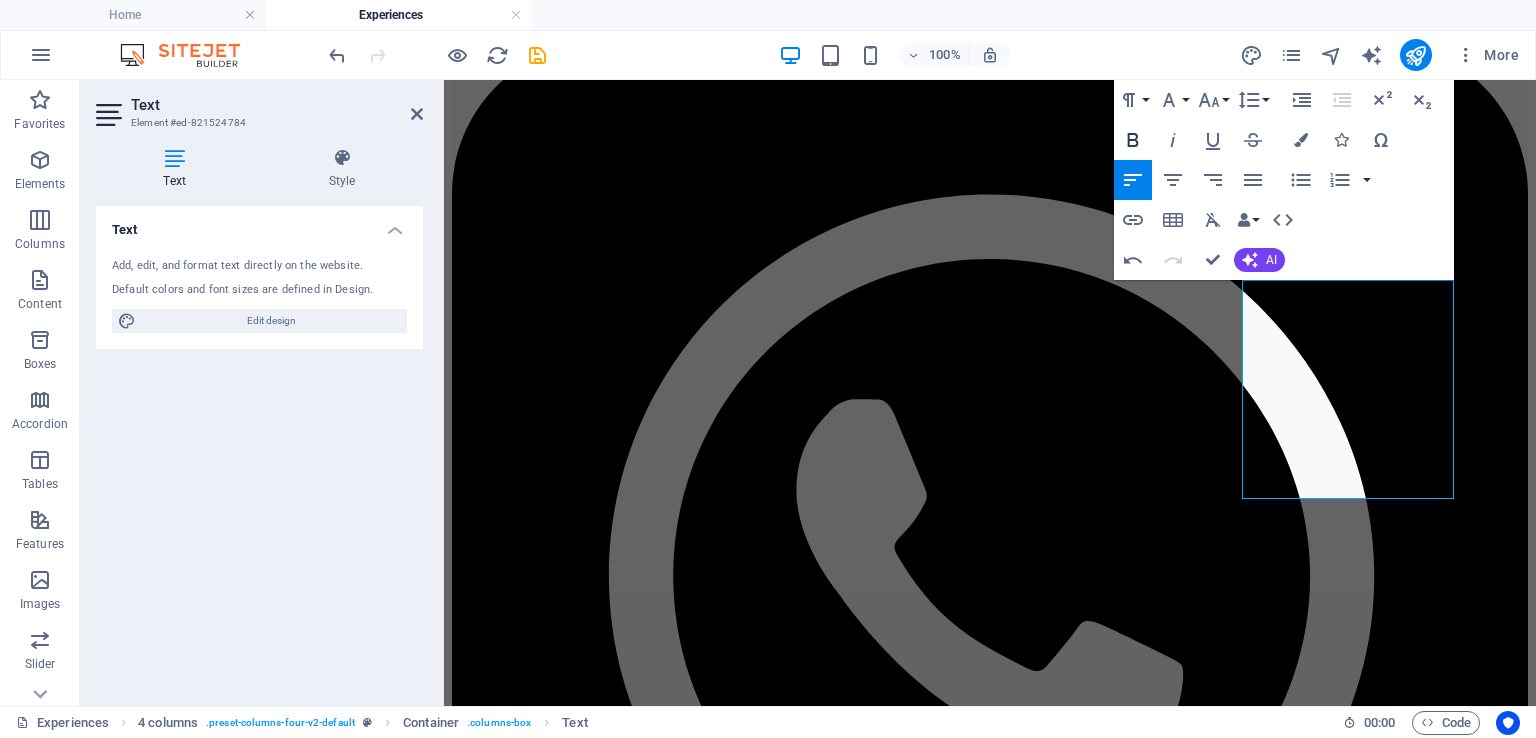 click 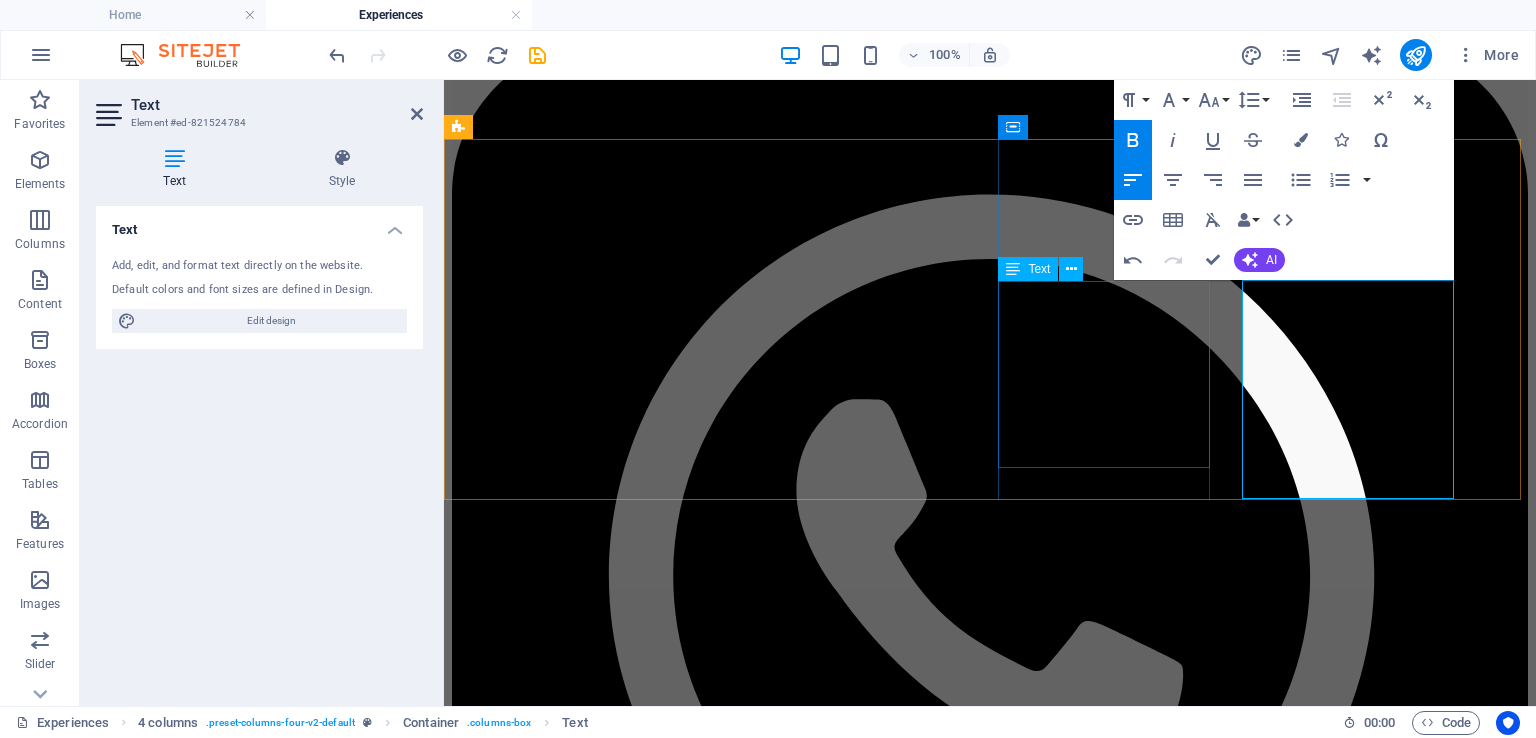 click on "Greyton   1 hr 9 min (80.8 km) Leafy village, Saturday market, great hiking, restaurants" at bounding box center [990, 8701] 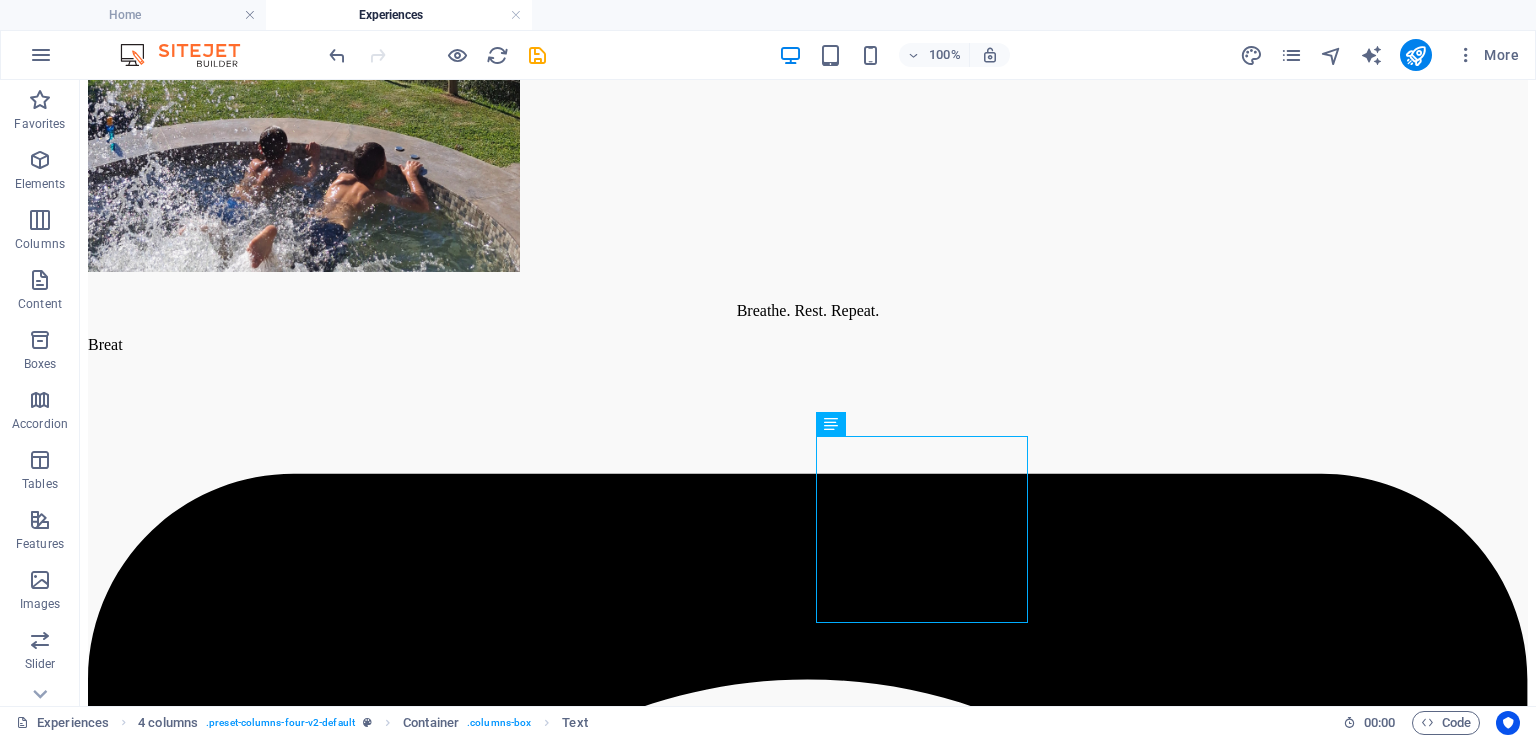 scroll, scrollTop: 5707, scrollLeft: 0, axis: vertical 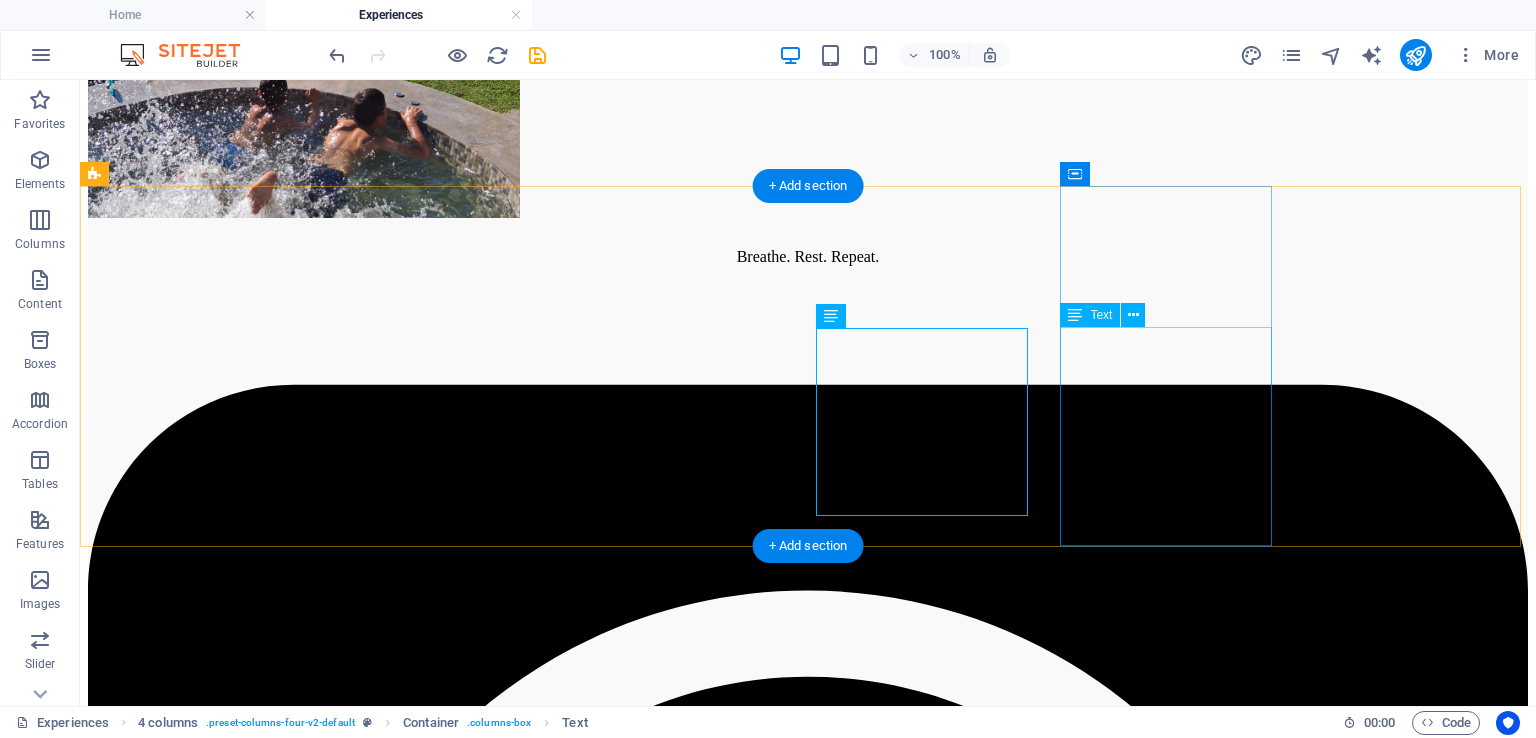click on "[CITY]   [TIME] ([DISTANCE] km) World-renowned for whale watching, cliff walks, art and food scene" at bounding box center [808, 10662] 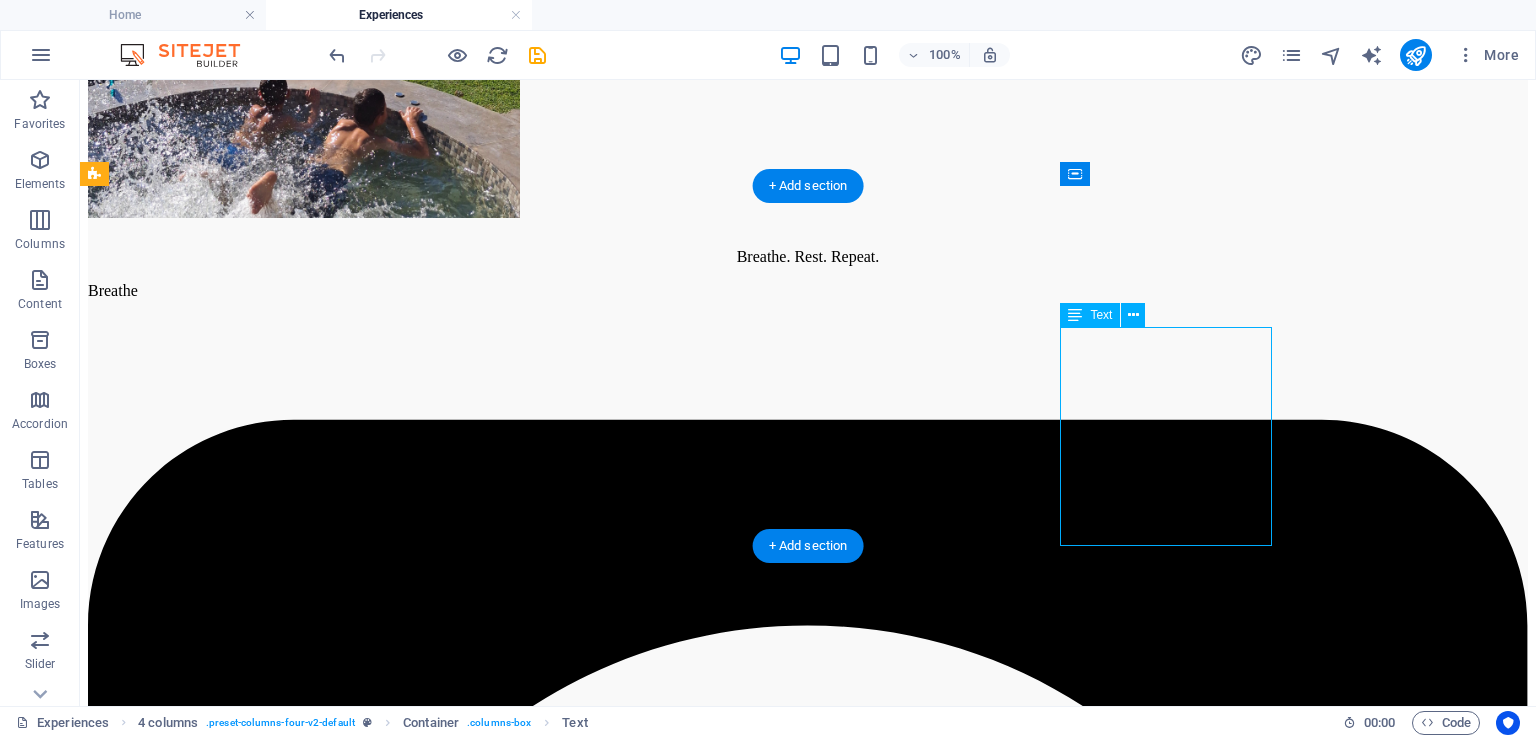 click on "[CITY]   [TIME] ([DISTANCE] km) World-renowned for whale watching, cliff walks, art and food scene" at bounding box center (808, 10696) 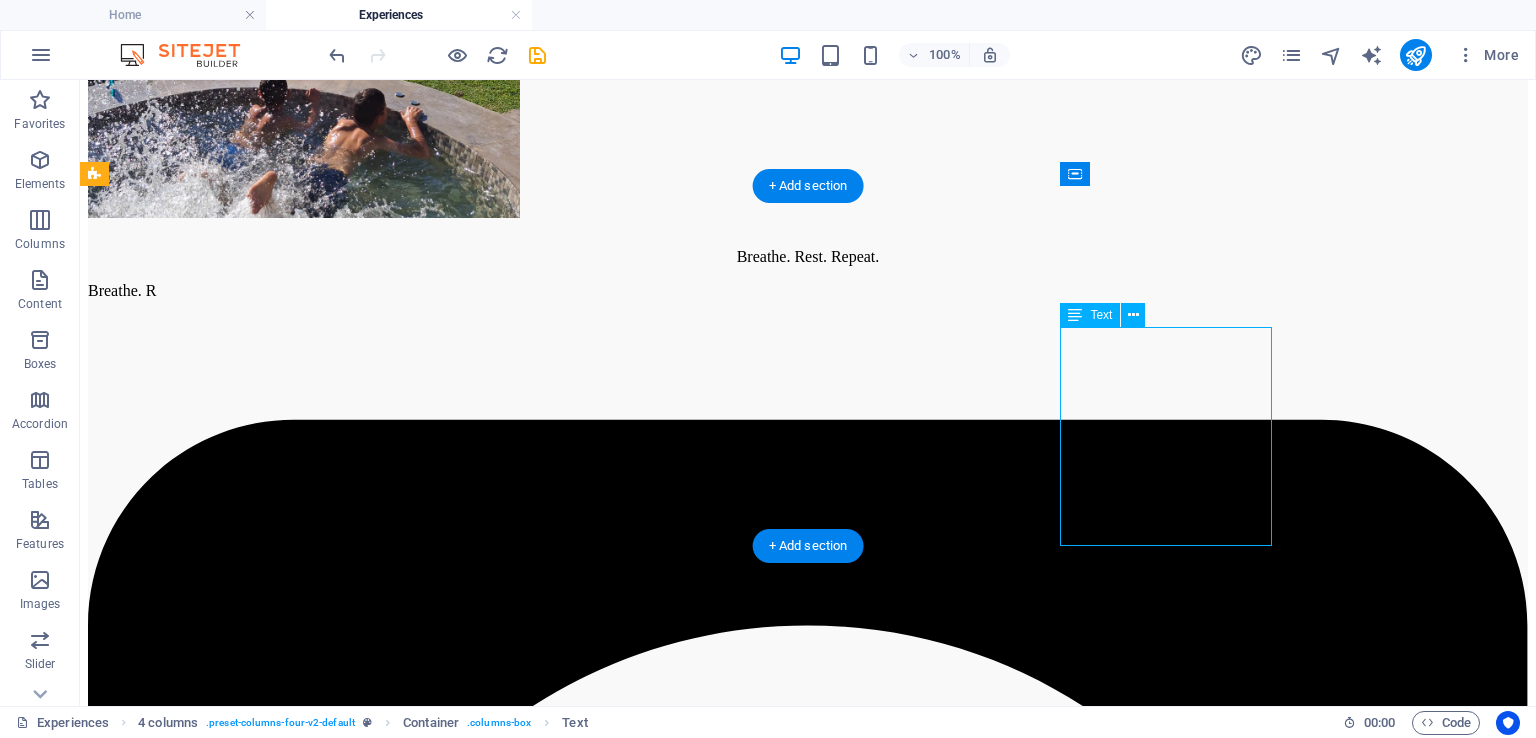 click on "[CITY]   [TIME] ([DISTANCE] km) World-renowned for whale watching, cliff walks, art and food scene" at bounding box center [808, 10696] 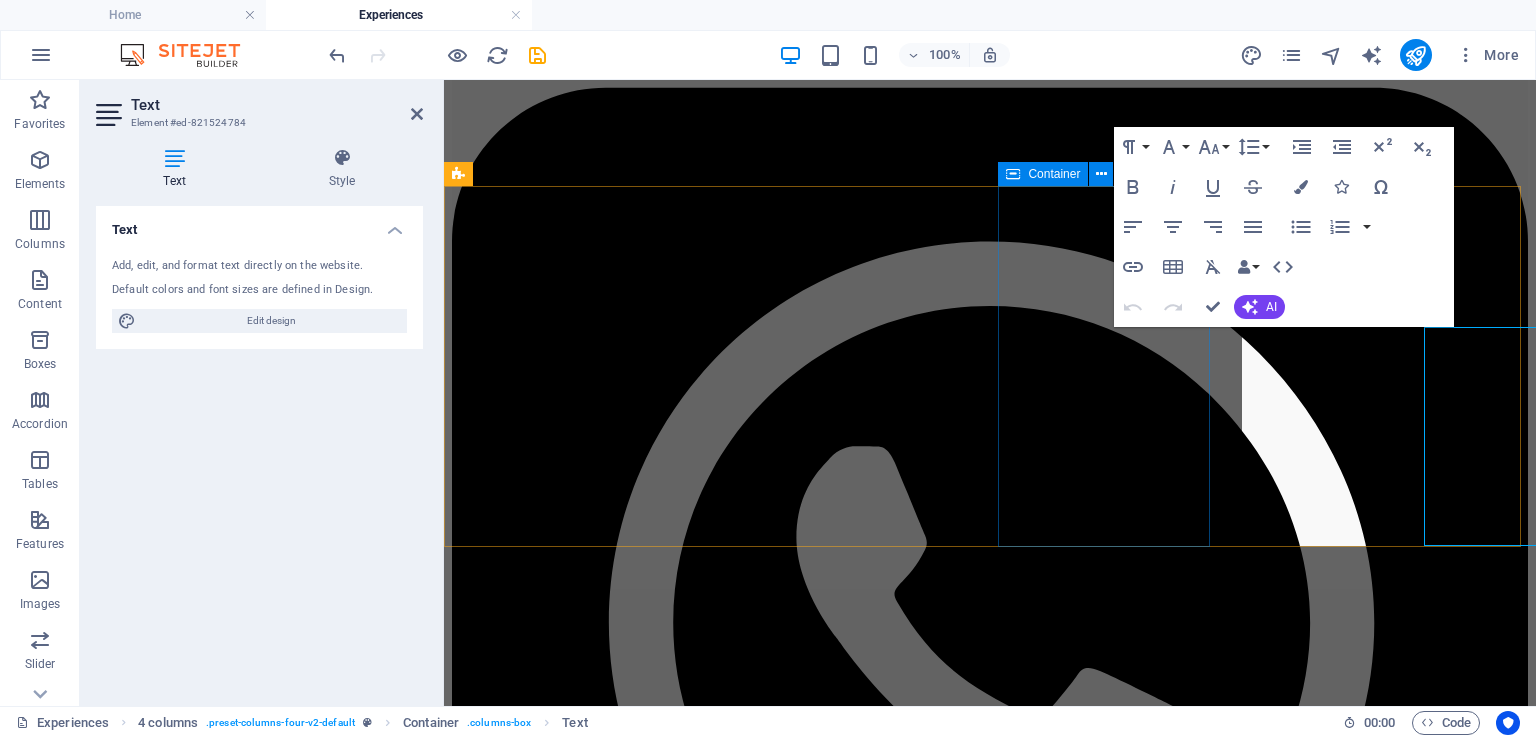 click on "Greyton   1 hr 9 min (80.8 km) Leafy village, Saturday market, great hiking, restaurants" at bounding box center [990, 8667] 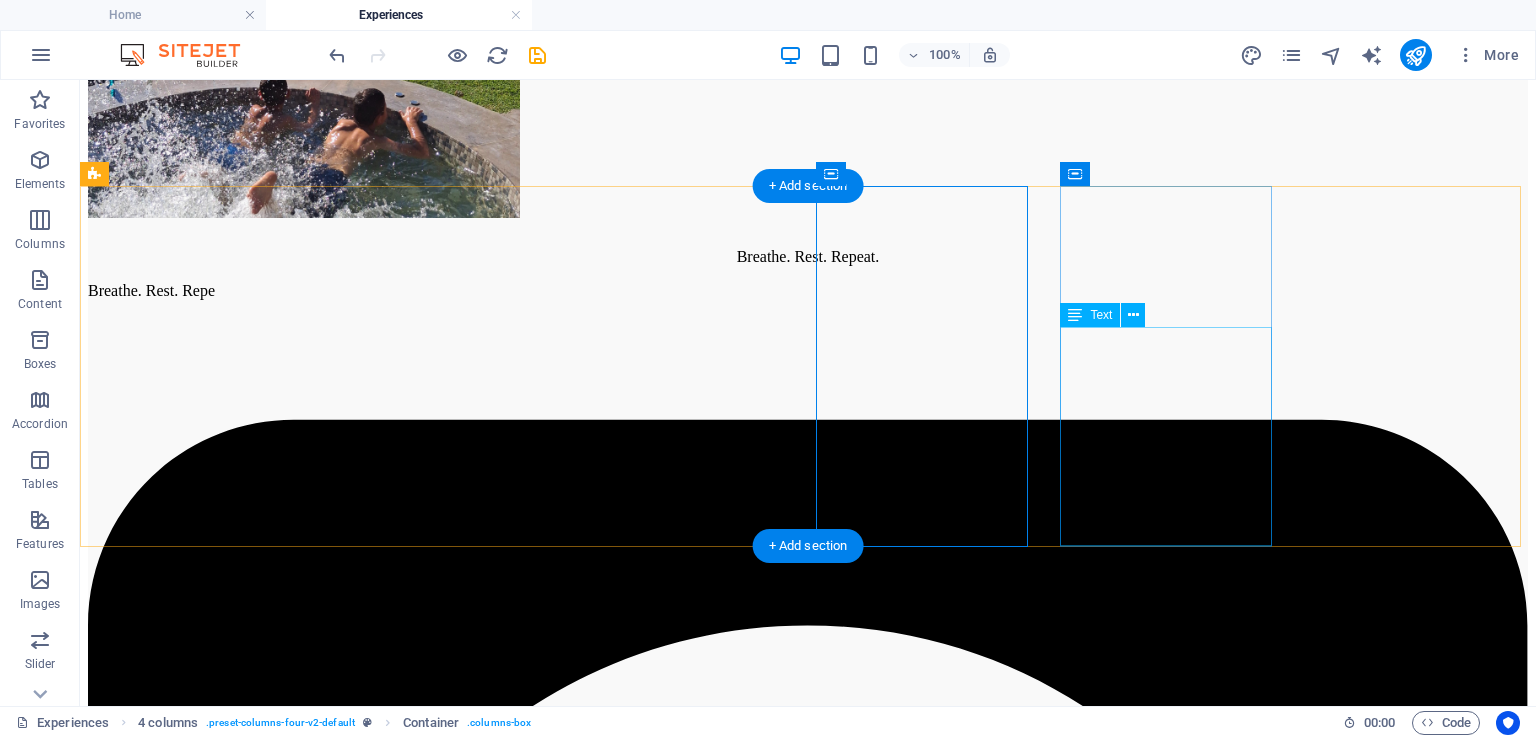 click on "[CITY]   [TIME] ([DISTANCE] km) World-renowned for whale watching, cliff walks, art and food scene" at bounding box center (808, 10696) 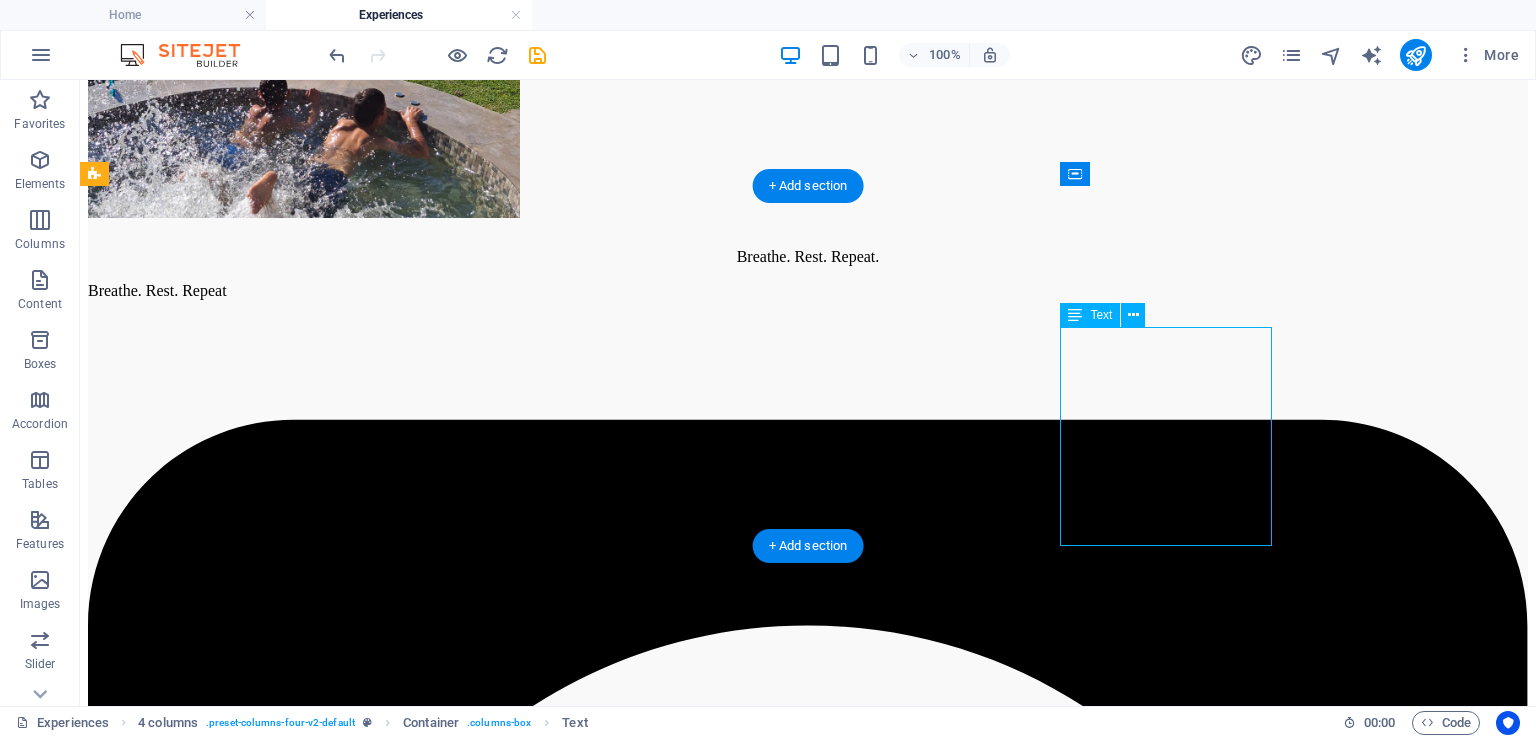 click on "[CITY]   [TIME] ([DISTANCE] km) World-renowned for whale watching, cliff walks, art and food scene" at bounding box center [808, 10696] 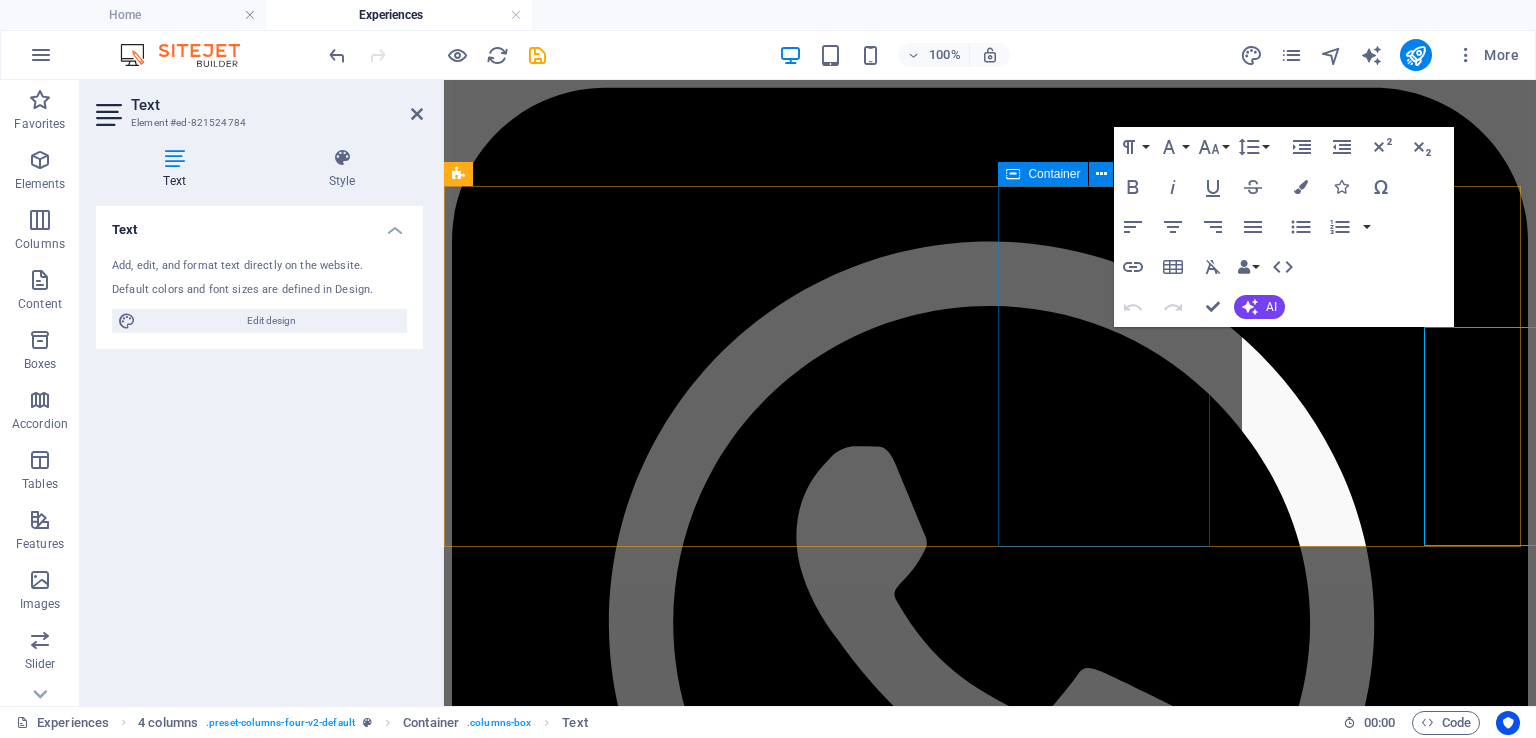 click on "Greyton   1 hr 9 min (80.8 km) Leafy village, Saturday market, great hiking, restaurants" at bounding box center [990, 8667] 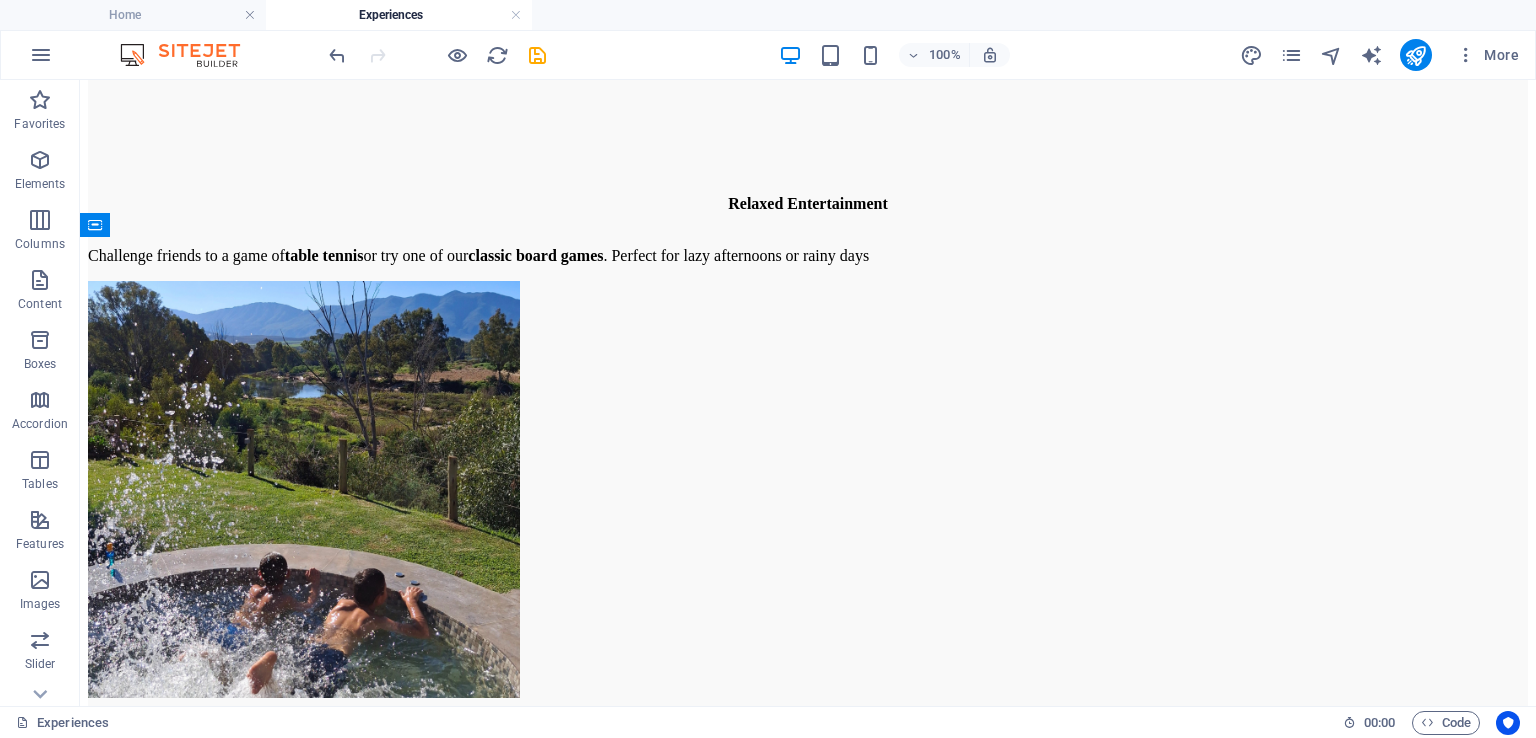 scroll, scrollTop: 5237, scrollLeft: 0, axis: vertical 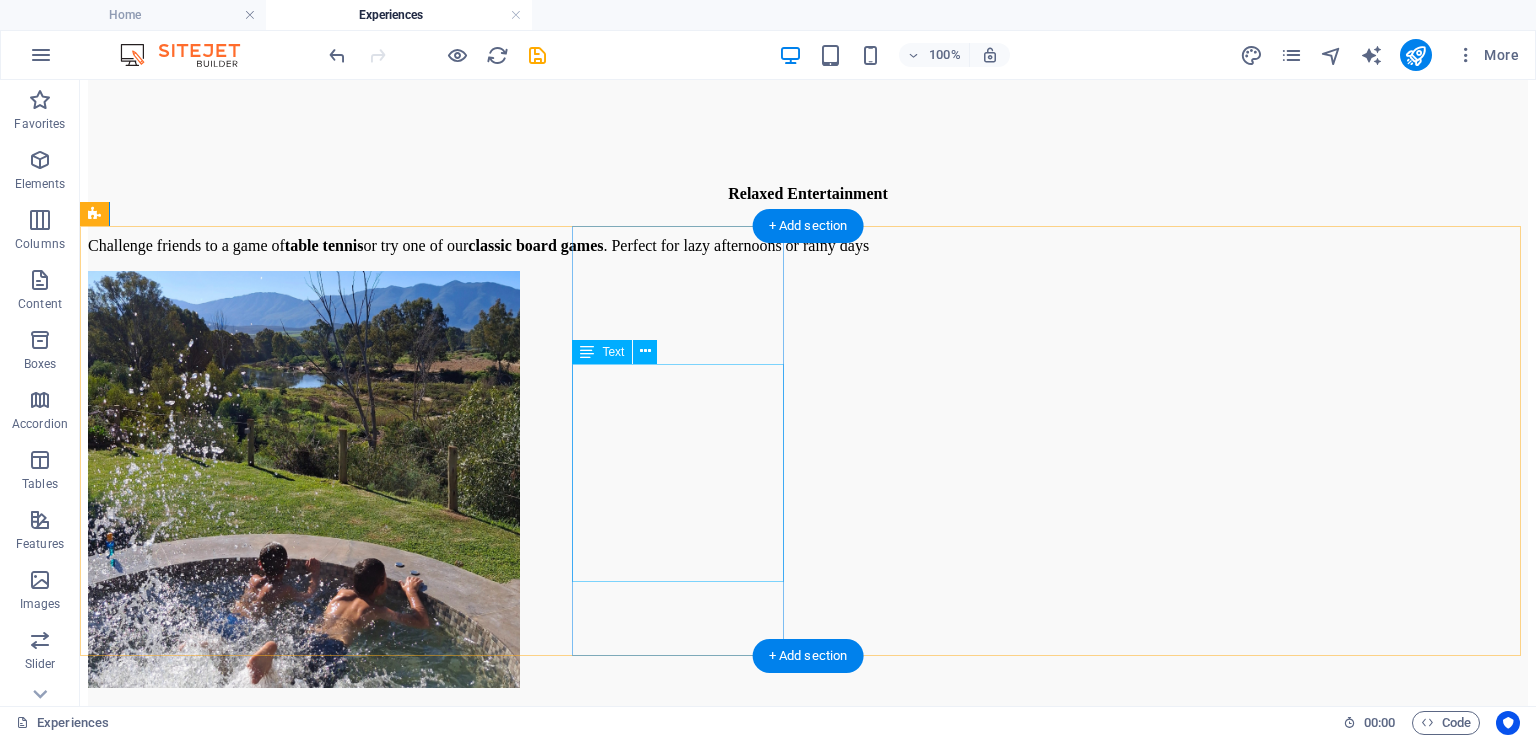 click on "Swellendam   24 min (30.1 km) Historic town, Bontebok National Park, cafes, shops, Marloth Nature Reserve" at bounding box center [808, 8497] 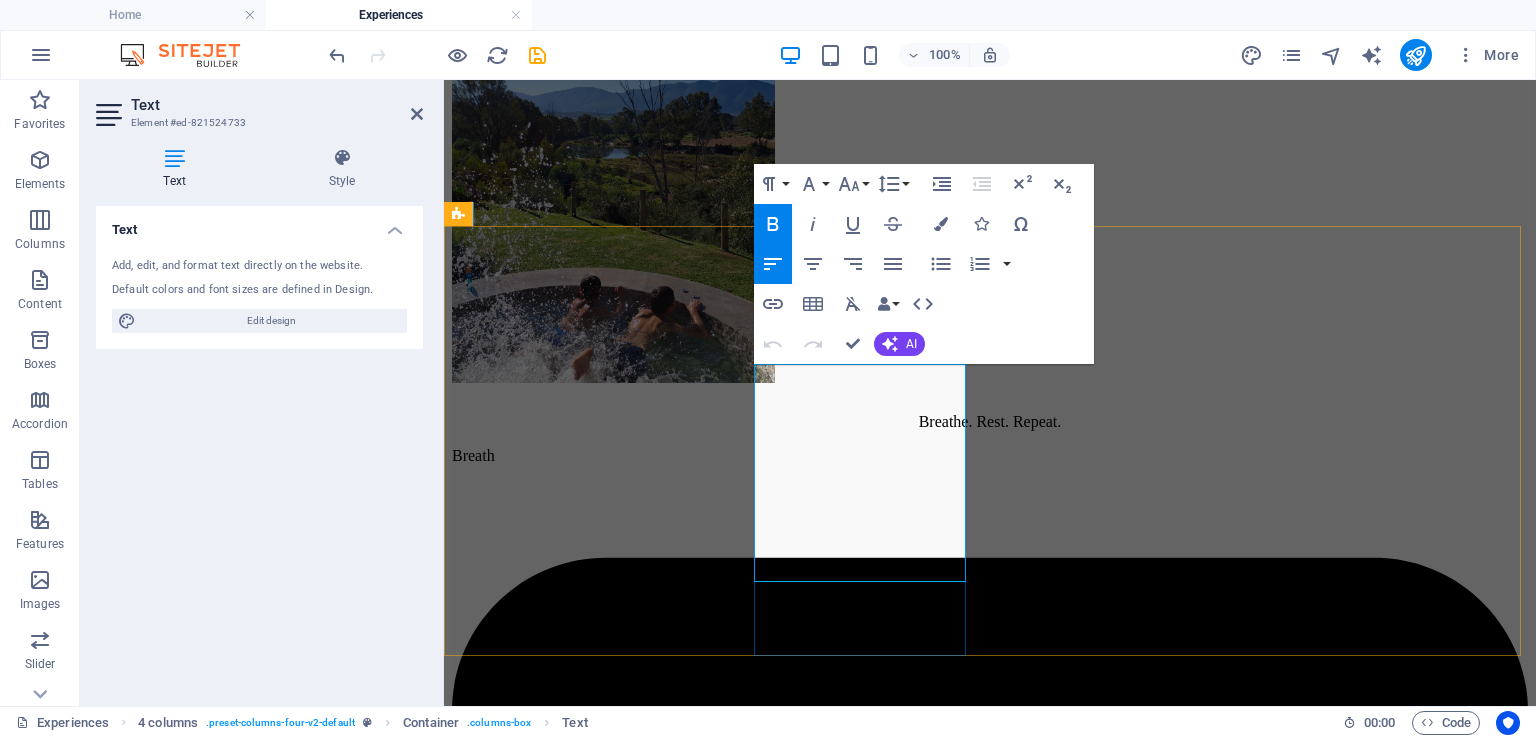drag, startPoint x: 823, startPoint y: 498, endPoint x: 959, endPoint y: 510, distance: 136.52838 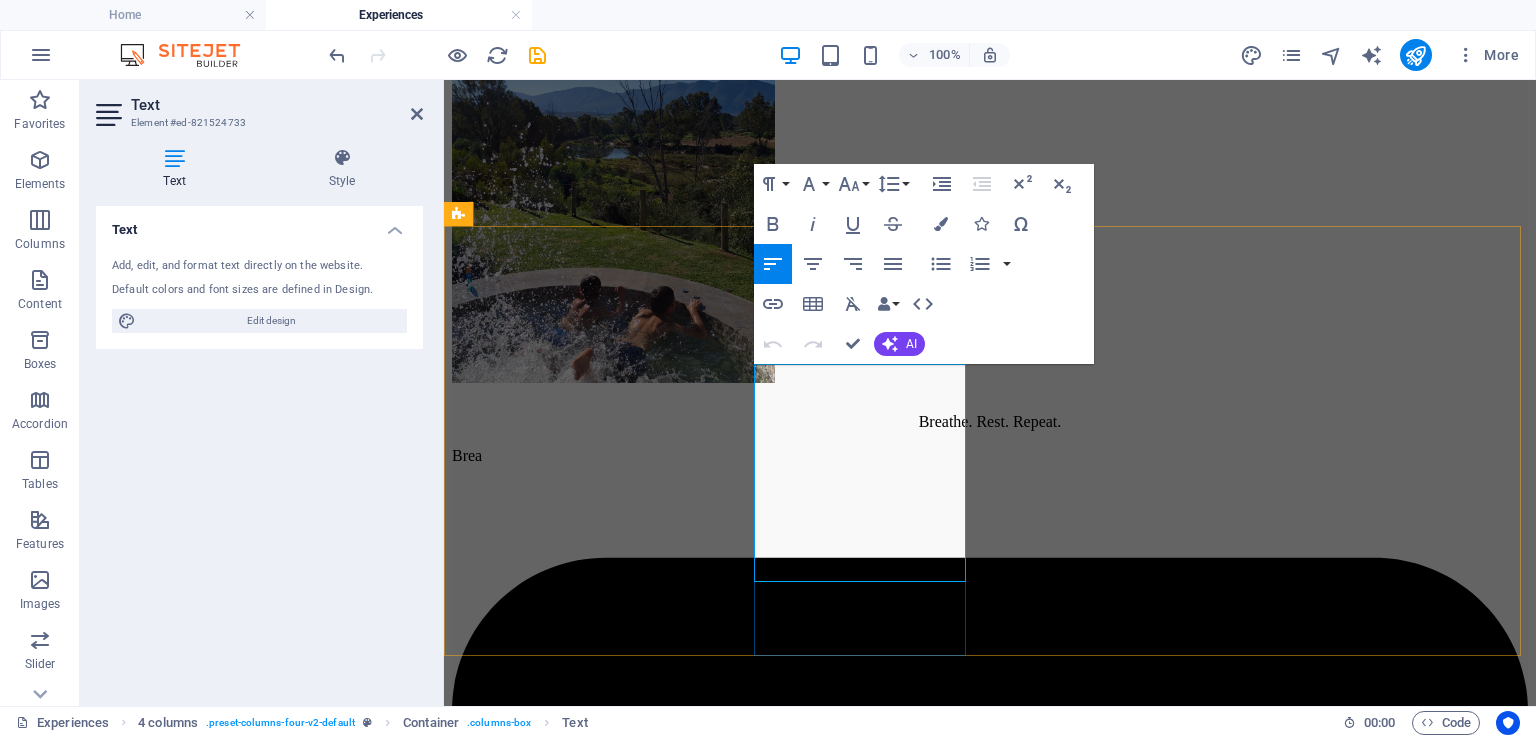 drag, startPoint x: 816, startPoint y: 504, endPoint x: 961, endPoint y: 514, distance: 145.34442 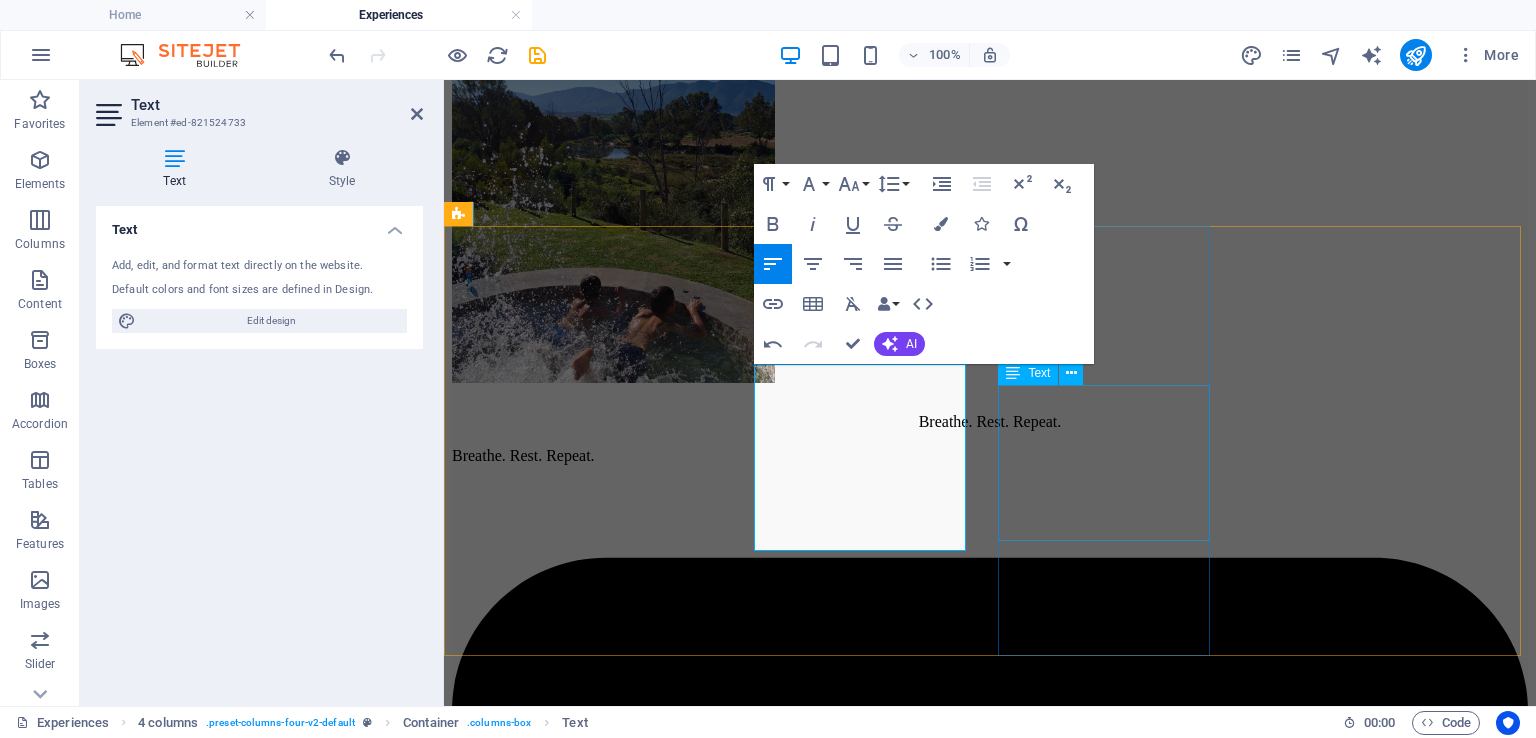 click on "[CITY]   [TIME] ([DISTANCE] km) Wine tasting, Breede River cruises" at bounding box center (990, 7292) 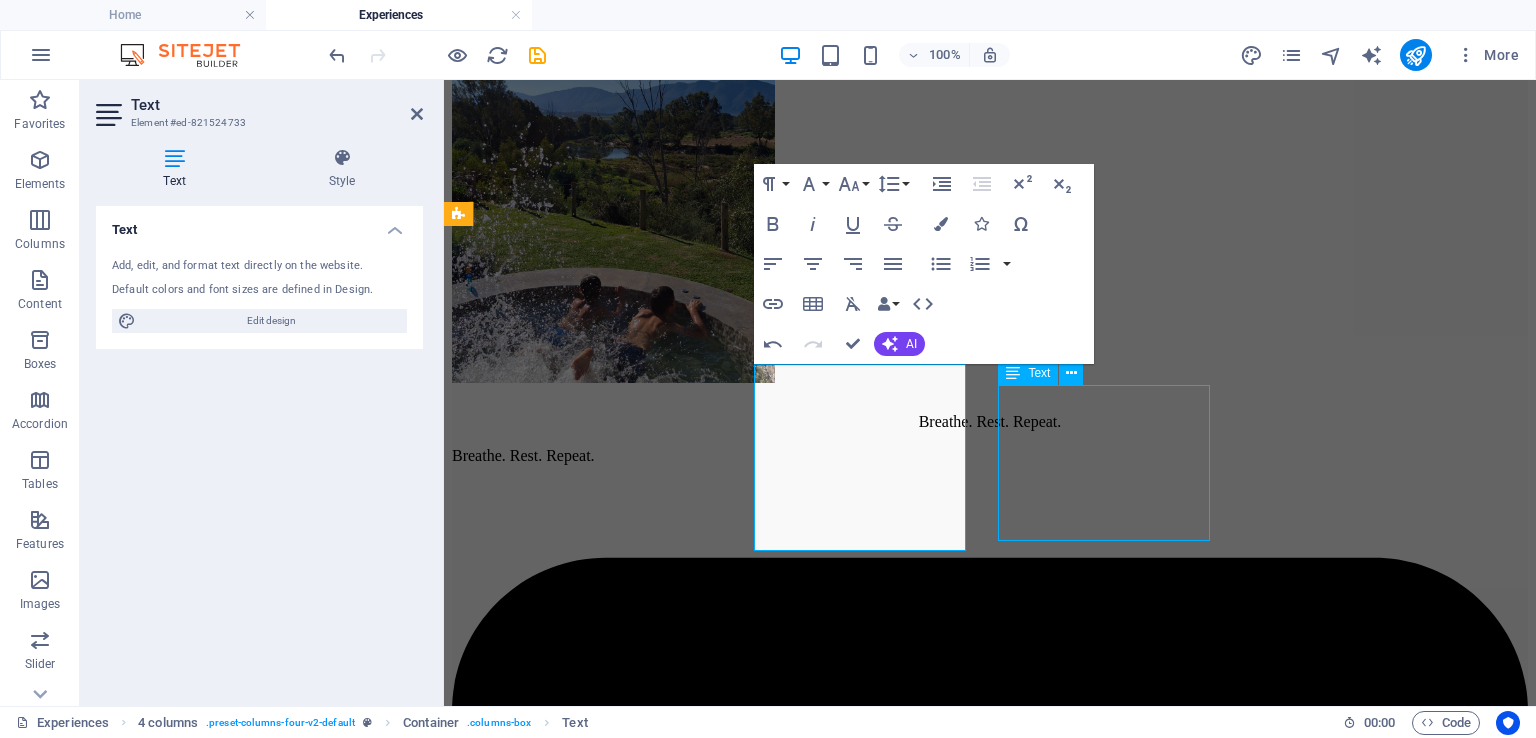click on "[CITY]   [TIME] ([DISTANCE] km) Wine tasting, Breede River cruises" at bounding box center (990, 7292) 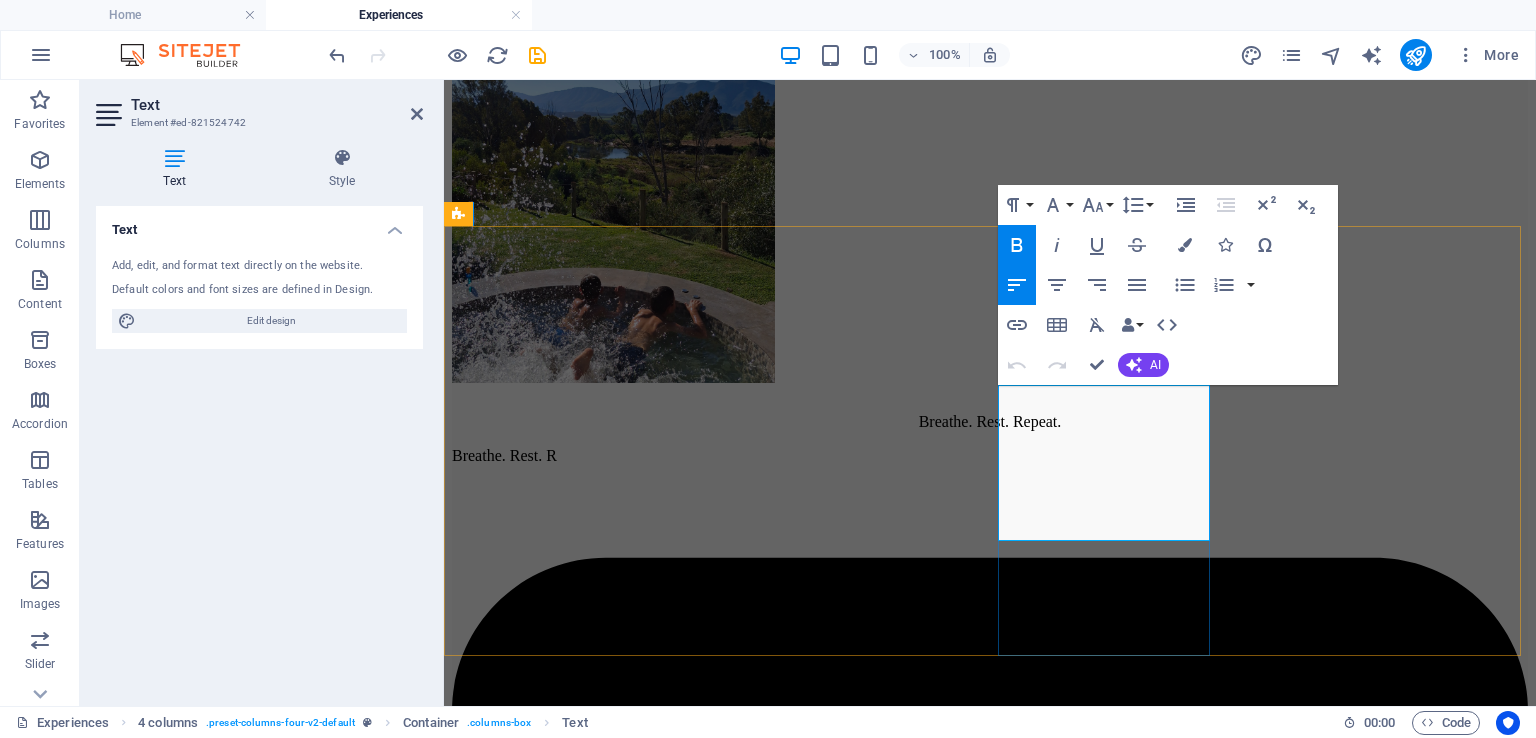 click on "[TIME] ([DISTANCE] km) Wine tasting, Breede River cruises" at bounding box center (990, 7309) 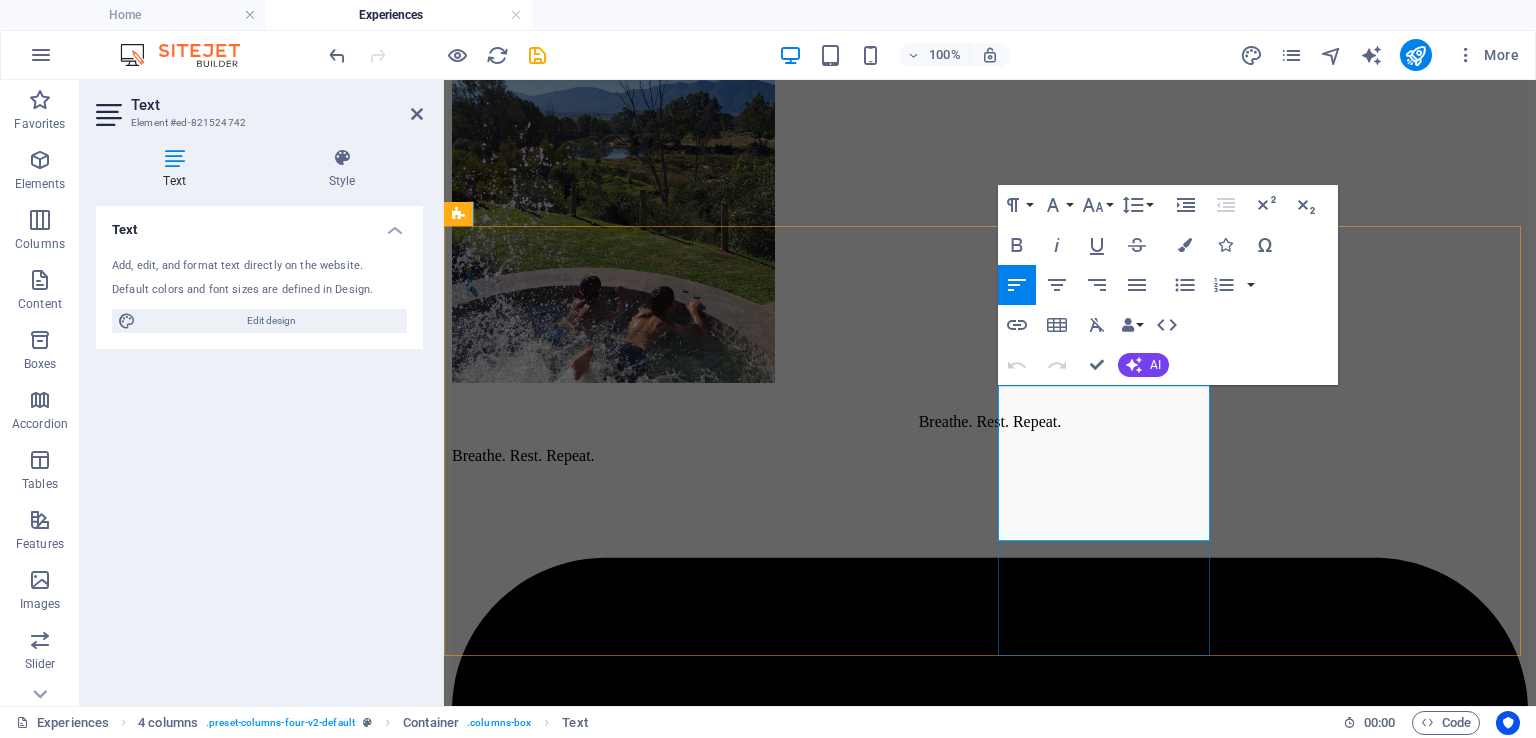 type 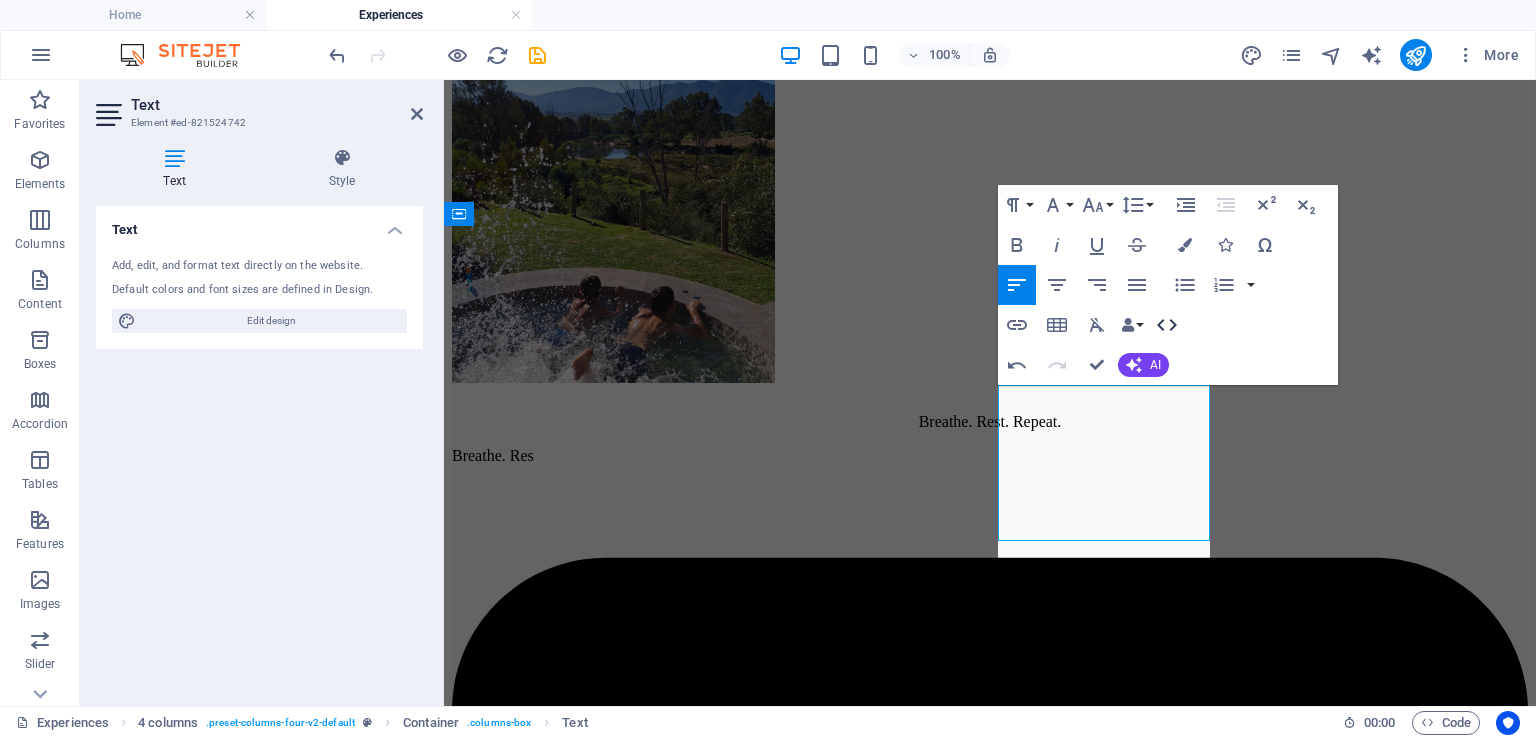 scroll, scrollTop: 78, scrollLeft: 13, axis: both 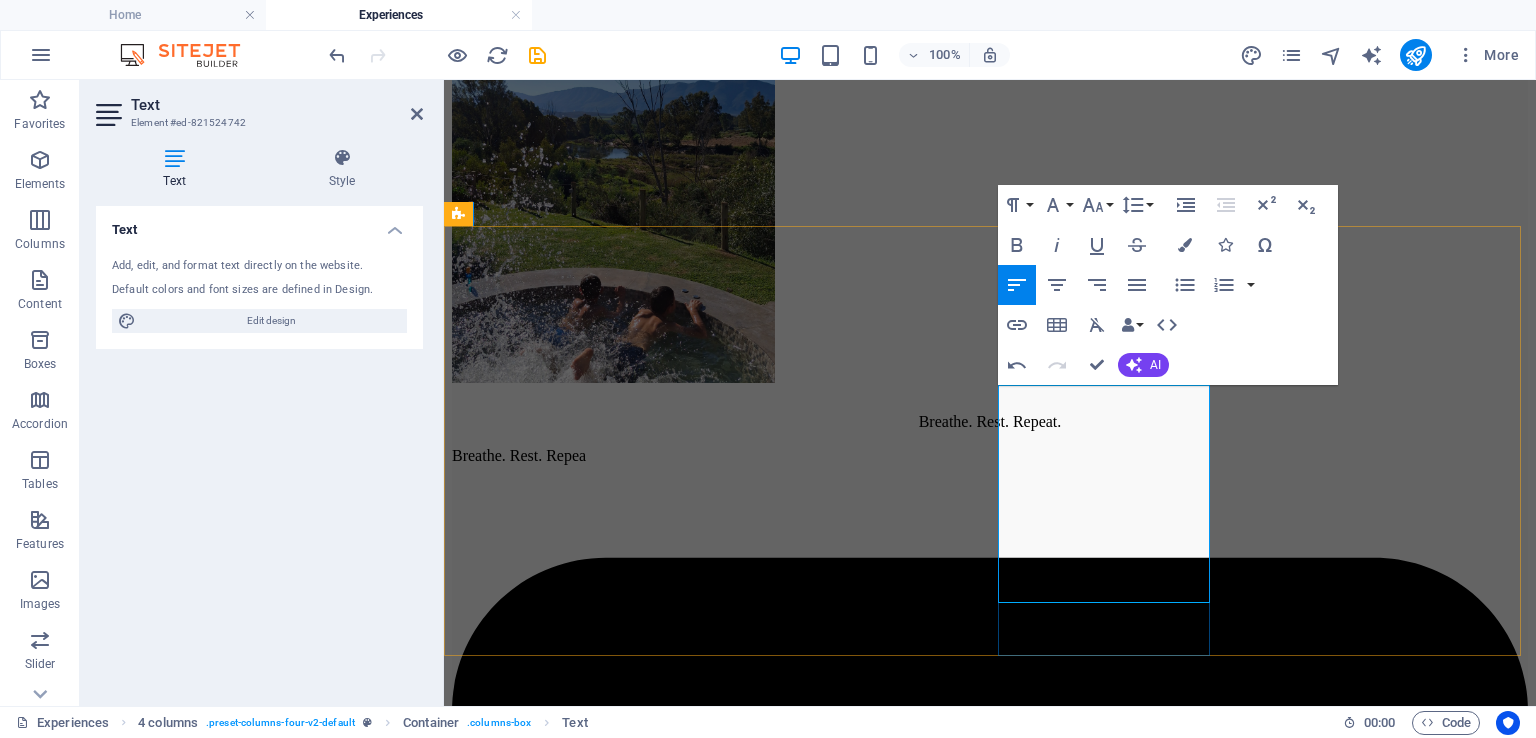 drag, startPoint x: 1096, startPoint y: 525, endPoint x: 1137, endPoint y: 581, distance: 69.40461 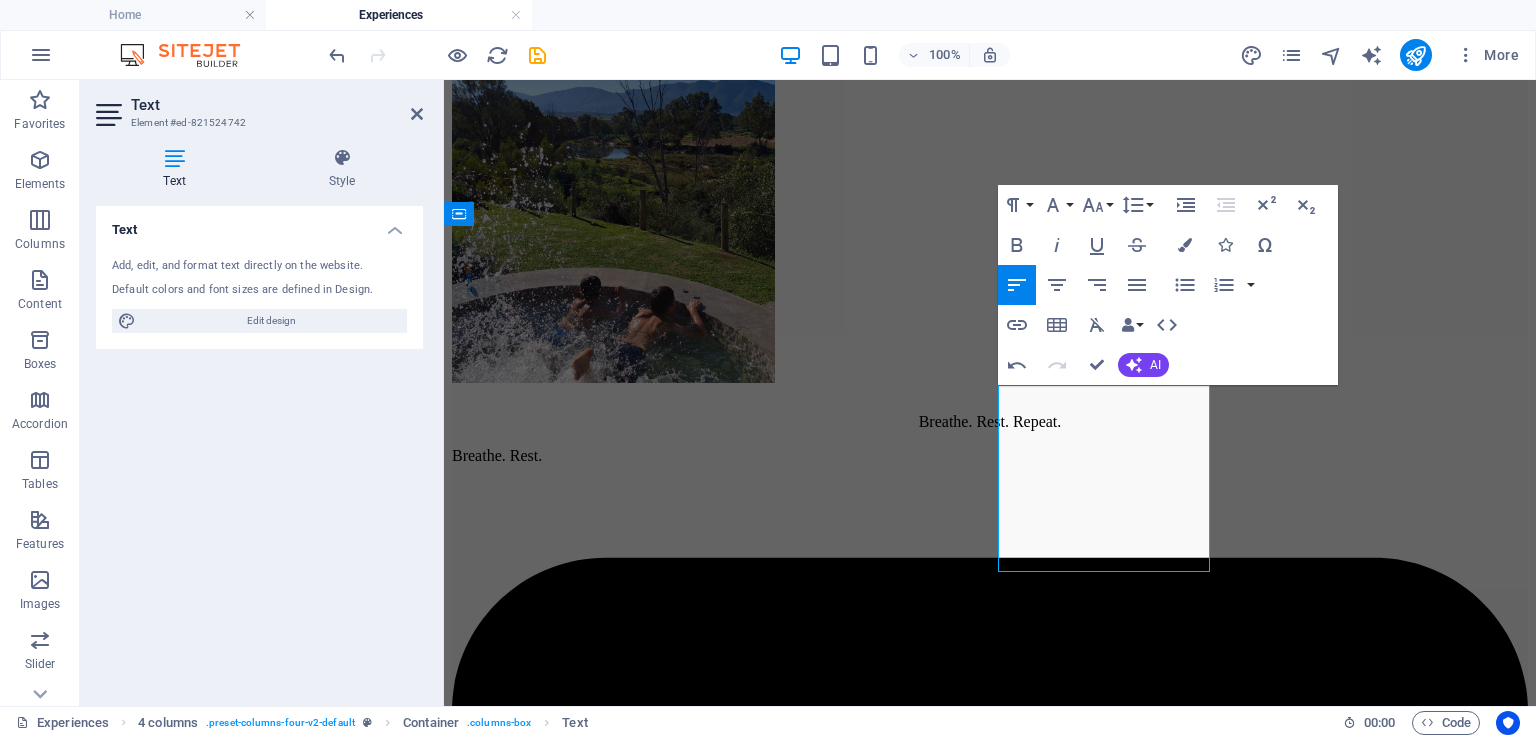 scroll, scrollTop: 145, scrollLeft: 4, axis: both 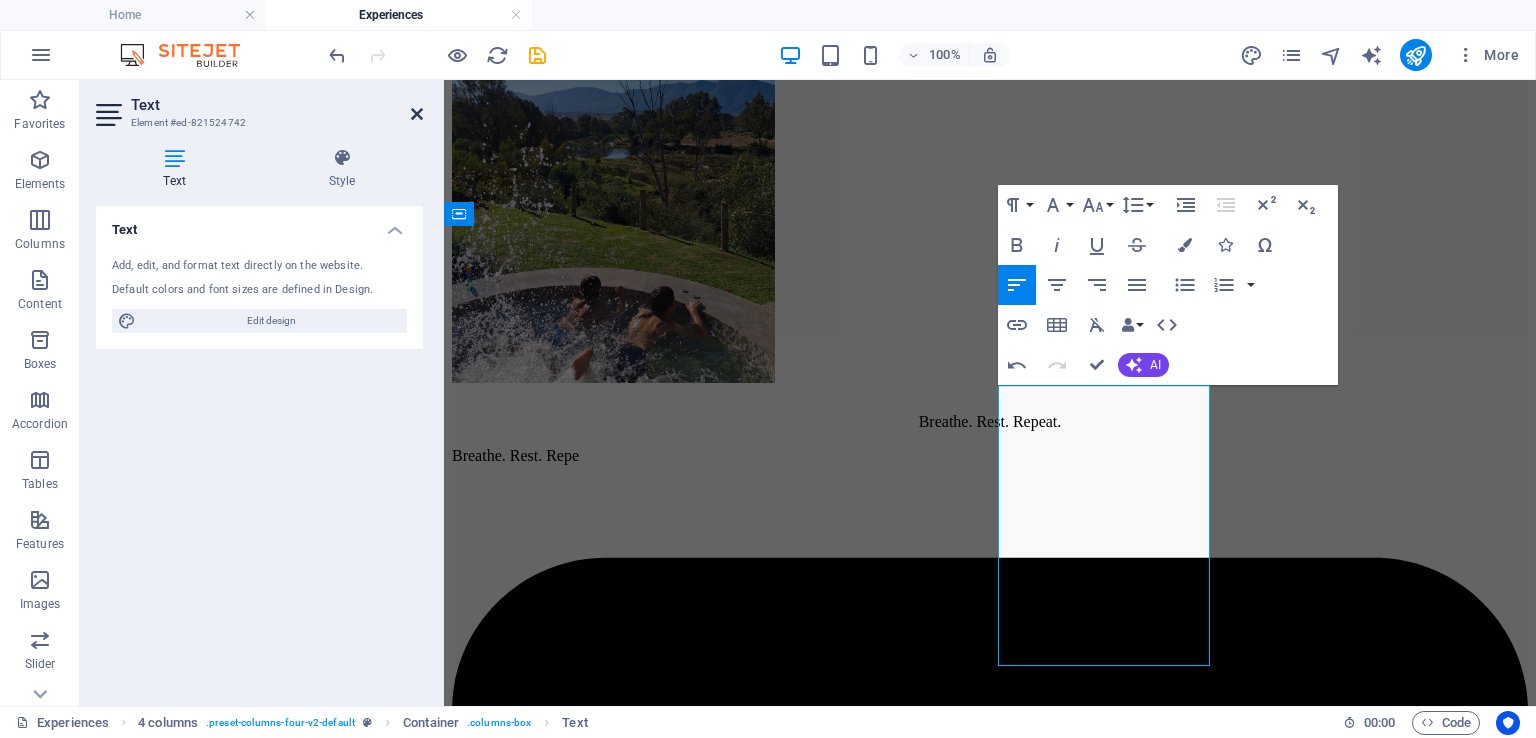 click at bounding box center [417, 114] 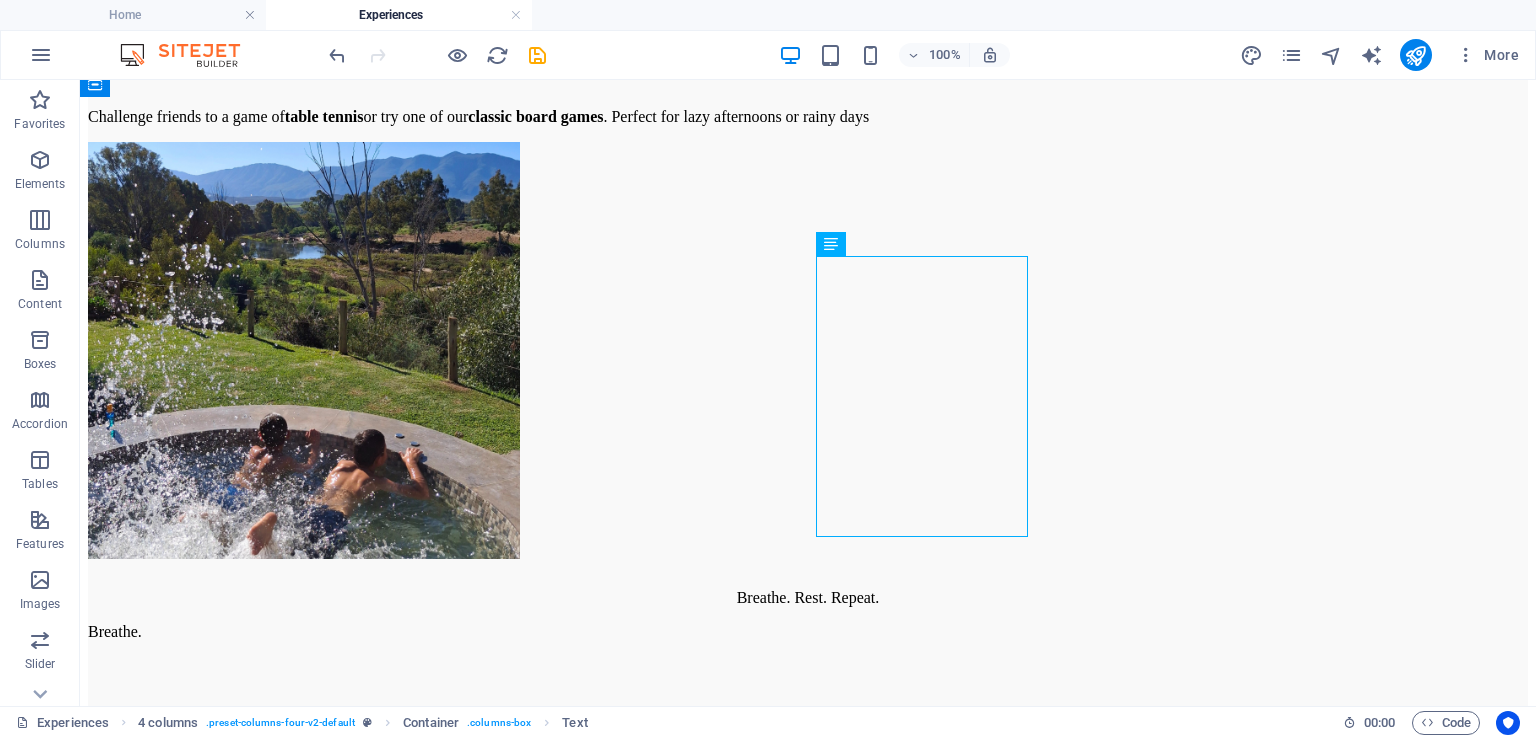 scroll, scrollTop: 5345, scrollLeft: 0, axis: vertical 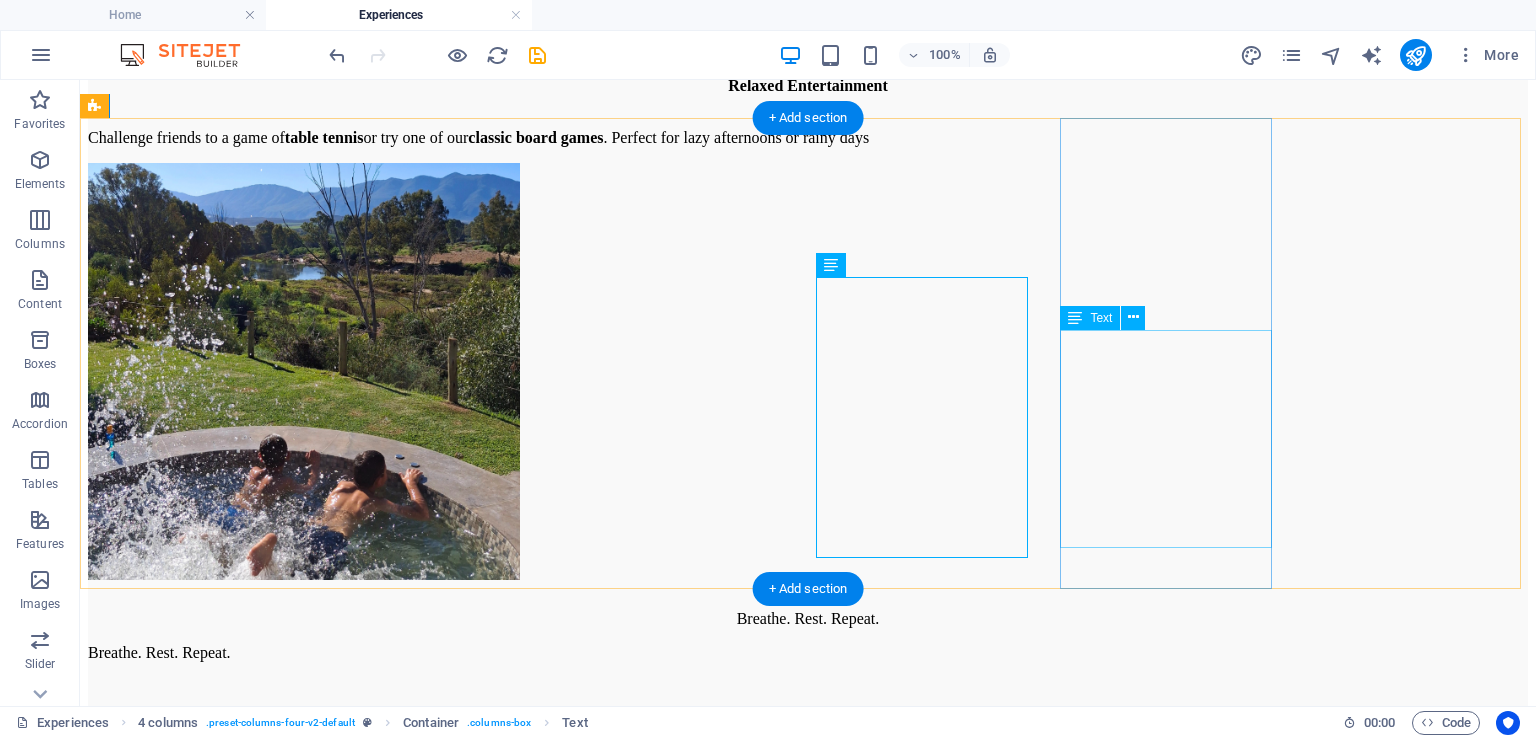 click on "Montagu   31 min (37.9 km) Hot springs, climbing, historic streets, Route 62 art and wine" at bounding box center [808, 10039] 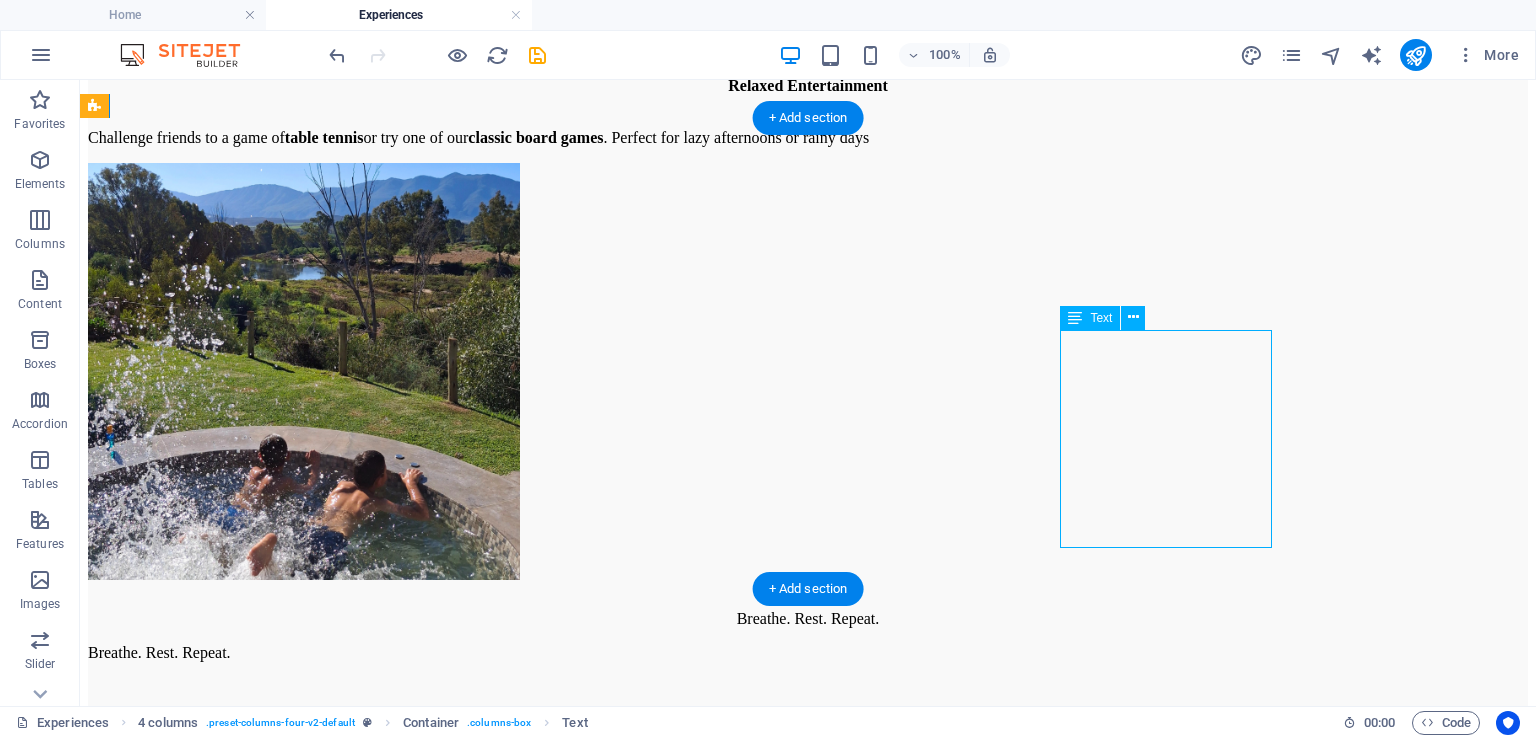 click on "Montagu   31 min (37.9 km) Hot springs, climbing, historic streets, Route 62 art and wine" at bounding box center (808, 10039) 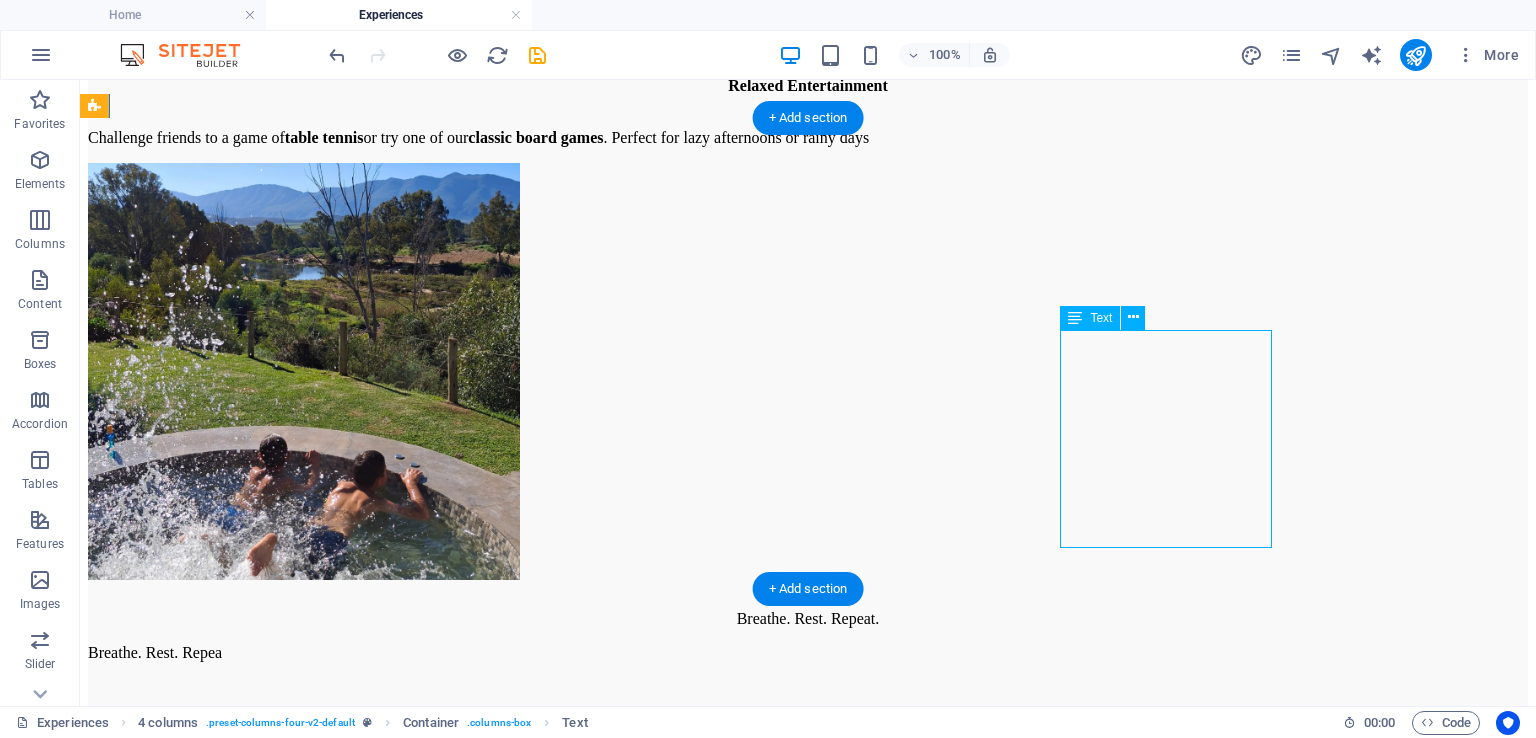 click on "Montagu   31 min (37.9 km) Hot springs, climbing, historic streets, Route 62 art and wine" at bounding box center (808, 10039) 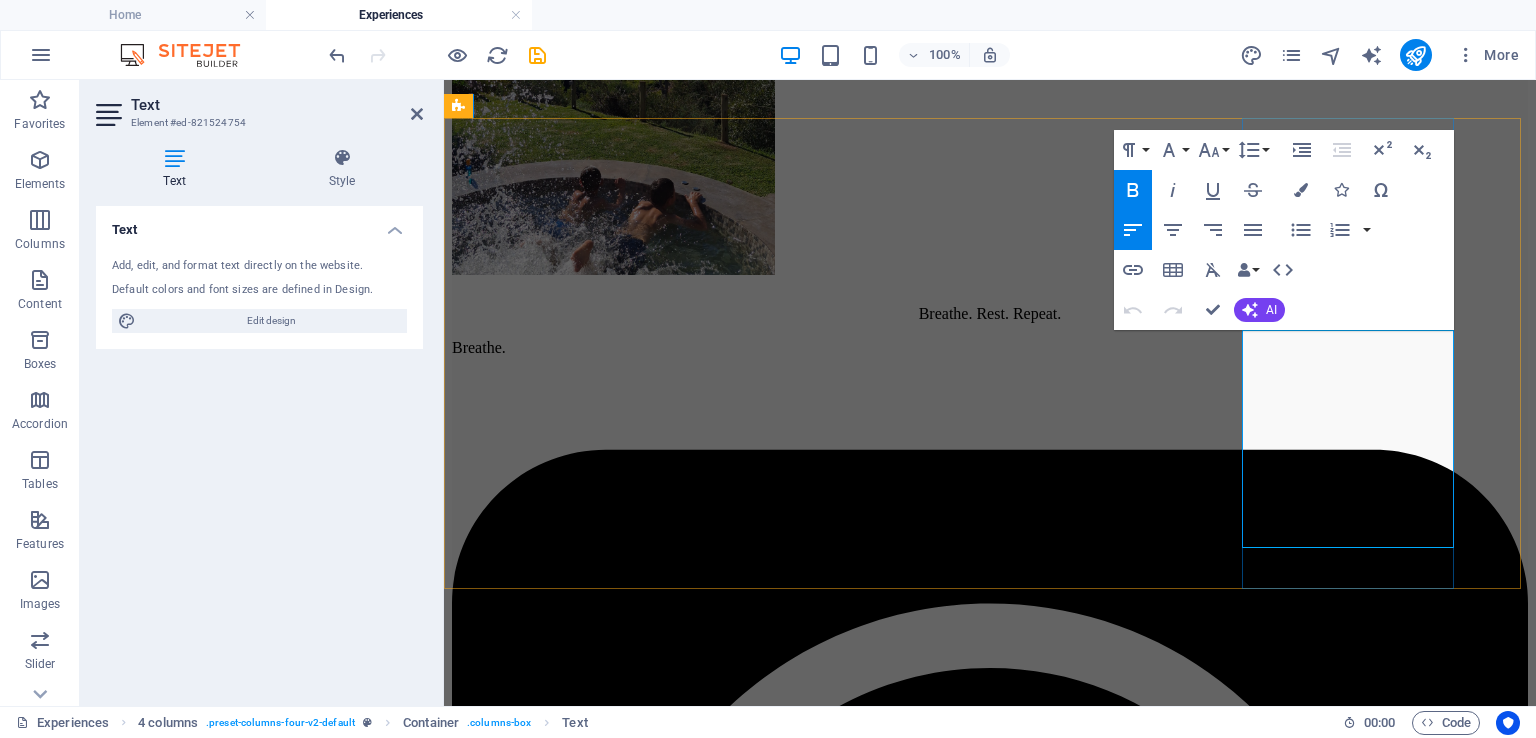 drag, startPoint x: 1332, startPoint y: 473, endPoint x: 1388, endPoint y: 497, distance: 60.926186 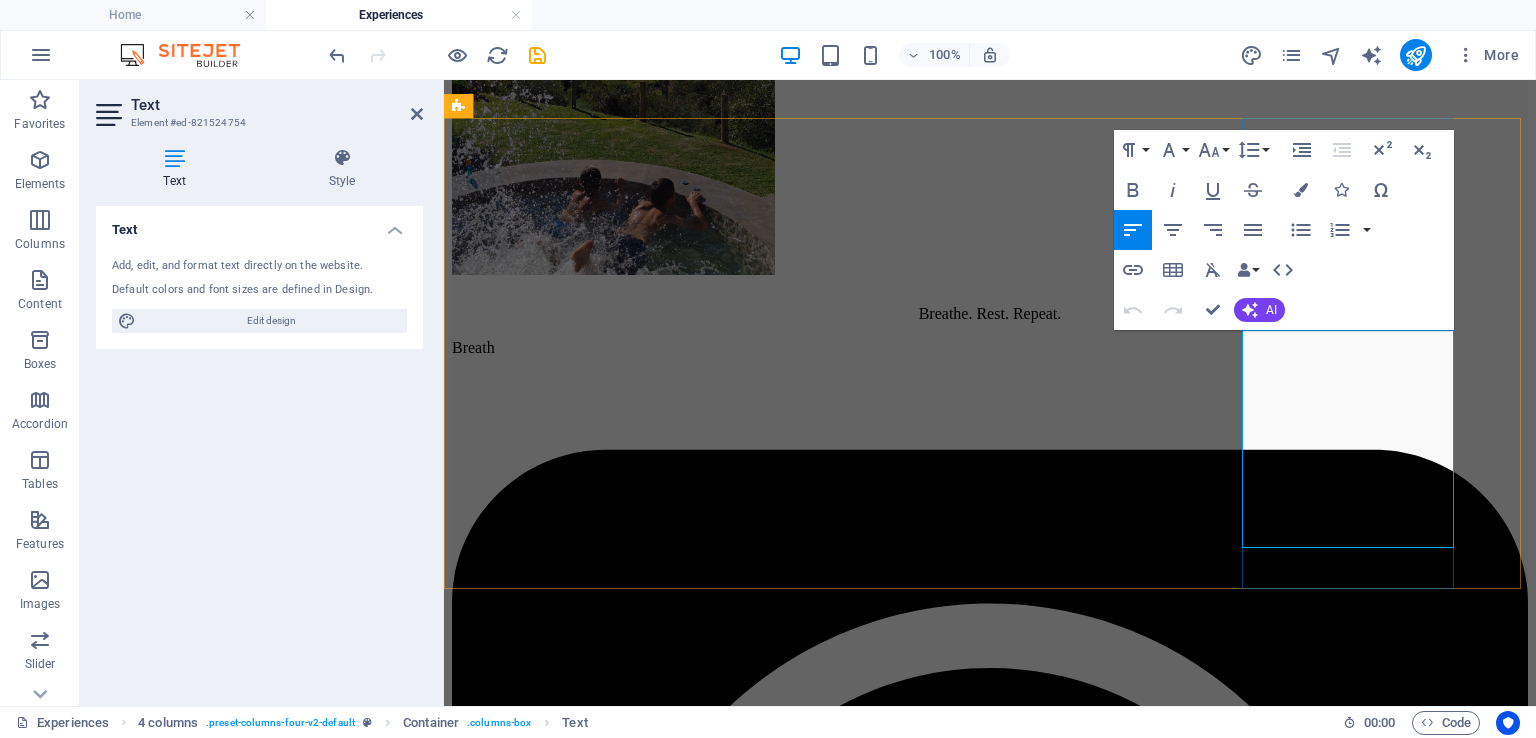 type 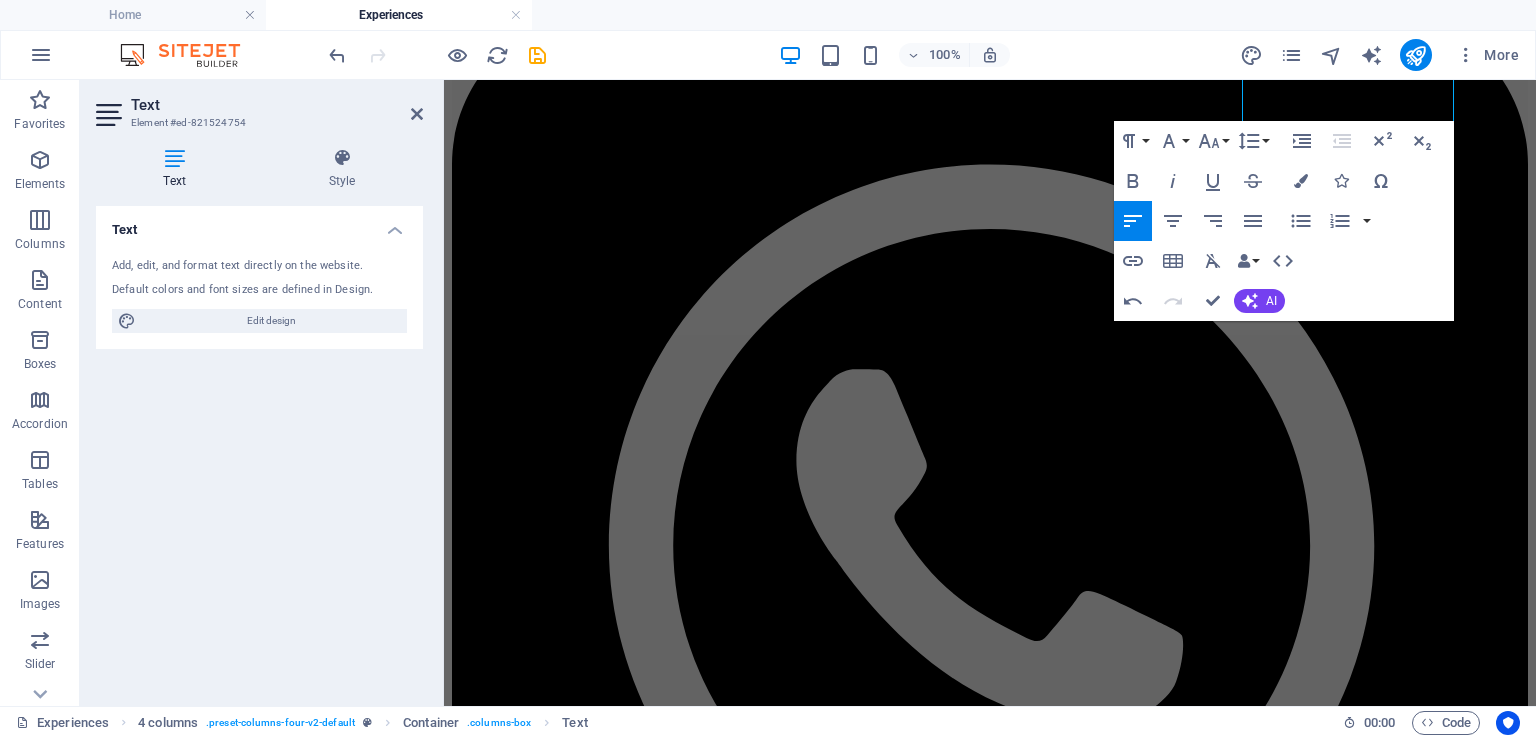 scroll, scrollTop: 5805, scrollLeft: 0, axis: vertical 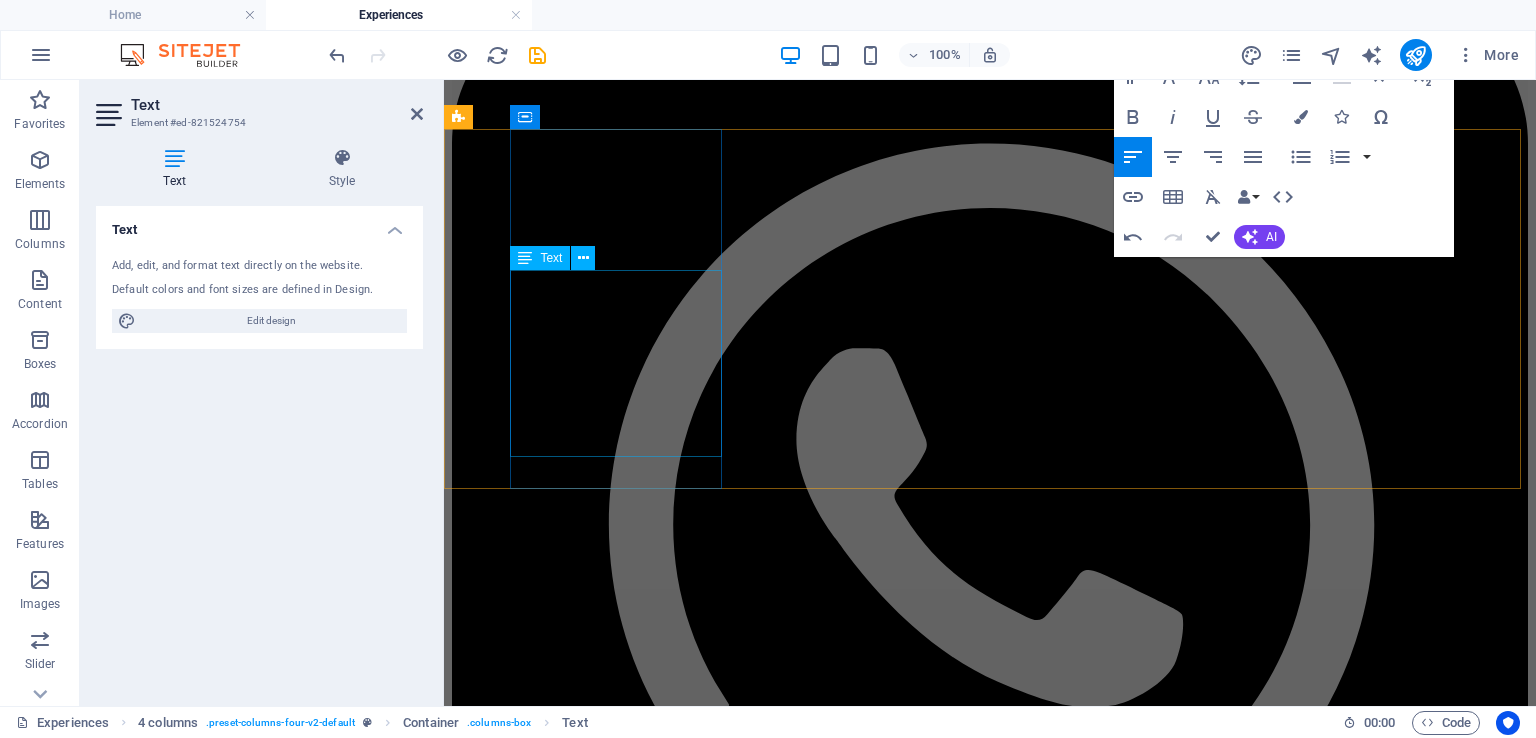 click on "McGregor   41 min (46.1 km) Tranquil village, wine farms, yoga and wellness retreats" at bounding box center [990, 8148] 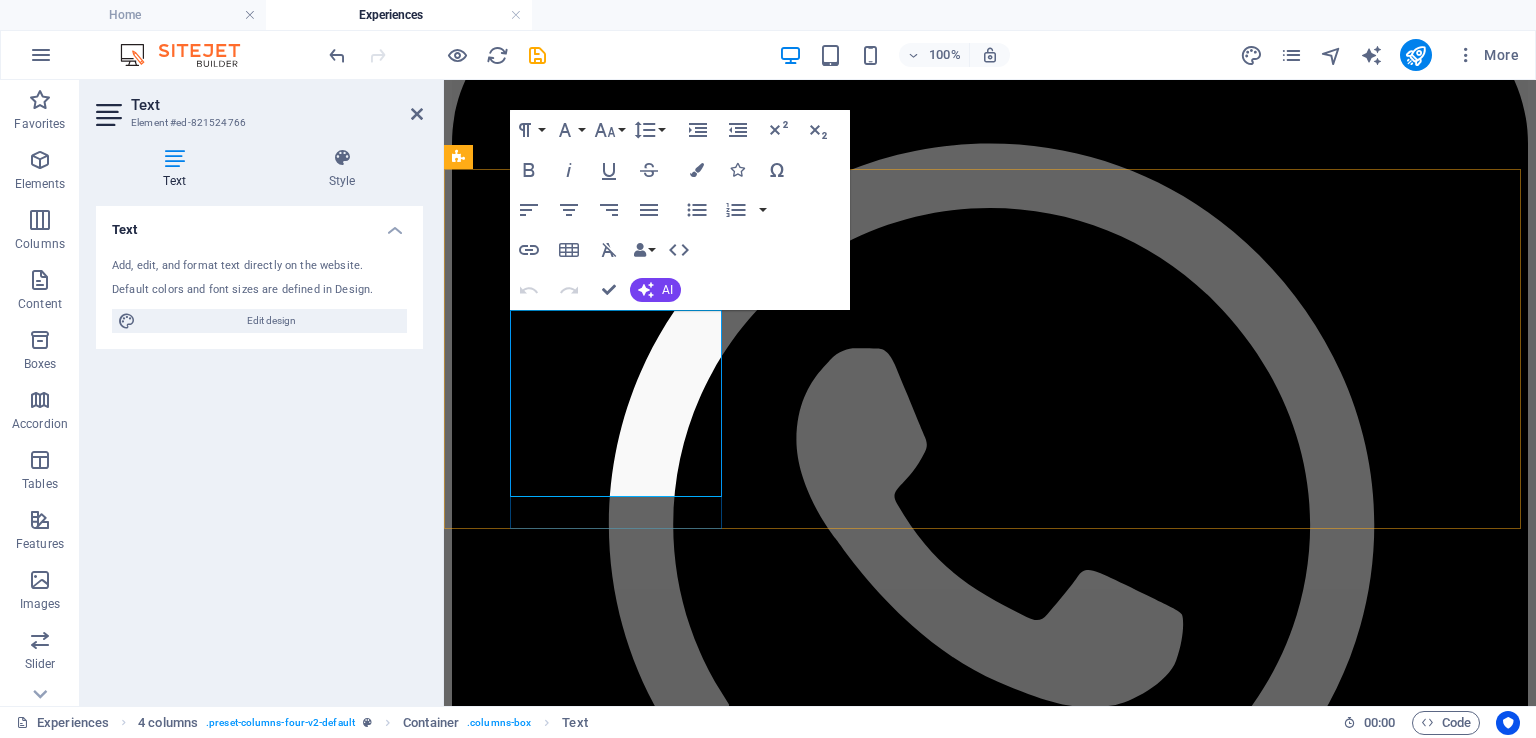 scroll, scrollTop: 5376, scrollLeft: 0, axis: vertical 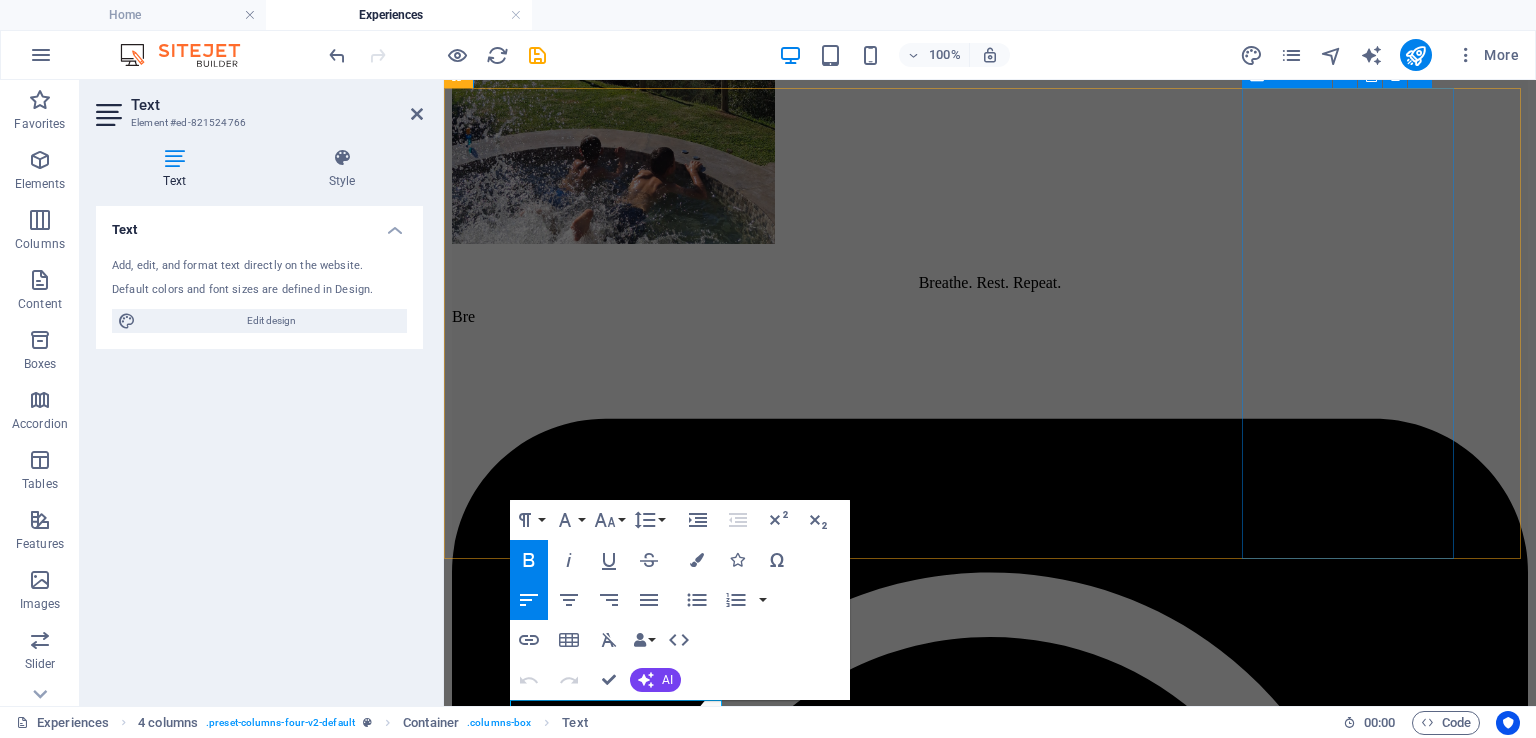 click on "[CITY]   [TIME] ([DISTANCE] km) Hot springs, climbing, historic streets, dried fruit" at bounding box center [990, 8145] 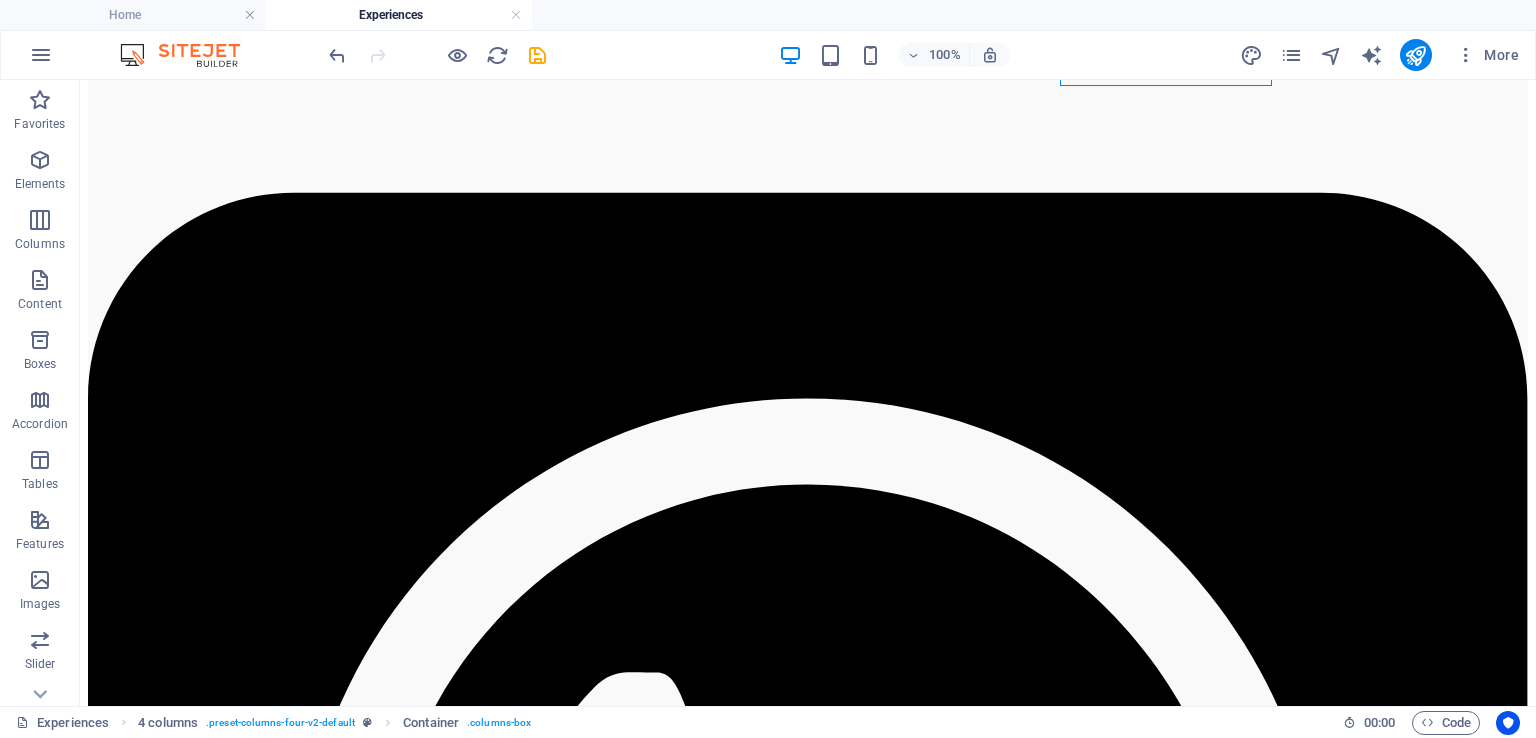 scroll, scrollTop: 6009, scrollLeft: 0, axis: vertical 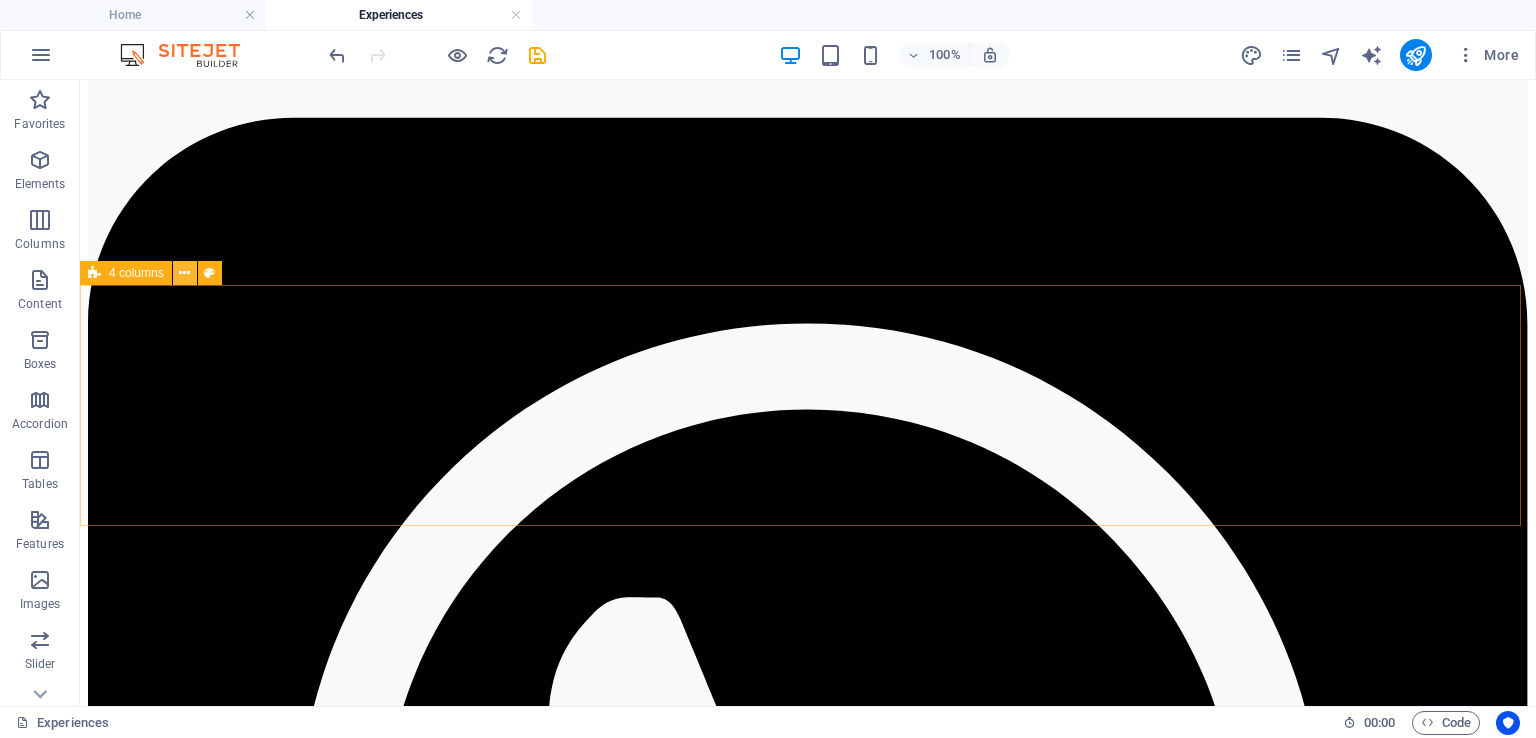 click at bounding box center (184, 273) 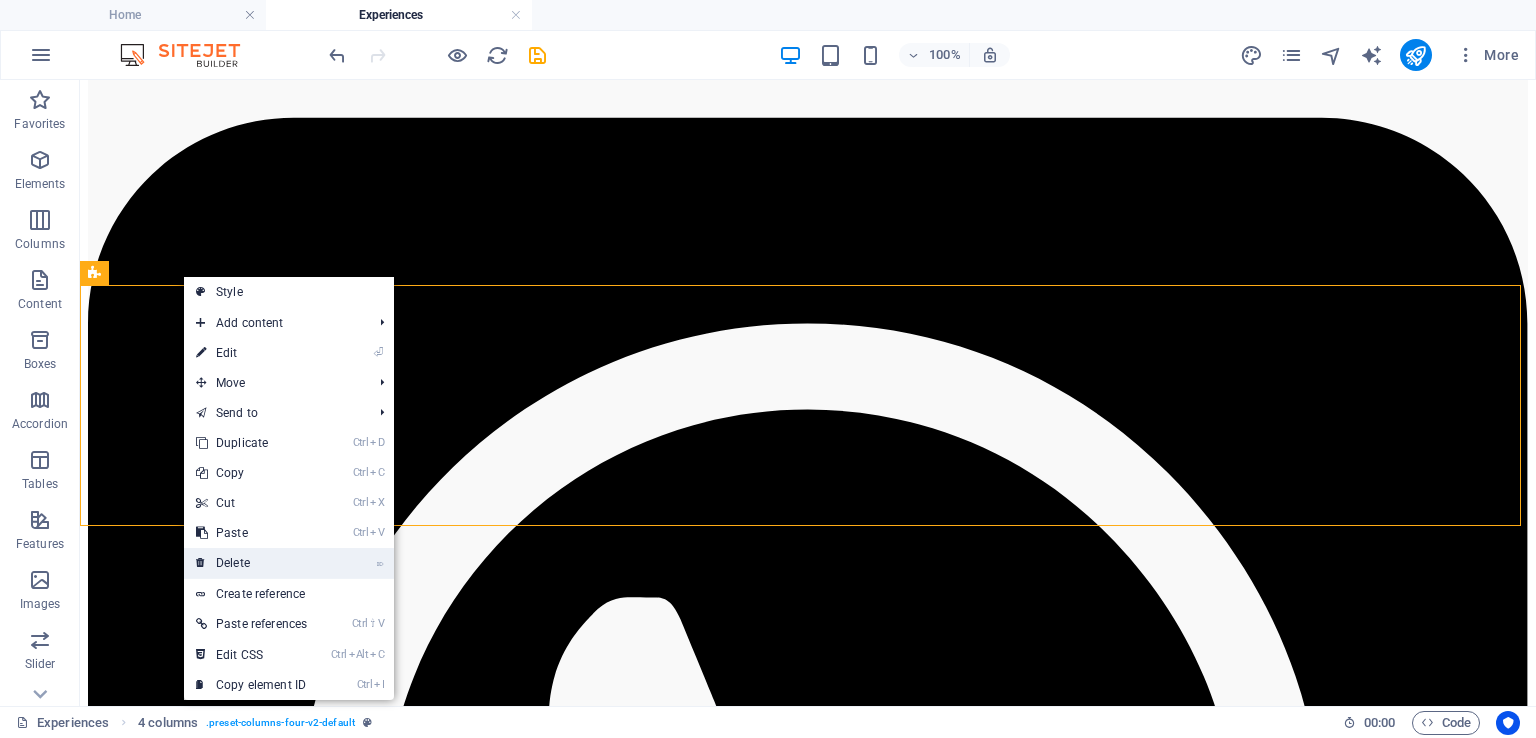 click on "⌦  Delete" at bounding box center (251, 563) 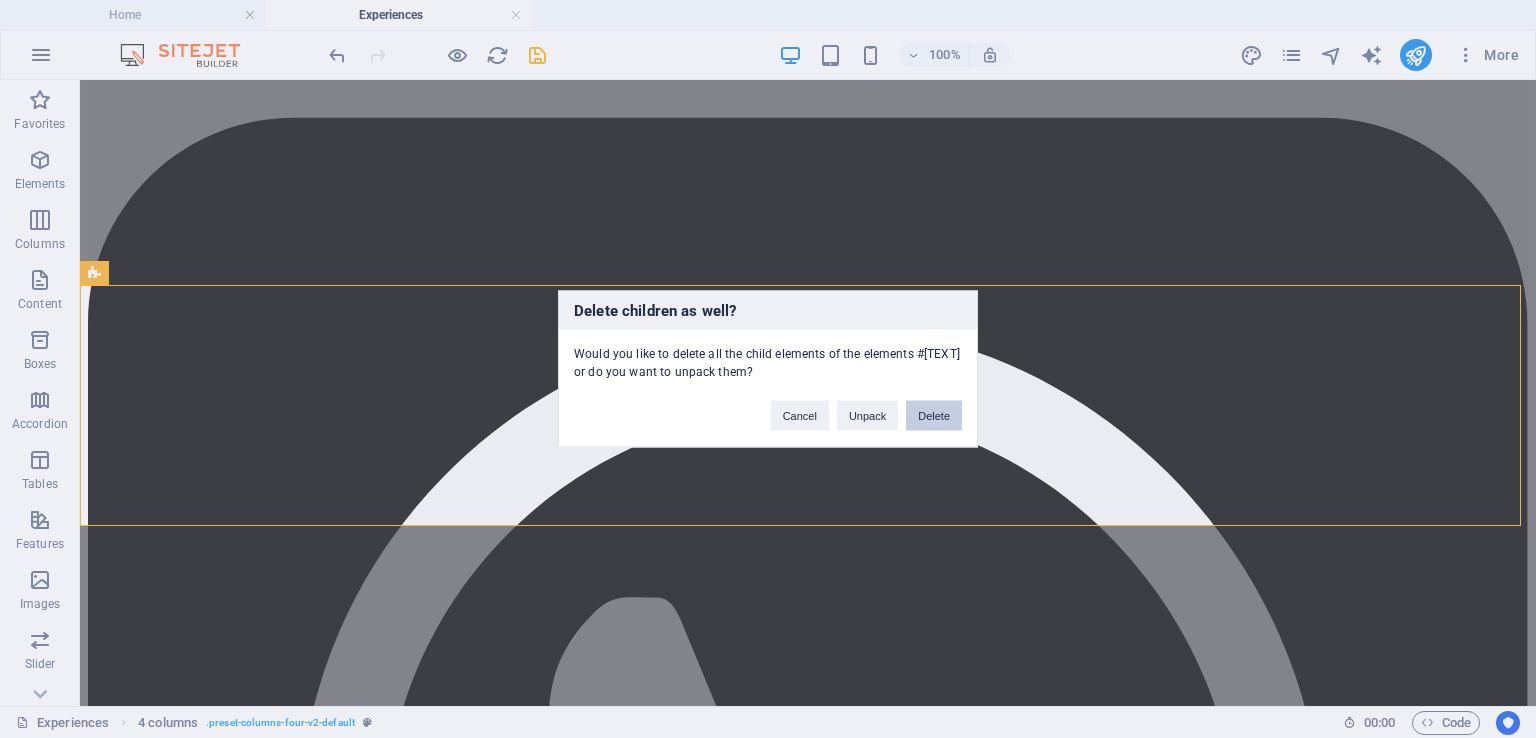 click on "Delete" at bounding box center [934, 416] 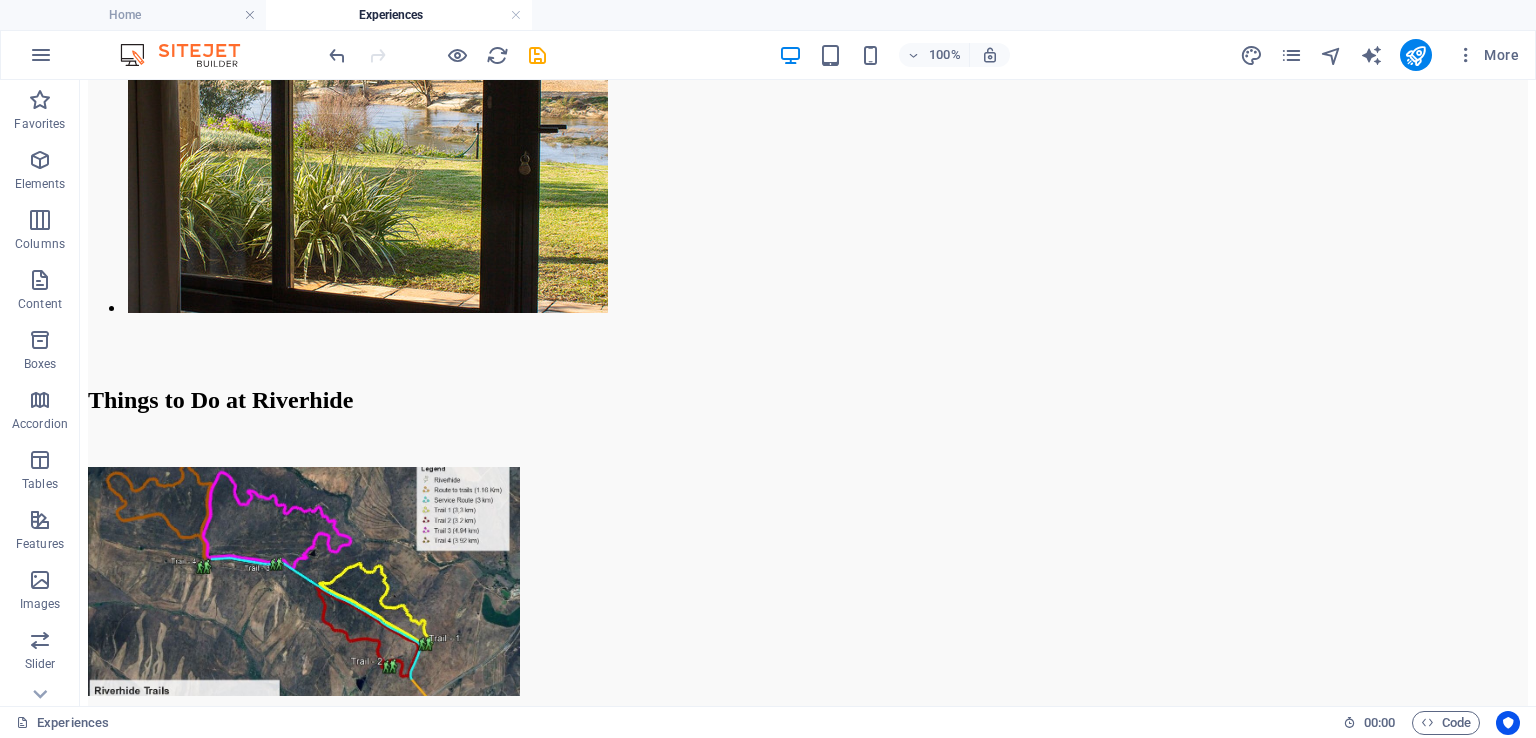 scroll, scrollTop: 3212, scrollLeft: 0, axis: vertical 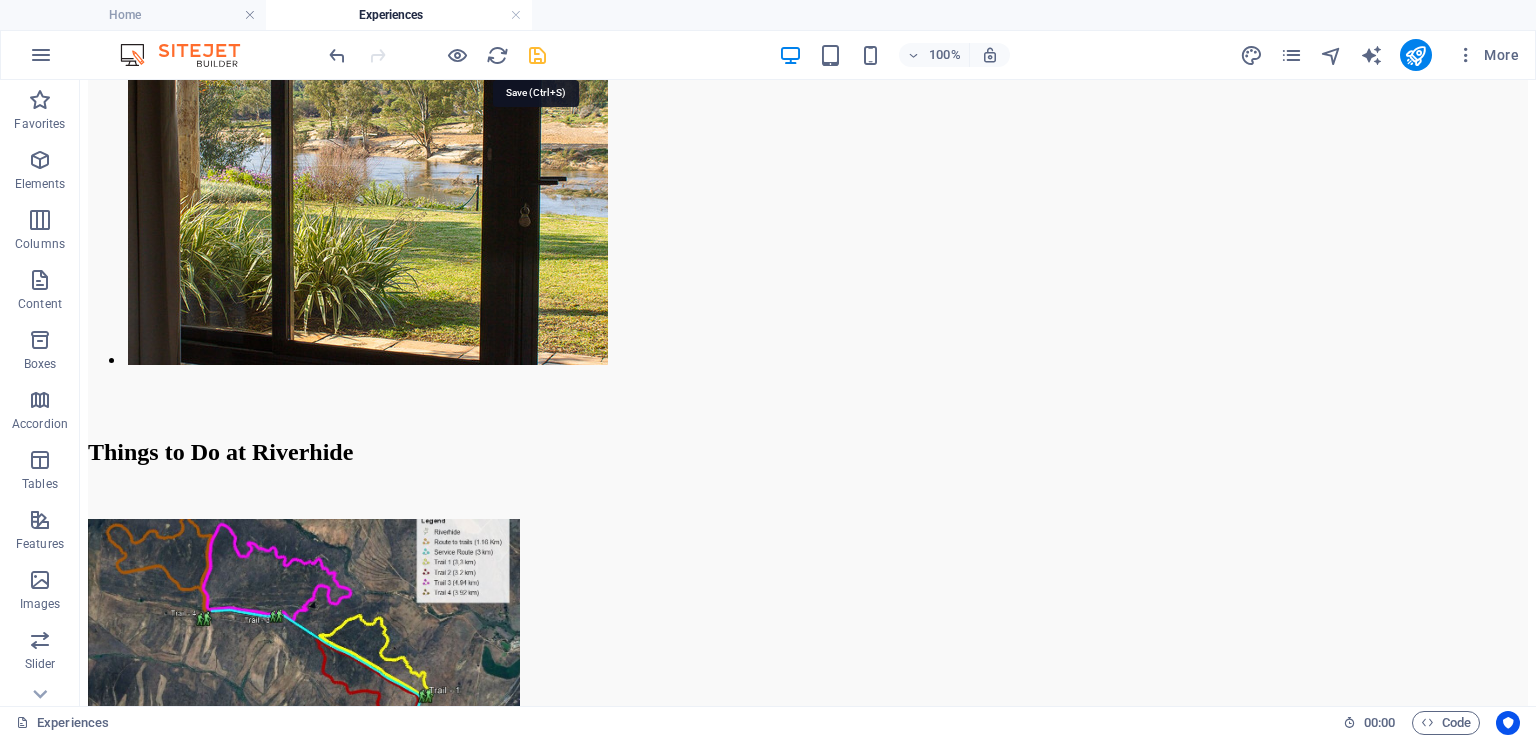 click at bounding box center (537, 55) 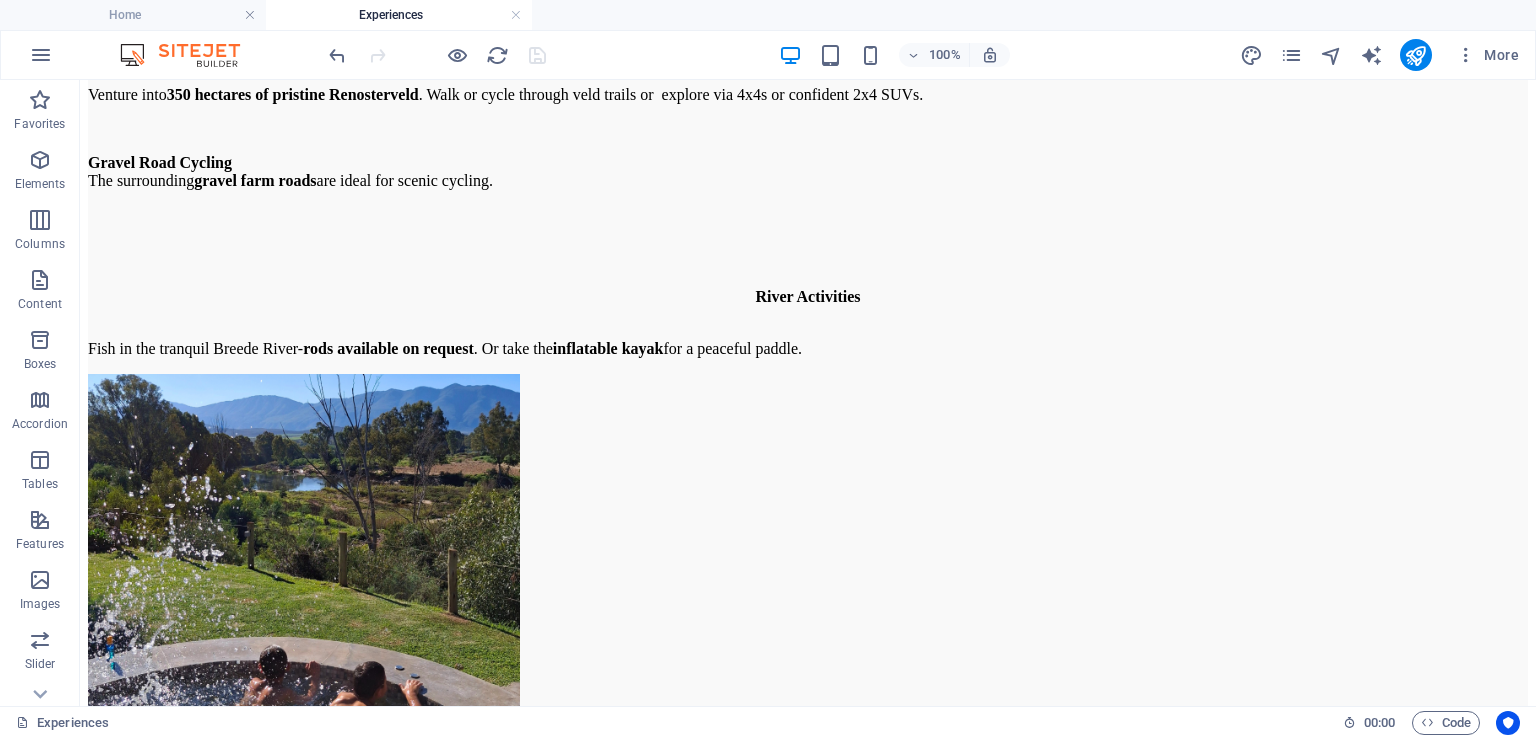 scroll, scrollTop: 3999, scrollLeft: 0, axis: vertical 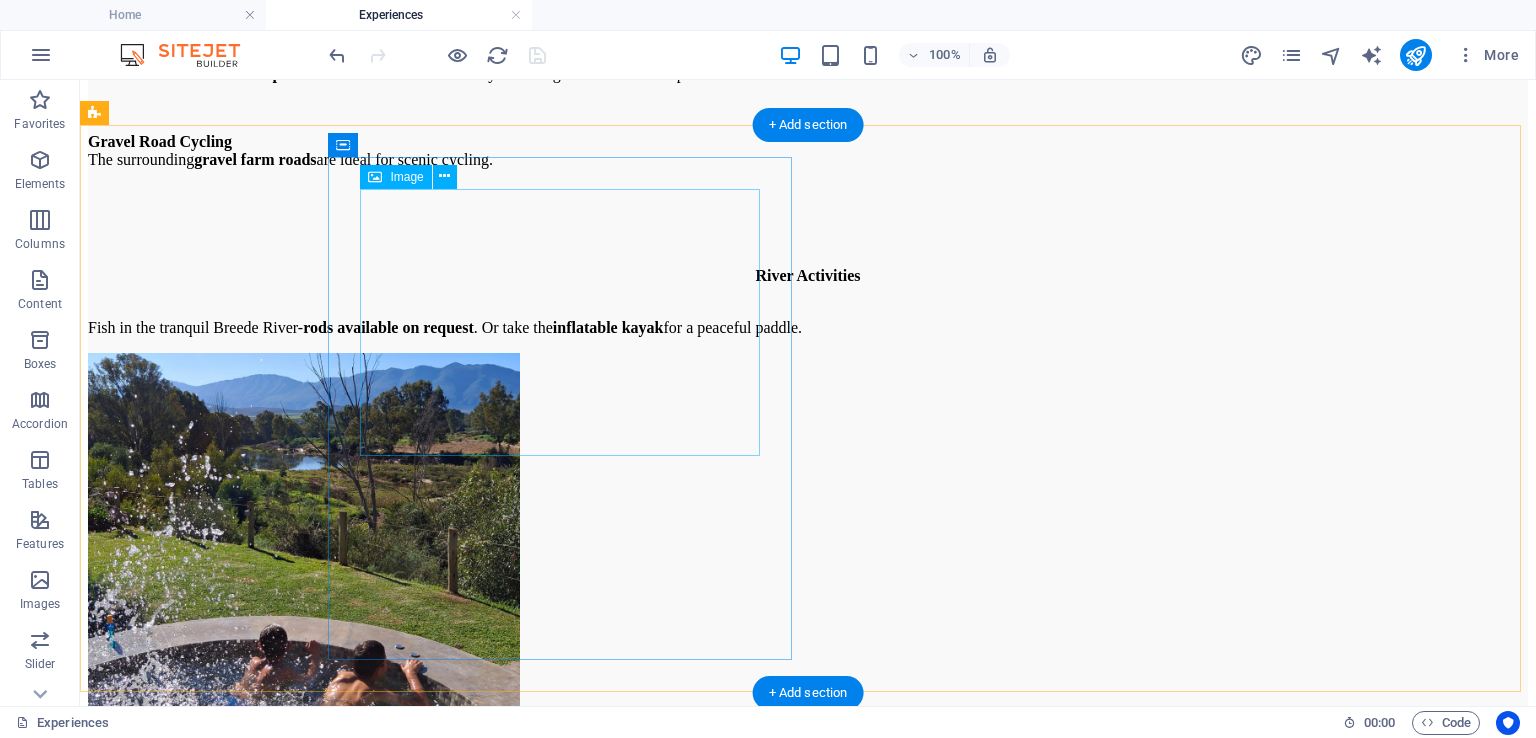 click at bounding box center [808, 7198] 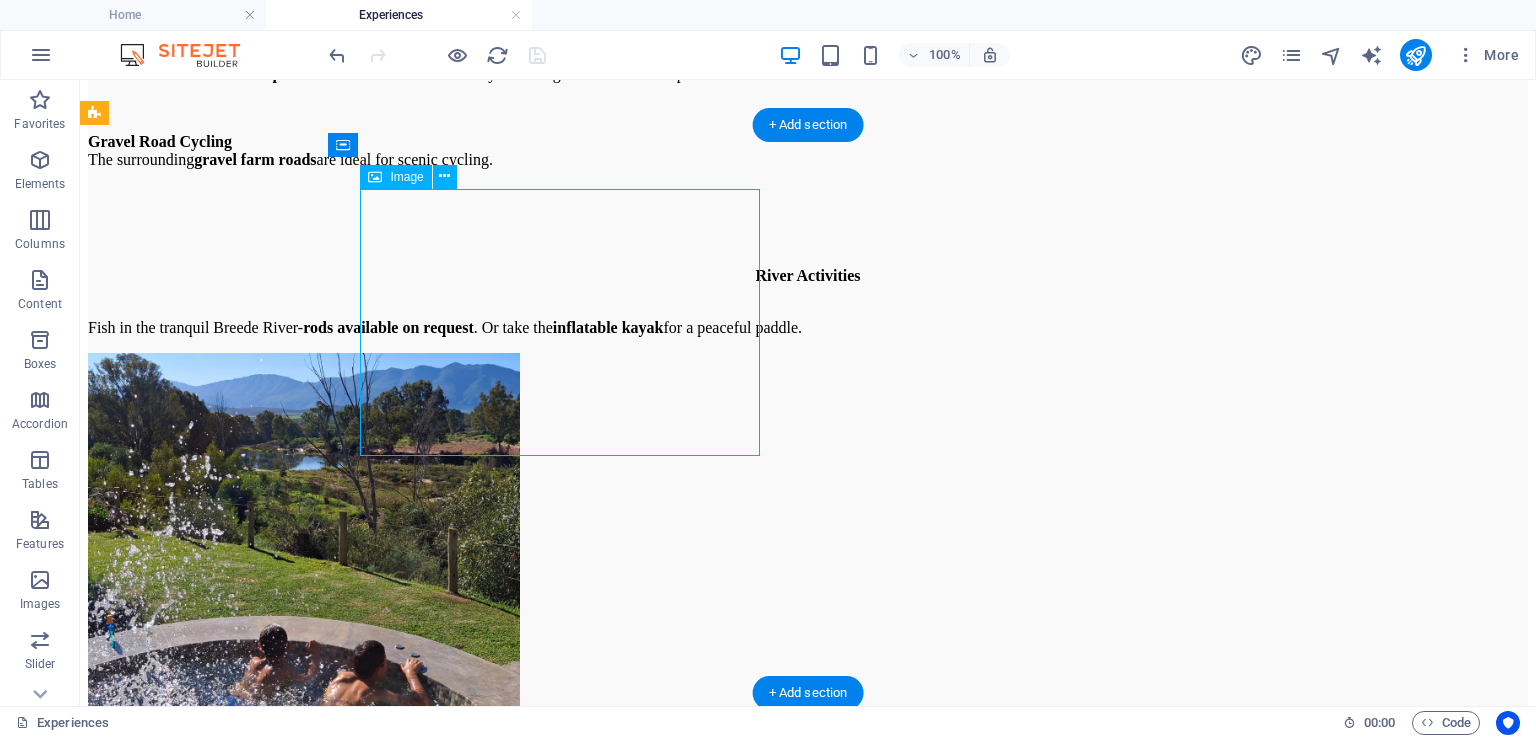 click at bounding box center [808, 7198] 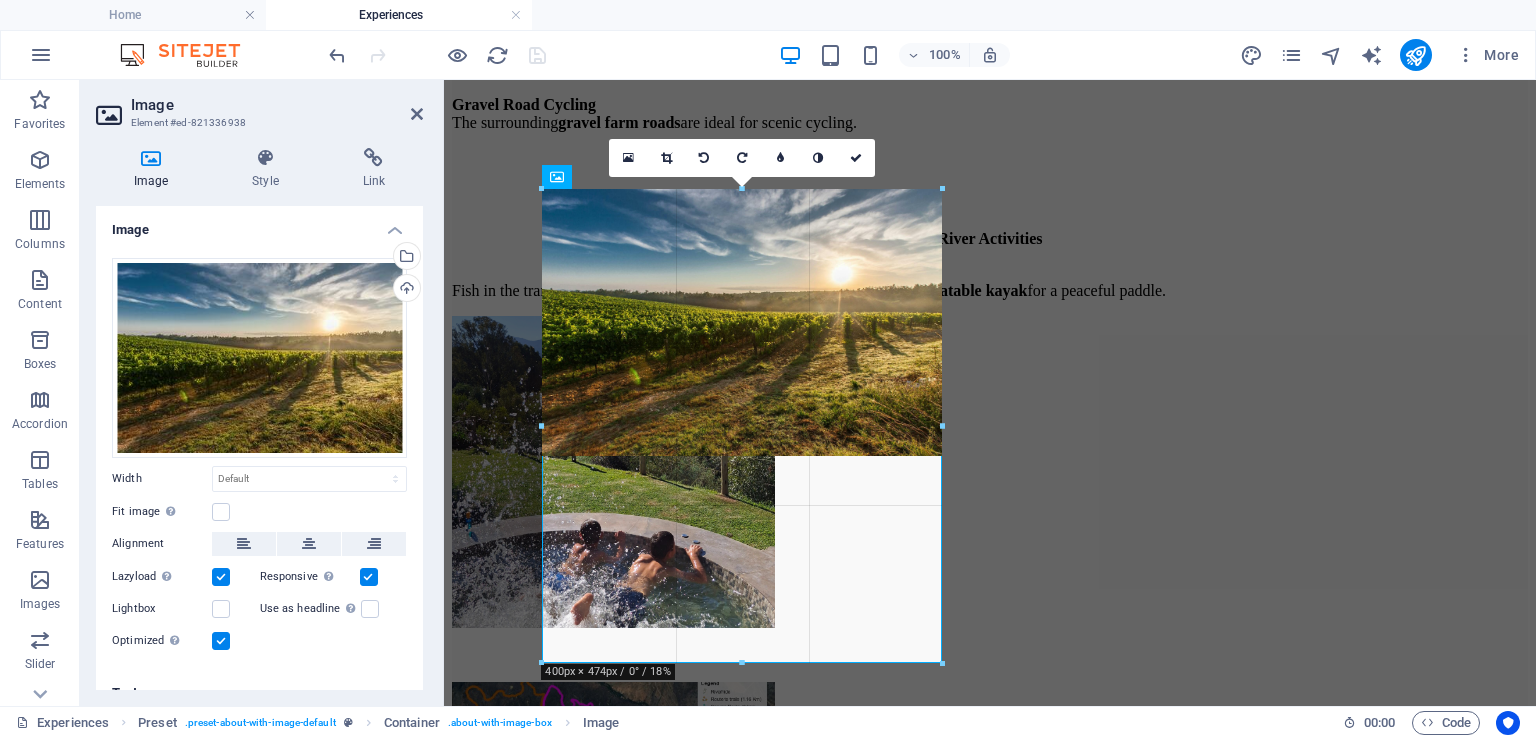 click on "Drag here to replace the existing content. Press “Ctrl” if you want to create a new element.
H3   Container   Container   Preset   Container   Container   Reference   Typewriter   Text   Text   H2   Spacer   Preset   Spacer   Container   Container   Text   Image   Container   Container   Button   Preset   Preset   Container   Gallery   Spacer   Preset   Container   Text   4 columns   Text   Container   4 columns   Placeholder   Container   Container   Placeholder   Container   Container   Text   Container   Container   Text   4 columns   Container   Placeholder   Container   Container   Text   Container   Container   Image   Image   Spacer   Container   Text   Container   Container   Image   Placeholder   Container   Image   Image   Container   Image   H2   Placeholder   Container   Preset   Container" at bounding box center (990, -1607) 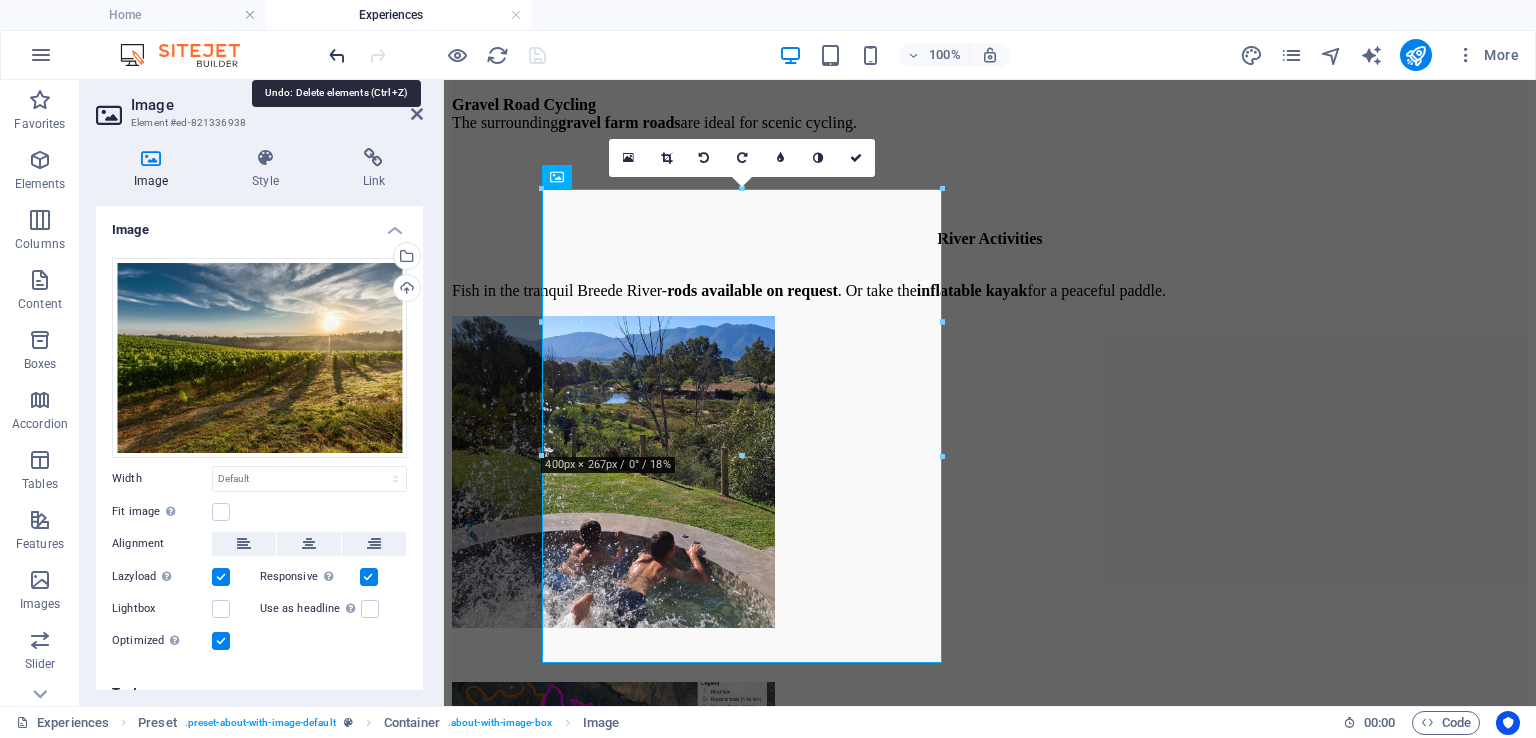 click at bounding box center (337, 55) 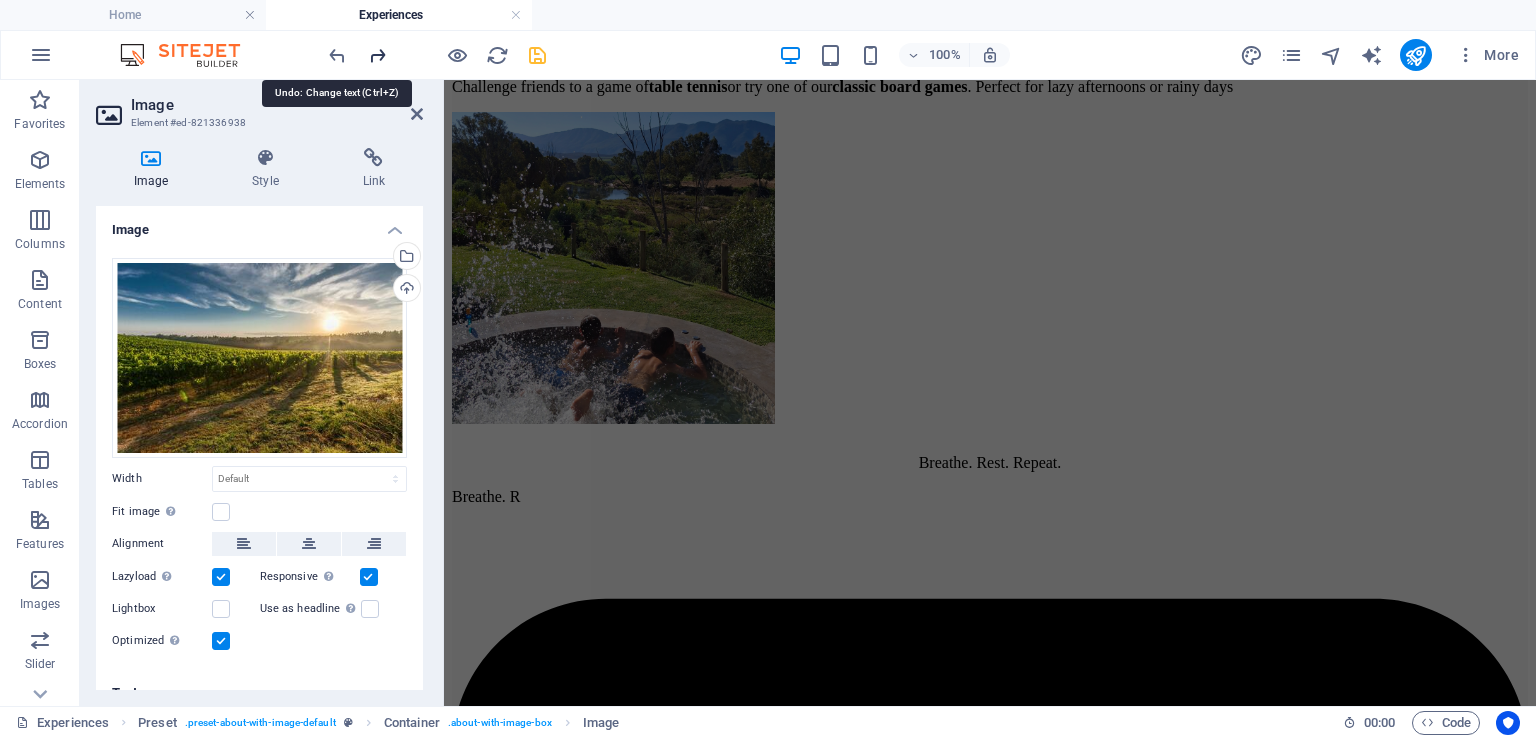 scroll, scrollTop: 6229, scrollLeft: 0, axis: vertical 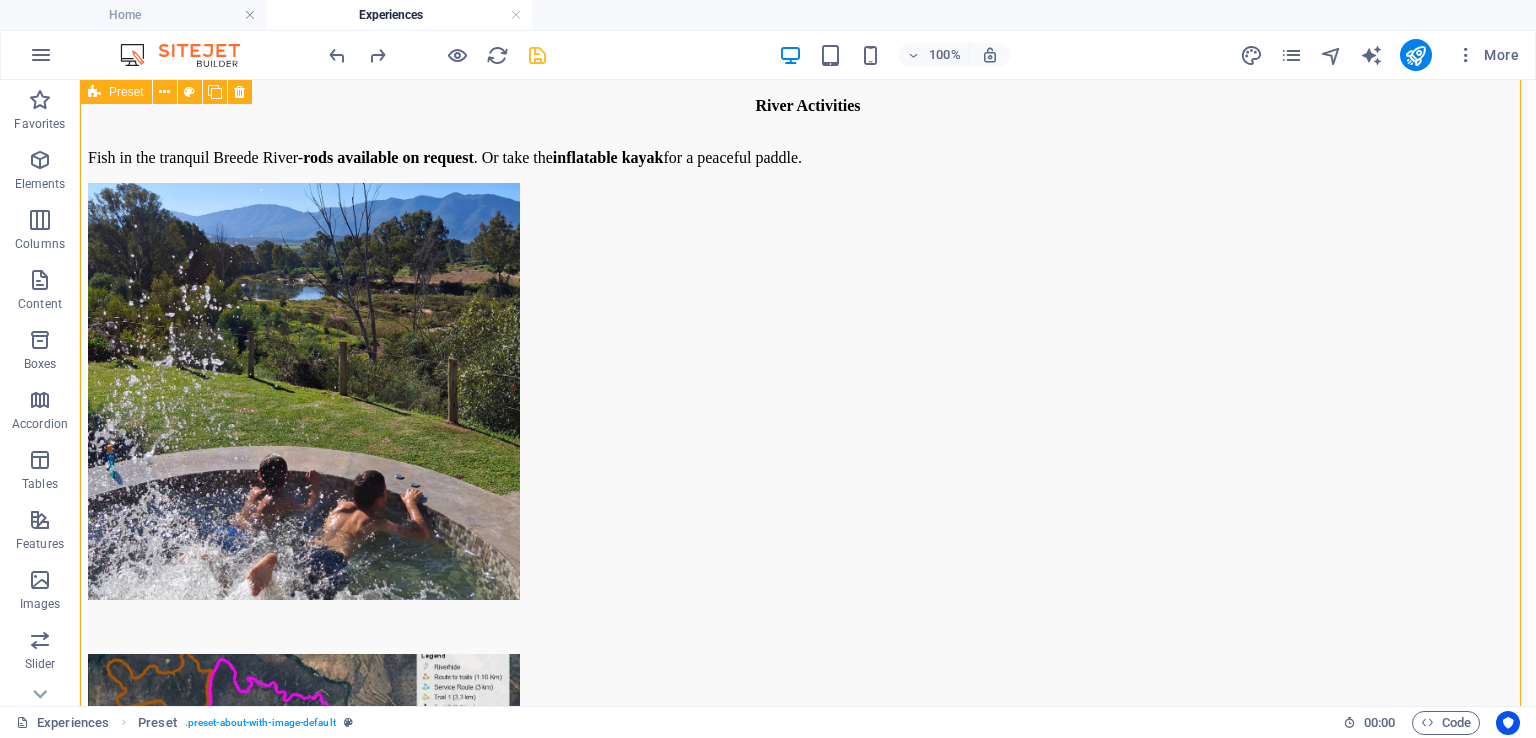 drag, startPoint x: 1131, startPoint y: 411, endPoint x: 1519, endPoint y: 419, distance: 388.08246 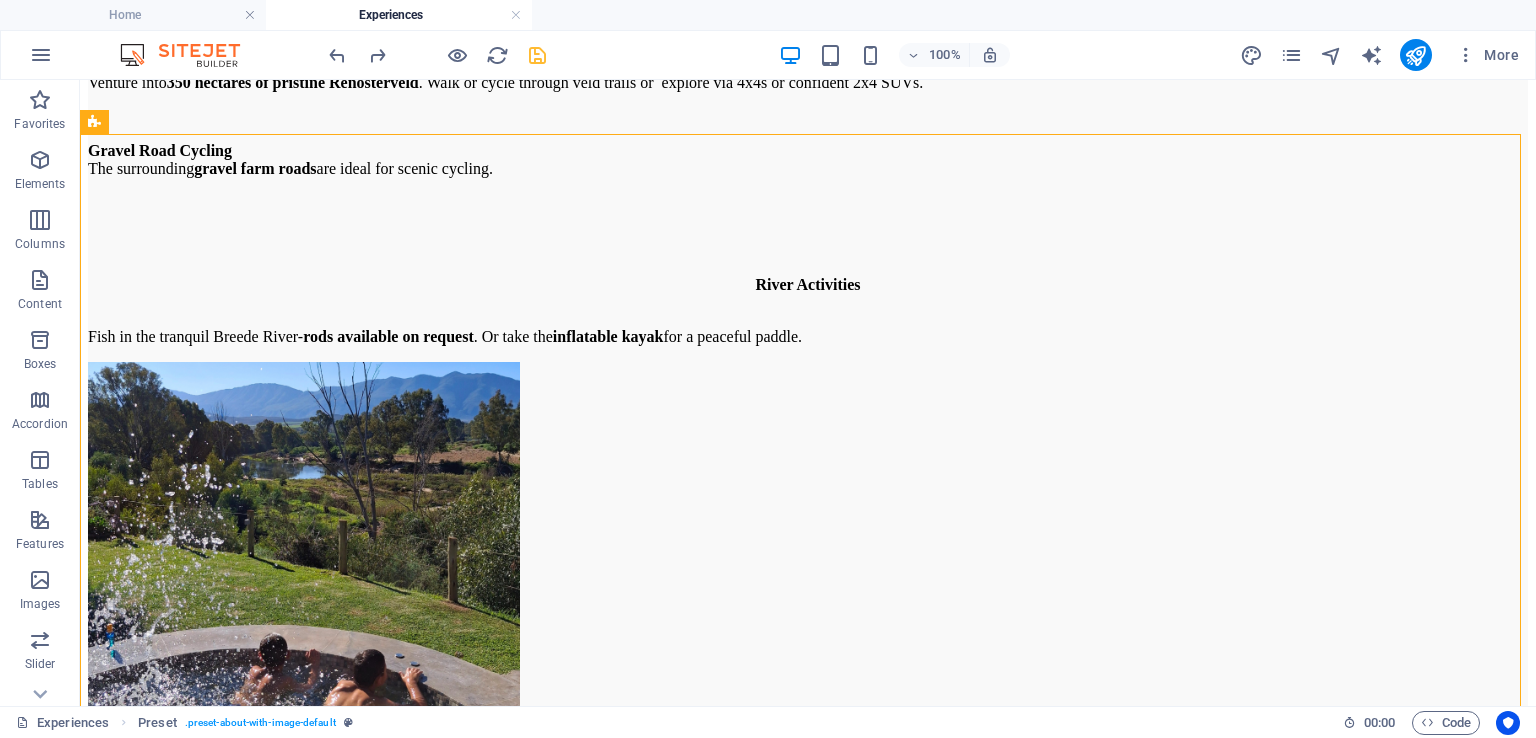 scroll, scrollTop: 3946, scrollLeft: 0, axis: vertical 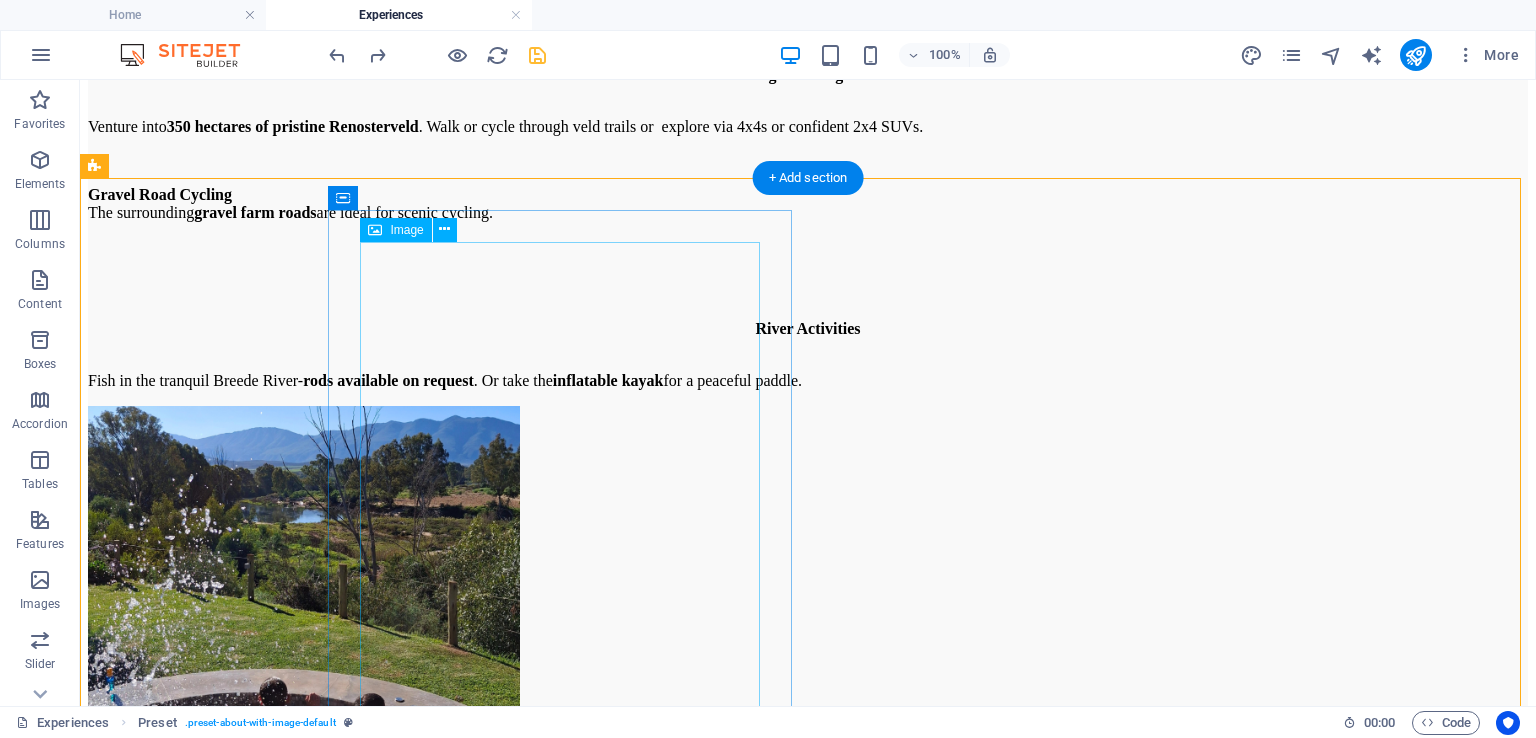click at bounding box center (808, 7147) 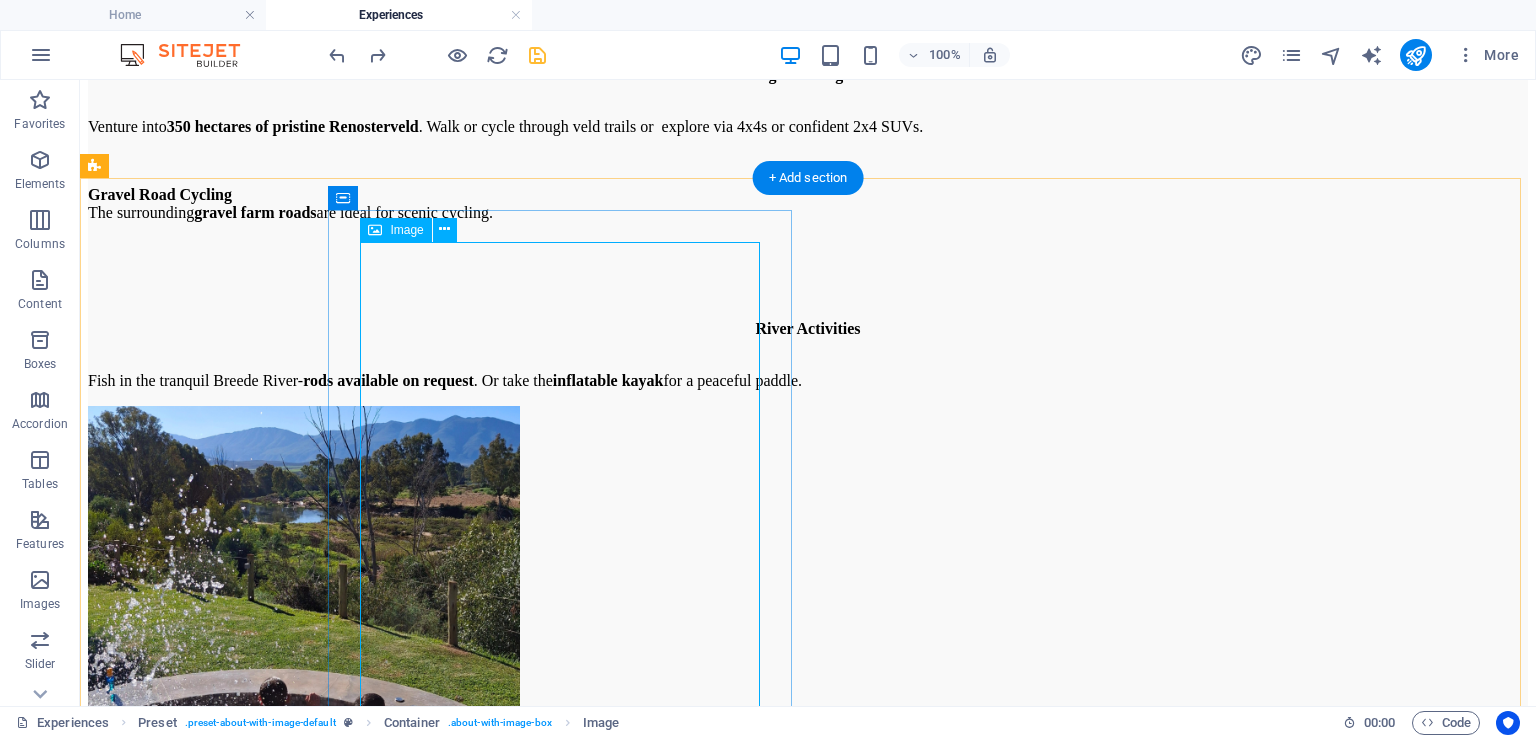 click at bounding box center (808, 7147) 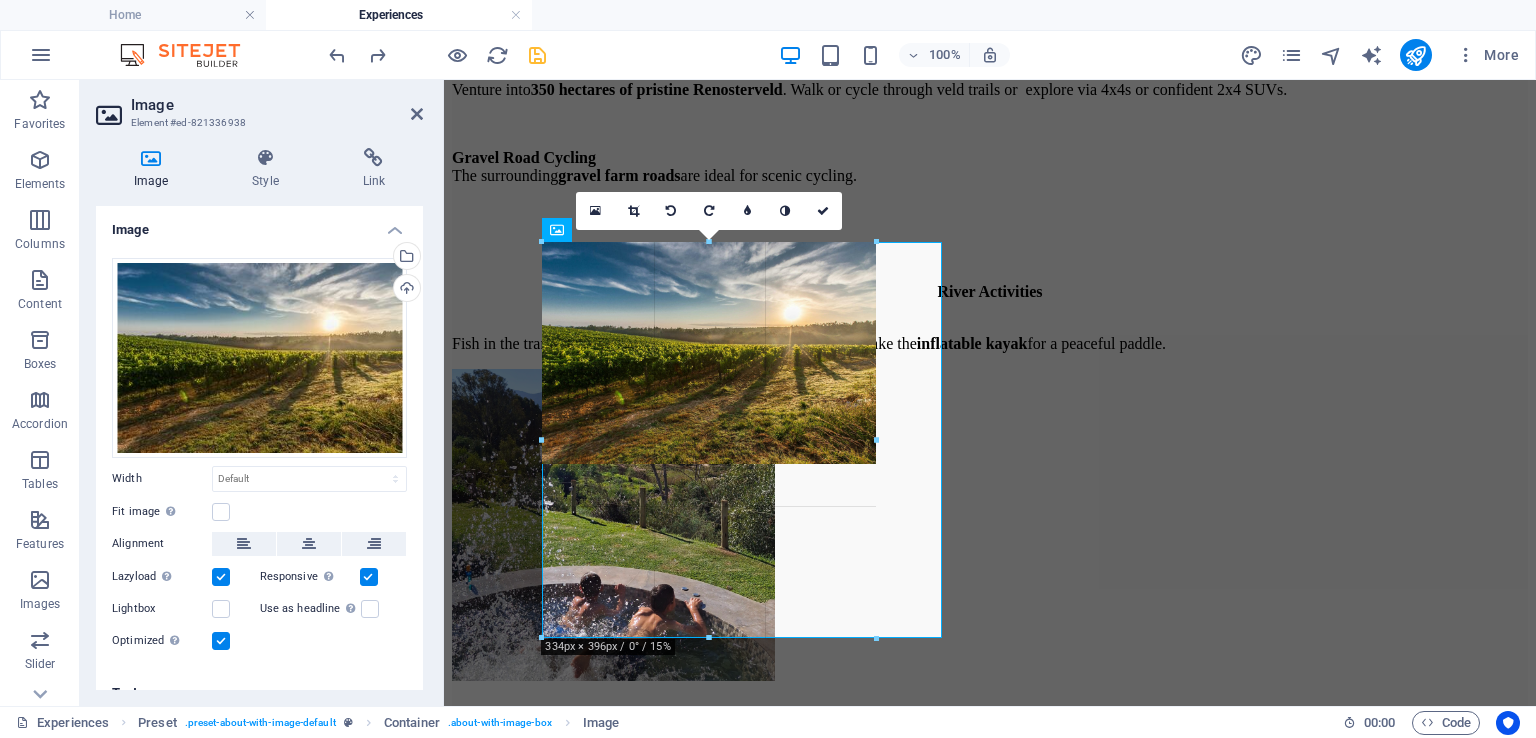 drag, startPoint x: 541, startPoint y: 237, endPoint x: 613, endPoint y: 355, distance: 138.23169 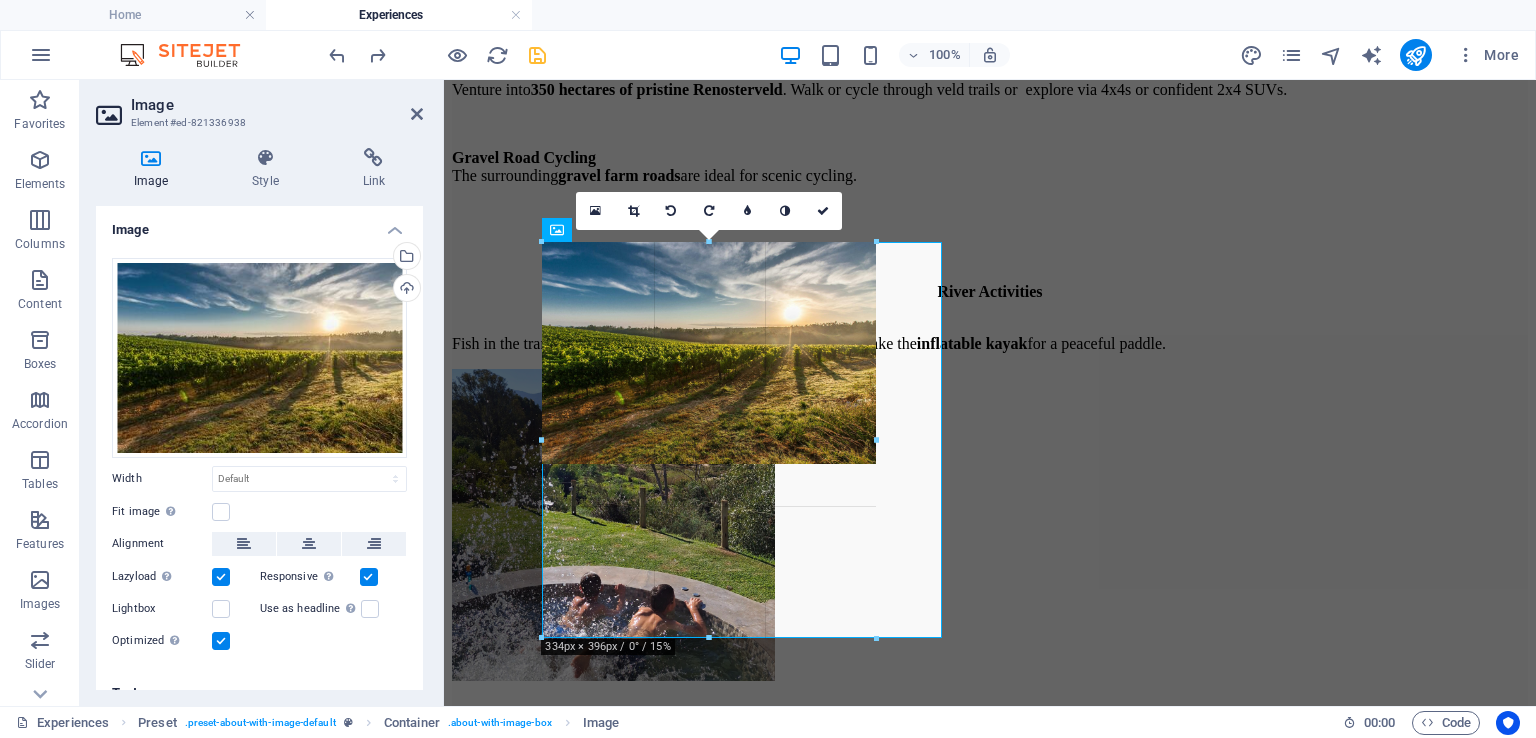 select on "px" 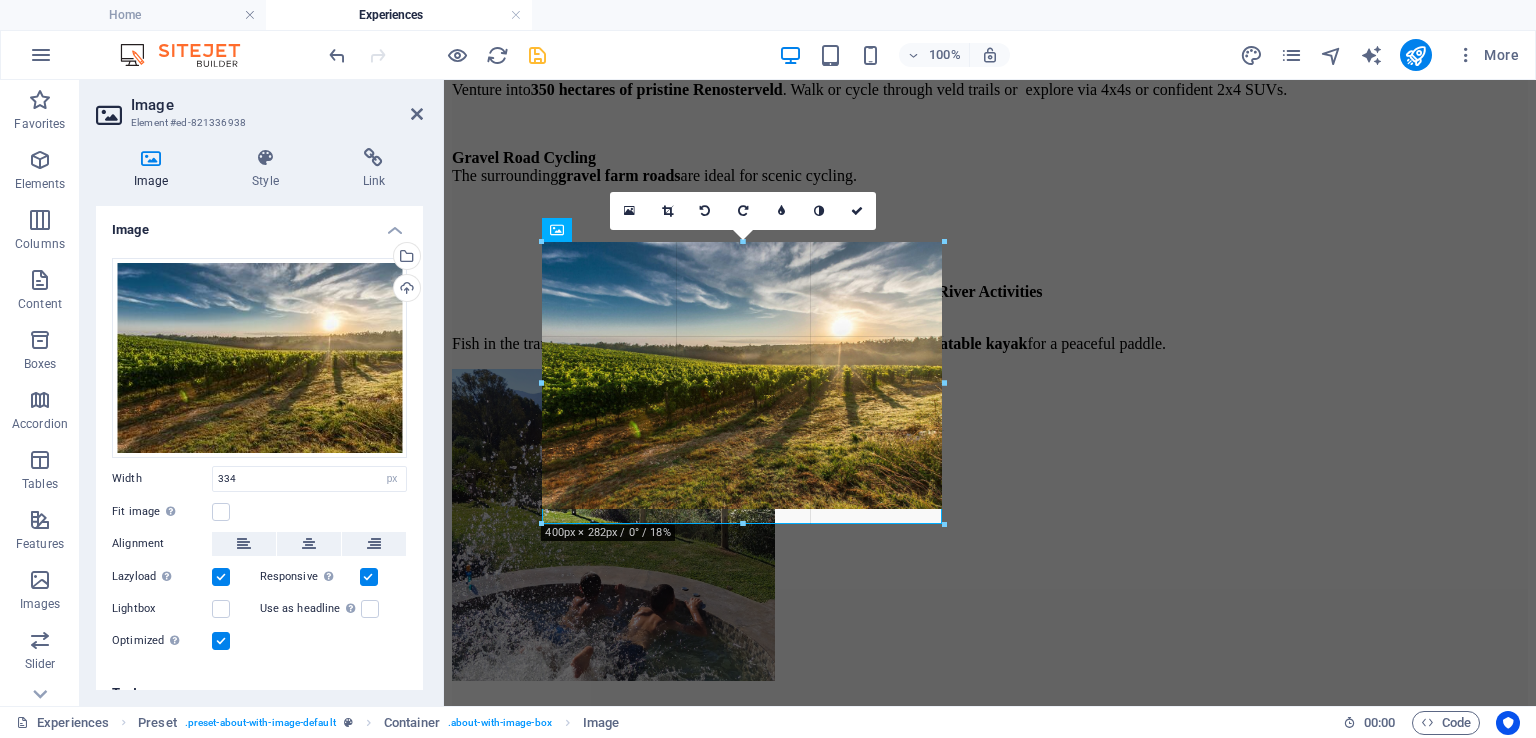 drag, startPoint x: 877, startPoint y: 462, endPoint x: 942, endPoint y: 521, distance: 87.78383 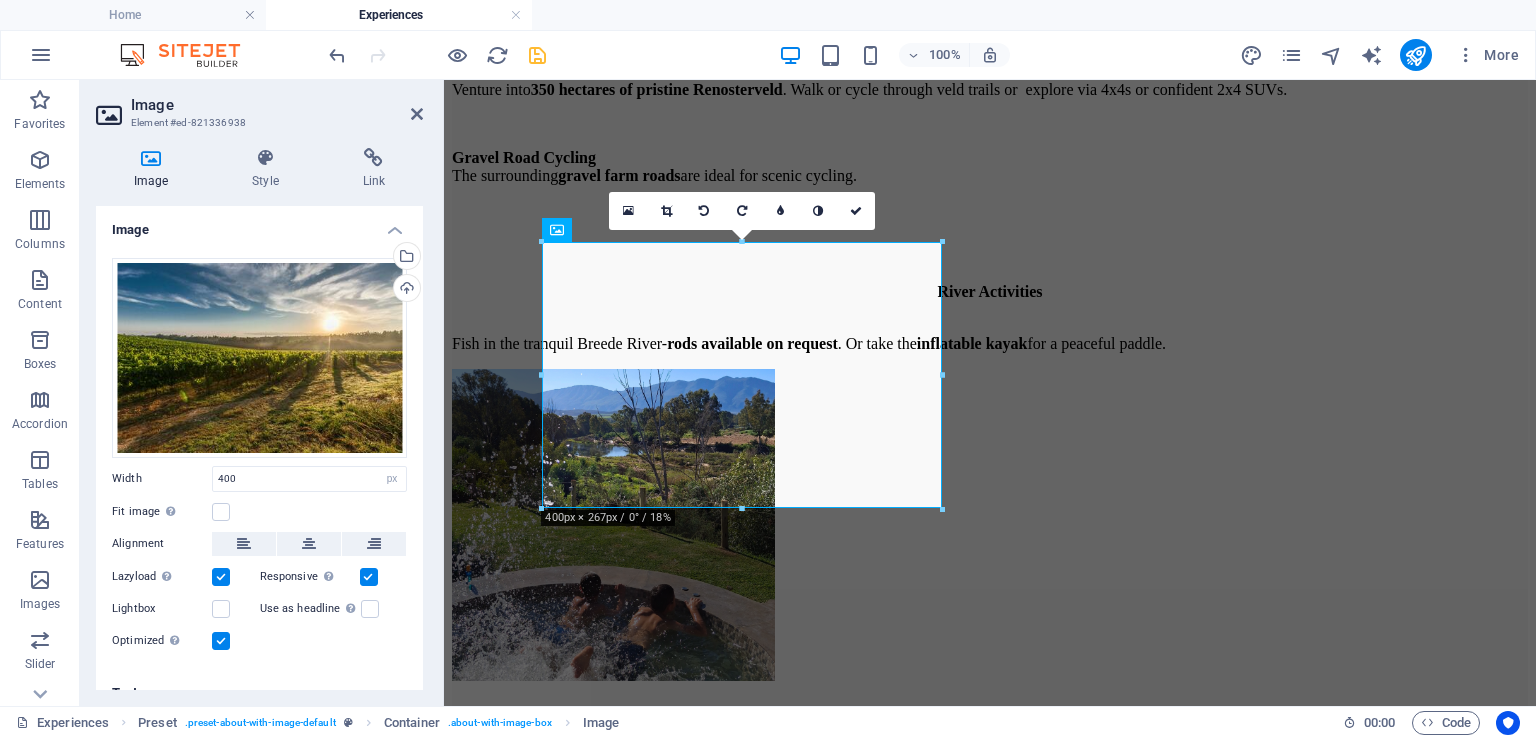 click on "Image Element #ed-821336938" at bounding box center [259, 106] 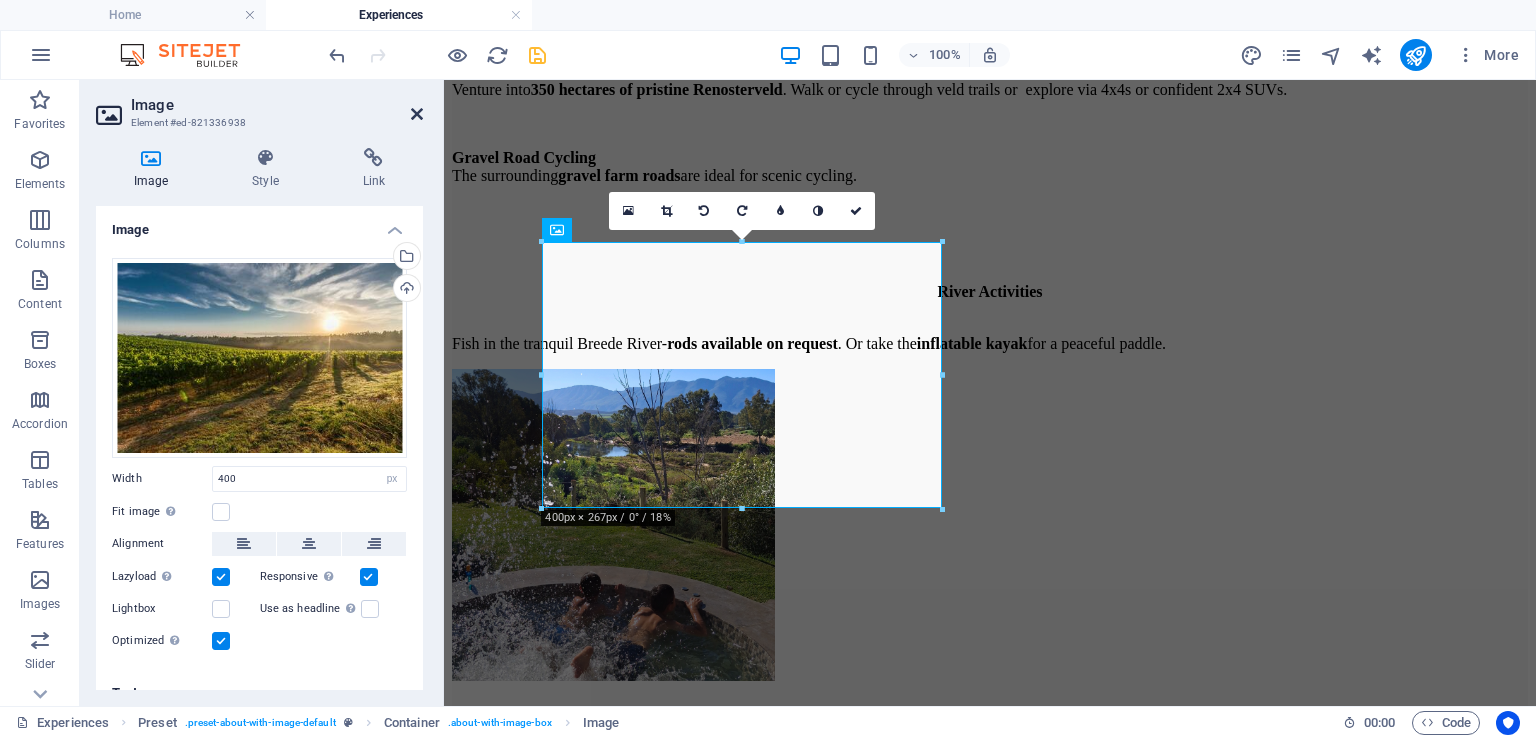 click at bounding box center (417, 114) 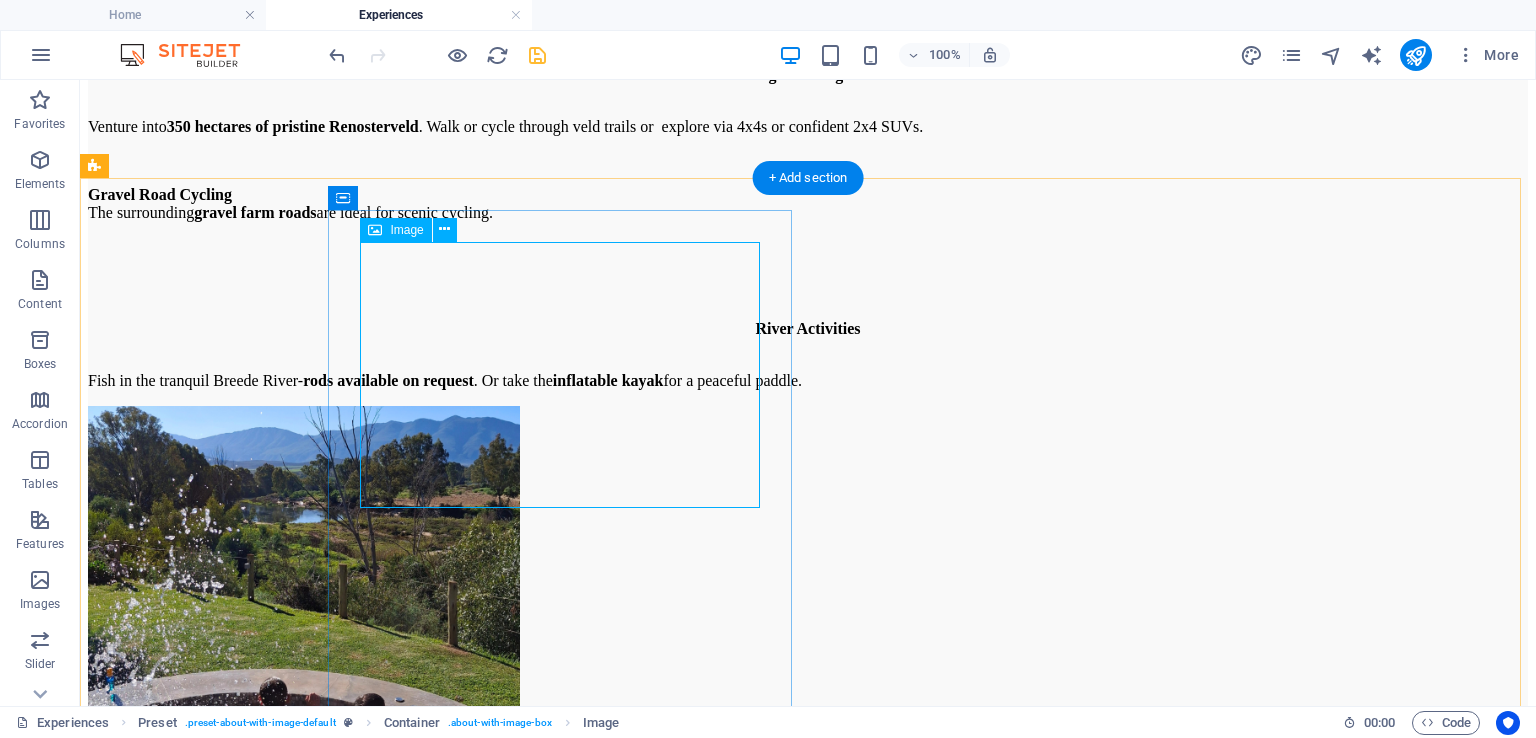 click at bounding box center [808, 7043] 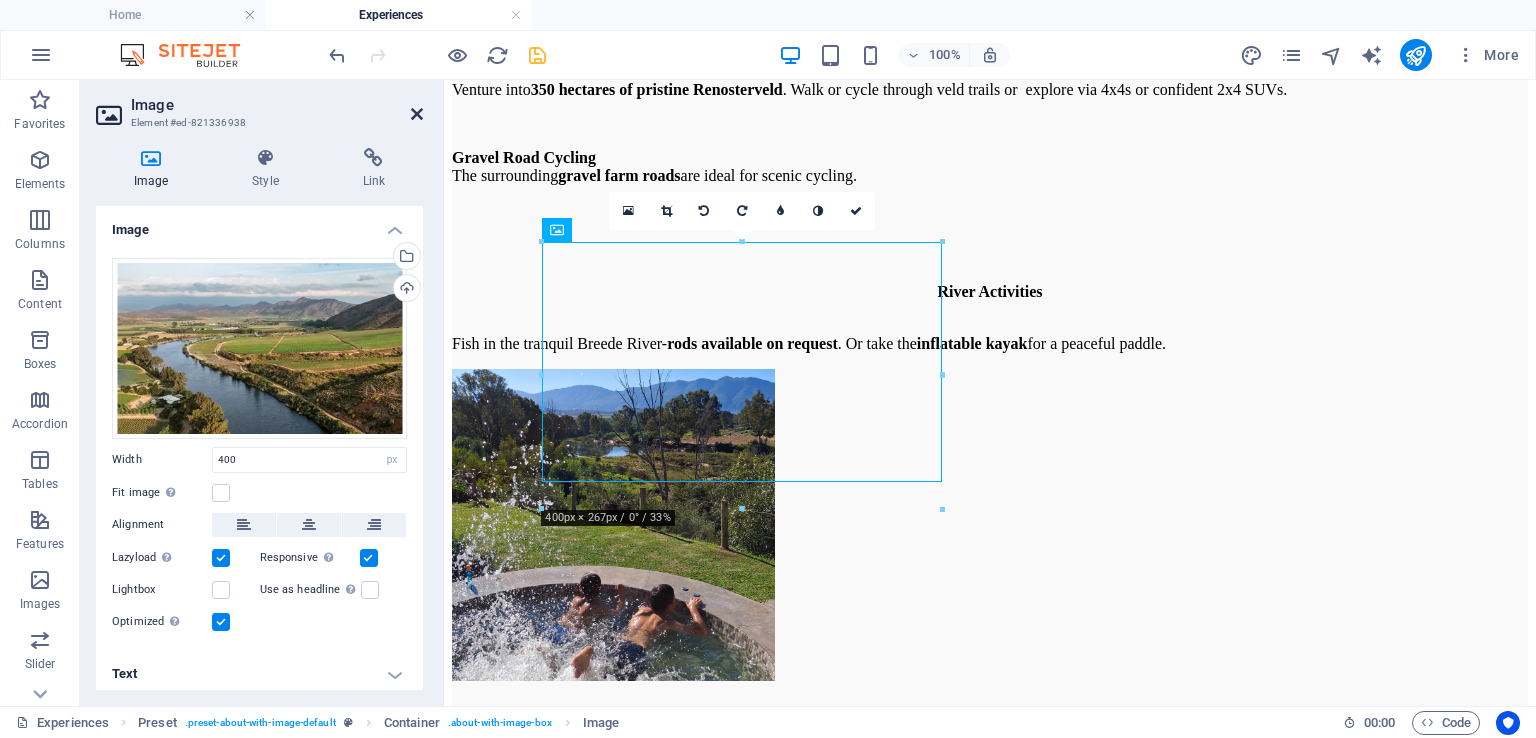 click at bounding box center [417, 114] 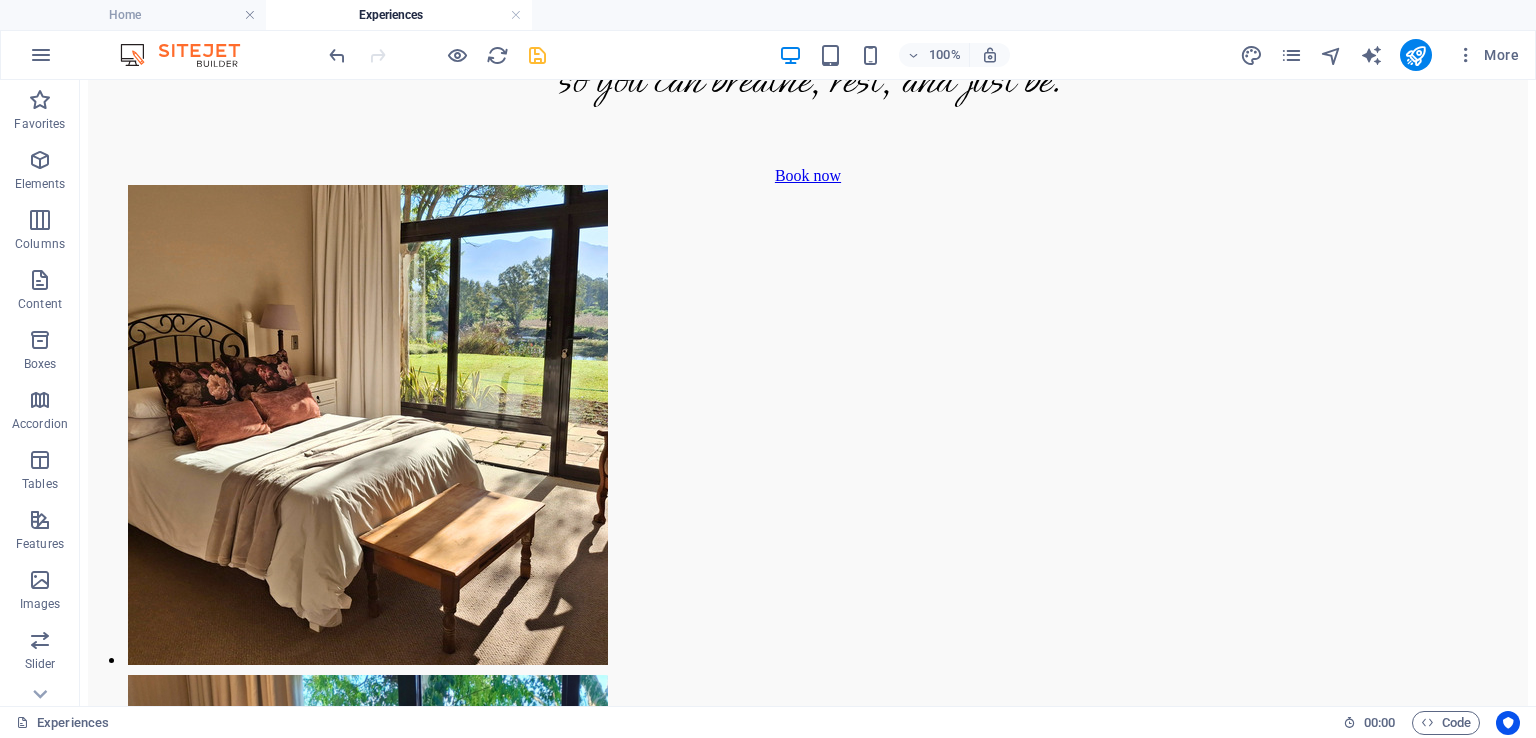 scroll, scrollTop: 1453, scrollLeft: 0, axis: vertical 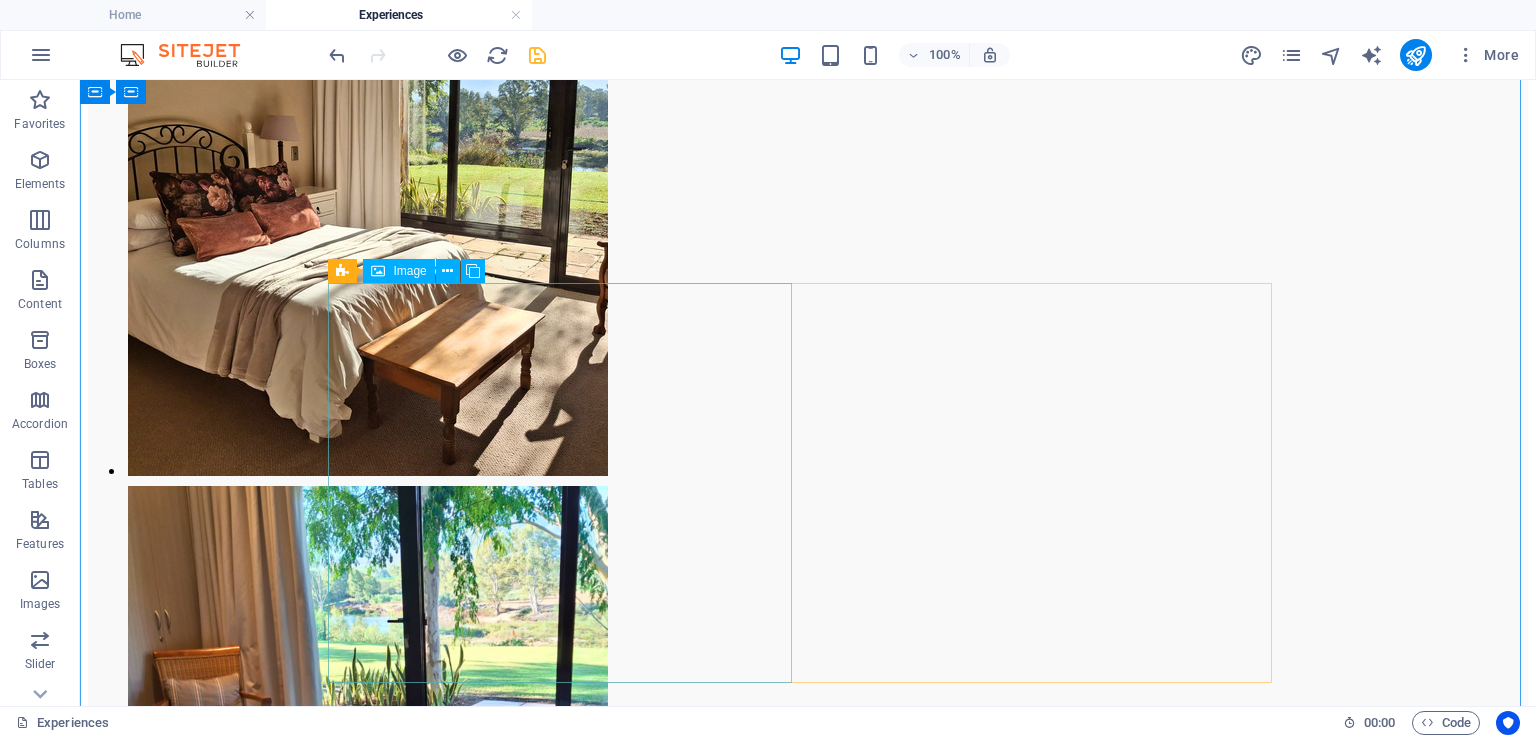 click at bounding box center (304, 2217) 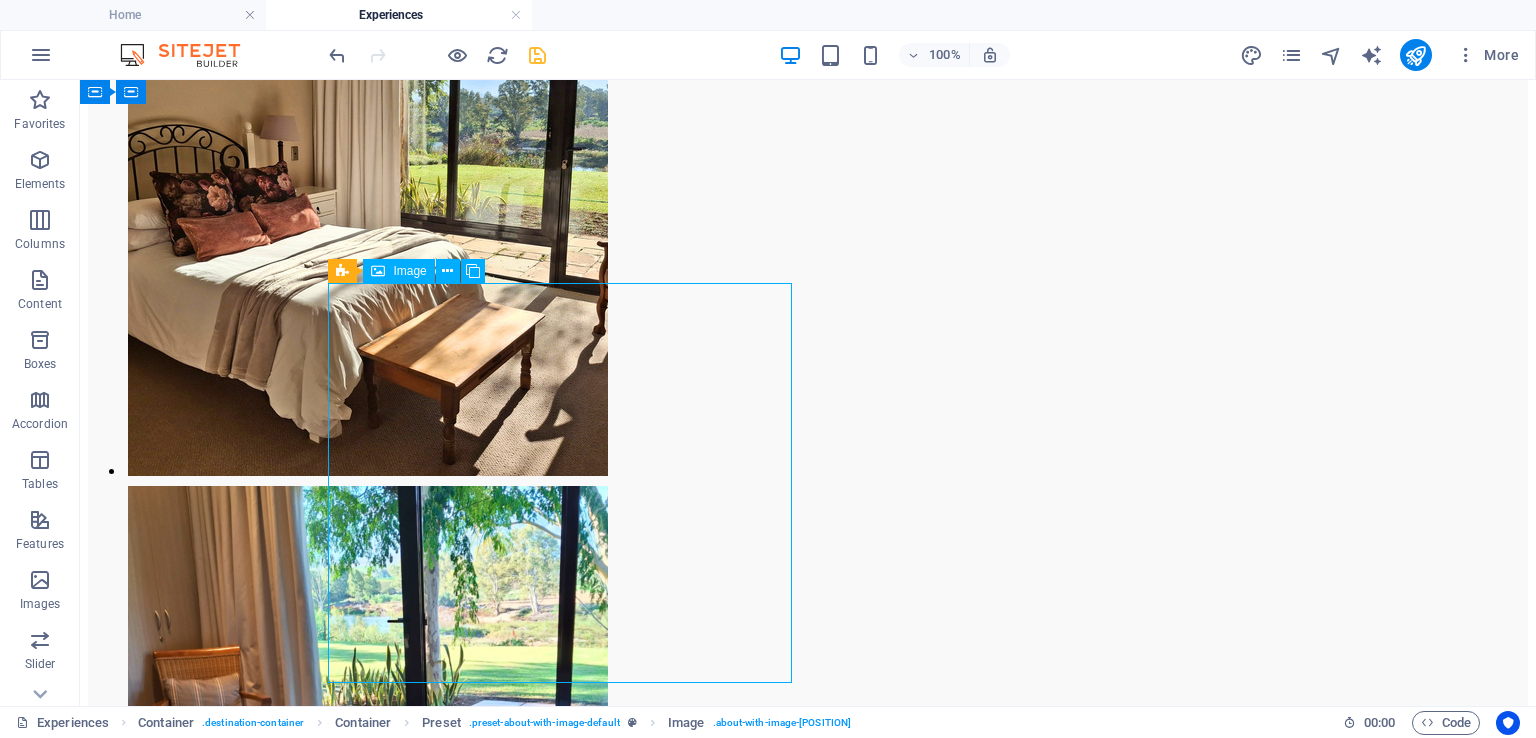 click at bounding box center [304, 2217] 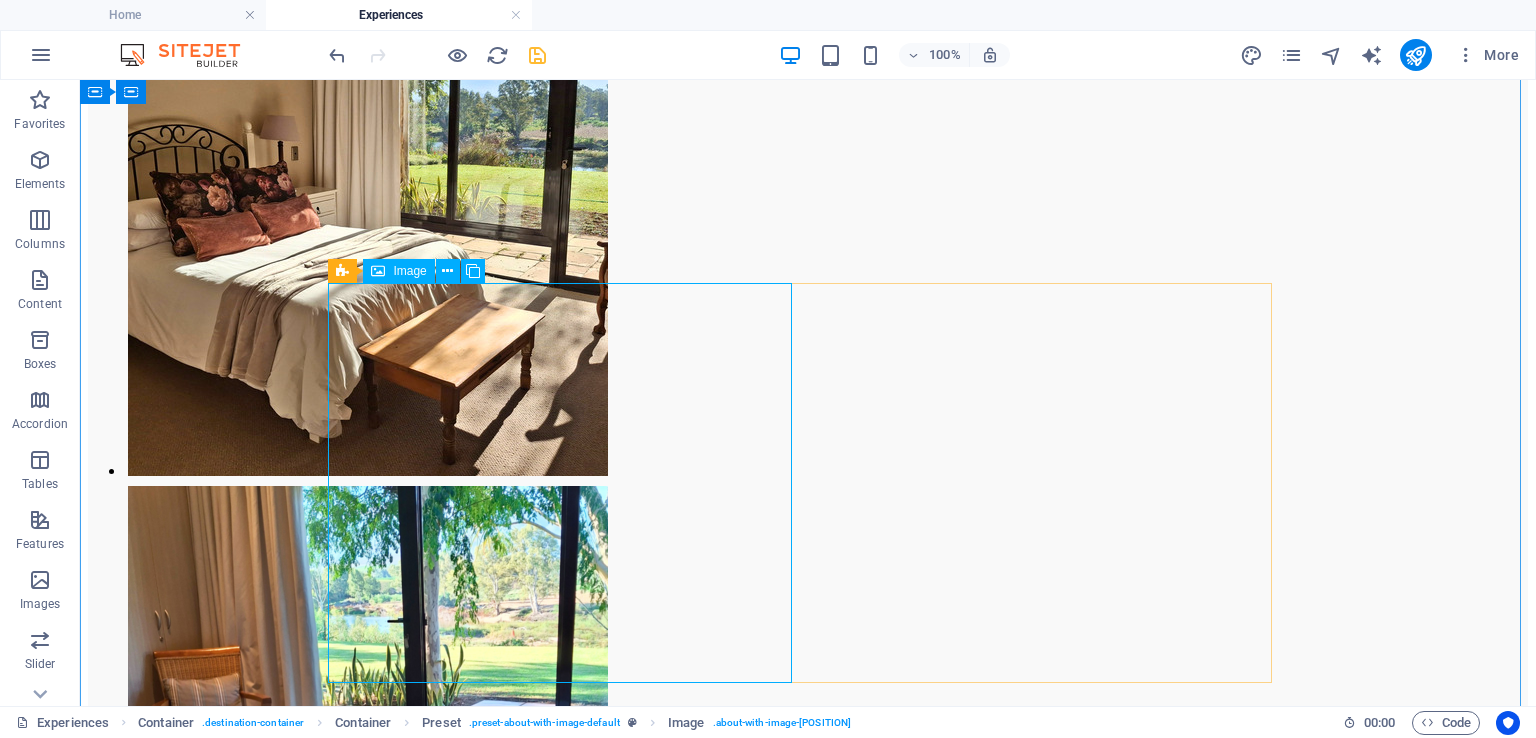 click at bounding box center [304, 2217] 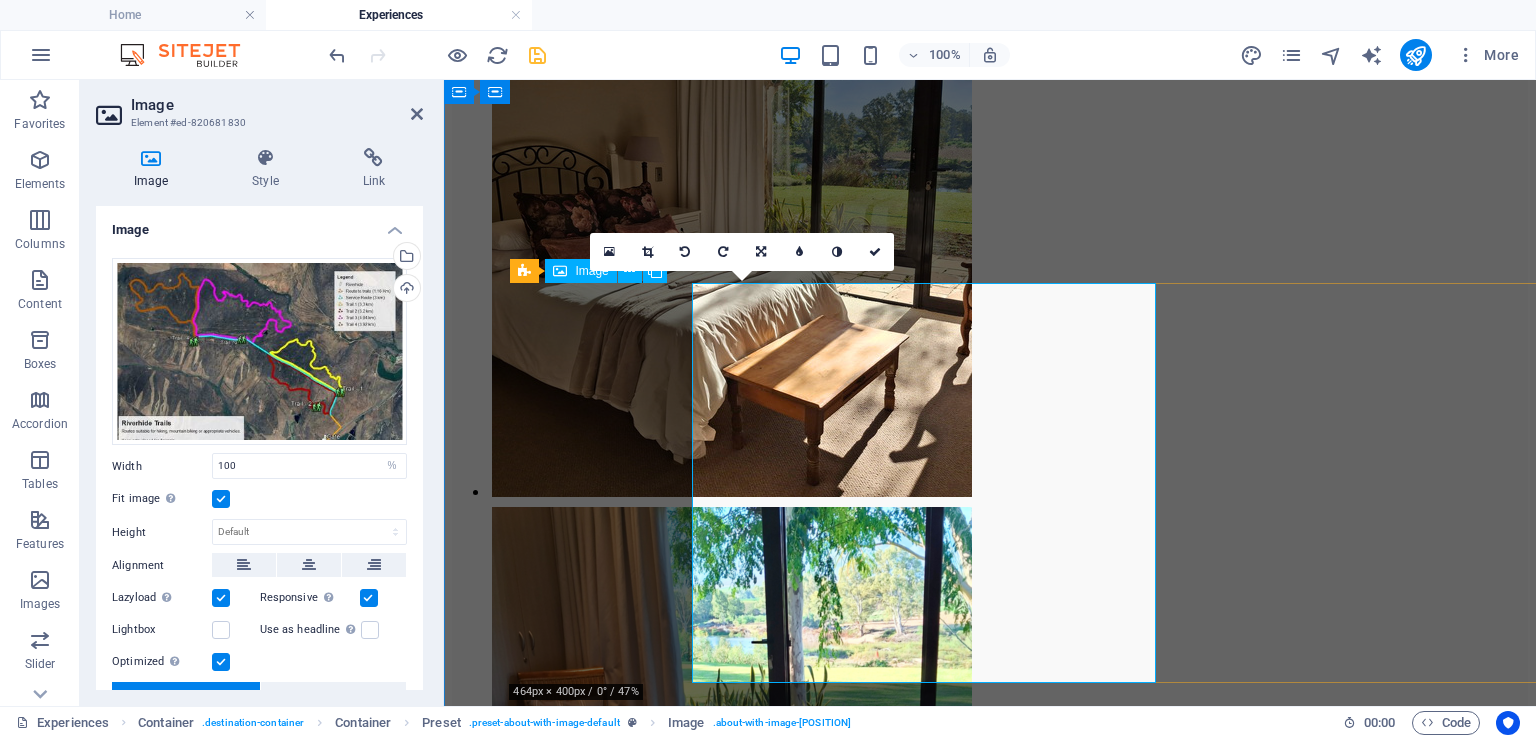 click at bounding box center (613, 2209) 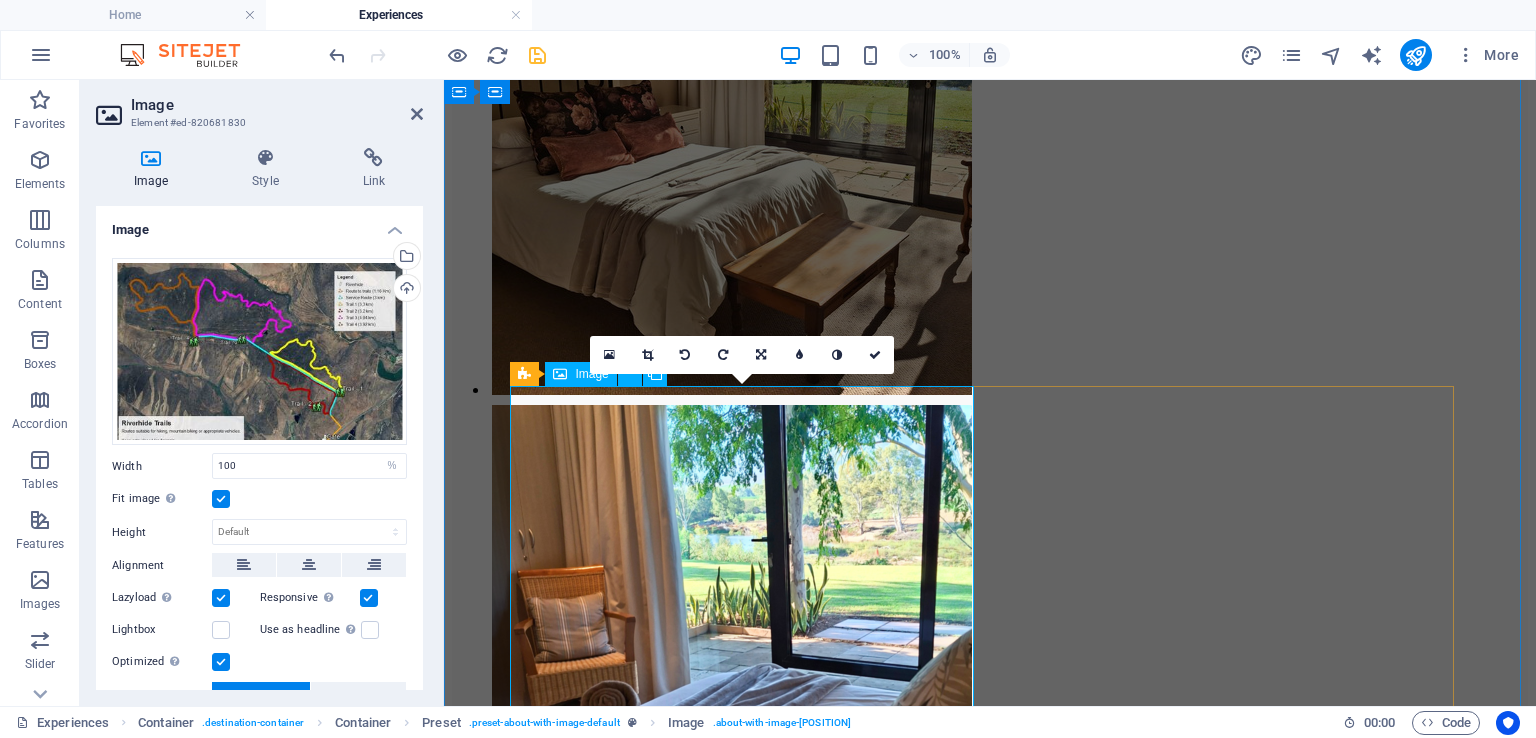 scroll, scrollTop: 1631, scrollLeft: 0, axis: vertical 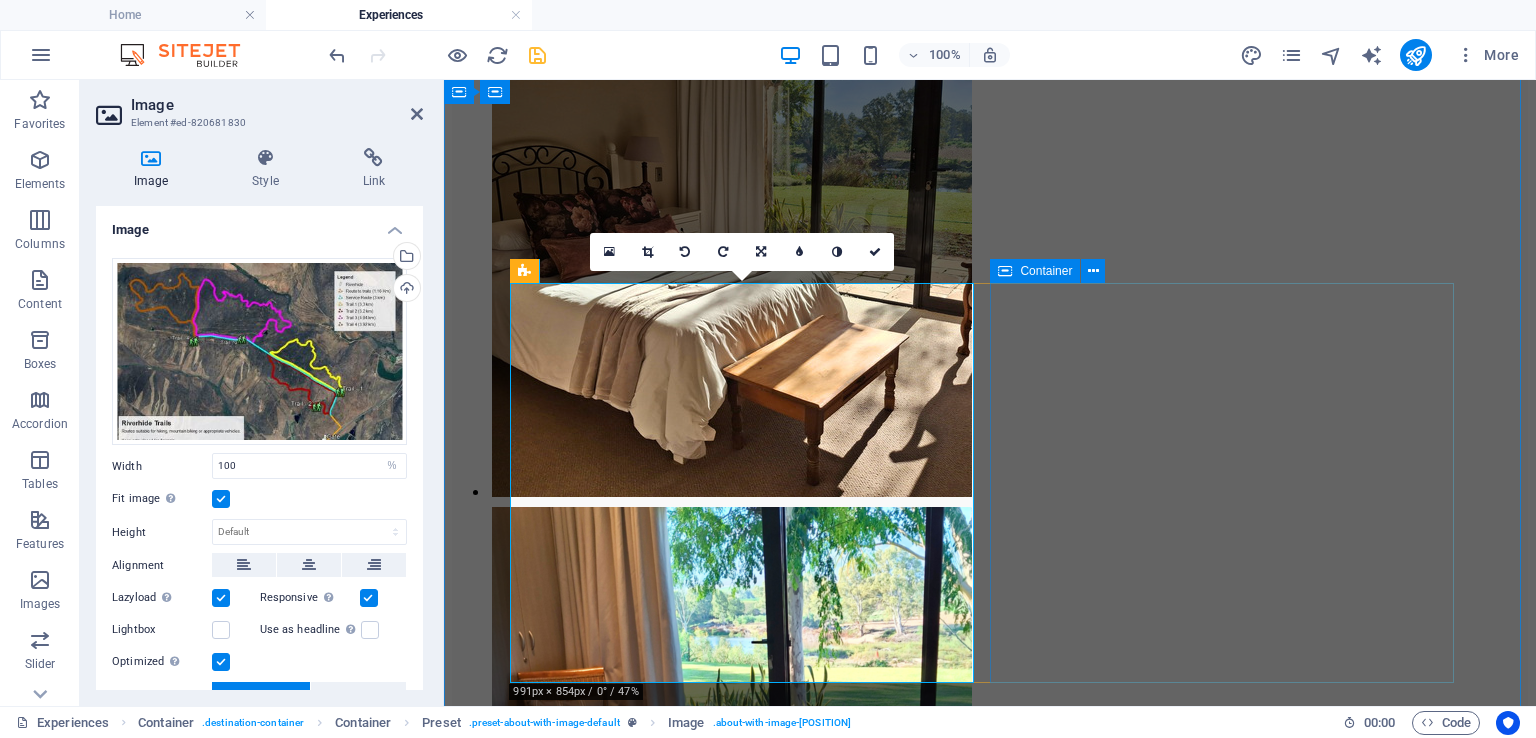 click on "Container" at bounding box center (1046, 271) 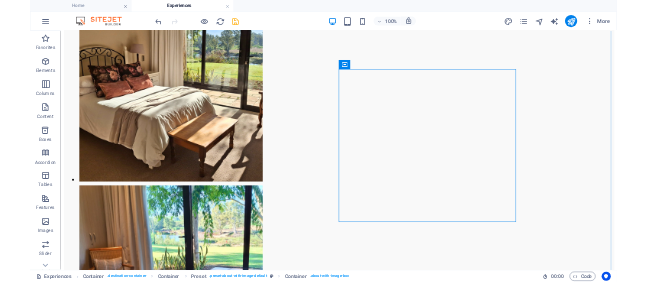 scroll, scrollTop: 1733, scrollLeft: 0, axis: vertical 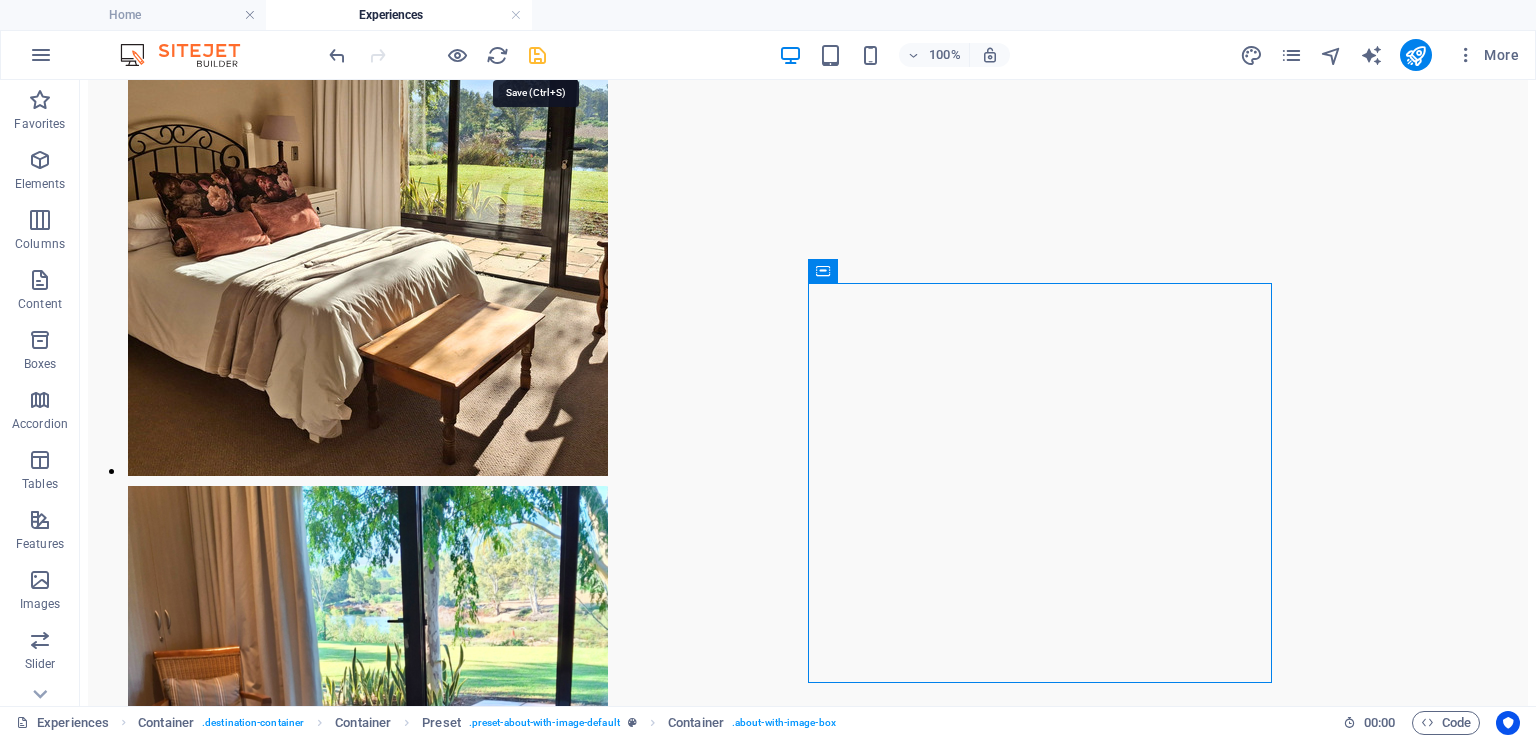 click at bounding box center (537, 55) 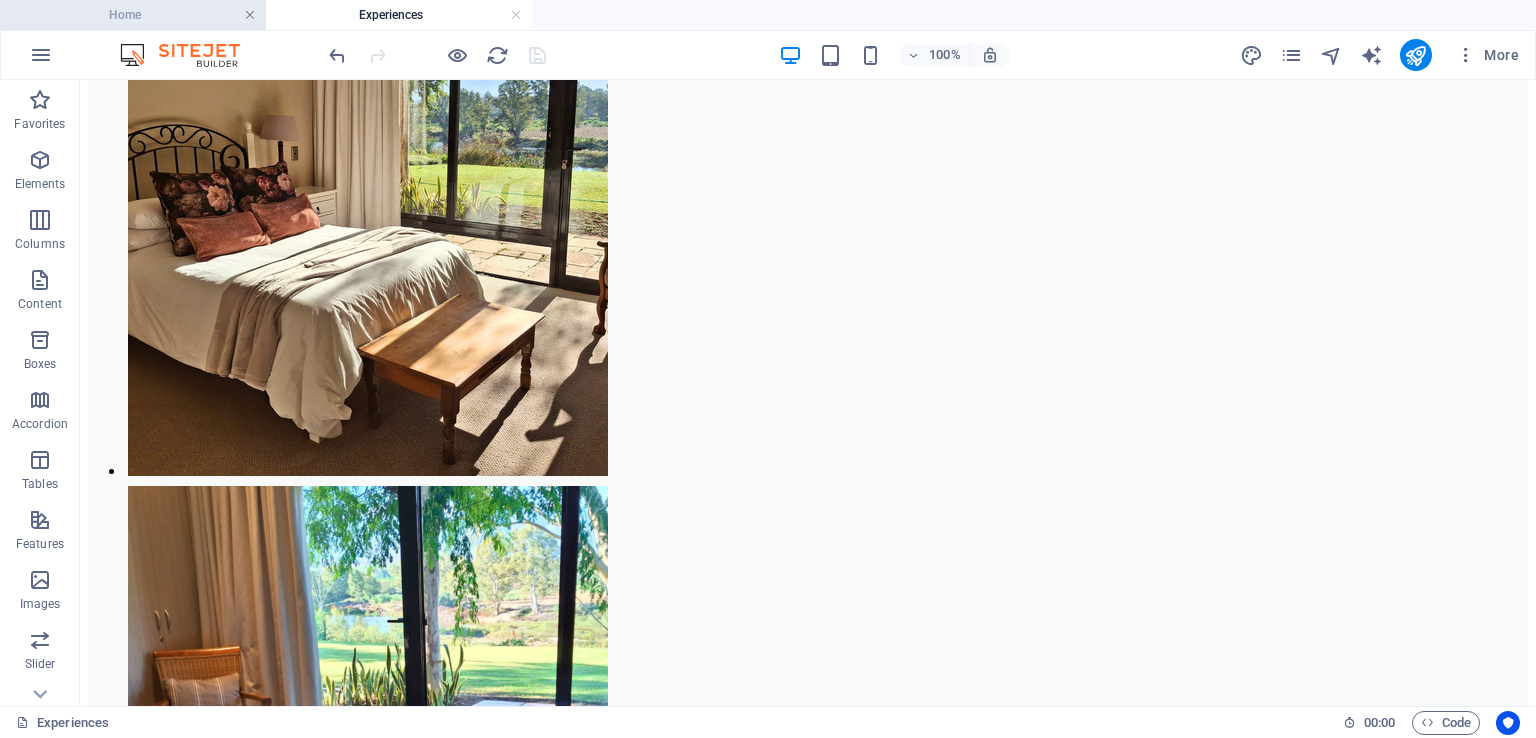 click at bounding box center (250, 15) 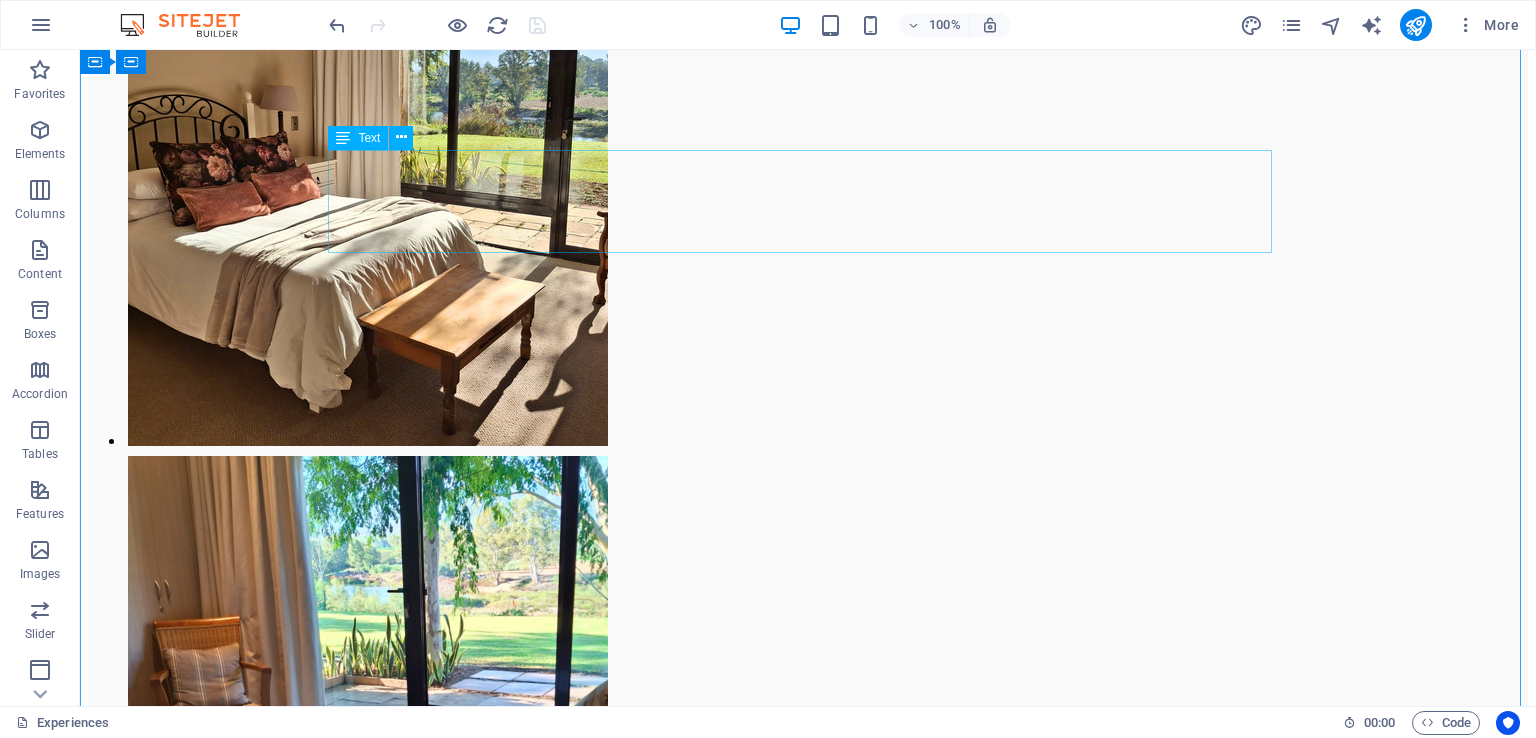 scroll, scrollTop: 1733, scrollLeft: 0, axis: vertical 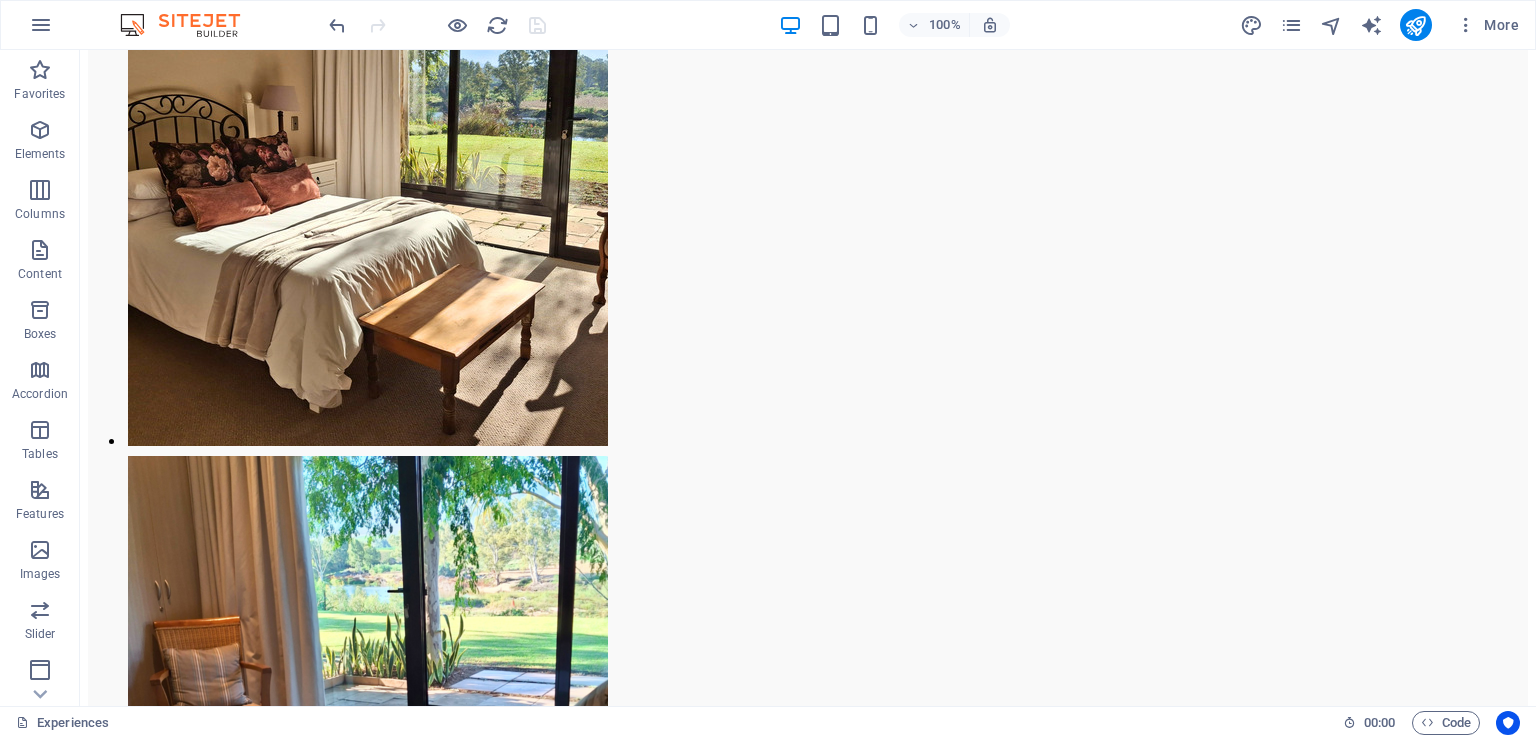 click at bounding box center [437, 25] 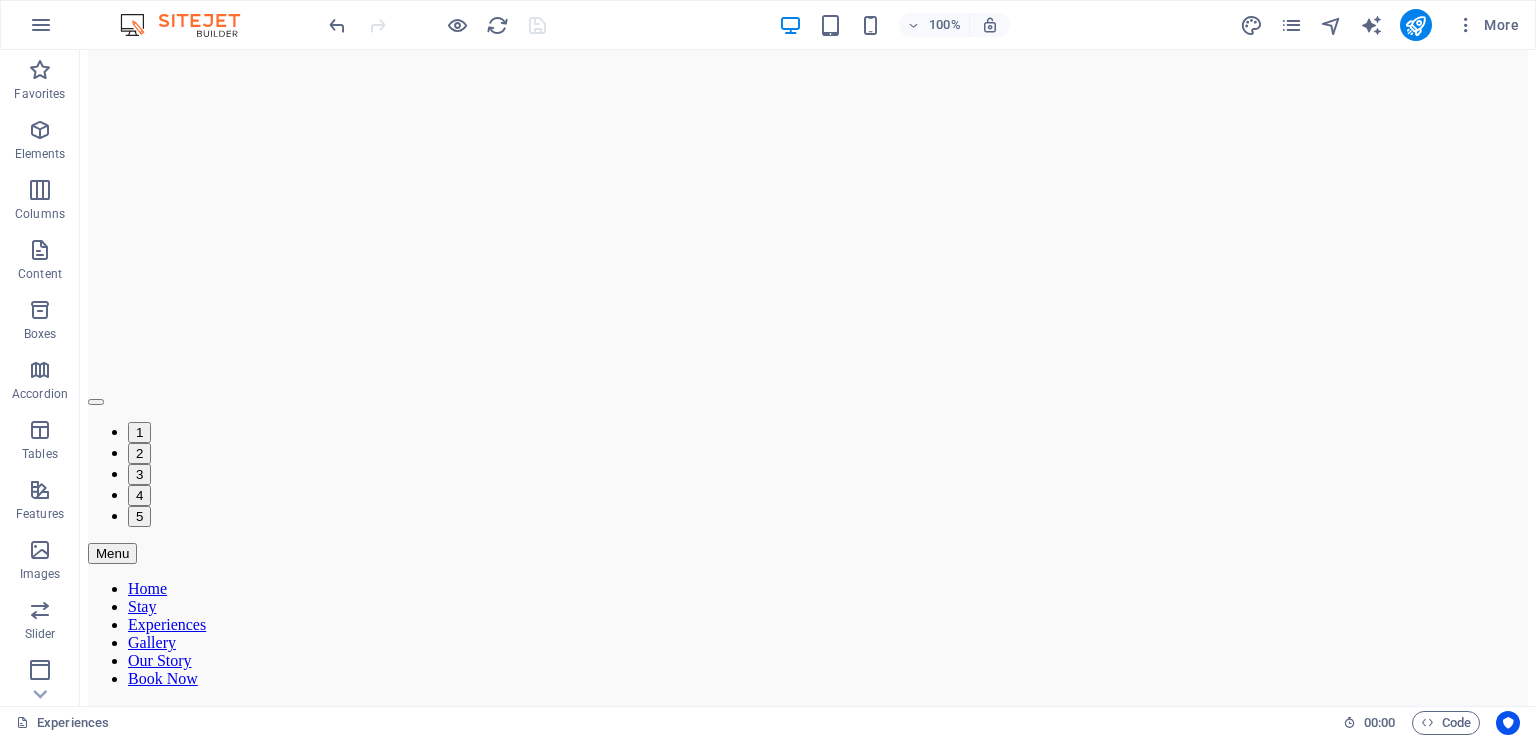 scroll, scrollTop: 0, scrollLeft: 0, axis: both 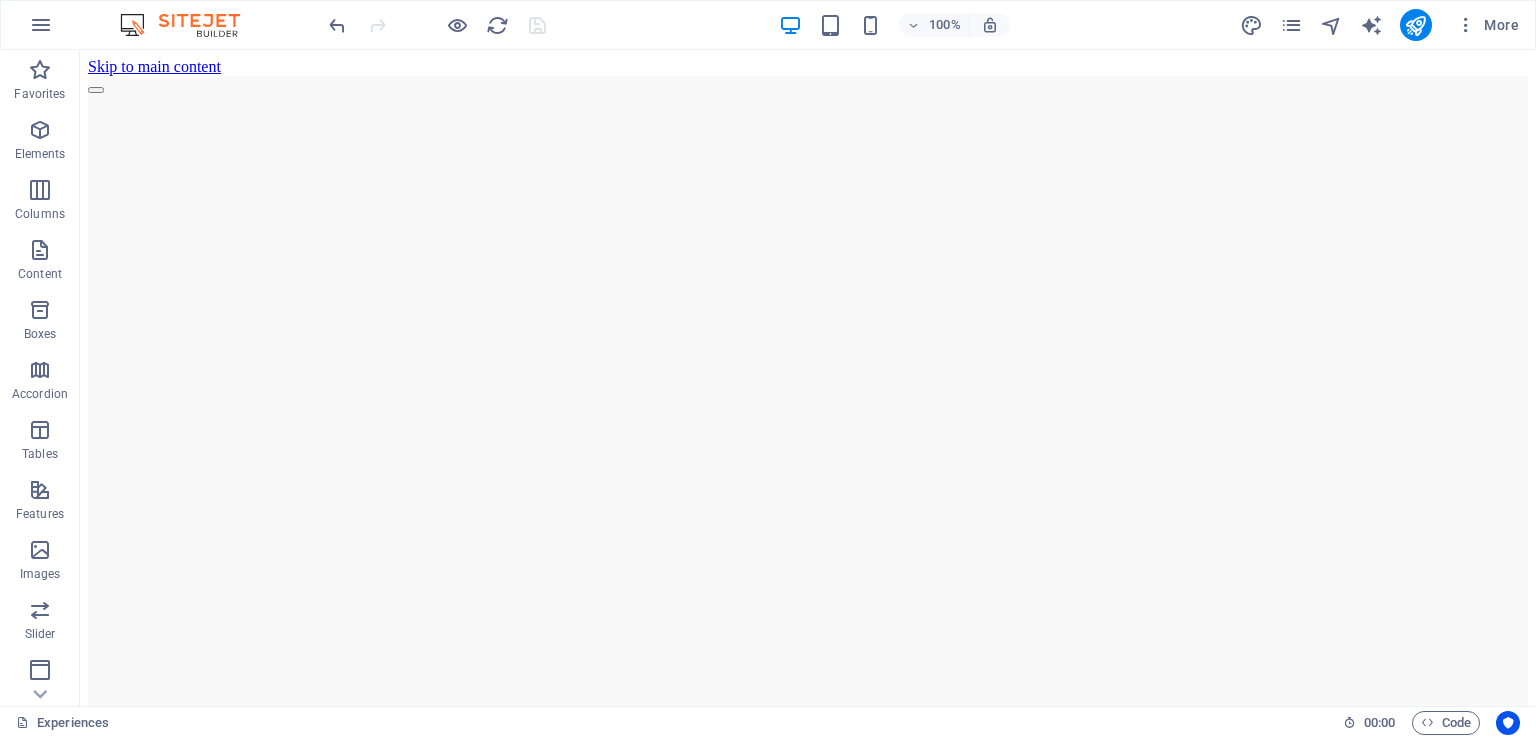 click at bounding box center (437, 25) 